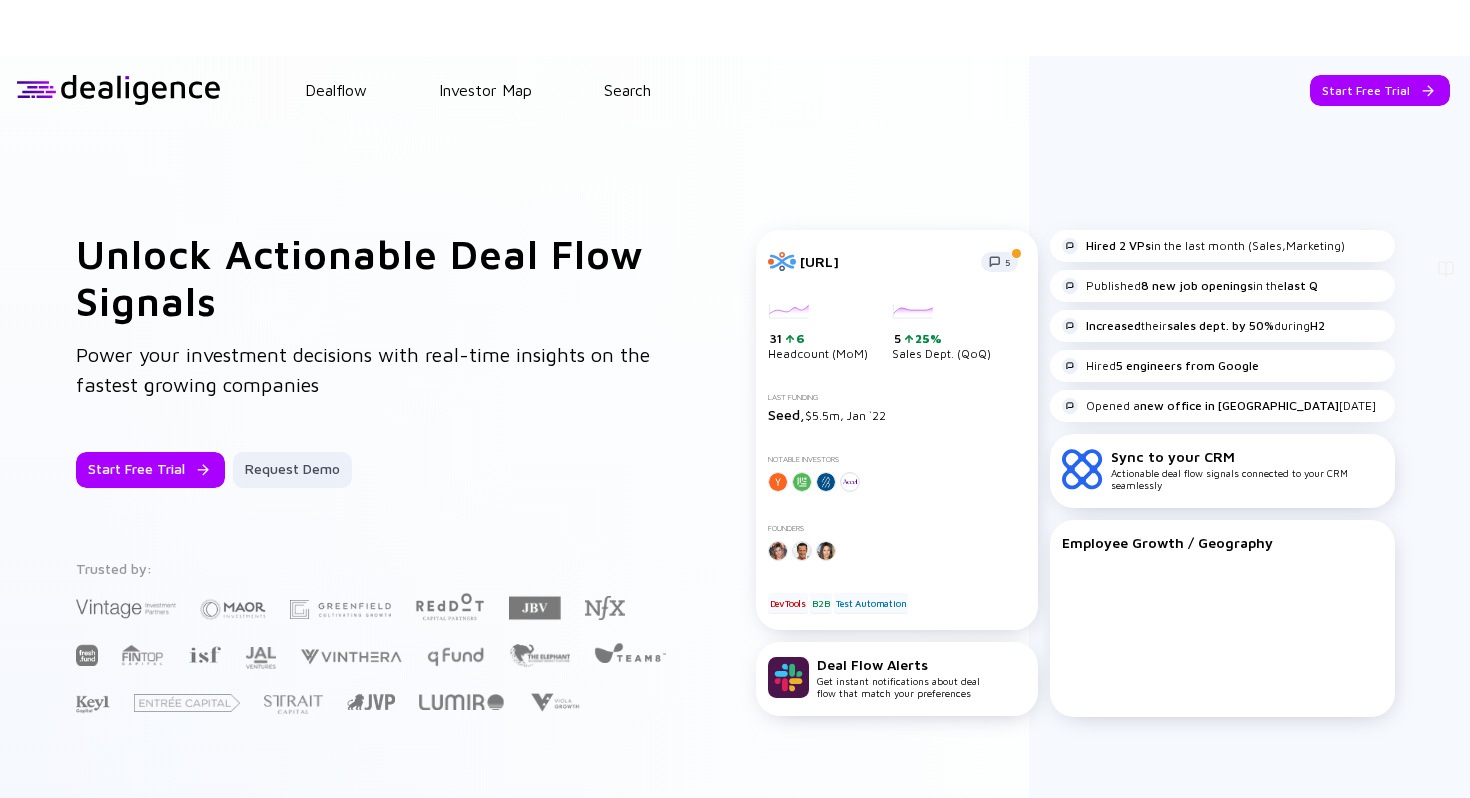 scroll, scrollTop: 0, scrollLeft: 0, axis: both 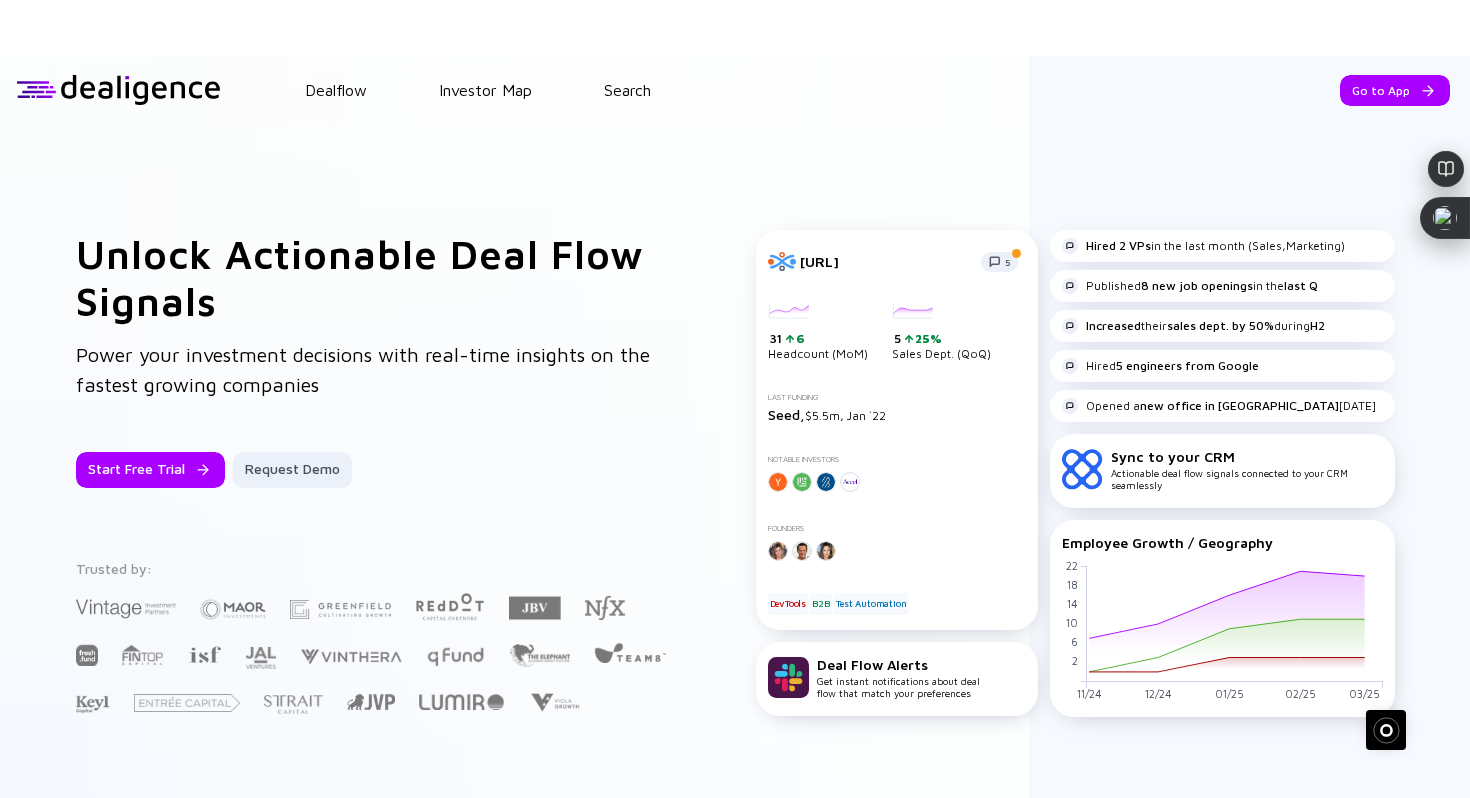 click on "Dealflow Investor Map Search Go to App Dealflow Investor Map Go to App" at bounding box center (735, 90) 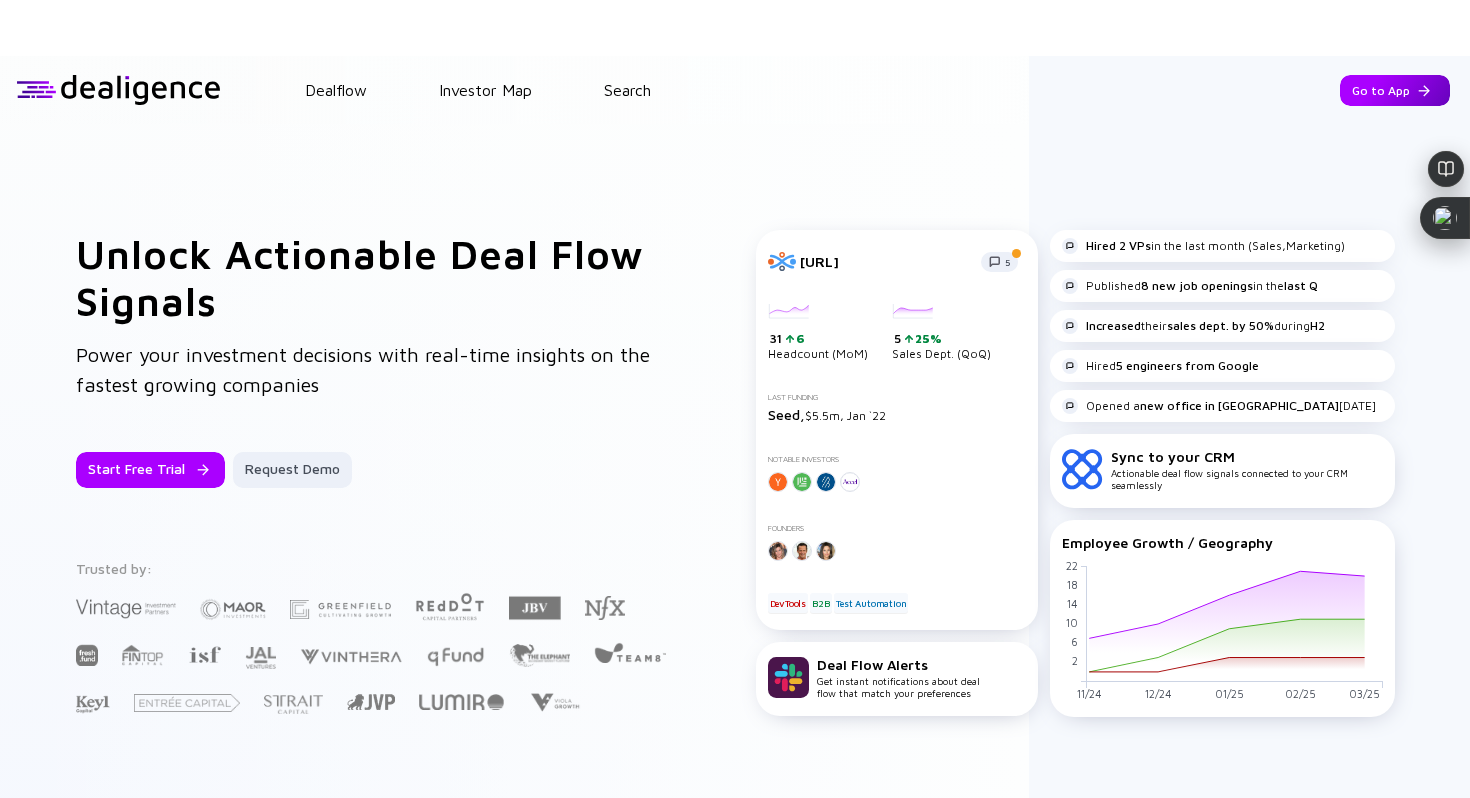 click on "Go to App" at bounding box center [1395, 90] 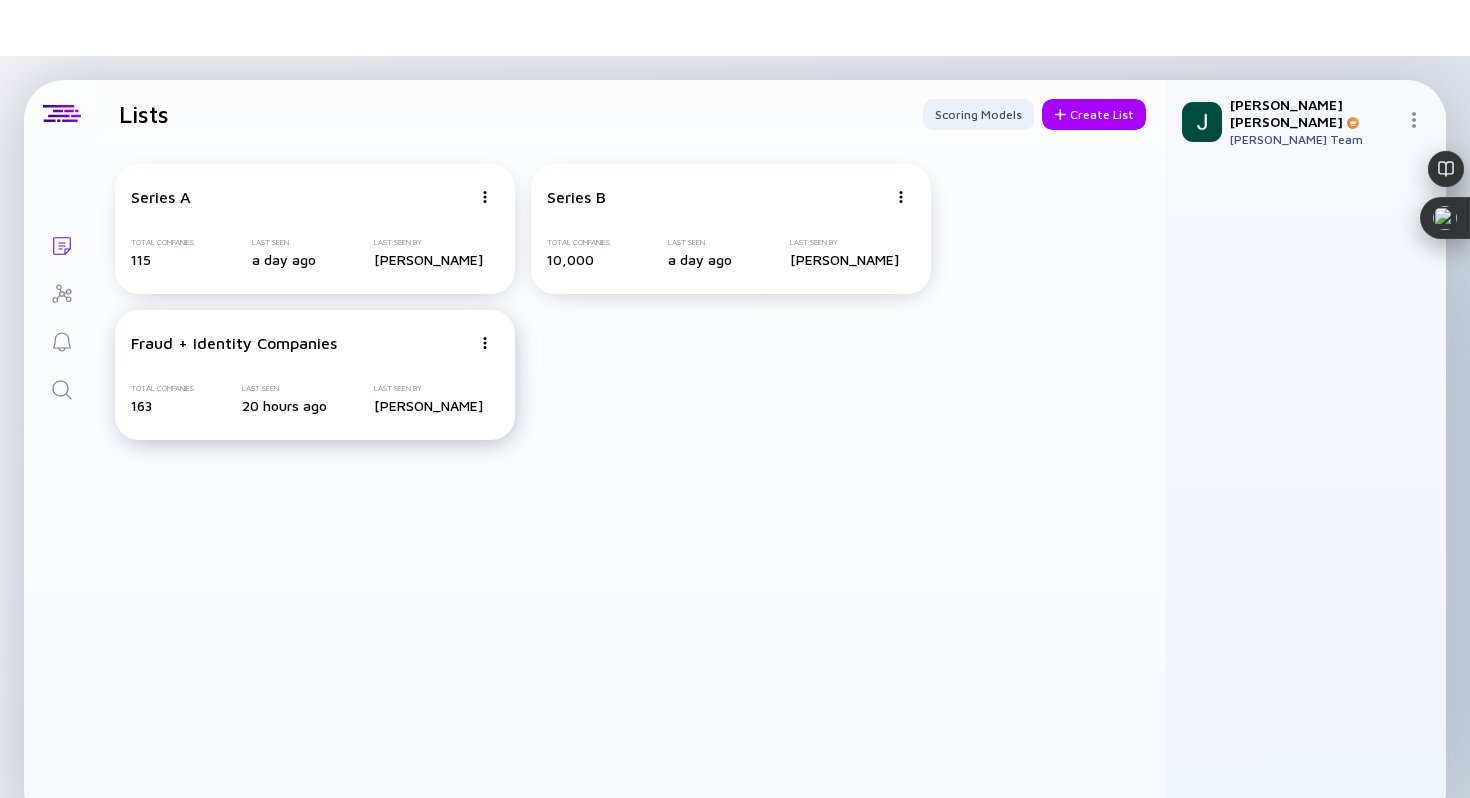 click on "Fraud + Identity Companies" at bounding box center (234, 343) 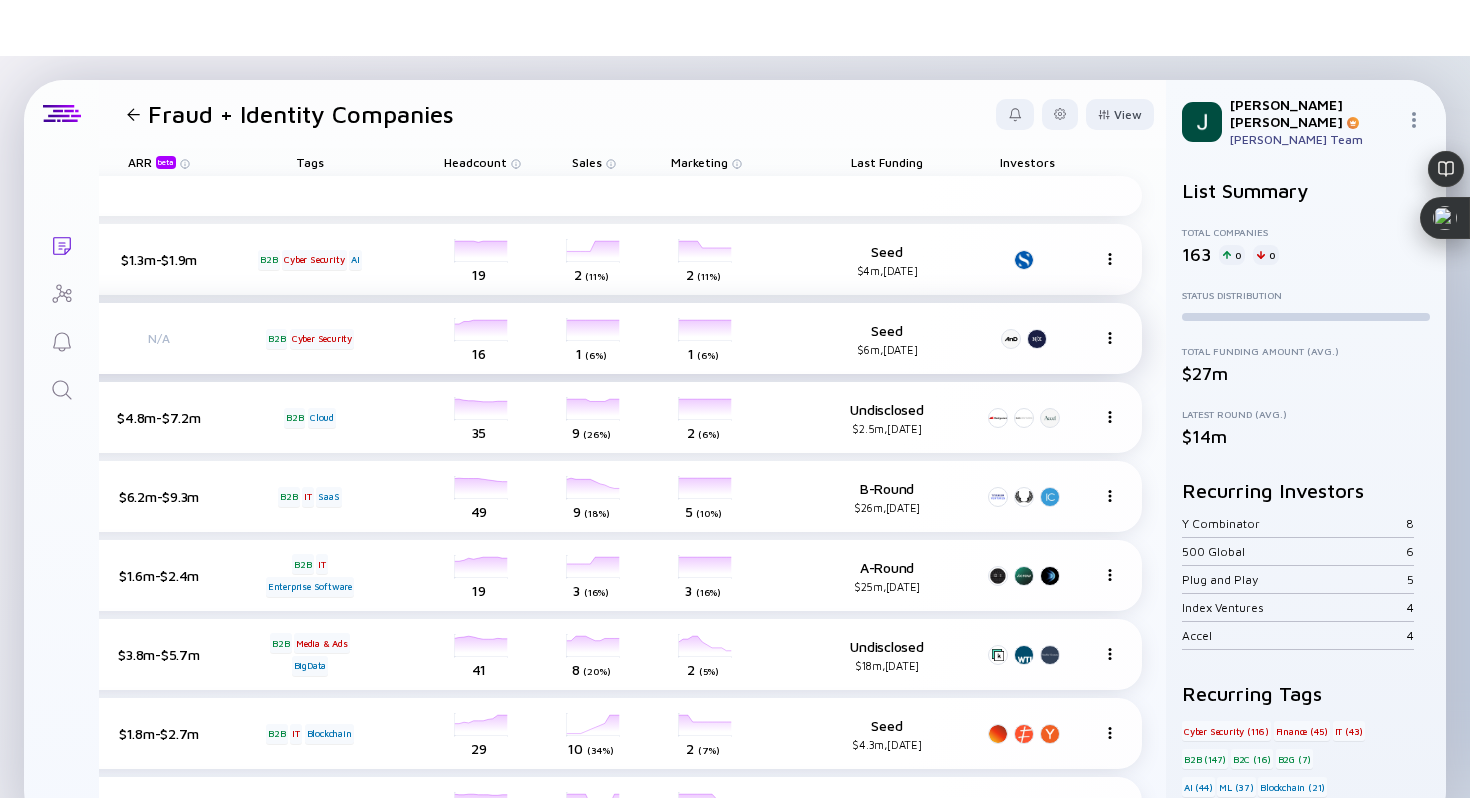 scroll, scrollTop: 0, scrollLeft: 0, axis: both 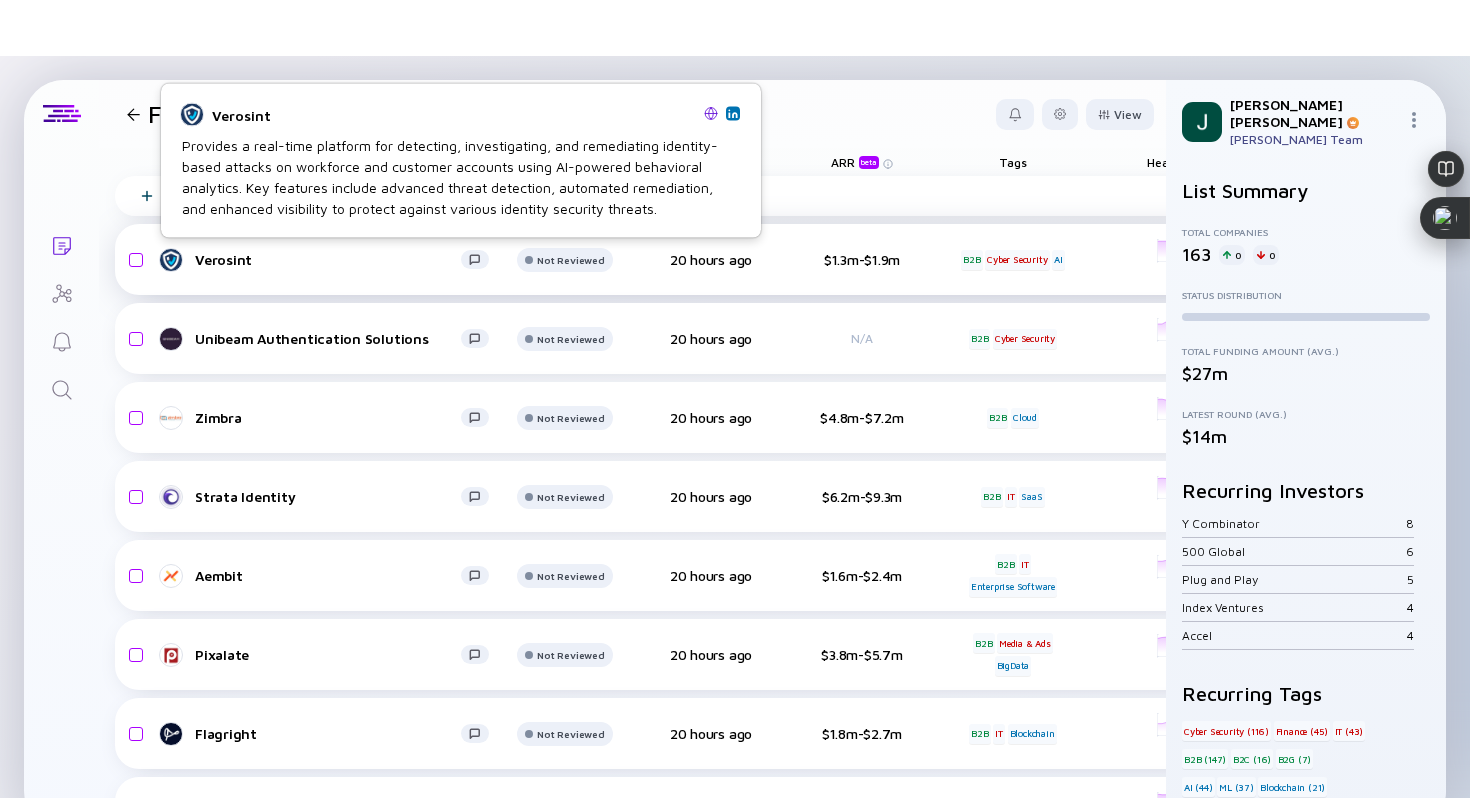 click on "Verosint" at bounding box center (333, 260) 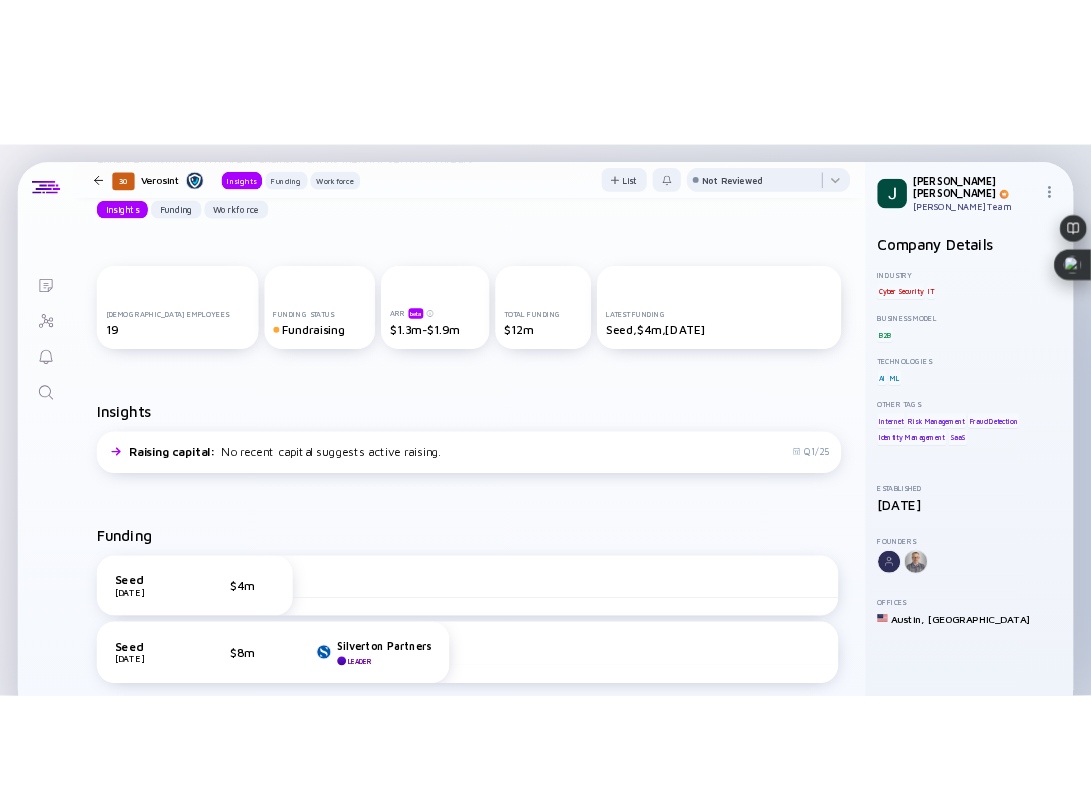 scroll, scrollTop: 0, scrollLeft: 0, axis: both 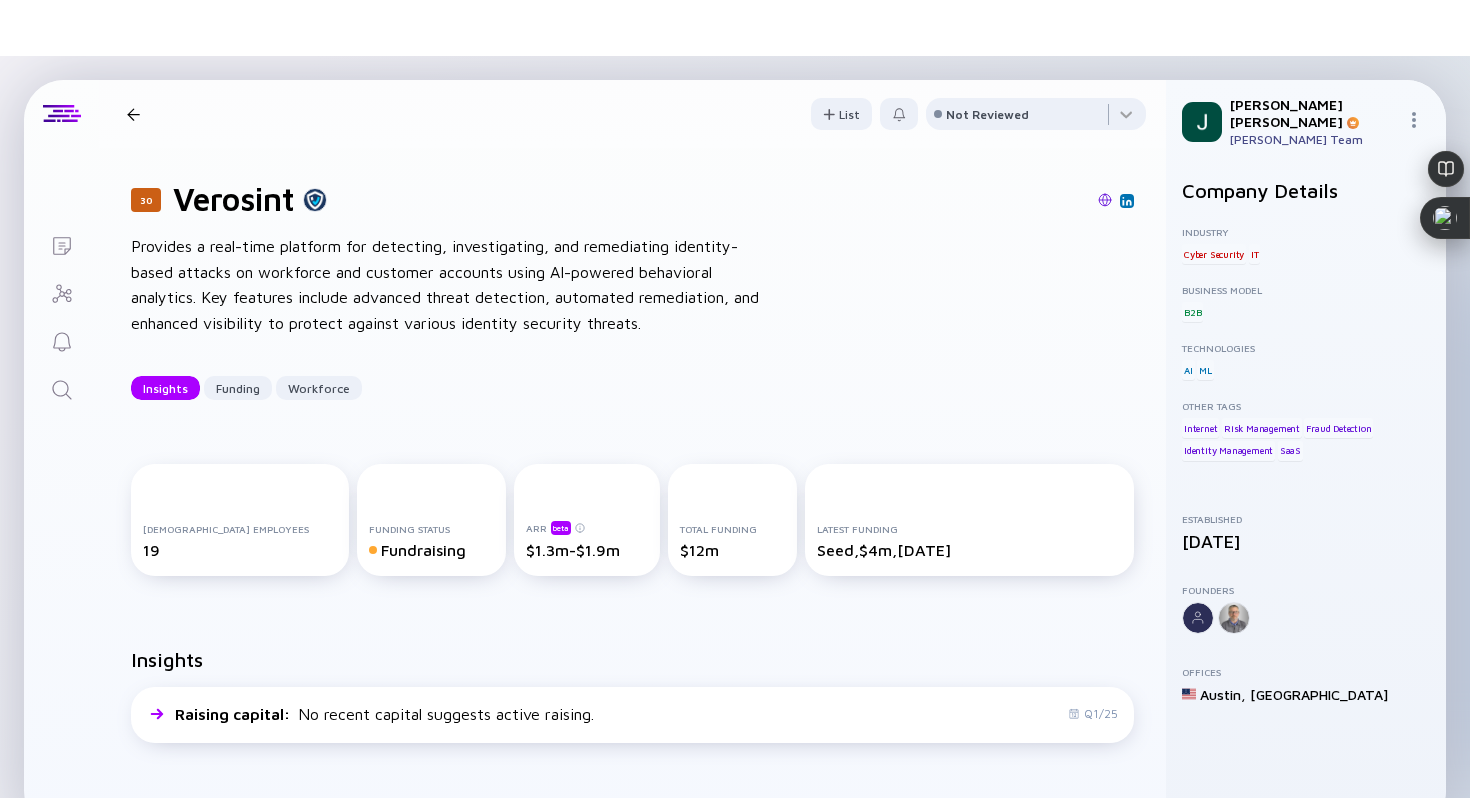 click at bounding box center [1105, 200] 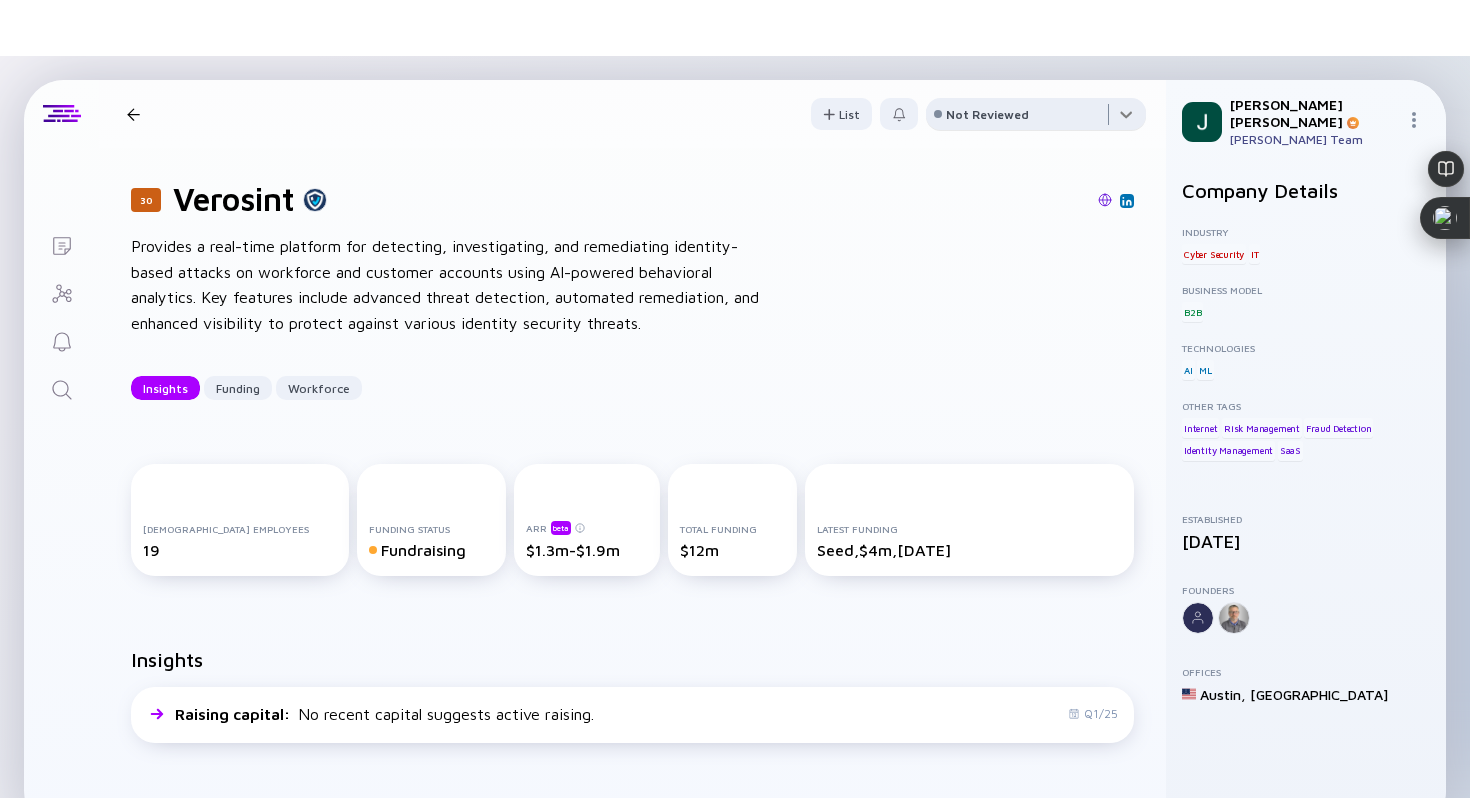 click at bounding box center (1036, 118) 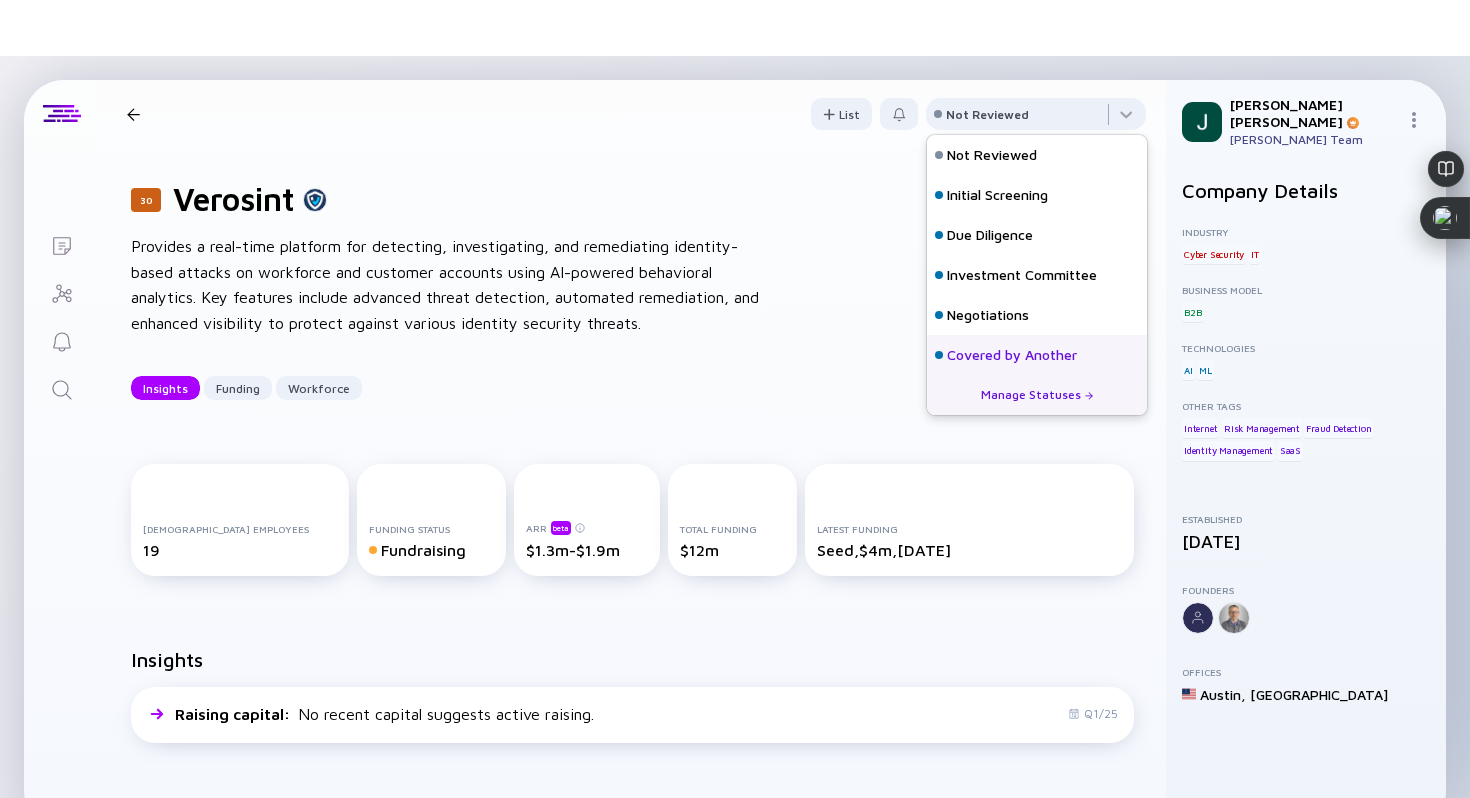 click on "Covered by Another" at bounding box center (1012, 355) 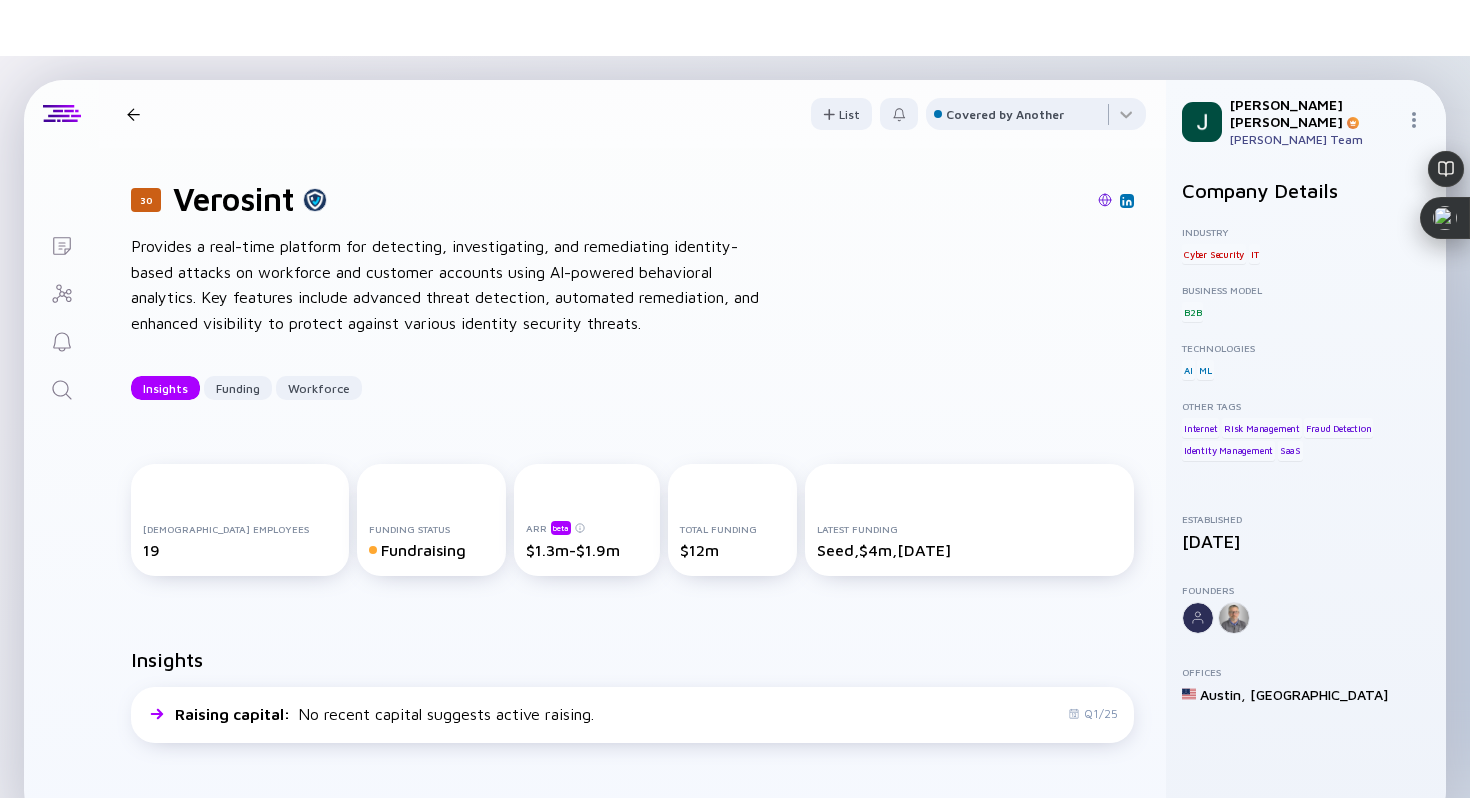 click on "30 Verosint Insights Funding Workforce List Covered by Another" at bounding box center [632, 114] 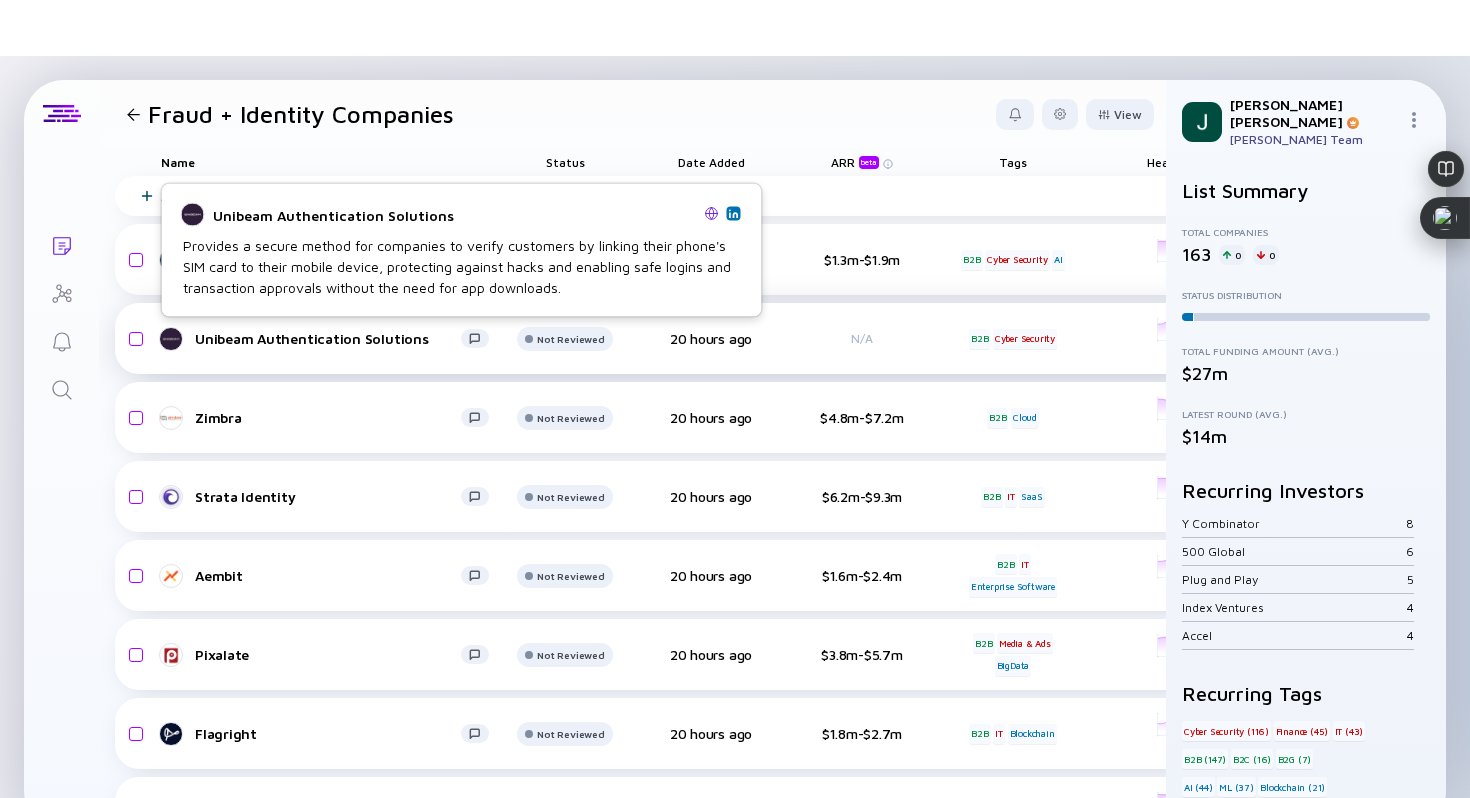 click on "Unibeam Authentication Solutions" at bounding box center (328, 338) 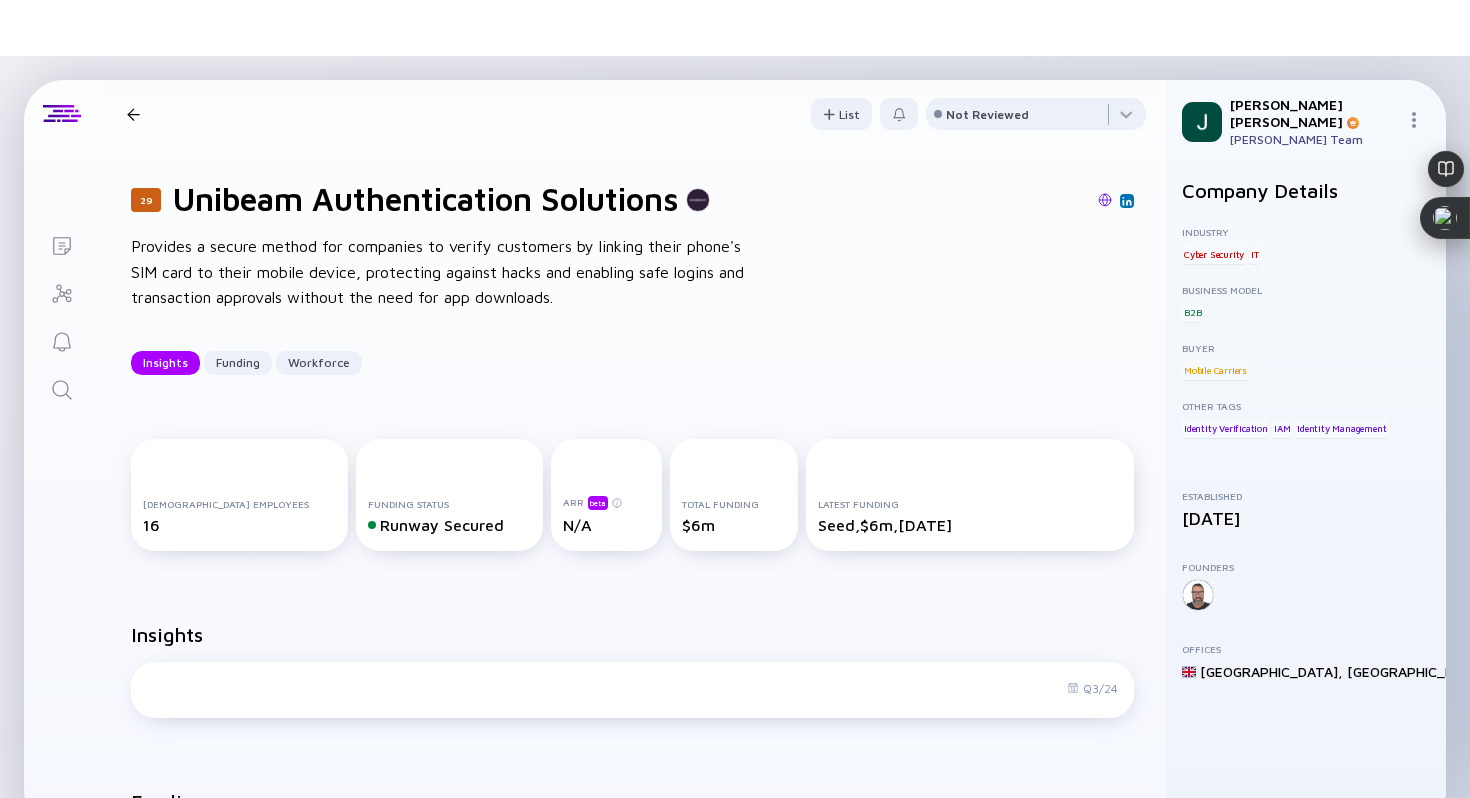 click at bounding box center [1105, 200] 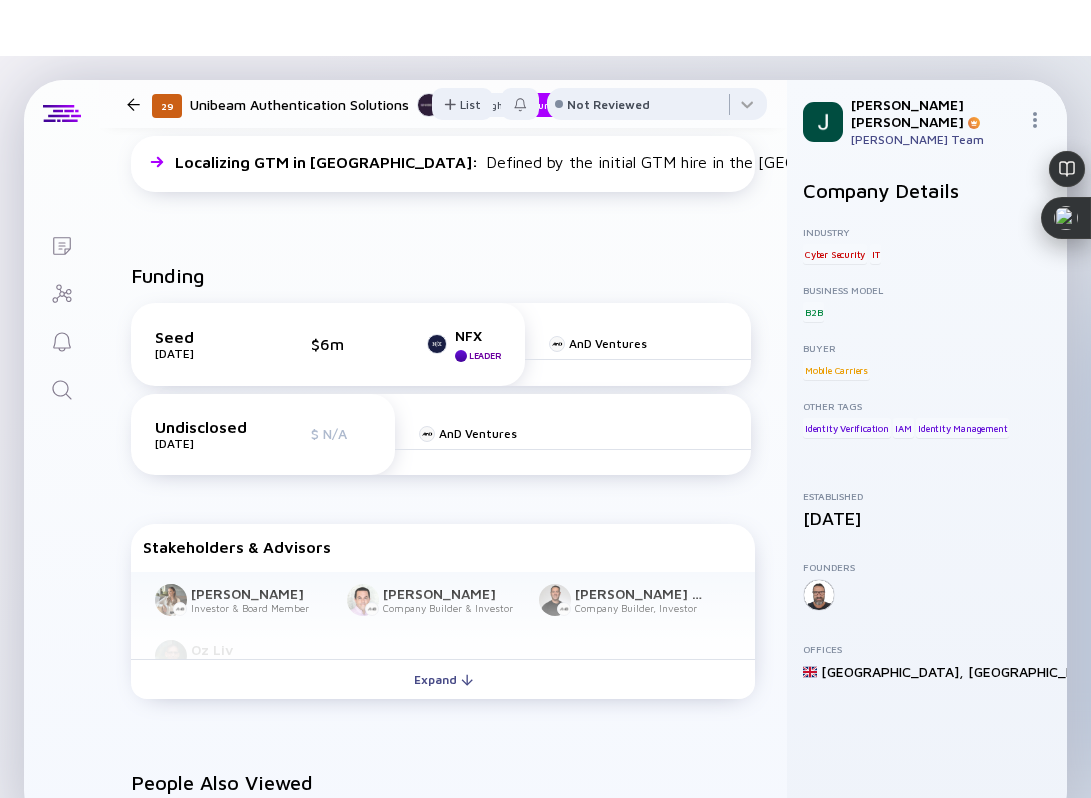 scroll, scrollTop: 572, scrollLeft: 0, axis: vertical 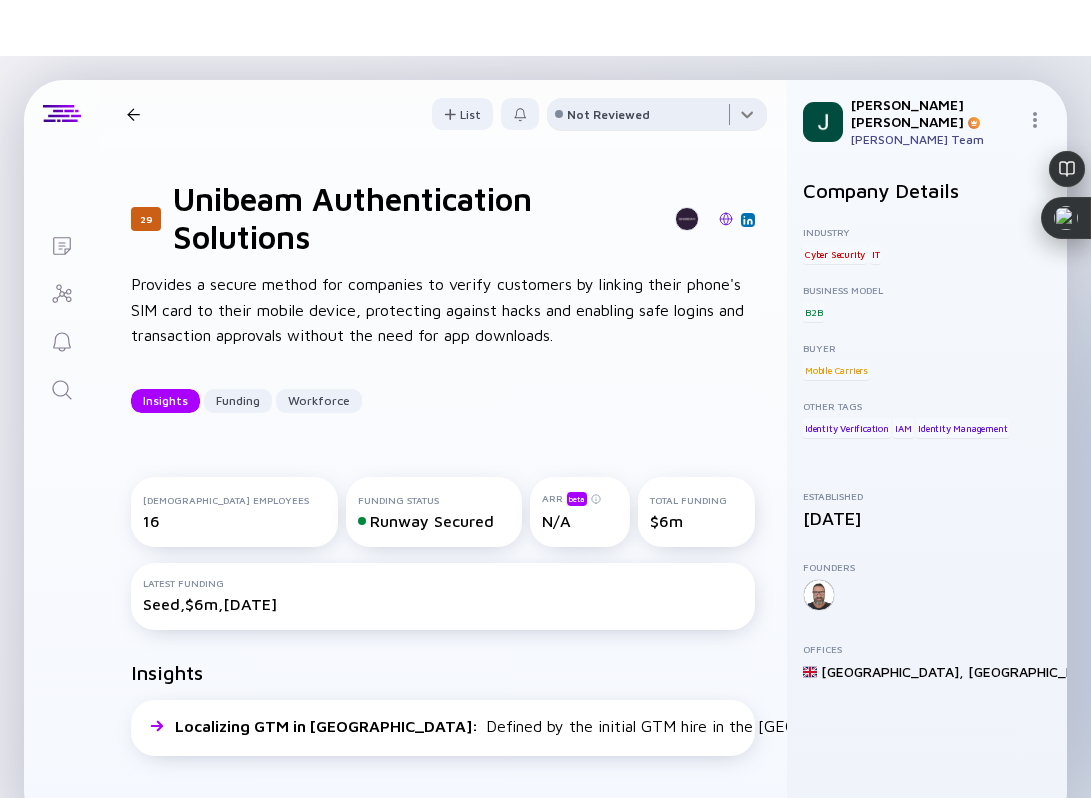 click at bounding box center (657, 118) 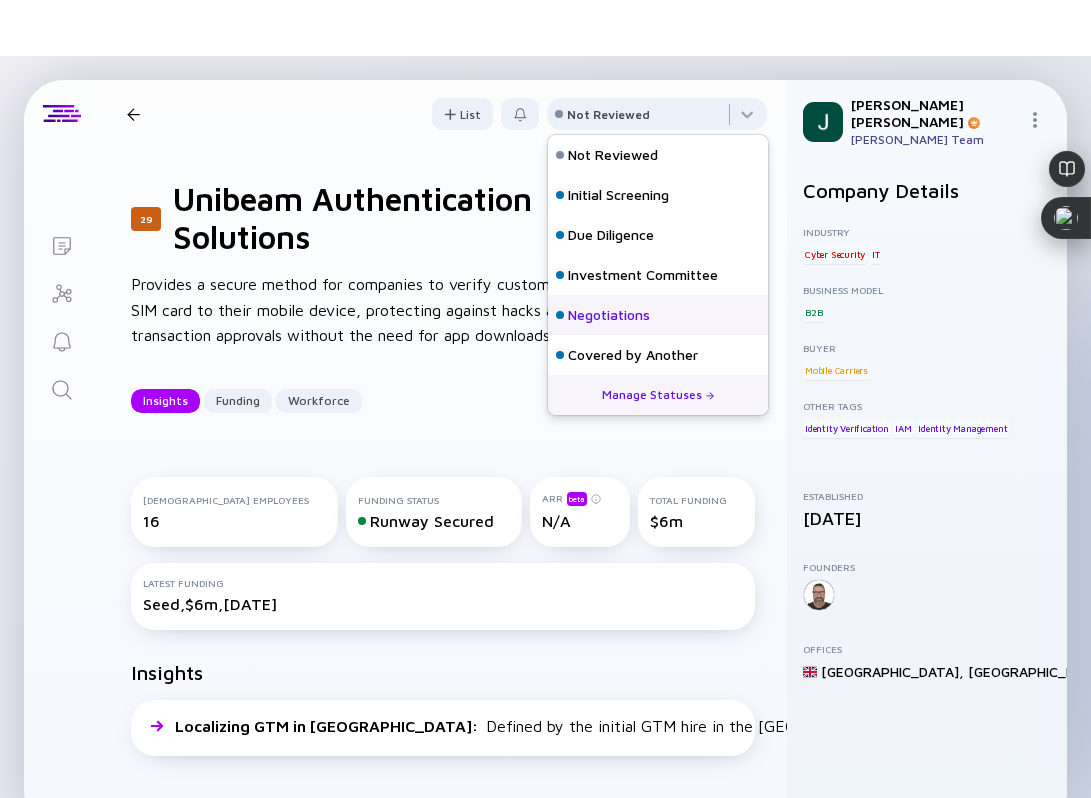 scroll, scrollTop: 128, scrollLeft: 0, axis: vertical 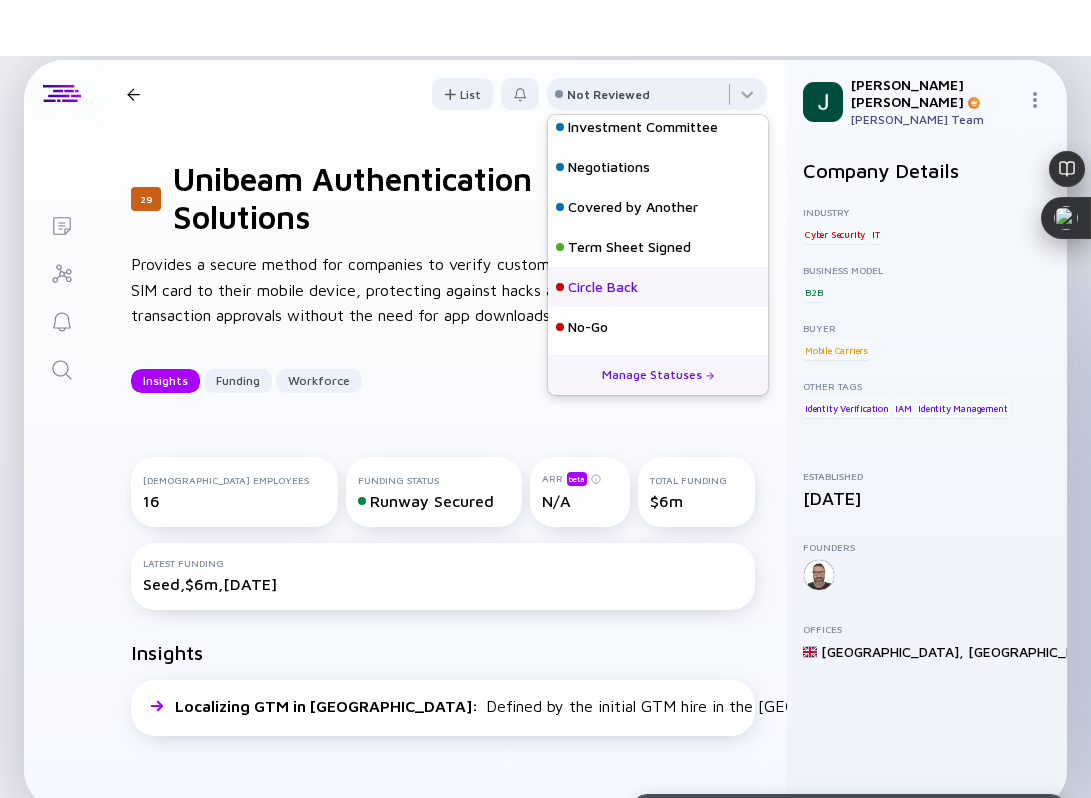 click on "Circle Back" at bounding box center [658, 287] 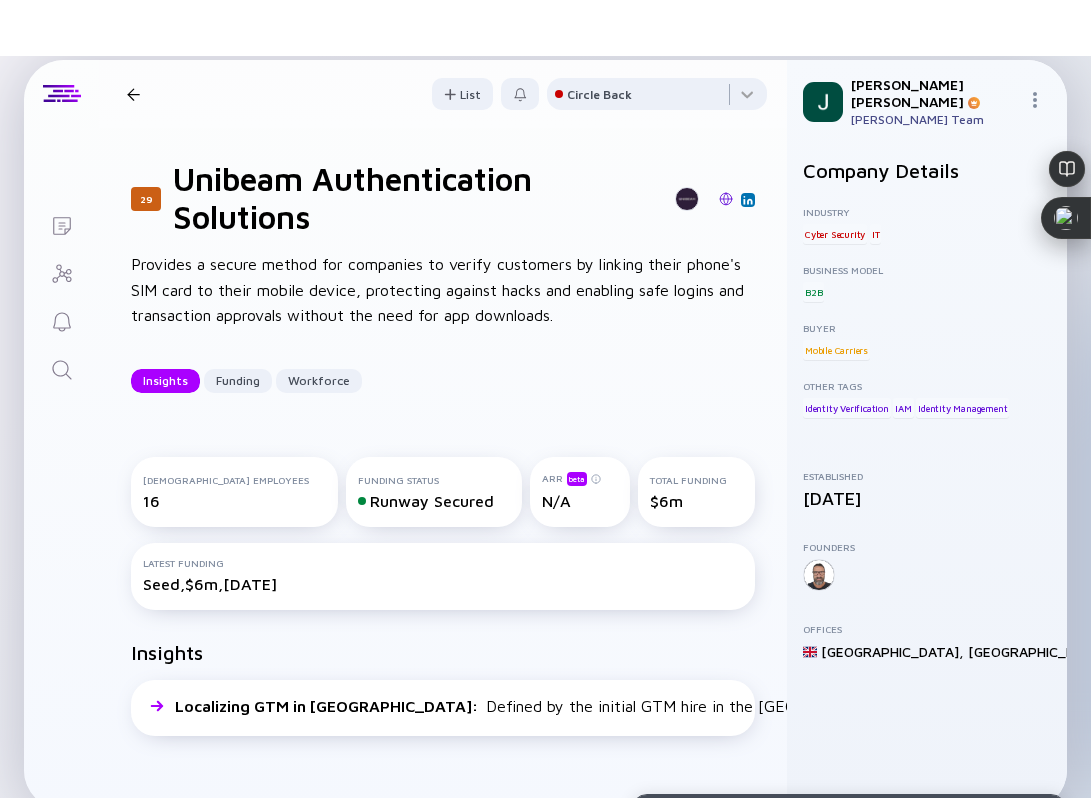 click at bounding box center (133, 94) 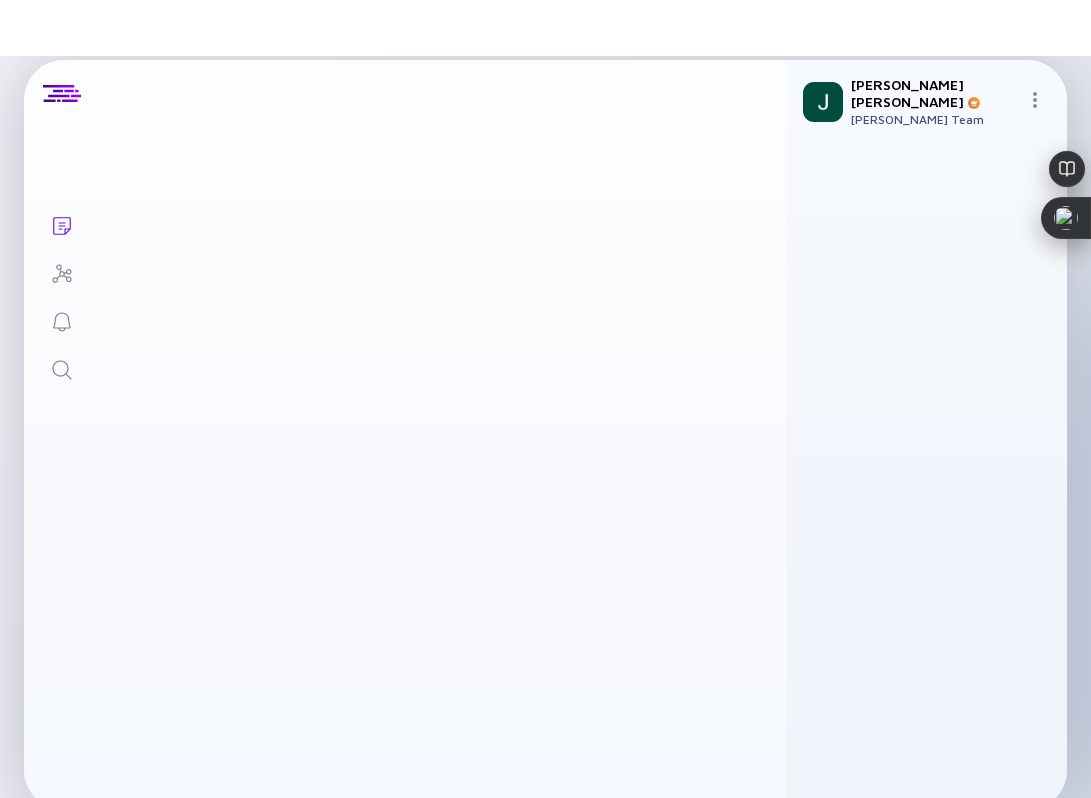 scroll, scrollTop: 0, scrollLeft: 0, axis: both 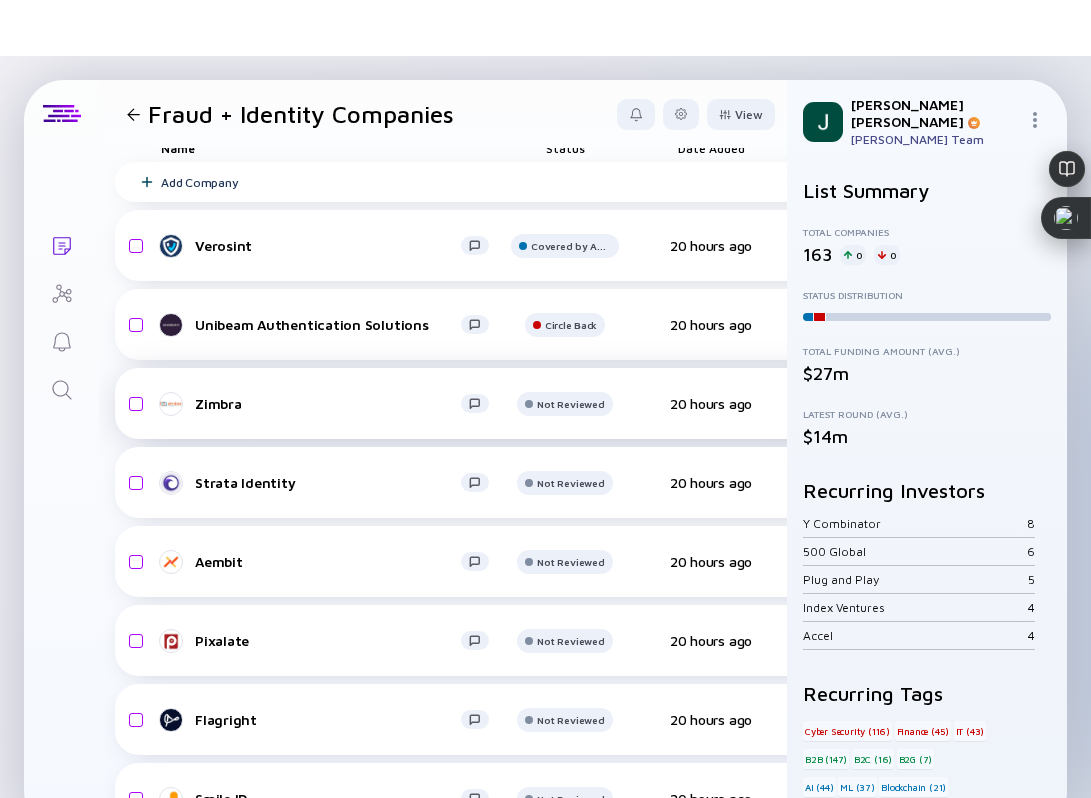 click on "Zimbra Not Reviewed 20 hours ago $4.8m-$7.2m
B2B Cloud headcount-zimbra 35 Headcount salesColumn-zimbra 9 ( 26% ) Sales marketingColumn-zimbra 2 ( 6% ) Marketing Undisclosed $2.5m,
Jul 2014" at bounding box center (980, 403) 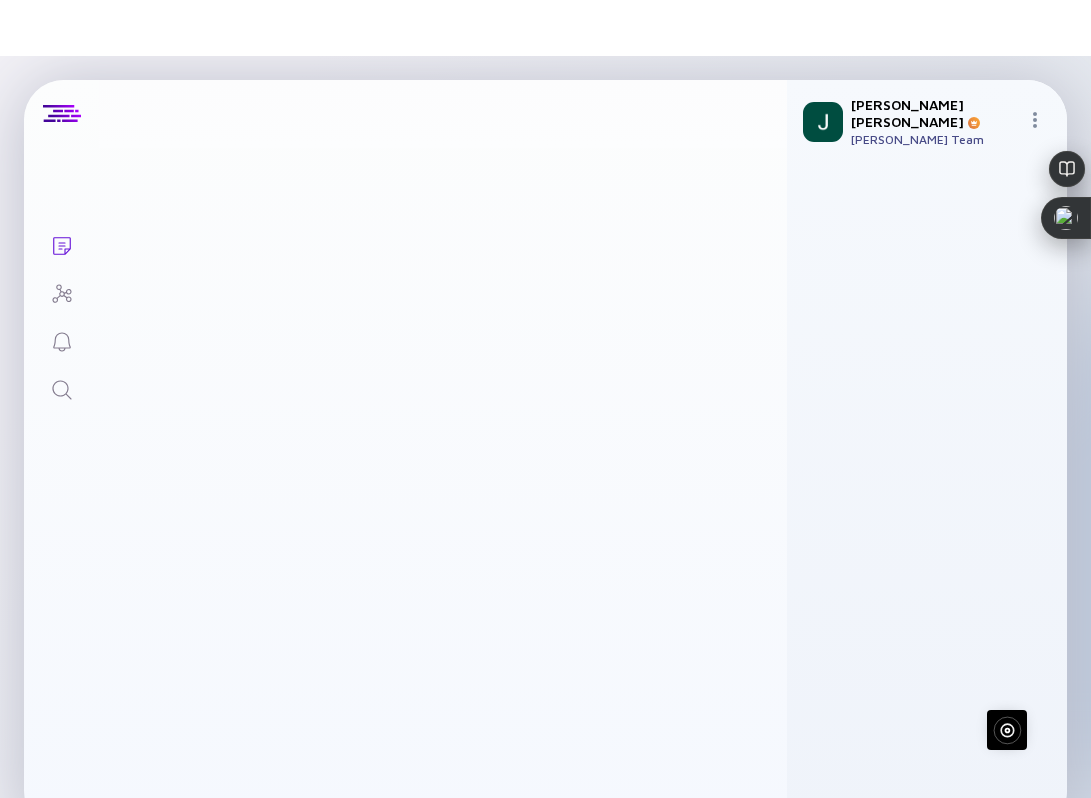scroll, scrollTop: 0, scrollLeft: 0, axis: both 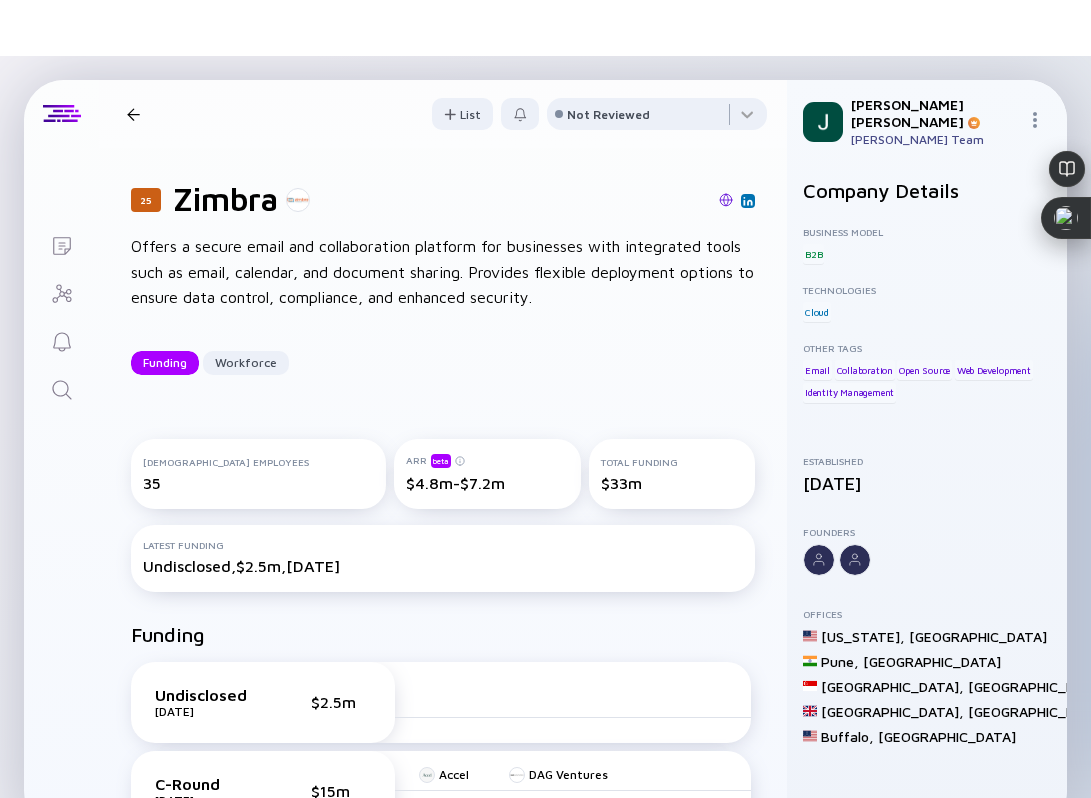 click at bounding box center (726, 200) 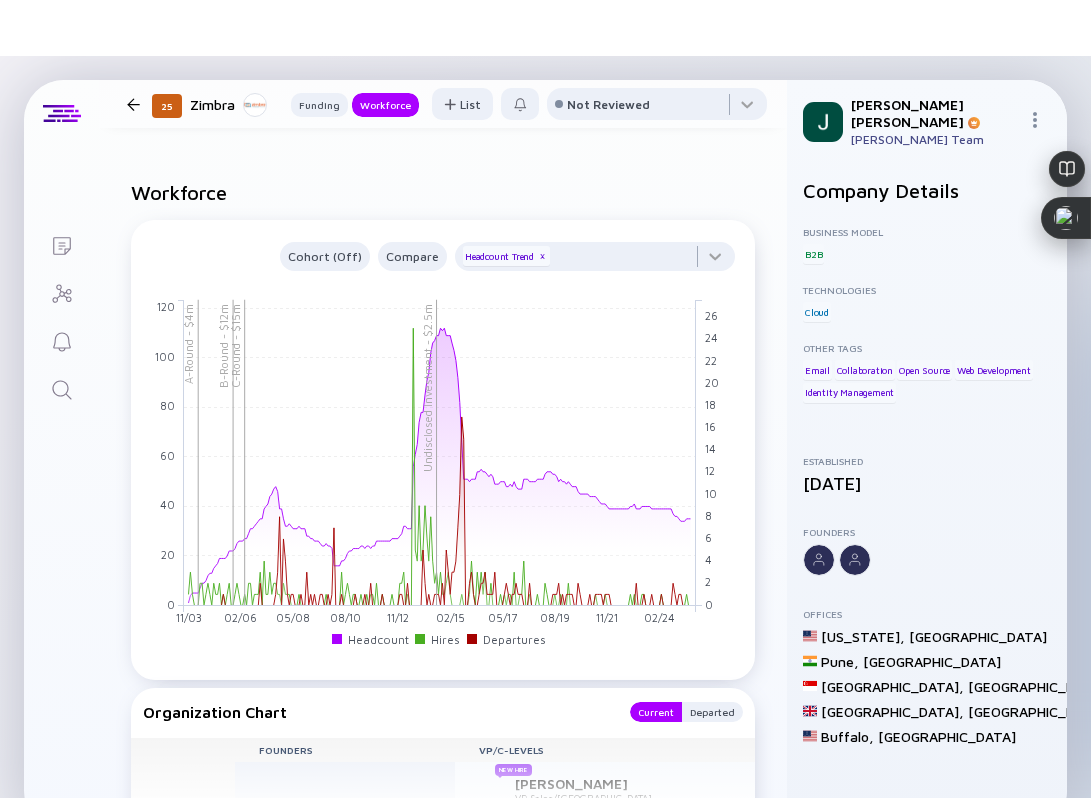 scroll, scrollTop: 1502, scrollLeft: 0, axis: vertical 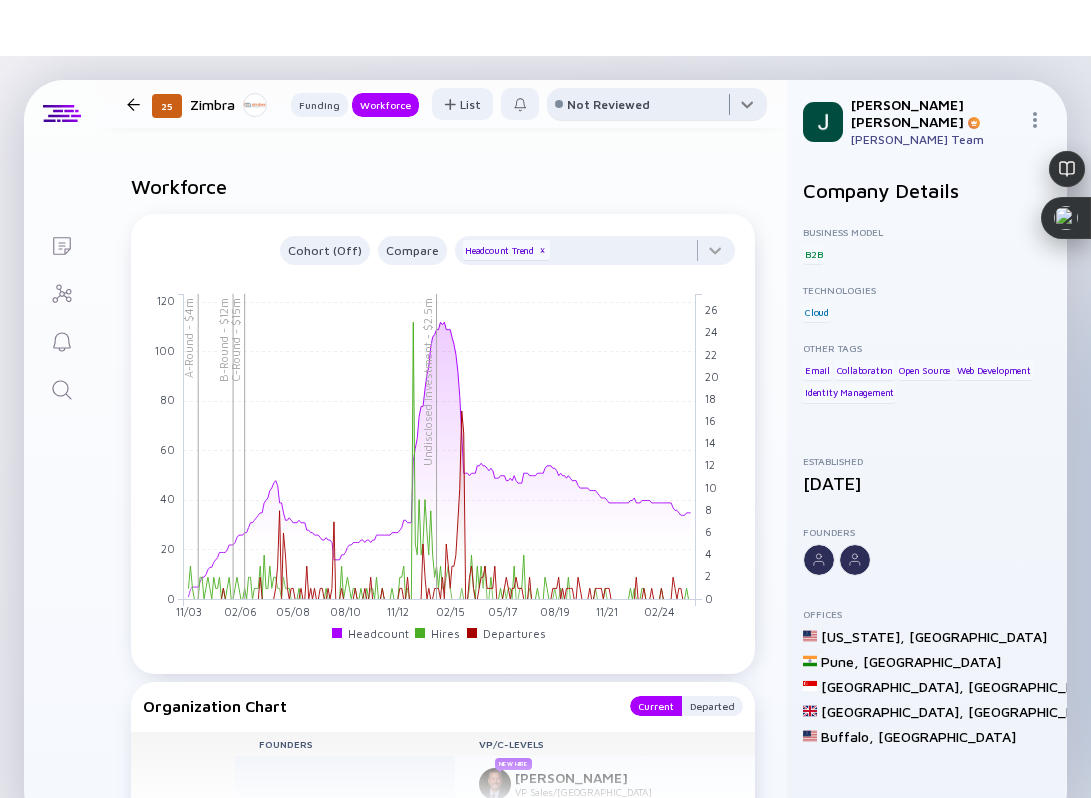 click at bounding box center [657, 108] 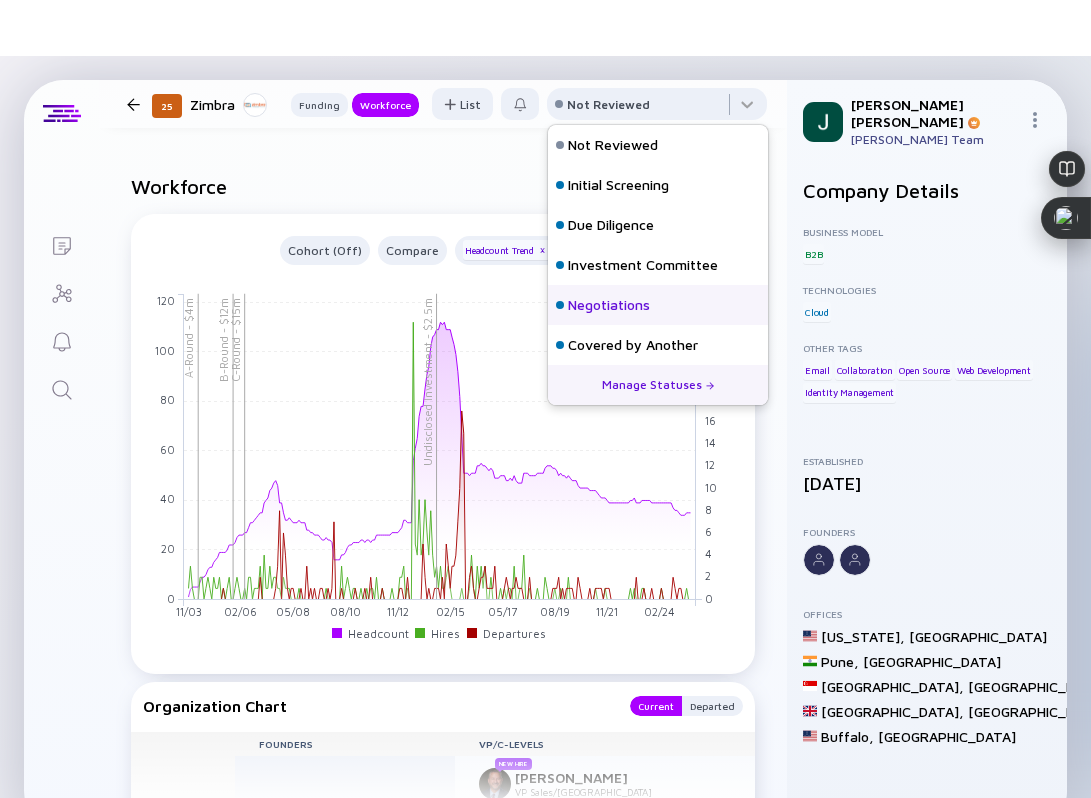 scroll, scrollTop: 128, scrollLeft: 0, axis: vertical 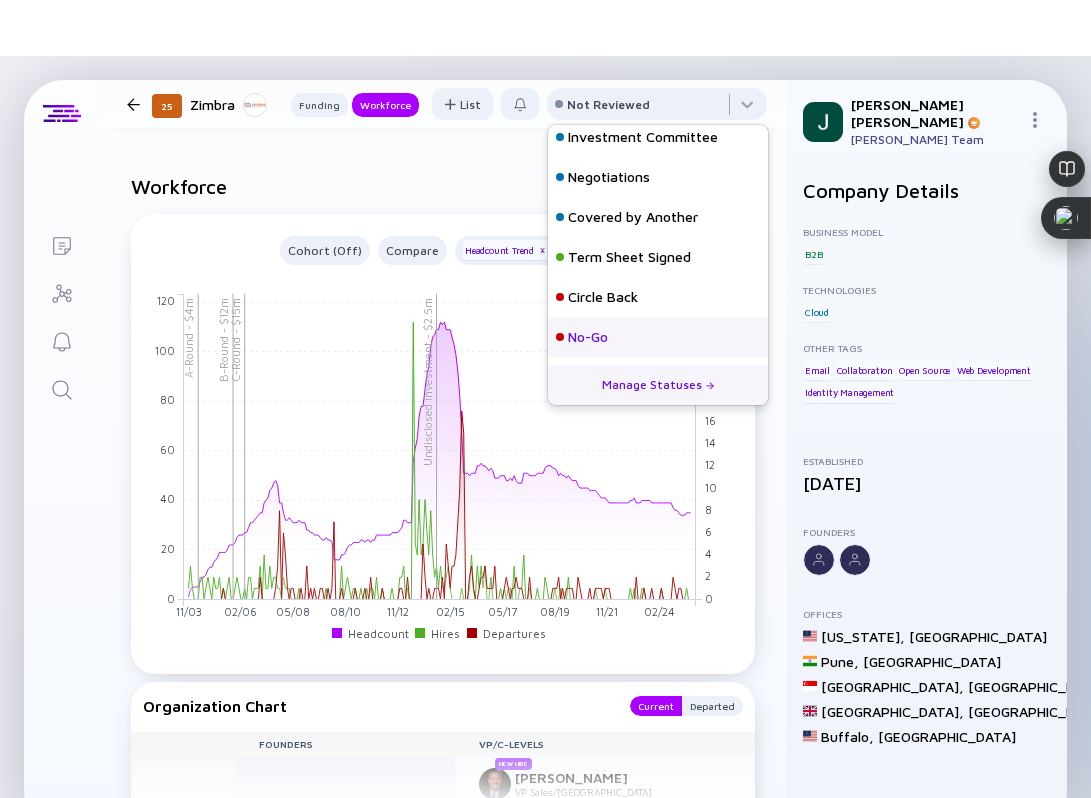 click on "No-Go" at bounding box center (658, 337) 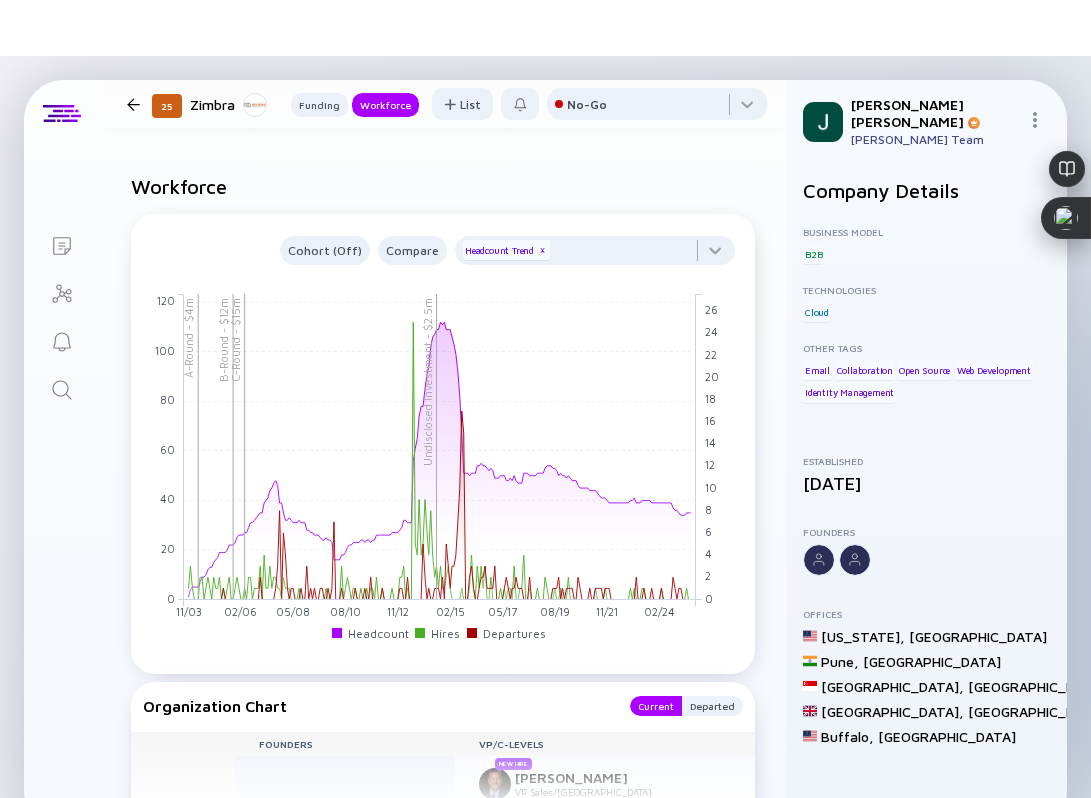 click at bounding box center [133, 104] 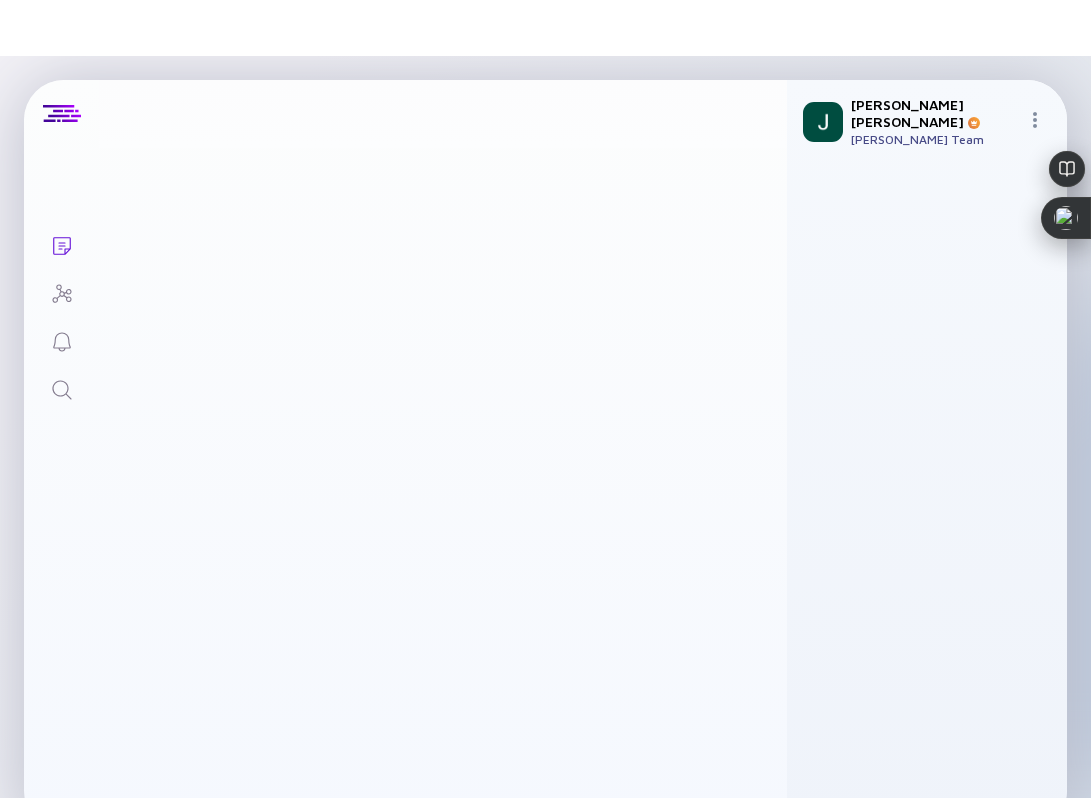 scroll, scrollTop: 14, scrollLeft: 0, axis: vertical 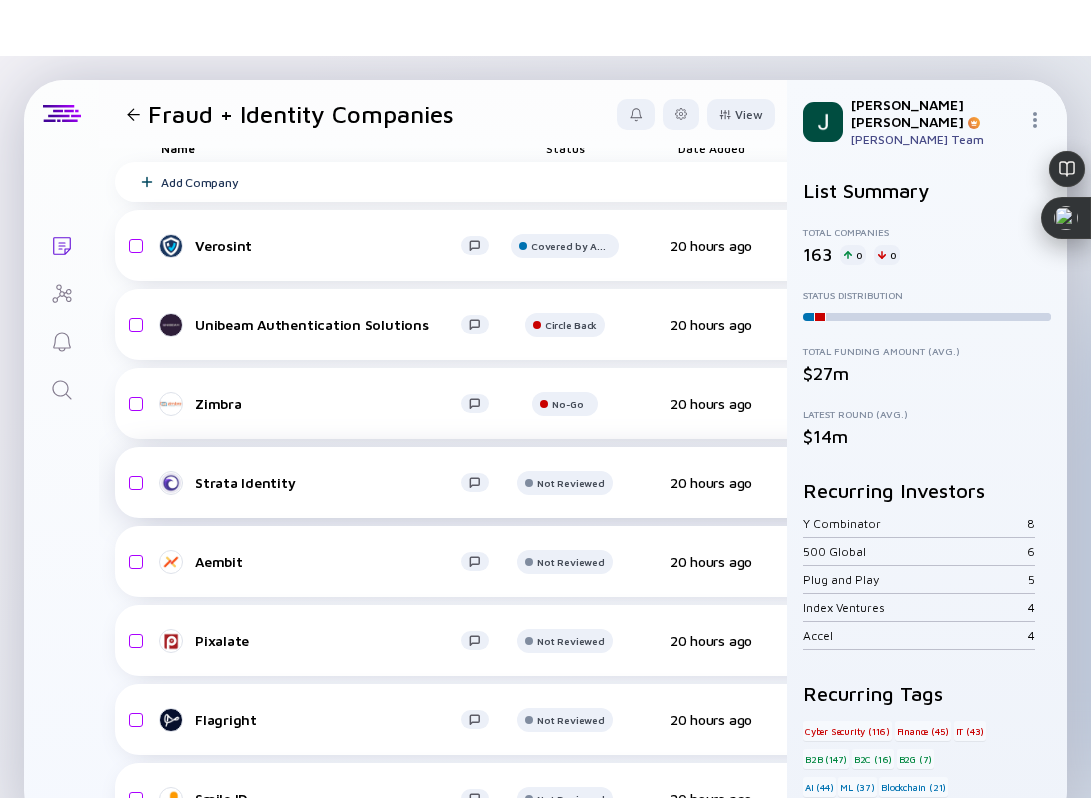 click on "Strata Identity" at bounding box center [333, 483] 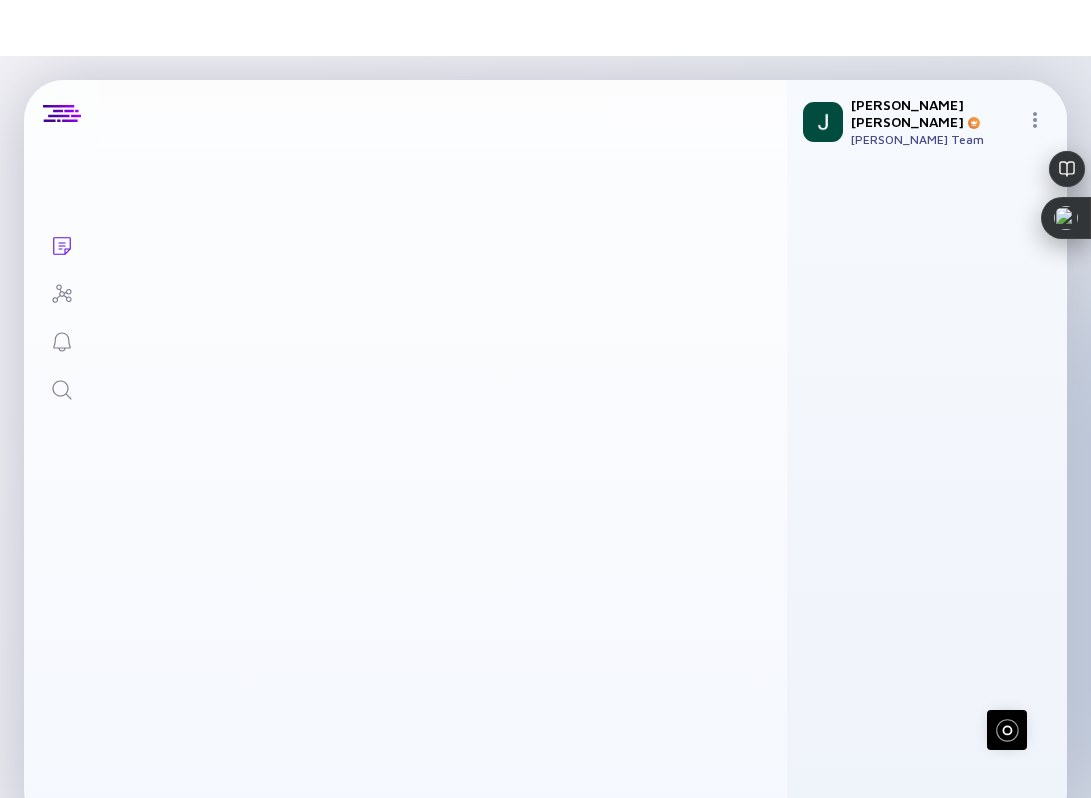 scroll, scrollTop: 0, scrollLeft: 0, axis: both 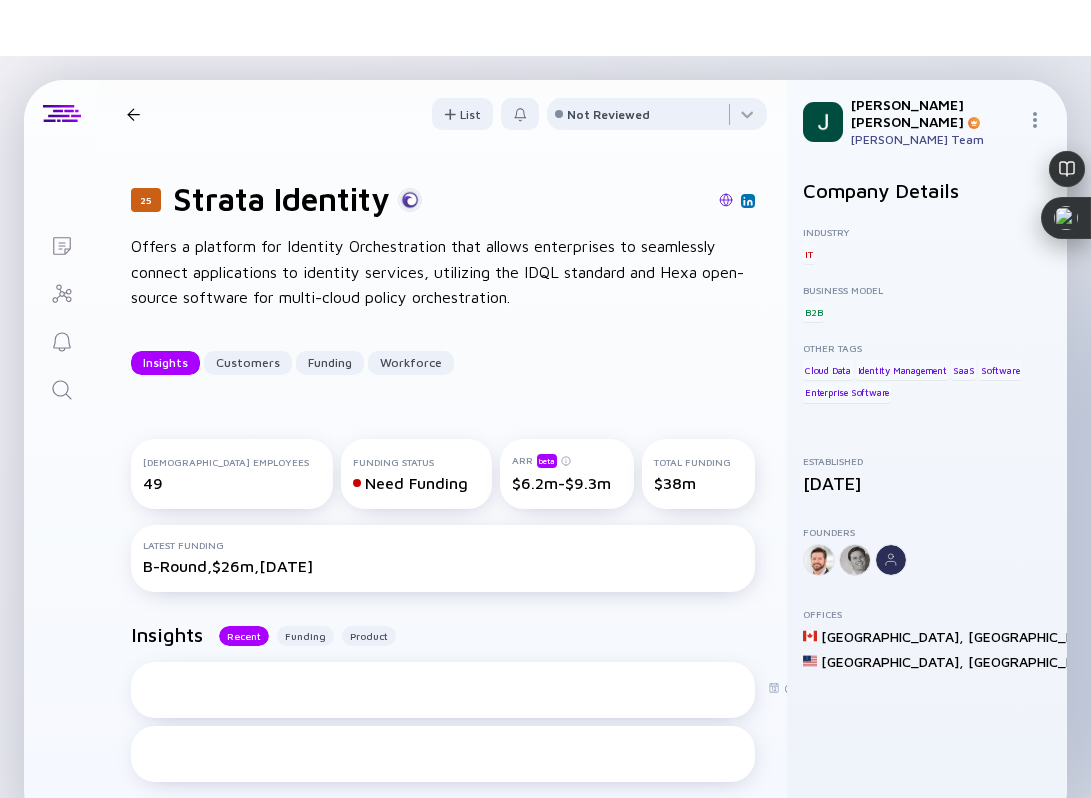 click at bounding box center (726, 200) 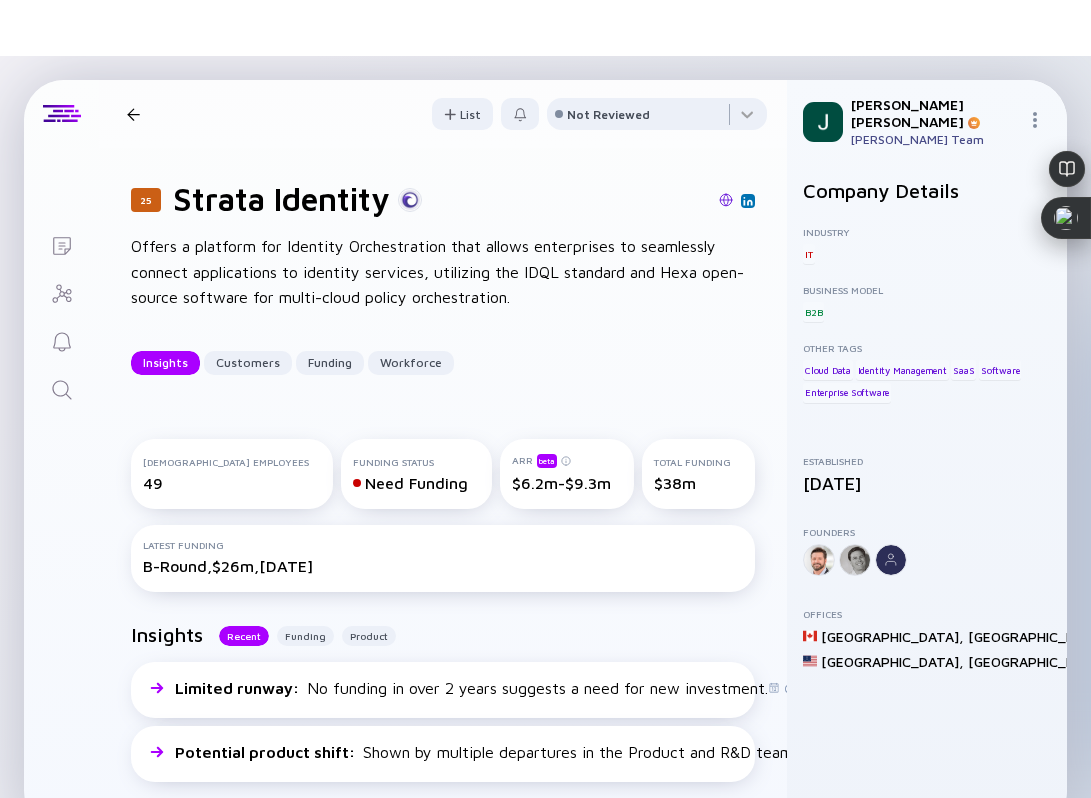 click on "25 Strata Identity Insights Customers Funding Workforce List Not Reviewed" at bounding box center [443, 114] 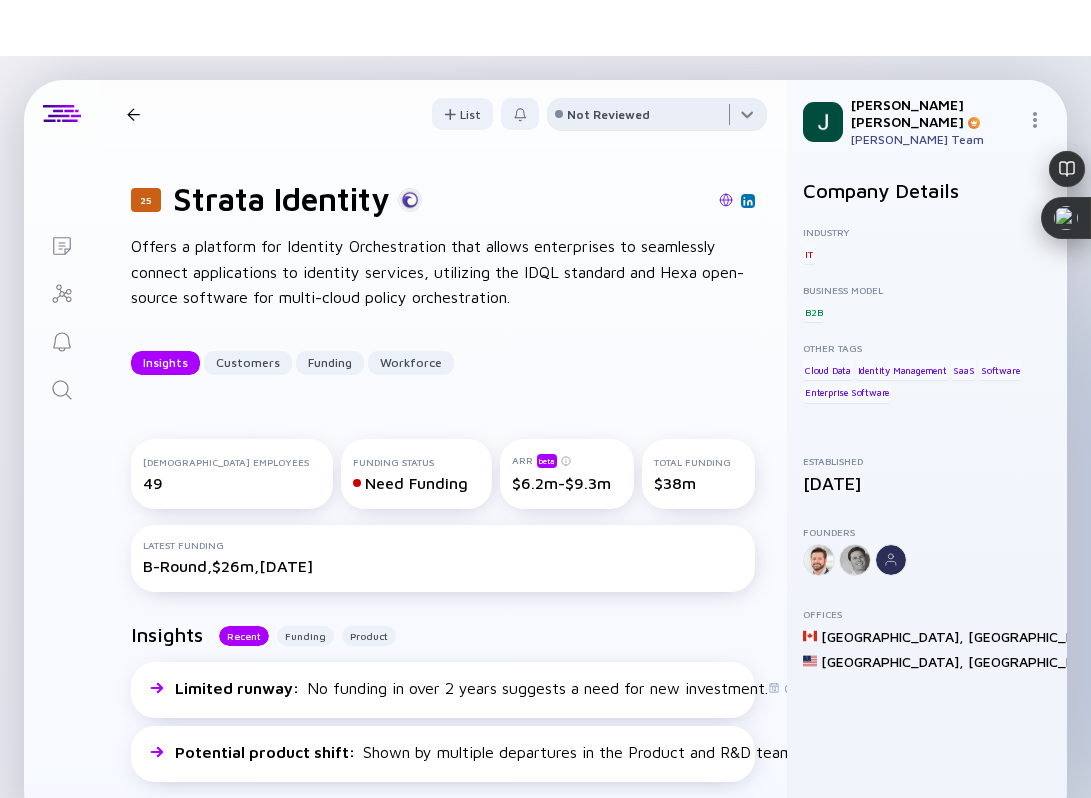 click at bounding box center [657, 118] 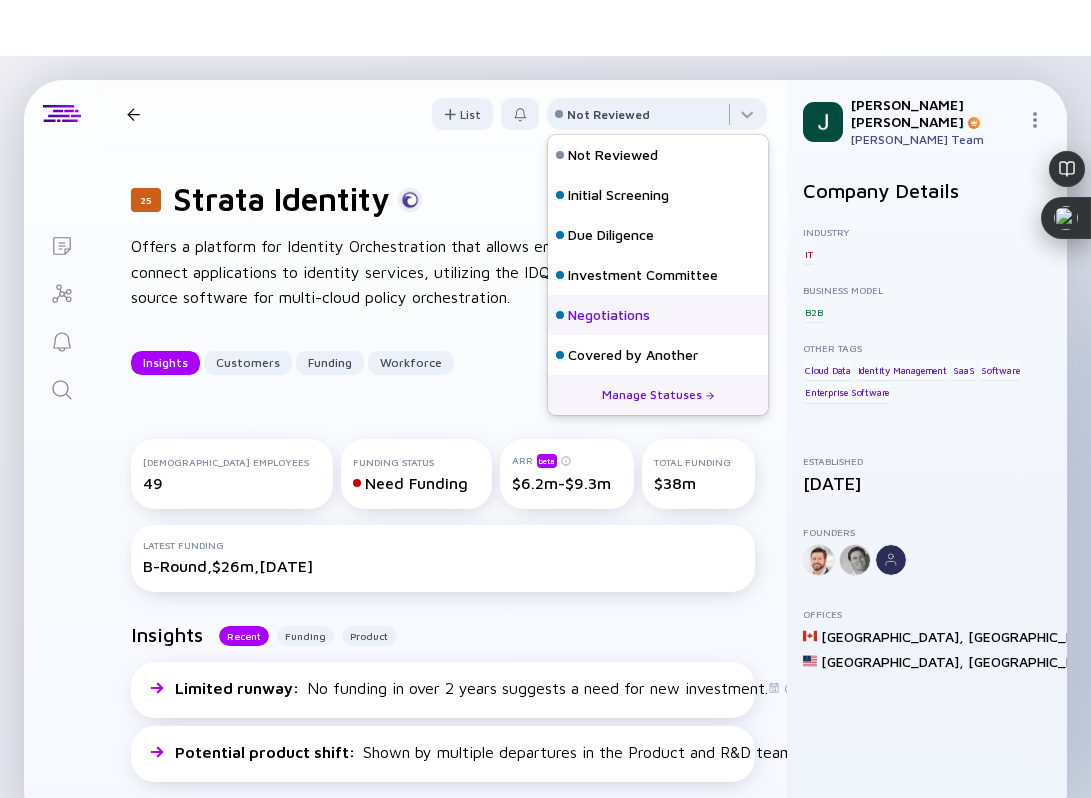 scroll, scrollTop: 128, scrollLeft: 0, axis: vertical 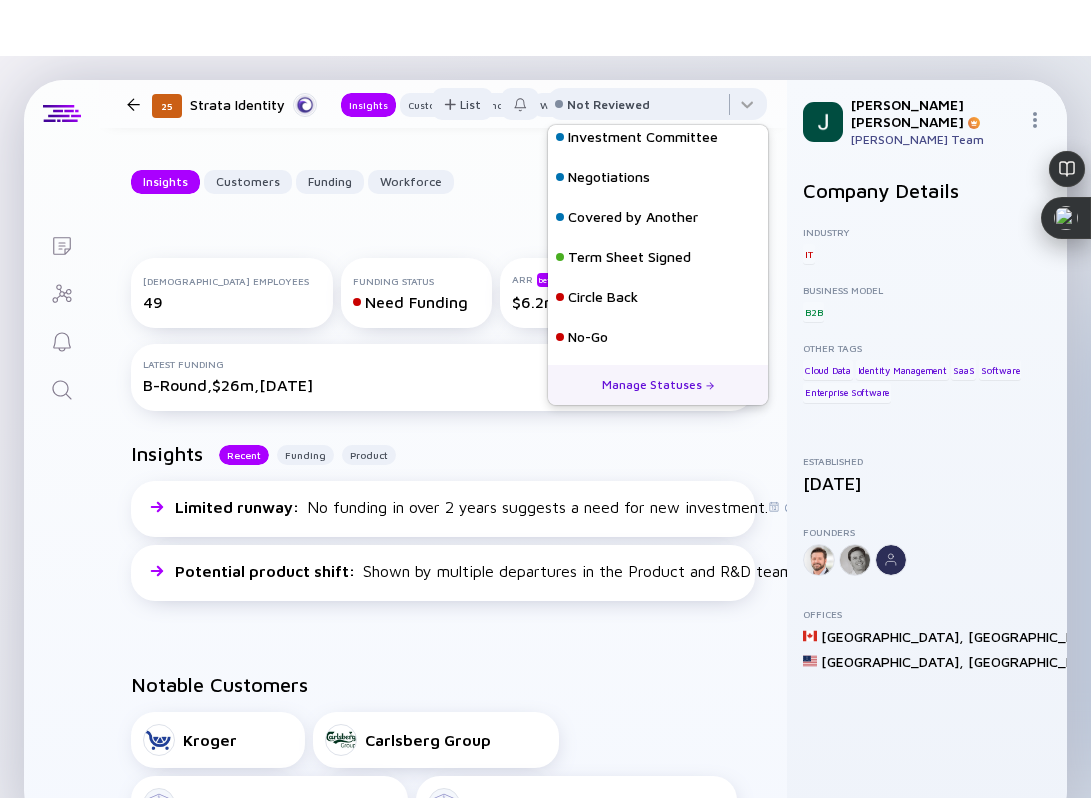 click on "Funding Status" at bounding box center [416, 281] 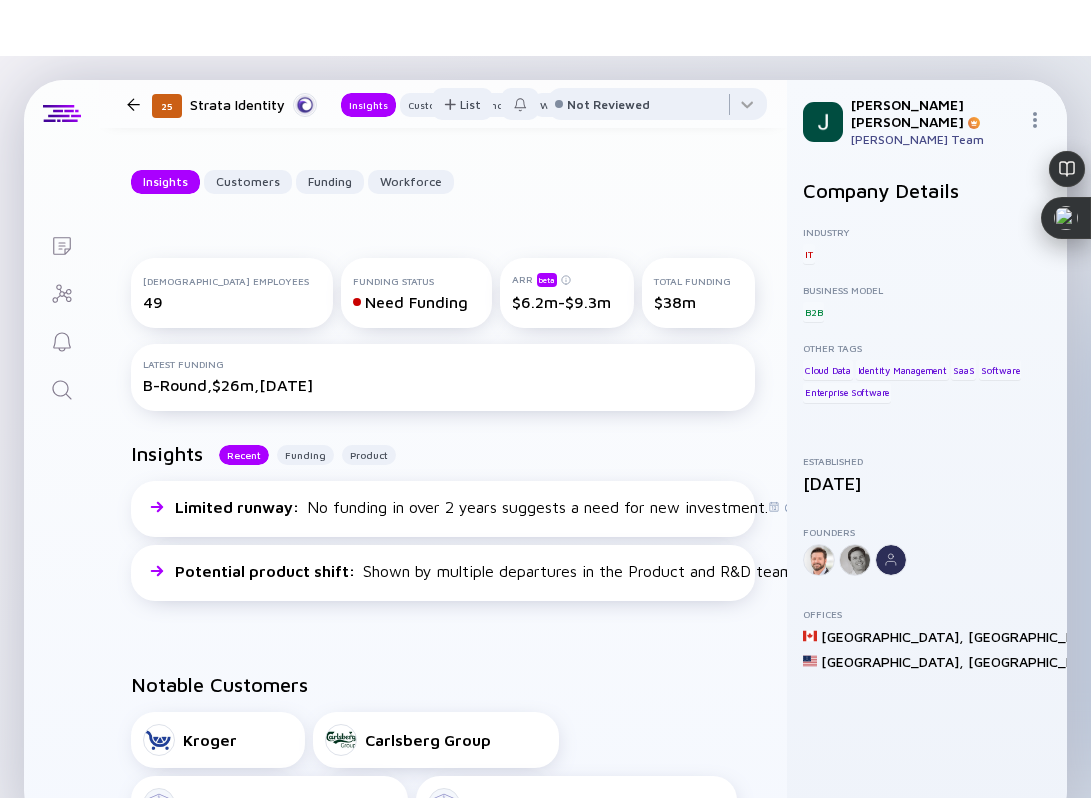 click on "Need Funding" at bounding box center (416, 302) 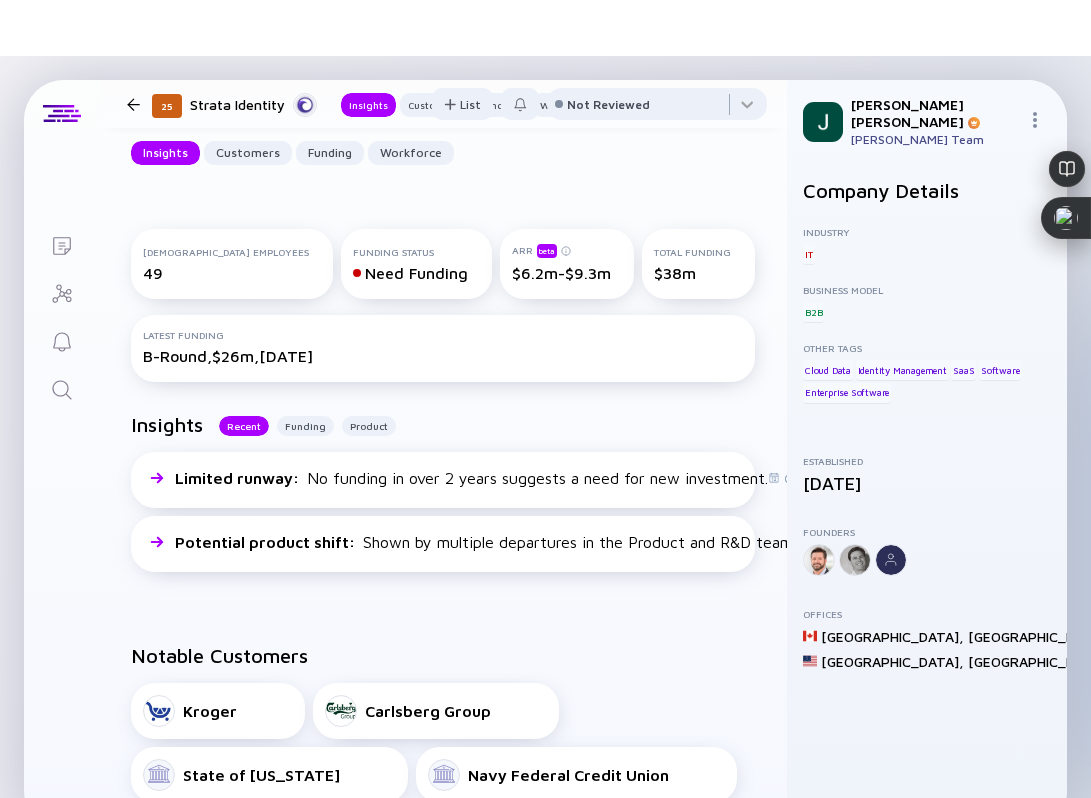 scroll, scrollTop: 219, scrollLeft: 0, axis: vertical 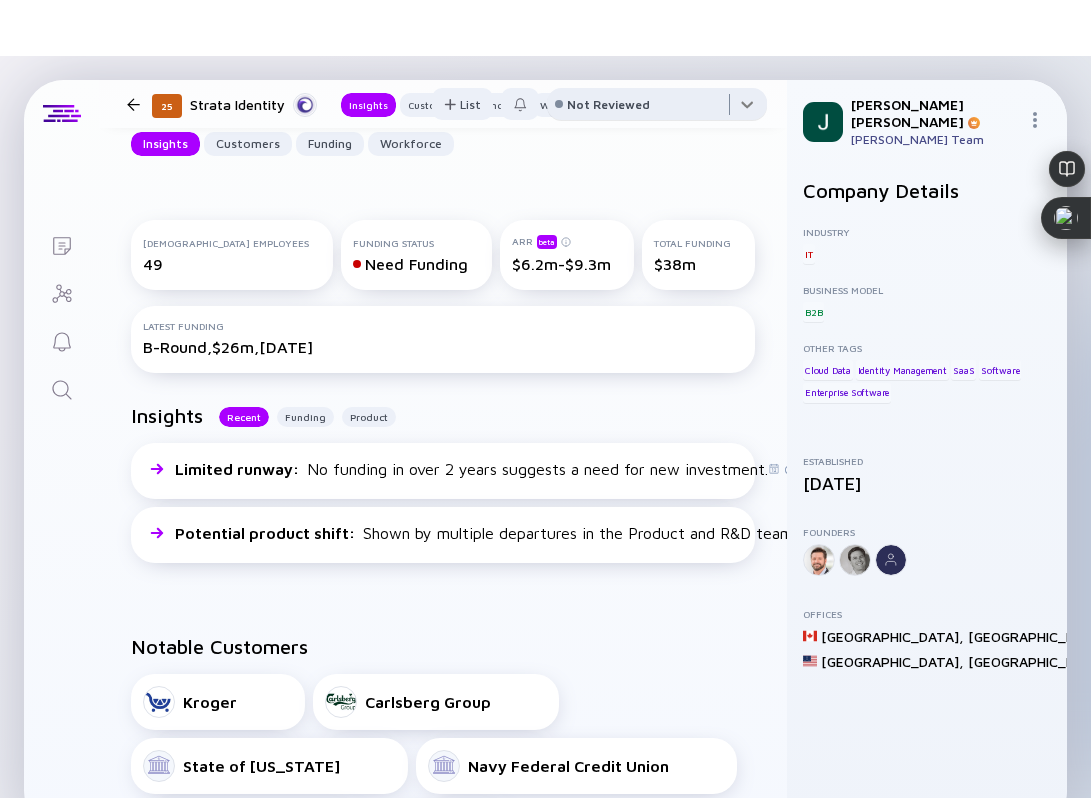click at bounding box center [657, 108] 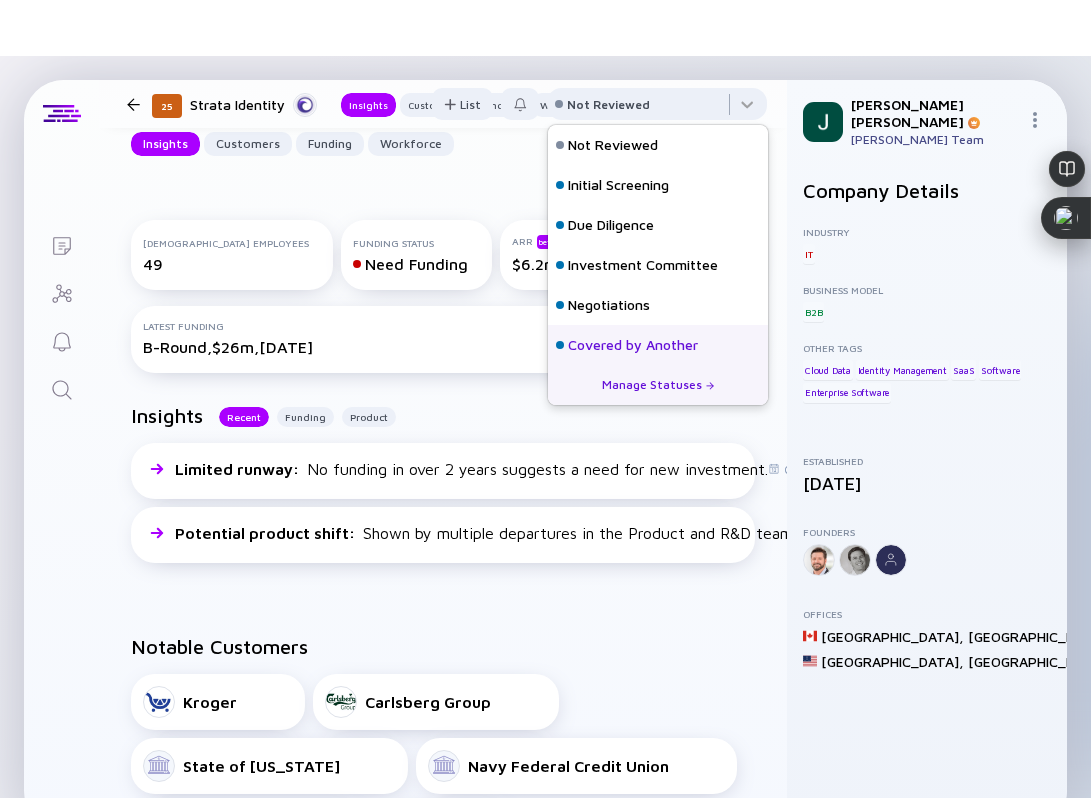 scroll, scrollTop: 128, scrollLeft: 0, axis: vertical 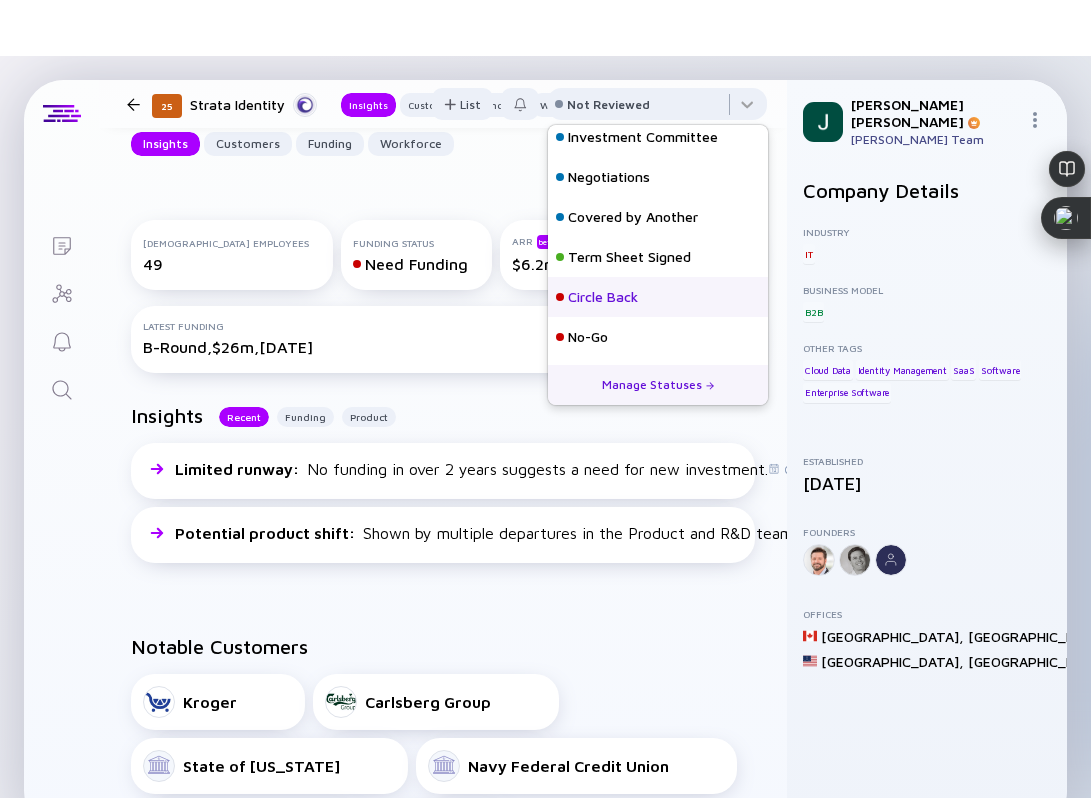 click on "Circle Back" at bounding box center (658, 297) 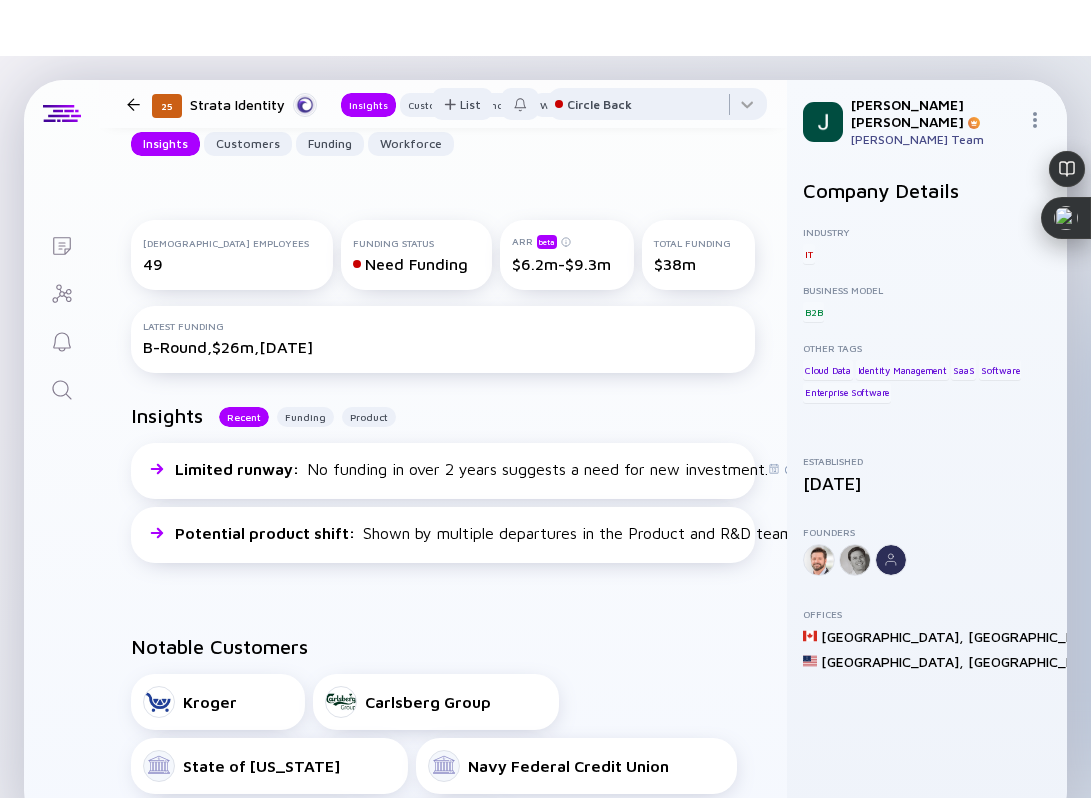click on "25 Strata Identity Insights Customers Funding Workforce List Circle Back" at bounding box center [443, 104] 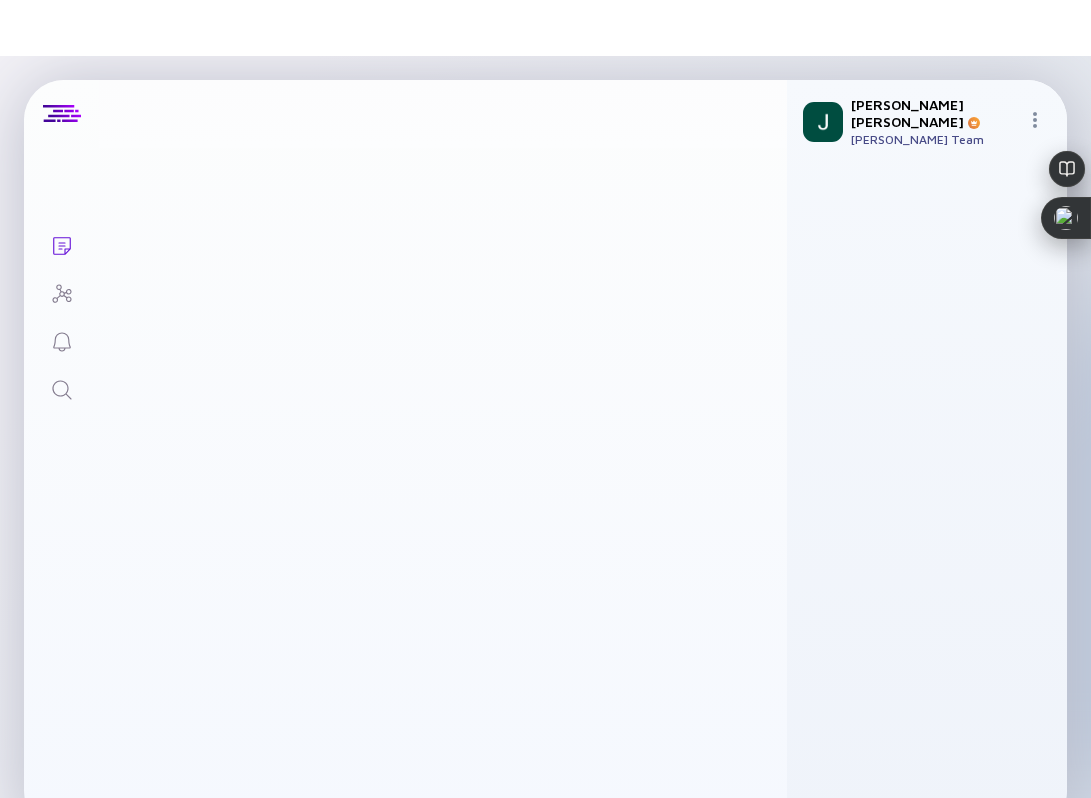 scroll, scrollTop: 14, scrollLeft: 0, axis: vertical 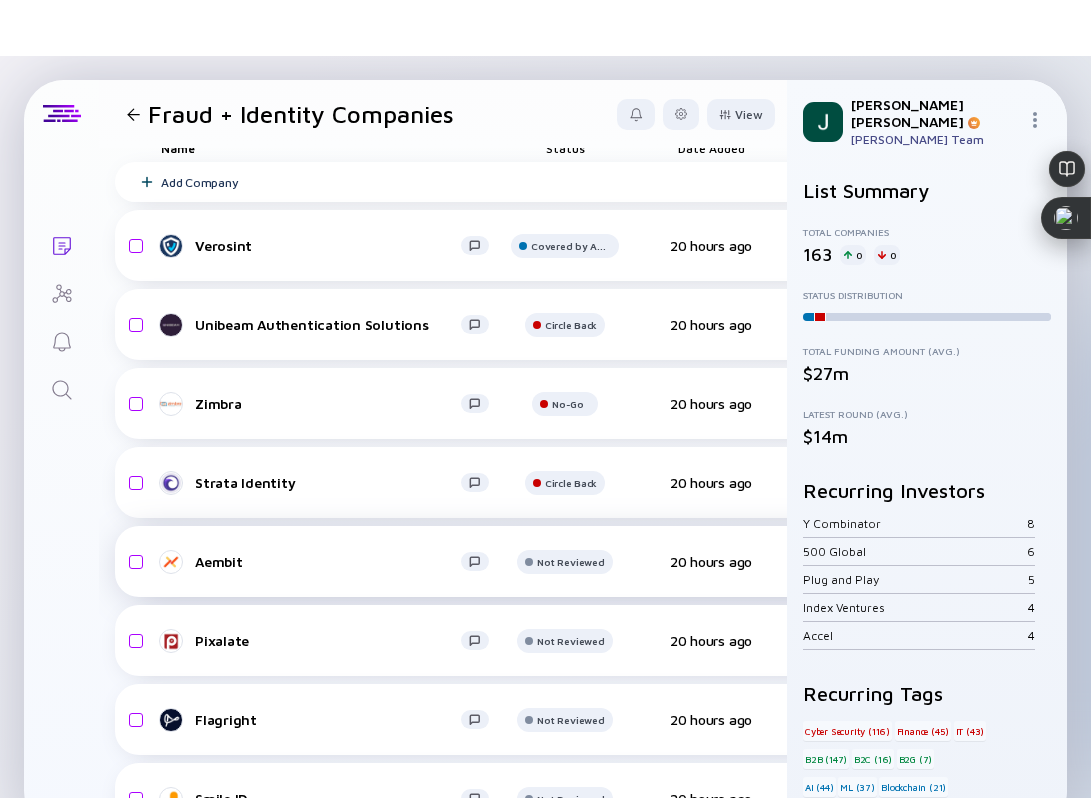 click on "Aembit Not Reviewed 20 hours ago $1.6m-$2.4m
B2B IT Enterprise Software headcount-aembit 19 Headcount salesColumn-aembit 3 ( 16% ) Sales marketingColumn-aembit 3 ( 16% ) Marketing A-Round $25m,
Sept 2024" at bounding box center [980, 561] 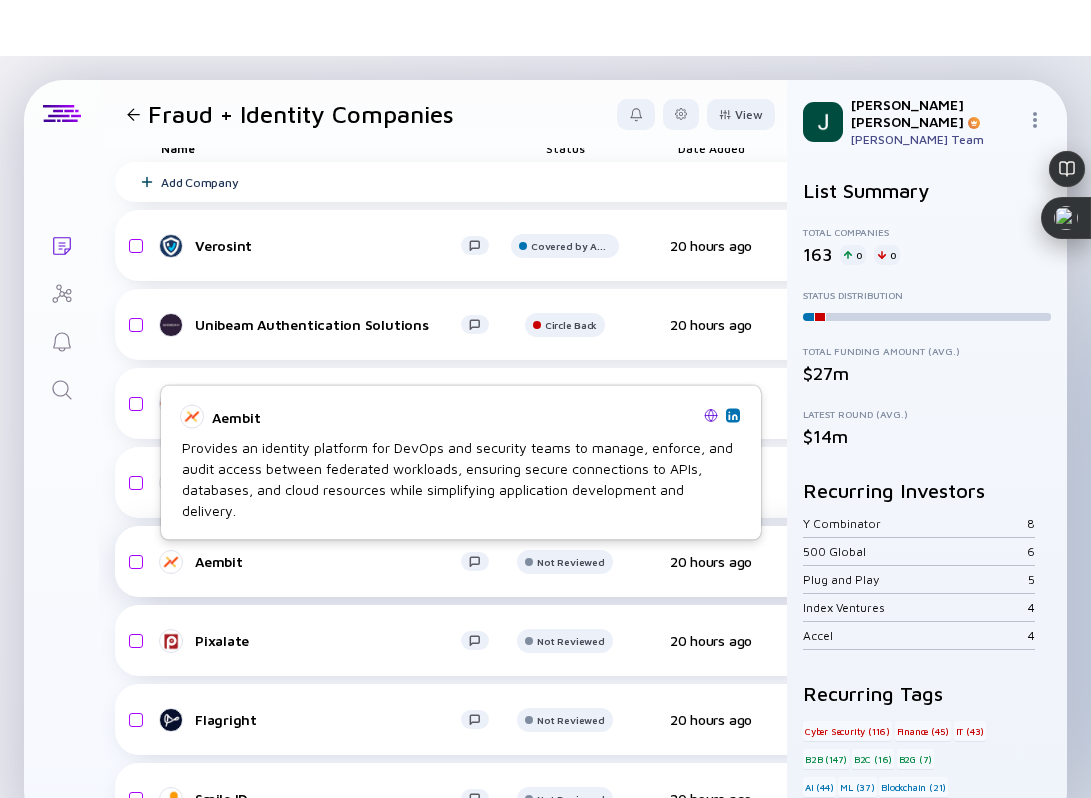 click on "Aembit" at bounding box center [328, 561] 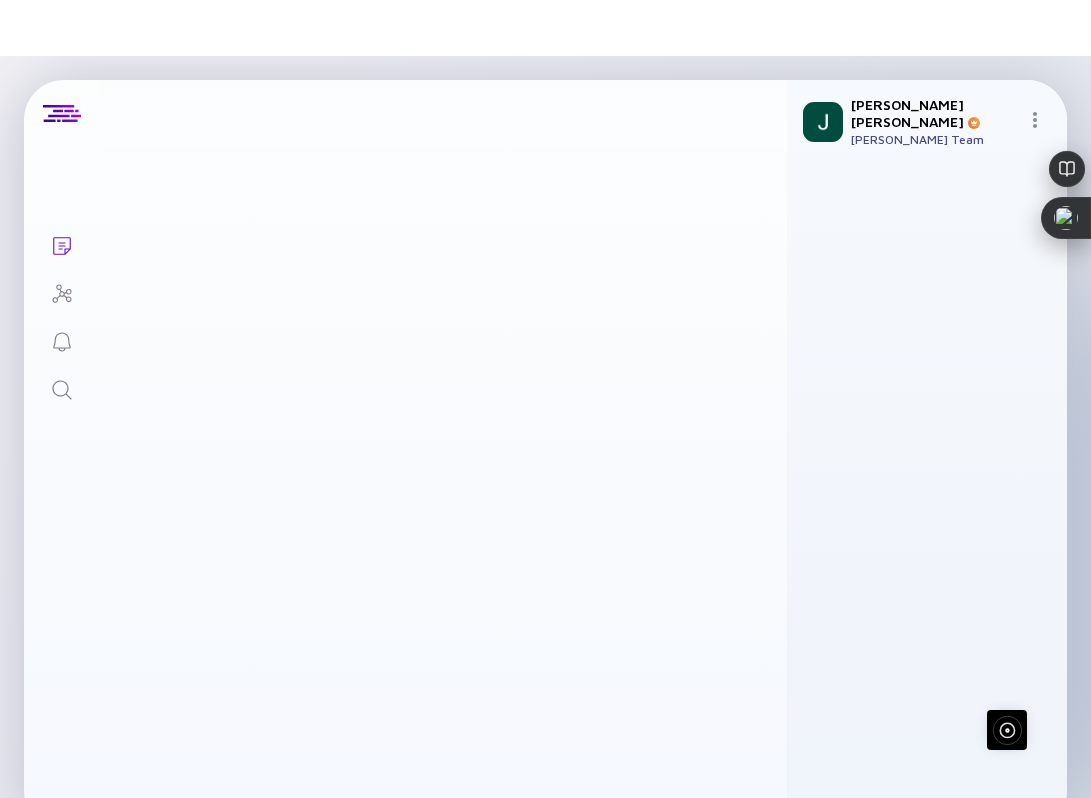 scroll, scrollTop: 0, scrollLeft: 0, axis: both 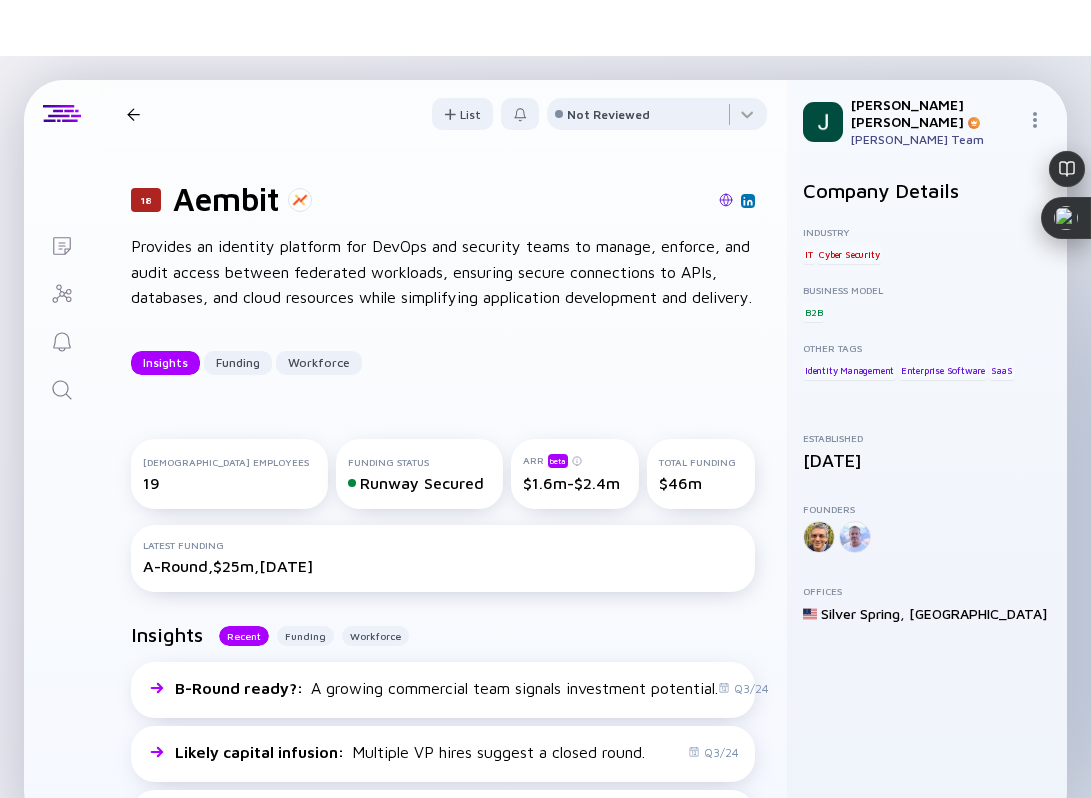 click at bounding box center [726, 200] 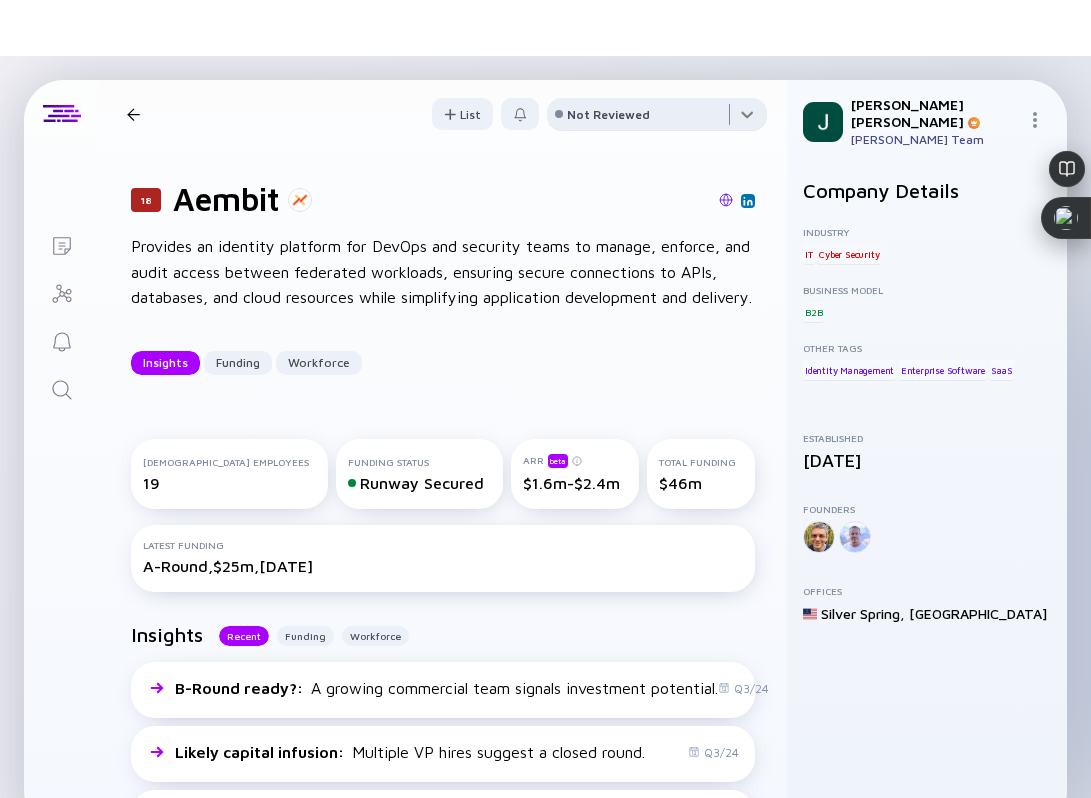 click at bounding box center (657, 118) 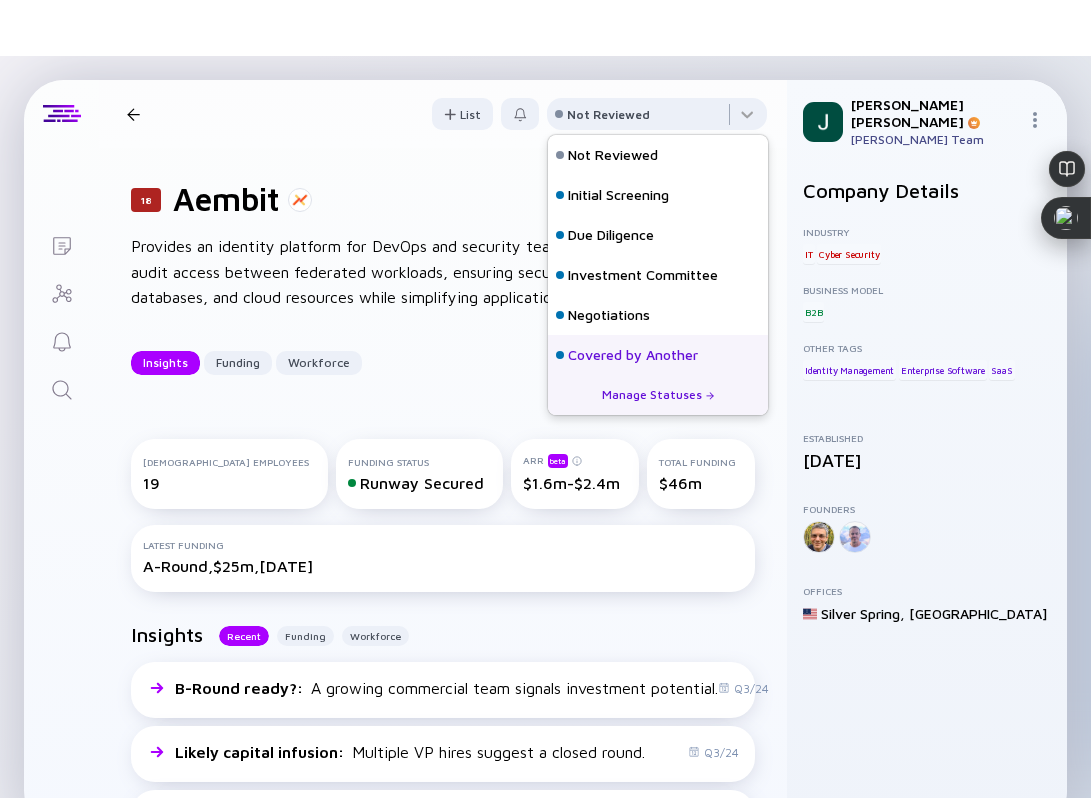 click on "Covered by Another" at bounding box center [633, 355] 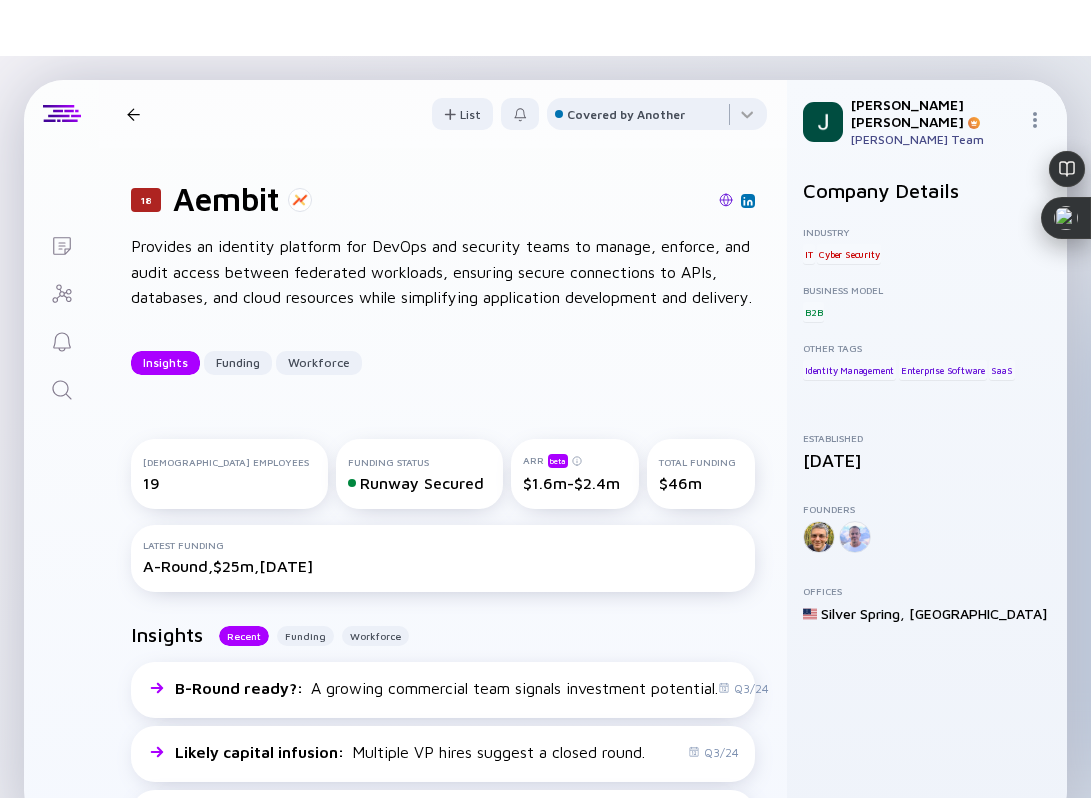 click at bounding box center (133, 114) 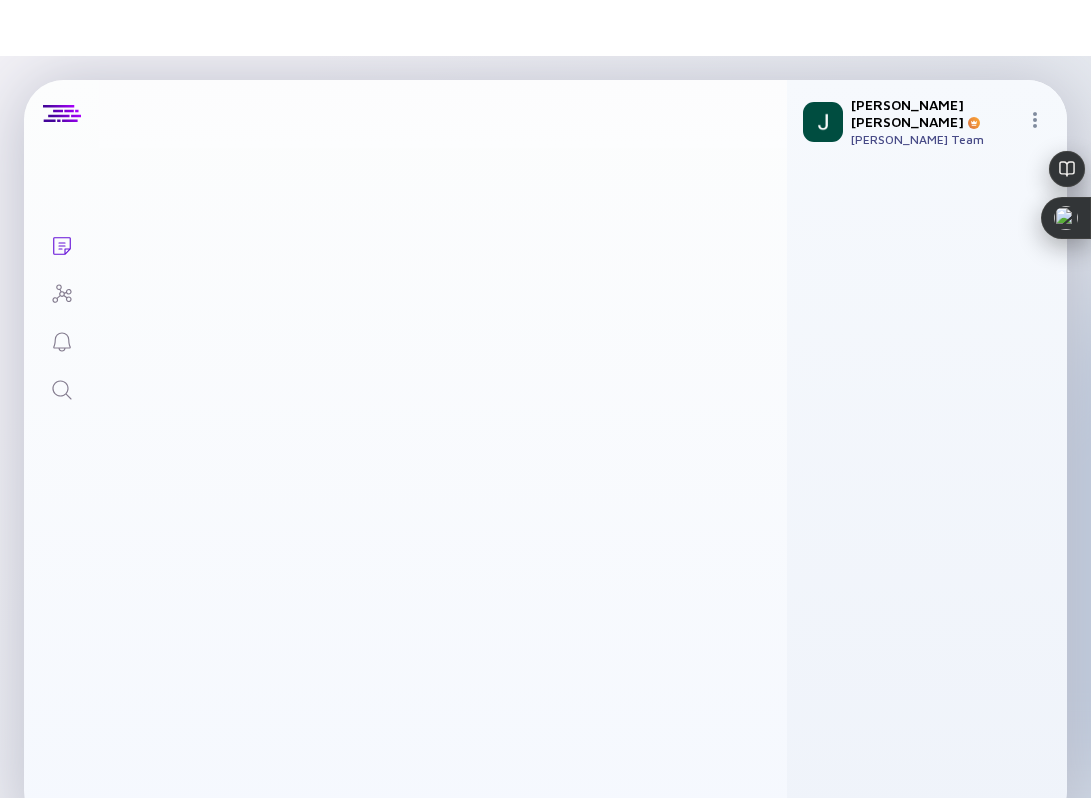 scroll, scrollTop: 14, scrollLeft: 0, axis: vertical 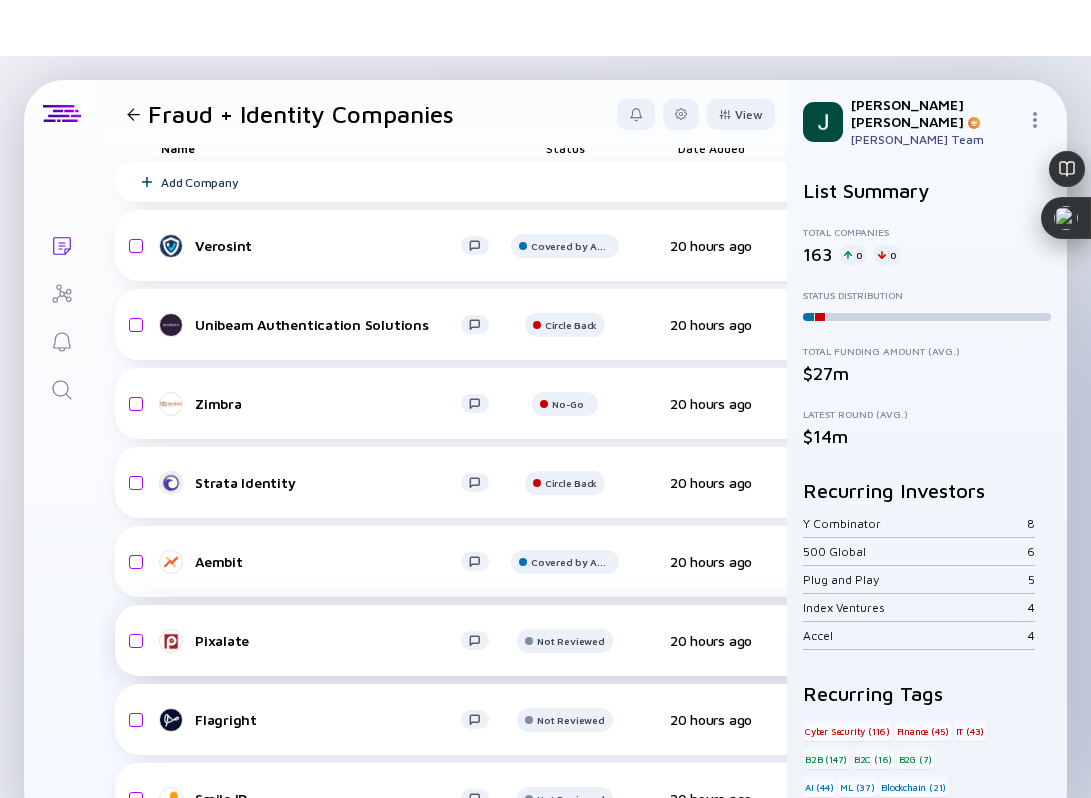 click on "Pixalate" at bounding box center [333, 641] 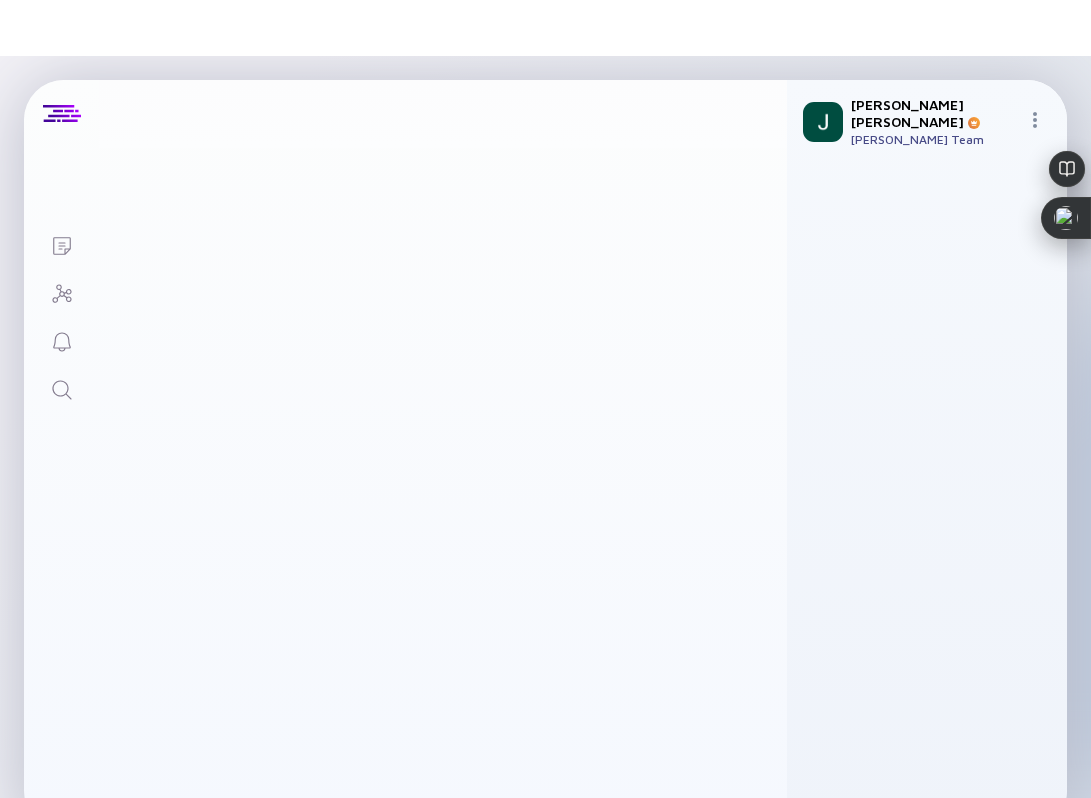 scroll, scrollTop: 0, scrollLeft: 0, axis: both 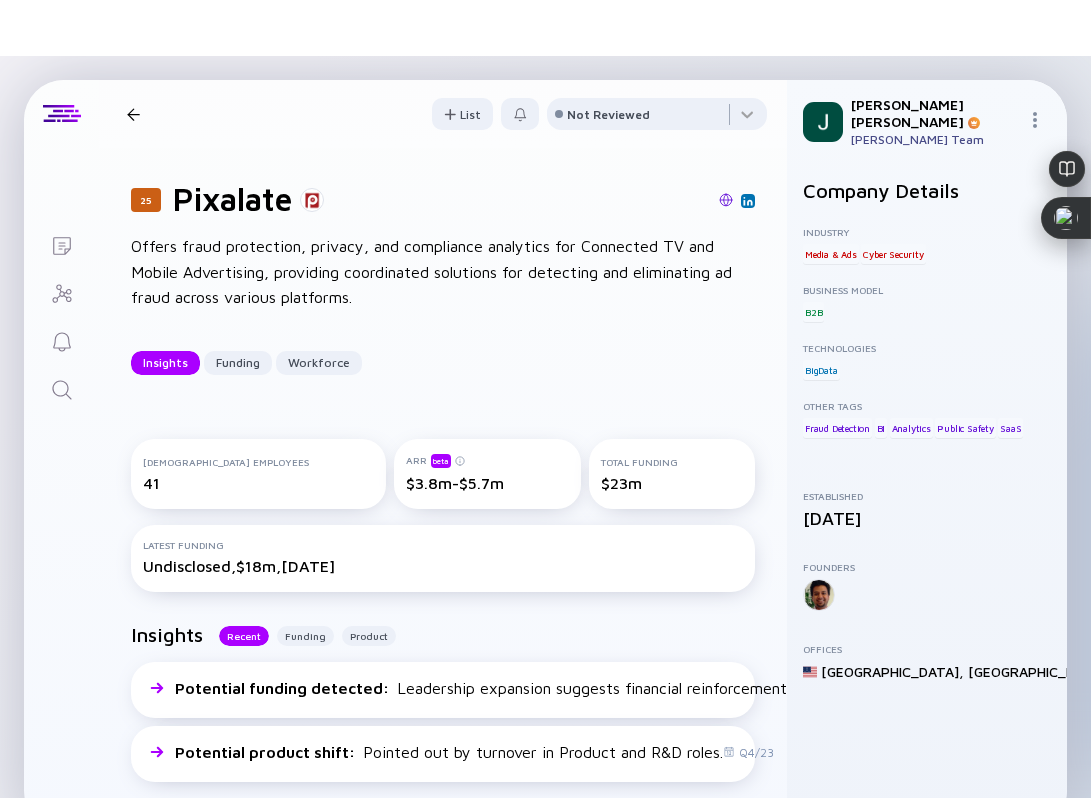 click at bounding box center [726, 200] 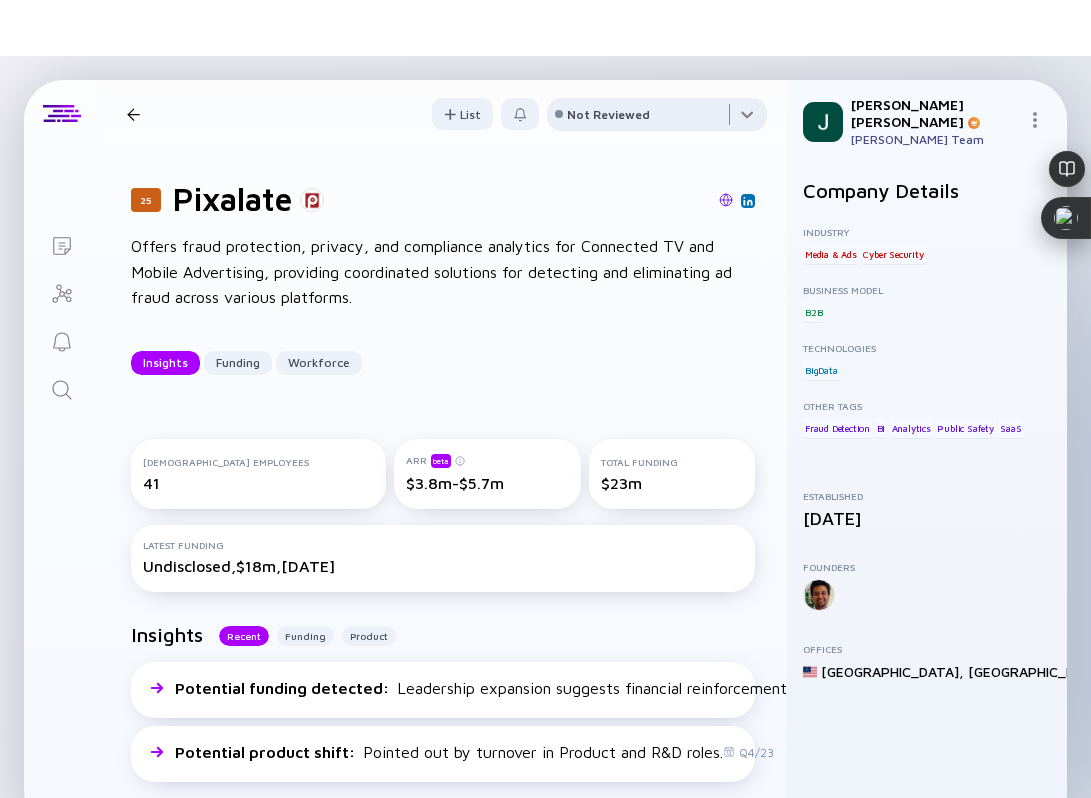 click at bounding box center [657, 118] 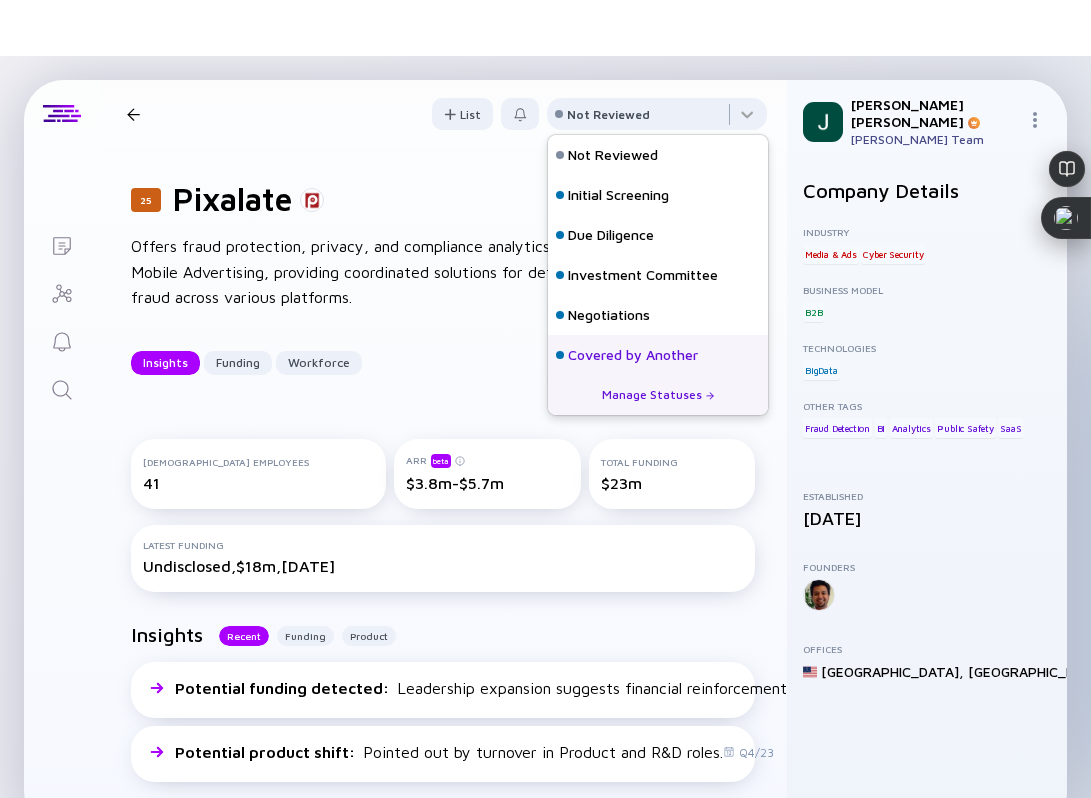 click on "Covered by Another" at bounding box center (633, 355) 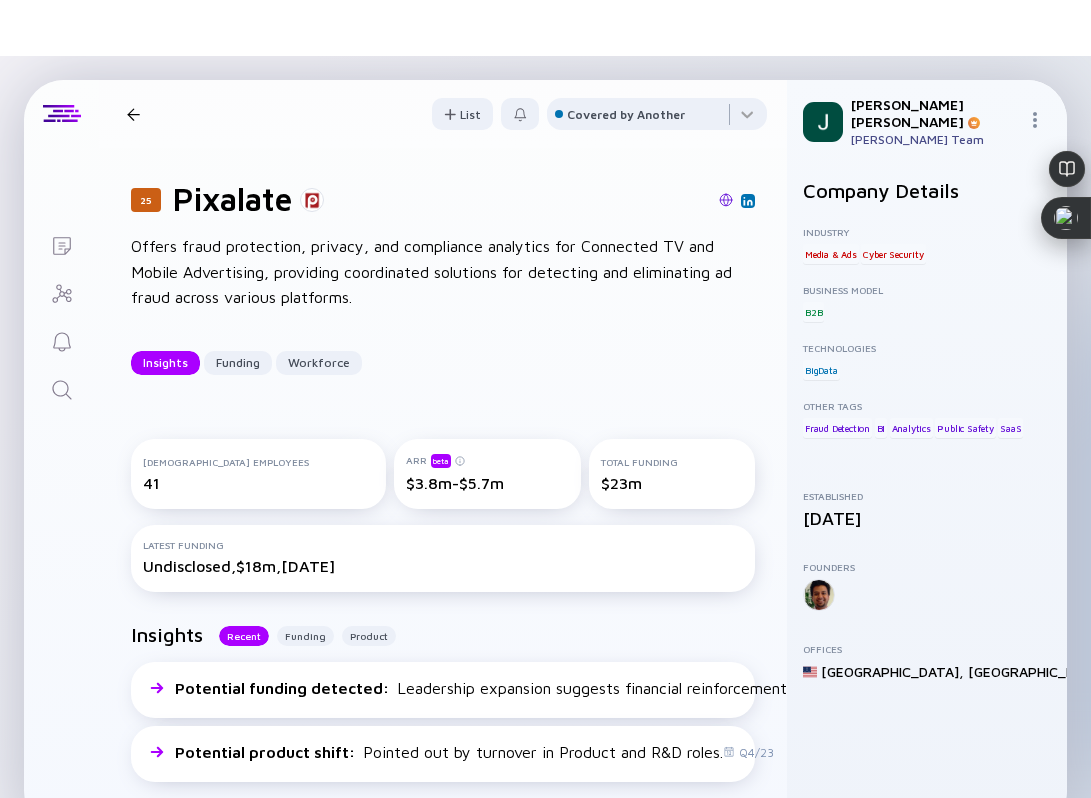 click at bounding box center [133, 114] 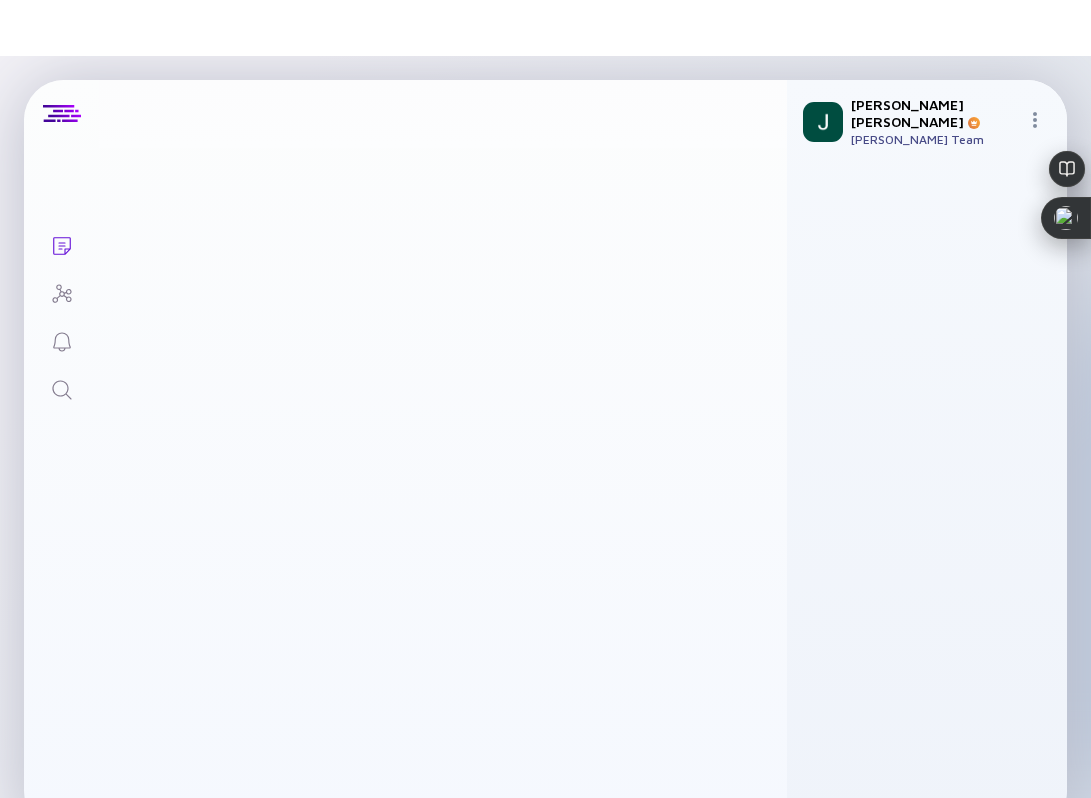 scroll, scrollTop: 14, scrollLeft: 0, axis: vertical 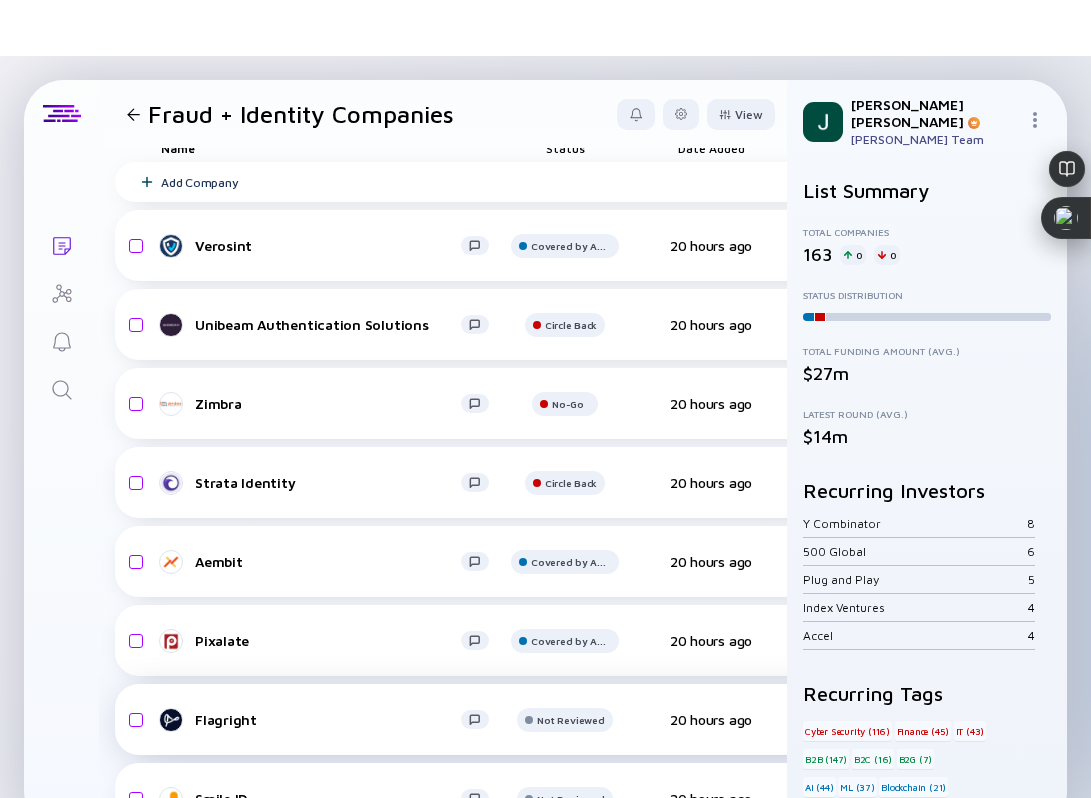 click on "Flagright Not Reviewed 20 hours ago $1.8m-$2.7m
B2B IT Blockchain headcount-flagright 29 Headcount salesColumn-flagright 10 ( 34% ) Sales marketingColumn-flagright 2 ( 7% ) Marketing Seed $4.3m,
Mar 2025" at bounding box center (980, 719) 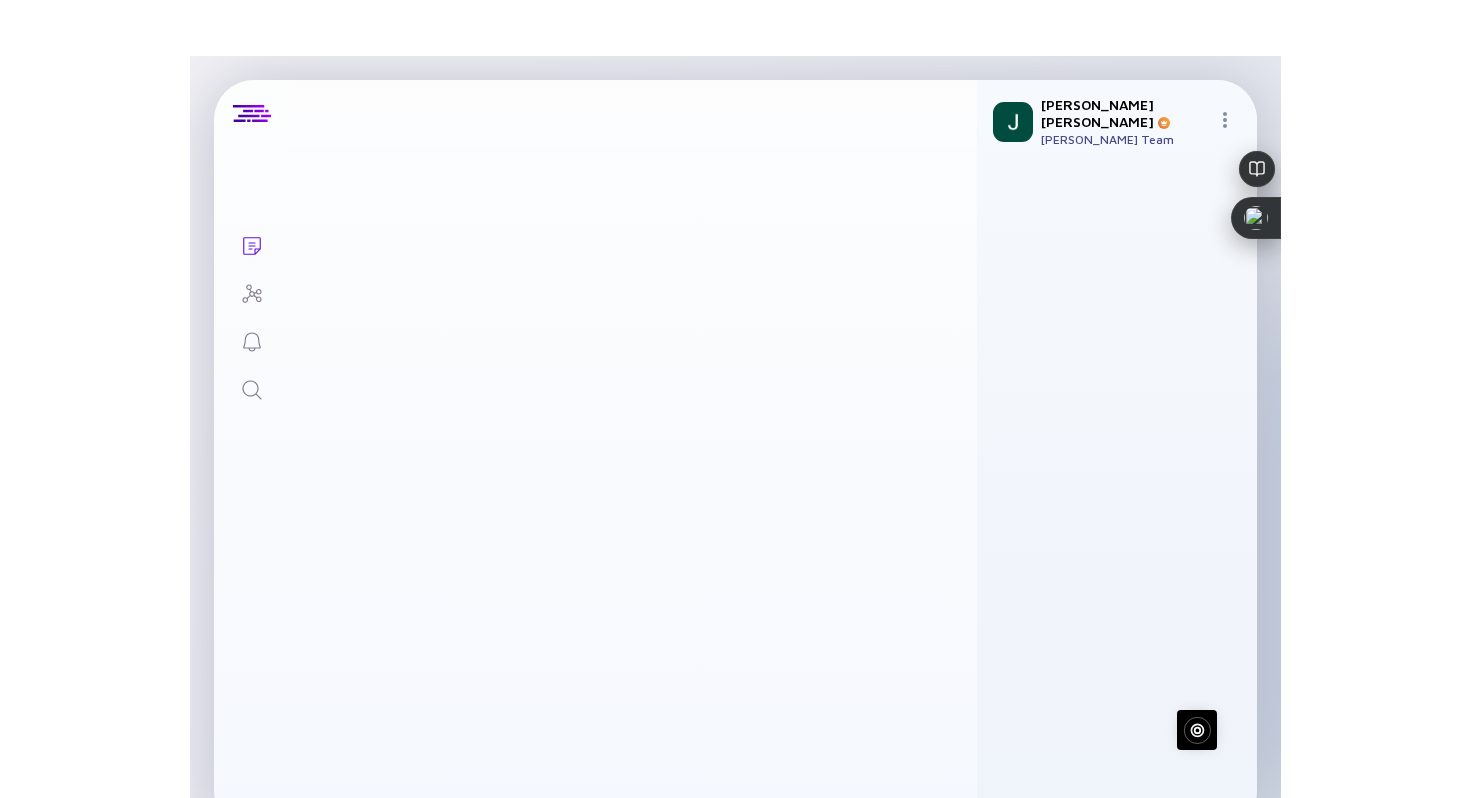 scroll, scrollTop: 0, scrollLeft: 0, axis: both 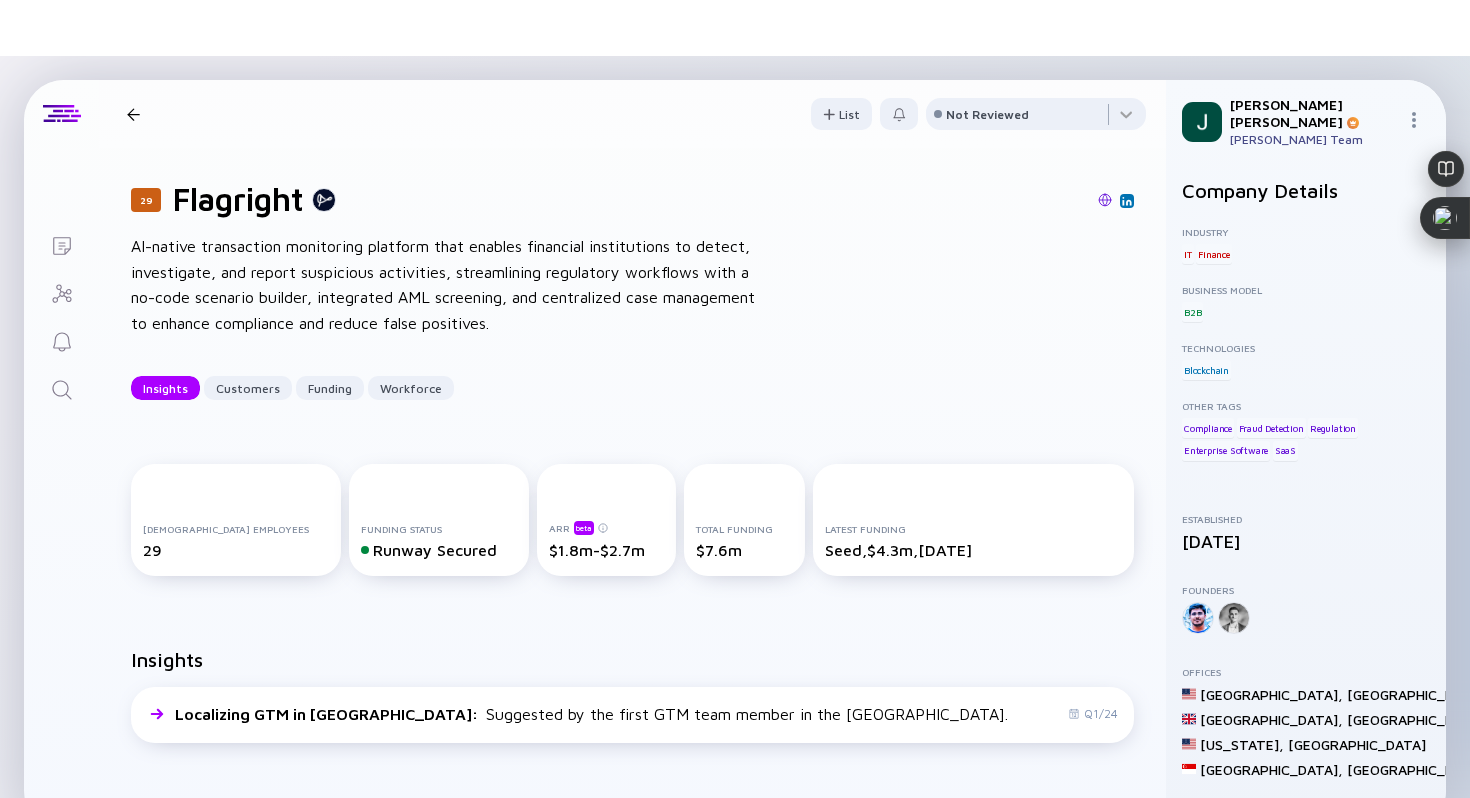 click at bounding box center [1105, 200] 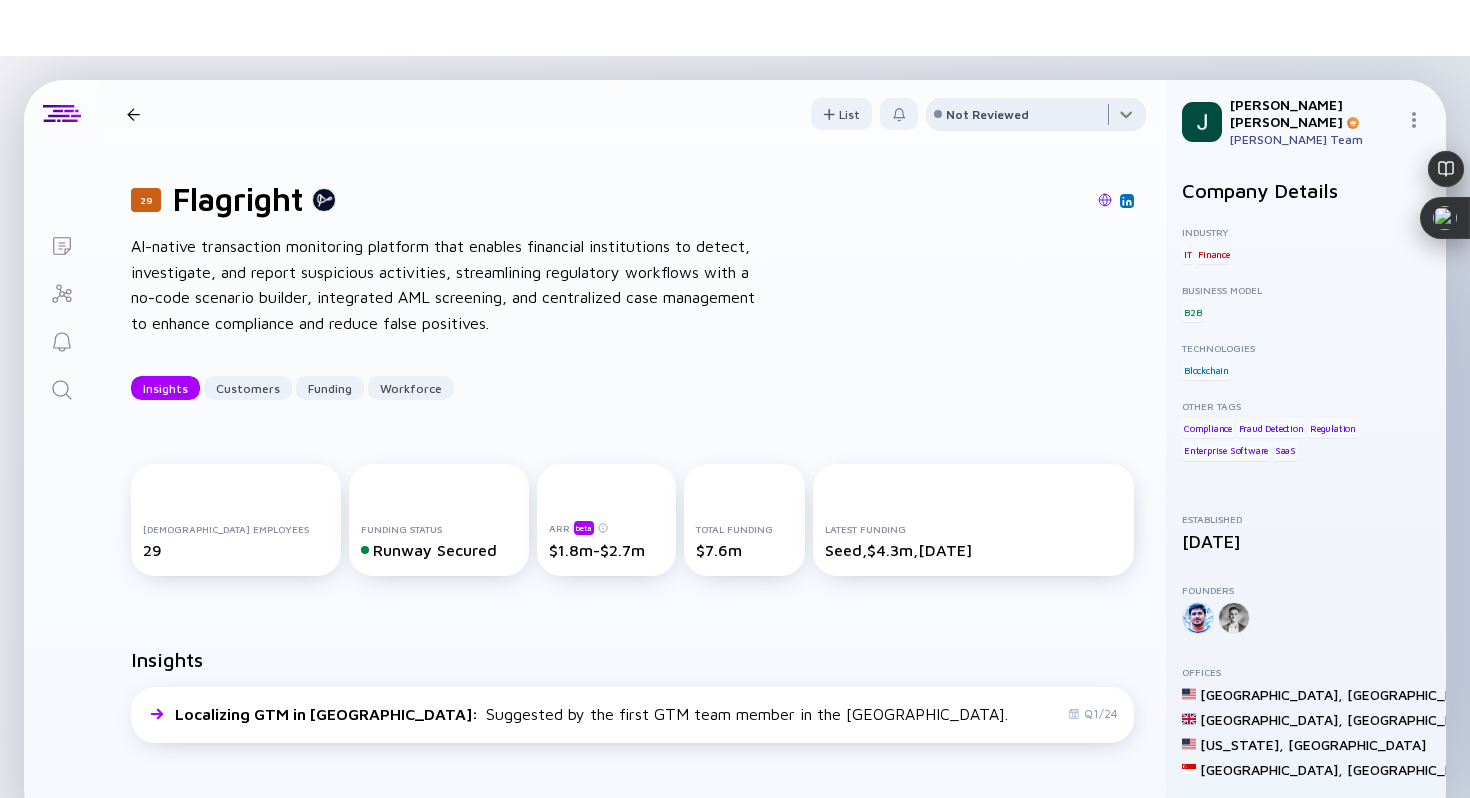 click at bounding box center (1036, 118) 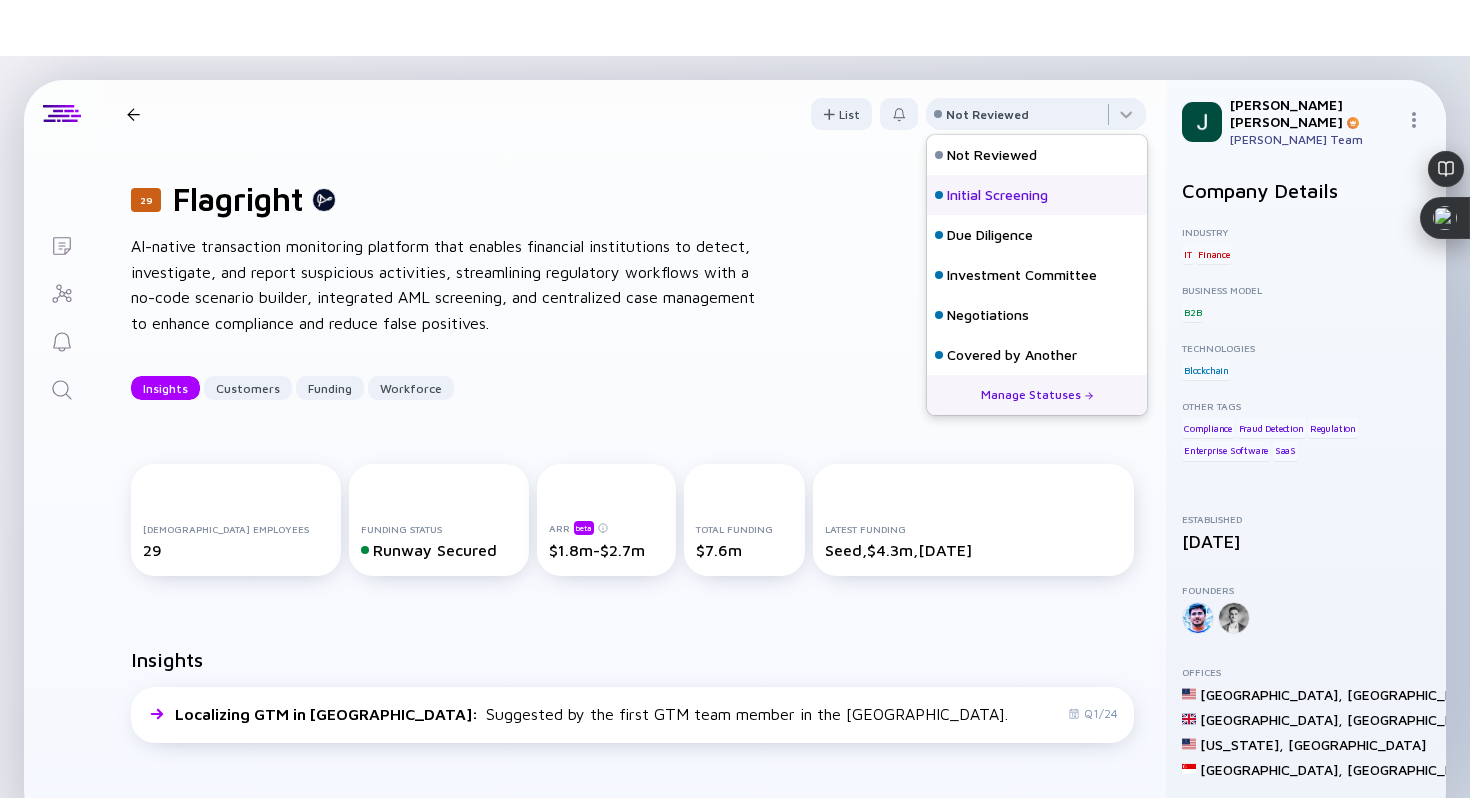scroll, scrollTop: 128, scrollLeft: 0, axis: vertical 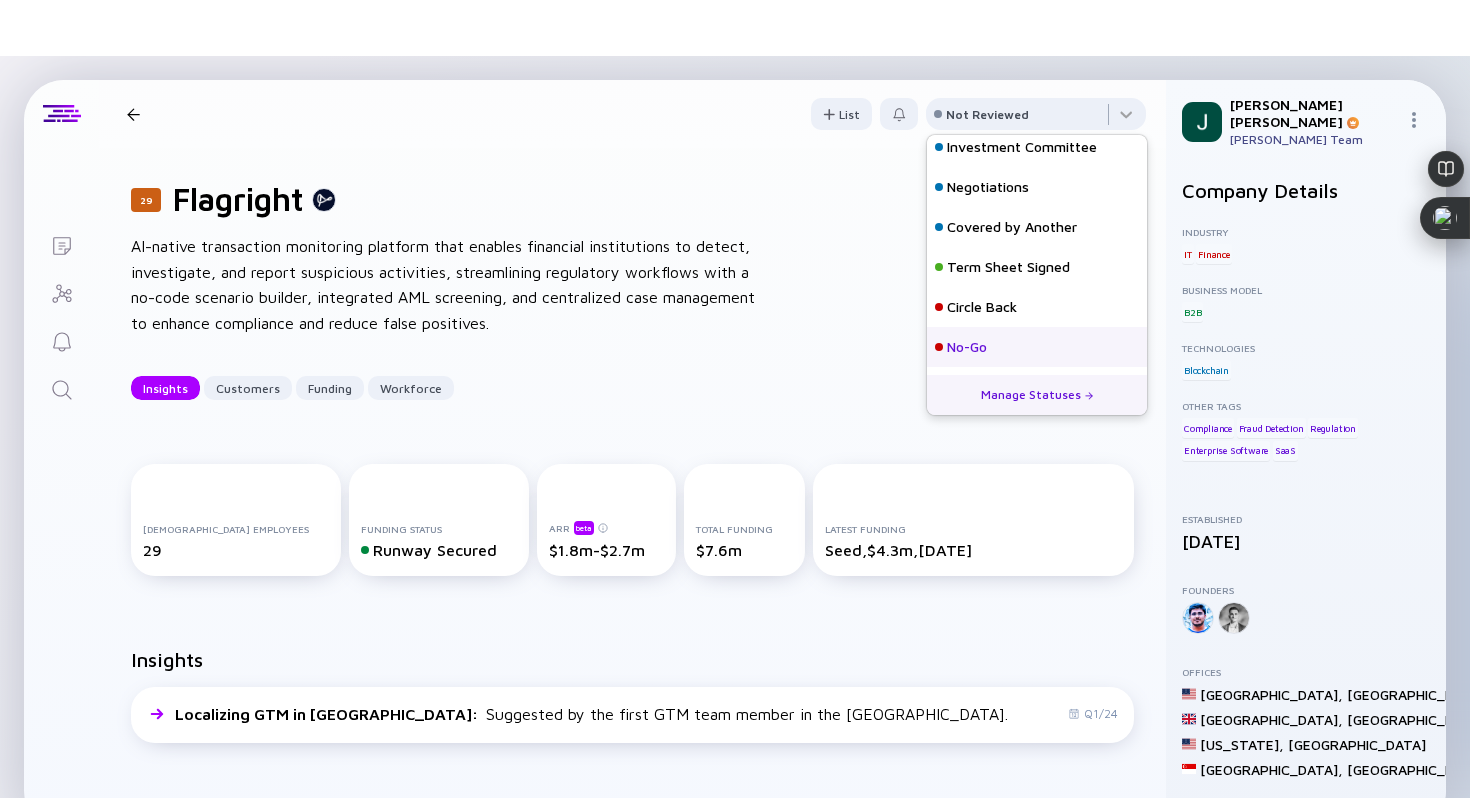 click on "No-Go" at bounding box center (967, 347) 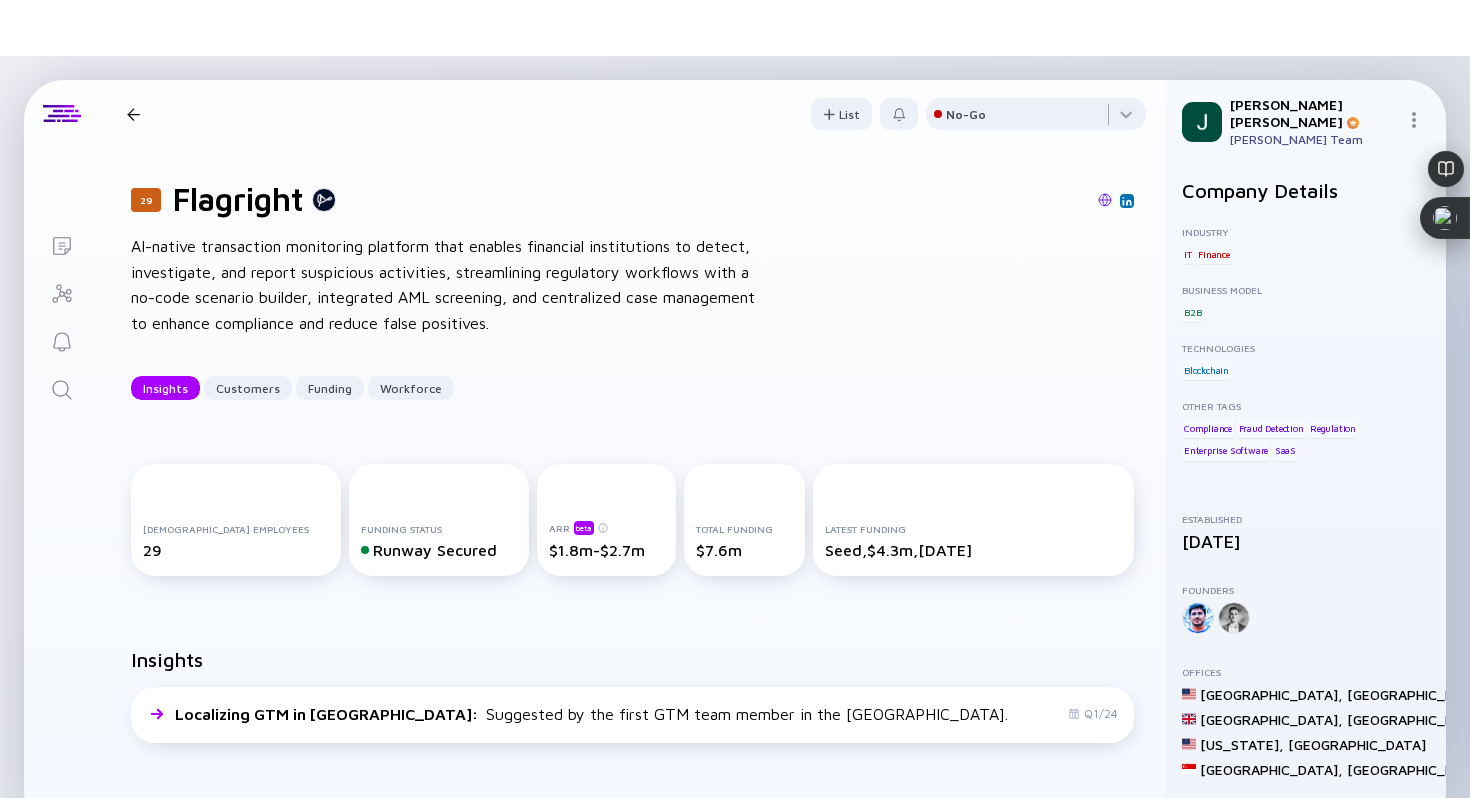 click on "29 Flagright Insights Customers Funding Workforce List No-Go" at bounding box center [632, 114] 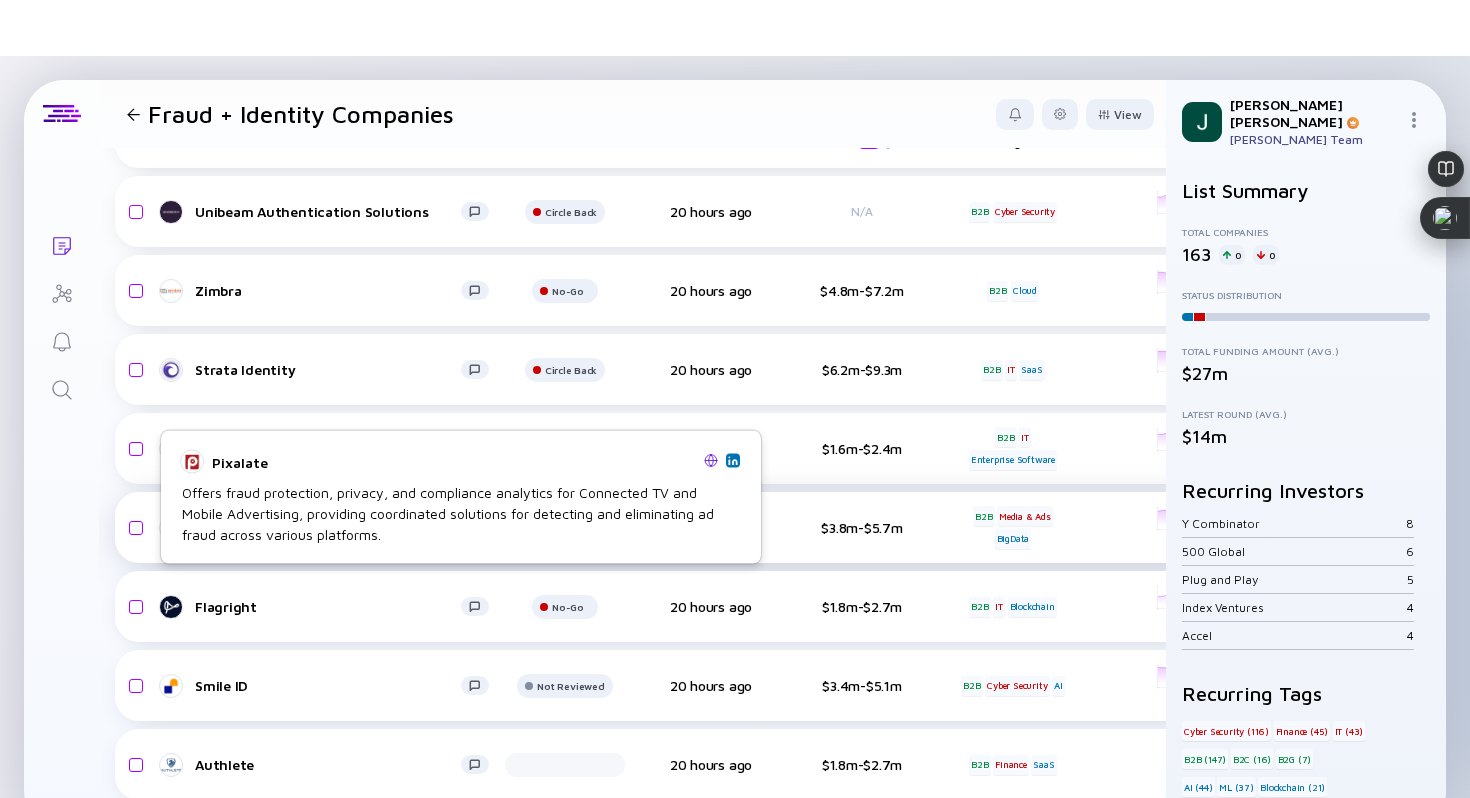 scroll, scrollTop: 144, scrollLeft: 0, axis: vertical 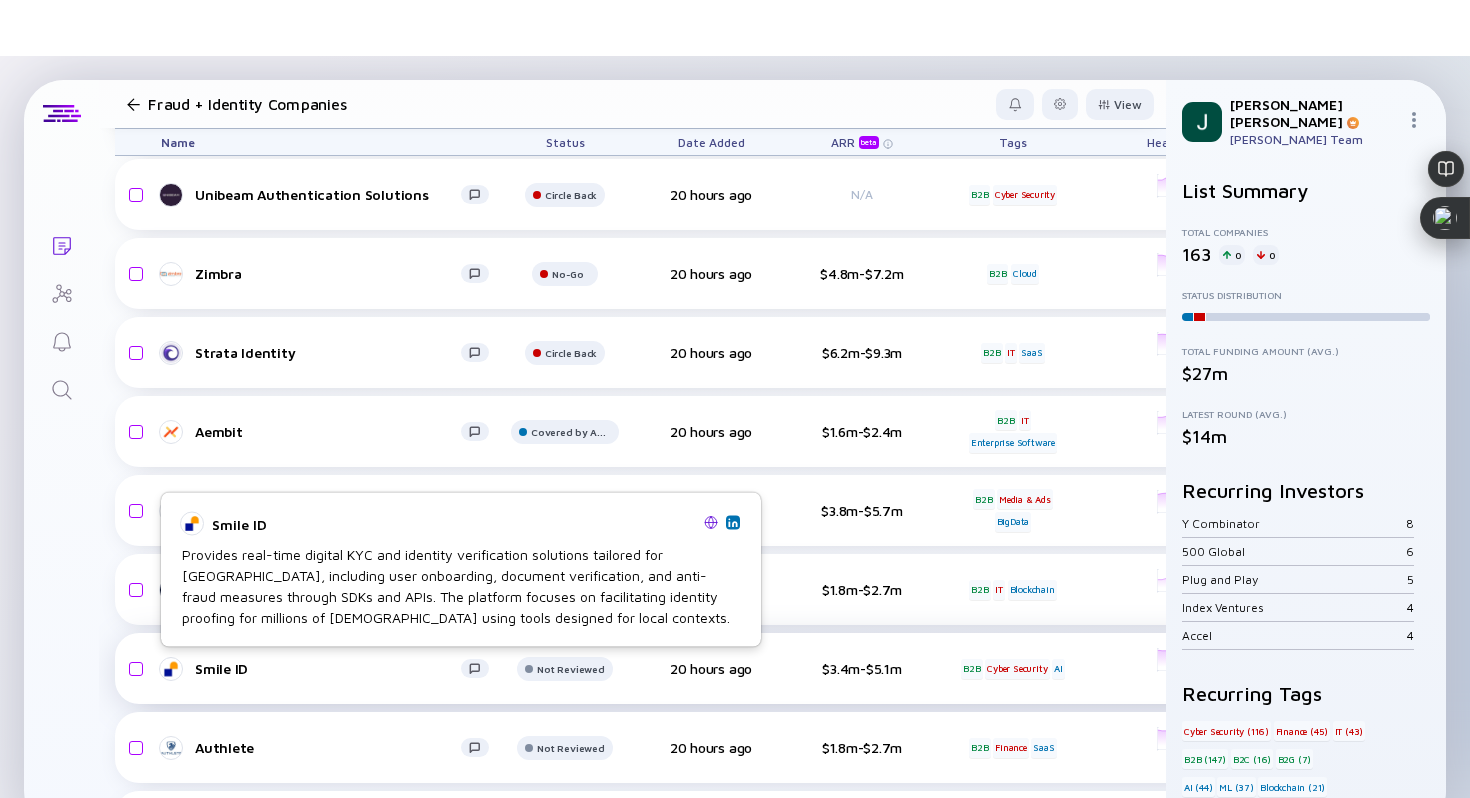 click on "Smile ID" at bounding box center [328, 668] 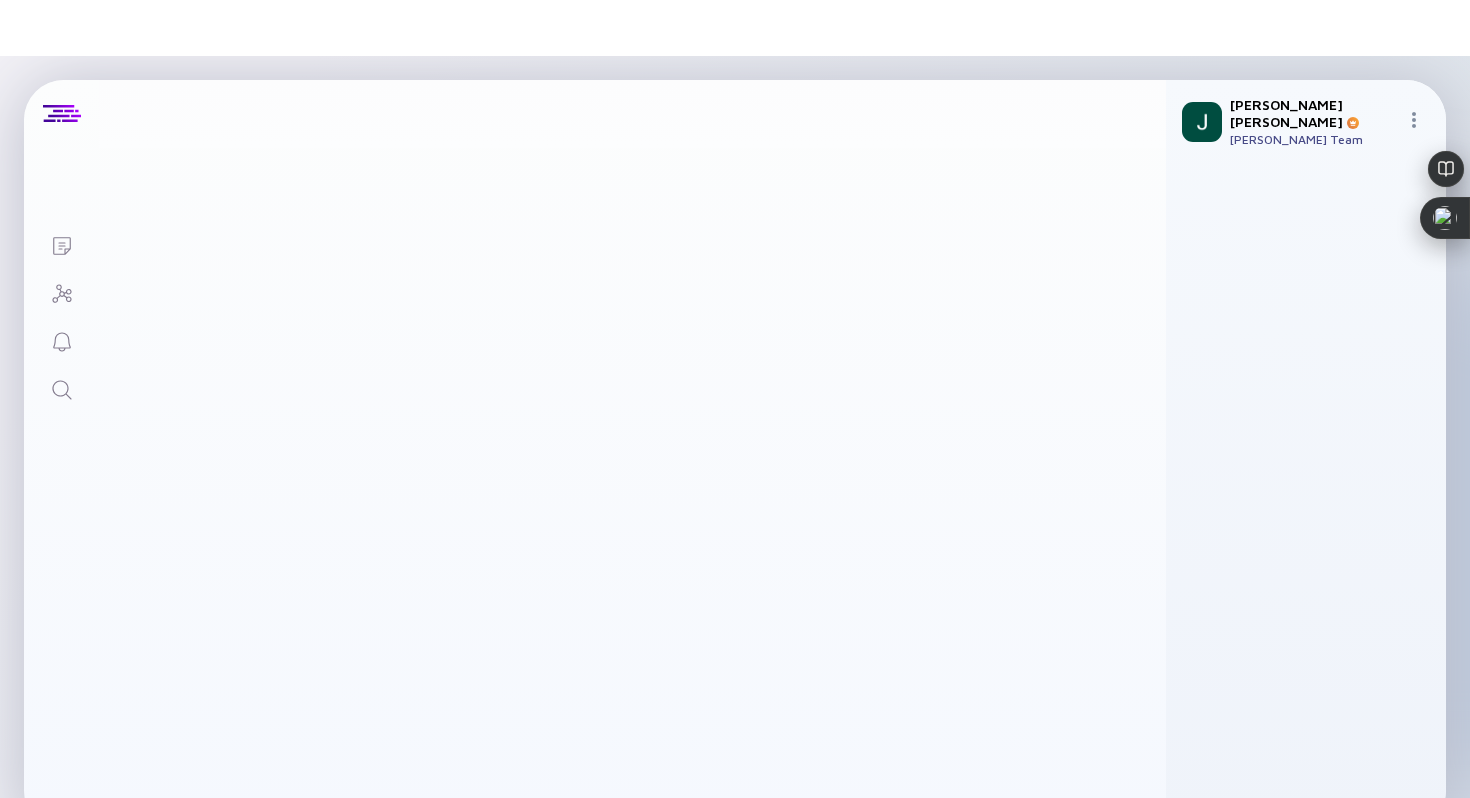 scroll, scrollTop: 0, scrollLeft: 0, axis: both 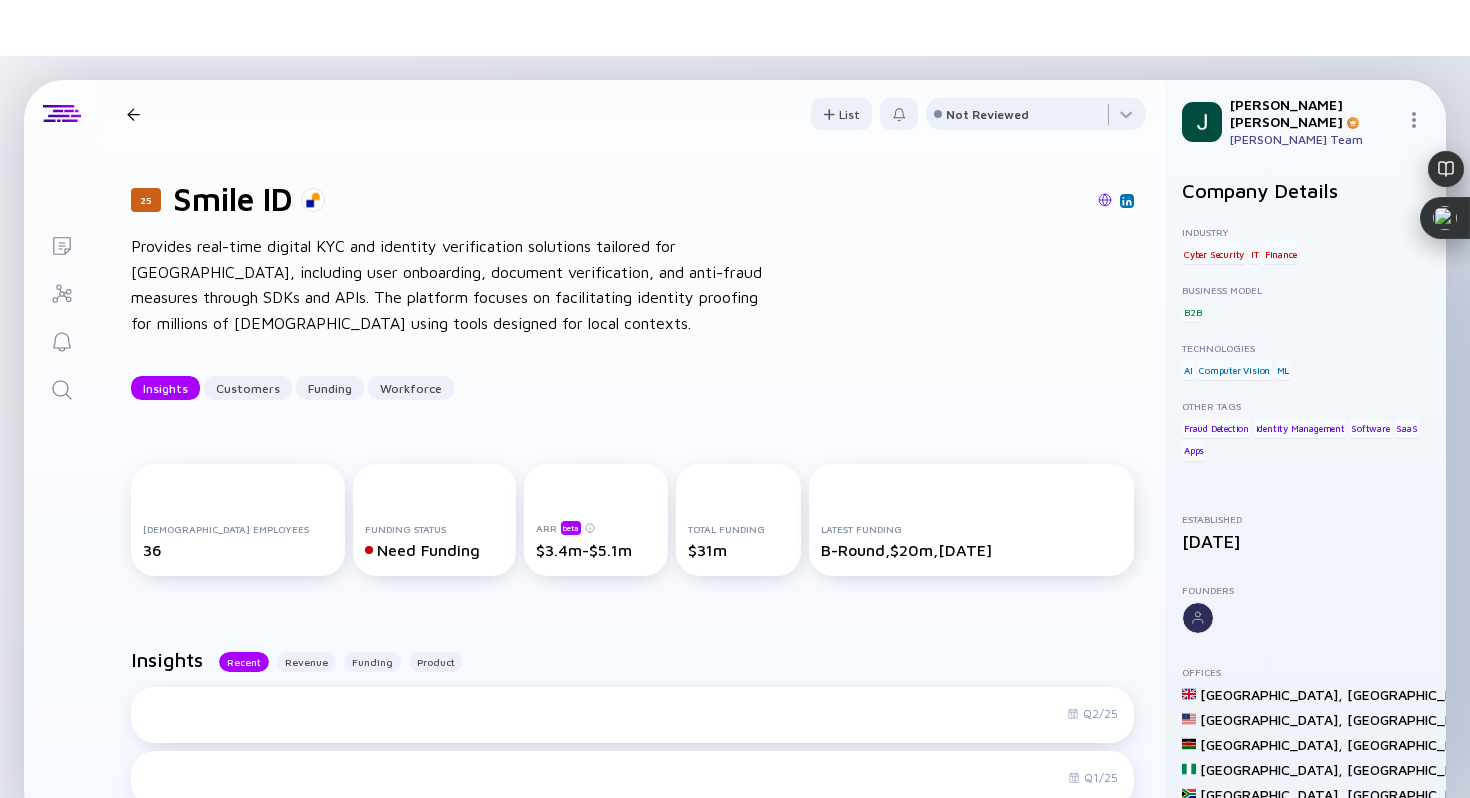 click at bounding box center (1105, 200) 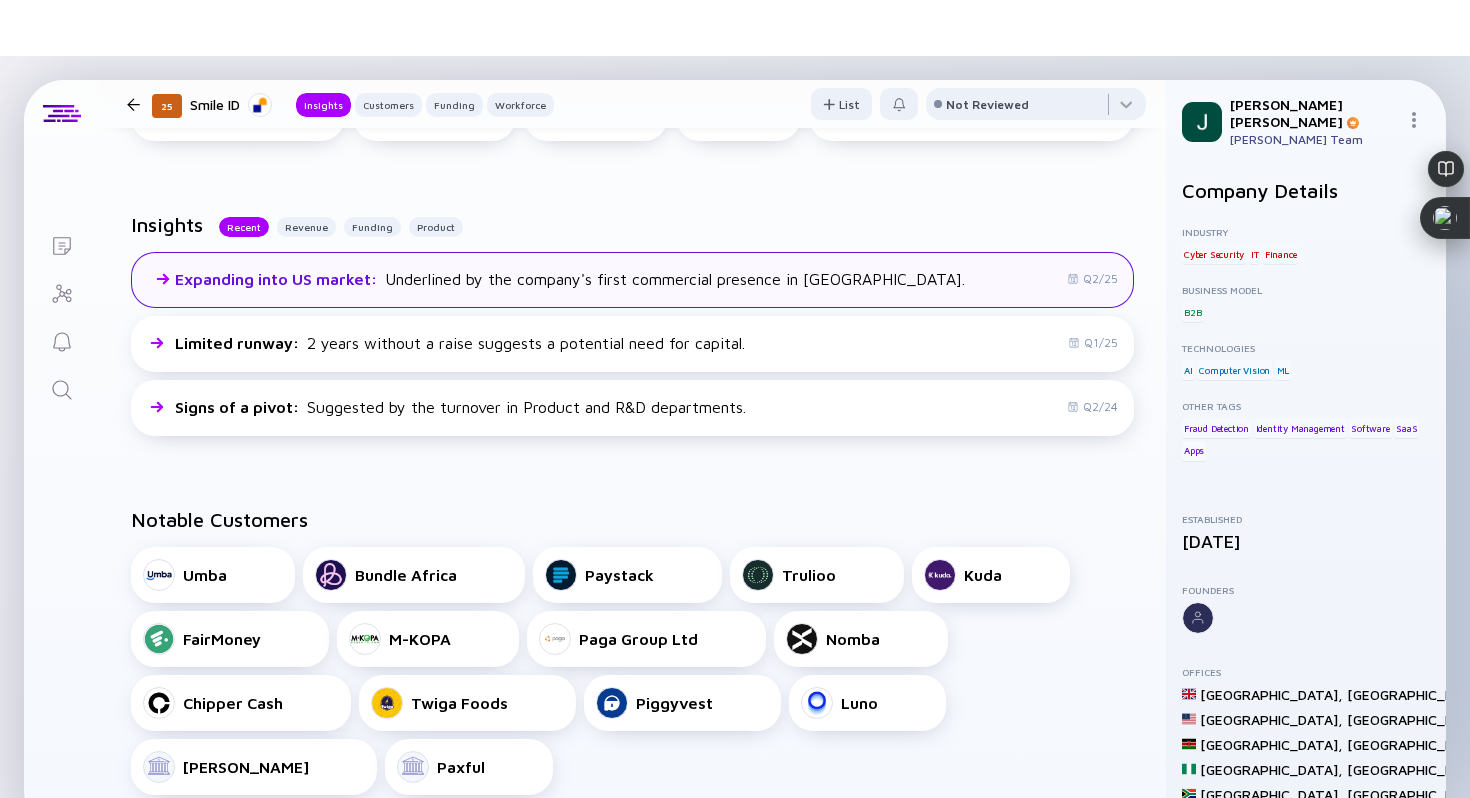 scroll, scrollTop: 450, scrollLeft: 0, axis: vertical 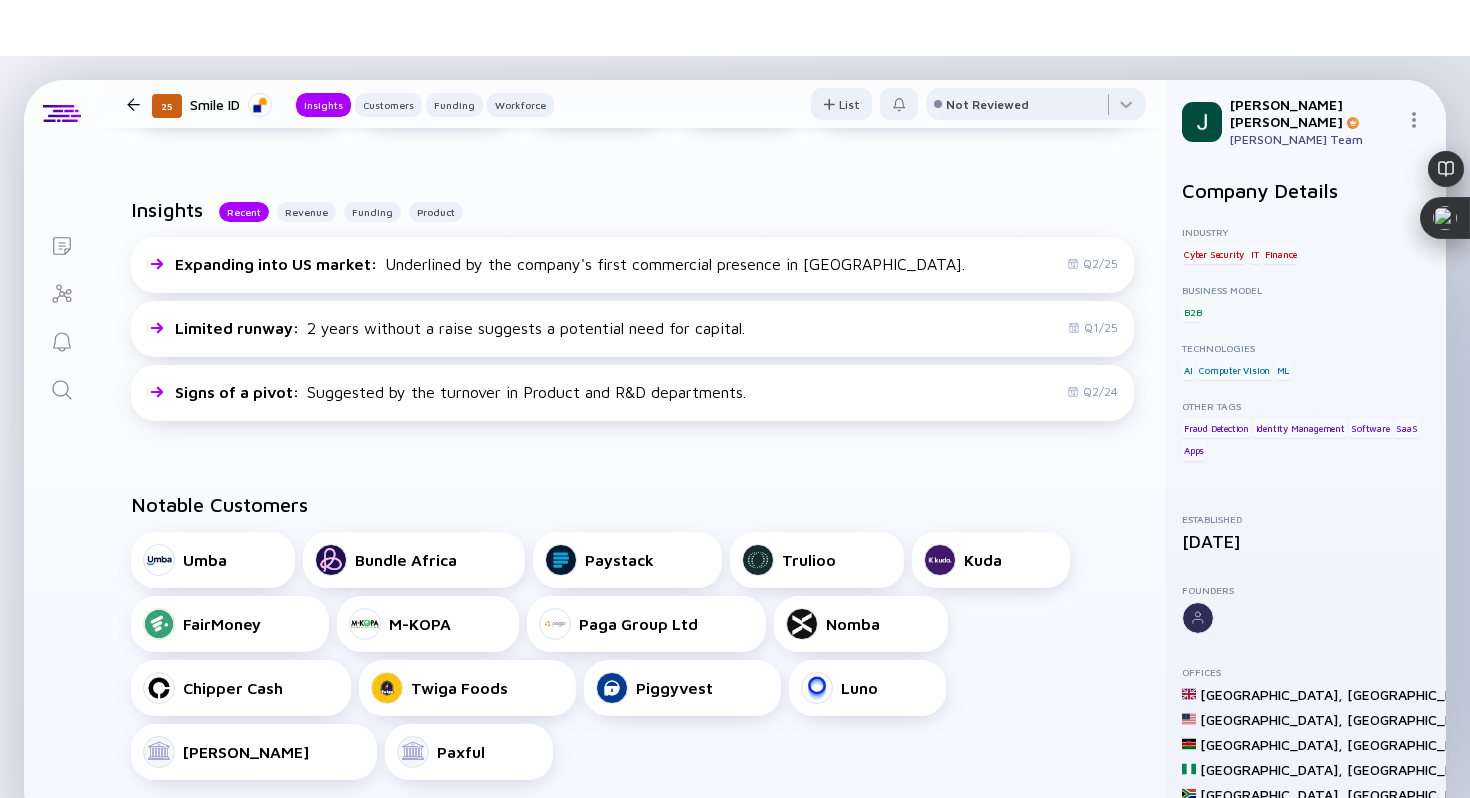 click on "Insights Recent Revenue Funding Product" at bounding box center (632, 217) 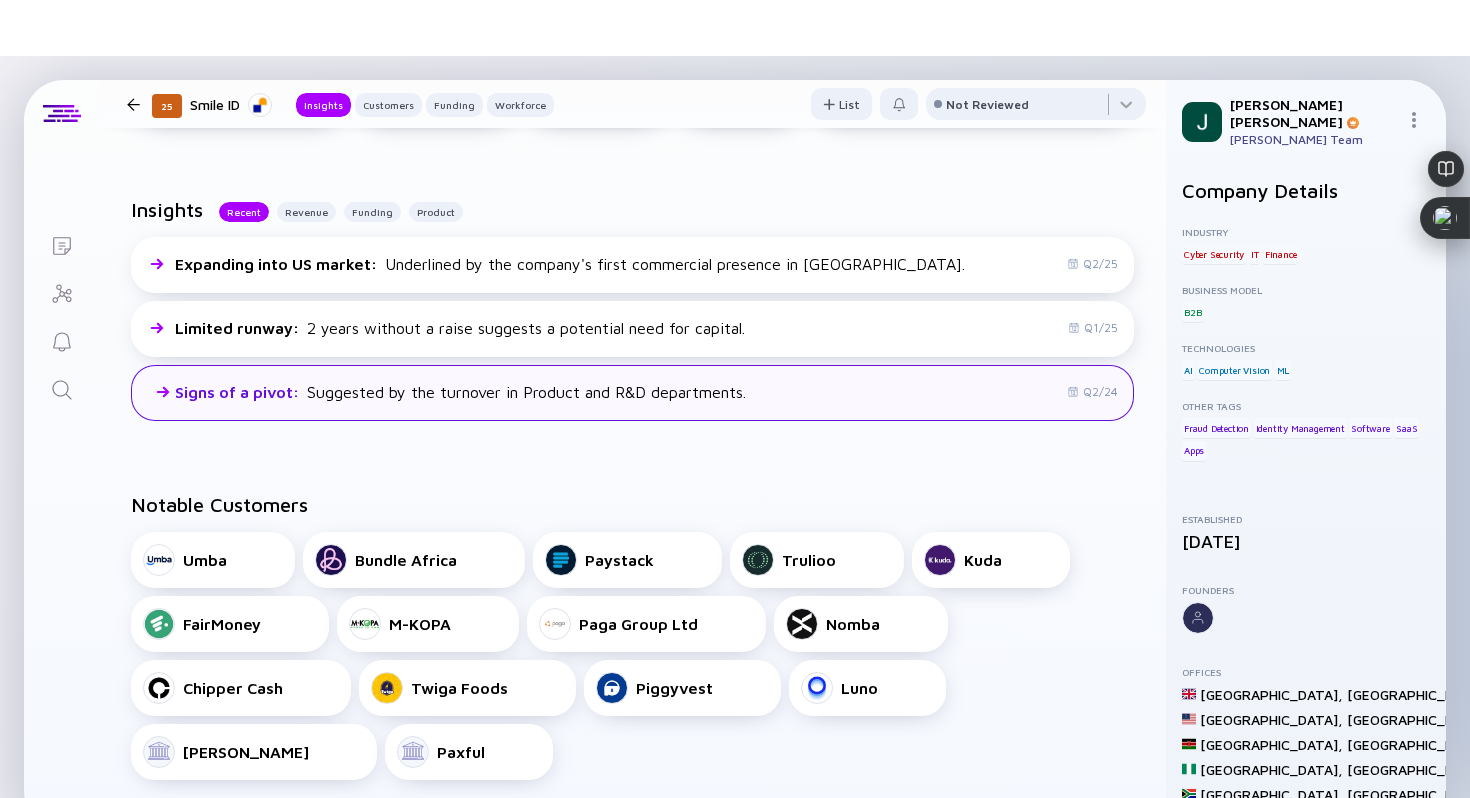 click on "Signs of a pivot :   Suggested by the turnover in Product and R&D departments." at bounding box center (460, 392) 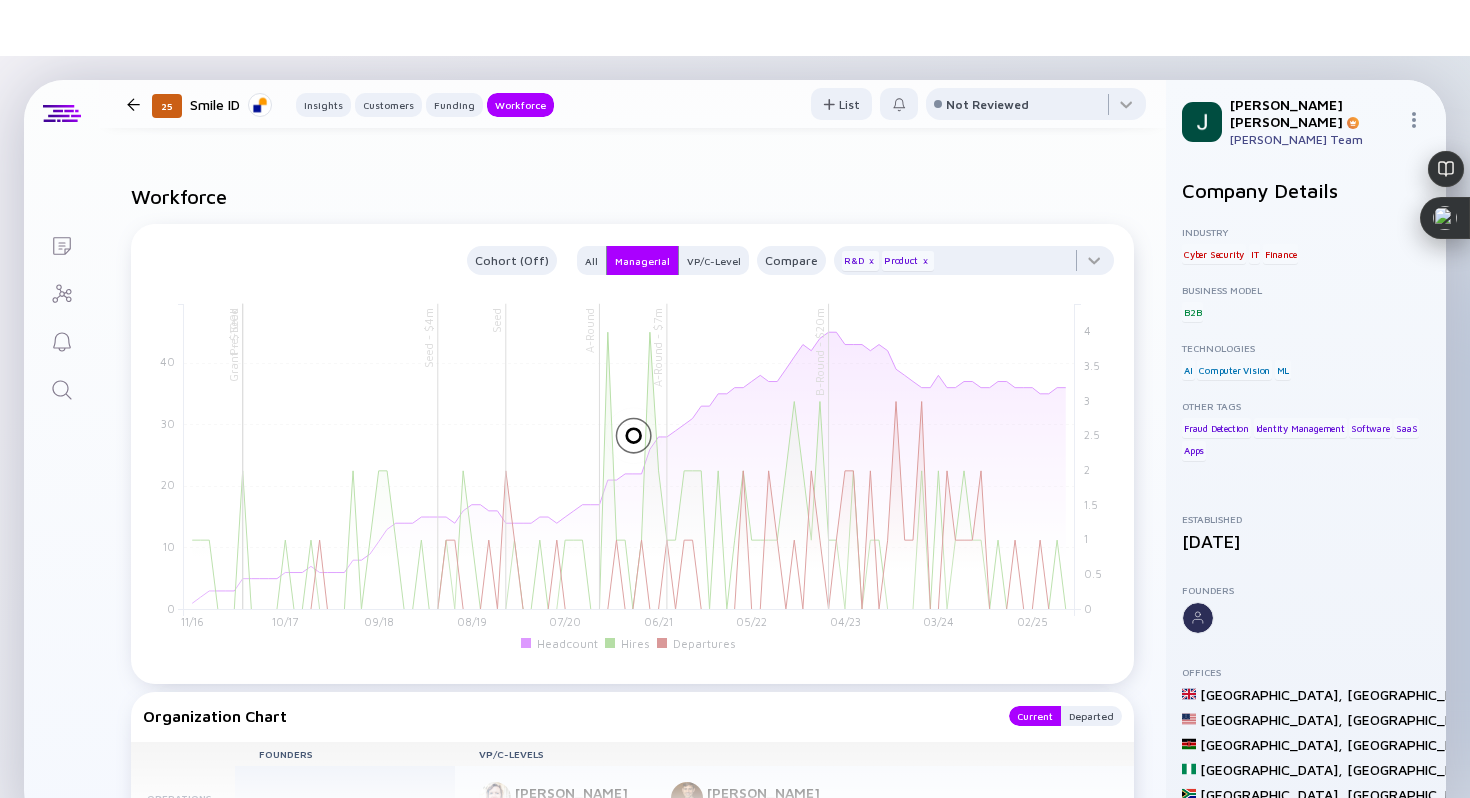 scroll, scrollTop: 2169, scrollLeft: 0, axis: vertical 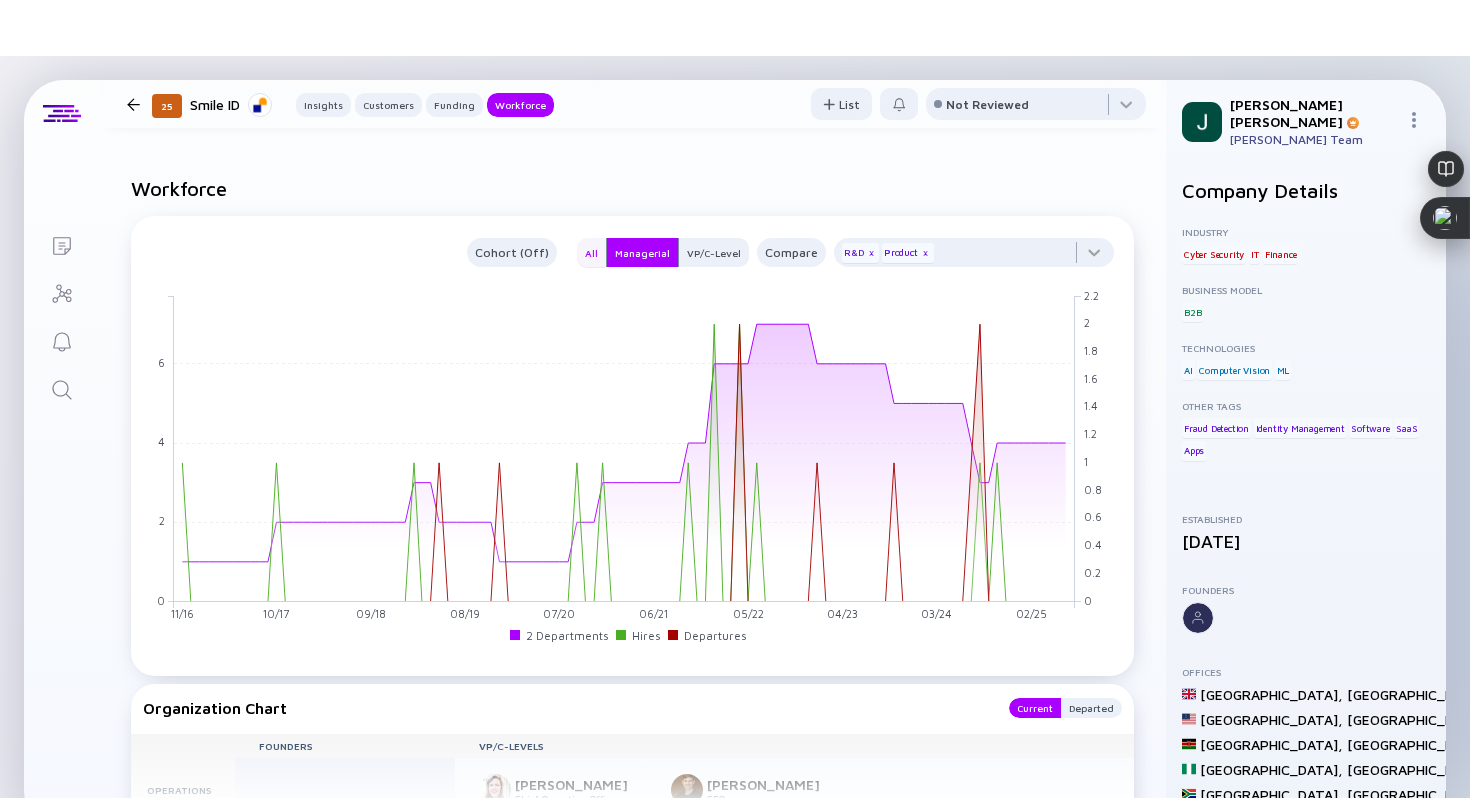 click on "All" at bounding box center [591, 253] 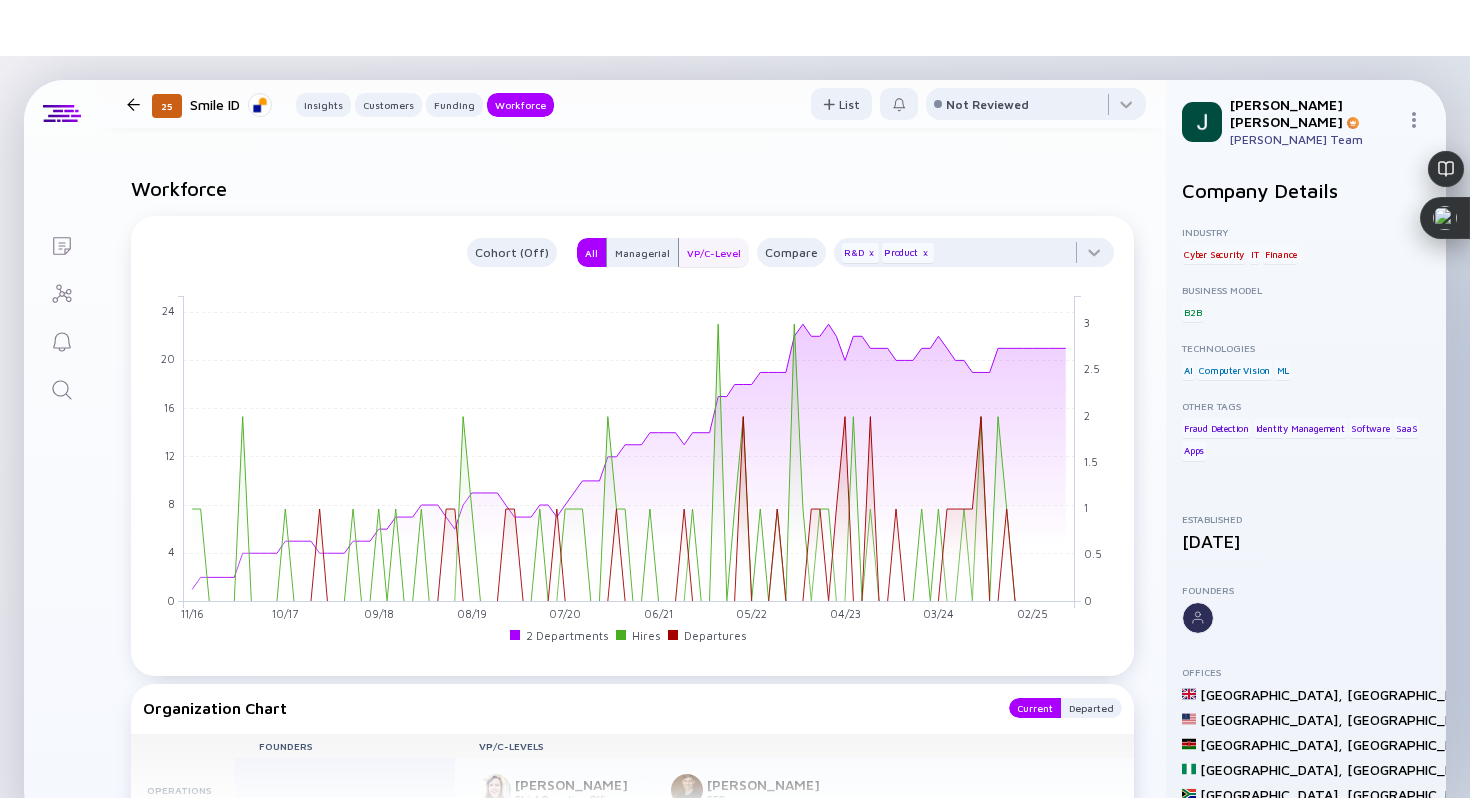 click on "VP/C-Level" at bounding box center [714, 253] 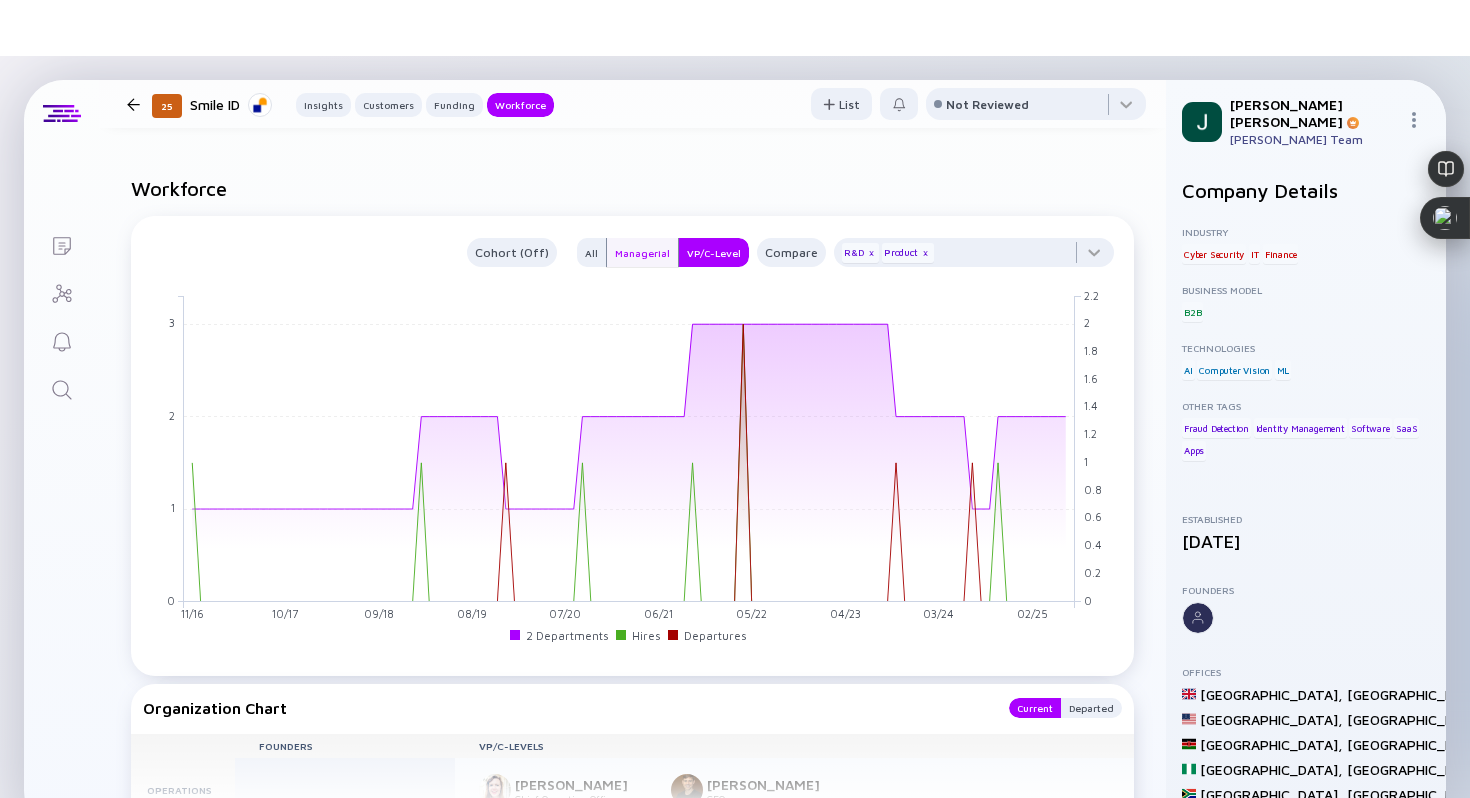 click on "Managerial" at bounding box center [642, 253] 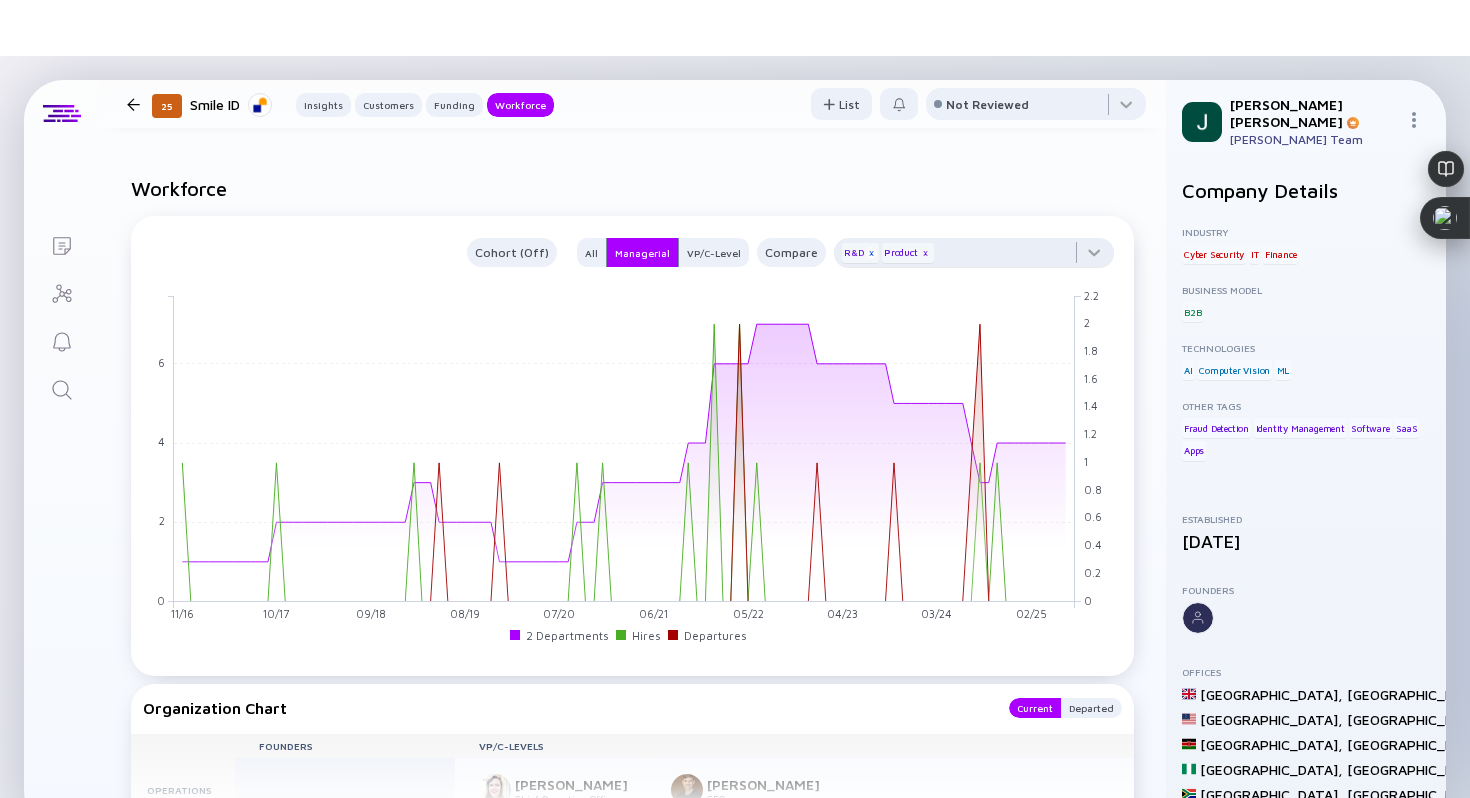 click on "x" at bounding box center [871, 253] 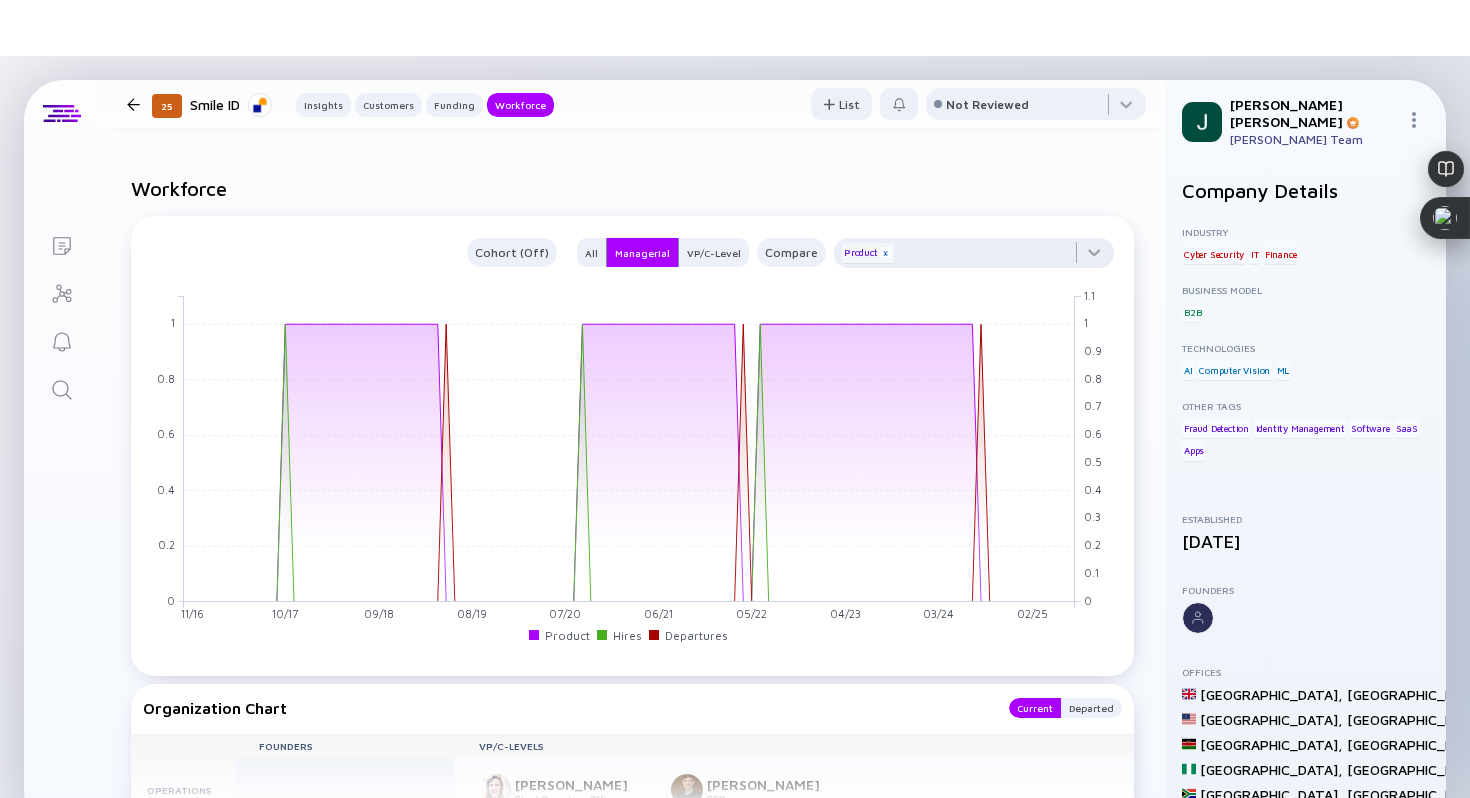 click on "x" at bounding box center [886, 253] 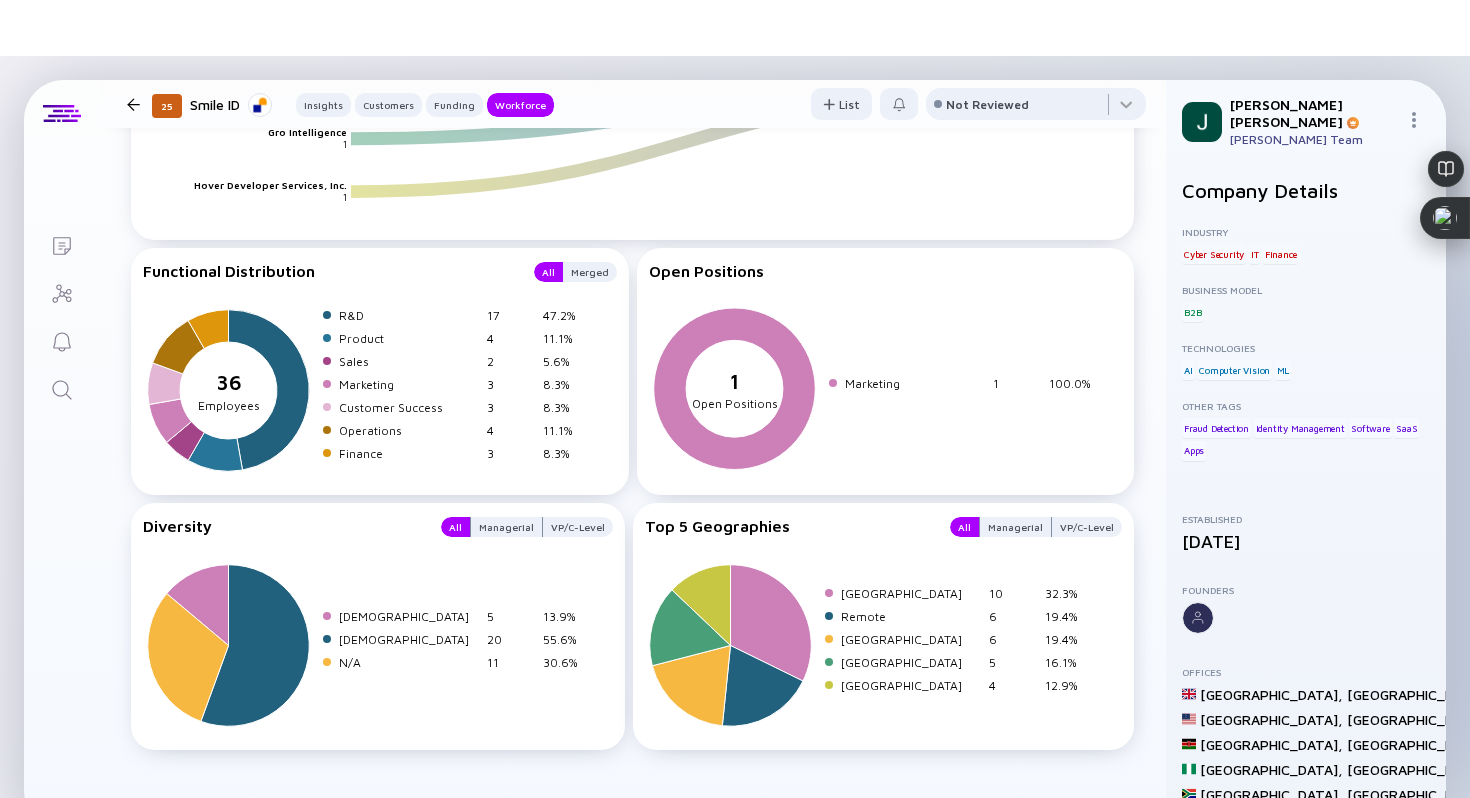 scroll, scrollTop: 3161, scrollLeft: 0, axis: vertical 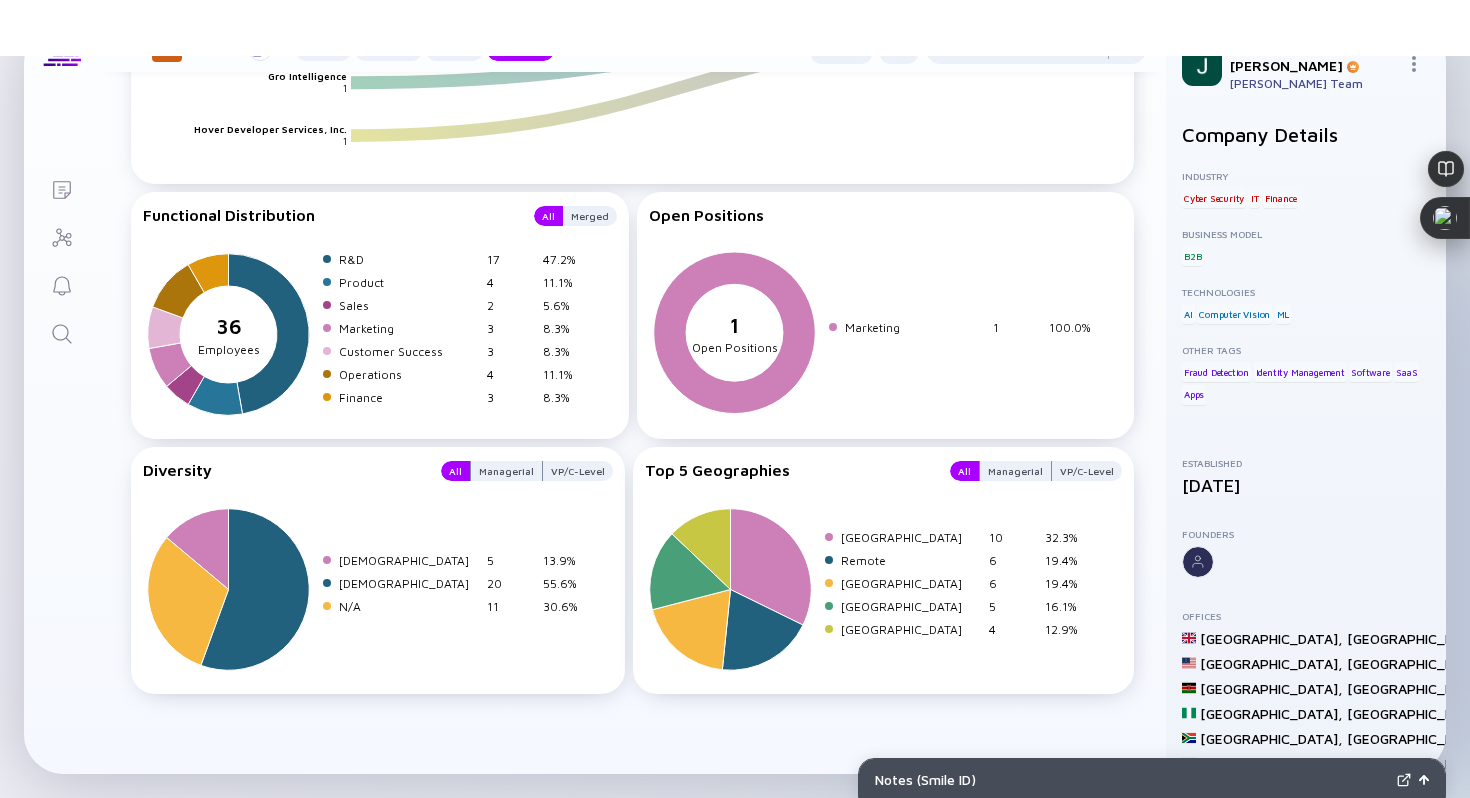 click on "Notes ( Smile ID )" at bounding box center [1132, 779] 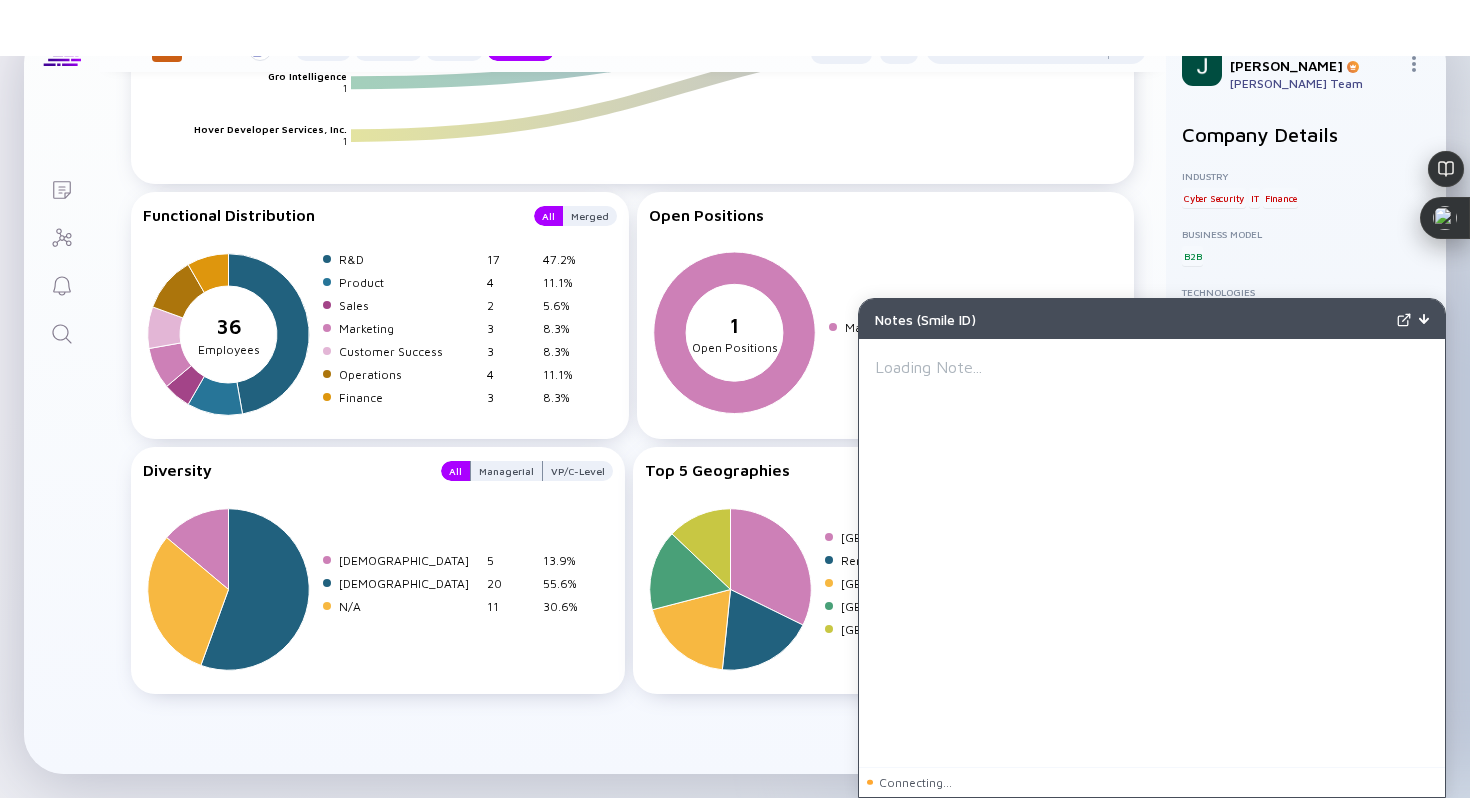 click at bounding box center [1424, 319] 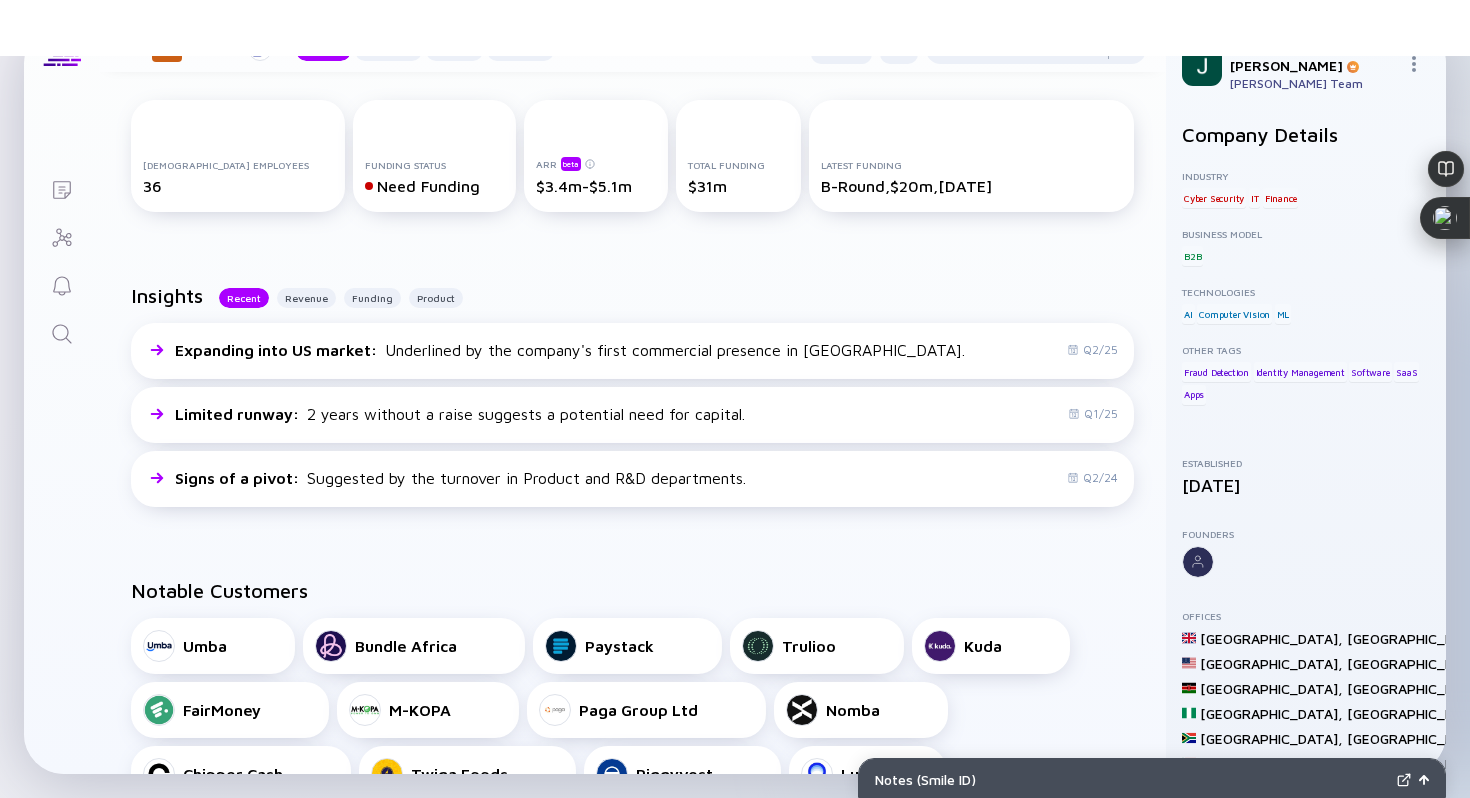scroll, scrollTop: 278, scrollLeft: 0, axis: vertical 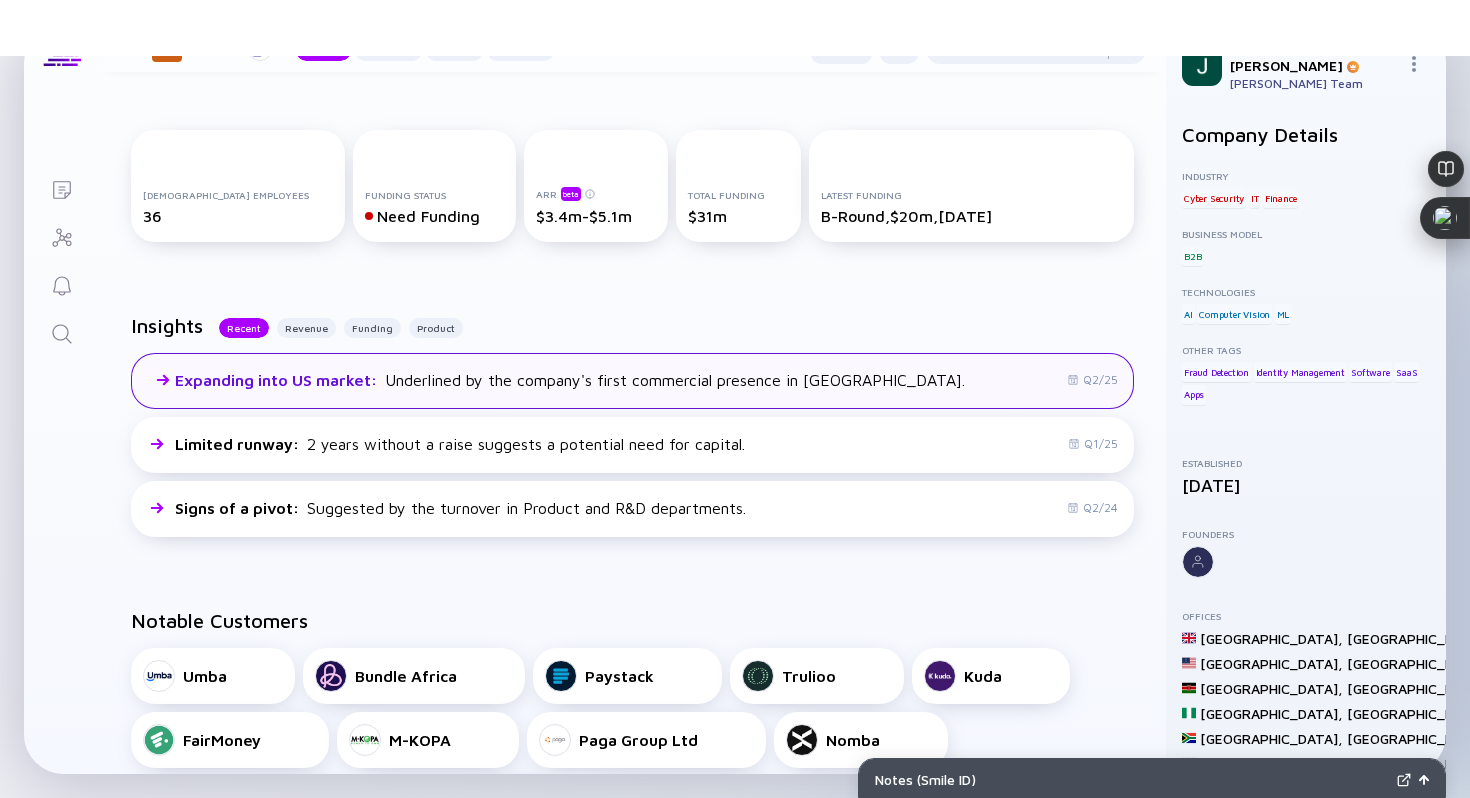 click on "Expanding into US market :   Underlined by the company's first commercial presence in US." at bounding box center (554, 380) 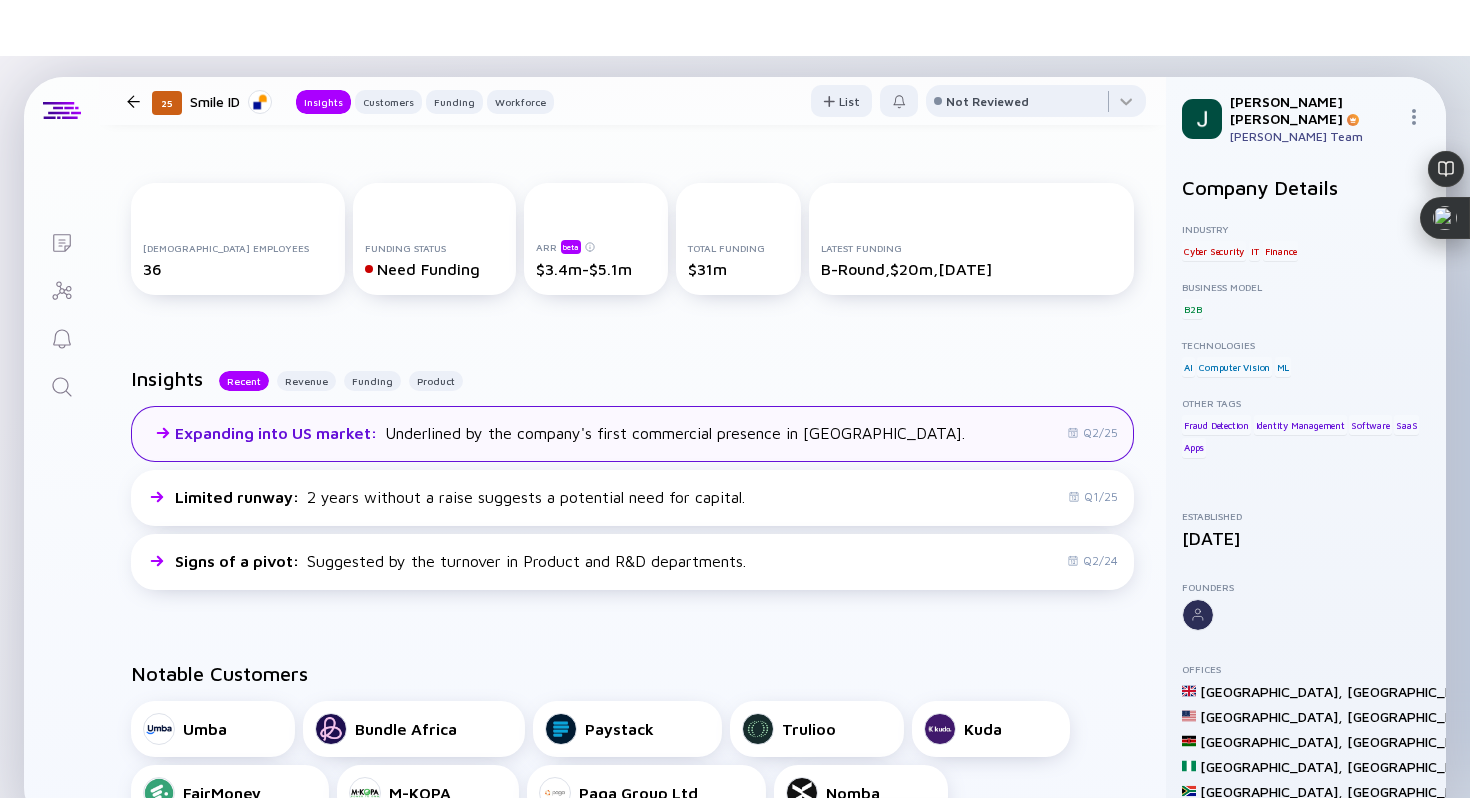 scroll, scrollTop: 456, scrollLeft: 0, axis: vertical 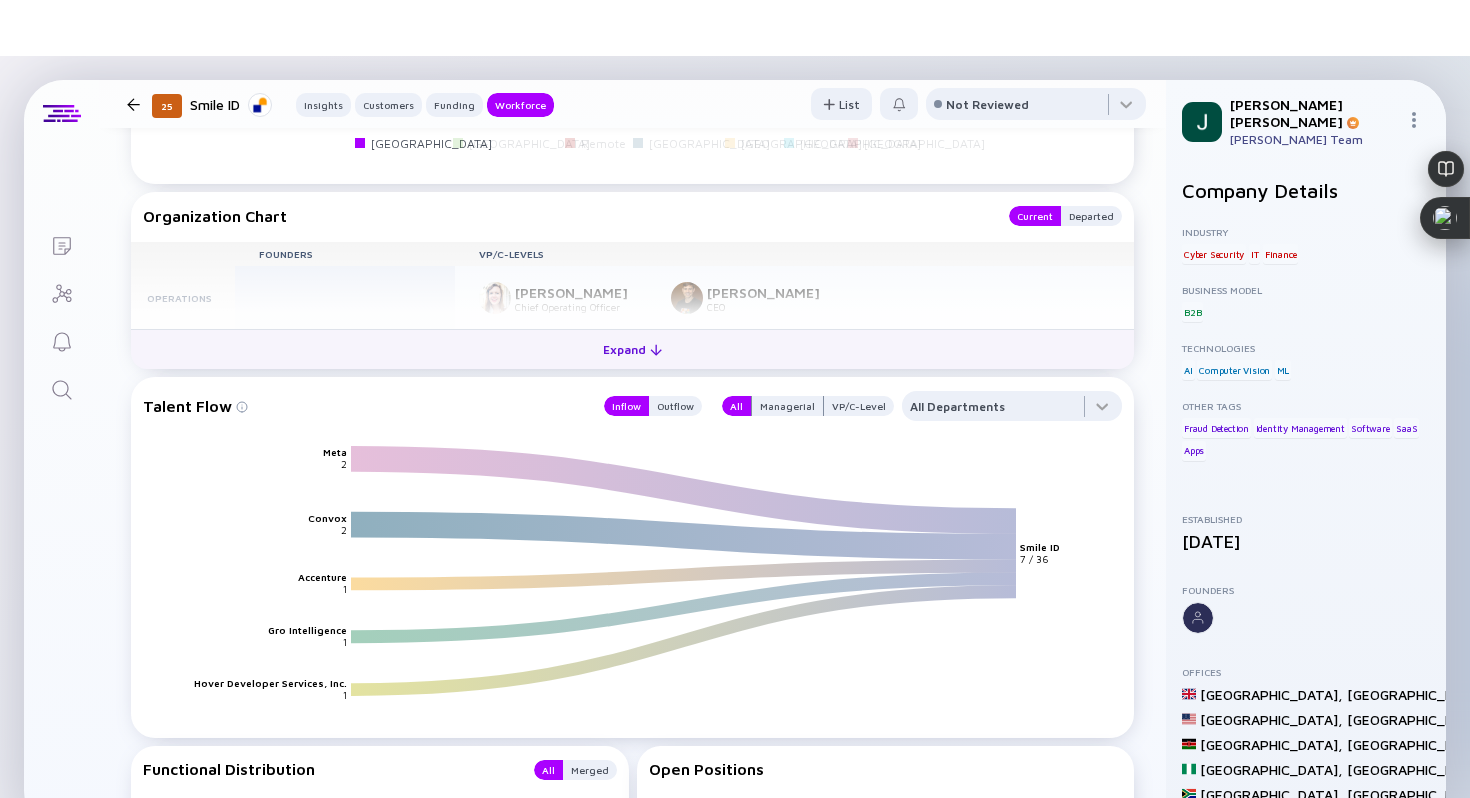 click on "Expand" at bounding box center (632, 349) 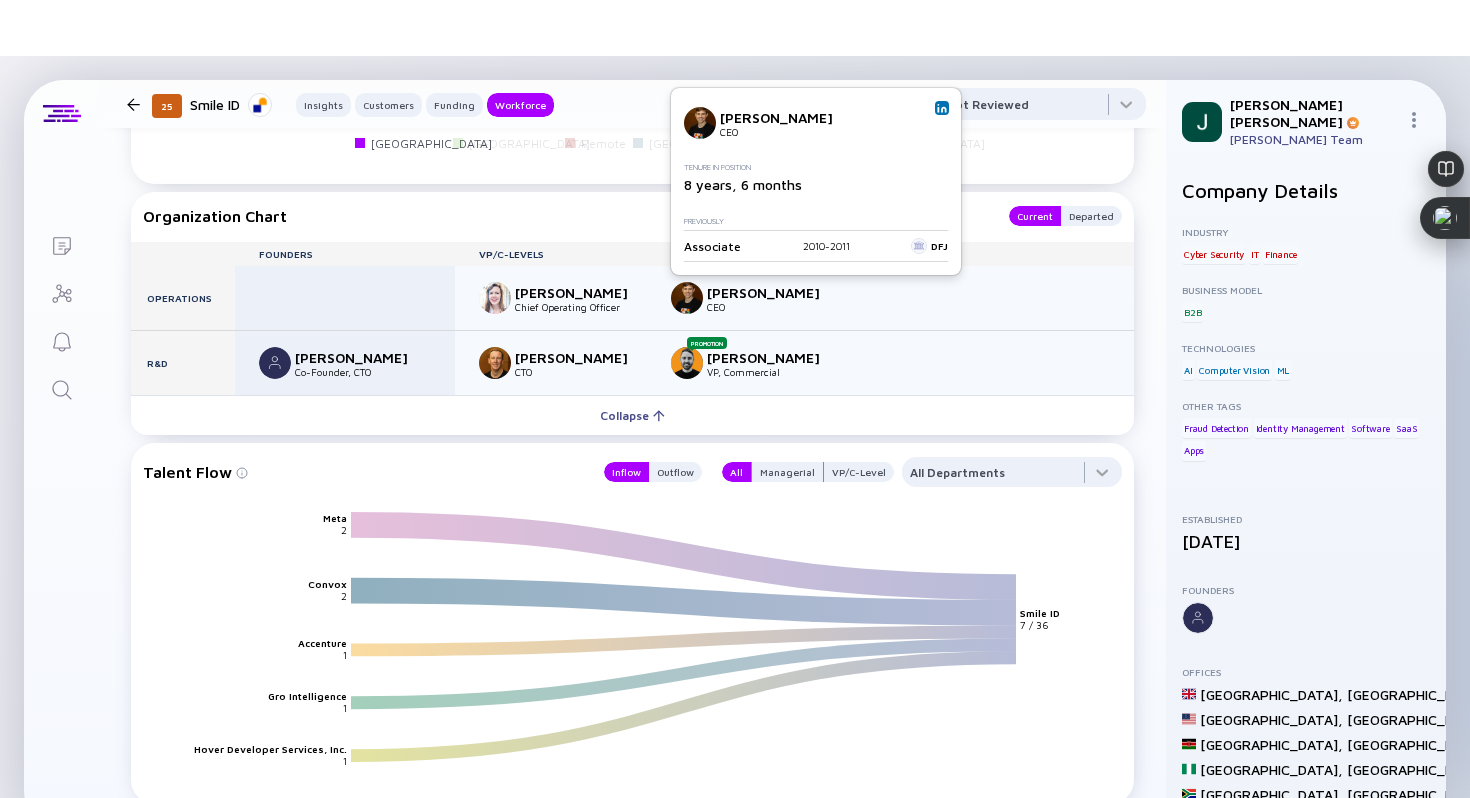 click at bounding box center (942, 108) 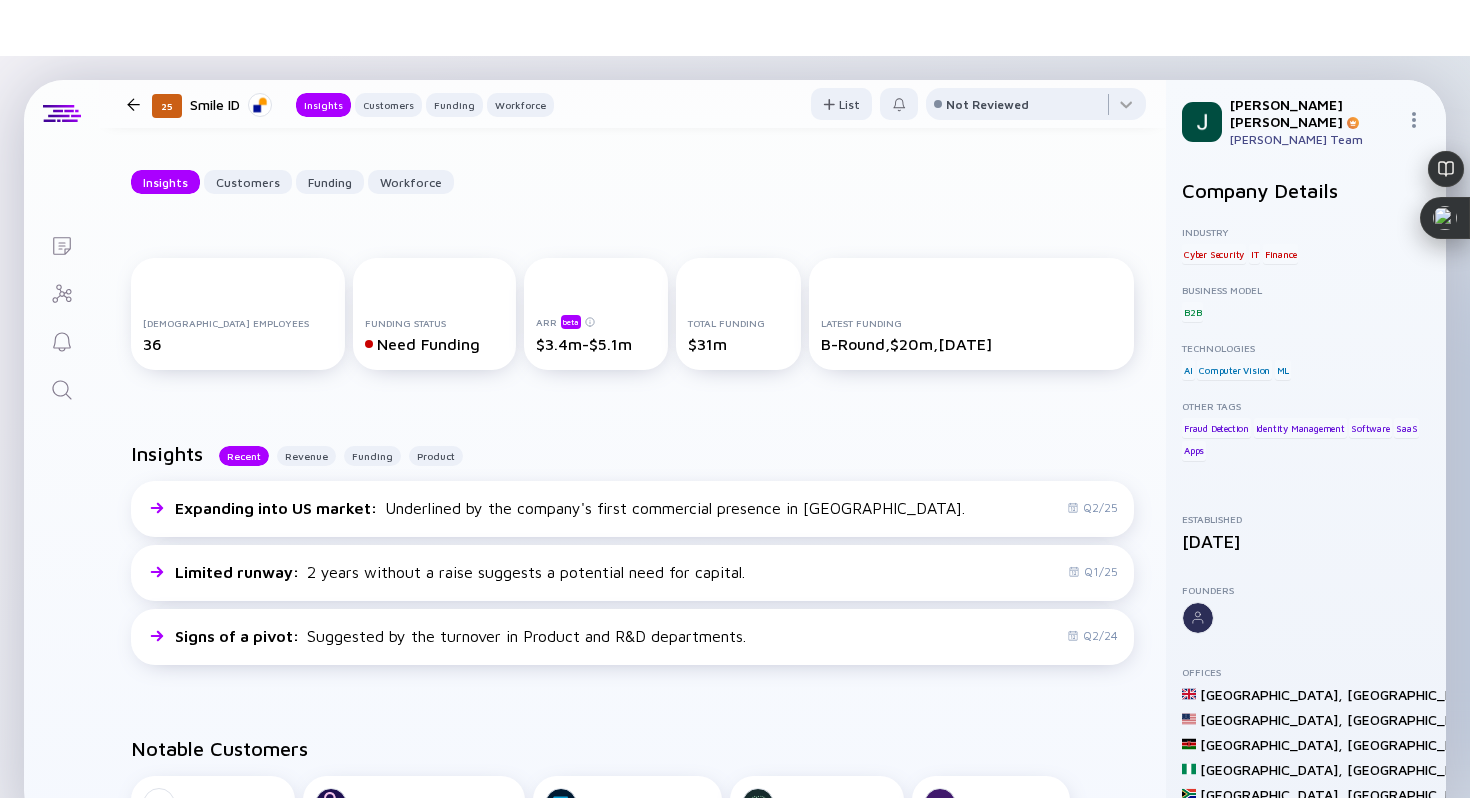 scroll, scrollTop: 163, scrollLeft: 0, axis: vertical 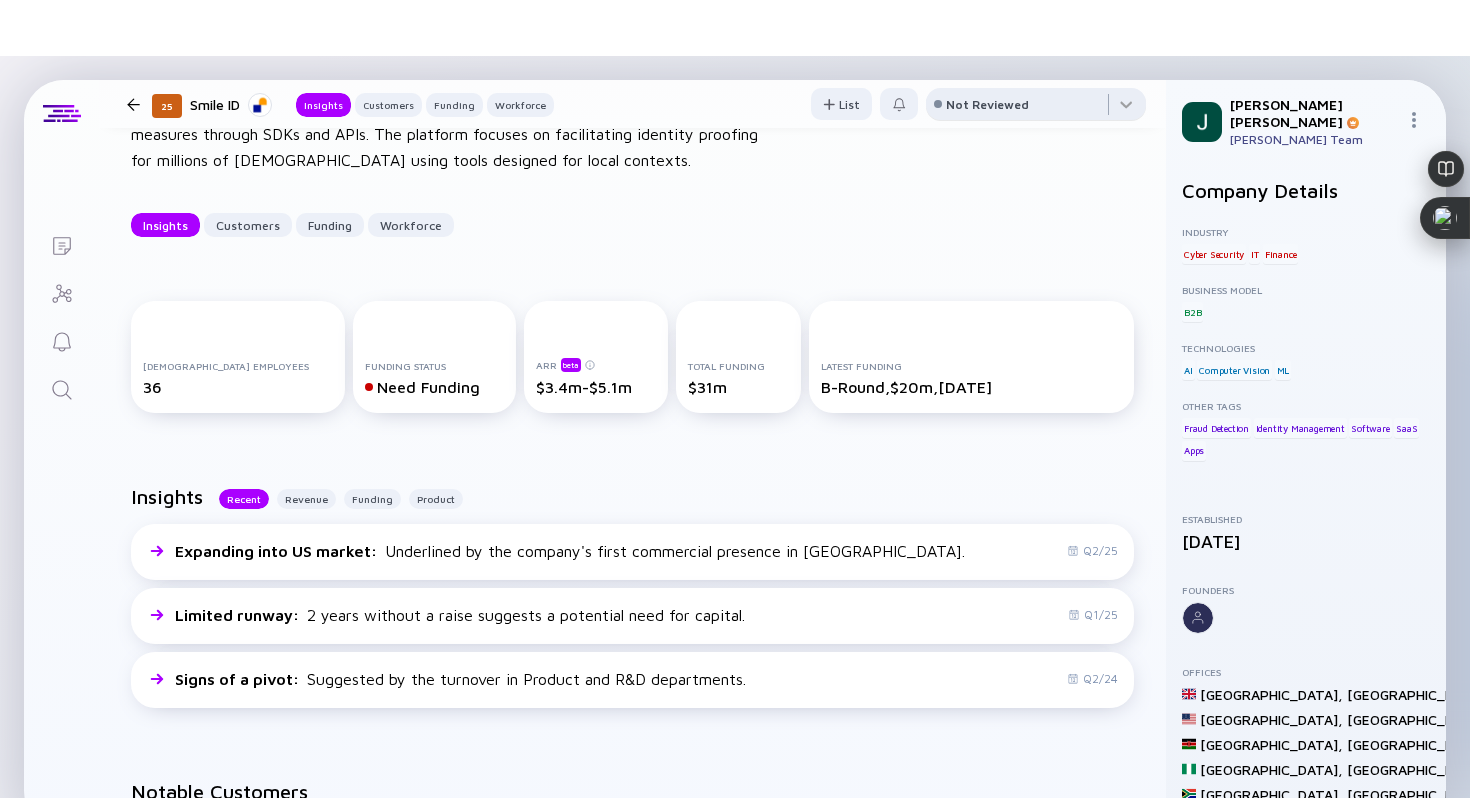 click on "Not Reviewed" at bounding box center (987, 104) 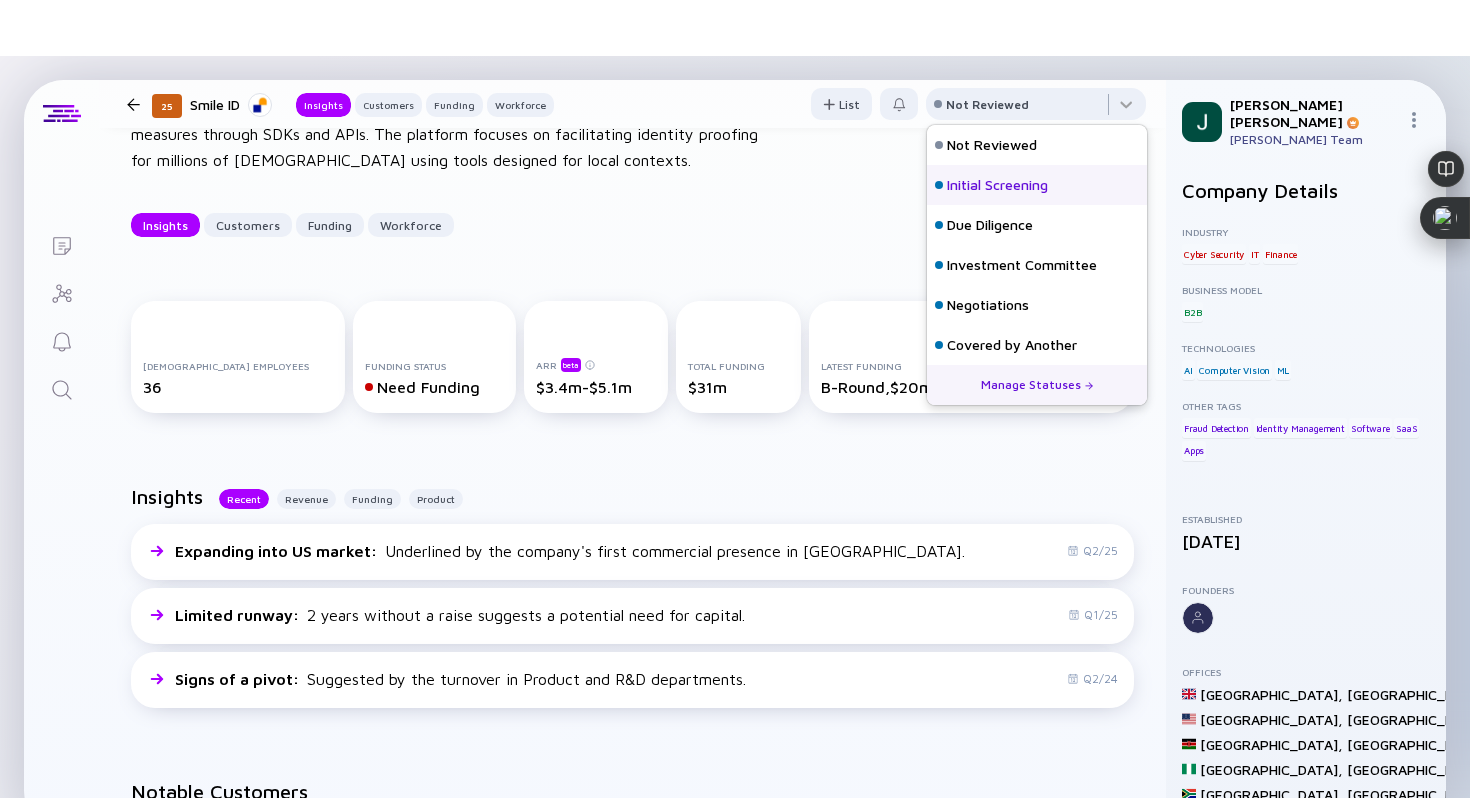 click on "Initial Screening" at bounding box center [1037, 185] 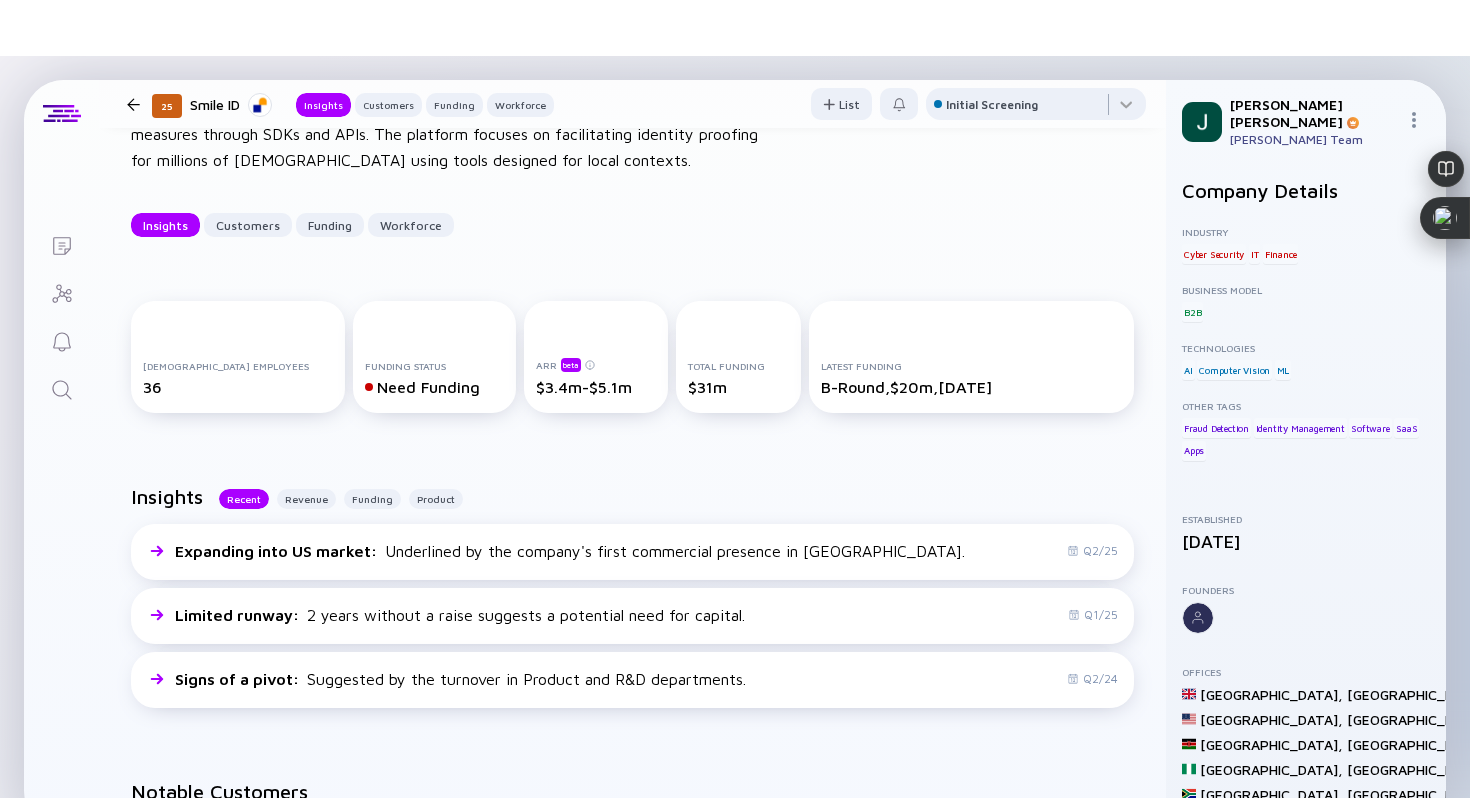 click at bounding box center [133, 104] 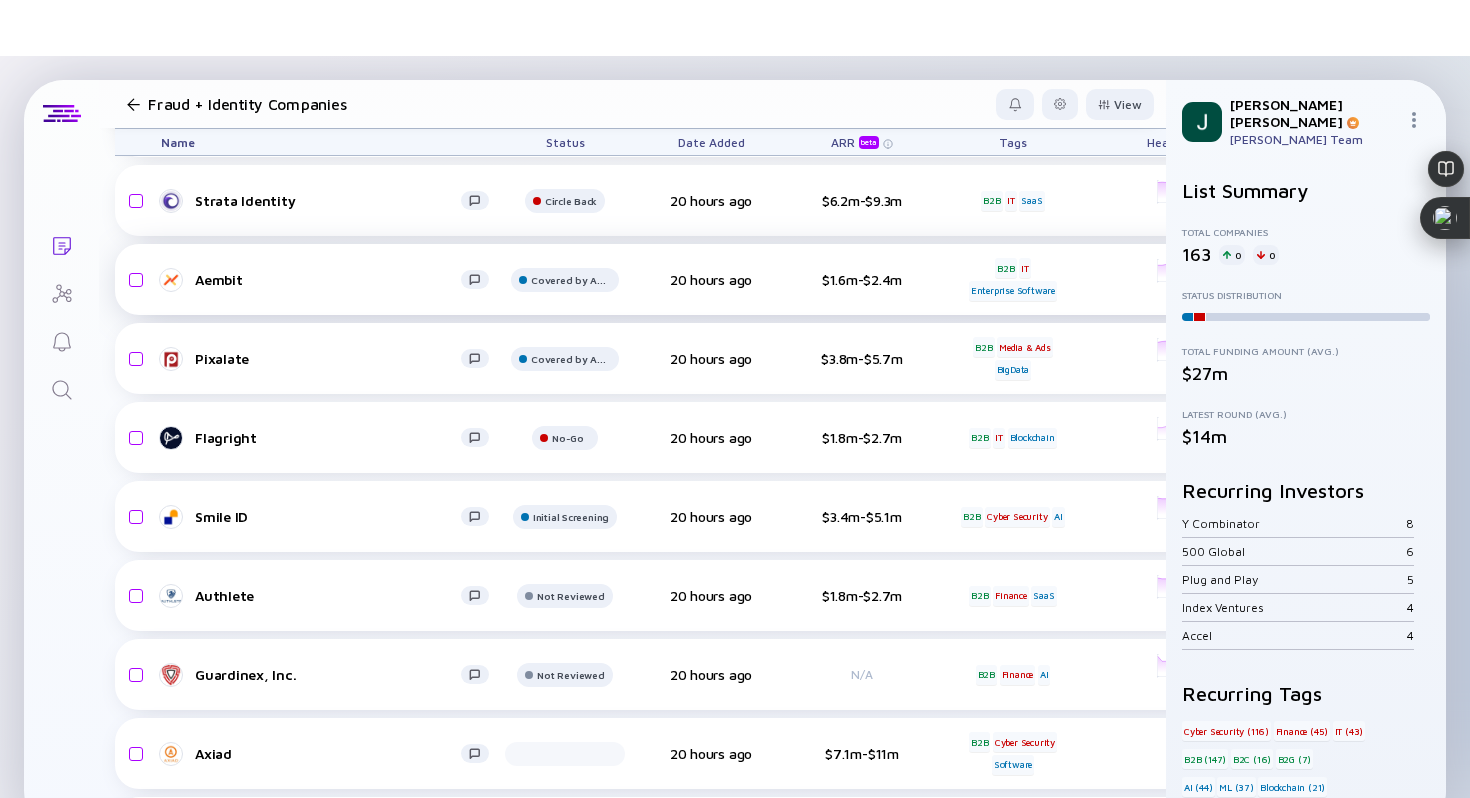 scroll, scrollTop: 330, scrollLeft: 0, axis: vertical 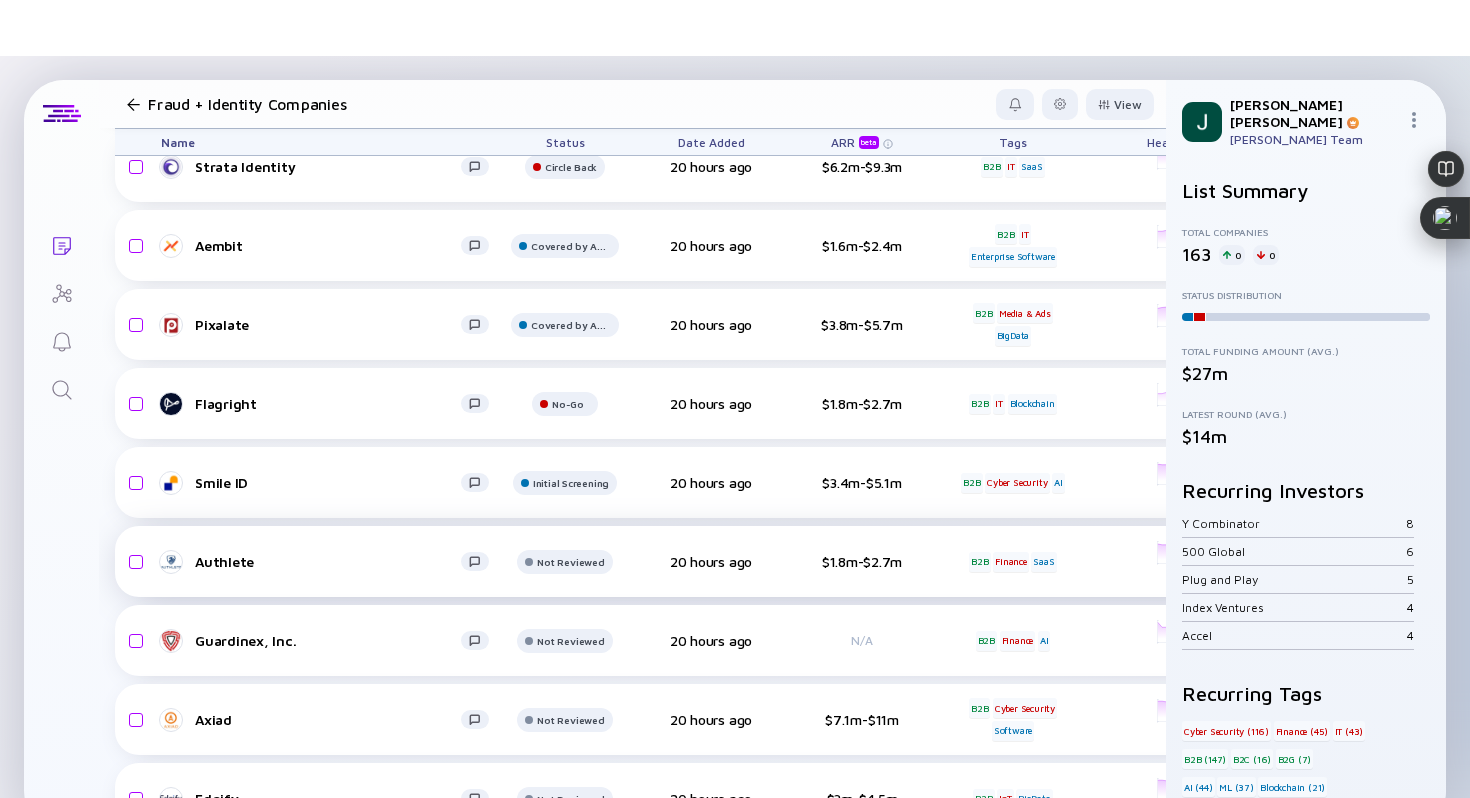 click on "Authlete" at bounding box center (328, 561) 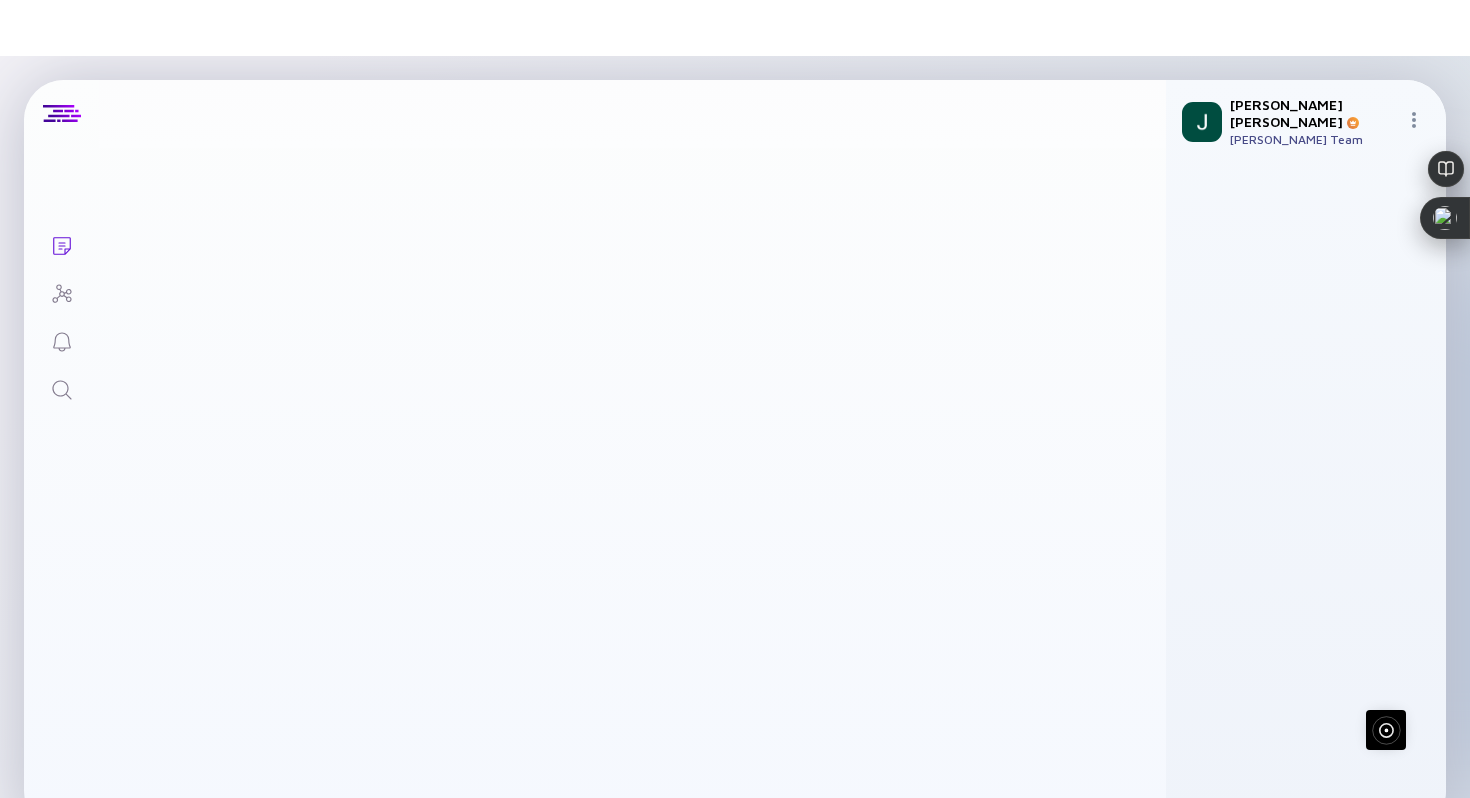 scroll, scrollTop: 0, scrollLeft: 0, axis: both 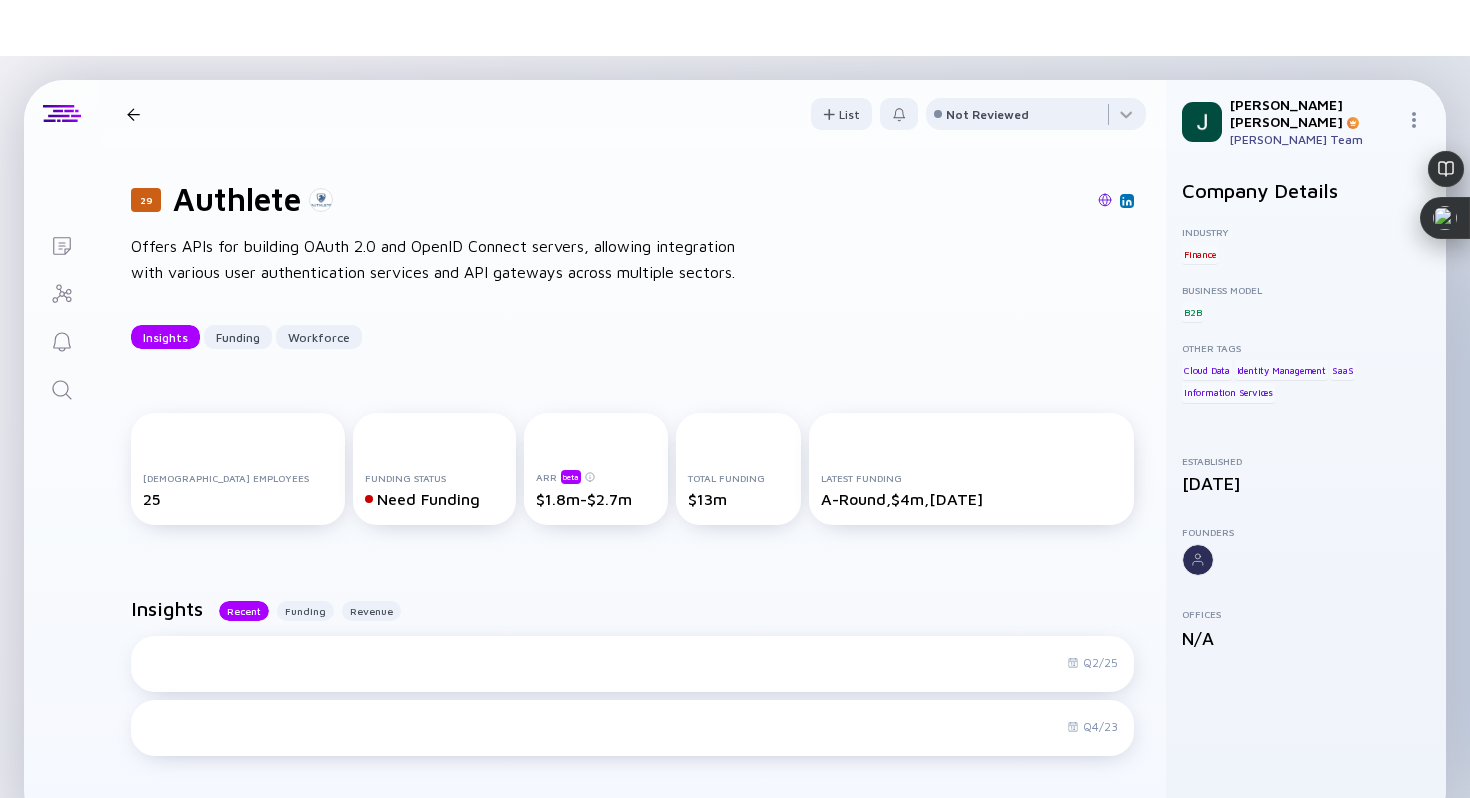 click at bounding box center [1105, 200] 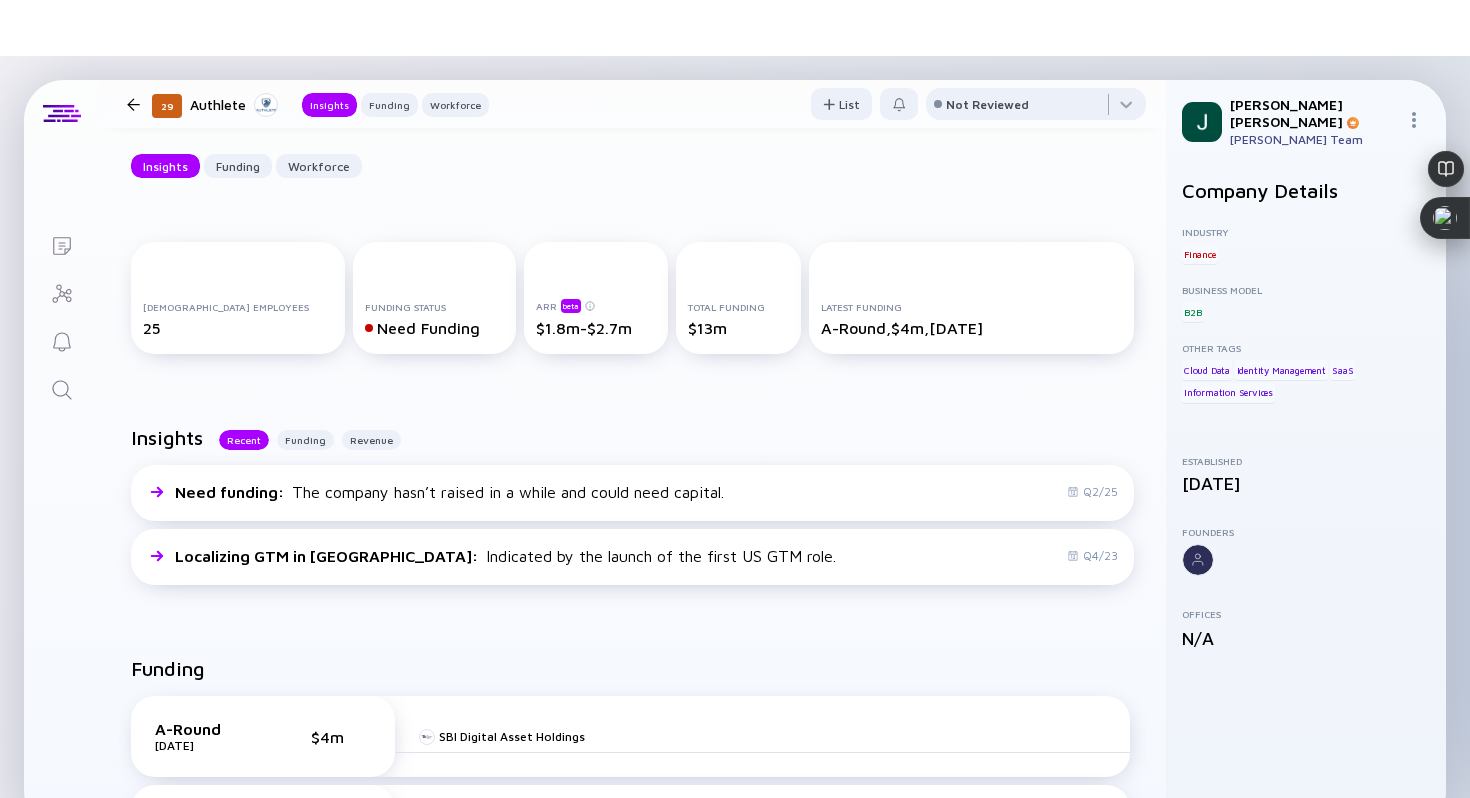 scroll, scrollTop: 175, scrollLeft: 0, axis: vertical 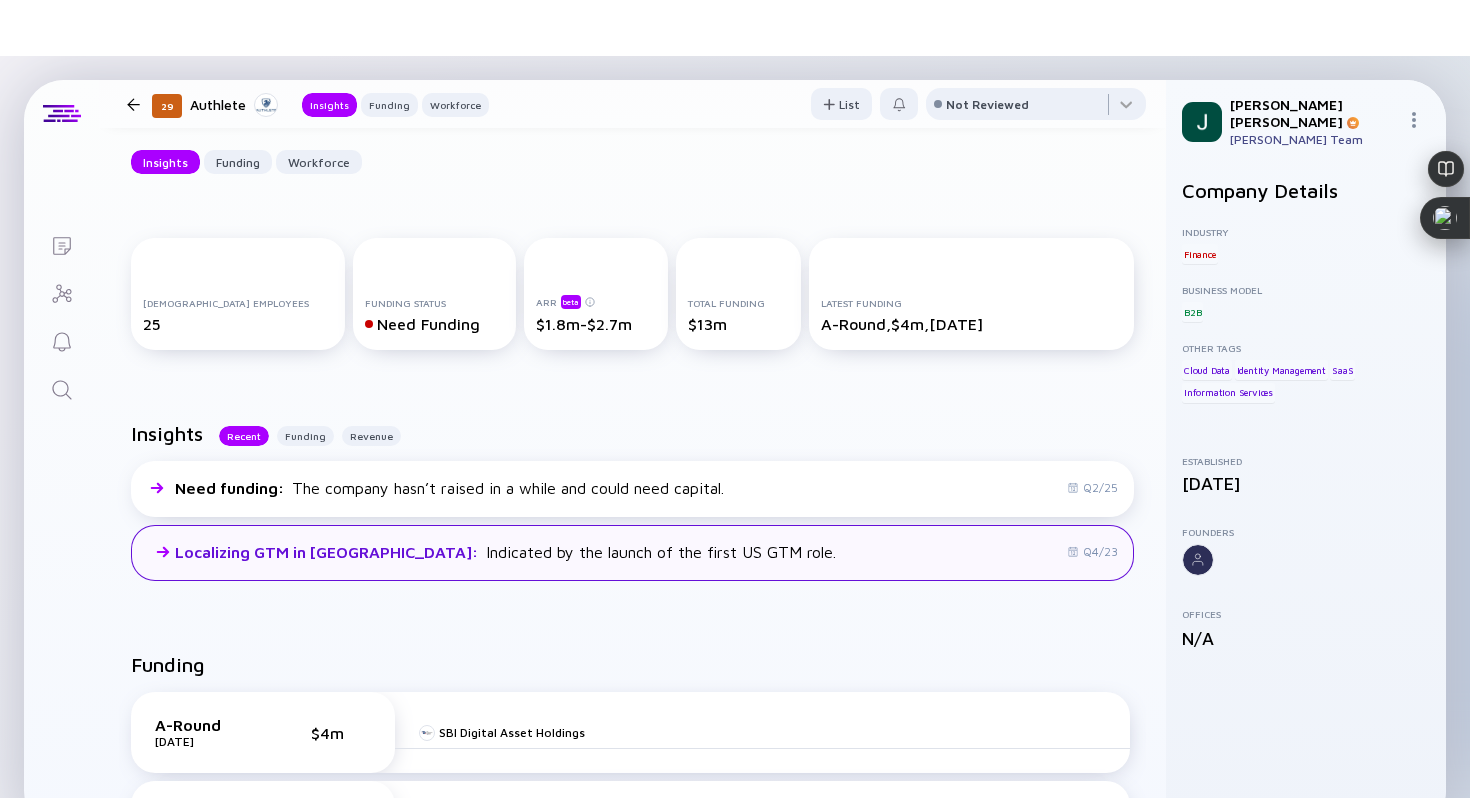 click on "Localizing GTM in US :   Indicated by the launch of the first US GTM role." at bounding box center (489, 552) 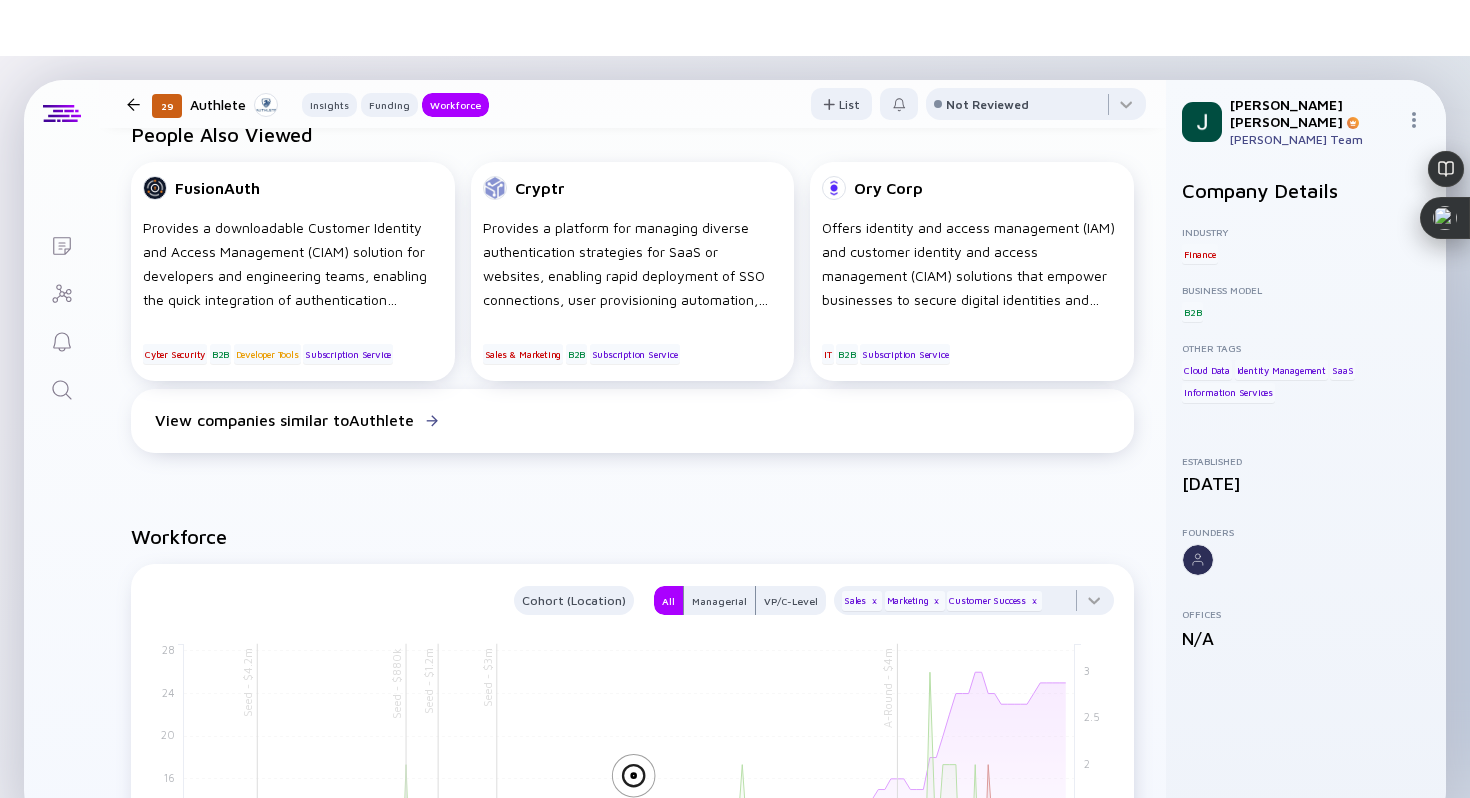 scroll, scrollTop: 1670, scrollLeft: 0, axis: vertical 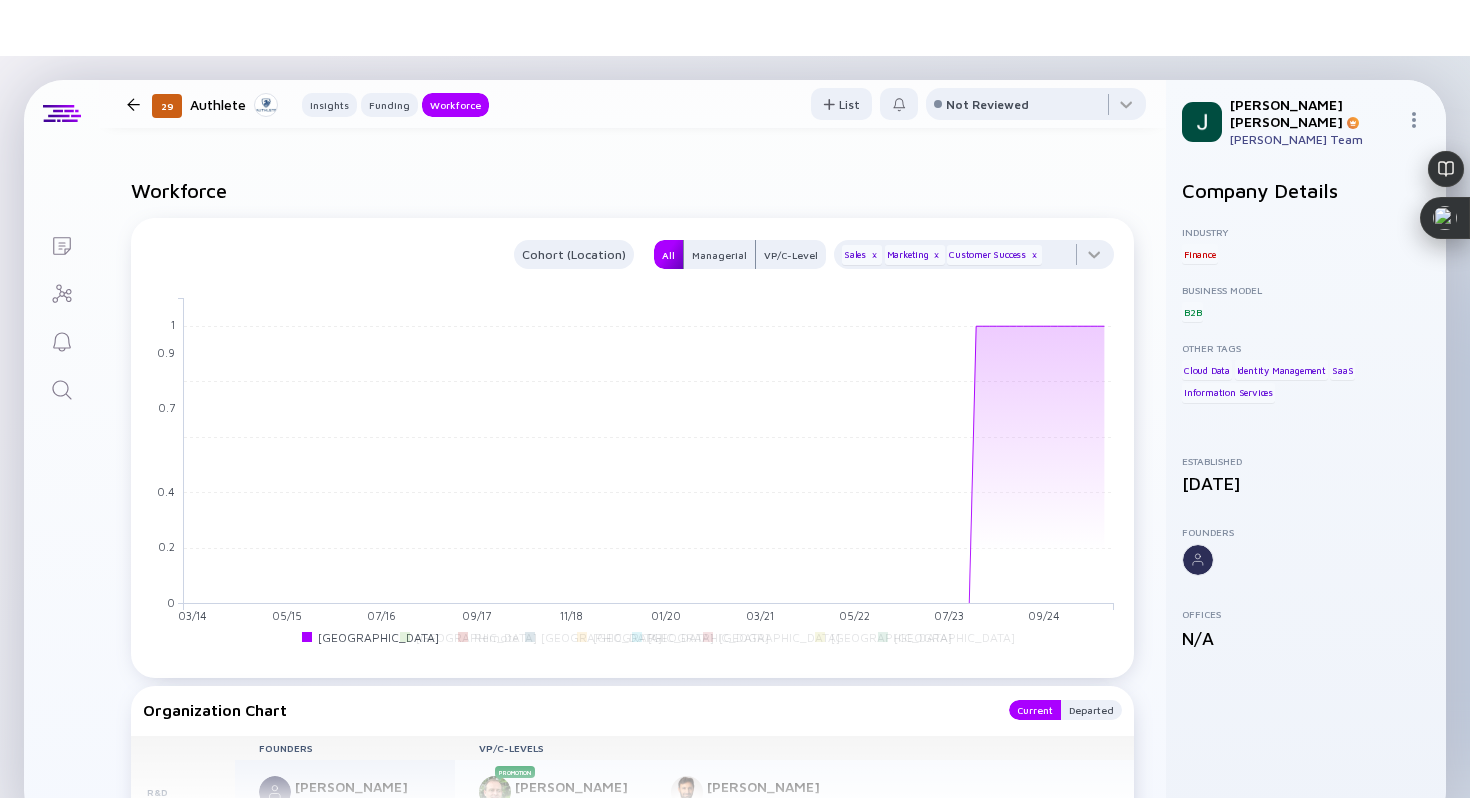 click on "All" at bounding box center (668, 255) 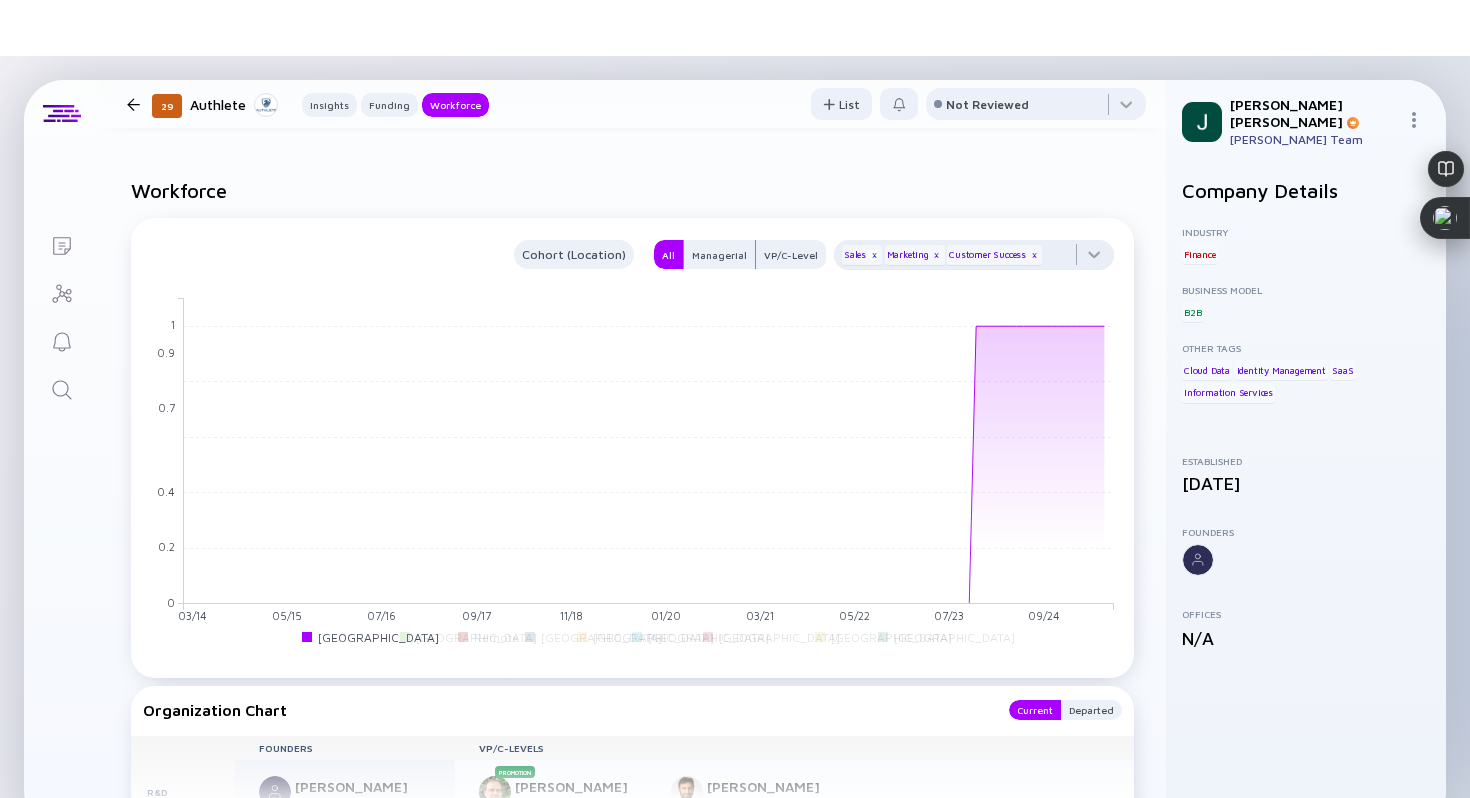 click on "x" at bounding box center (874, 255) 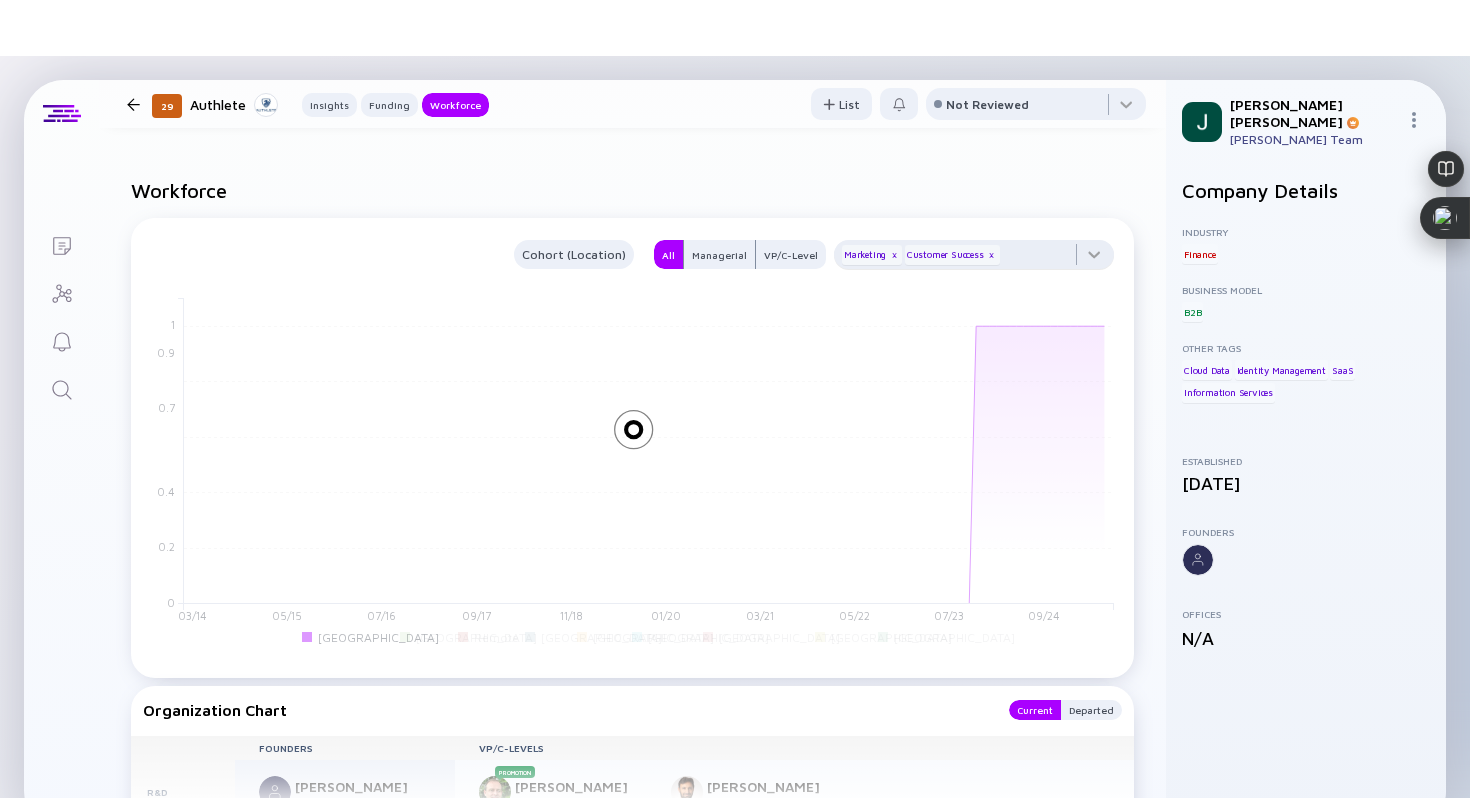 click on "Marketing x" at bounding box center [872, 255] 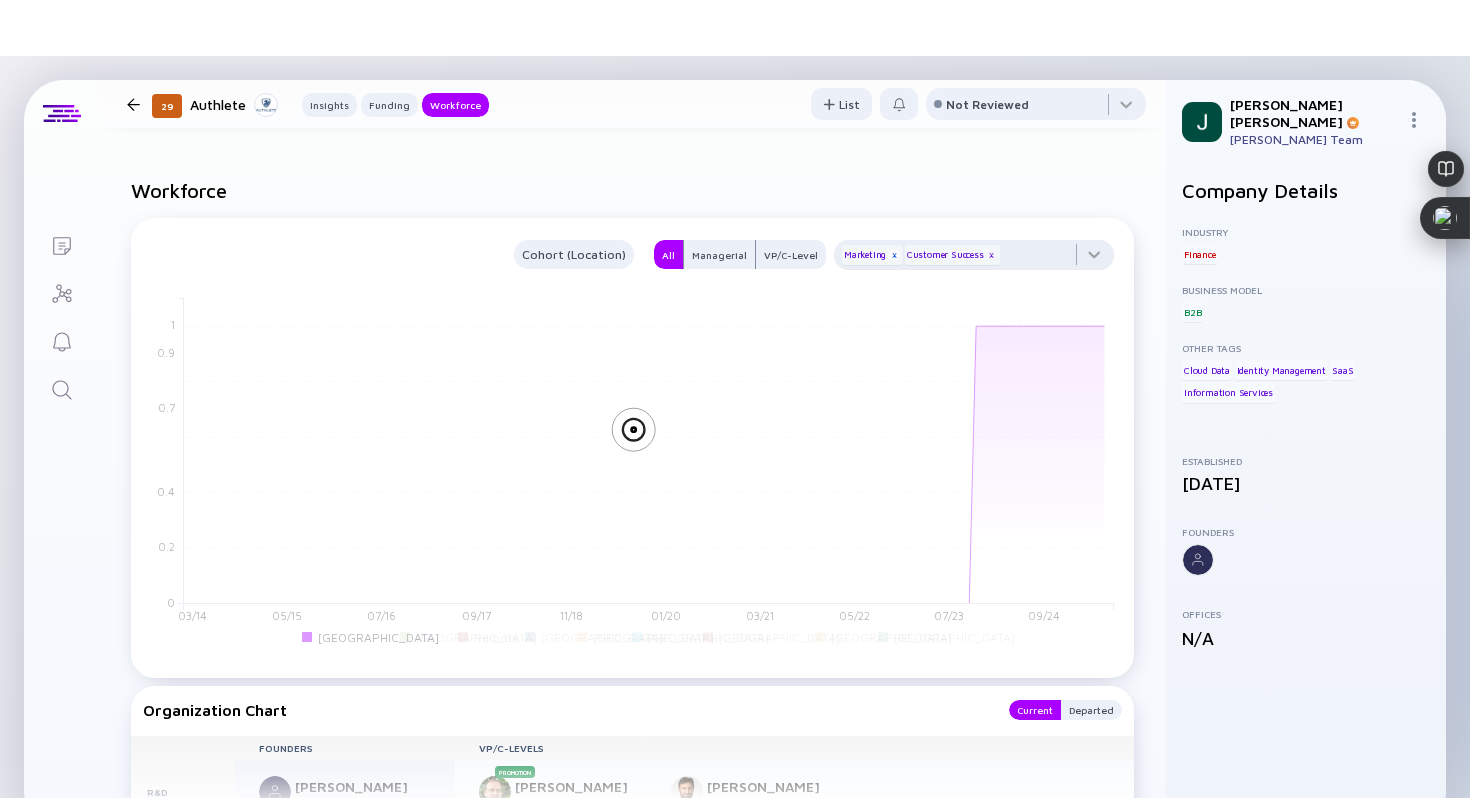 click on "x" at bounding box center [894, 255] 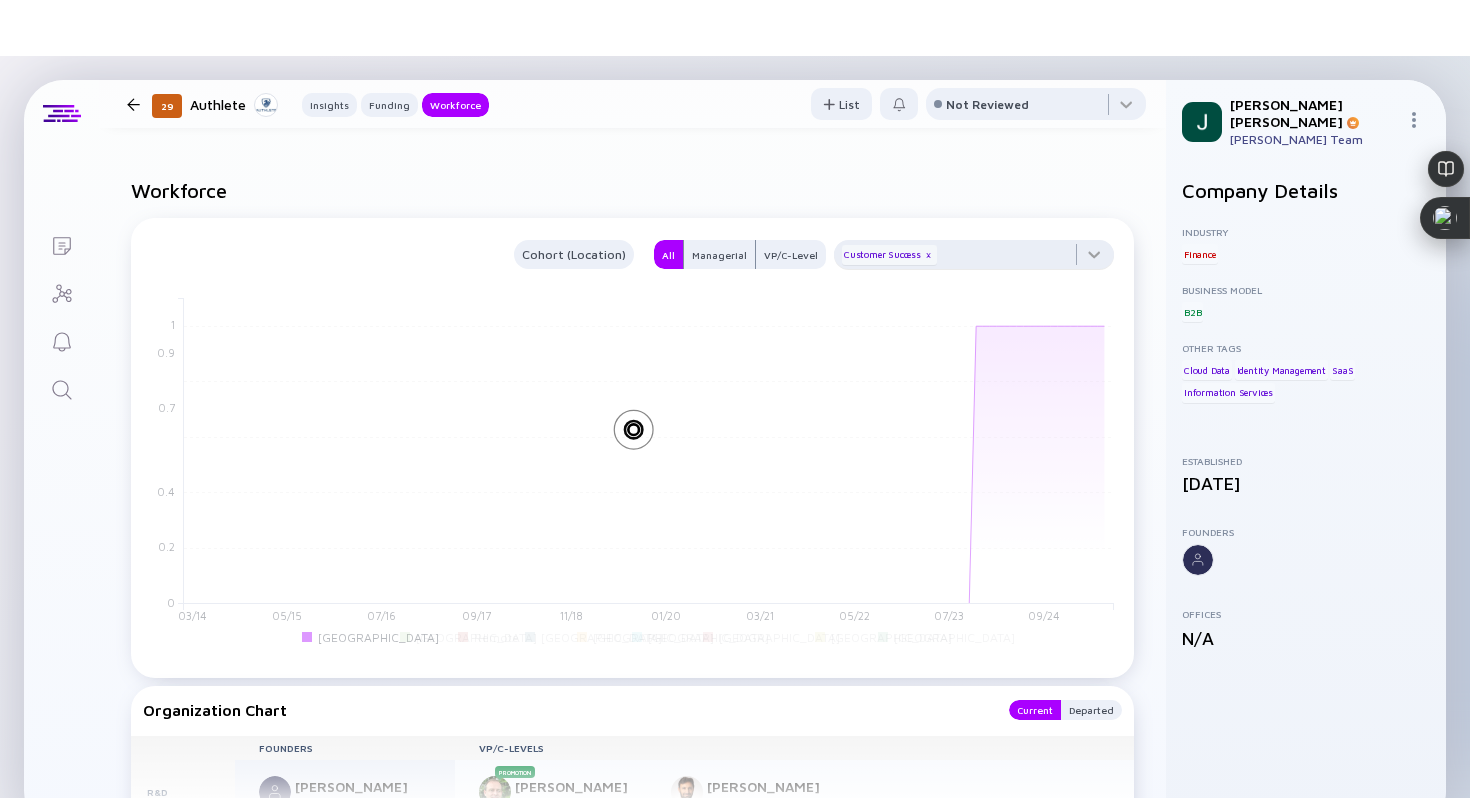 click on "Customer Success x" at bounding box center [889, 255] 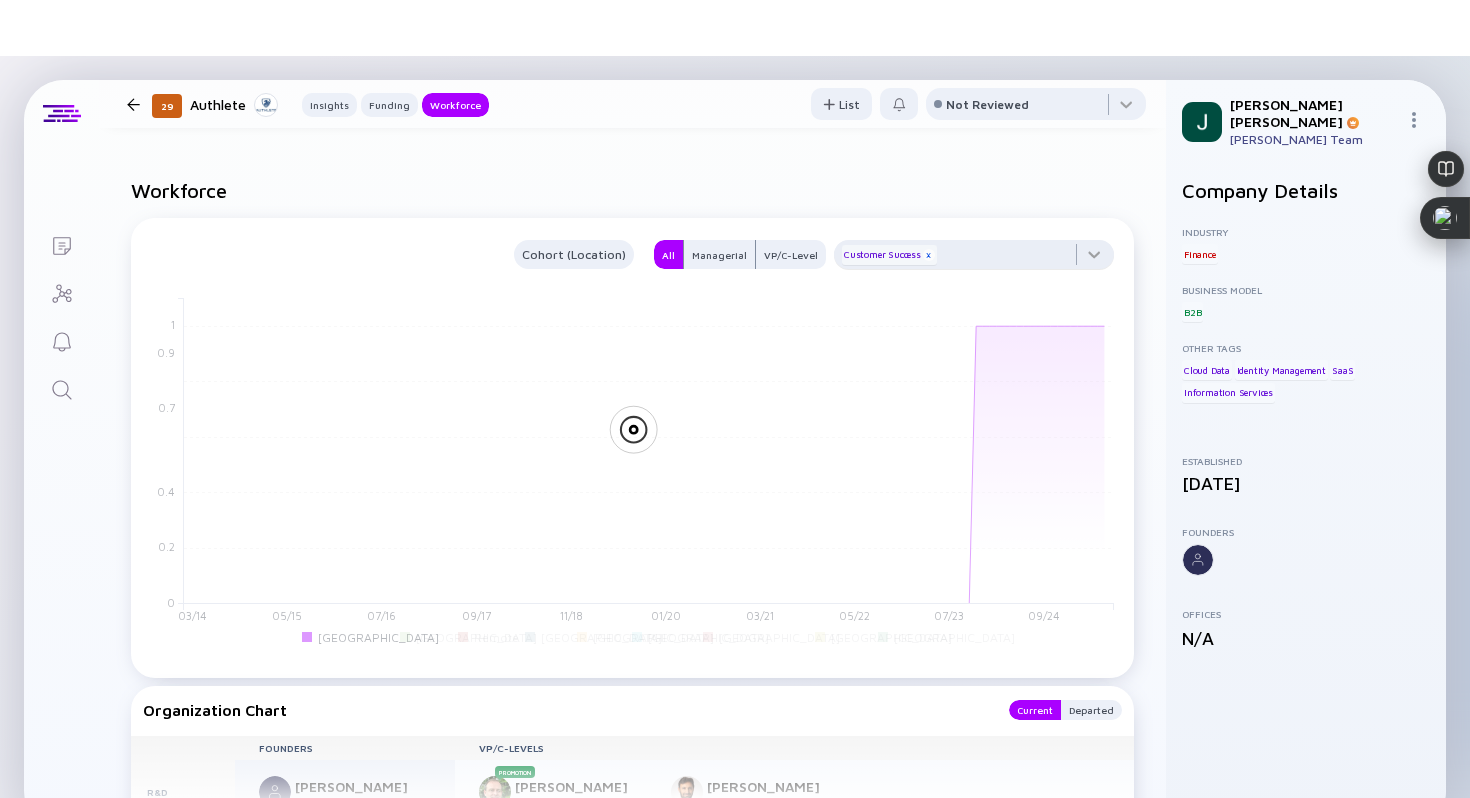 click on "x" at bounding box center (929, 255) 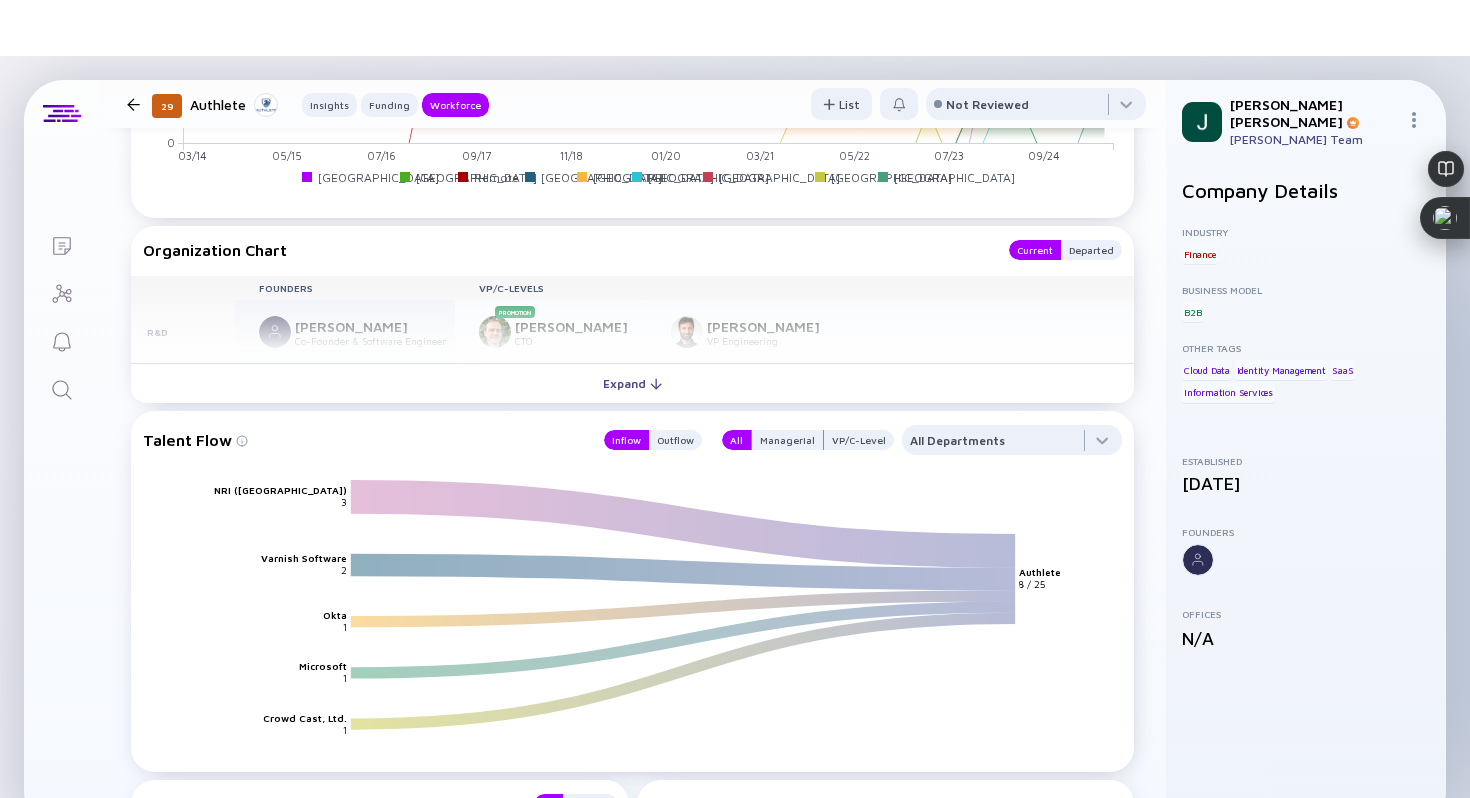 scroll, scrollTop: 2144, scrollLeft: 0, axis: vertical 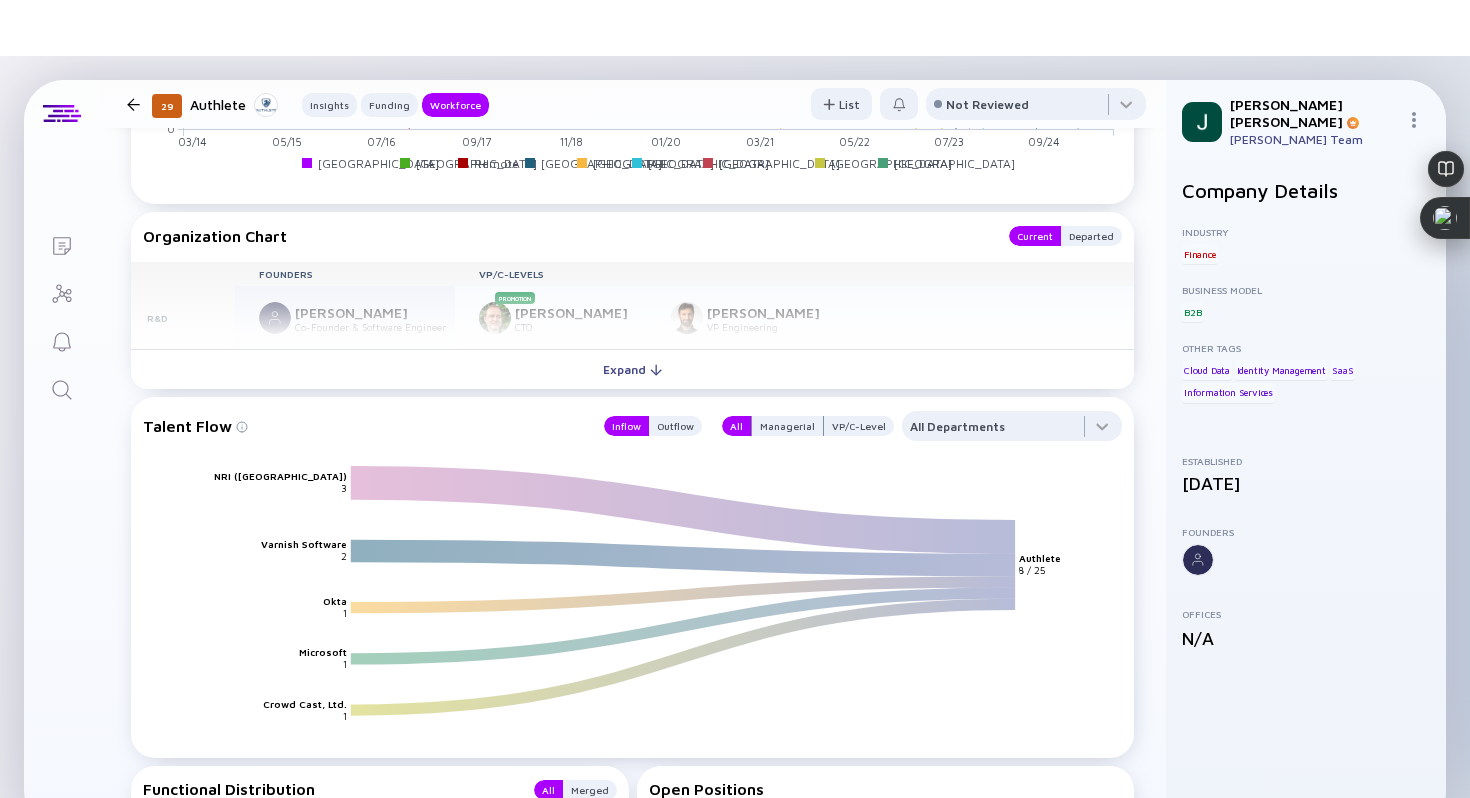 click on "Founders VP/C-Levels R&D hideki ikeda Co-Founder & Software Engineer Promotion Joseph Heenan CTO Zulfiqar Ahmed VP Engineering Sales Hans G. Sporrel VP Sales" at bounding box center [632, 306] 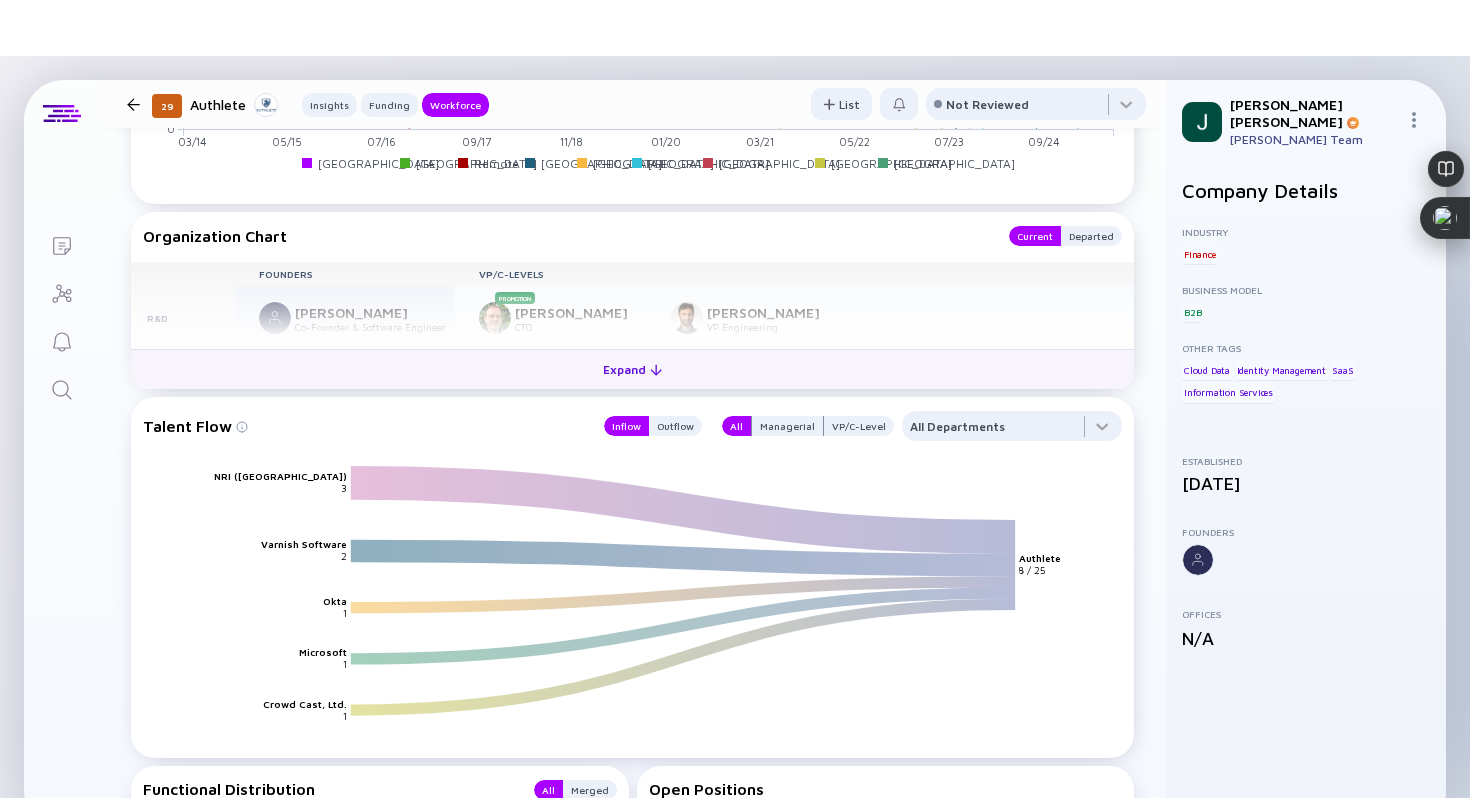click on "Expand" at bounding box center (632, 369) 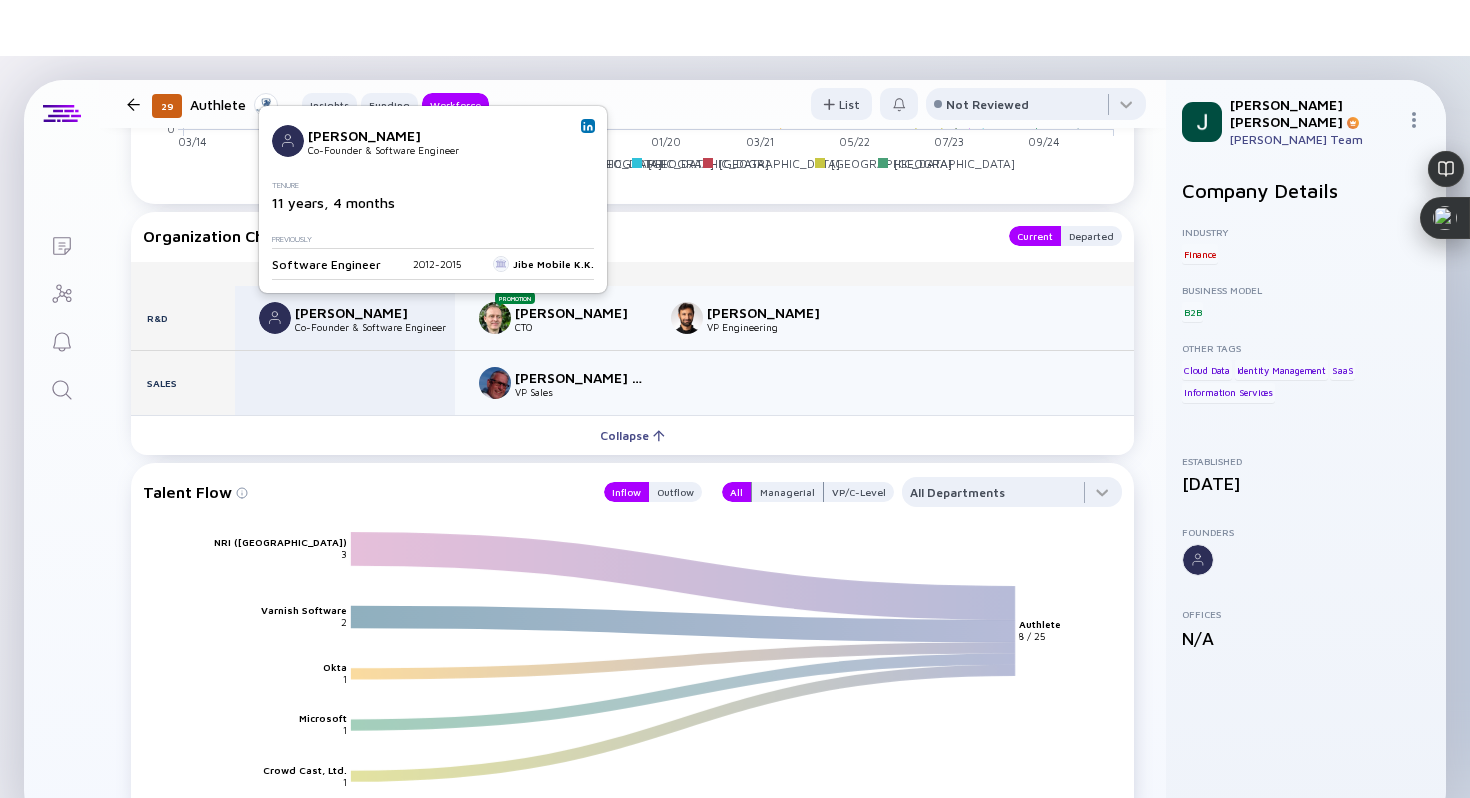 click at bounding box center (588, 126) 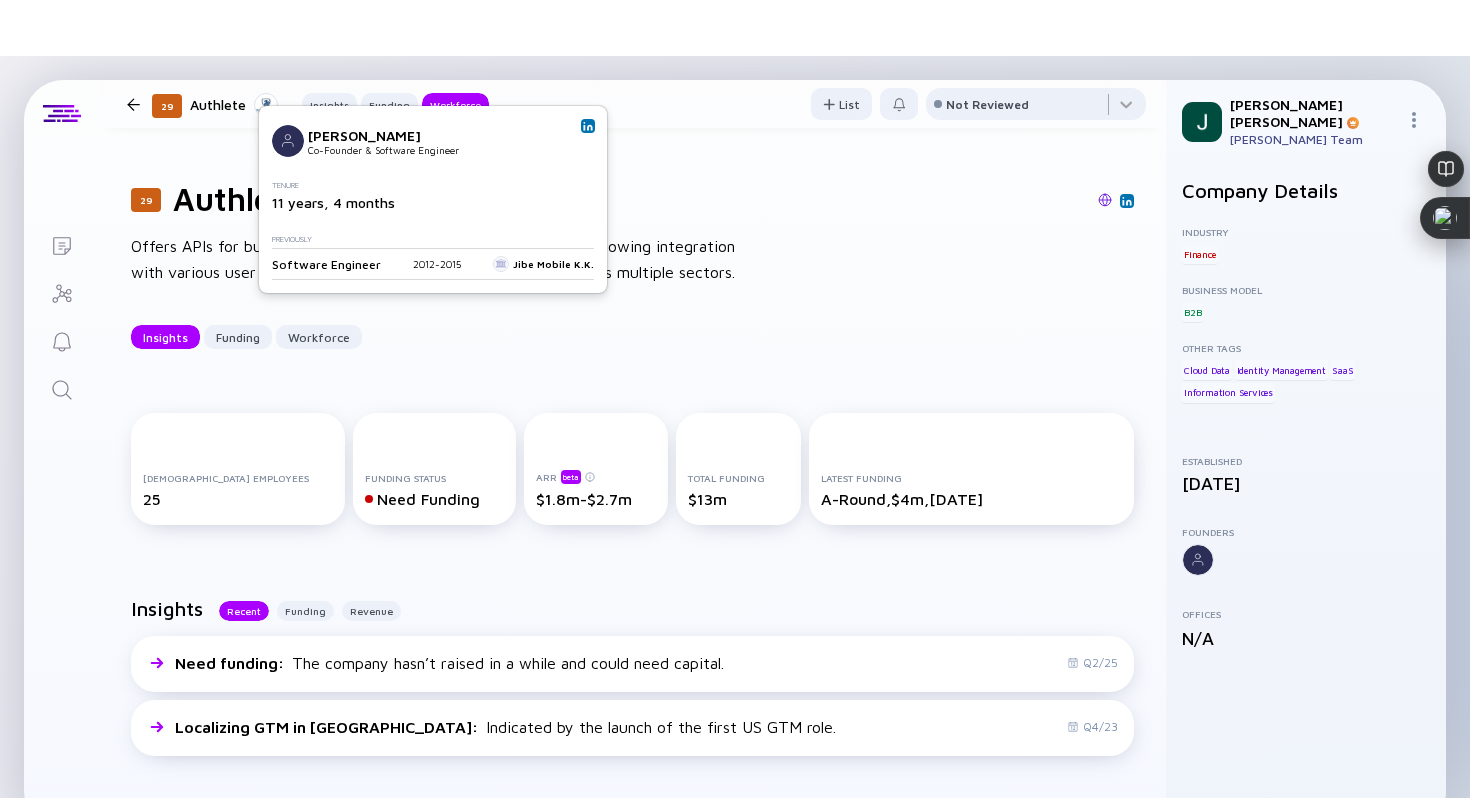 scroll, scrollTop: 0, scrollLeft: 0, axis: both 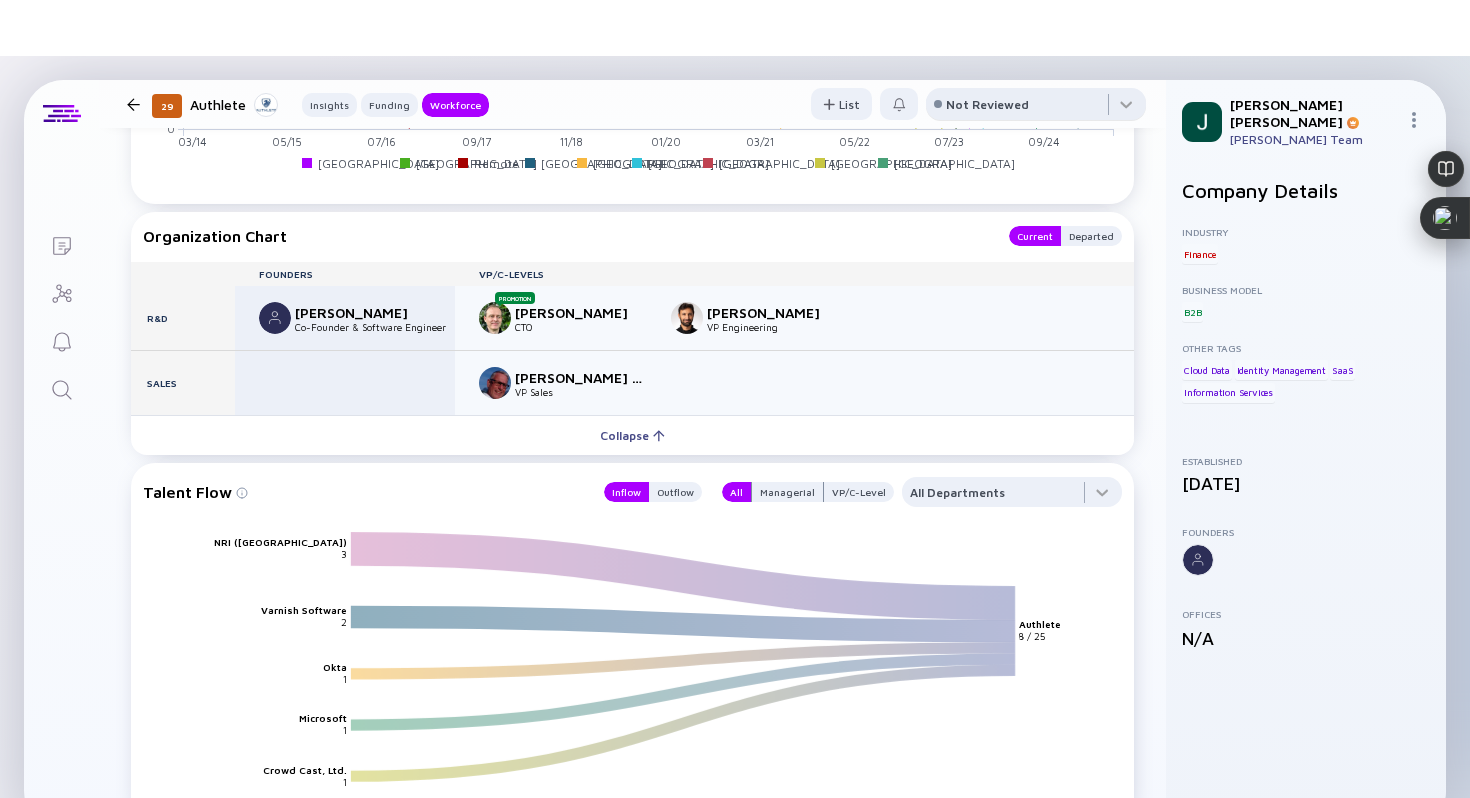 click on "Not Reviewed" at bounding box center [987, 104] 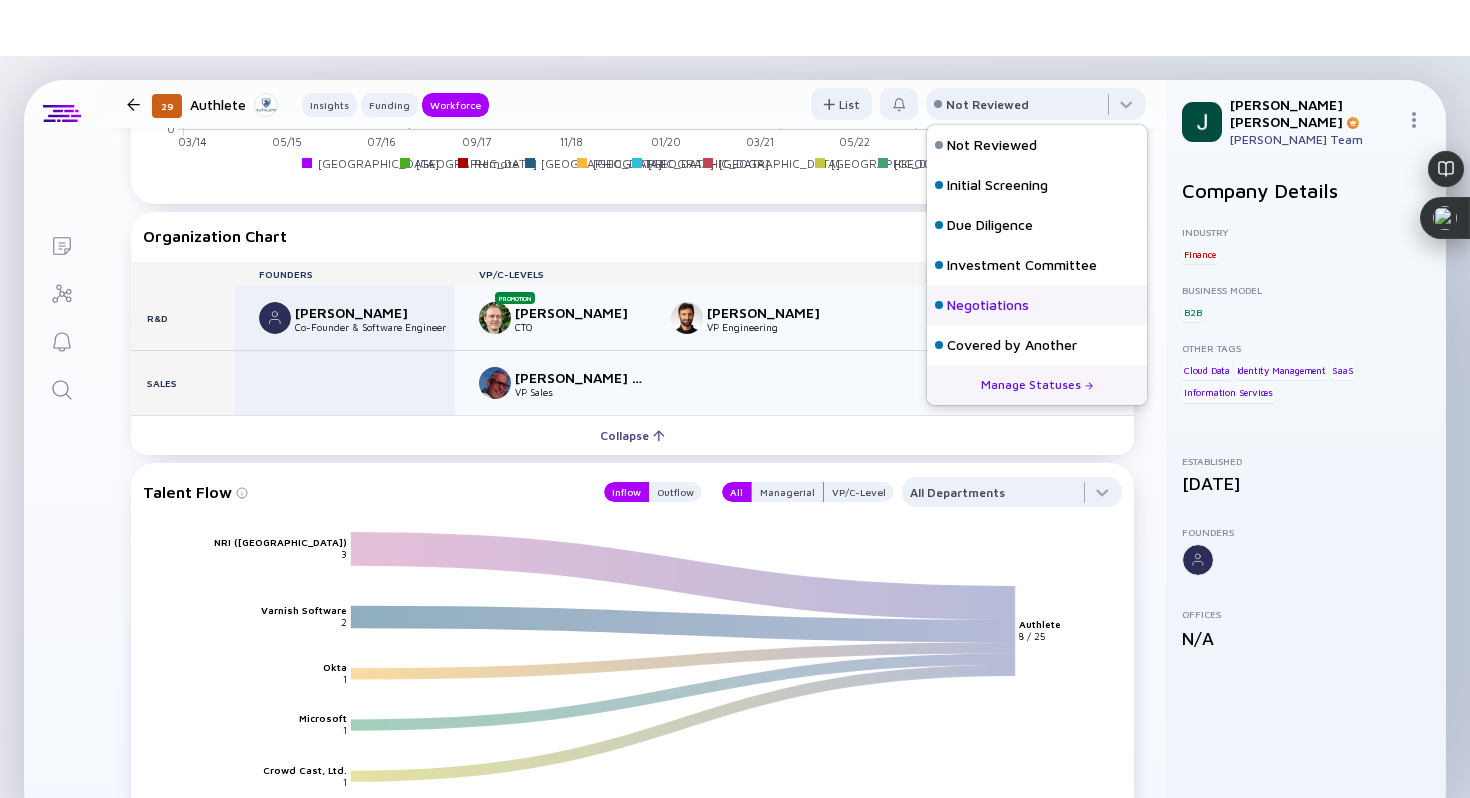 scroll, scrollTop: 128, scrollLeft: 0, axis: vertical 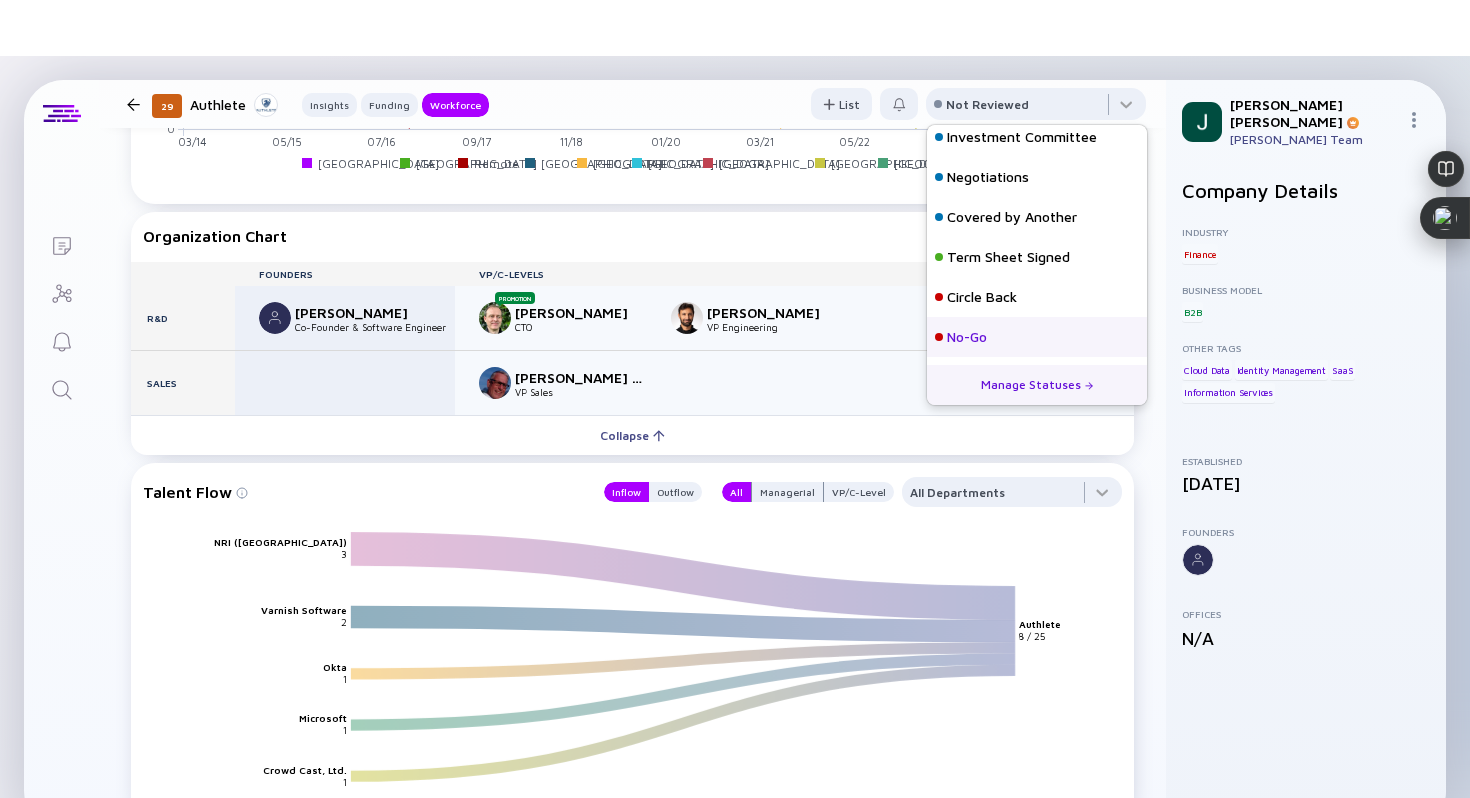 click on "No-Go" at bounding box center [1037, 337] 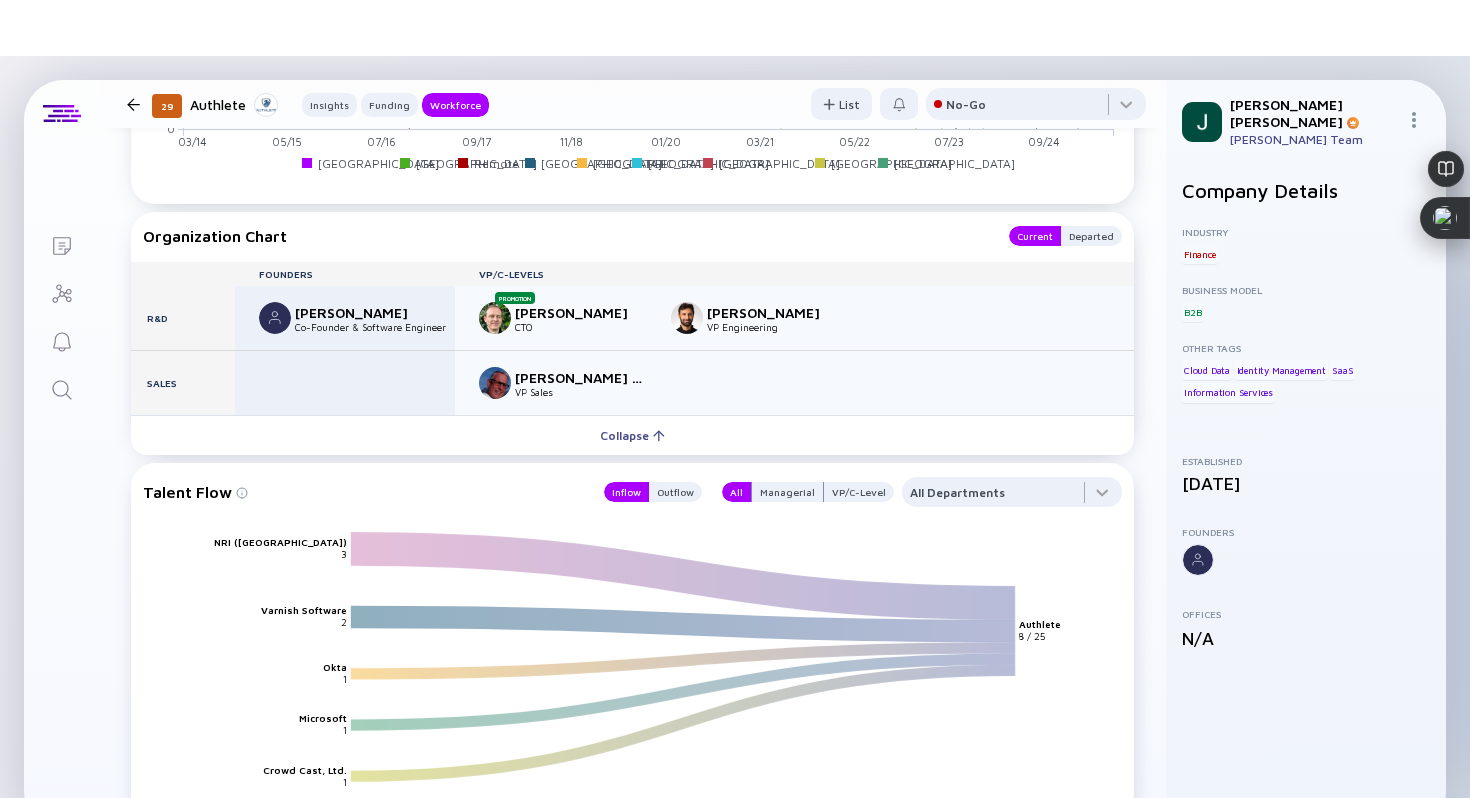 click on "29 Authlete Insights Funding Workforce" at bounding box center [304, 104] 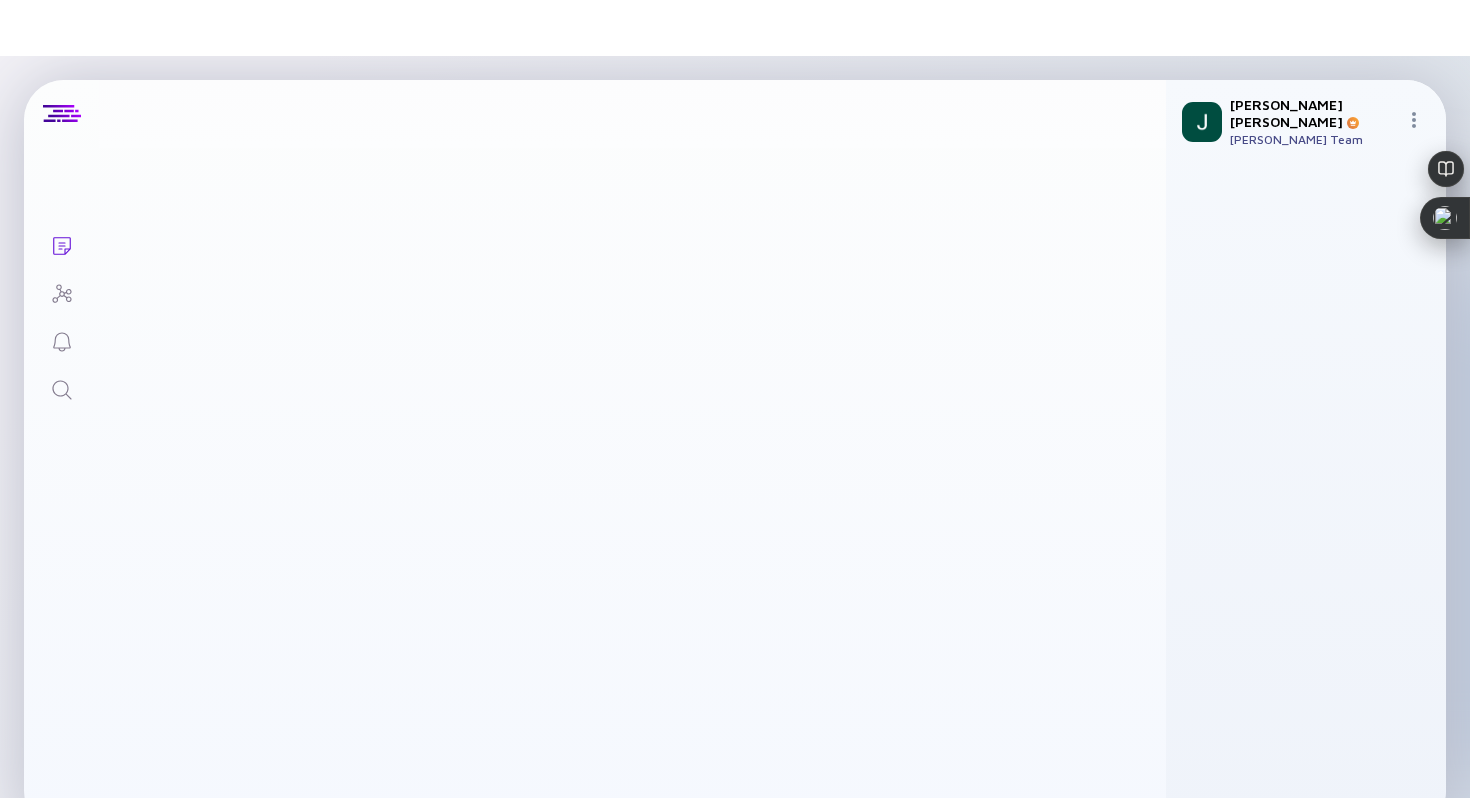 scroll, scrollTop: 330, scrollLeft: 0, axis: vertical 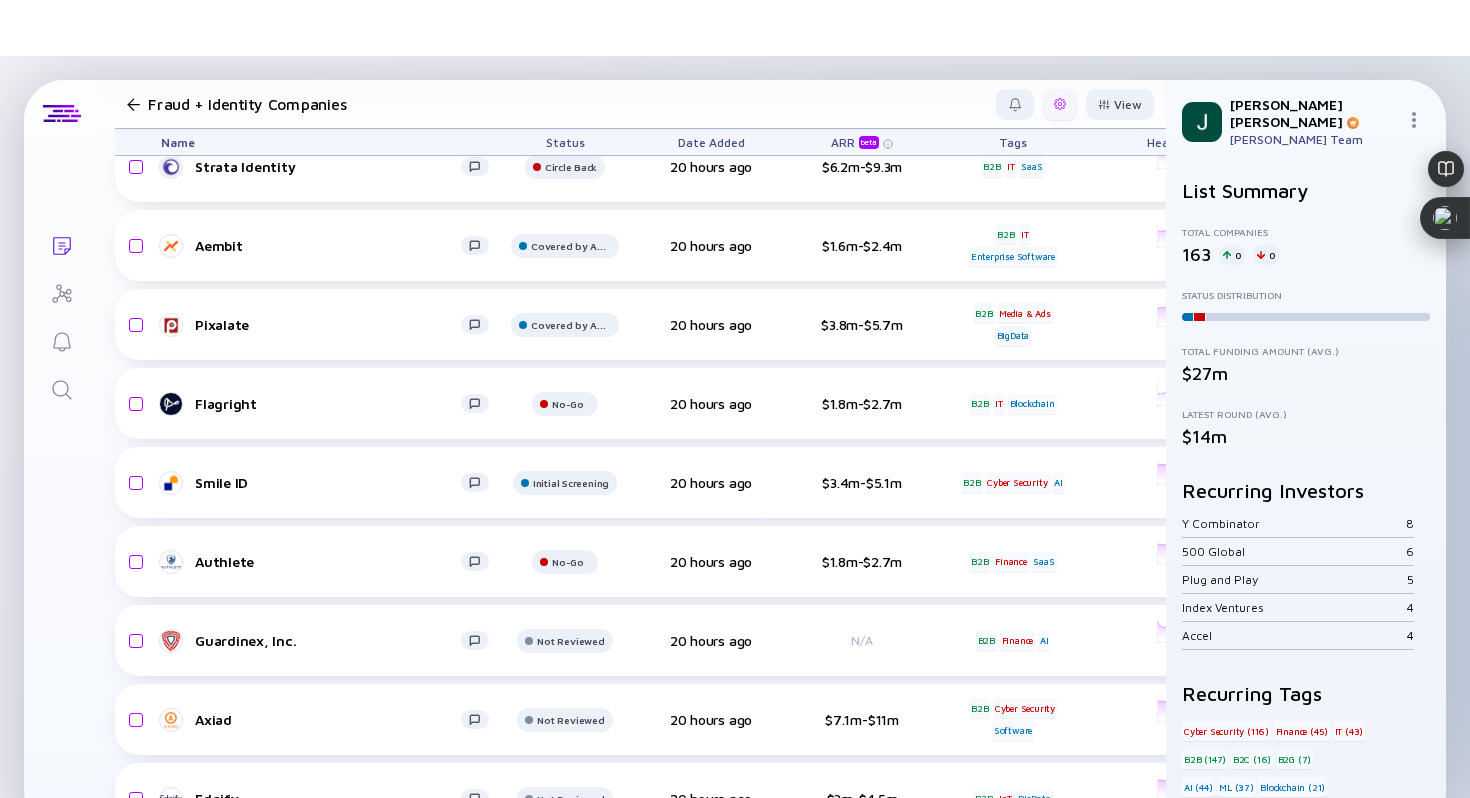 click at bounding box center [1060, 104] 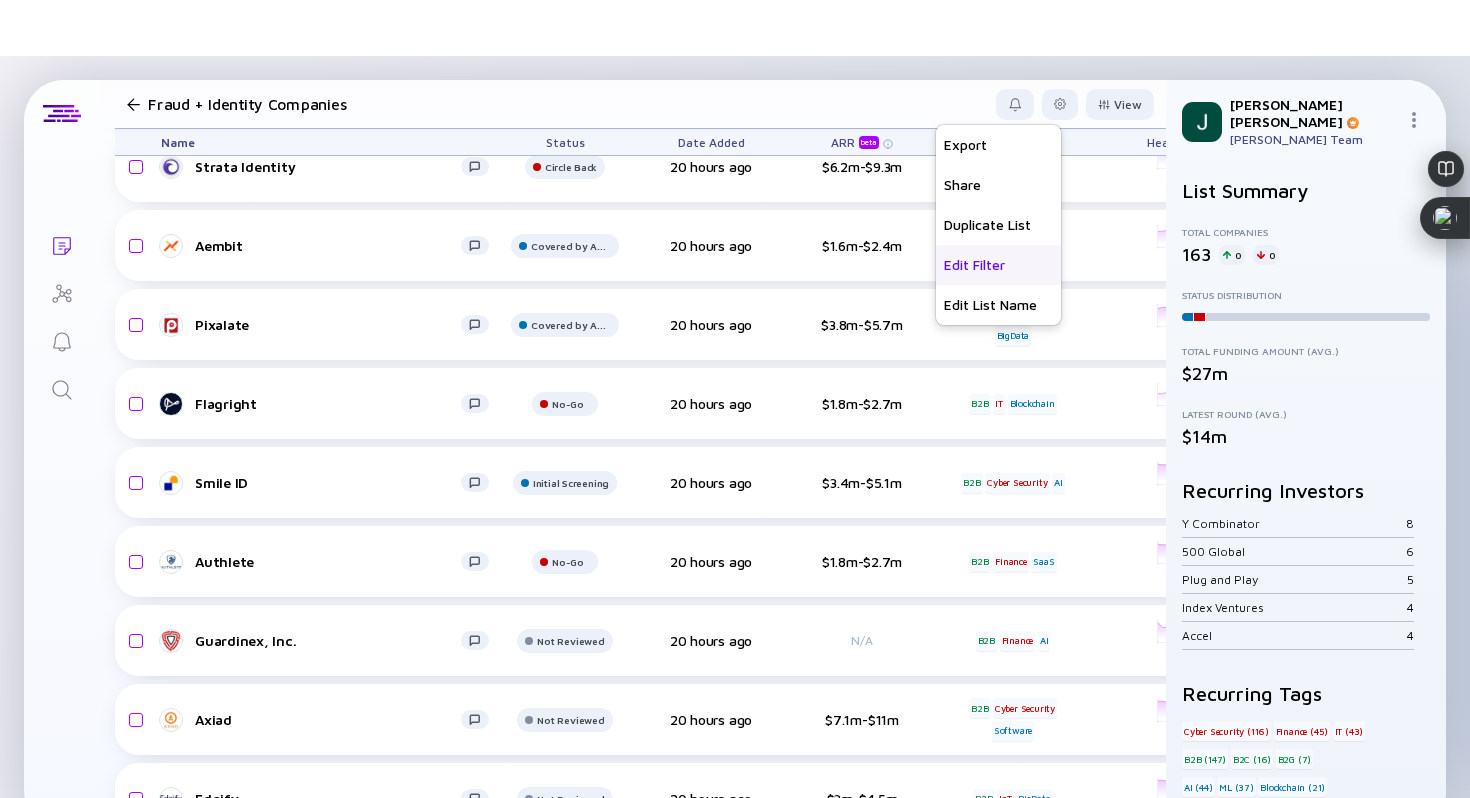 click on "Edit Filter" at bounding box center [998, 265] 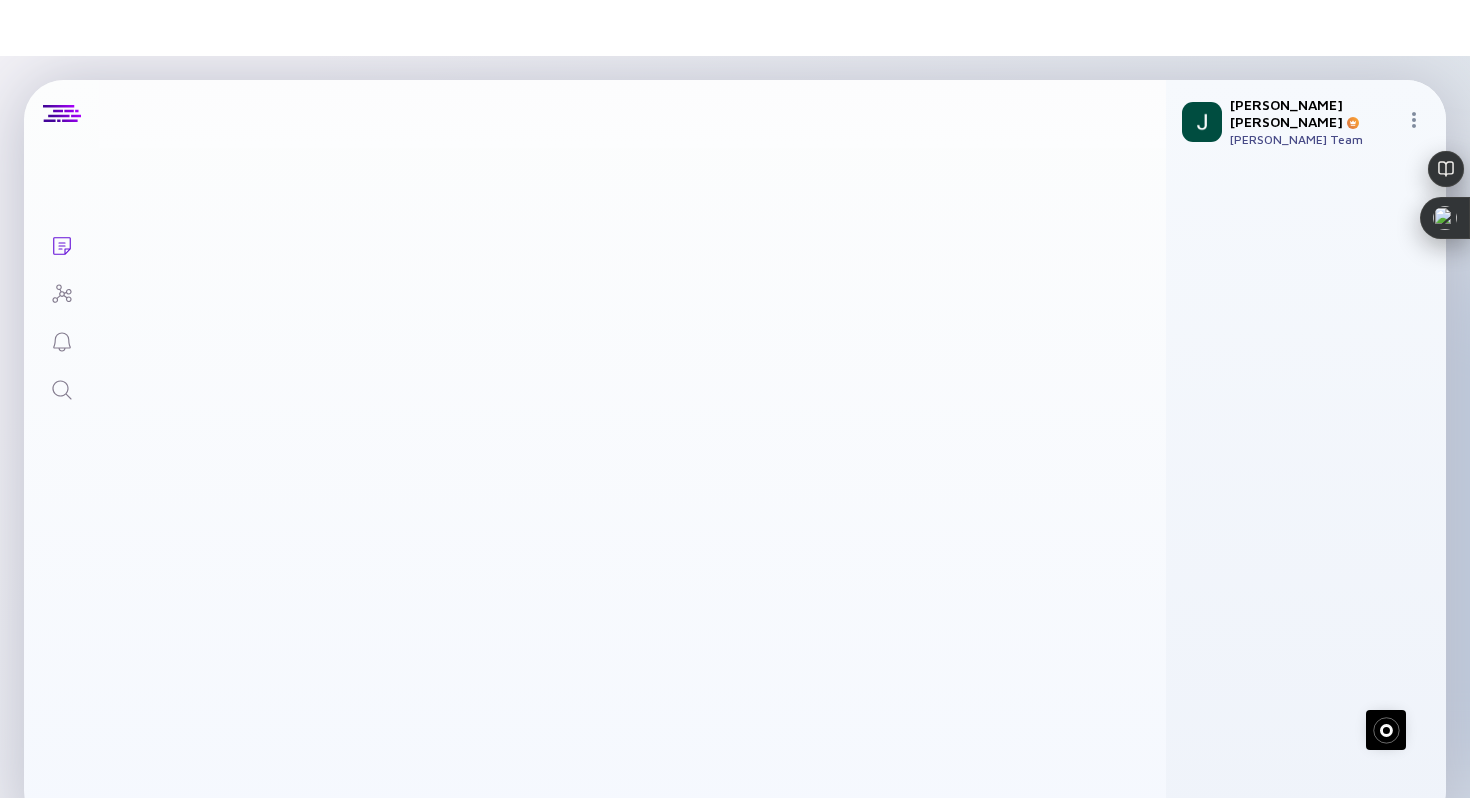 scroll, scrollTop: 0, scrollLeft: 0, axis: both 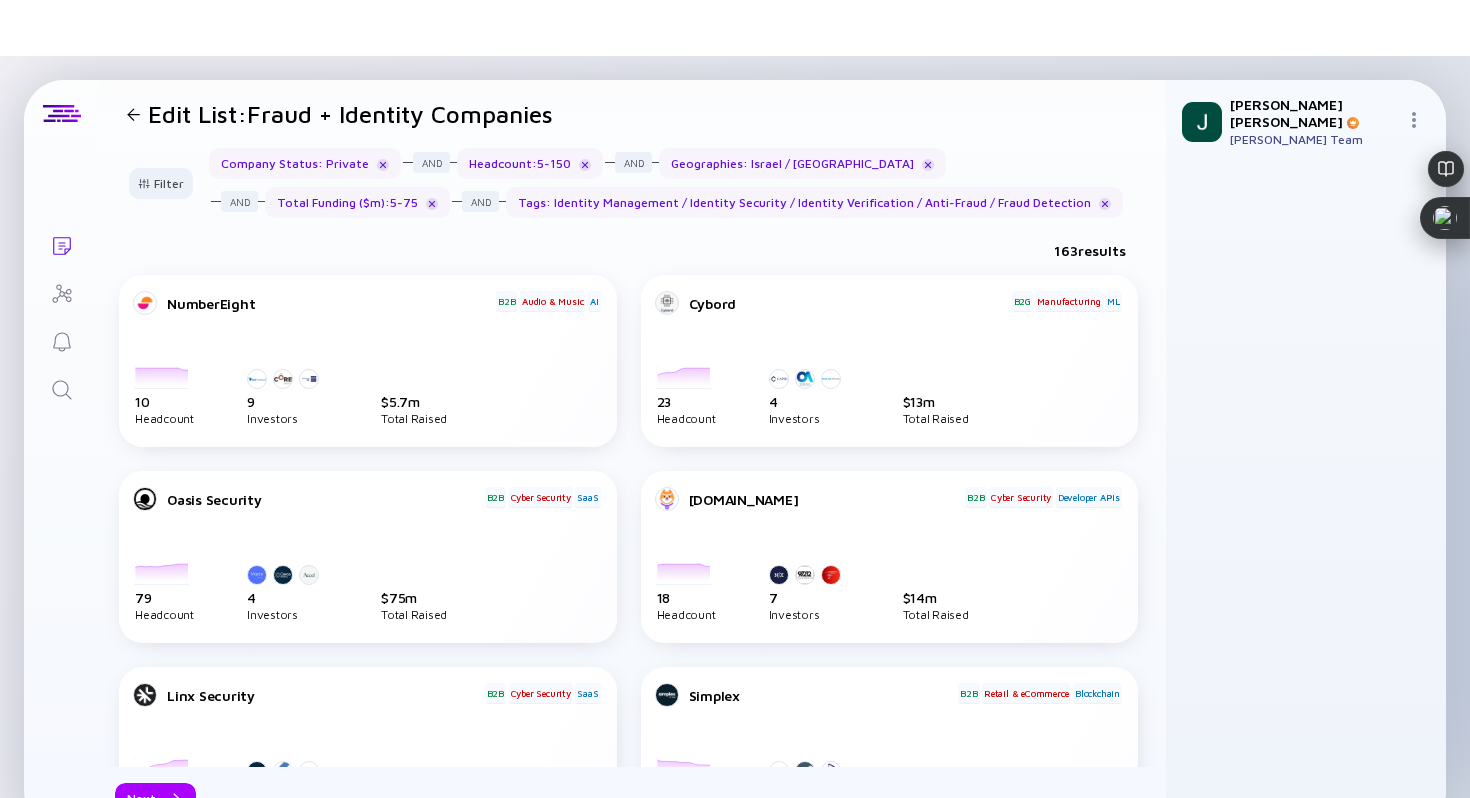 click on "Geographies :   Israel / United States" at bounding box center [802, 163] 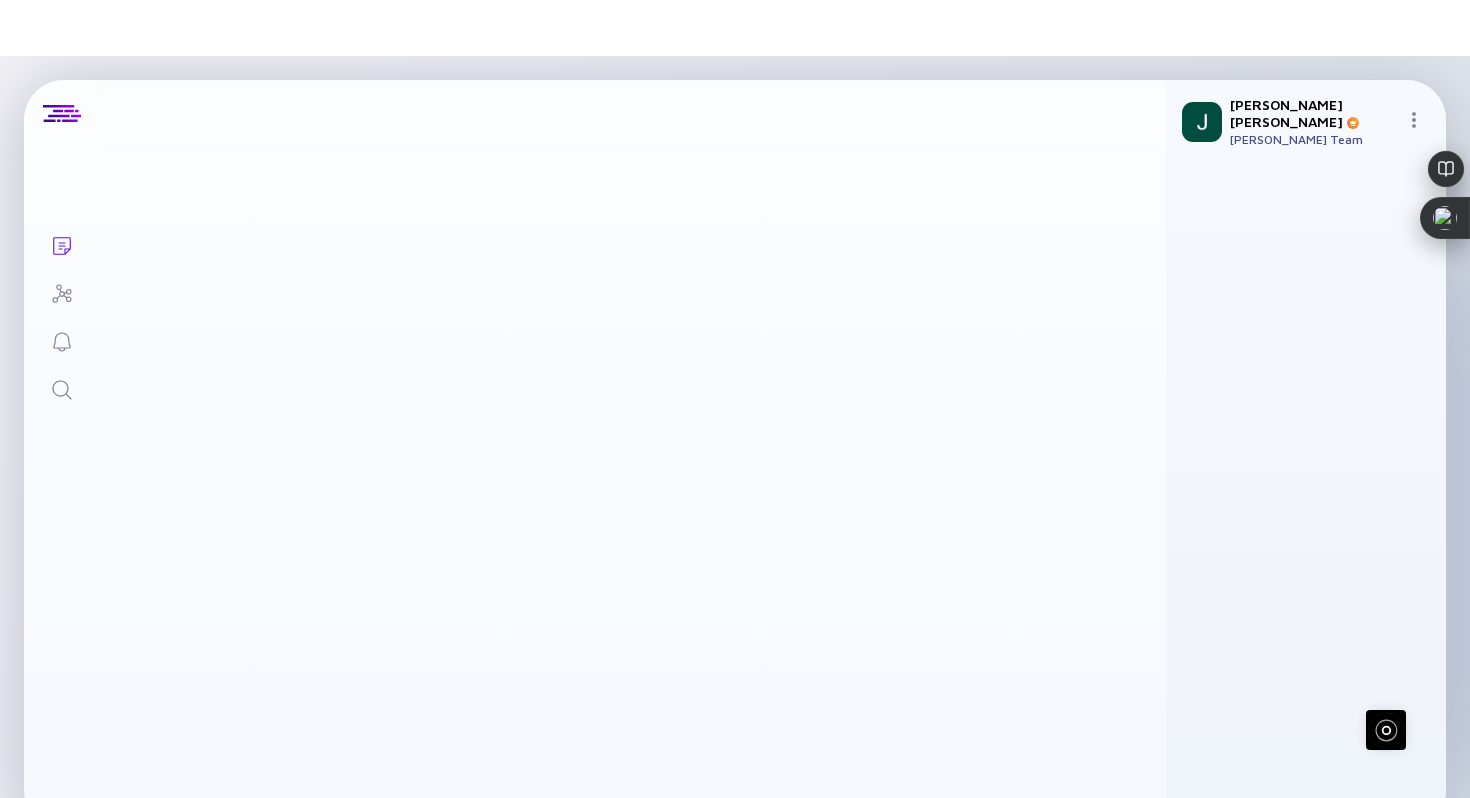 scroll, scrollTop: 330, scrollLeft: 0, axis: vertical 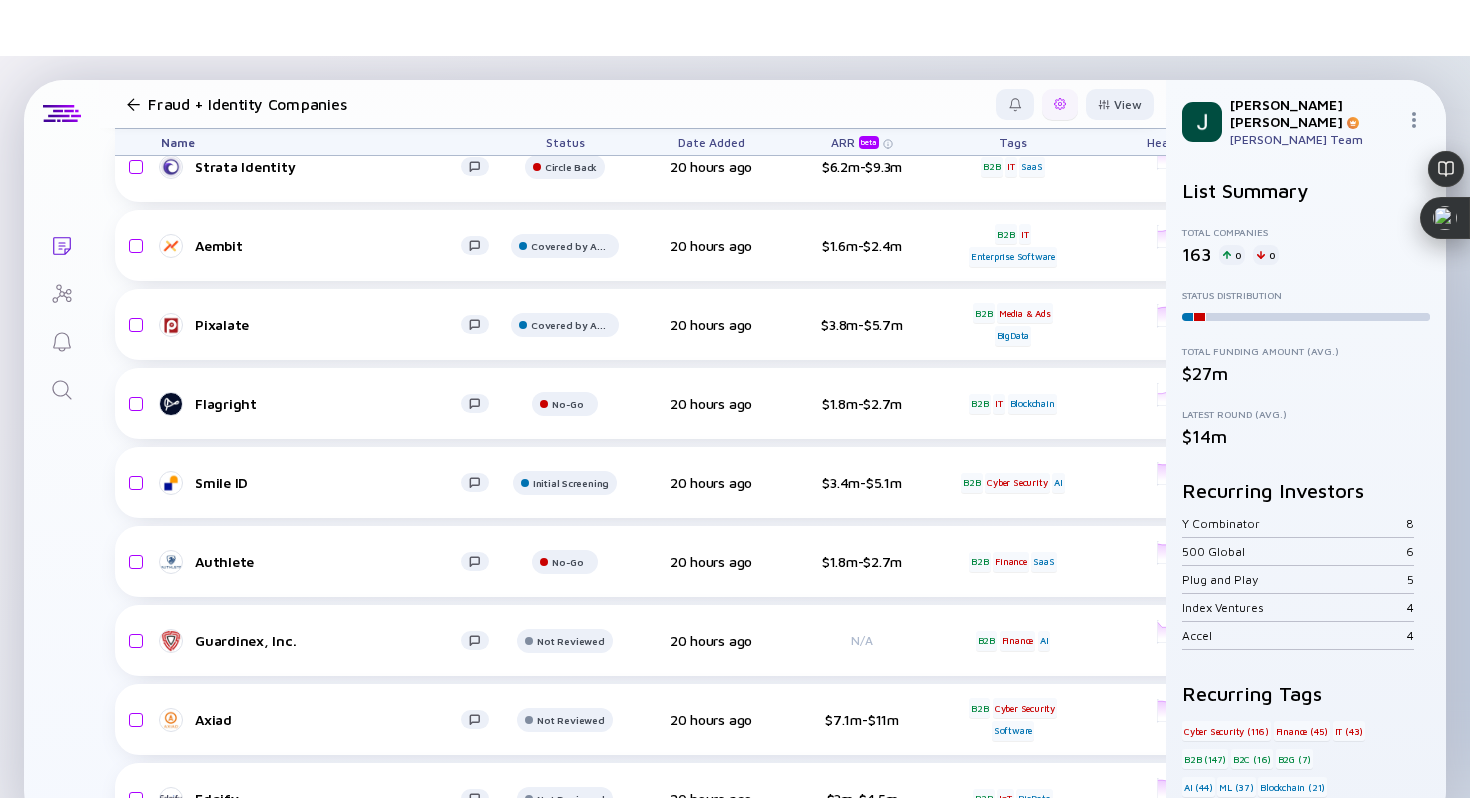click at bounding box center (1060, 104) 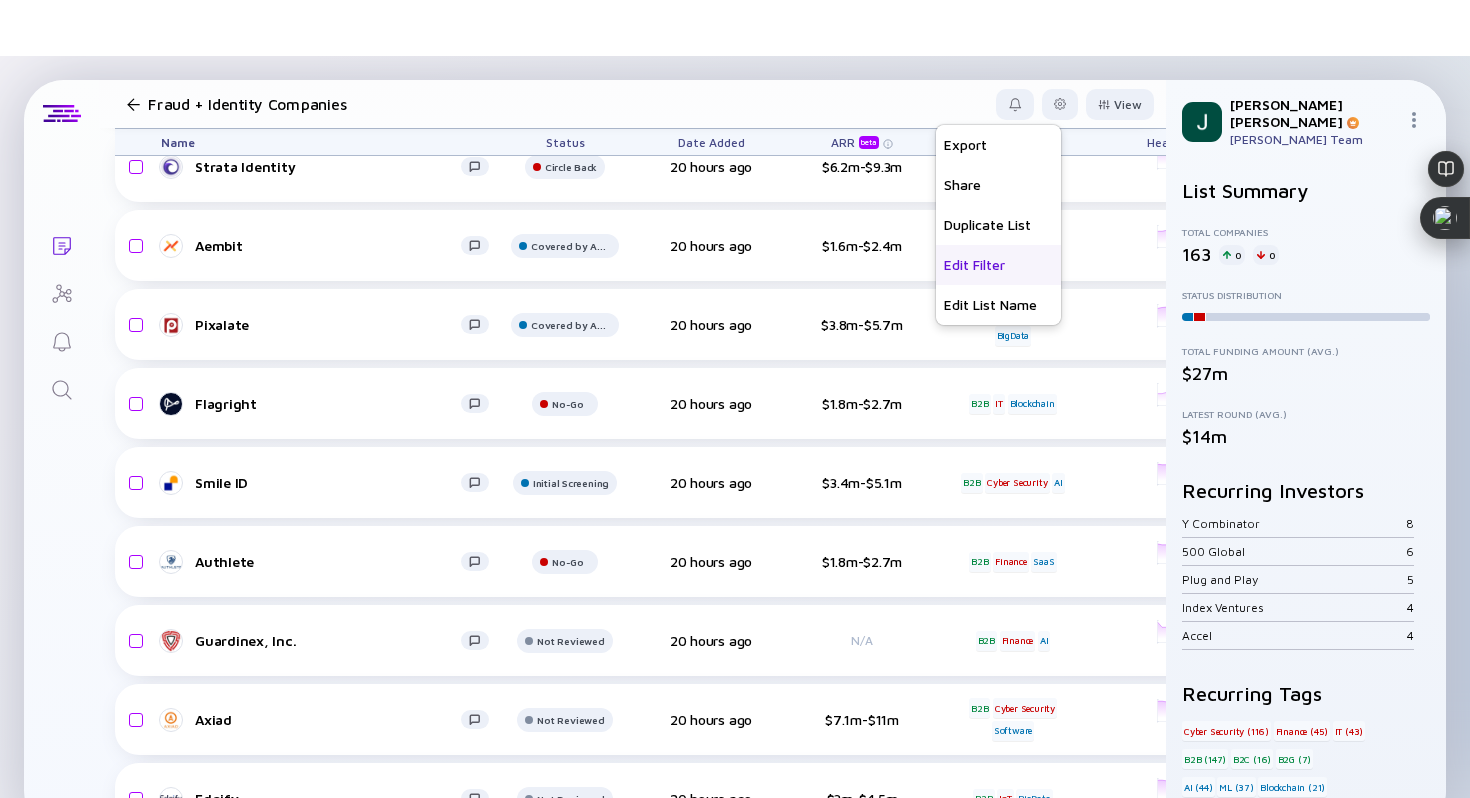 click on "Edit Filter" at bounding box center (998, 265) 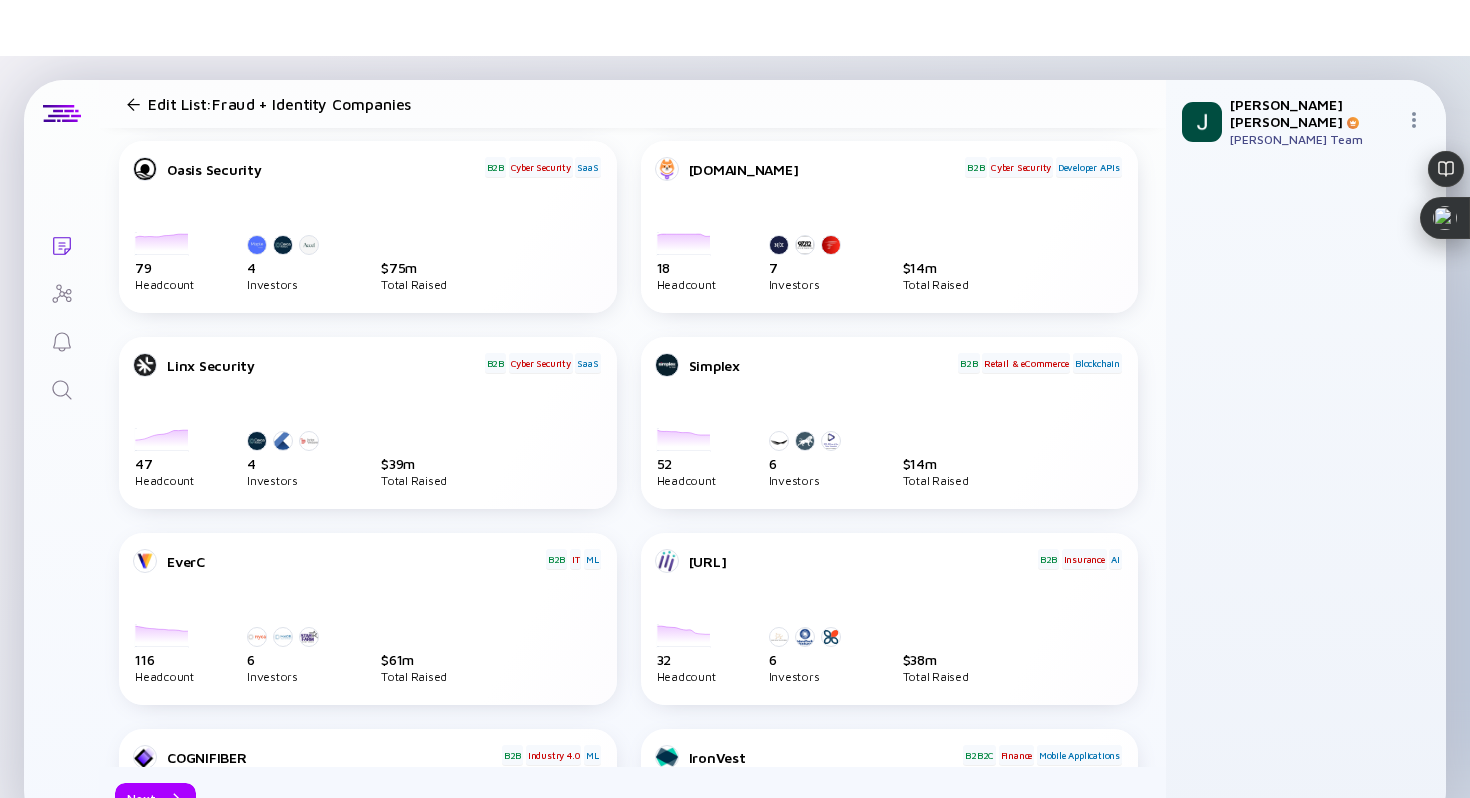 click at bounding box center [133, 104] 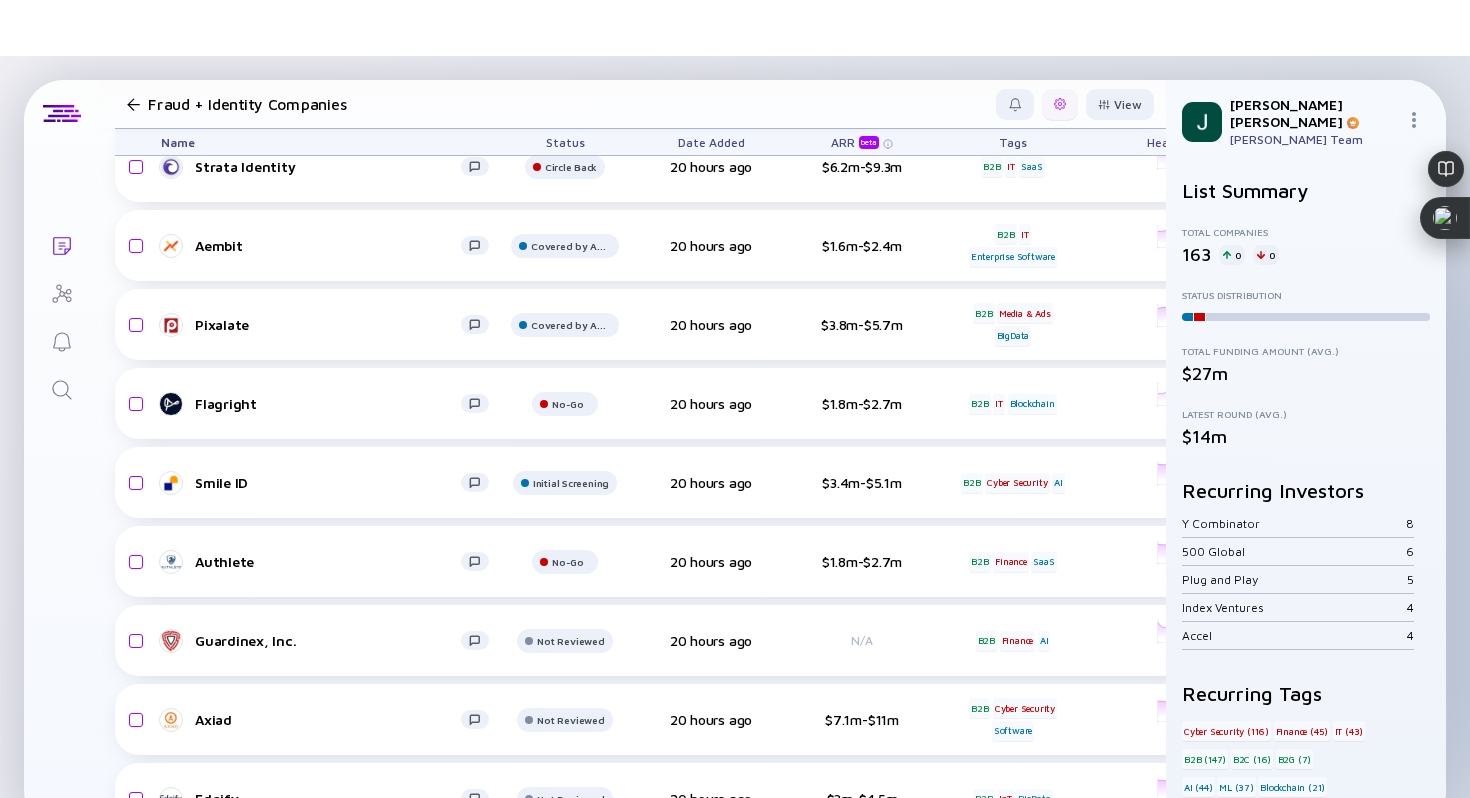 click at bounding box center [1060, 104] 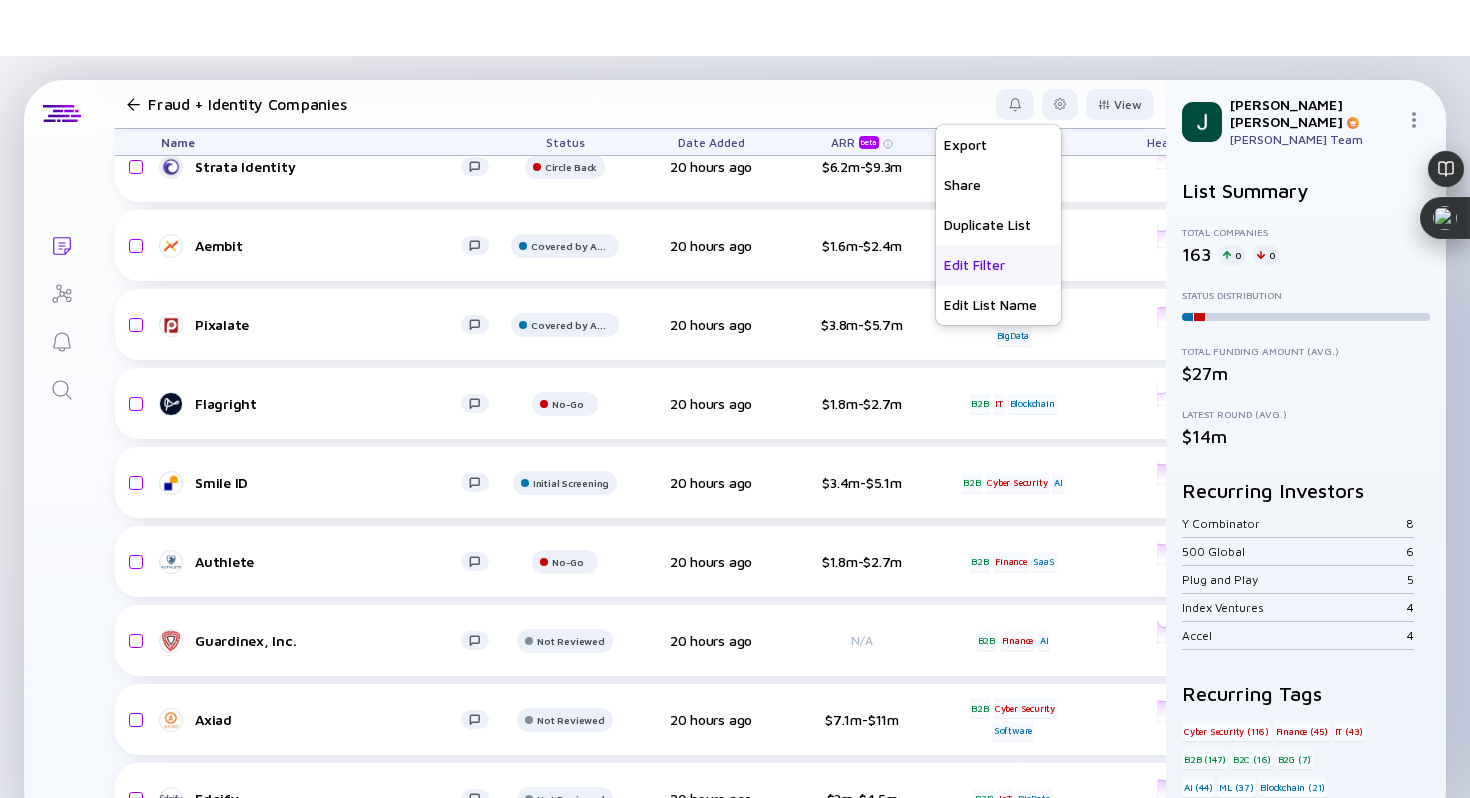 click on "Edit Filter" at bounding box center [998, 265] 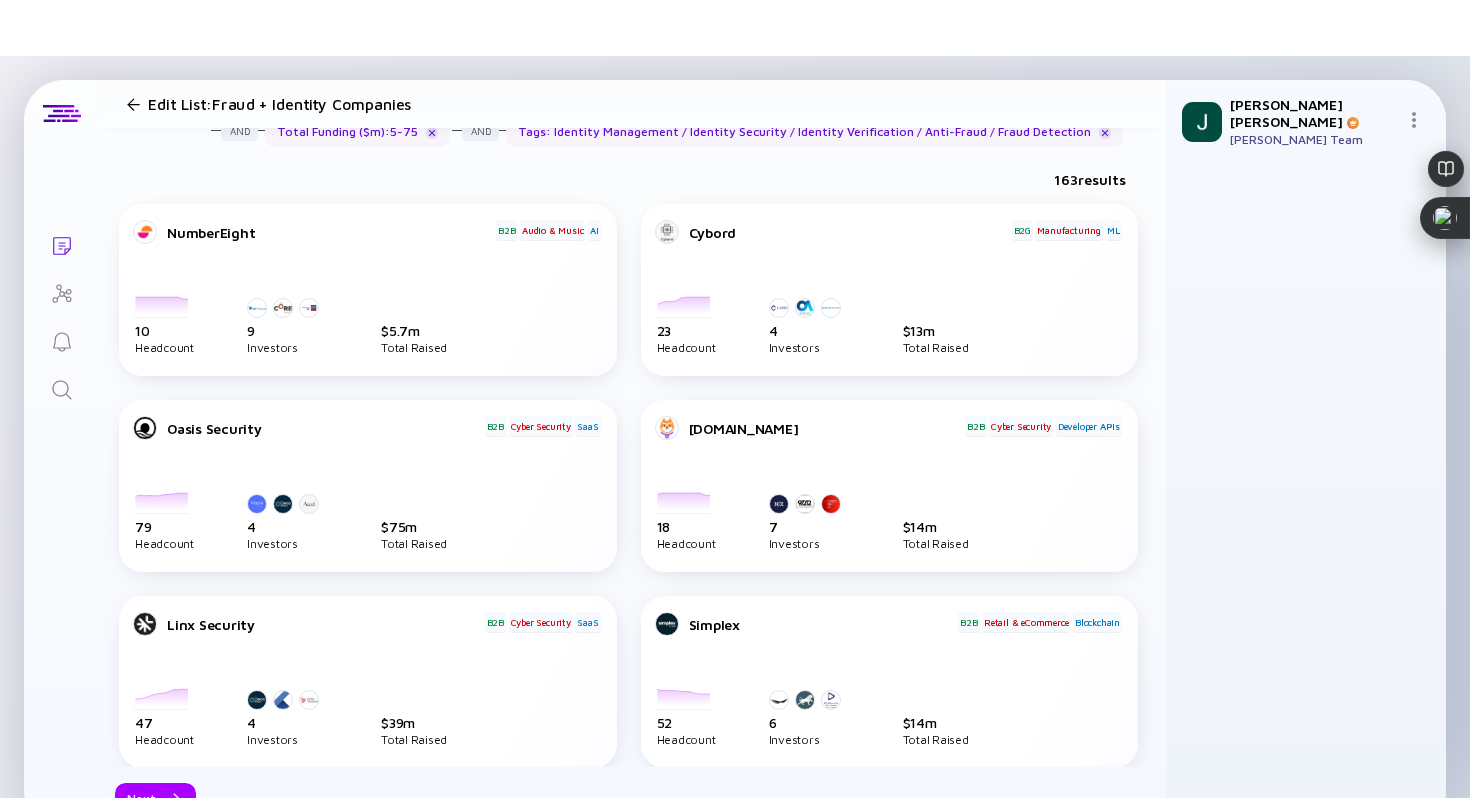 scroll, scrollTop: 0, scrollLeft: 0, axis: both 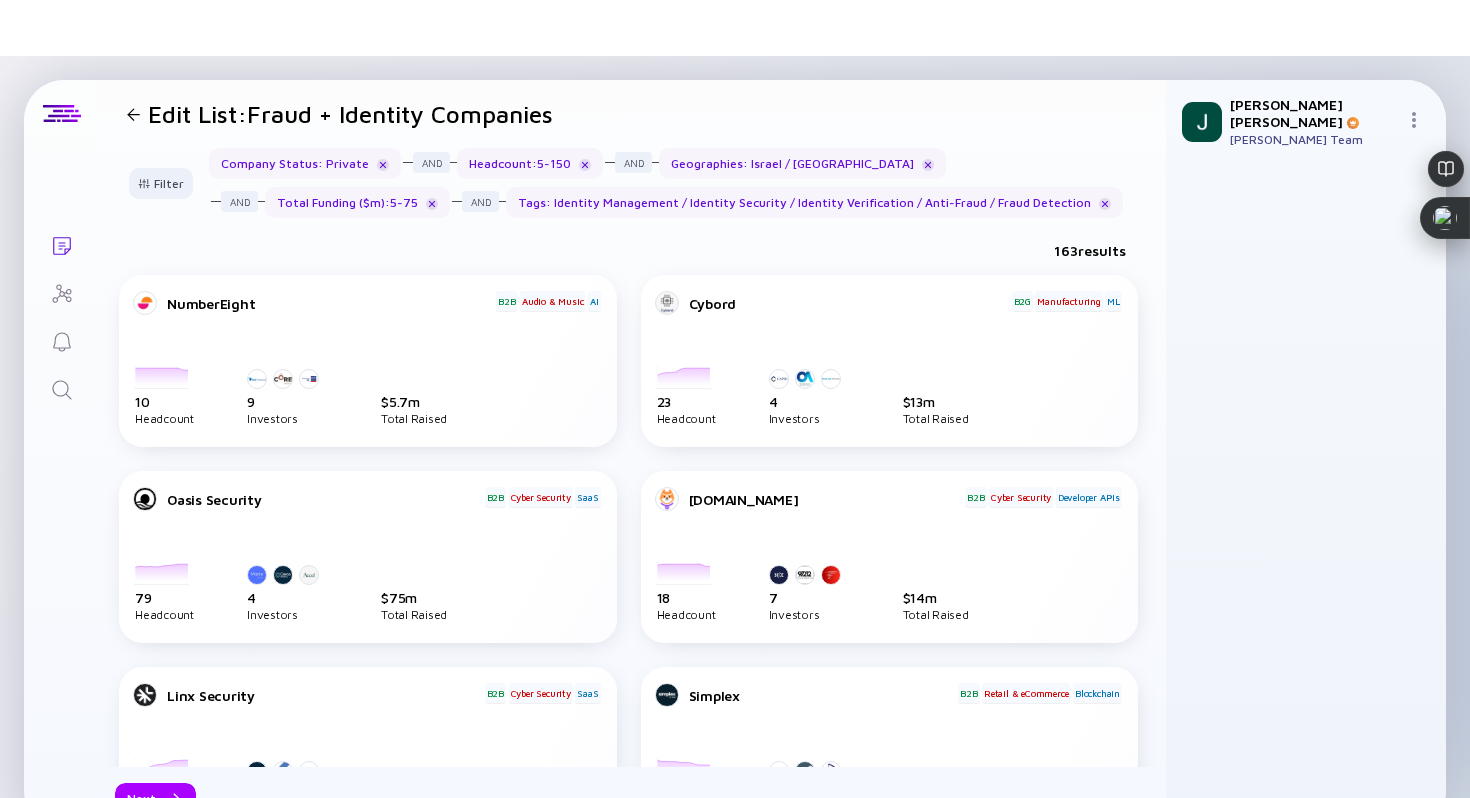 click on "Filter Company Status :   Private Headcount :  5 - 150 Geographies :   Israel / United States Total Funding ($m) :  5 - 75 Tags :   Identity Management / Identity Security / Identity Verification / Anti-Fraud / Fraud Detection" at bounding box center (632, 191) 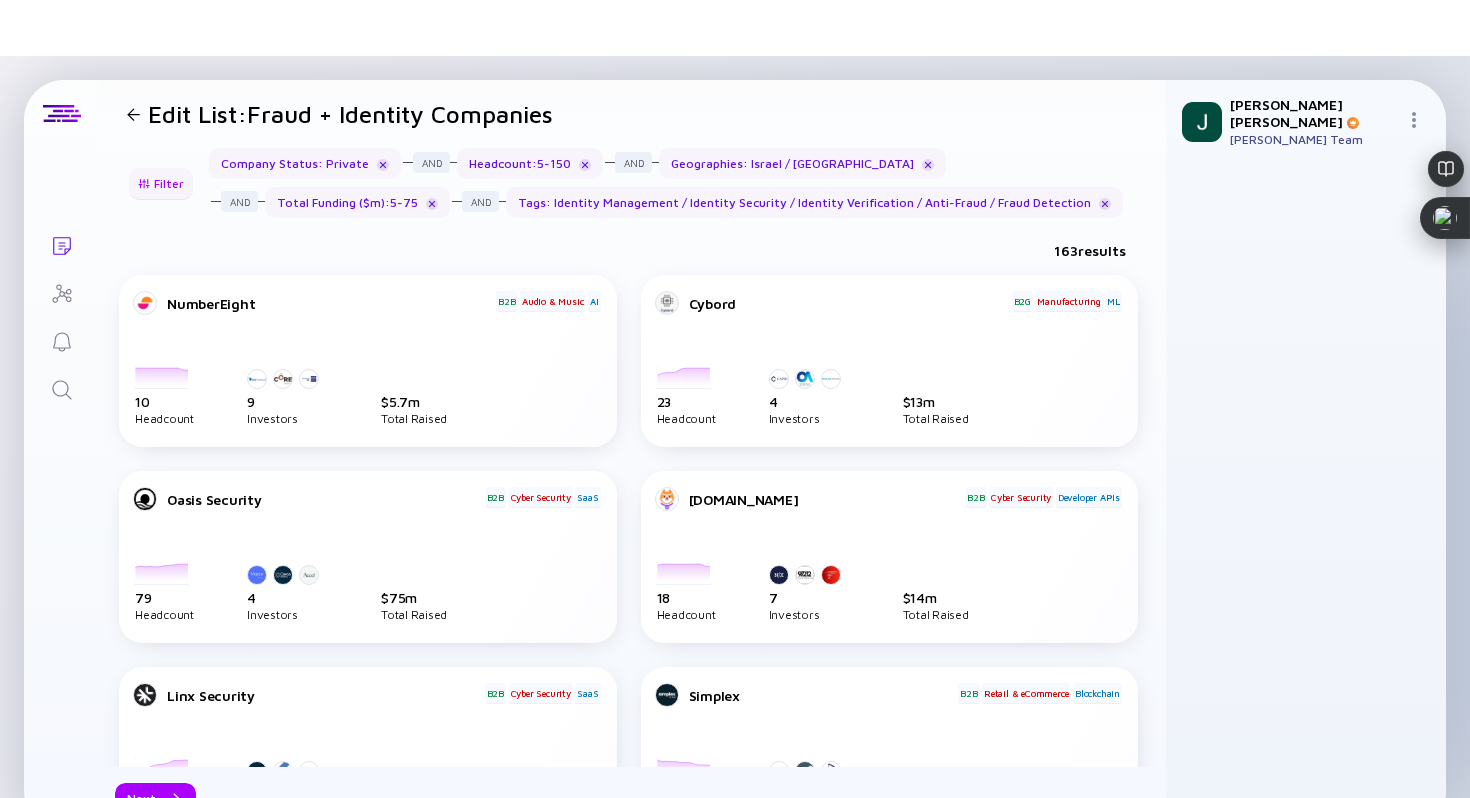 click on "Filter" at bounding box center (161, 183) 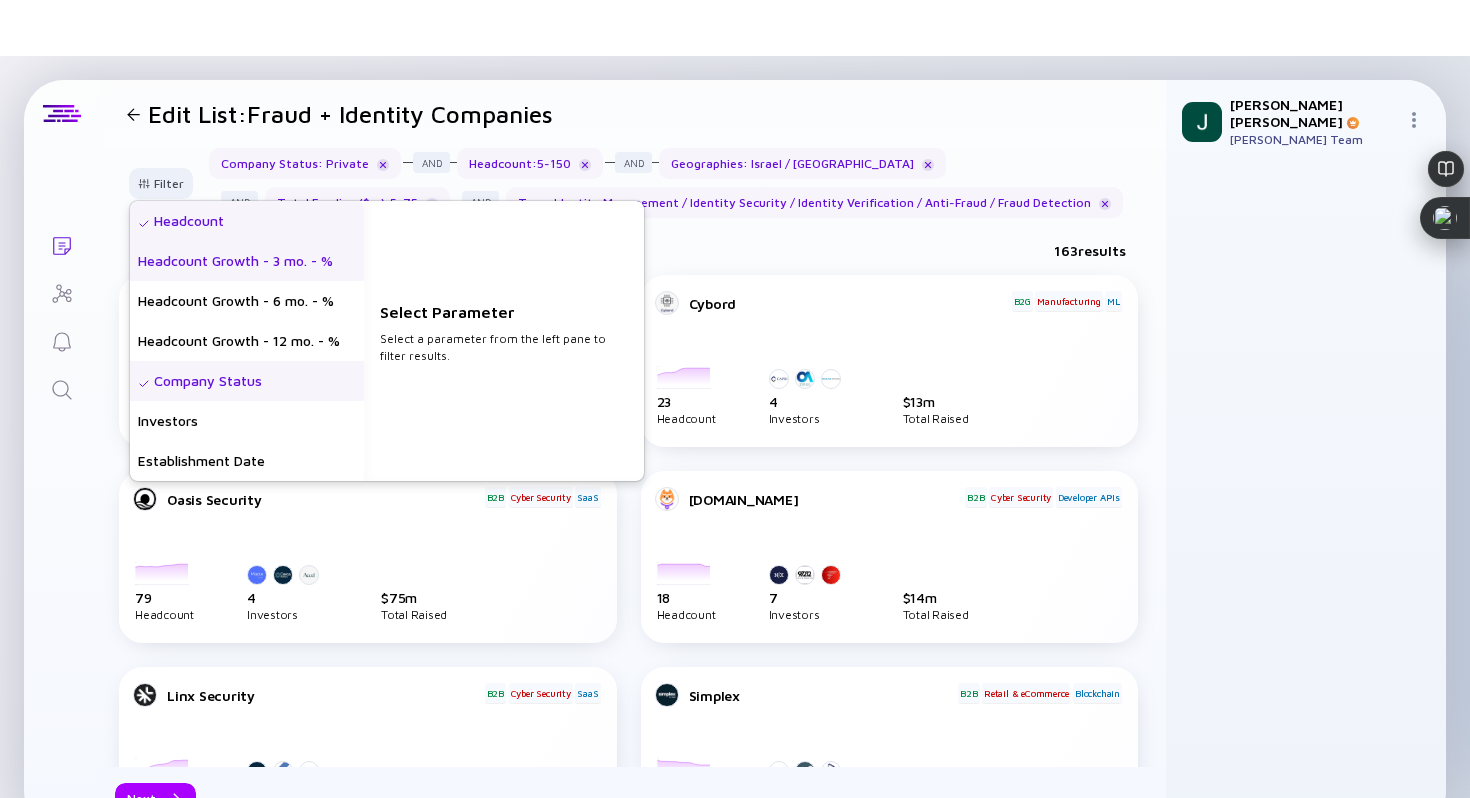 scroll, scrollTop: 560, scrollLeft: 0, axis: vertical 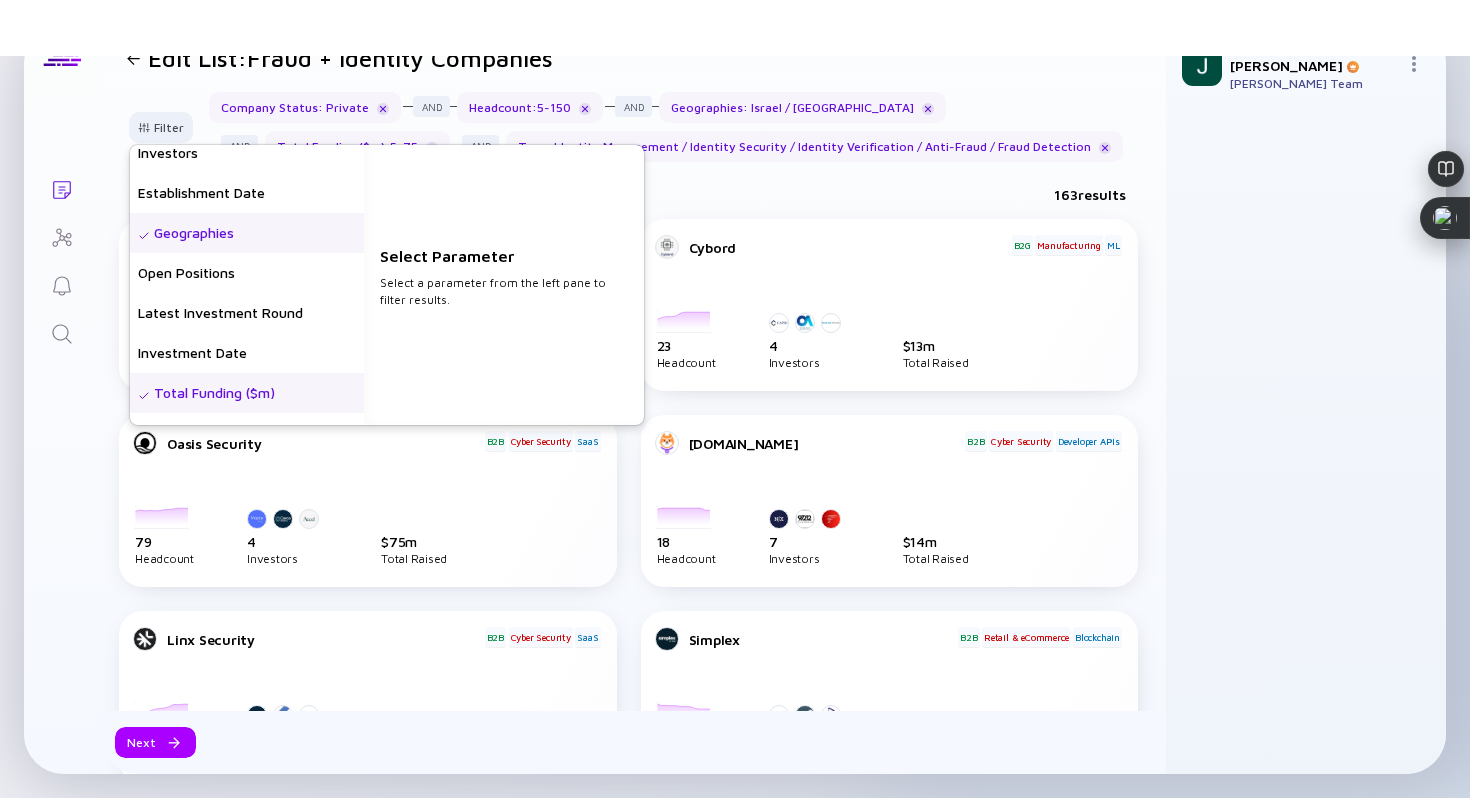 click on "Geographies" at bounding box center [247, 233] 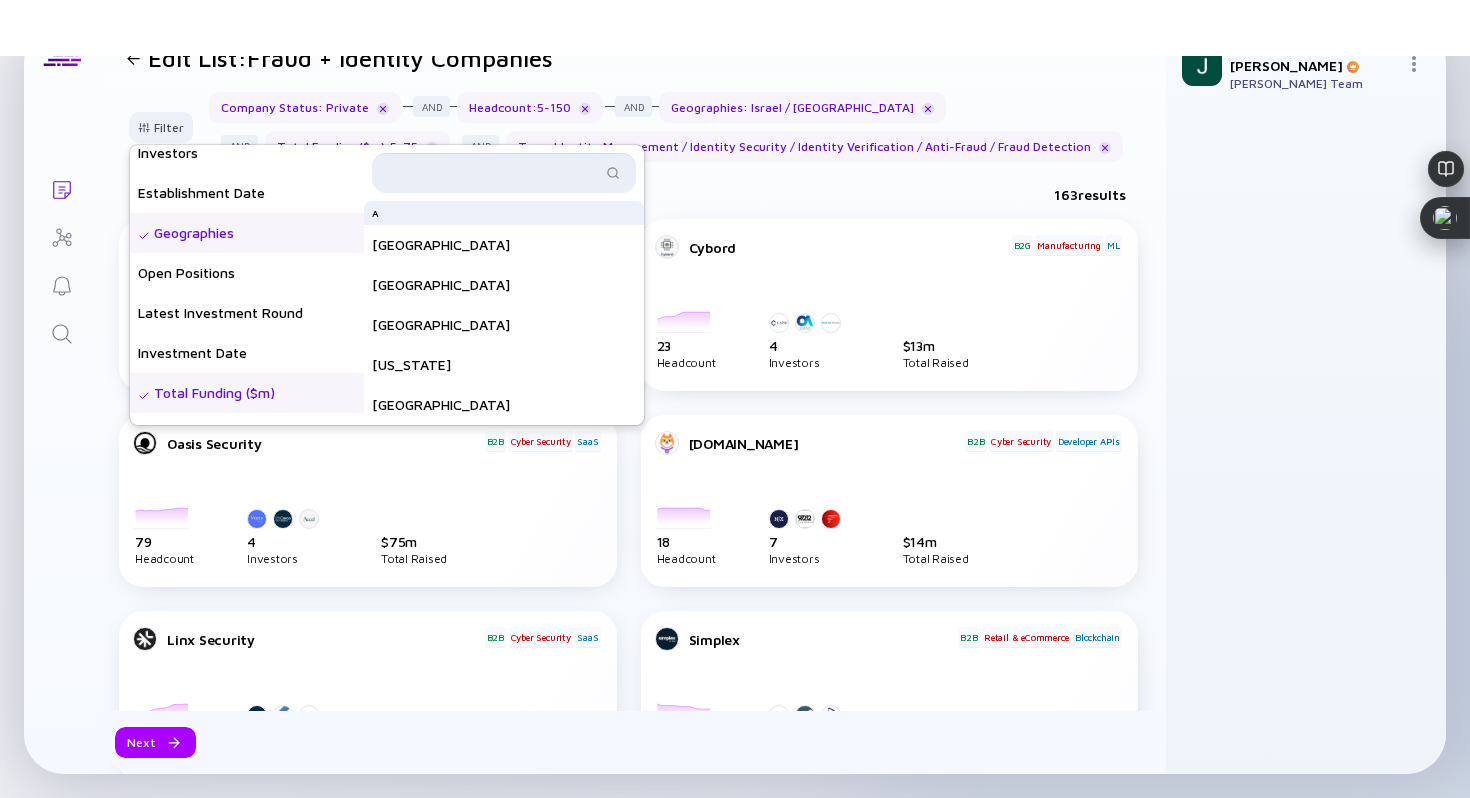 click at bounding box center [492, 173] 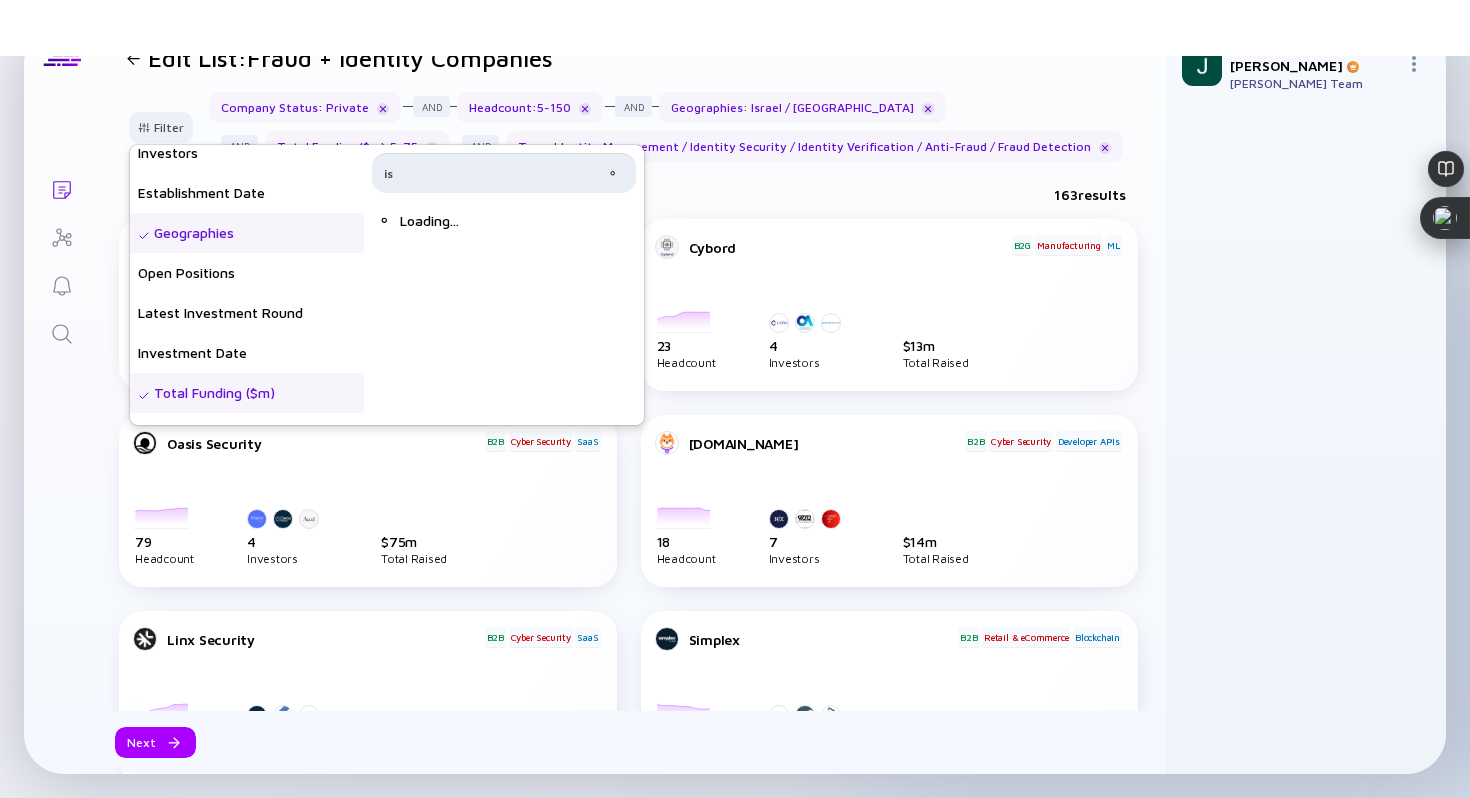 type on "i" 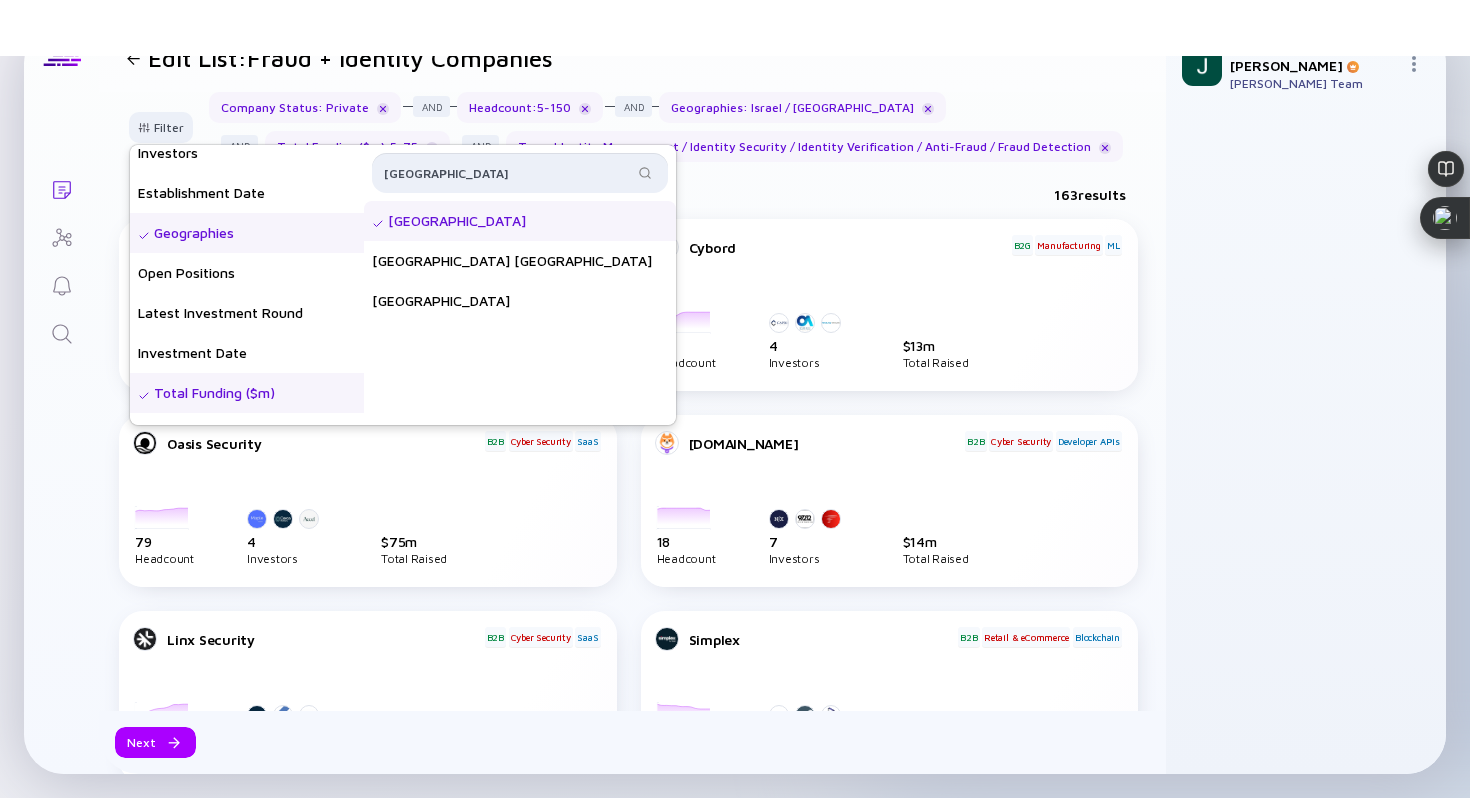 type on "united states" 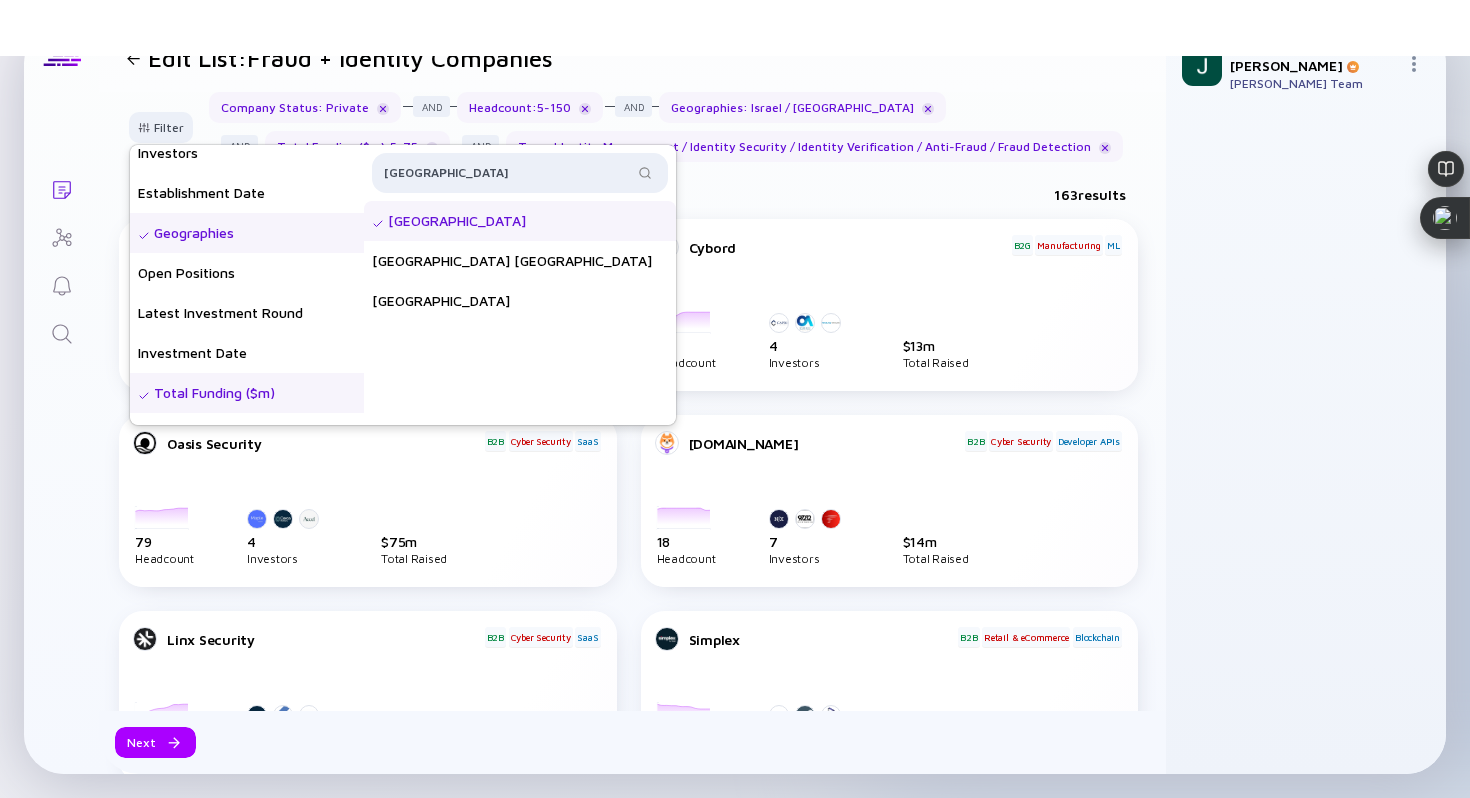 click on "[GEOGRAPHIC_DATA]" at bounding box center (520, 221) 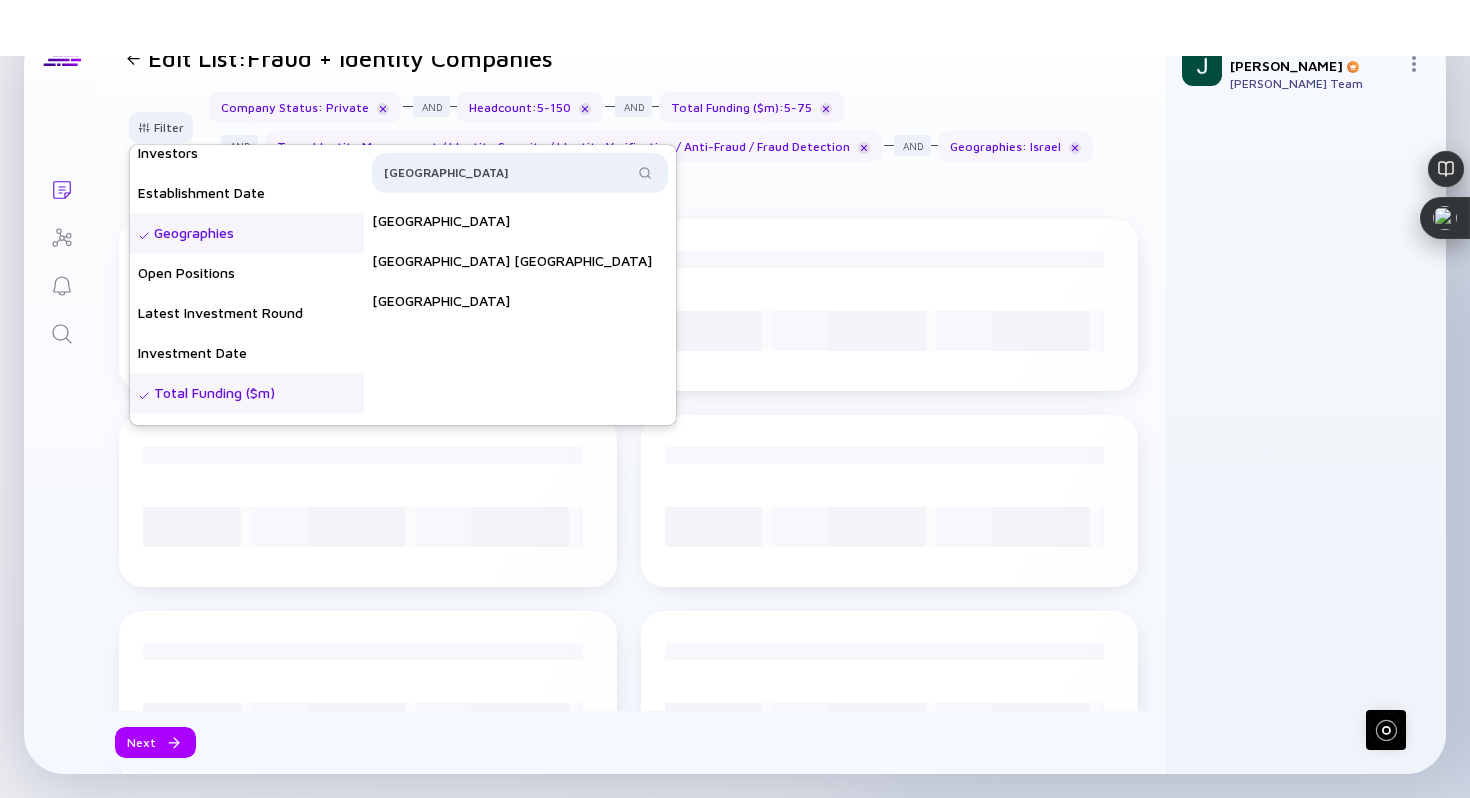 click on "Lists Edit List:  Fraud + Identity Companies  Filter Headcount Headcount Growth - 3 mo. - % Headcount Growth - 6 mo. - % Headcount Growth - 12 mo. - % Company Status Investors Establishment Date Geographies Open Positions Latest Investment Round Investment Date Total Funding ($m) Months Since Last Funding Product Classification Industry Business Model Technologies Tags Sales & Marketing Dept. - # Sales & Marketing Dept. - % R&D Dept. - % united states United States United States Minor Outlying Islands United States Virgin Islands Company Status :   Private Headcount :  5 - 150 Total Funding ($m) :  5 - 75 Tags :   Identity Management / Identity Security / Identity Verification / Anti-Fraud / Fraud Detection Geographies :   Israel 0  results Company Name load load load Company Name load load load Company Name load load load Company Name load load load Company Name load load load Company Name load load load Company Name load load load Company Name load load load Next Jared   Lederman Jared Lederman's Team" at bounding box center [735, 399] 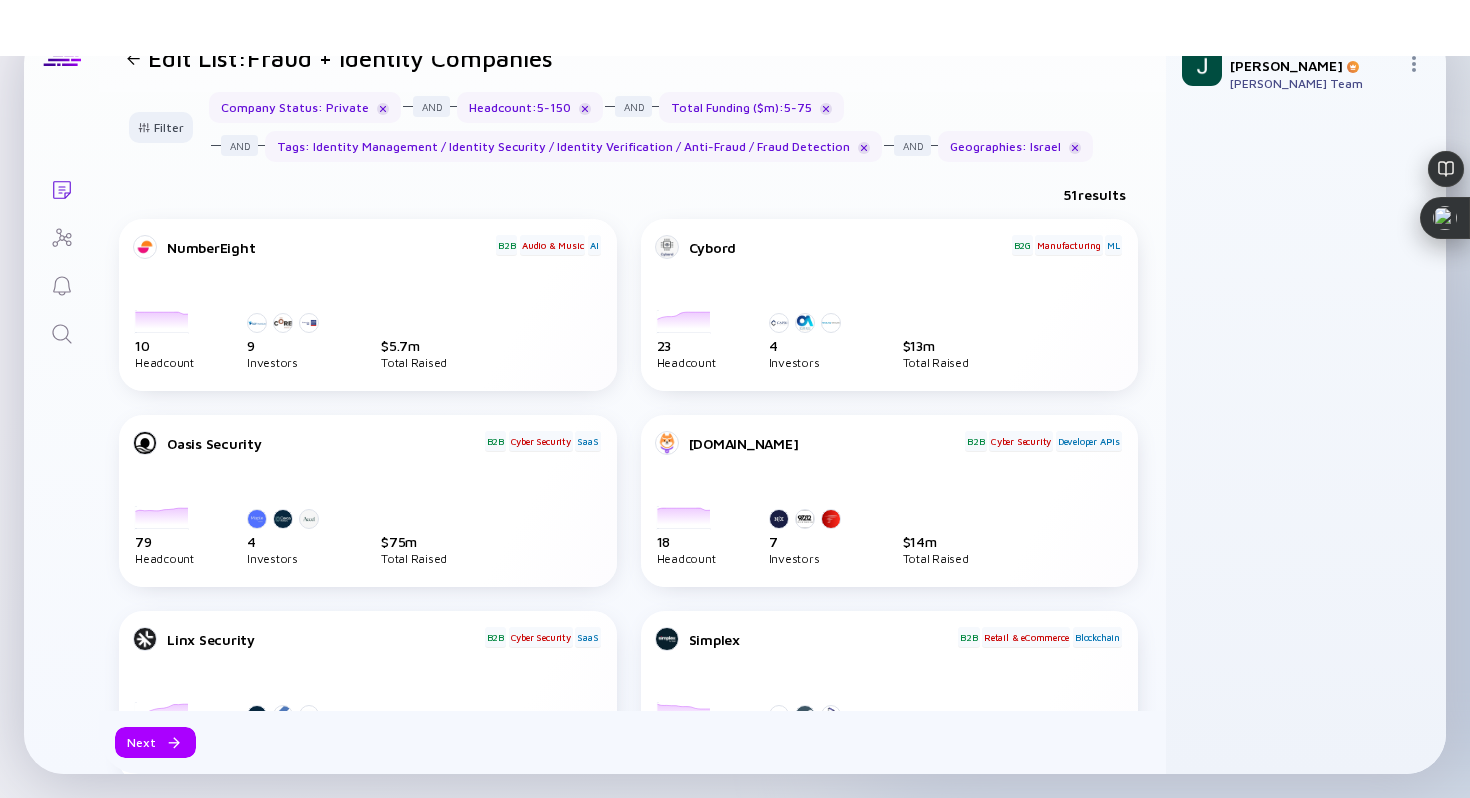 scroll, scrollTop: 0, scrollLeft: 0, axis: both 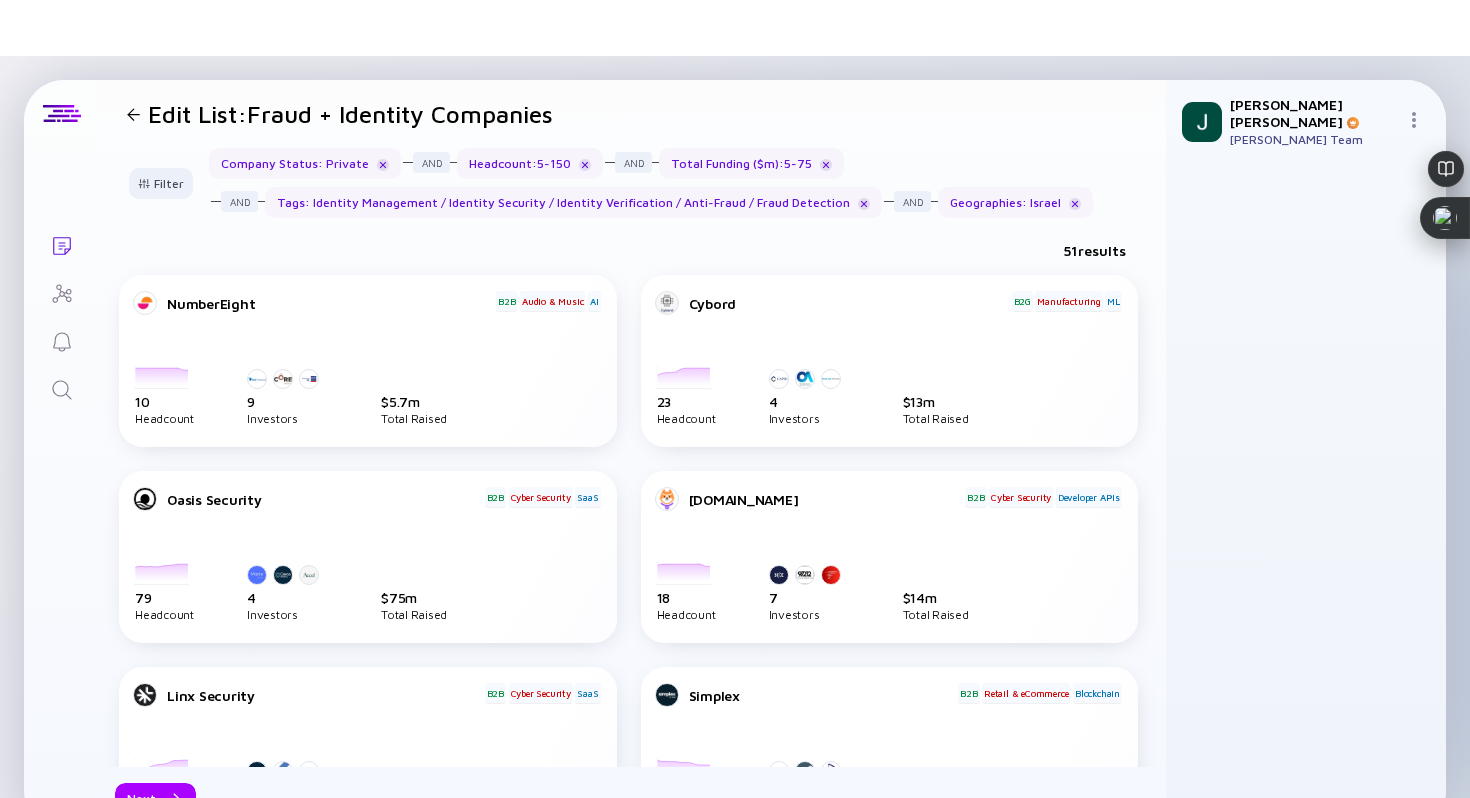 click at bounding box center [133, 114] 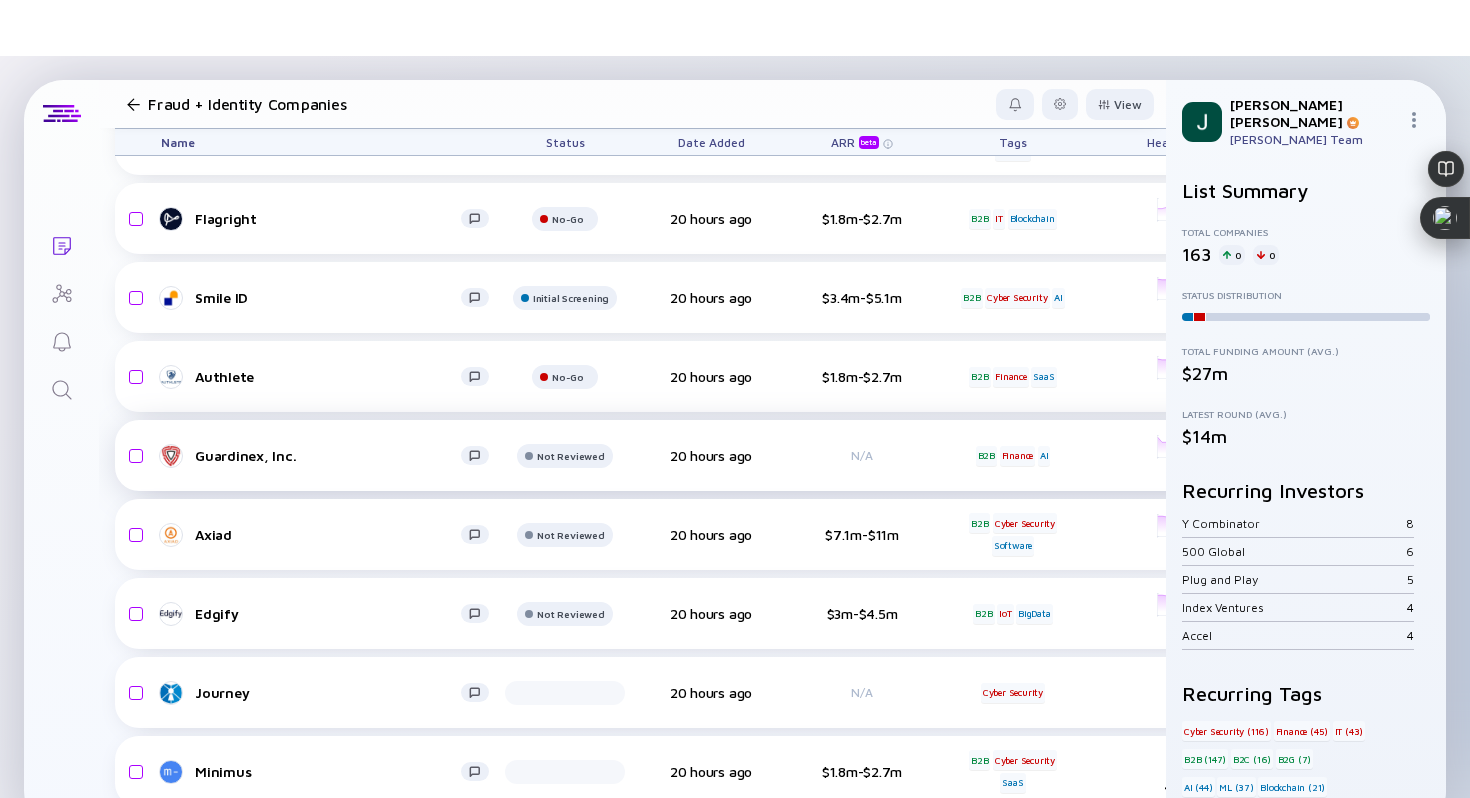 scroll, scrollTop: 517, scrollLeft: 0, axis: vertical 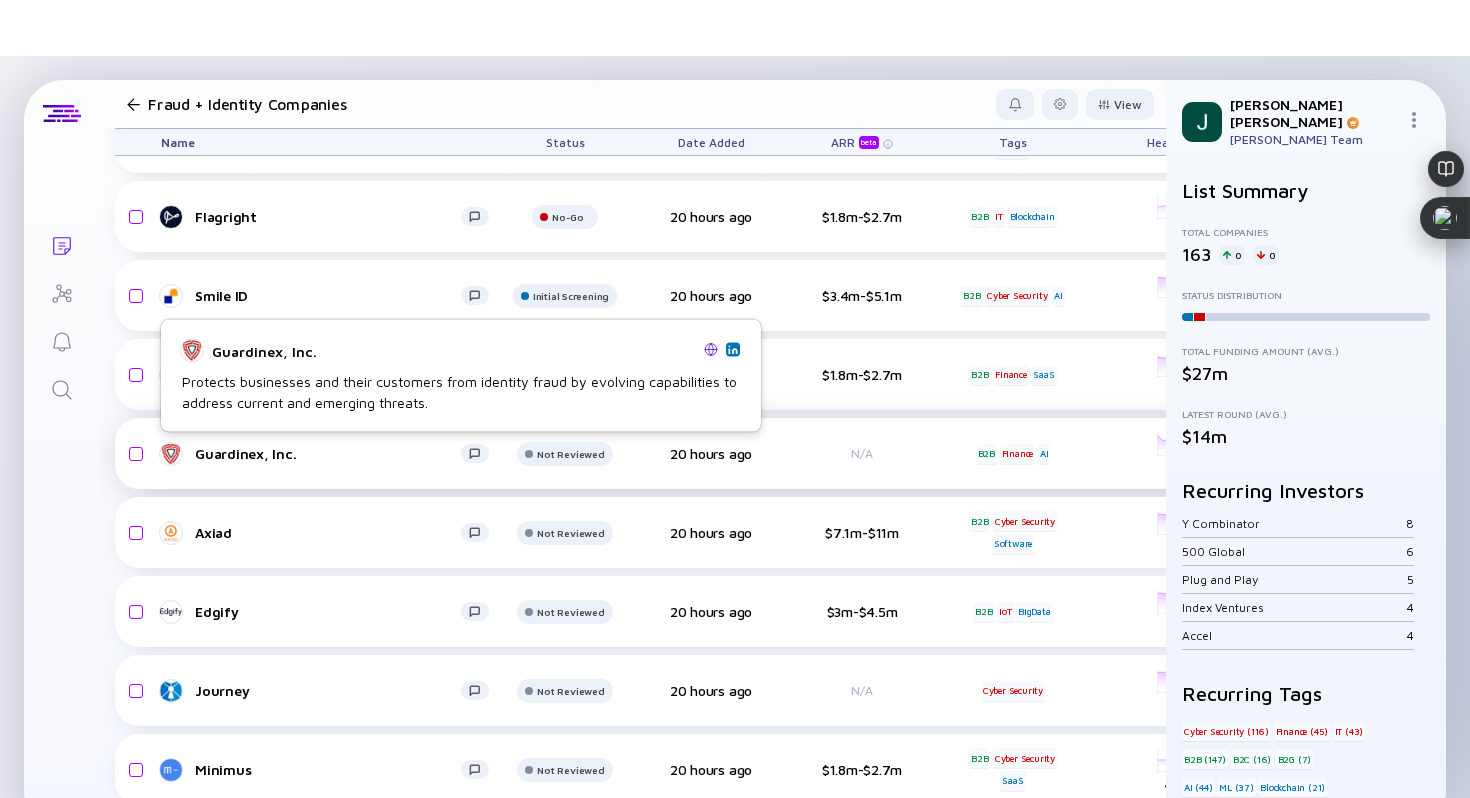 click on "Guardinex, Inc." at bounding box center (328, 453) 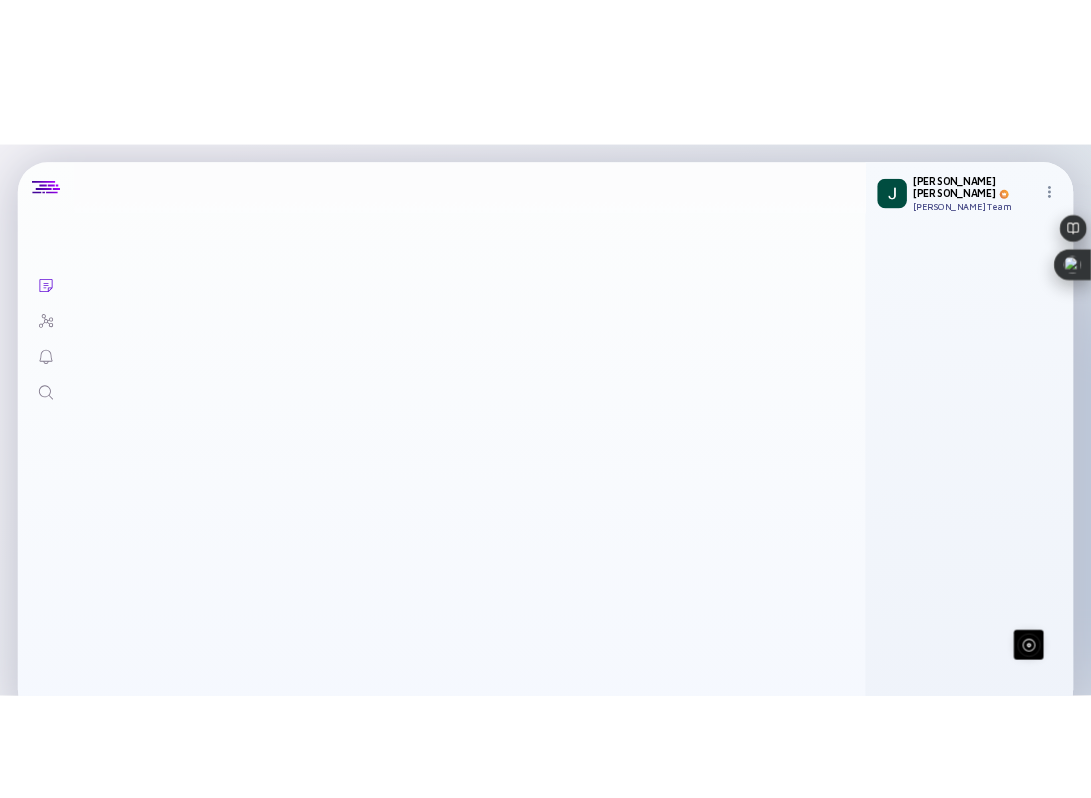 scroll, scrollTop: 0, scrollLeft: 0, axis: both 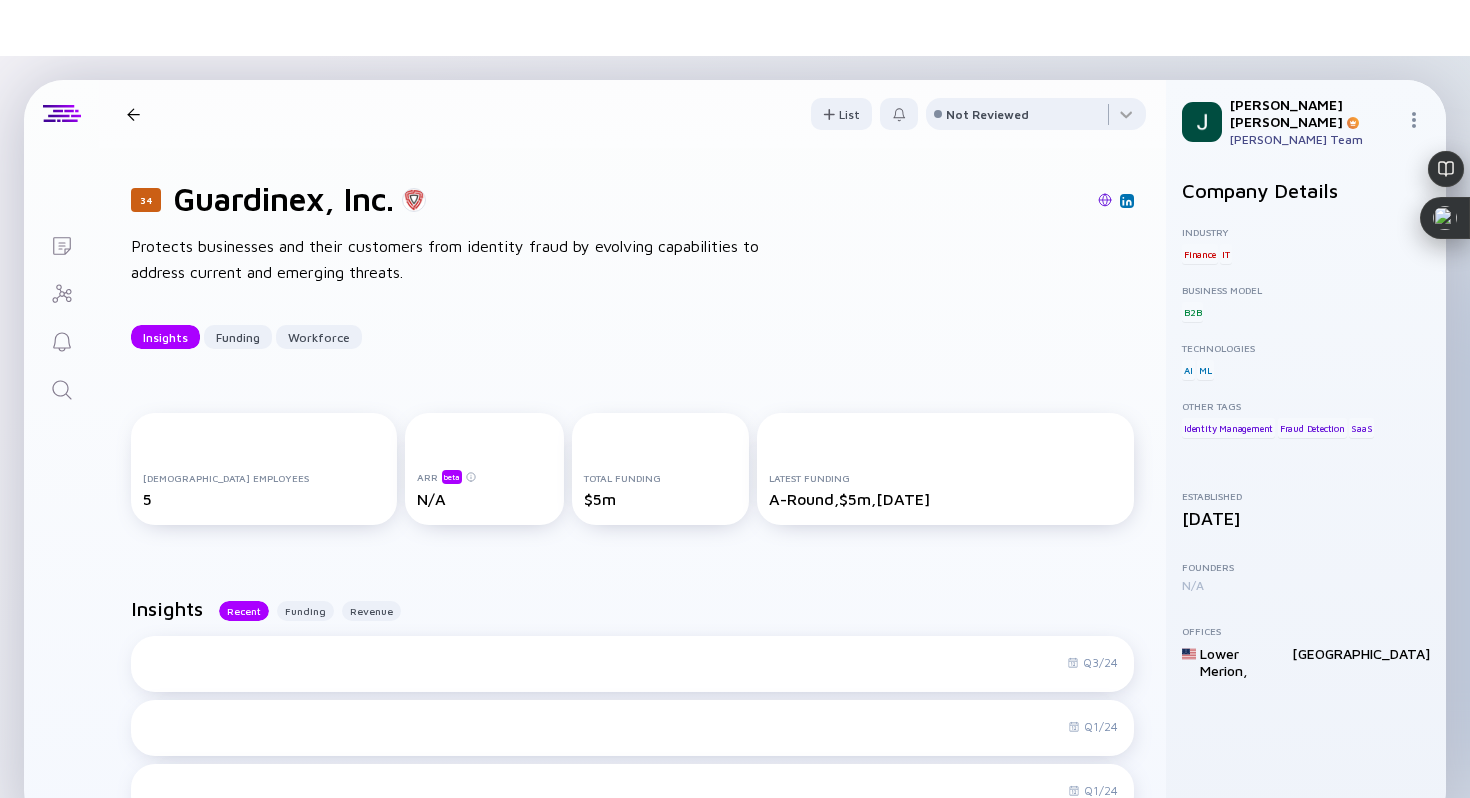 click at bounding box center (790, 201) 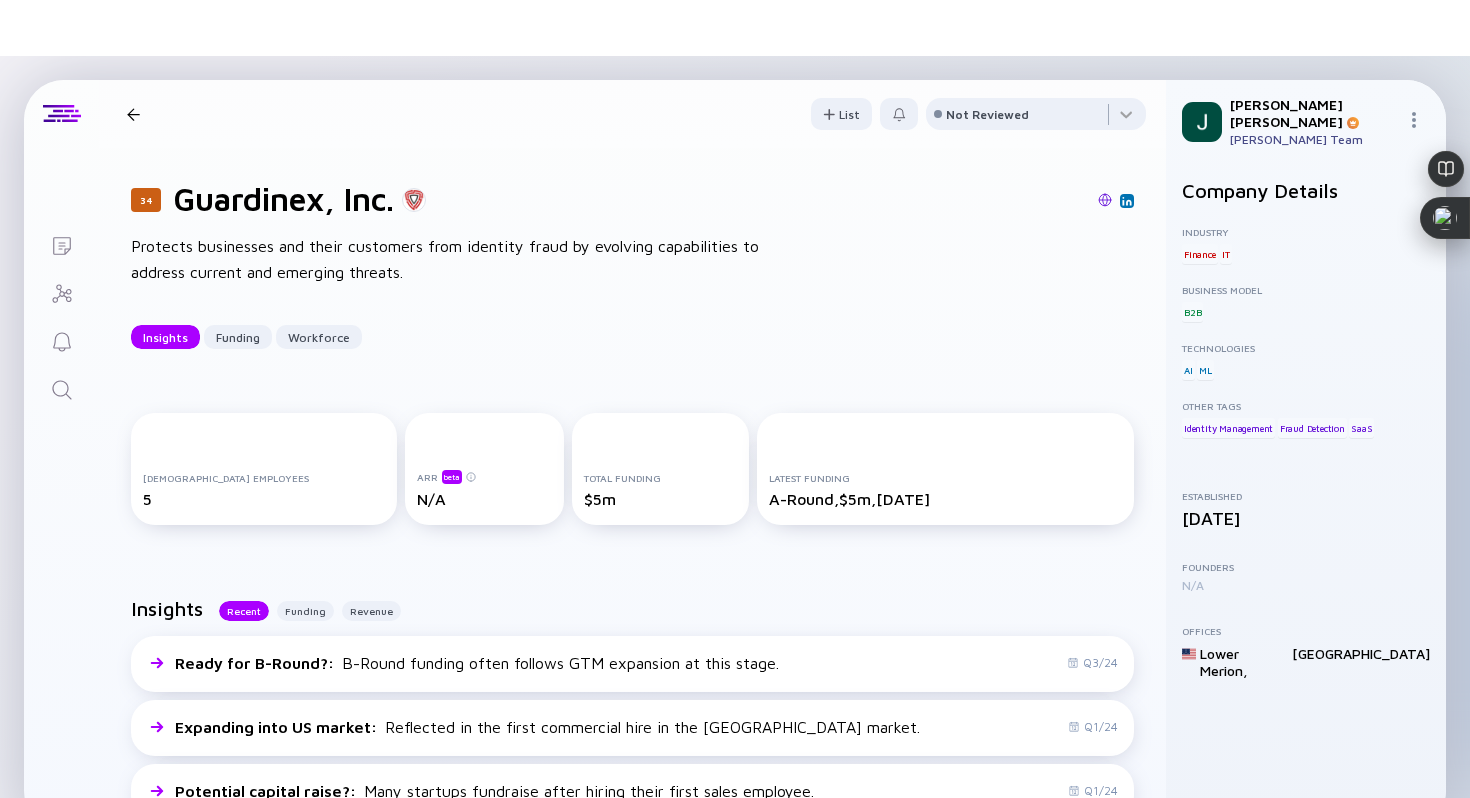 click at bounding box center [1105, 200] 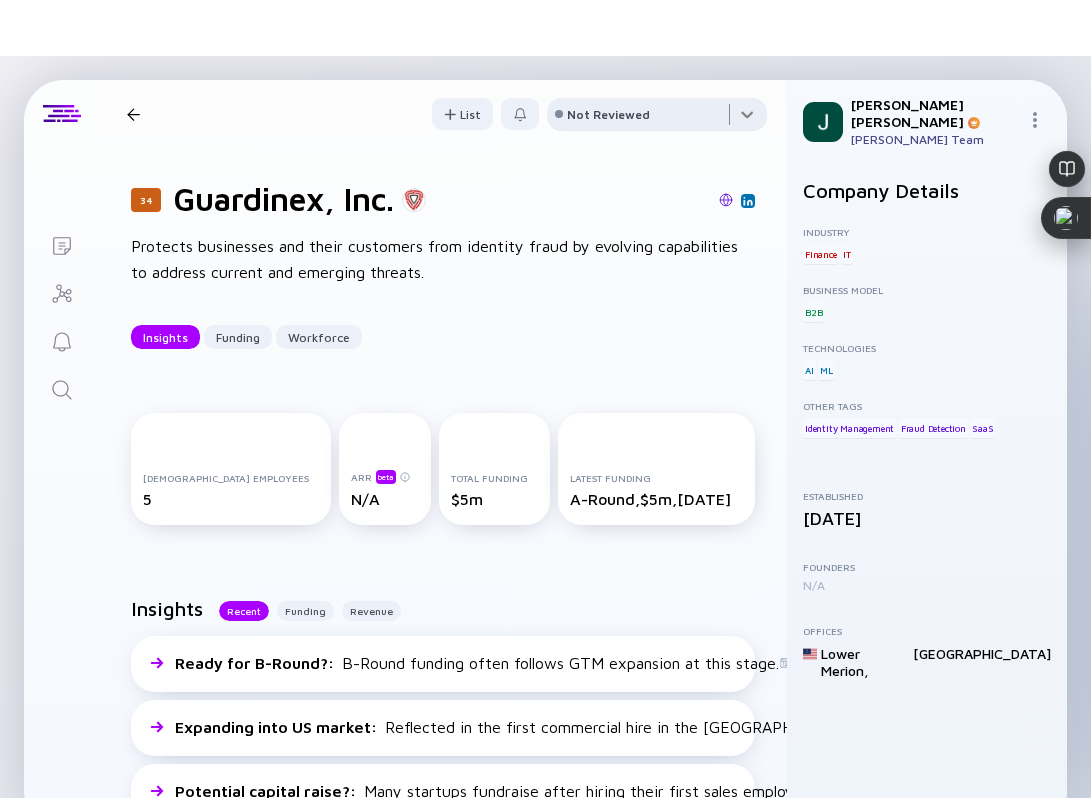 click at bounding box center [657, 118] 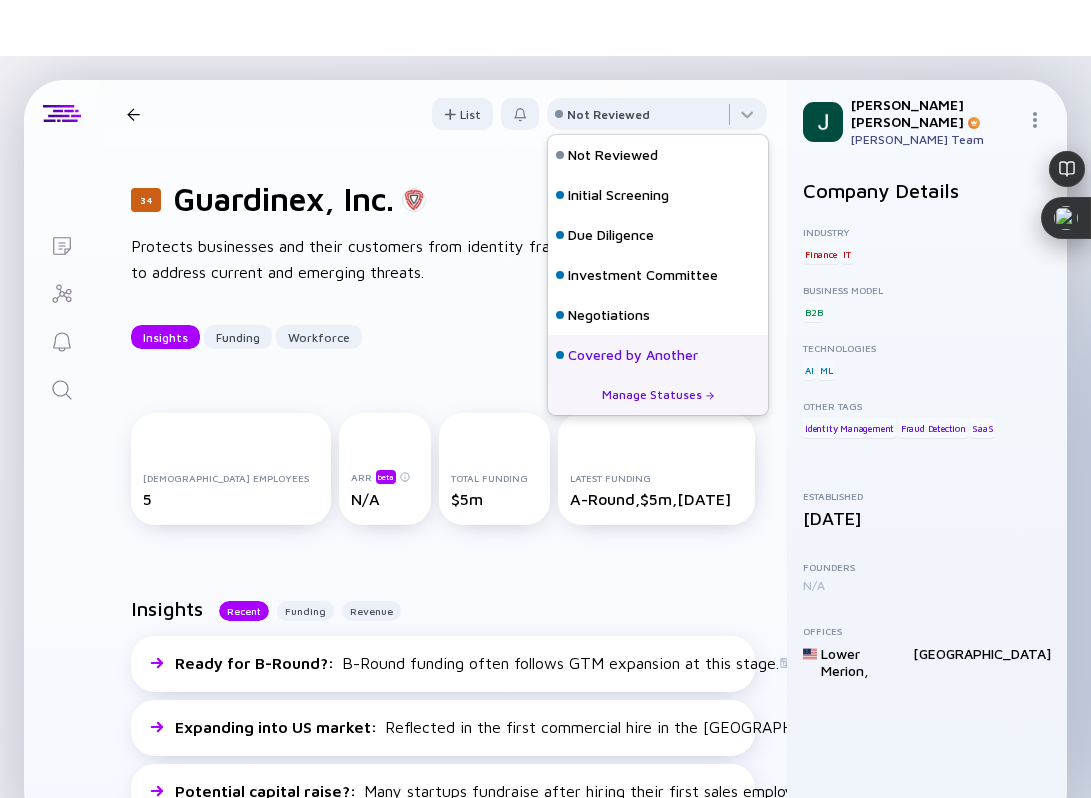 scroll, scrollTop: 128, scrollLeft: 0, axis: vertical 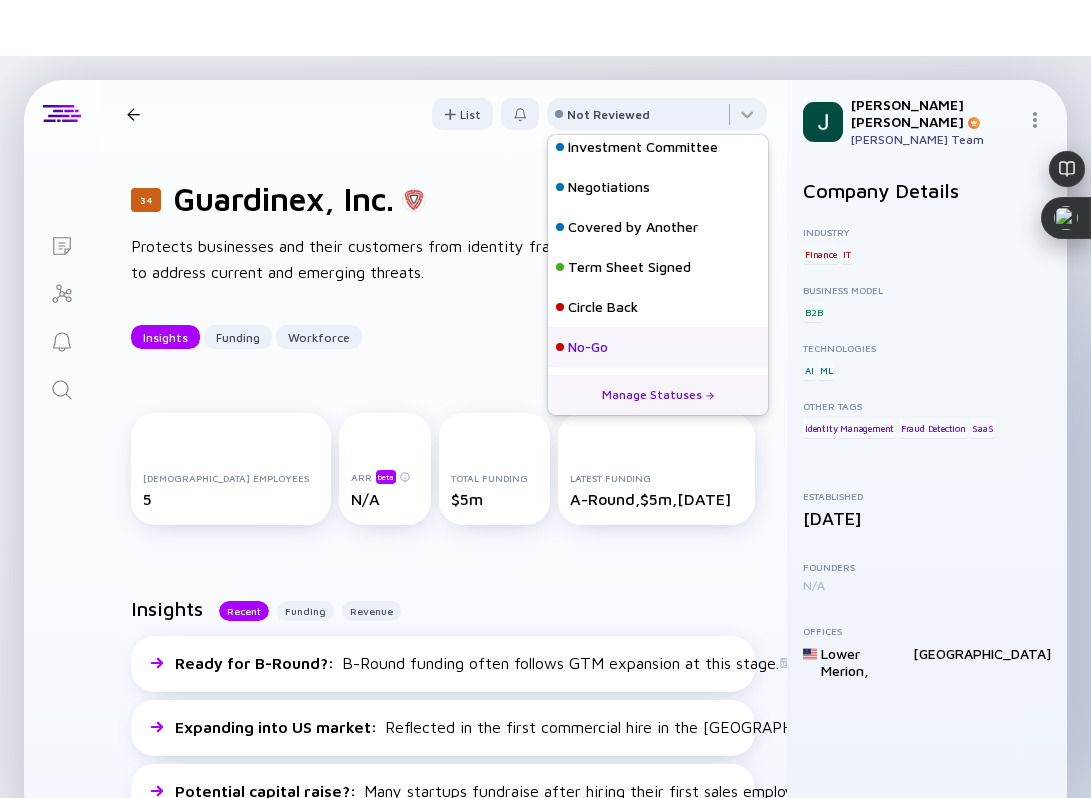 click on "No-Go" at bounding box center [588, 347] 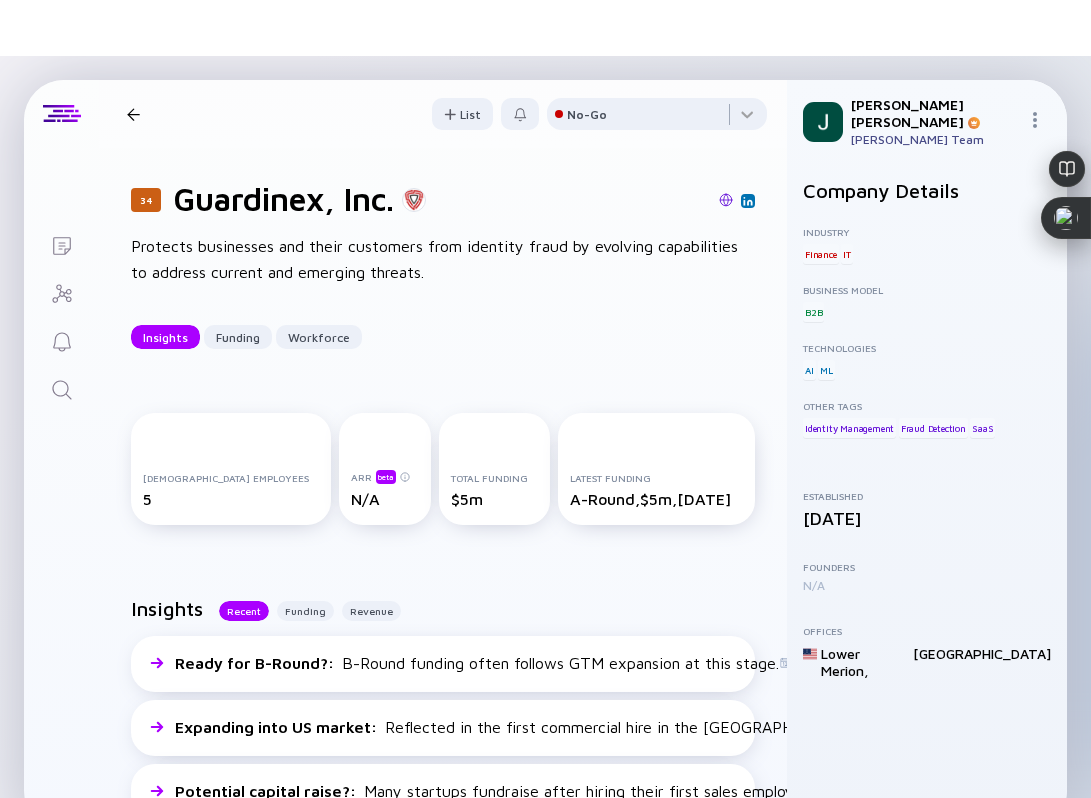 click on "34 Guardinex, Inc. Insights Funding Workforce List No-Go" at bounding box center [443, 114] 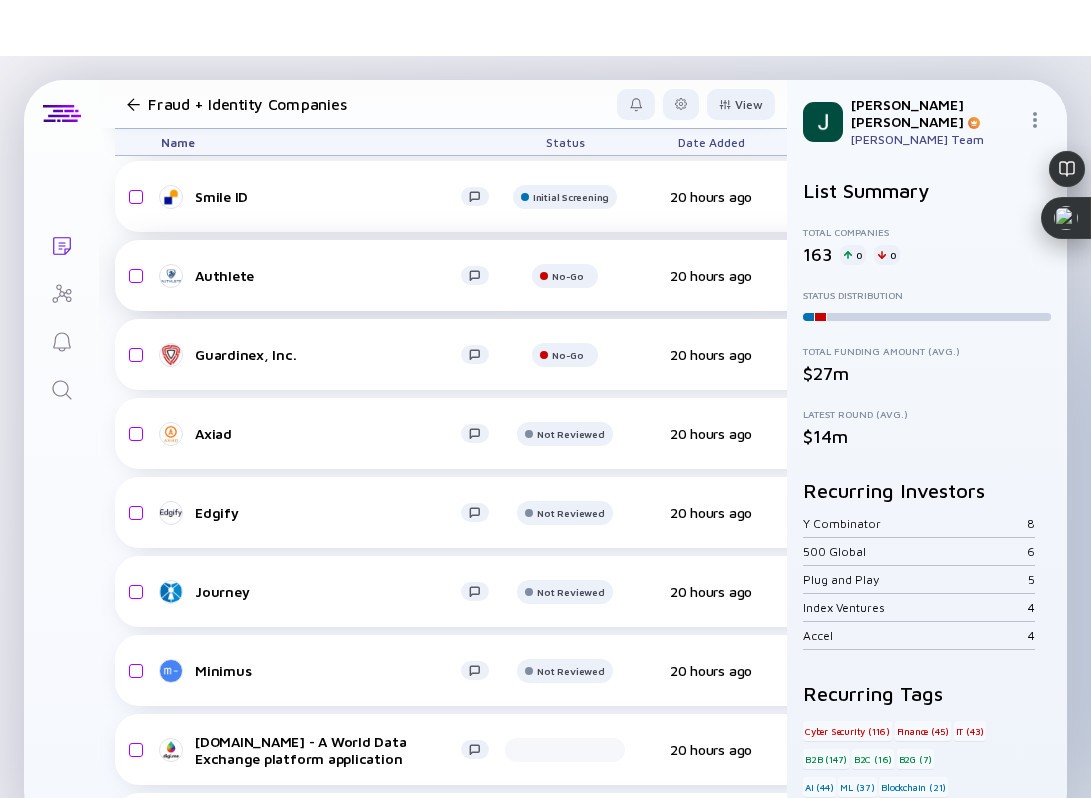 scroll, scrollTop: 617, scrollLeft: 0, axis: vertical 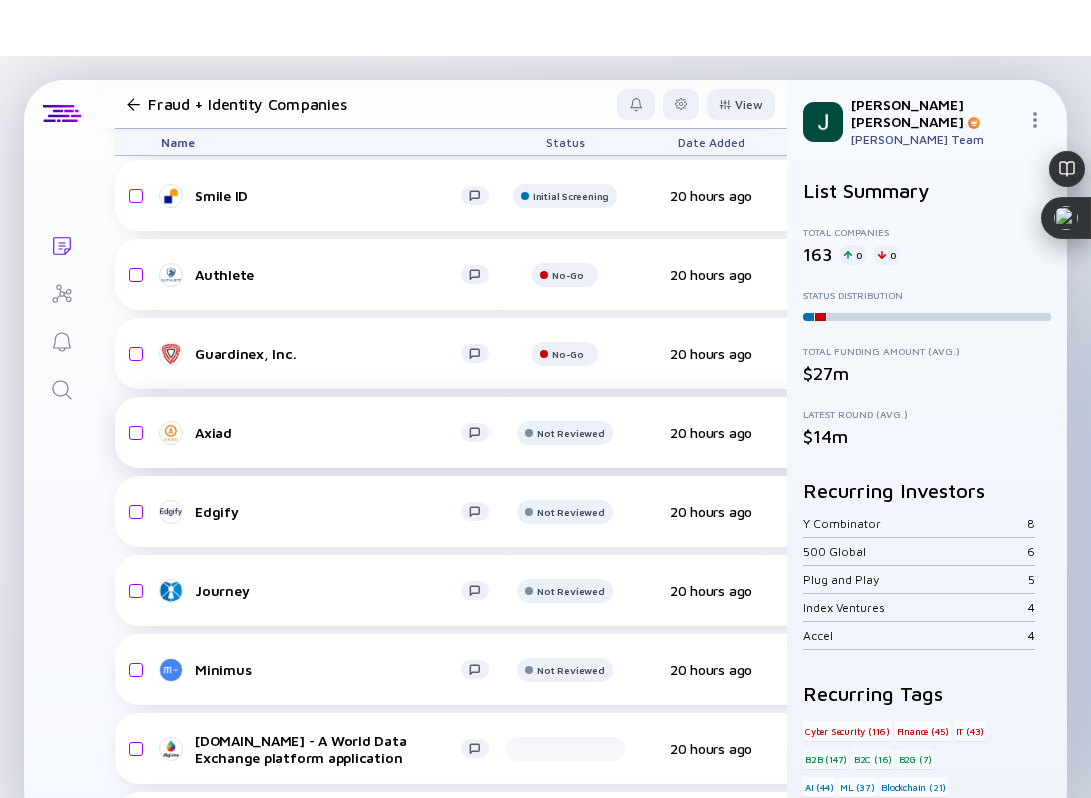 click on "Axiad" at bounding box center (328, 432) 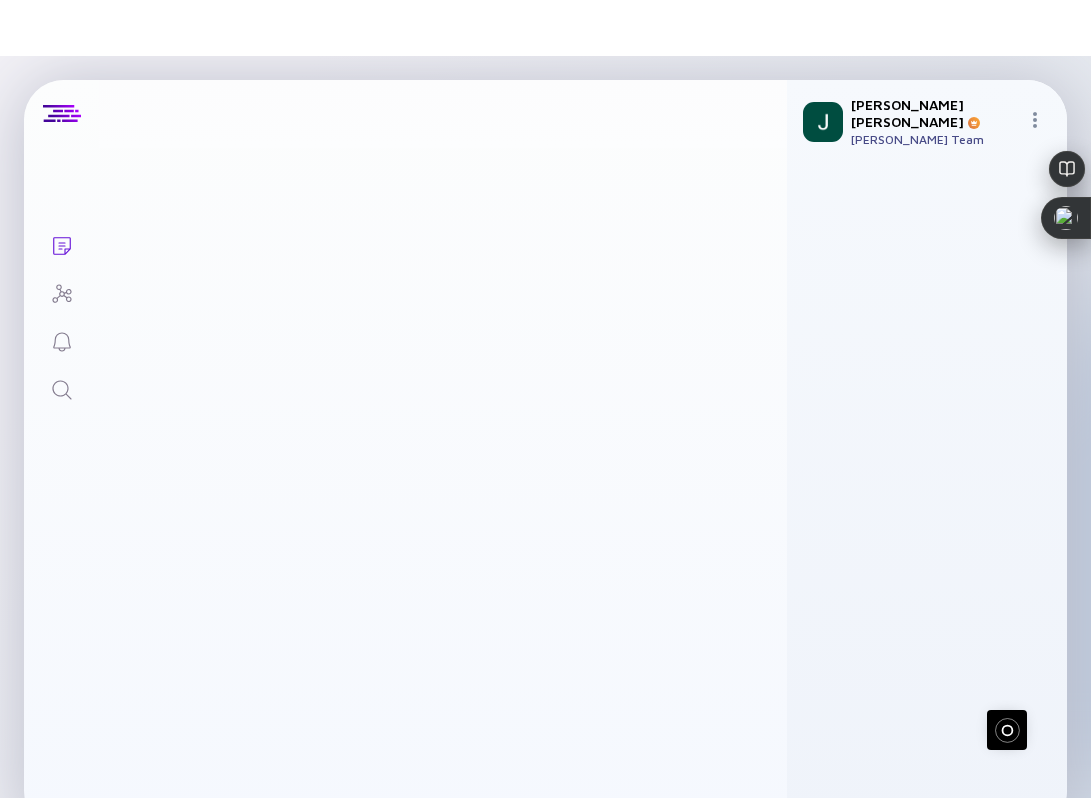 scroll, scrollTop: 0, scrollLeft: 0, axis: both 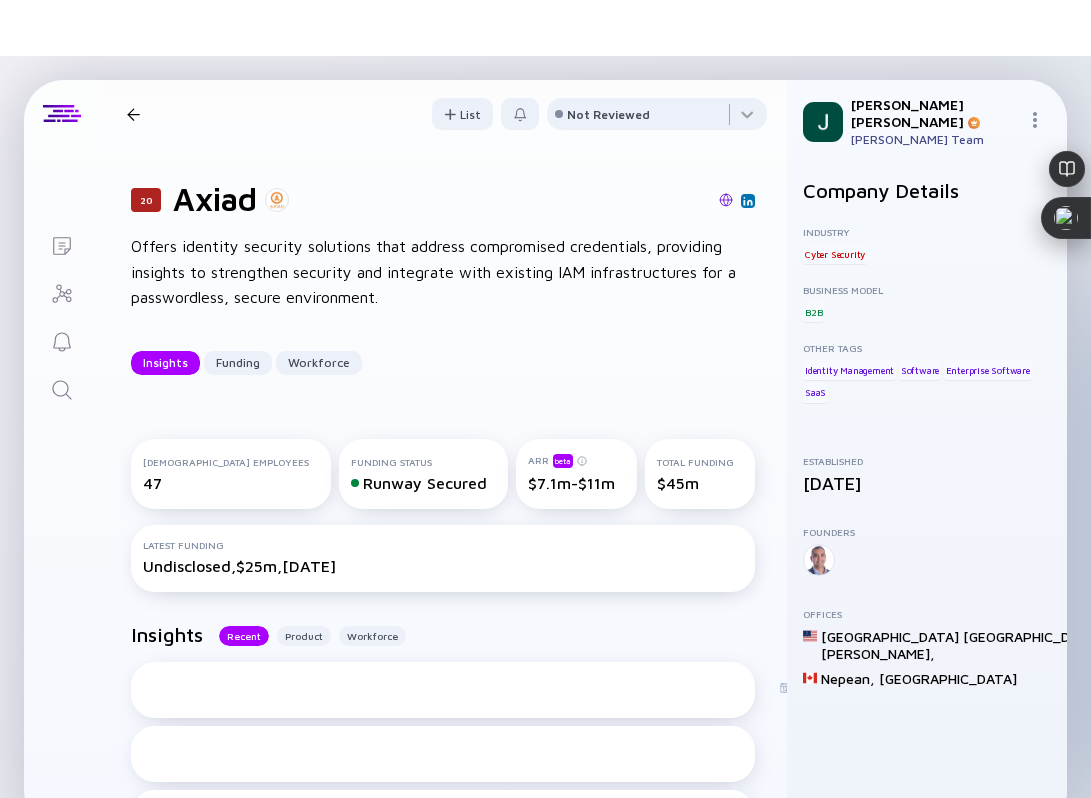 click at bounding box center (726, 200) 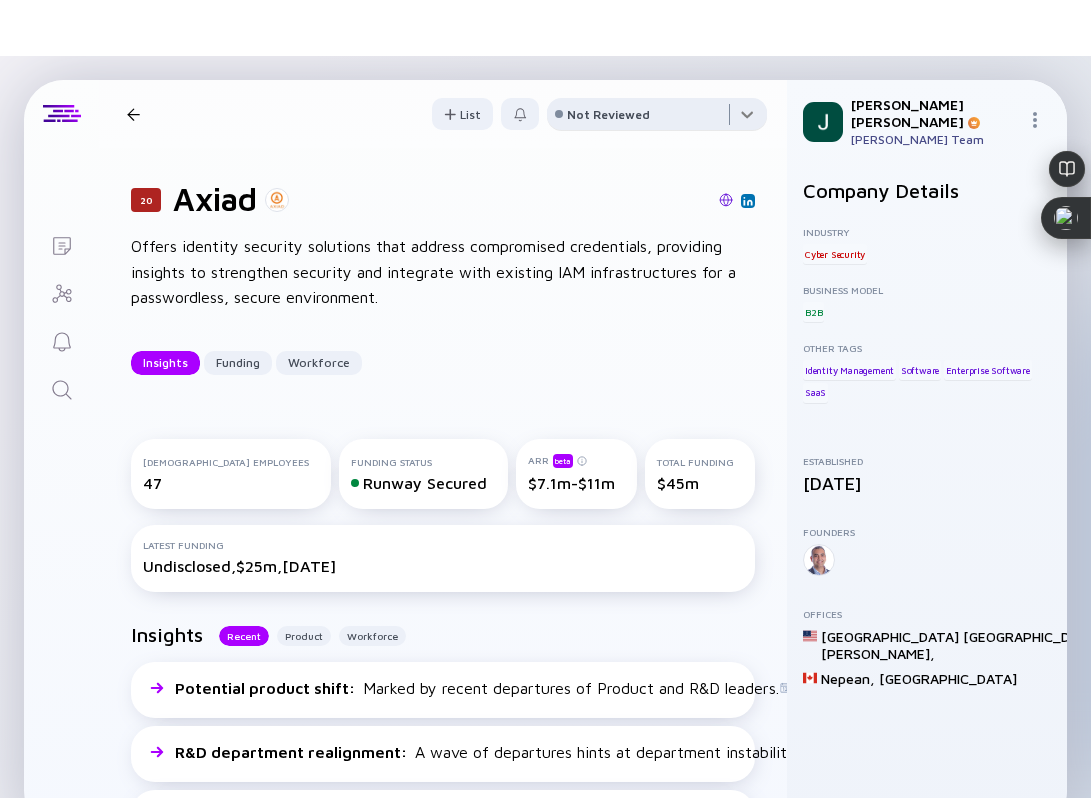 click at bounding box center (657, 118) 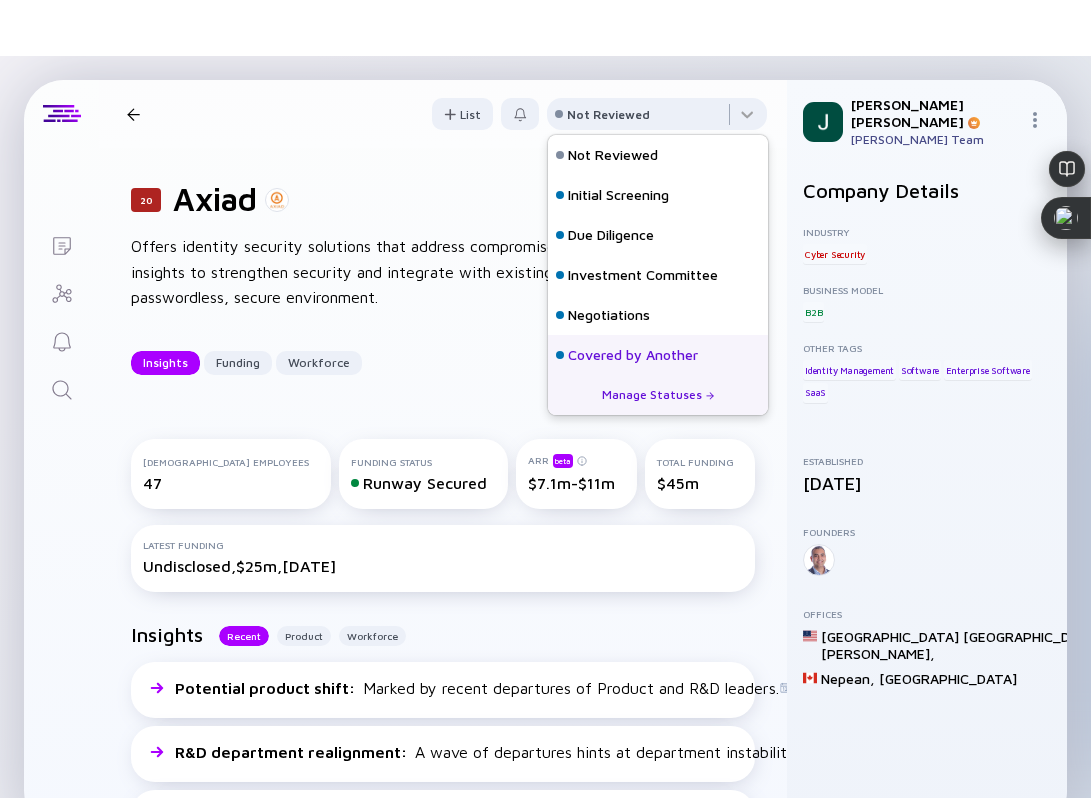 click on "Covered by Another" at bounding box center [633, 355] 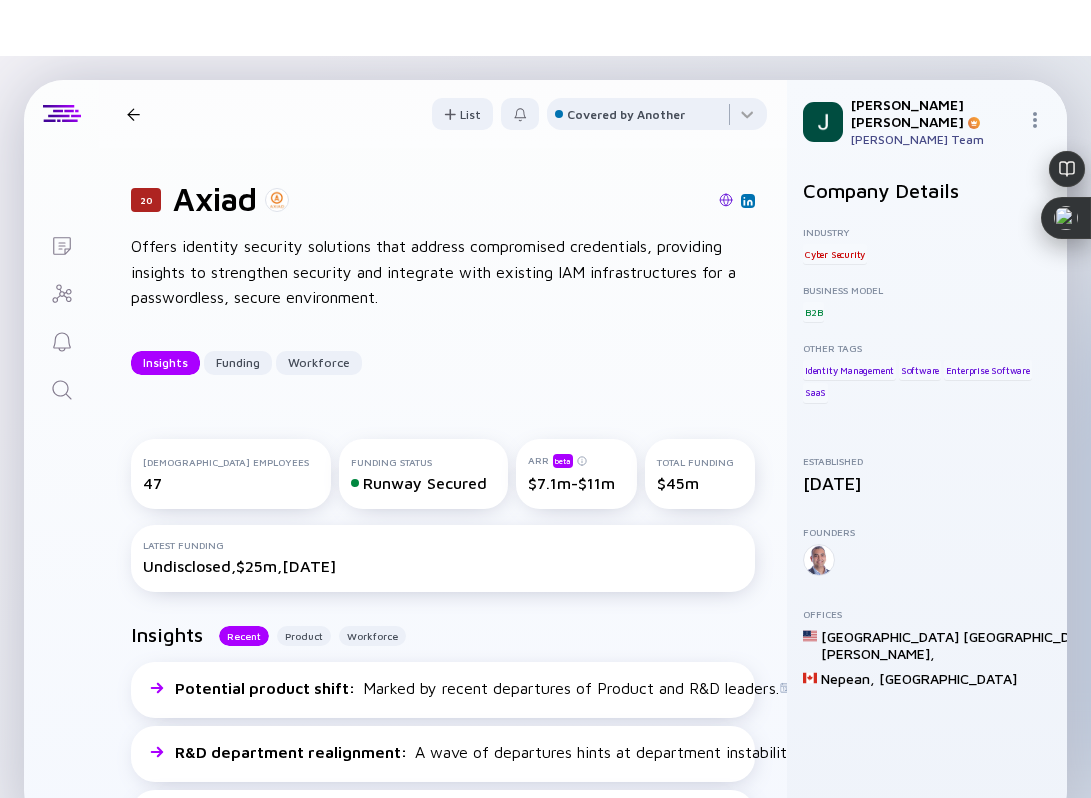 click on "20 Axiad Insights Funding Workforce" at bounding box center [294, 114] 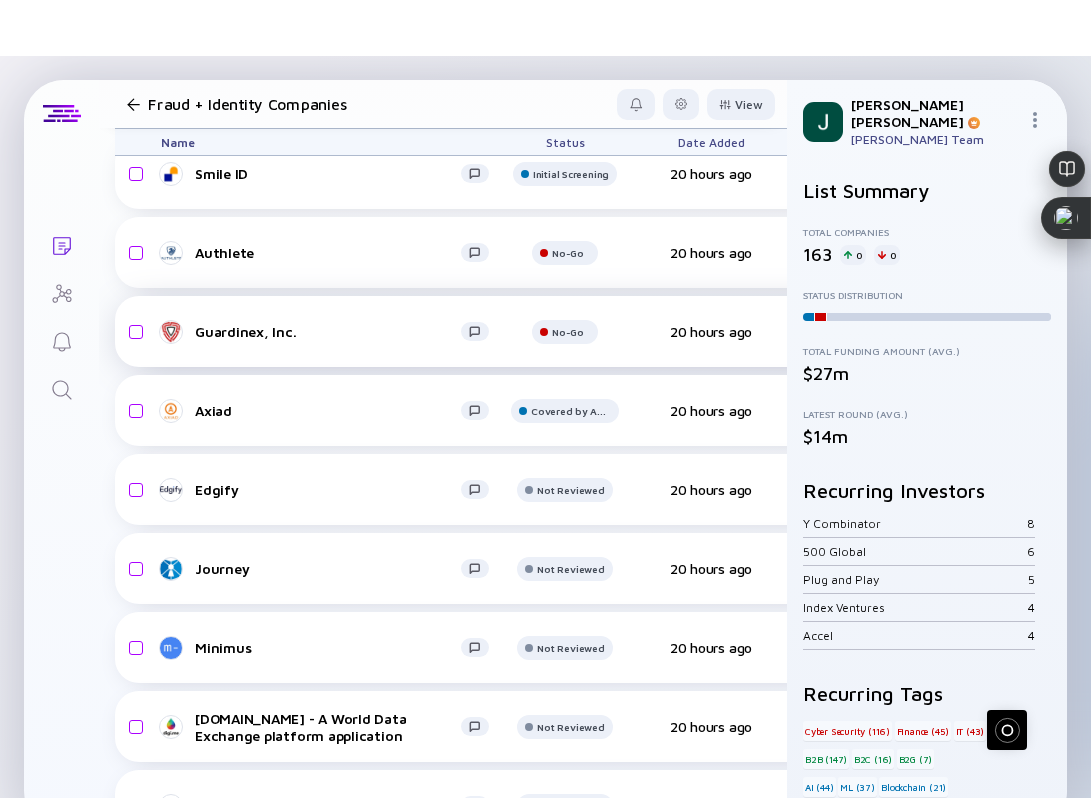 scroll, scrollTop: 643, scrollLeft: 0, axis: vertical 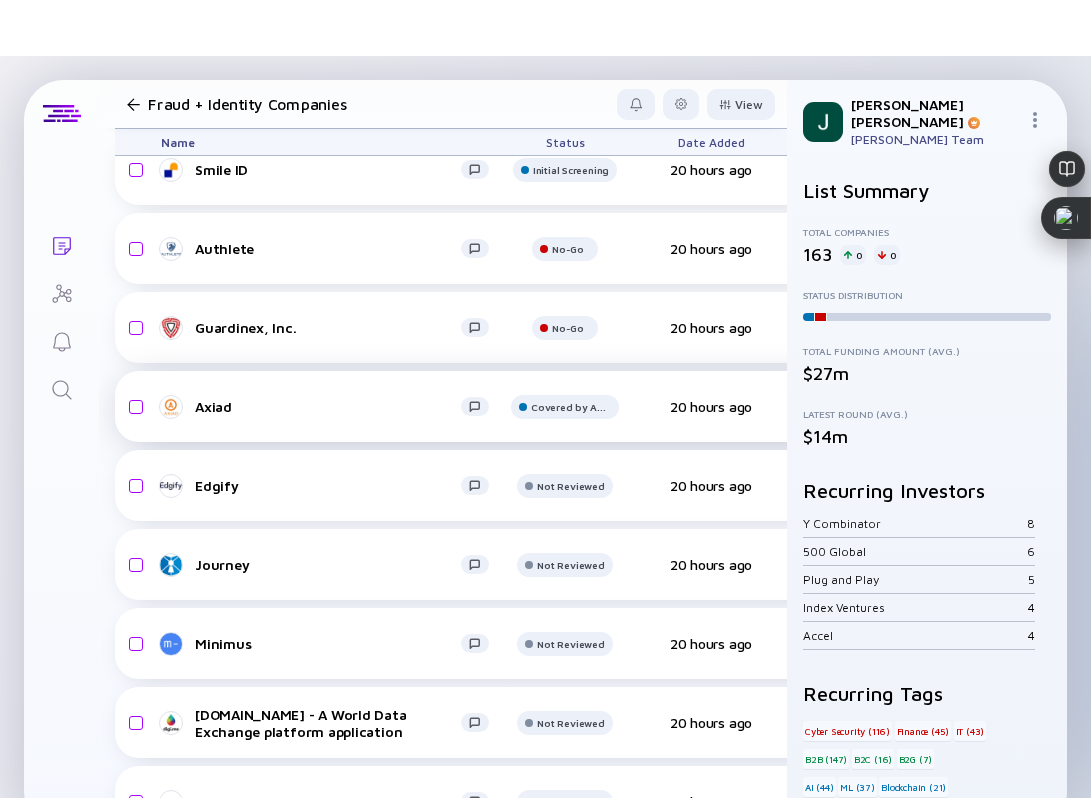 click on "Axiad" at bounding box center [328, 406] 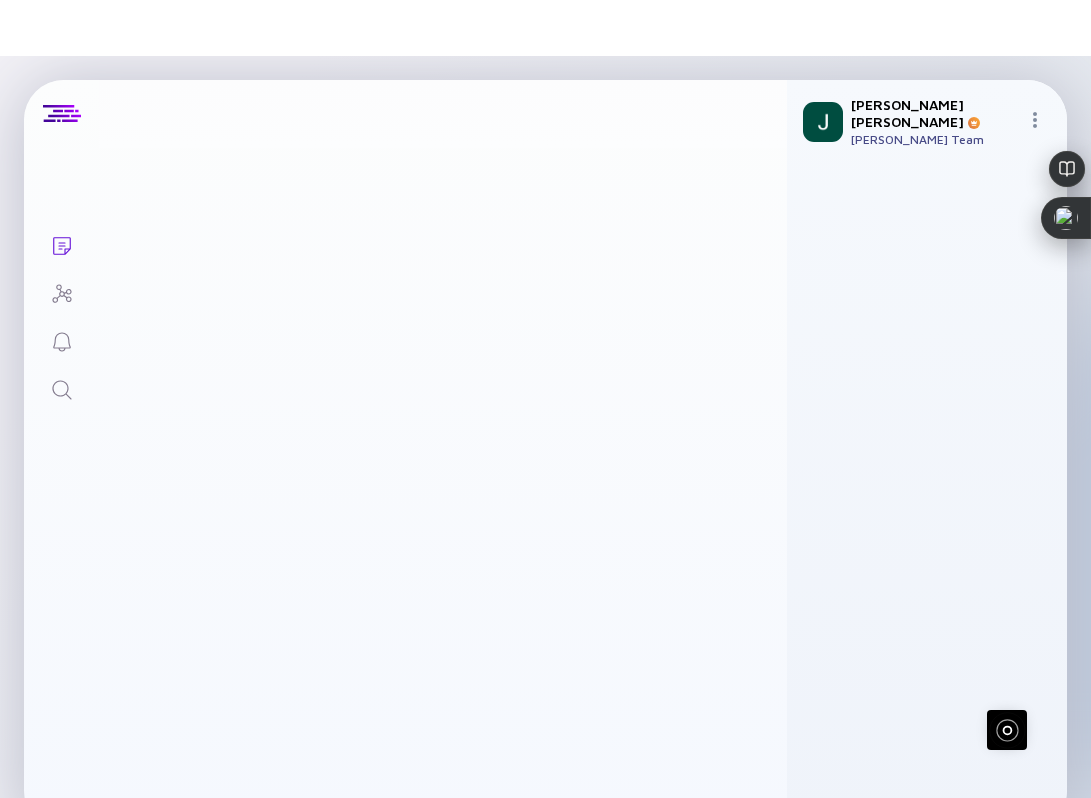 scroll, scrollTop: 0, scrollLeft: 0, axis: both 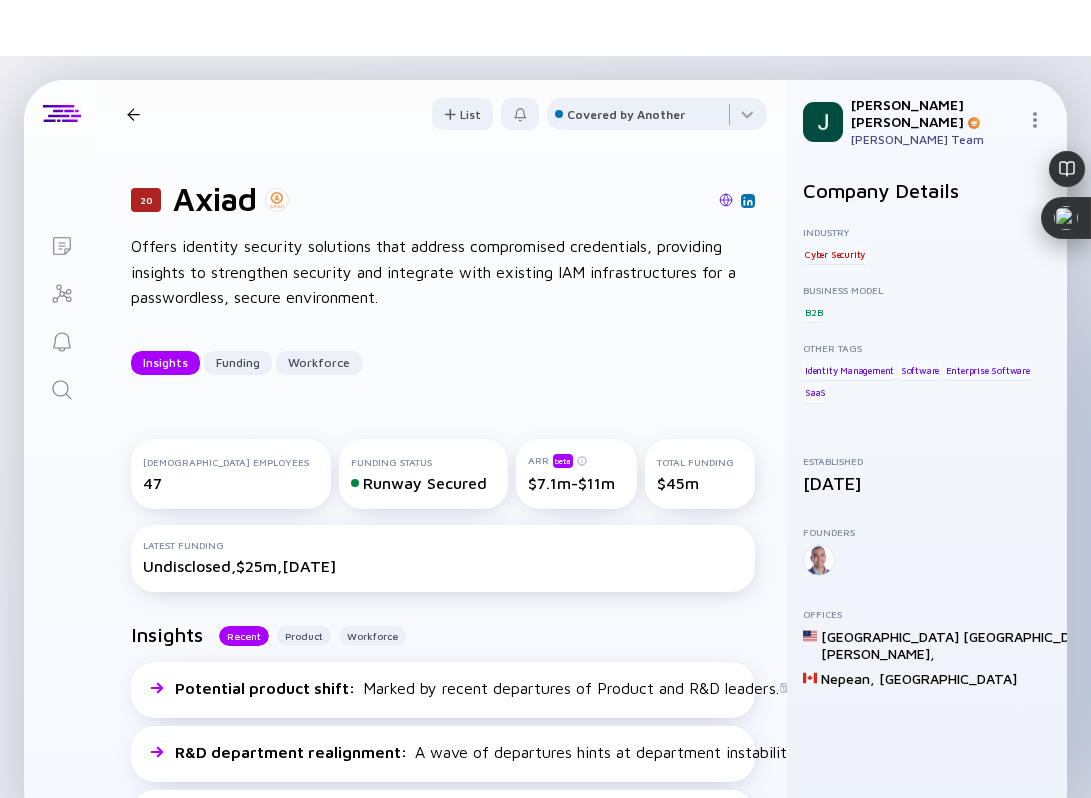click at bounding box center [133, 114] 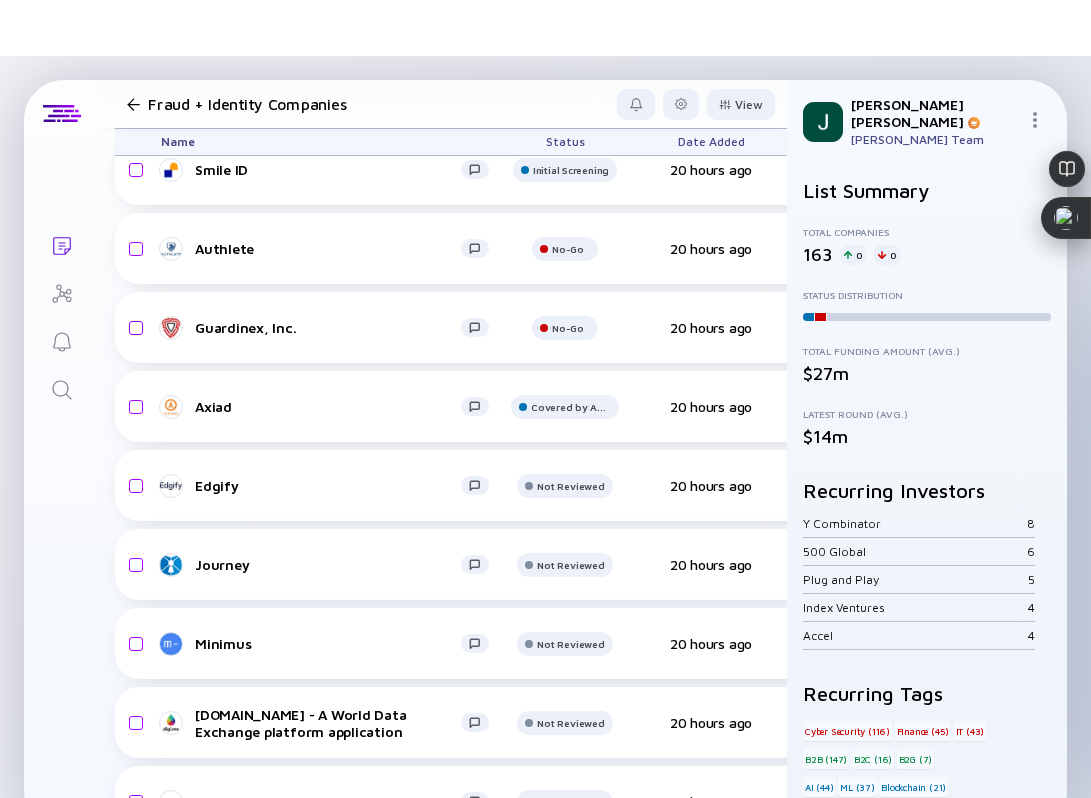 scroll, scrollTop: 714, scrollLeft: 0, axis: vertical 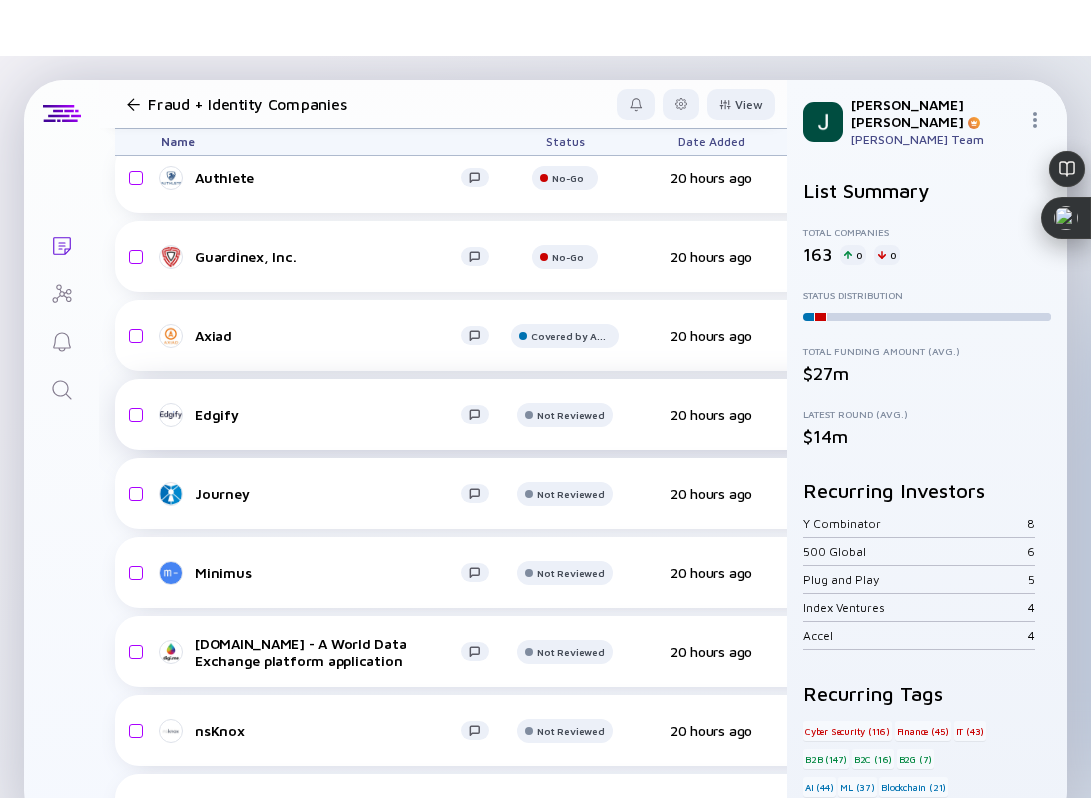 click on "Edgify" at bounding box center (328, 414) 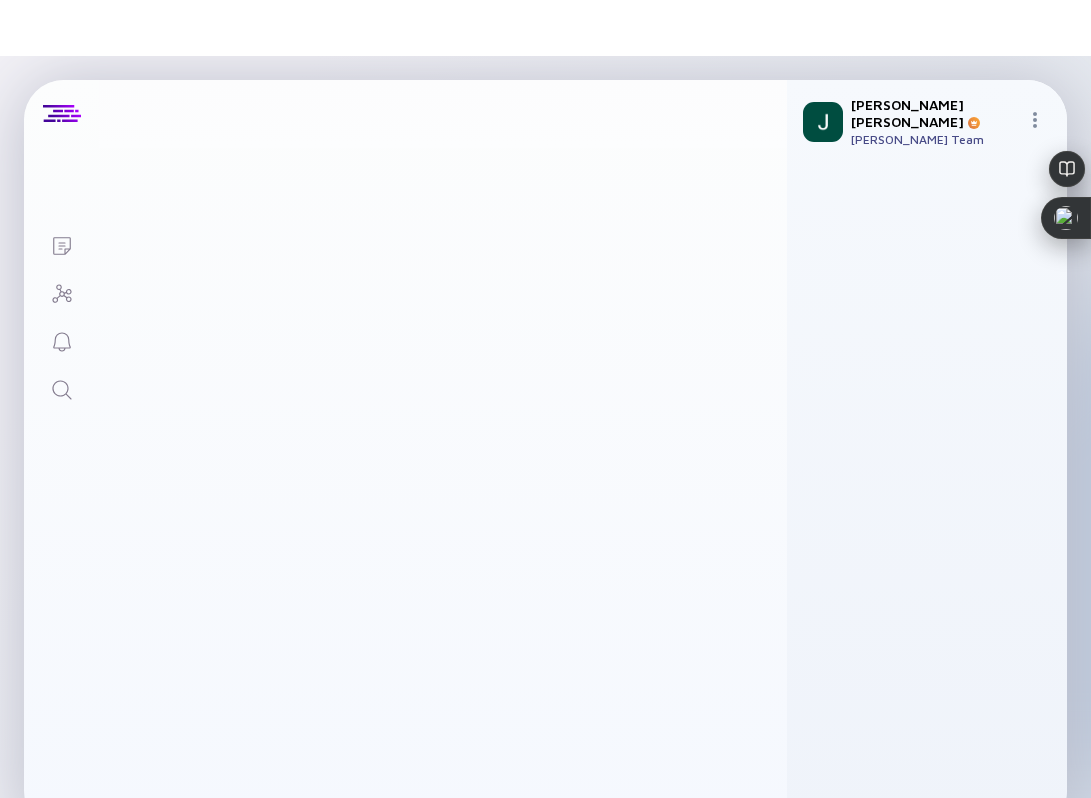 scroll, scrollTop: 0, scrollLeft: 0, axis: both 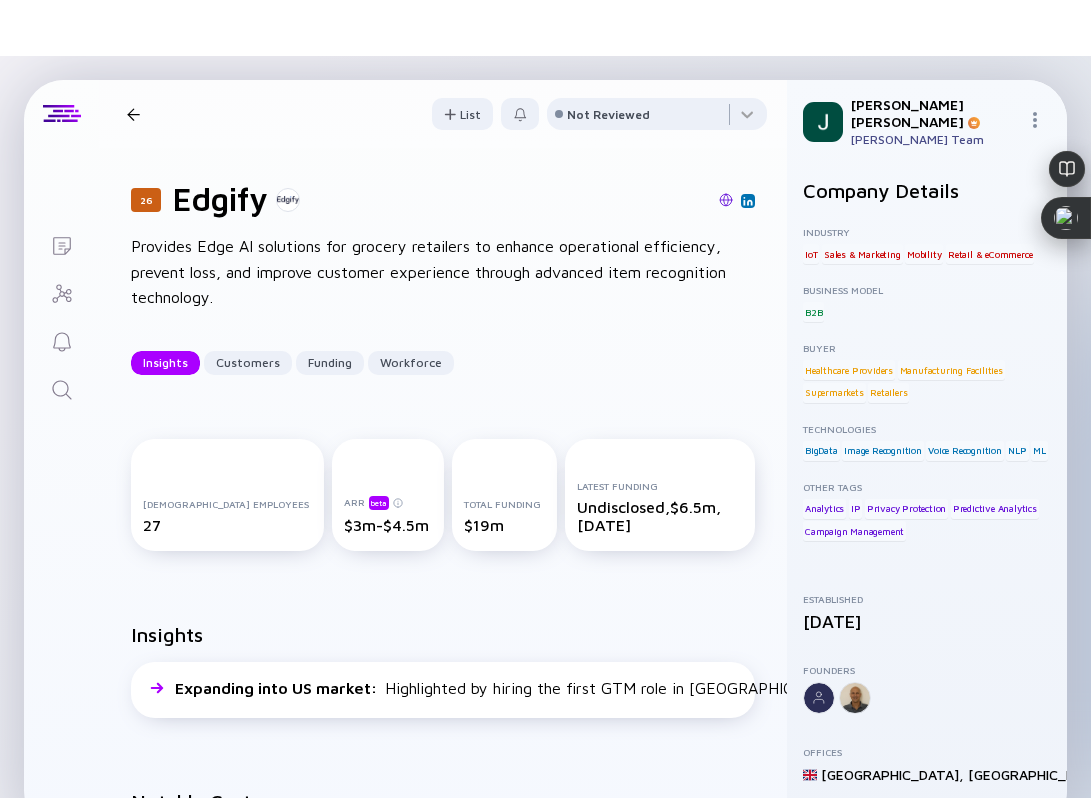 click at bounding box center (726, 200) 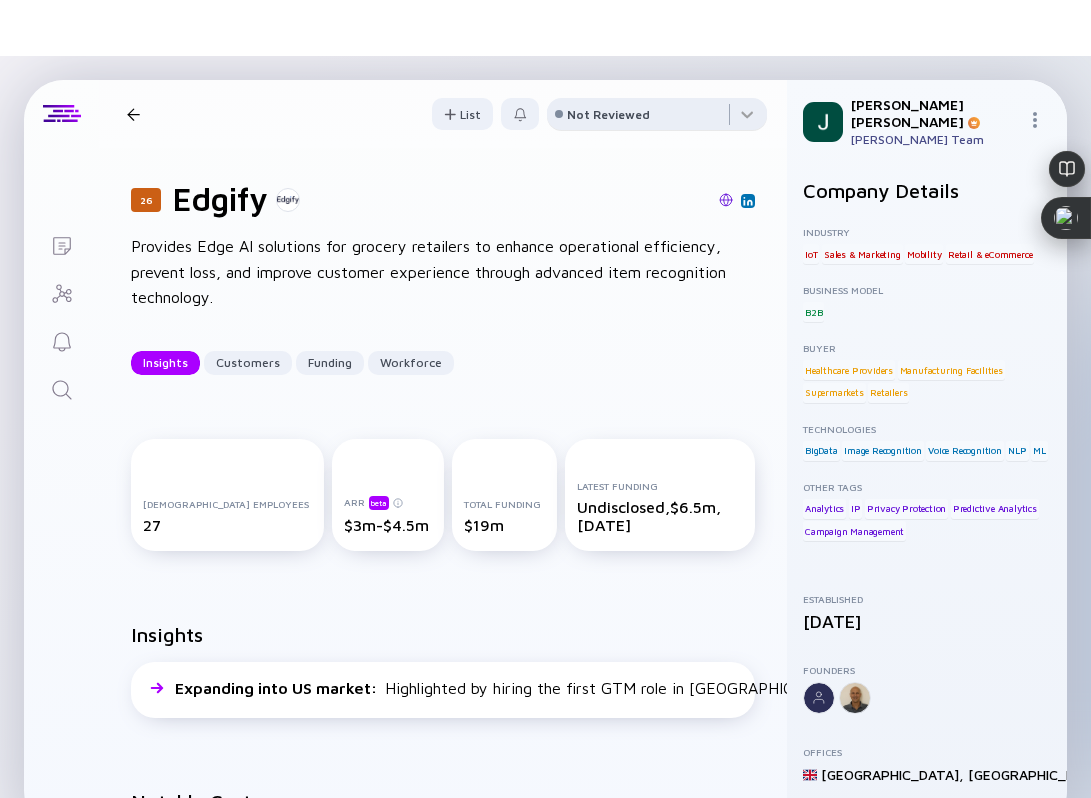 click on "Not Reviewed" at bounding box center (608, 114) 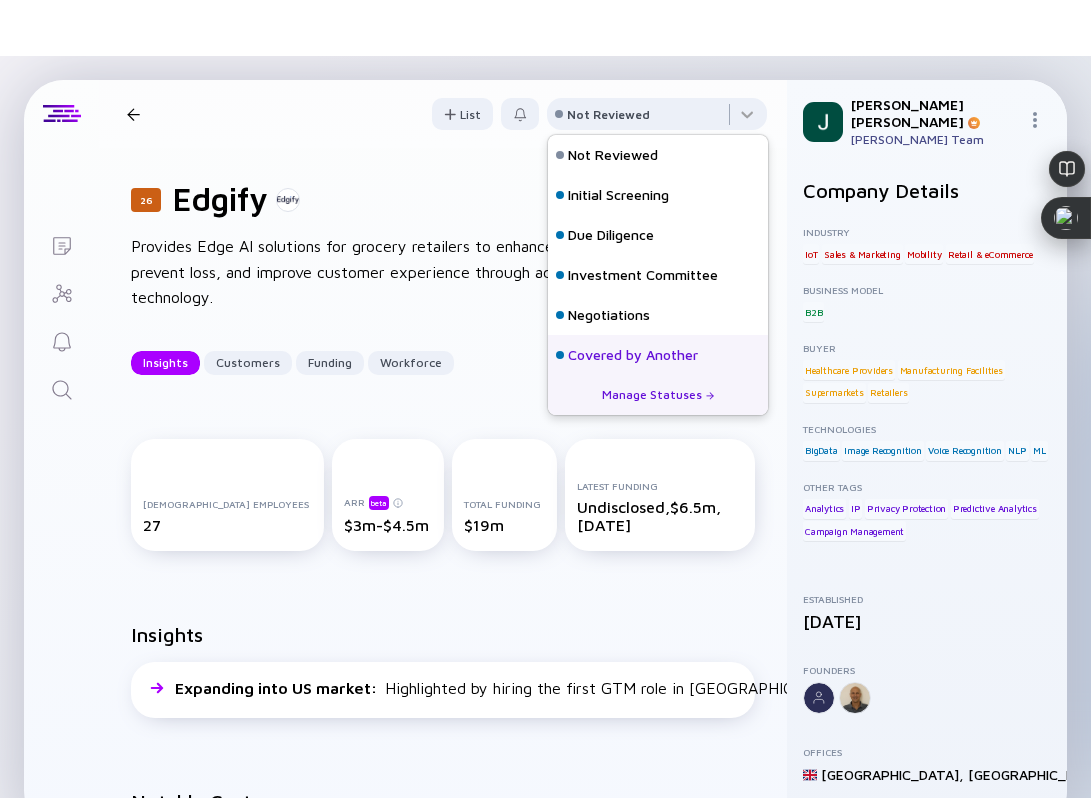 click on "Covered by Another" at bounding box center [633, 355] 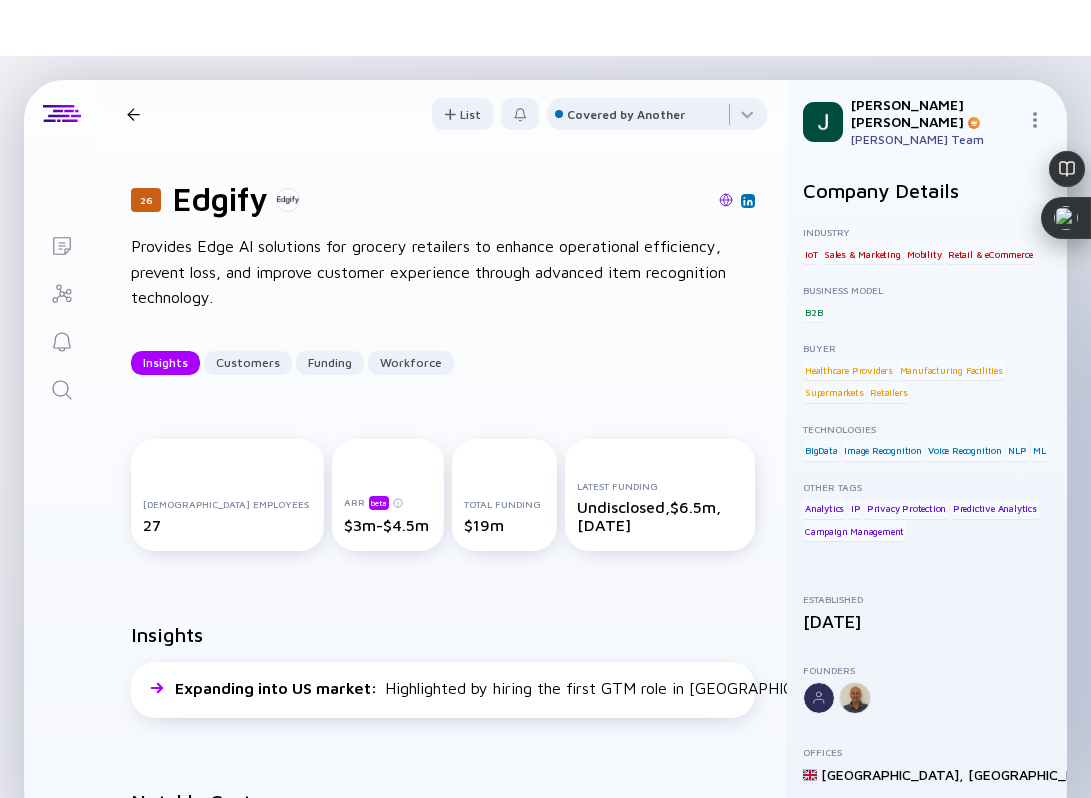 click on "26 Edgify Insights Customers Funding Workforce List Covered by Another" at bounding box center [443, 114] 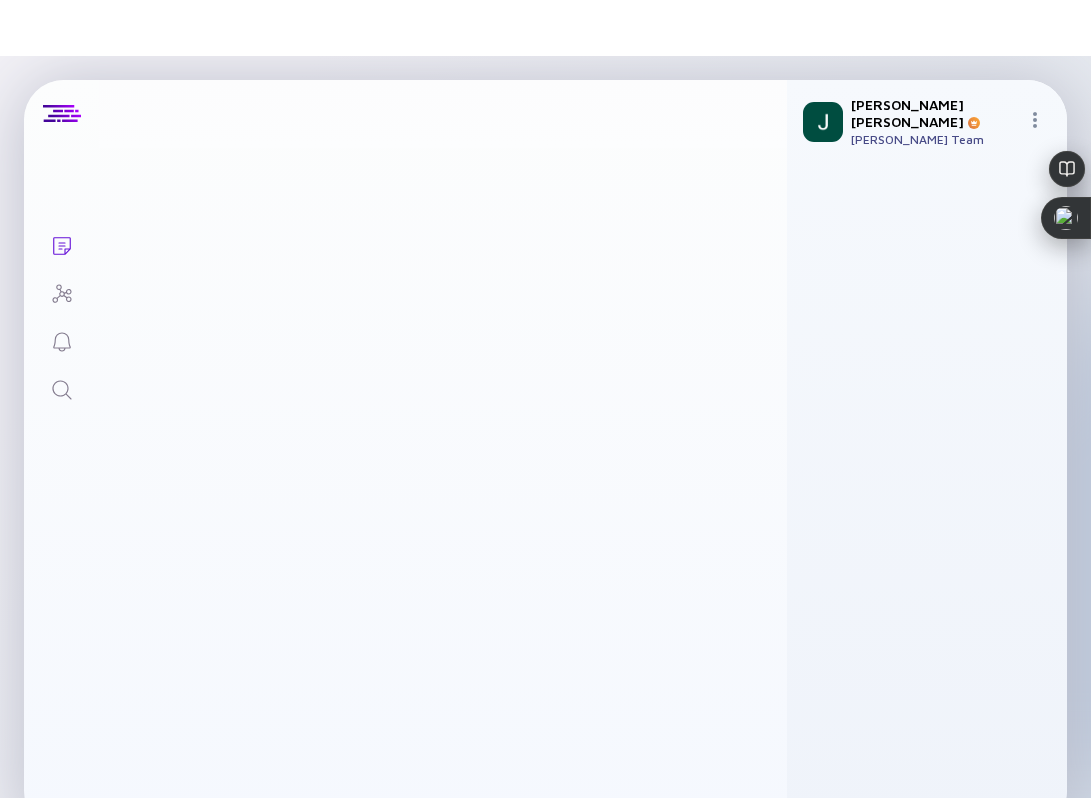 scroll, scrollTop: 714, scrollLeft: 0, axis: vertical 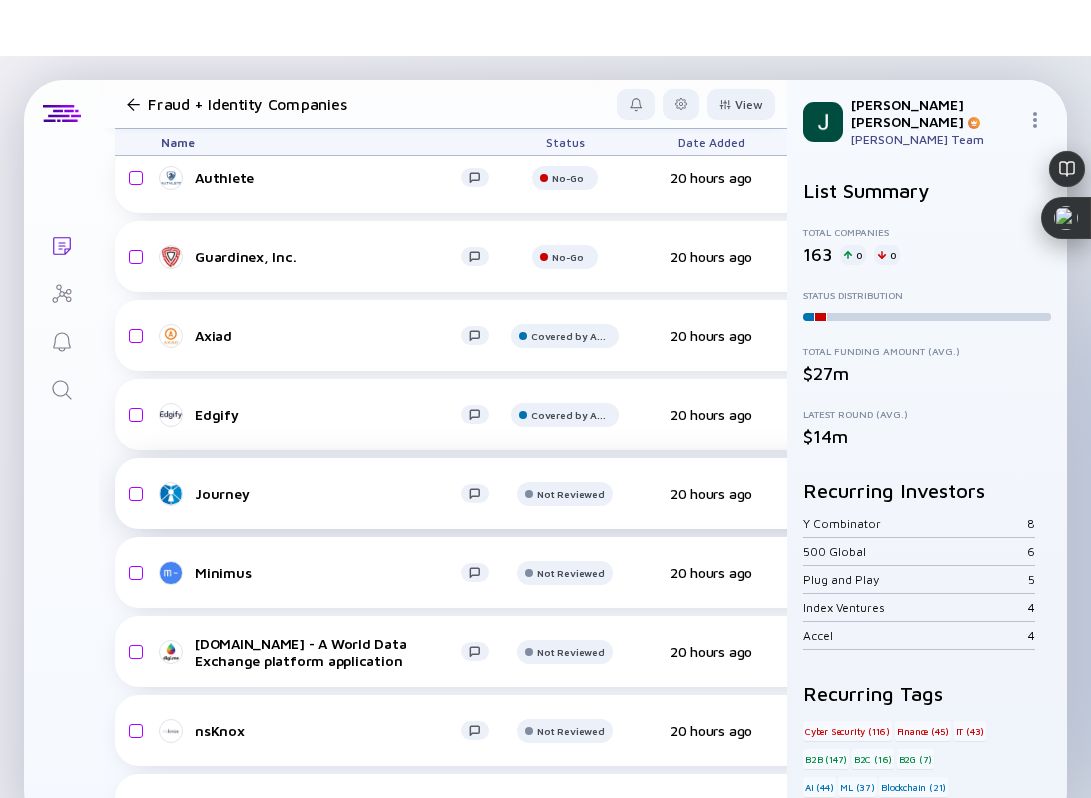 click on "Journey" at bounding box center [333, 494] 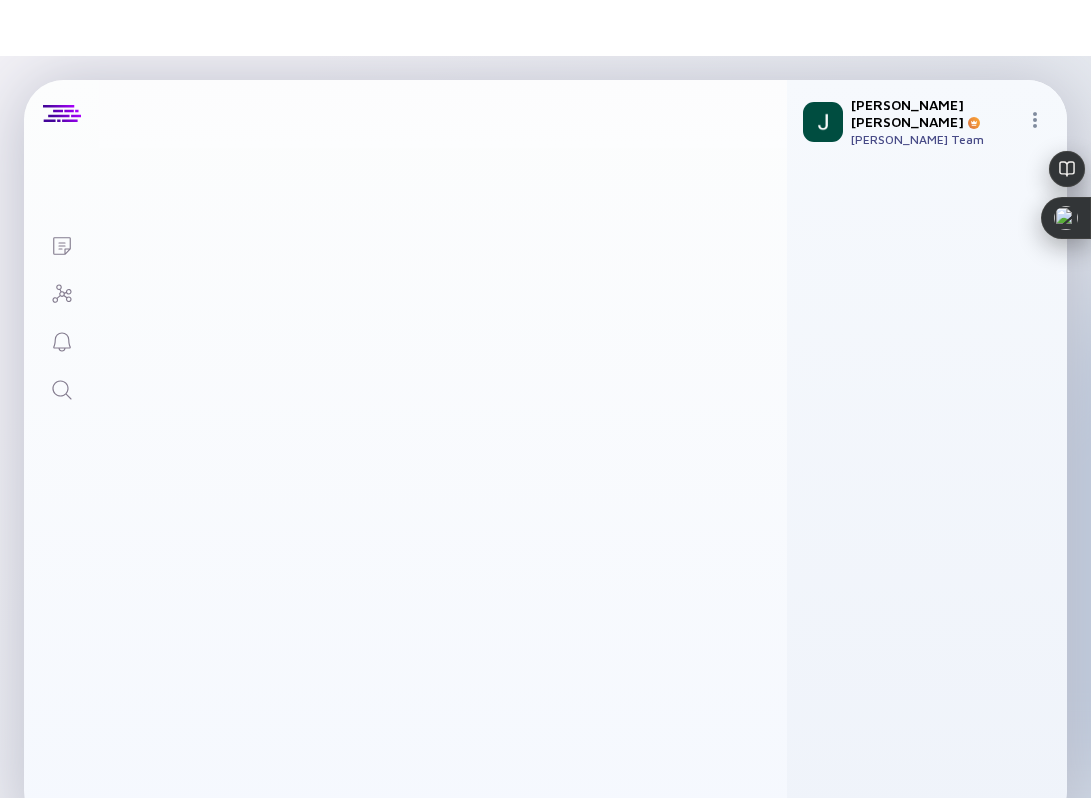 scroll, scrollTop: 0, scrollLeft: 0, axis: both 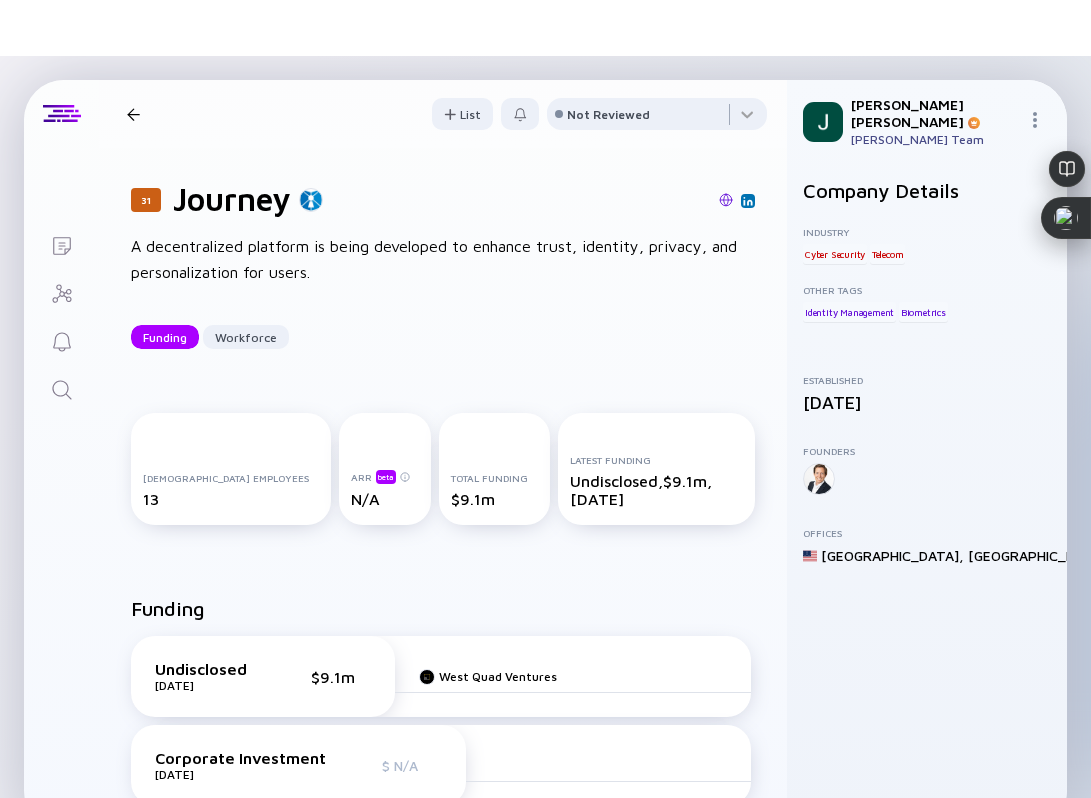 click at bounding box center (726, 200) 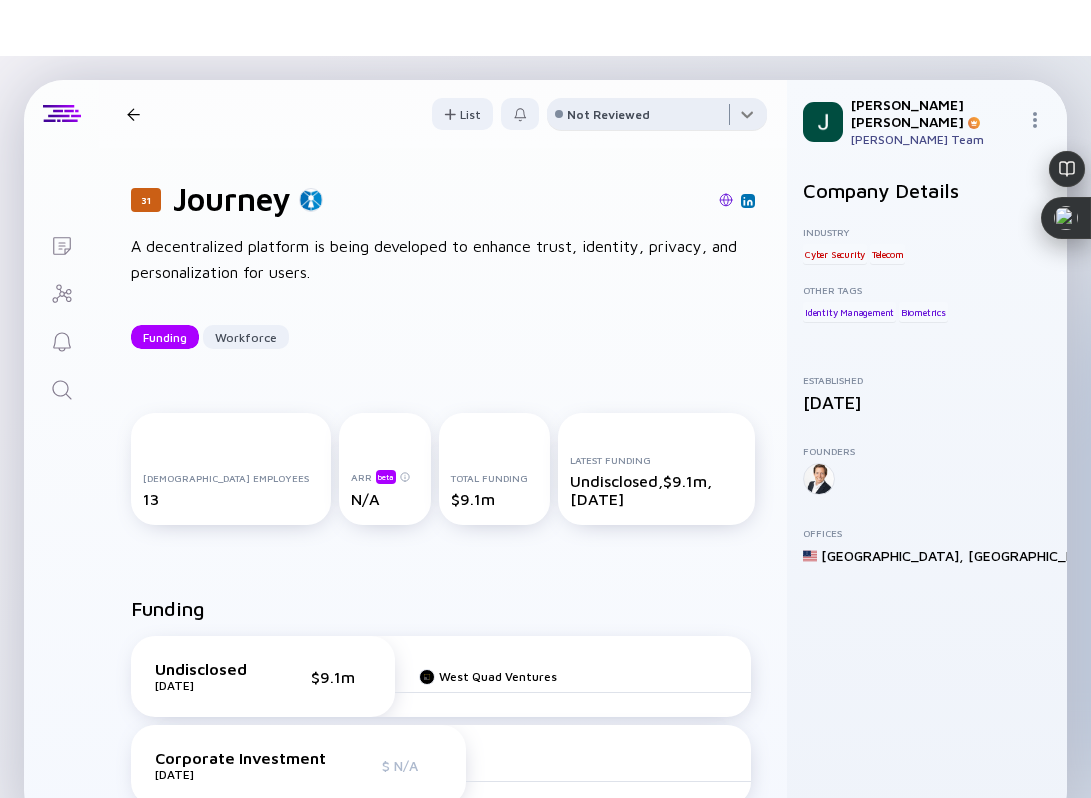 click at bounding box center [657, 118] 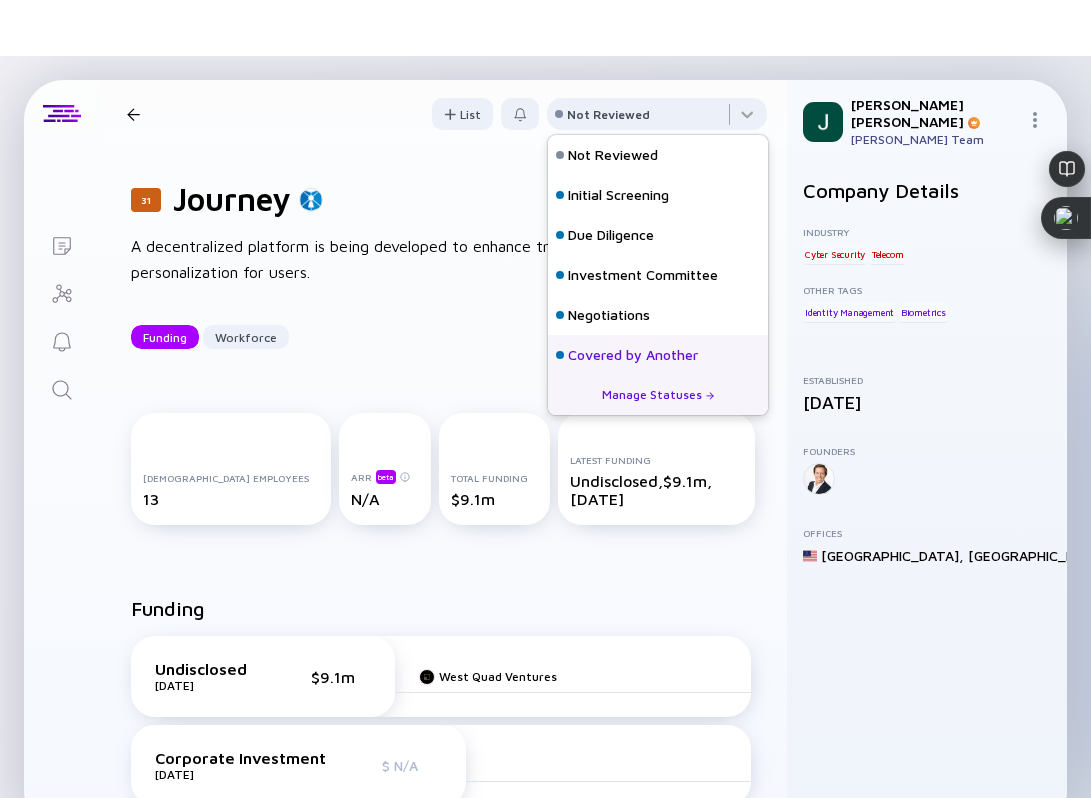 click on "Covered by Another" at bounding box center (633, 355) 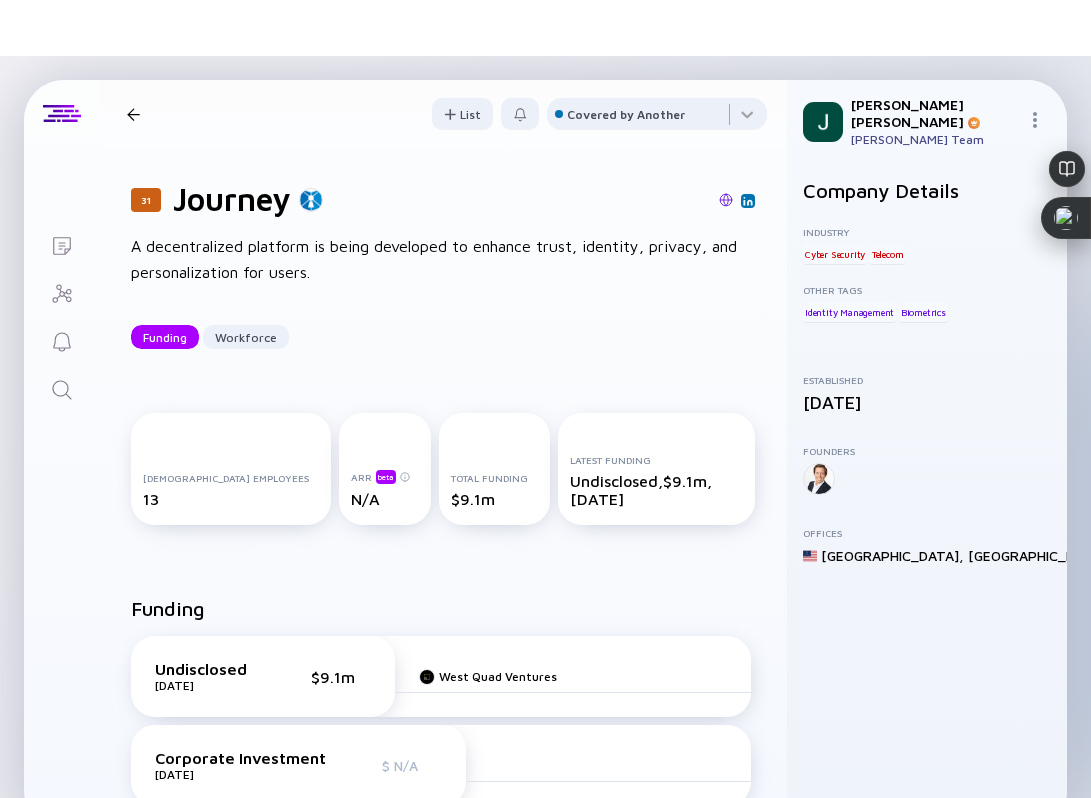 click on "31 Journey Funding Workforce" at bounding box center [272, 114] 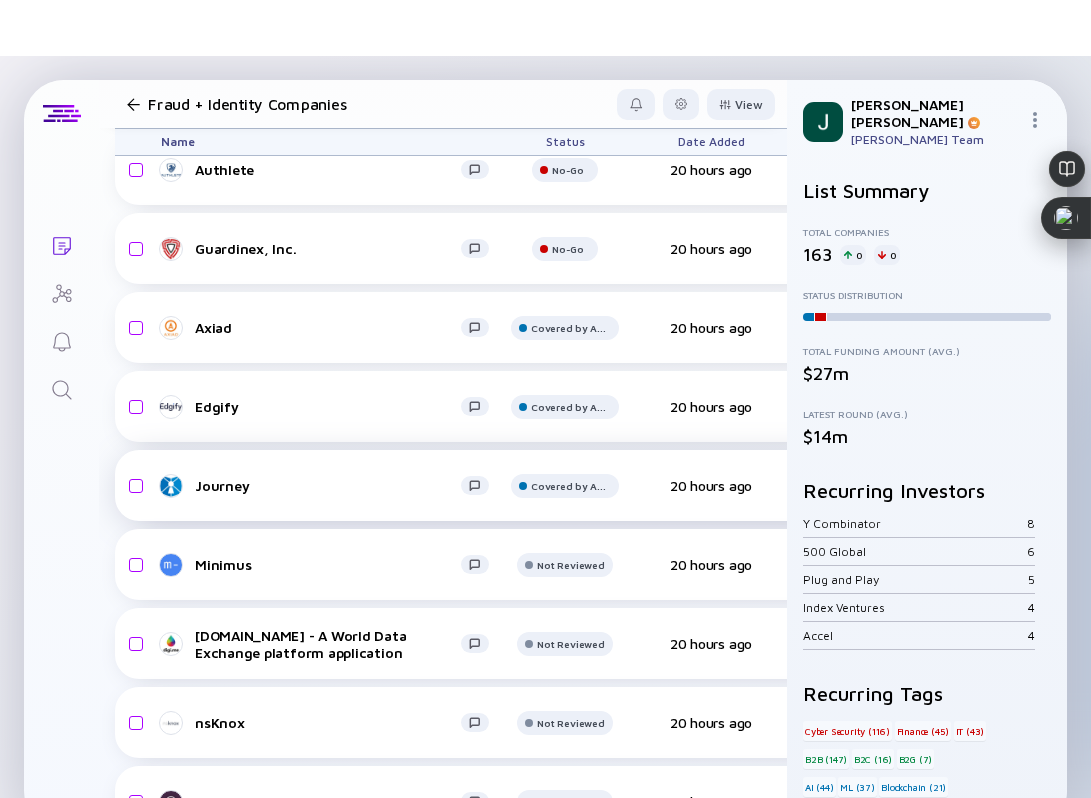 scroll, scrollTop: 776, scrollLeft: 0, axis: vertical 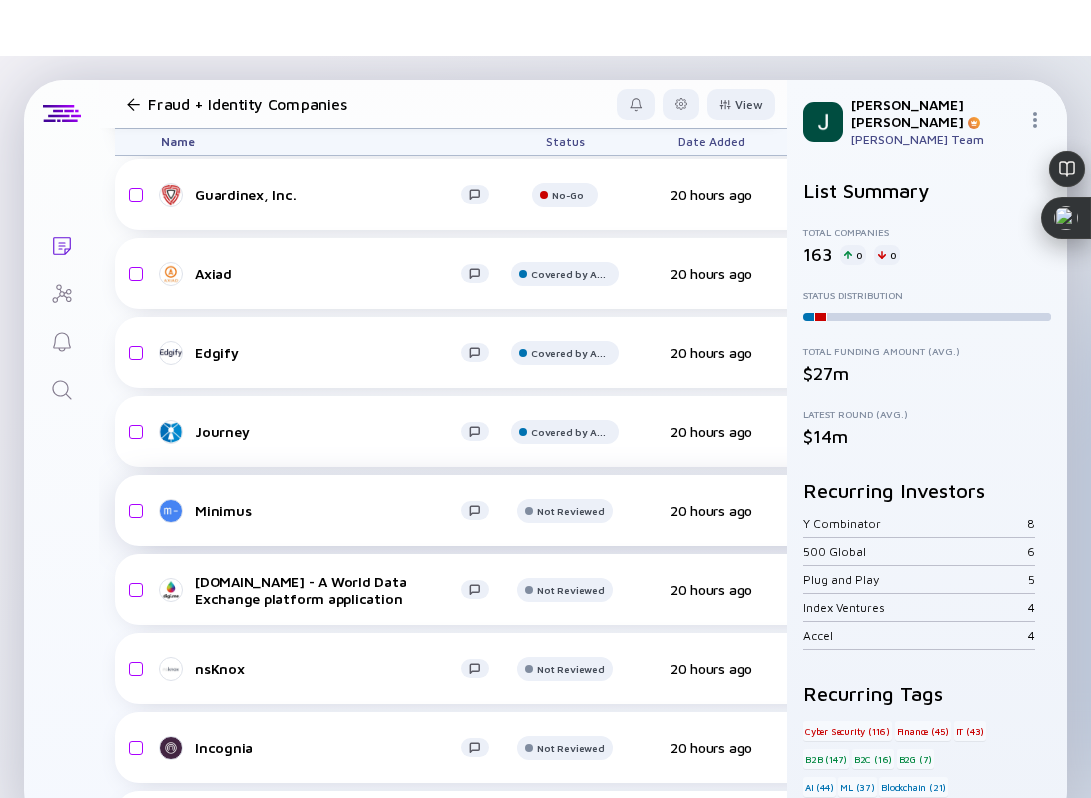 click on "Minimus" at bounding box center [328, 510] 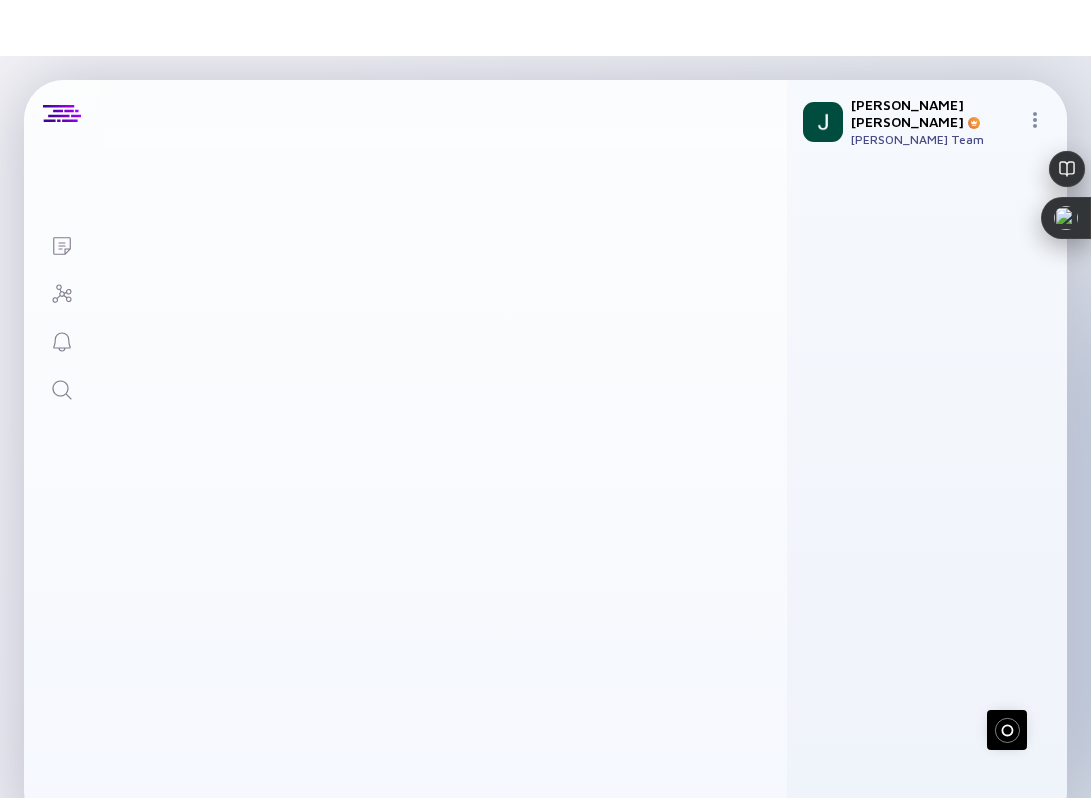 scroll, scrollTop: 0, scrollLeft: 0, axis: both 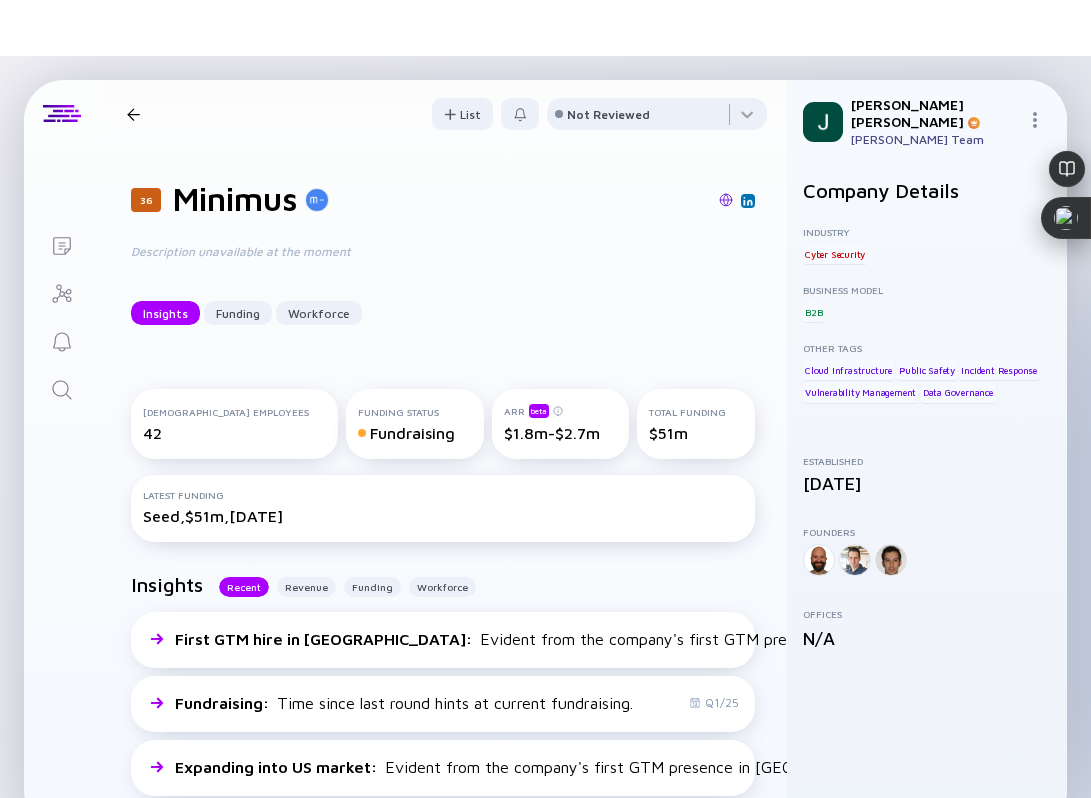 click at bounding box center (726, 200) 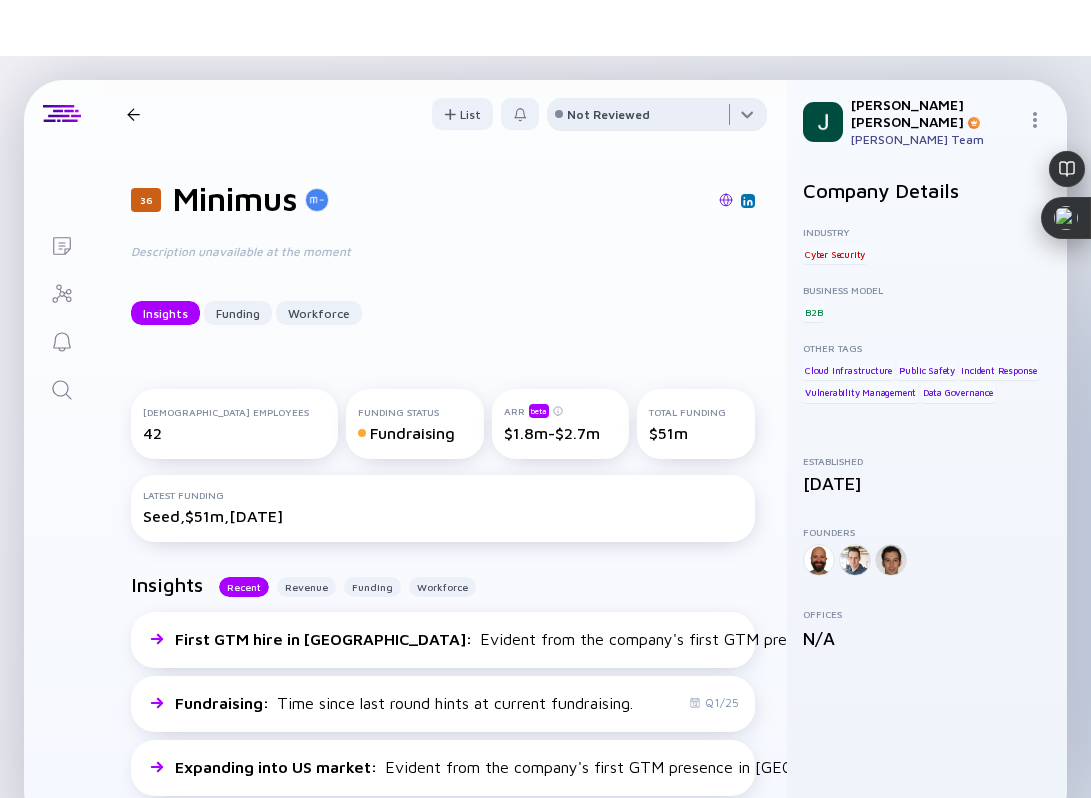 click at bounding box center [657, 118] 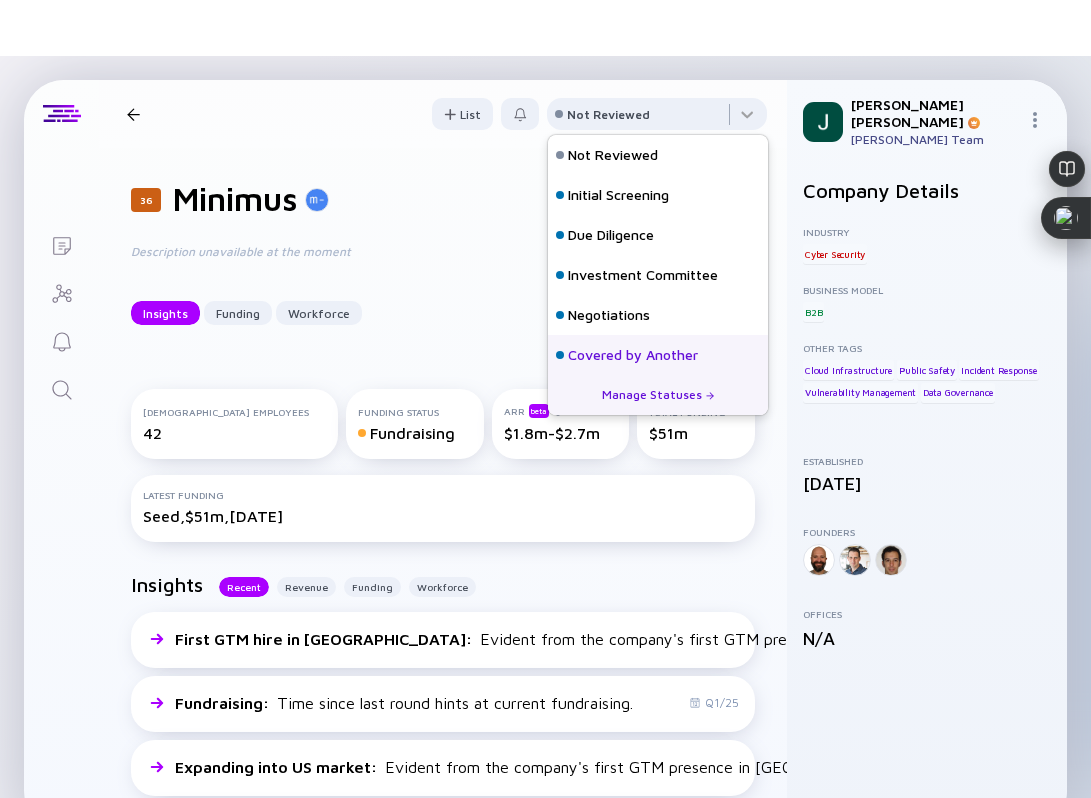 click on "Covered by Another" at bounding box center [633, 355] 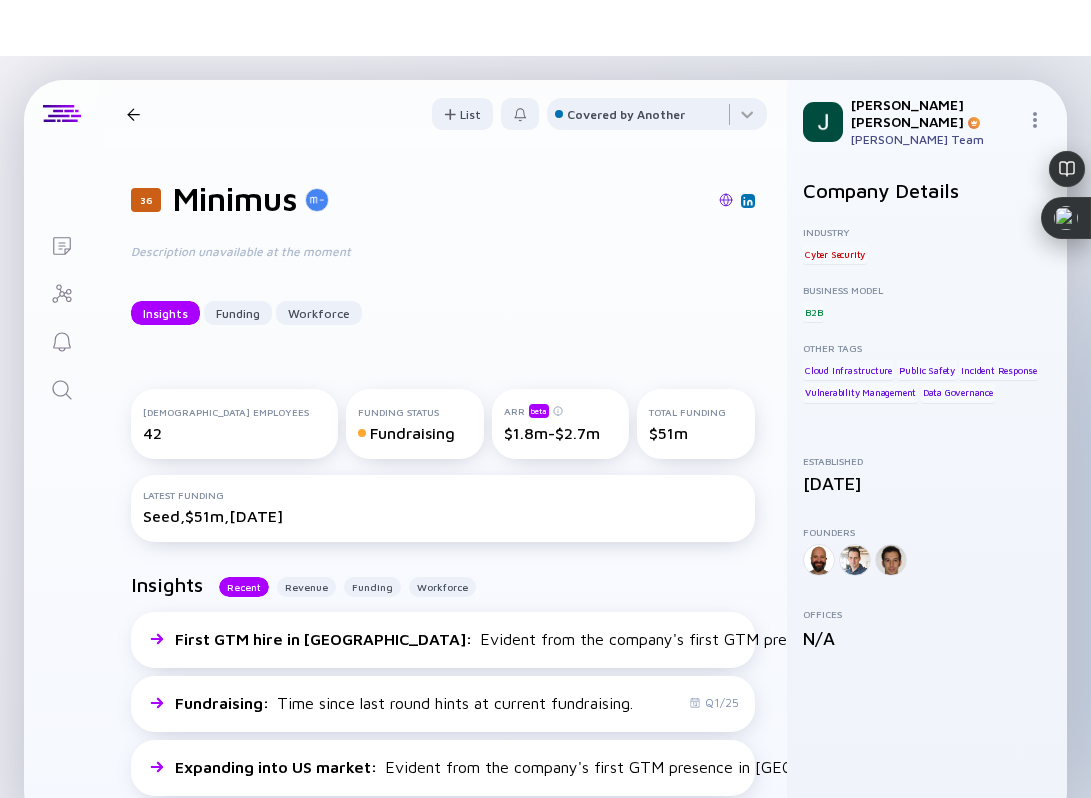 click at bounding box center (133, 114) 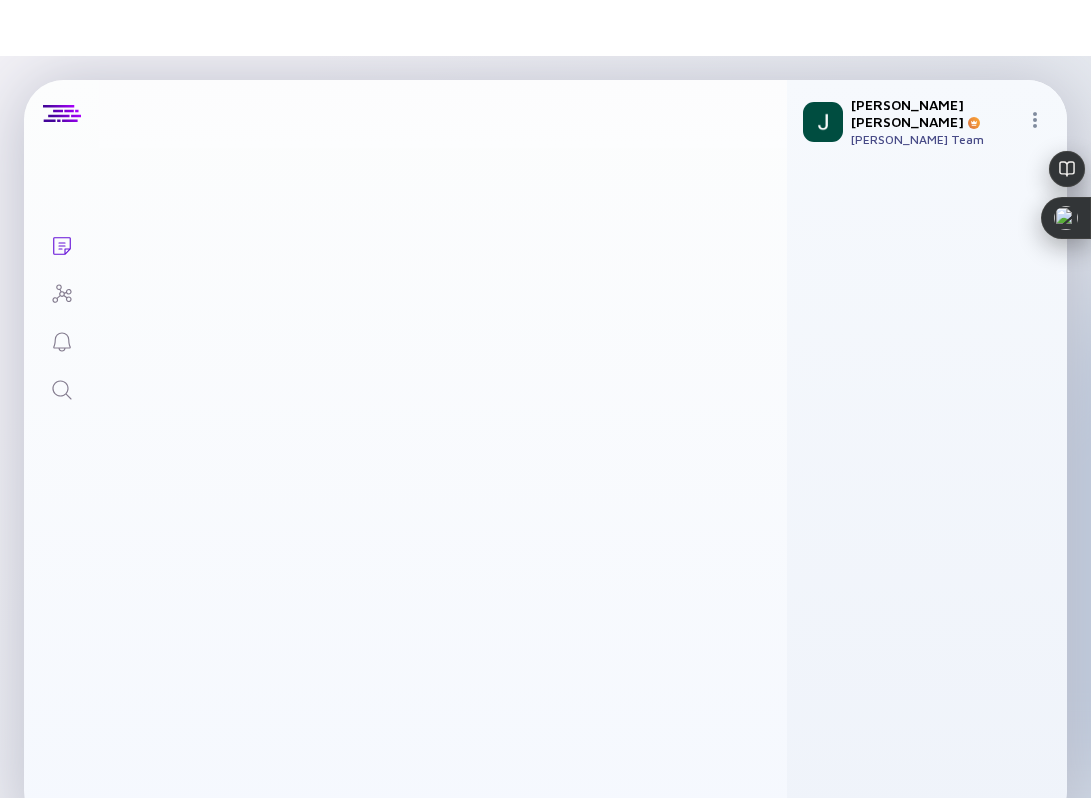 scroll, scrollTop: 776, scrollLeft: 0, axis: vertical 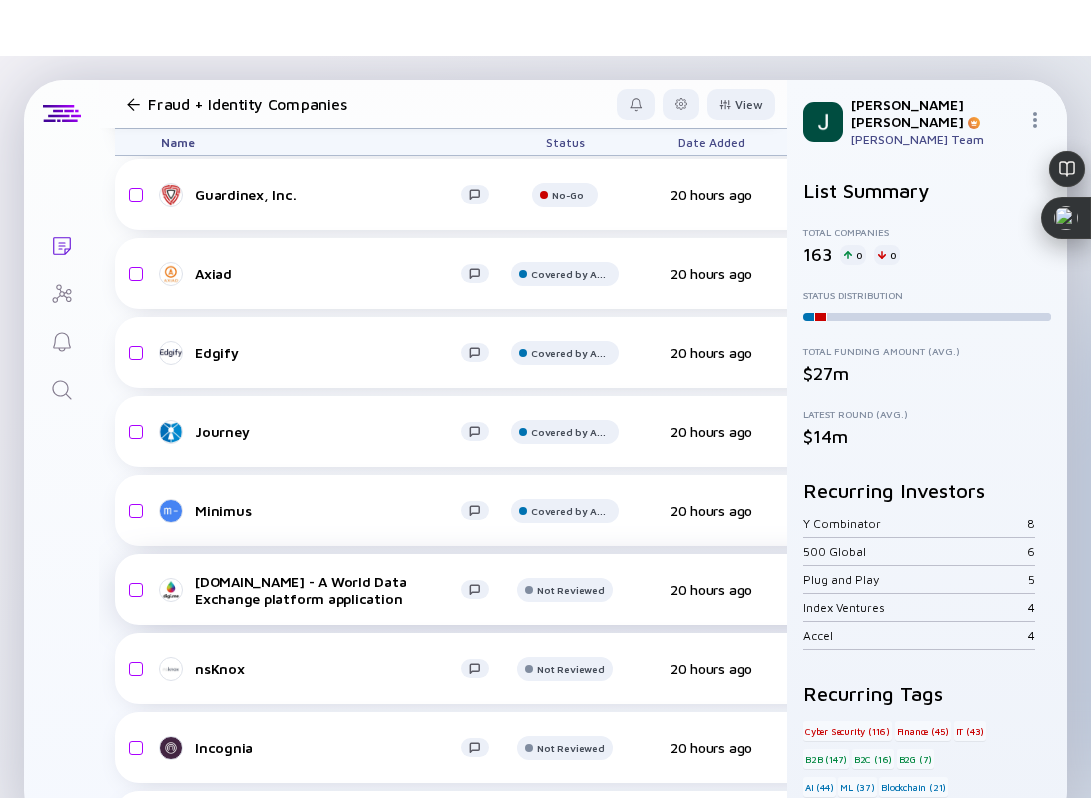 click on "Digi.me - A World Data Exchange platform application" at bounding box center (328, 590) 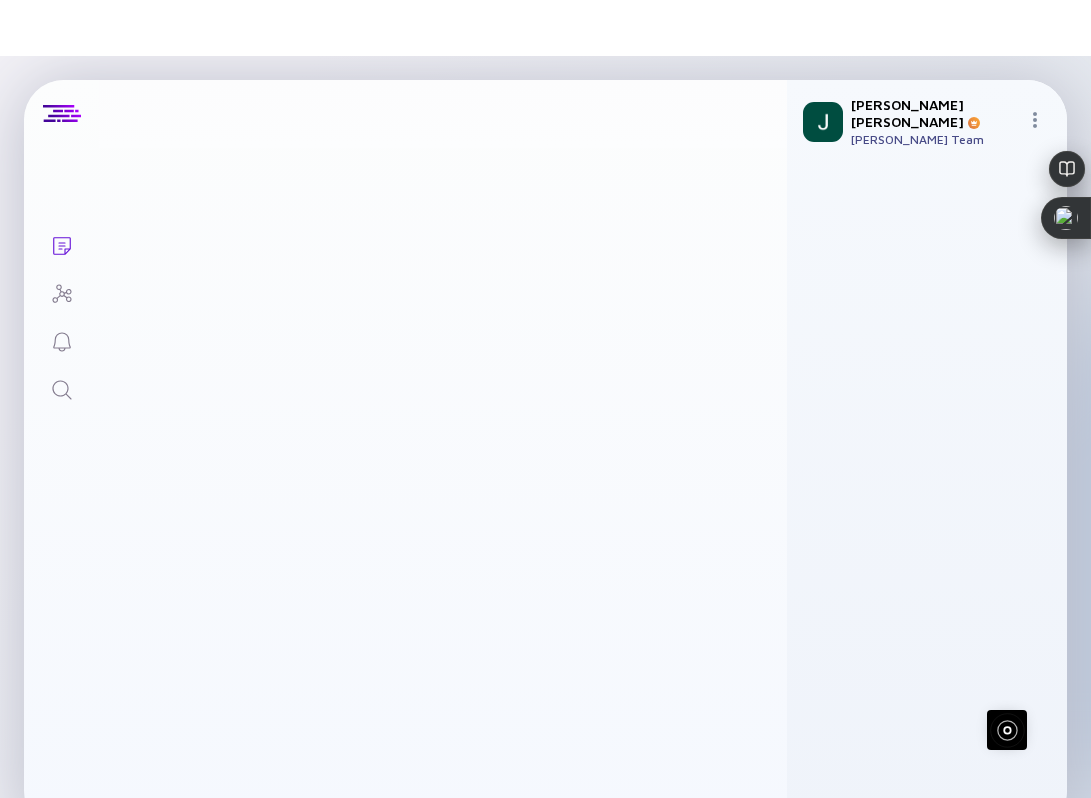 scroll, scrollTop: 0, scrollLeft: 0, axis: both 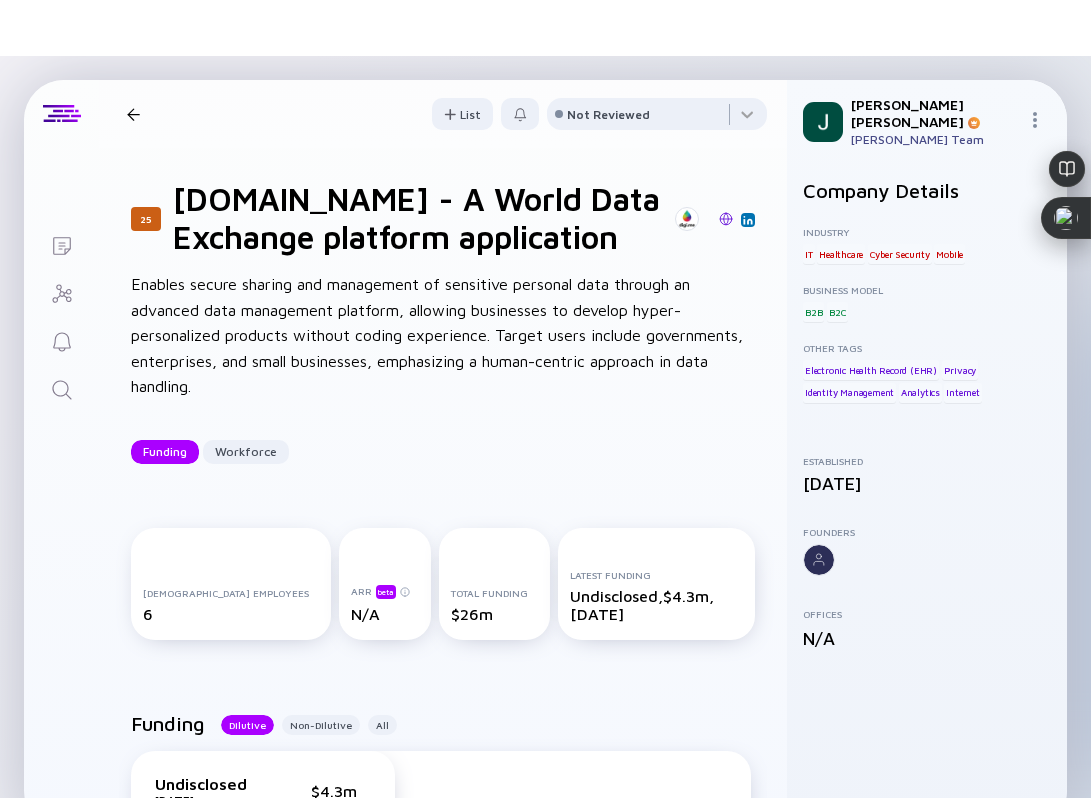 click at bounding box center (726, 219) 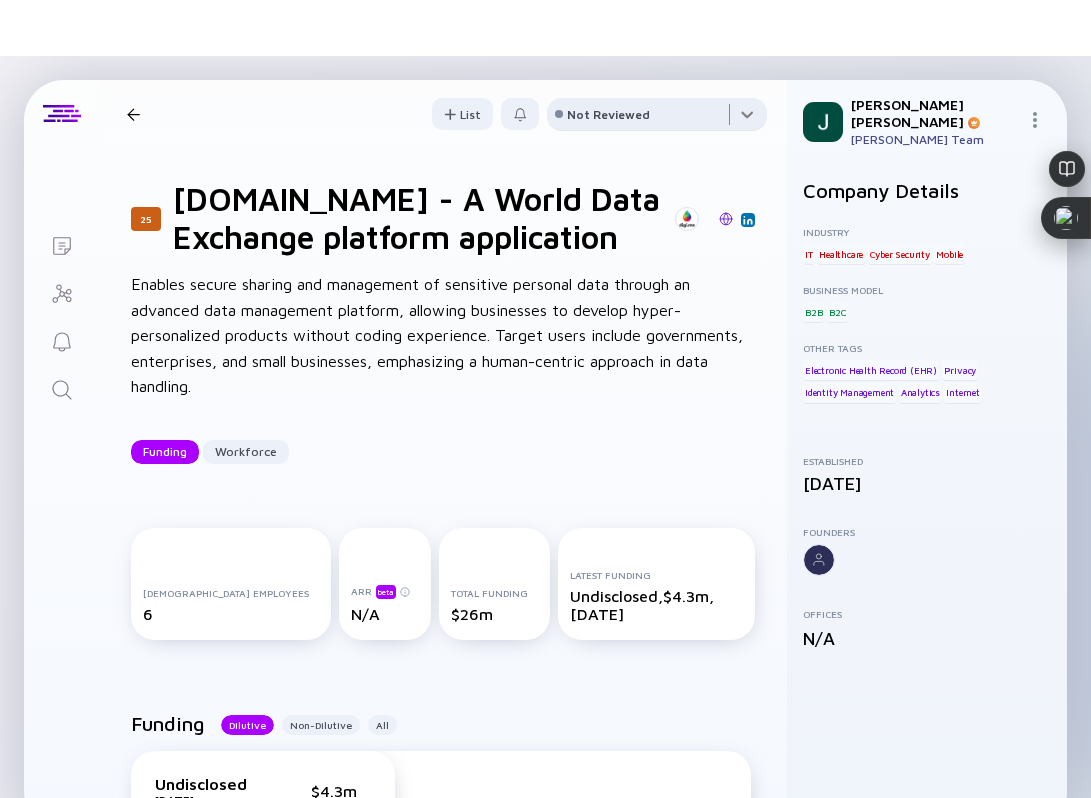 click at bounding box center [657, 118] 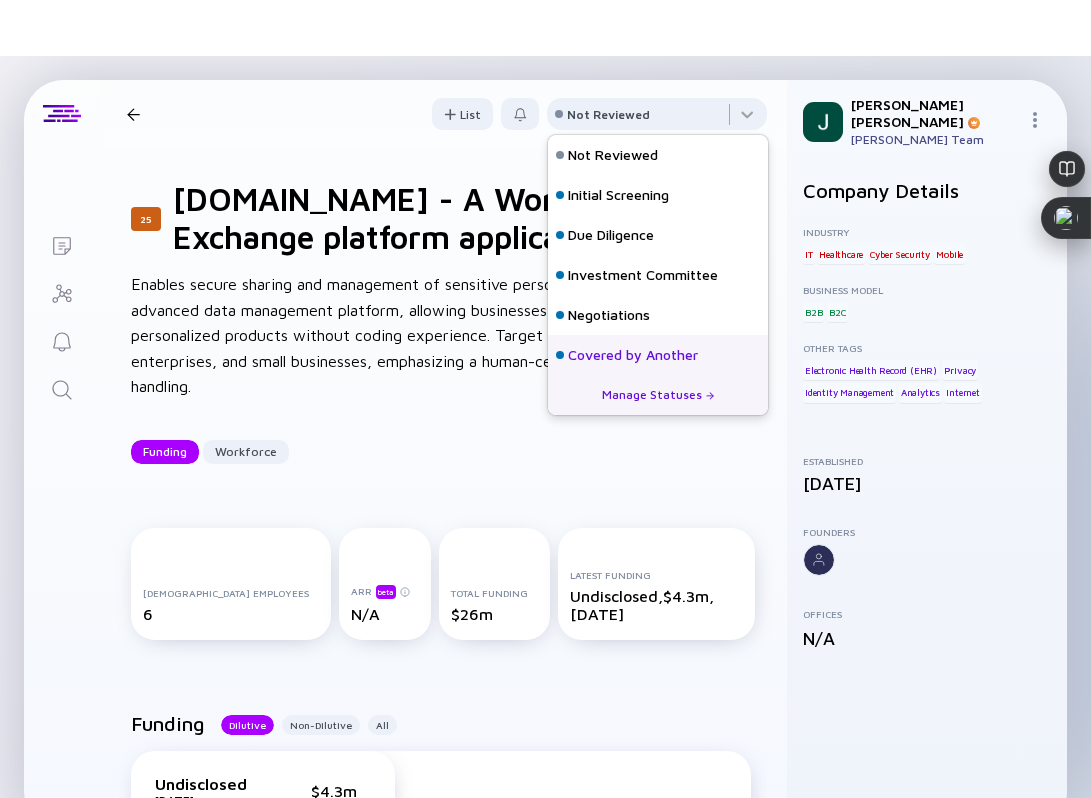 click on "Covered by Another" at bounding box center (633, 355) 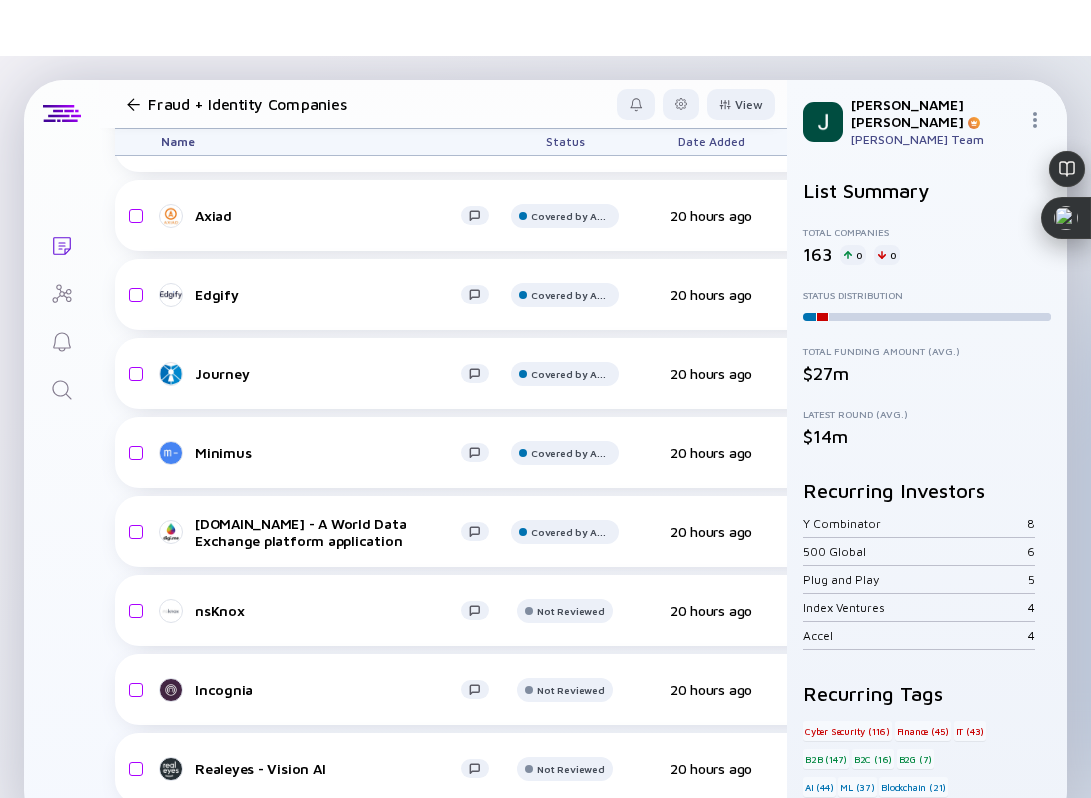 scroll, scrollTop: 840, scrollLeft: 0, axis: vertical 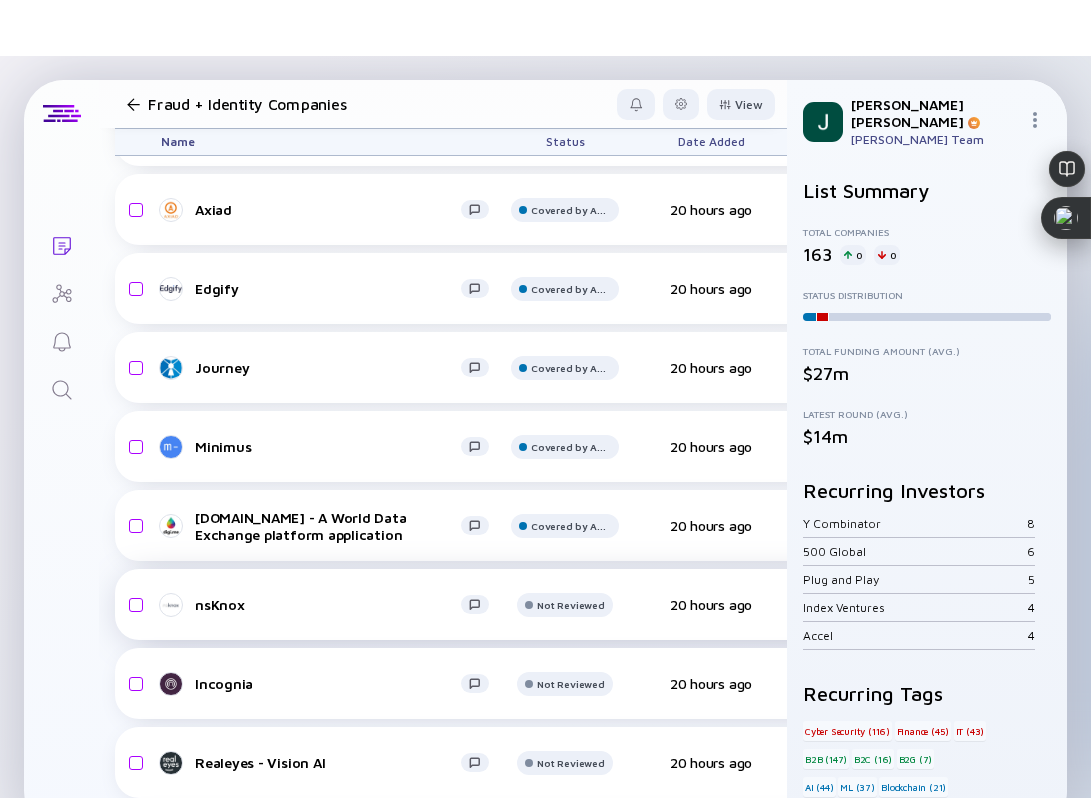 click on "nsKnox" at bounding box center [328, 604] 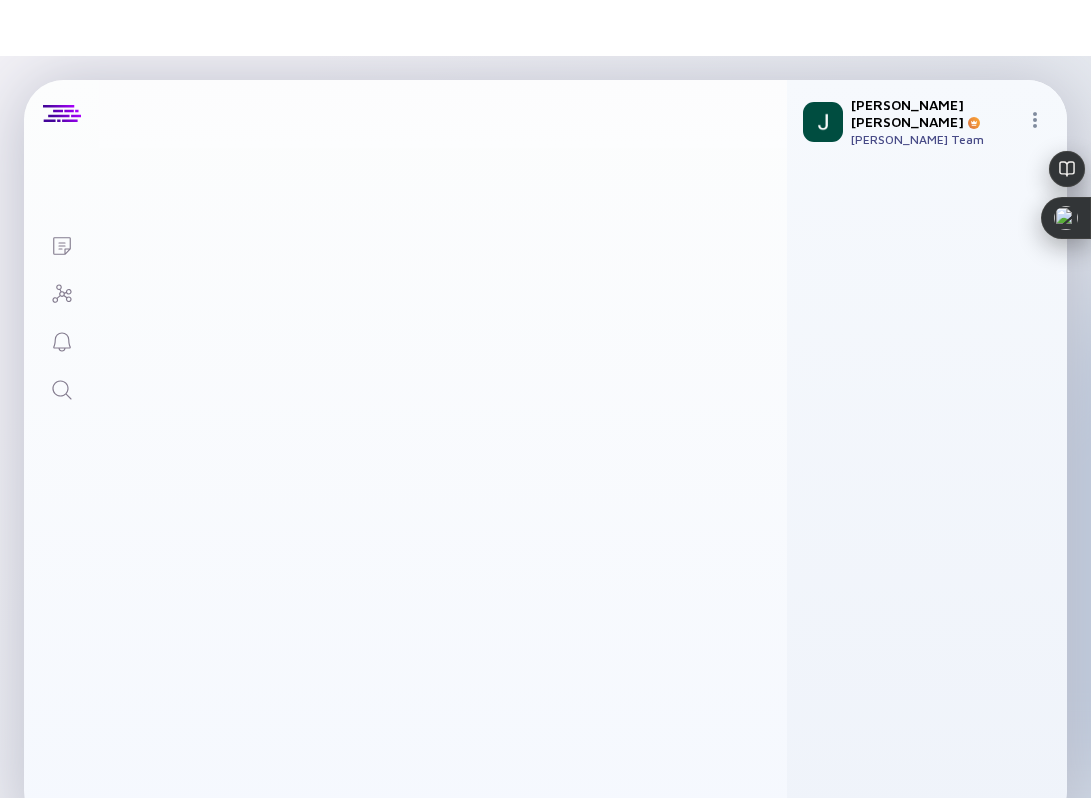 scroll, scrollTop: 0, scrollLeft: 0, axis: both 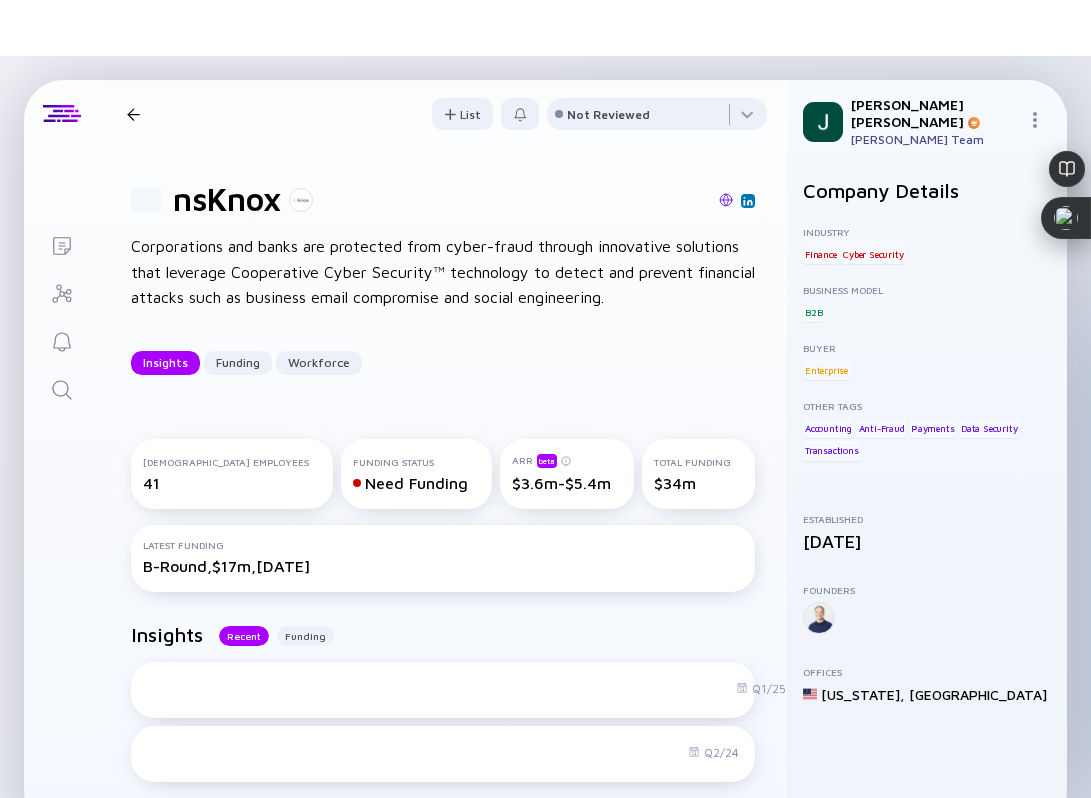 click at bounding box center (726, 200) 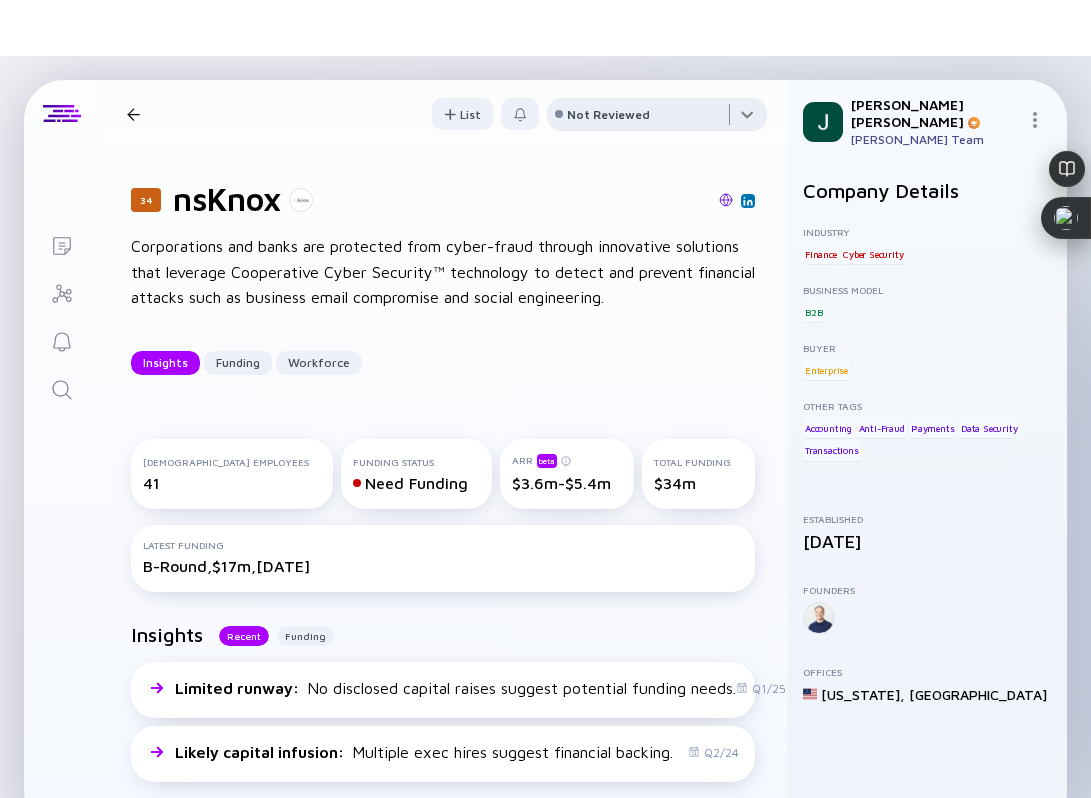 click at bounding box center [657, 118] 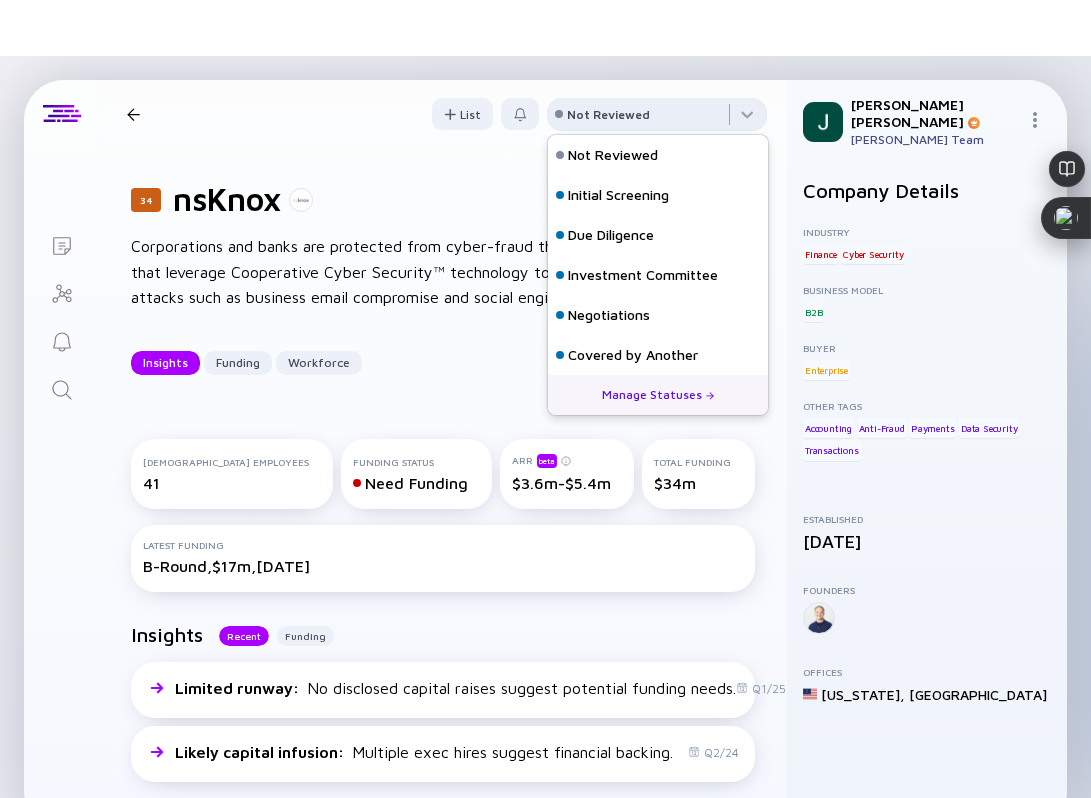 click on "Not Reviewed" at bounding box center [608, 114] 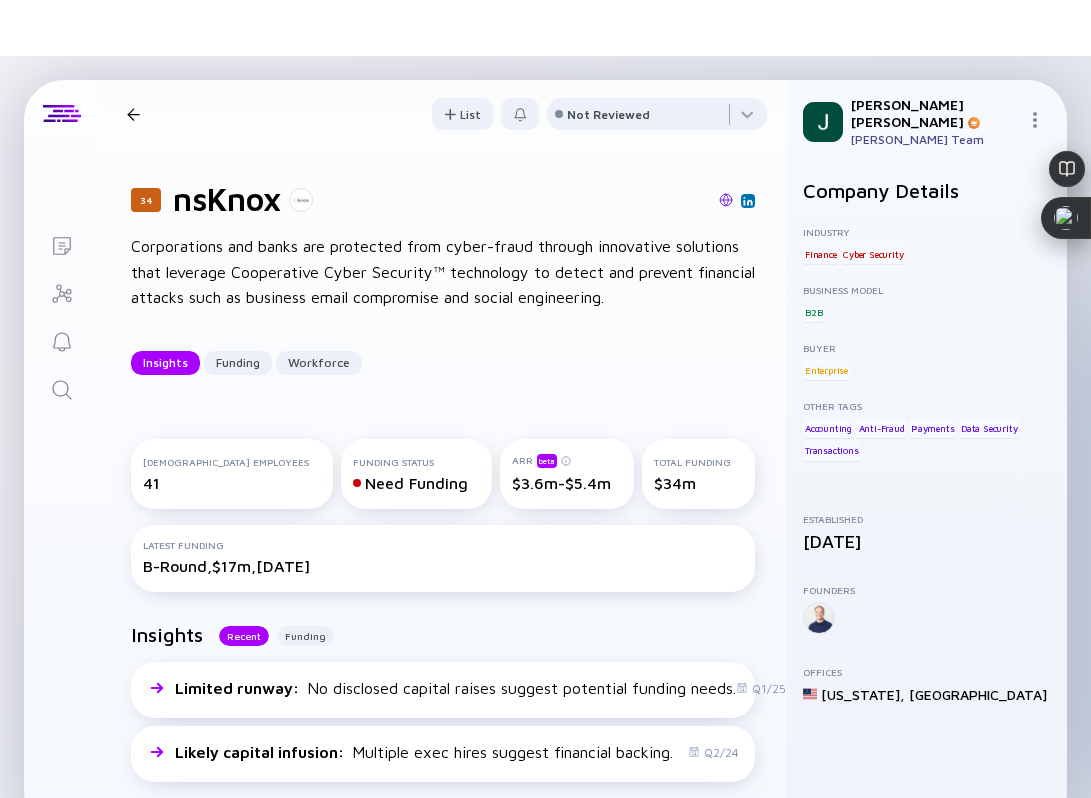 click on "Notes ( nsKnox ) Lists 34 nsKnox Insights Funding Workforce List Not Reviewed 34 nsKnox Corporations and banks are protected from cyber-fraud through innovative solutions that leverage Cooperative Cyber Security™ technology to detect and prevent financial attacks such as business email compromise and social engineering. Insights Funding Workforce Full-time Employees 41 Funding Status Need Funding ARR beta $3.6m-$5.4m Total Funding $34m Latest Funding B-Round,  $17m,
Jan 2023 Insights Recent Funding Limited runway :   No disclosed capital raises suggest potential funding needs. Q1/25 Likely capital infusion :   Multiple exec hires suggest financial backing. Q2/24 Funding B-Round   Jan 2023   $17m Harel Group Link Ventures M12 A-Round   Feb 2019   $15m M12 Leader Discount Capital Seed   Jan 2016   $2m Stakeholders & Advisors Tomer Goldberg Board Member Idan Levy Advisory Board Member Omry Ben David Board Member Expand People Also Viewed Trustmi Finance B2B Fraud Detection Cleafy Cyber Security B2B" at bounding box center (545, 455) 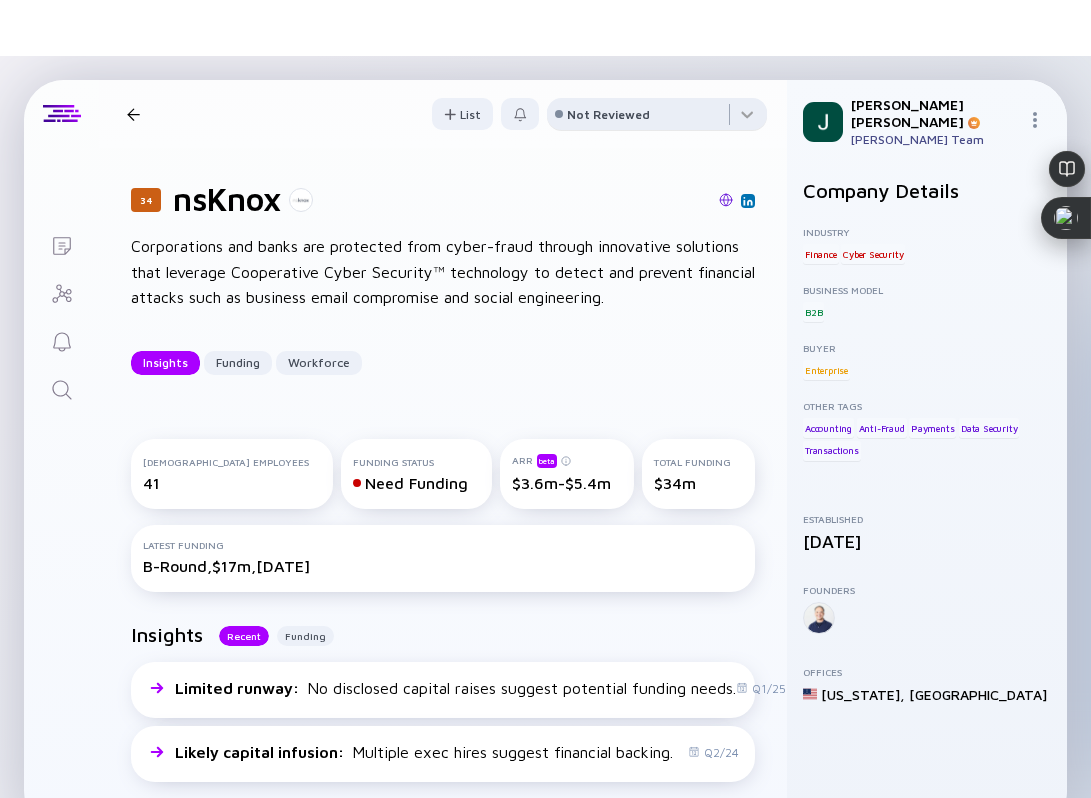 click on "Not Reviewed" at bounding box center (608, 114) 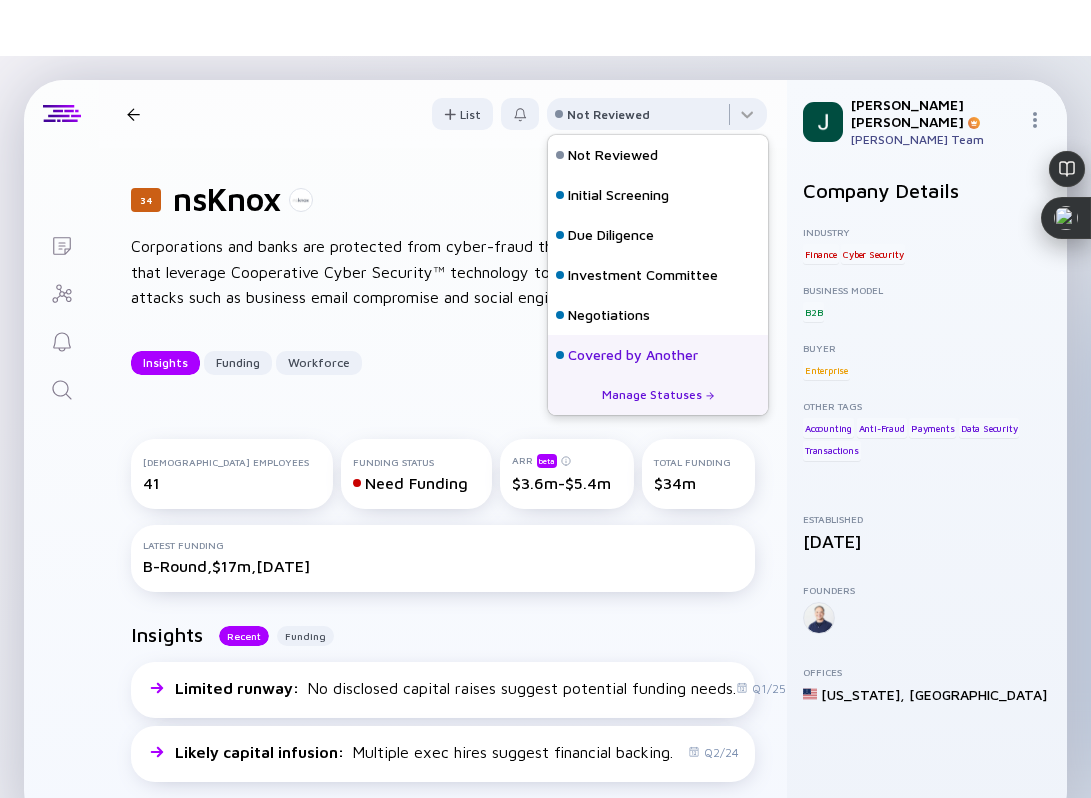 click on "Covered by Another" at bounding box center (633, 355) 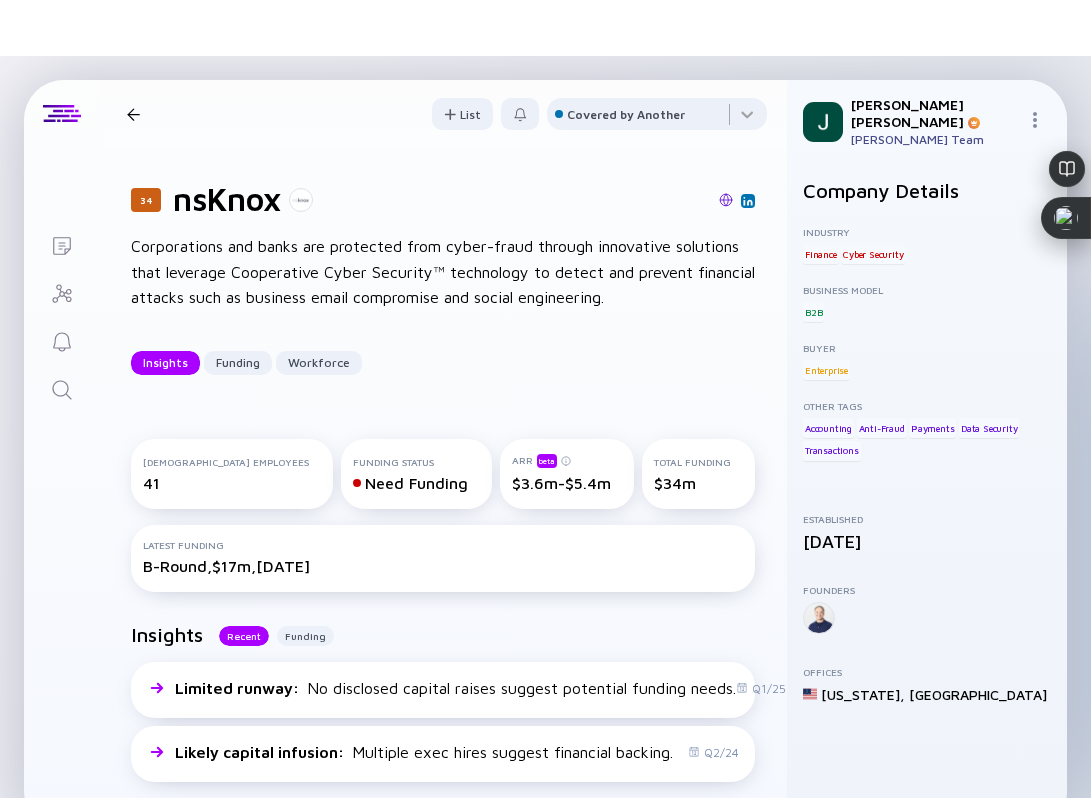 click at bounding box center (133, 114) 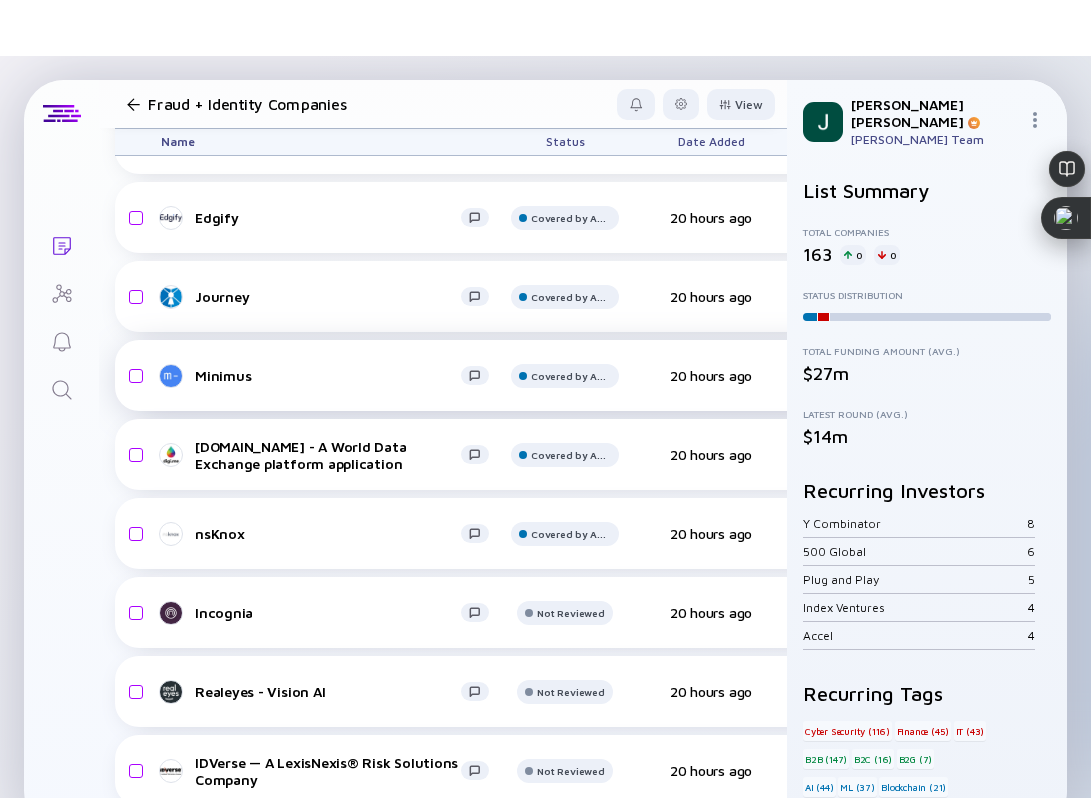 scroll, scrollTop: 928, scrollLeft: 0, axis: vertical 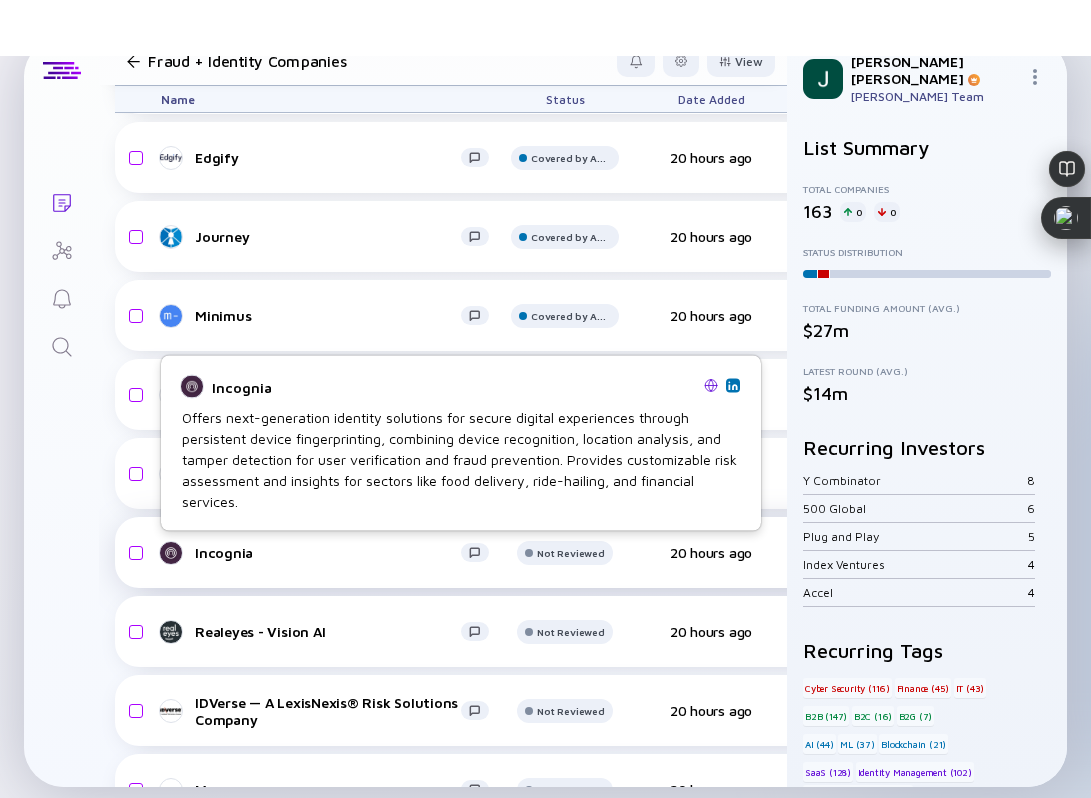 click on "Incognia" at bounding box center [333, 553] 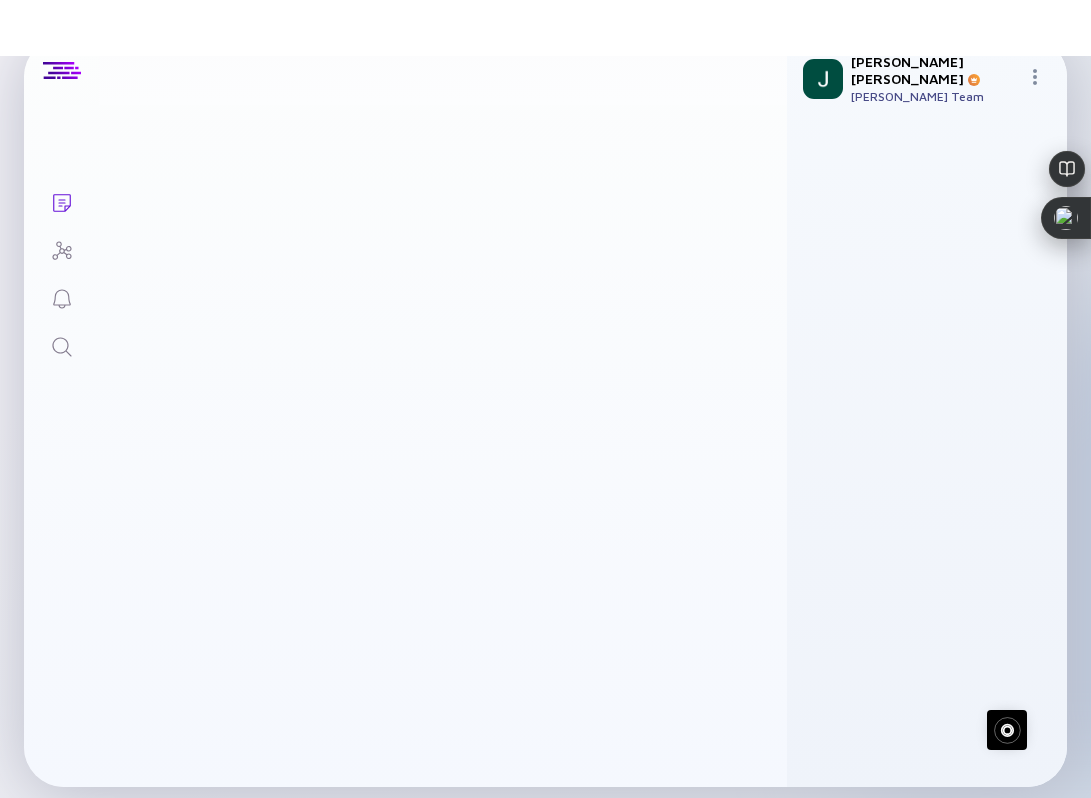 scroll, scrollTop: 0, scrollLeft: 0, axis: both 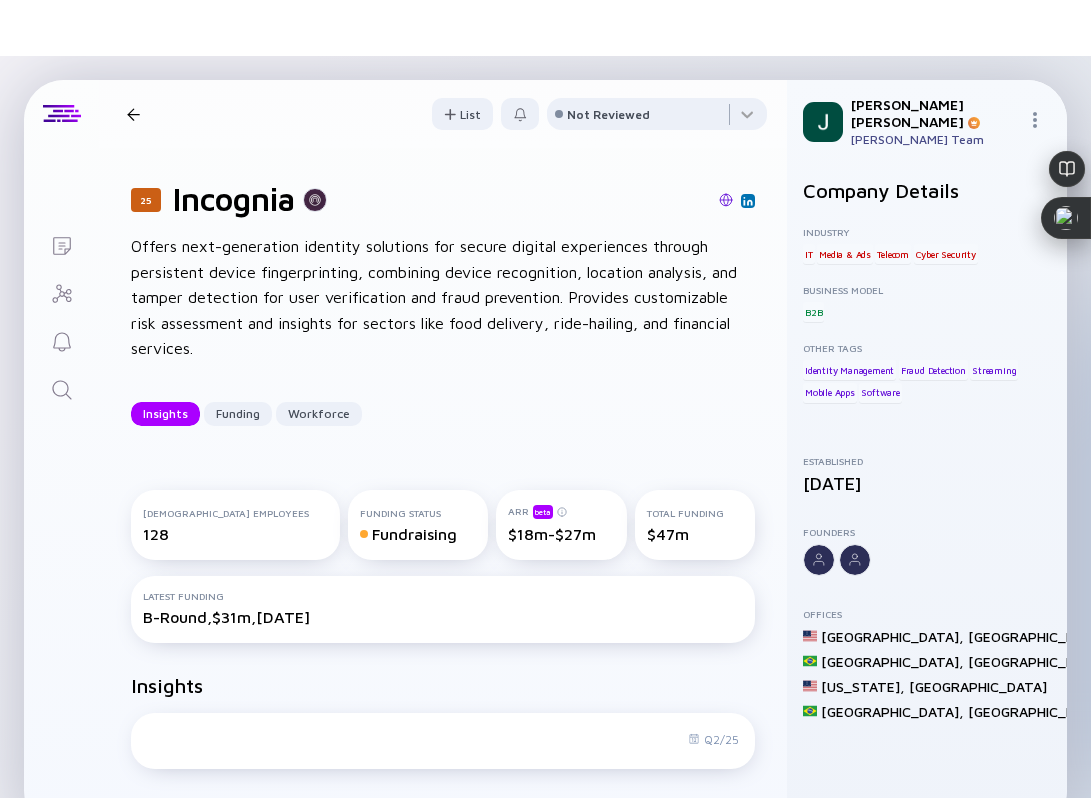 click at bounding box center (726, 200) 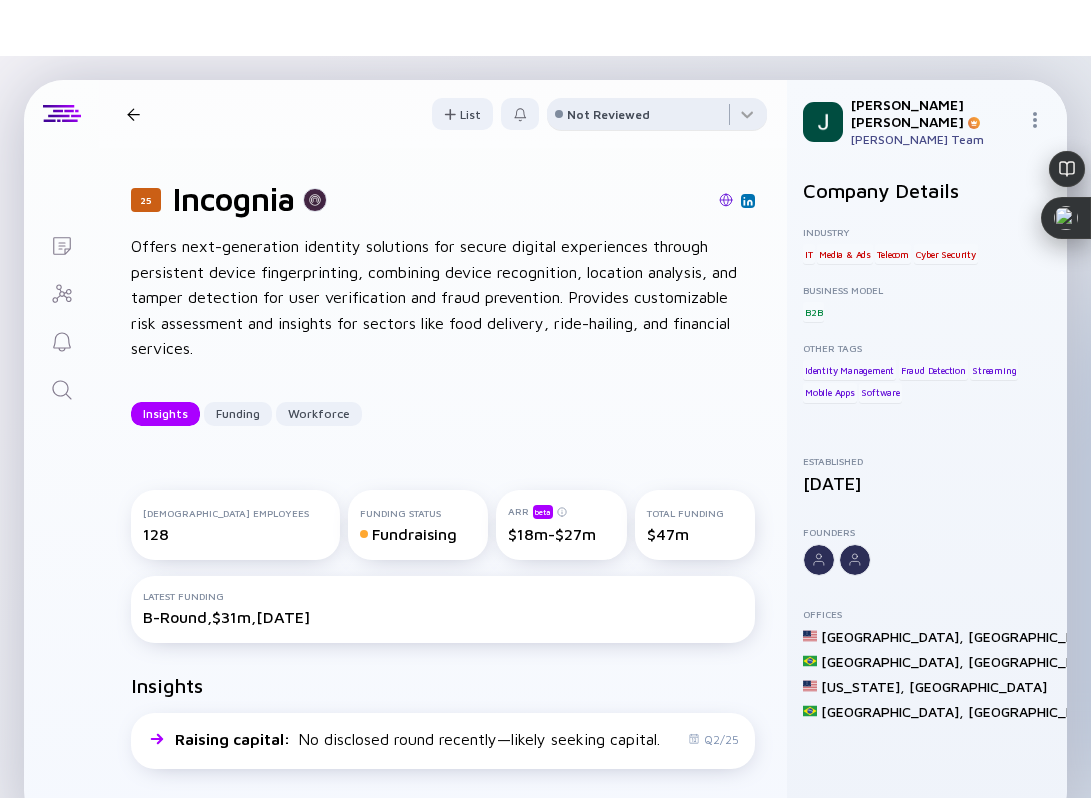 scroll, scrollTop: 0, scrollLeft: 0, axis: both 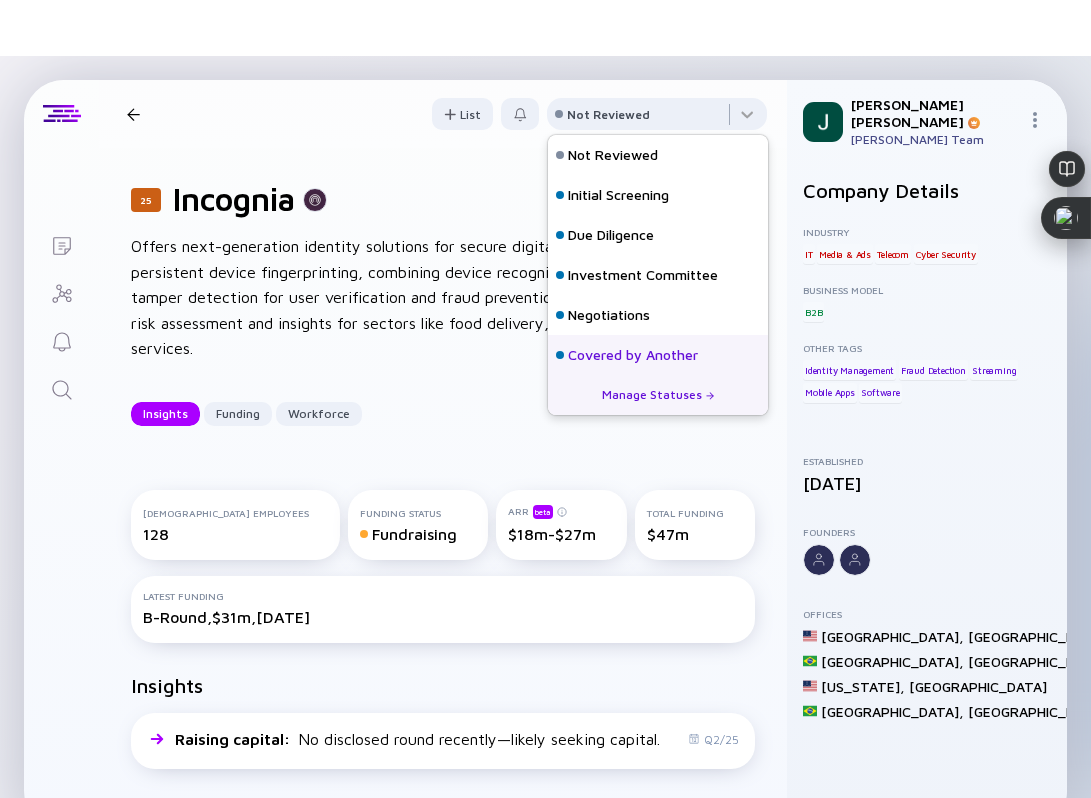click on "Covered by Another" at bounding box center (633, 355) 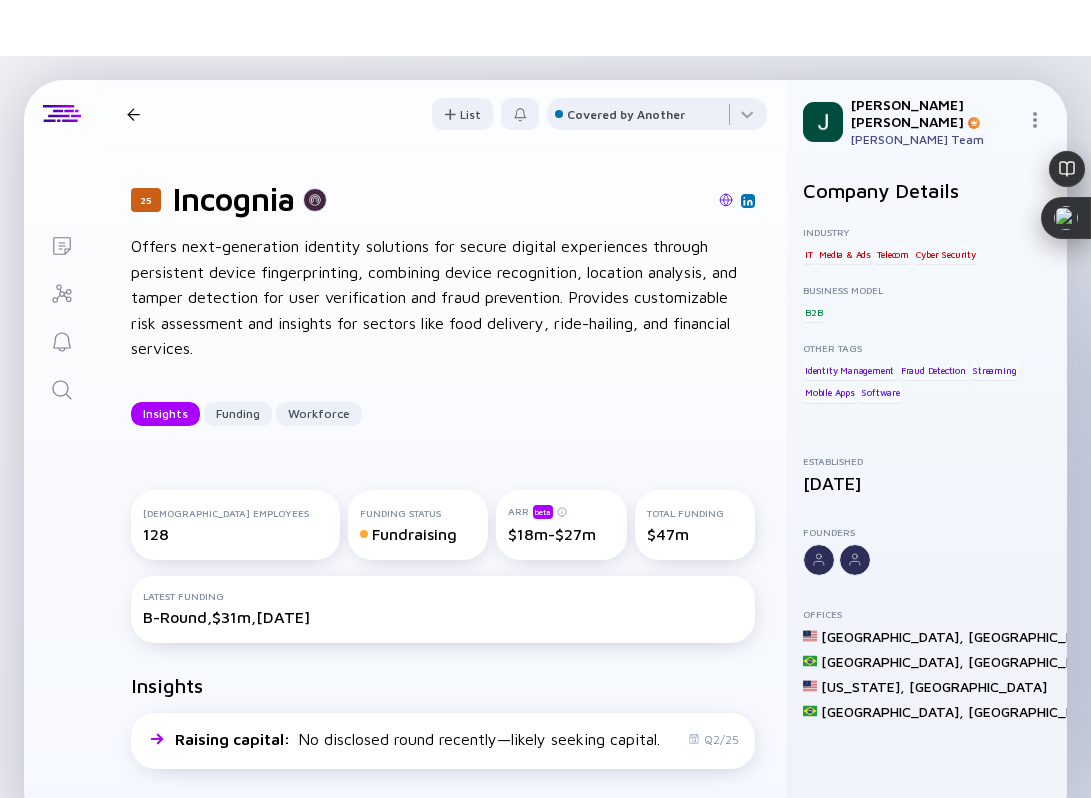 click at bounding box center [133, 114] 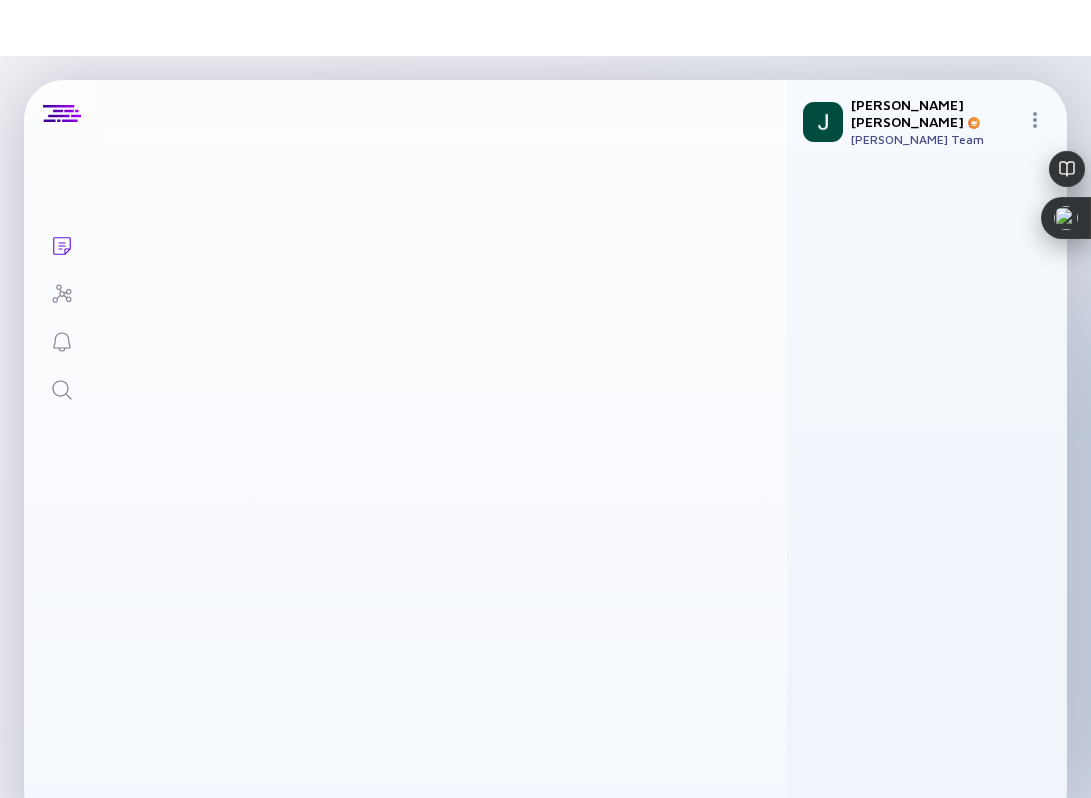 scroll, scrollTop: 3, scrollLeft: 0, axis: vertical 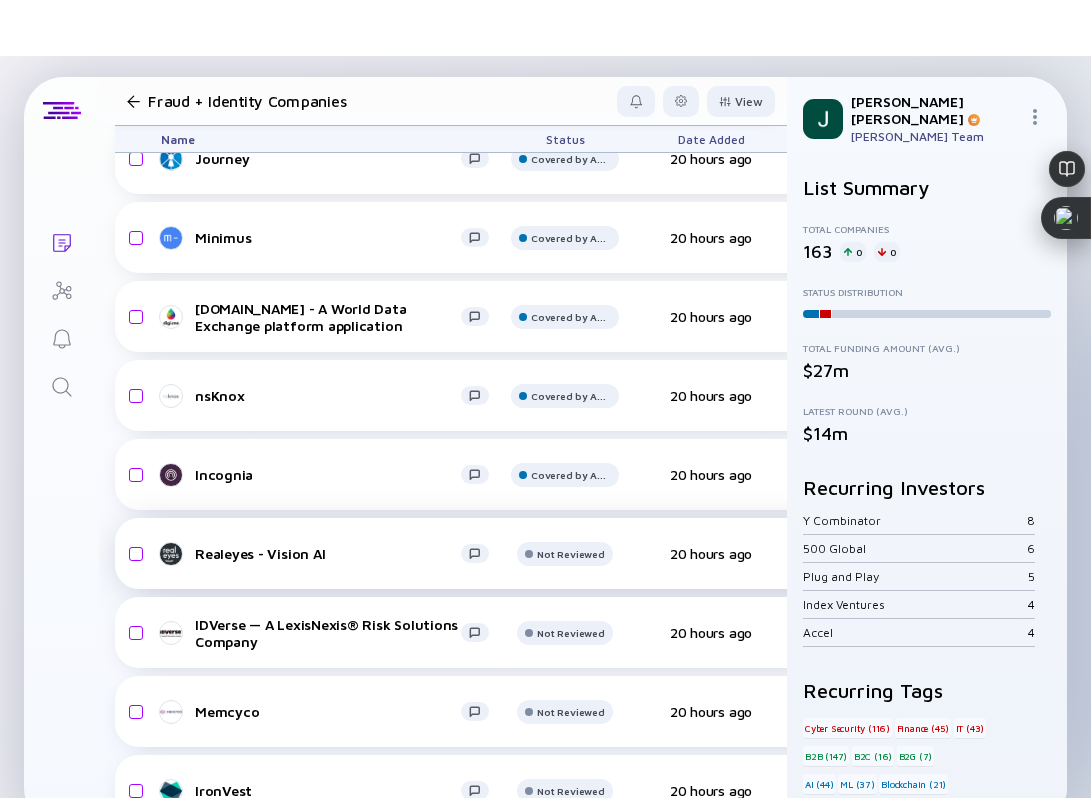 click on "Realeyes - Vision AI" at bounding box center (328, 553) 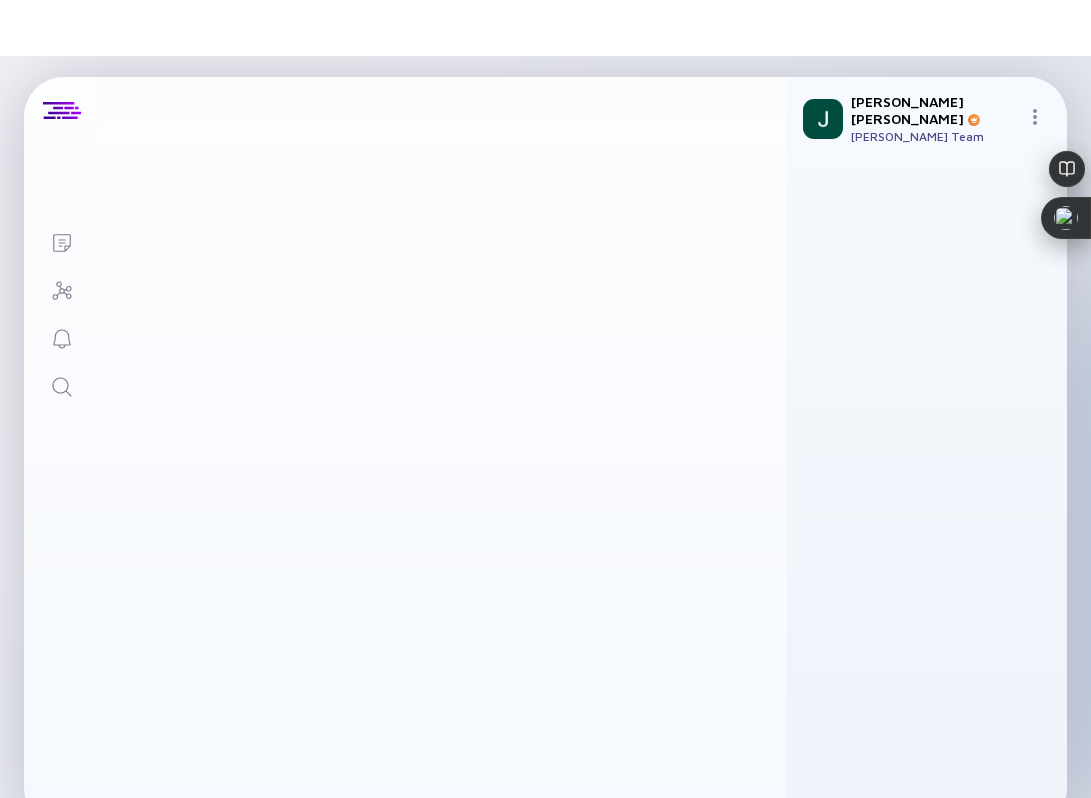 scroll, scrollTop: 0, scrollLeft: 0, axis: both 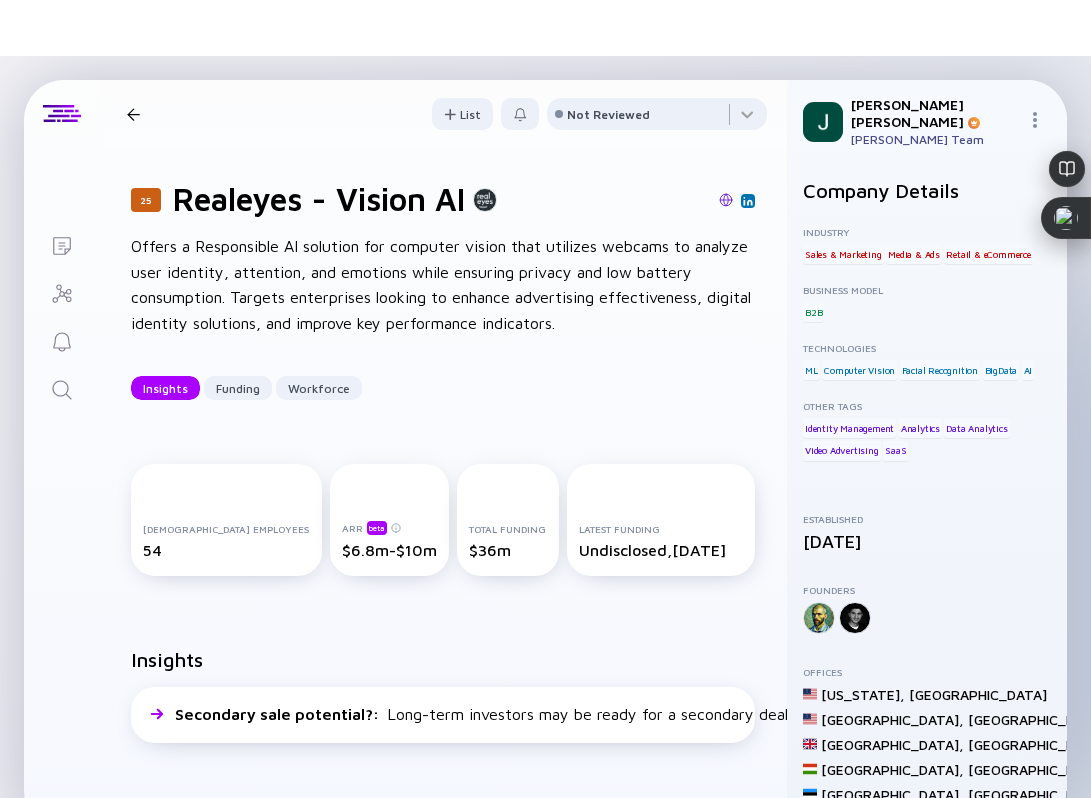 click at bounding box center (726, 200) 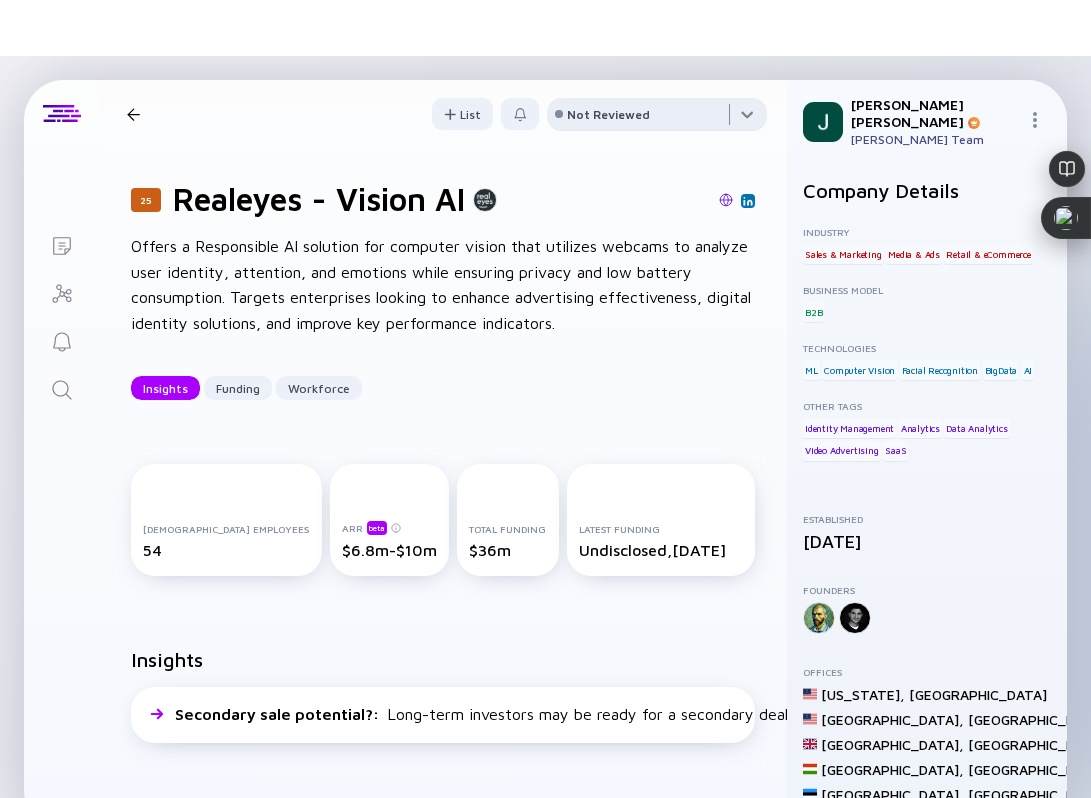 click at bounding box center [657, 118] 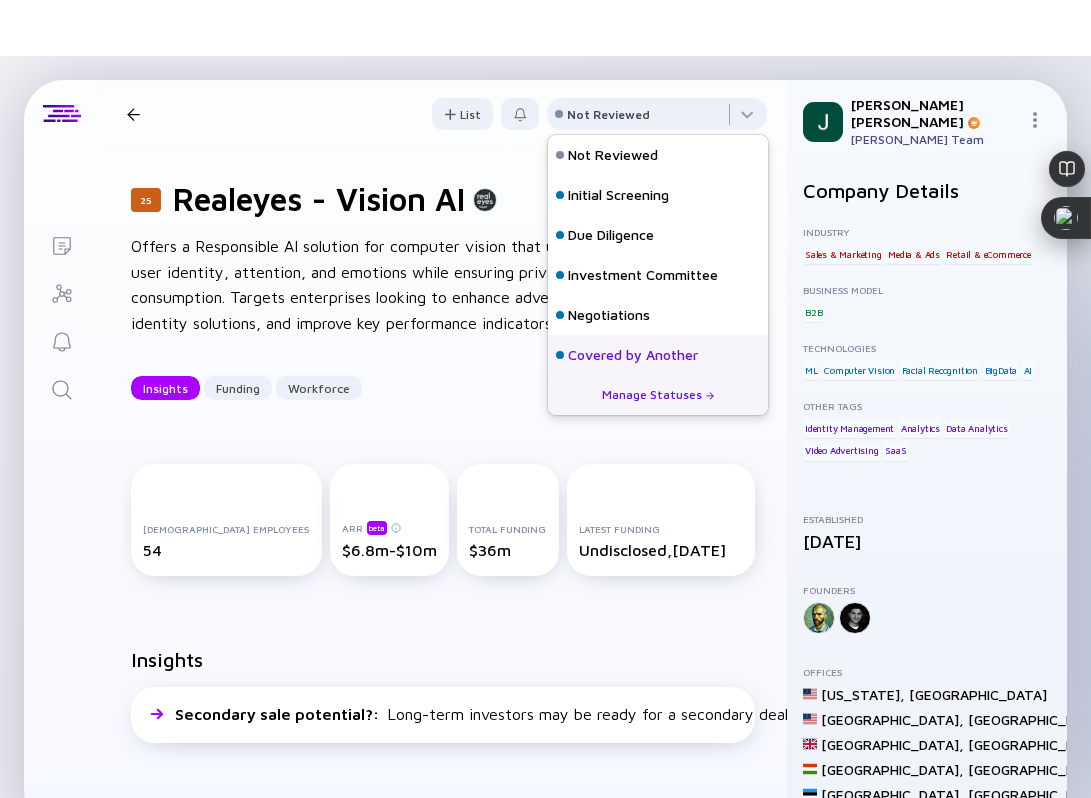 click on "Covered by Another" at bounding box center [633, 355] 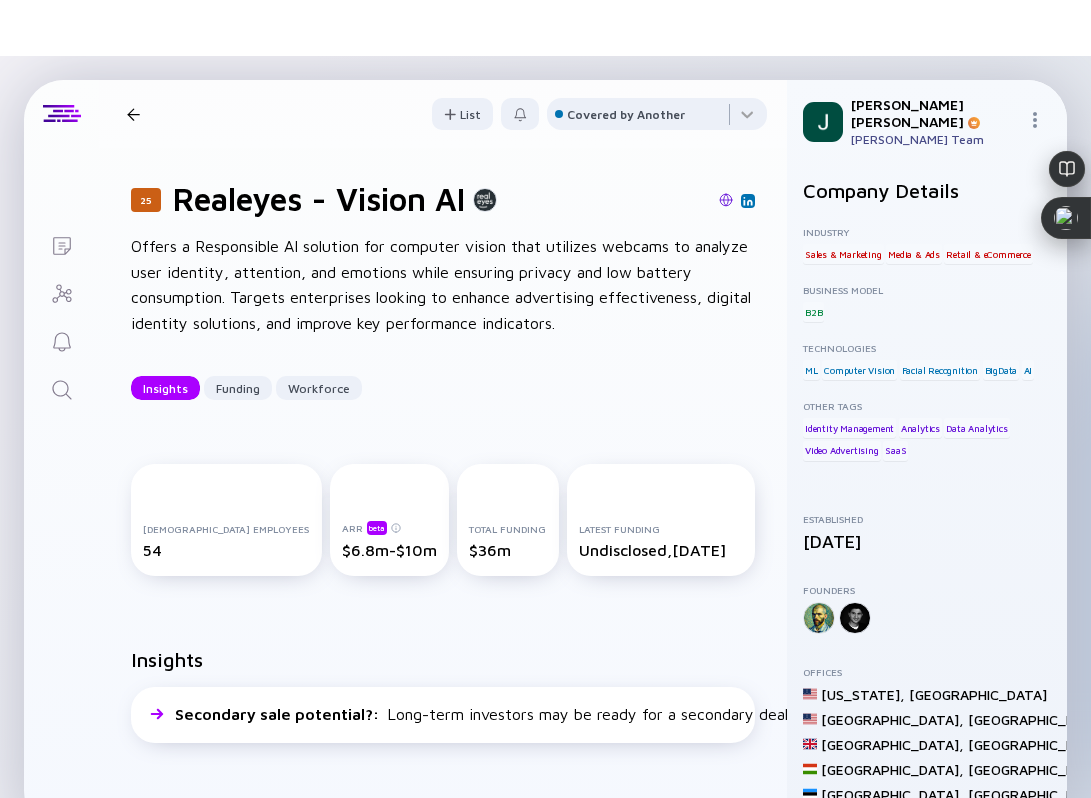 click on "25 Realeyes - Vision AI Insights Funding Workforce" at bounding box center [339, 114] 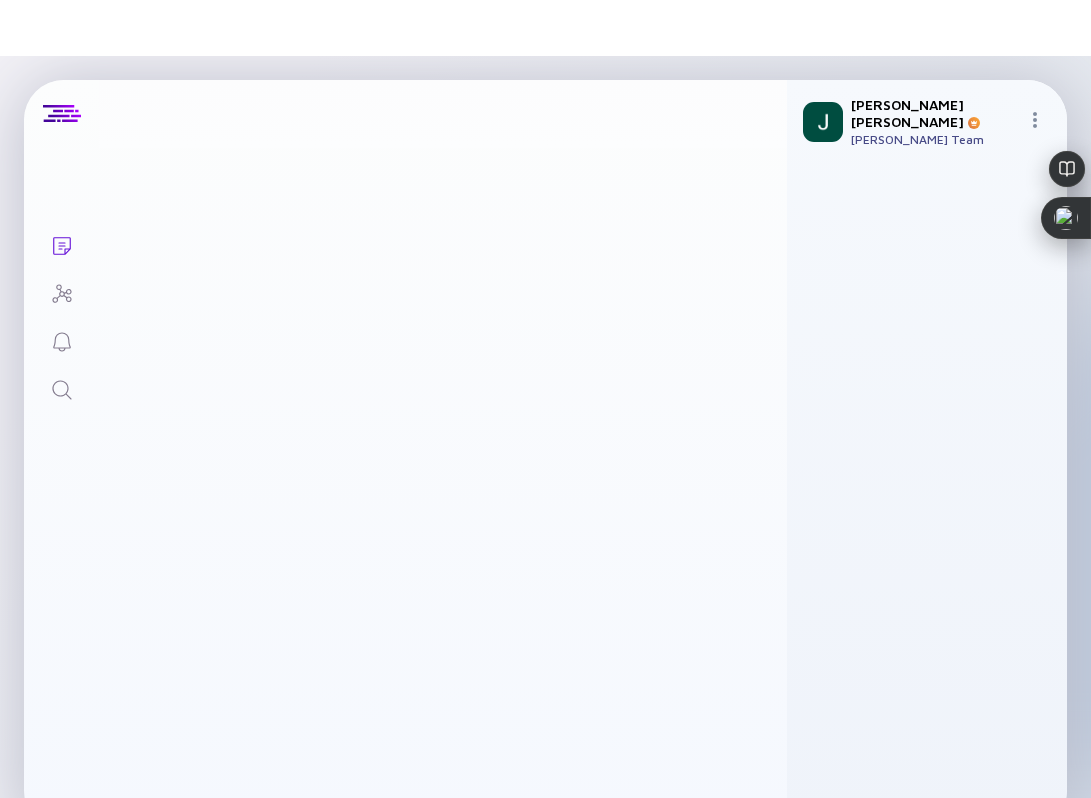 scroll, scrollTop: 1046, scrollLeft: 0, axis: vertical 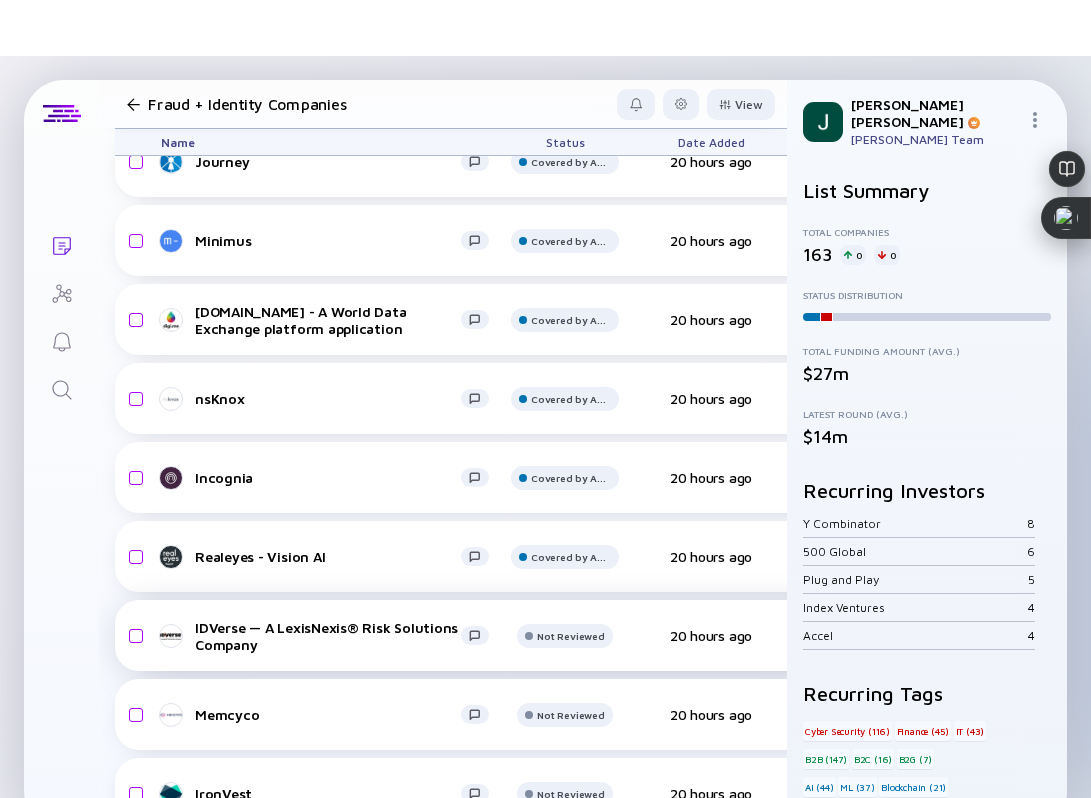 click on "IDVerse — A LexisNexis® Risk Solutions Company" at bounding box center [328, 636] 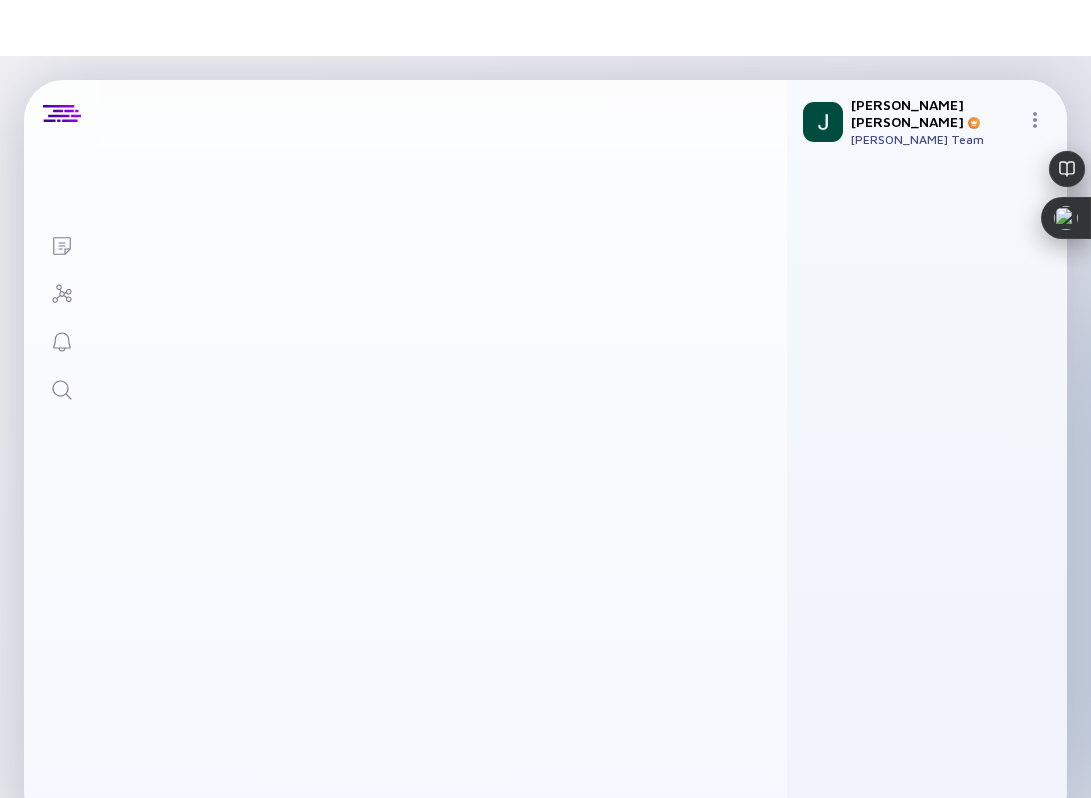scroll, scrollTop: 0, scrollLeft: 0, axis: both 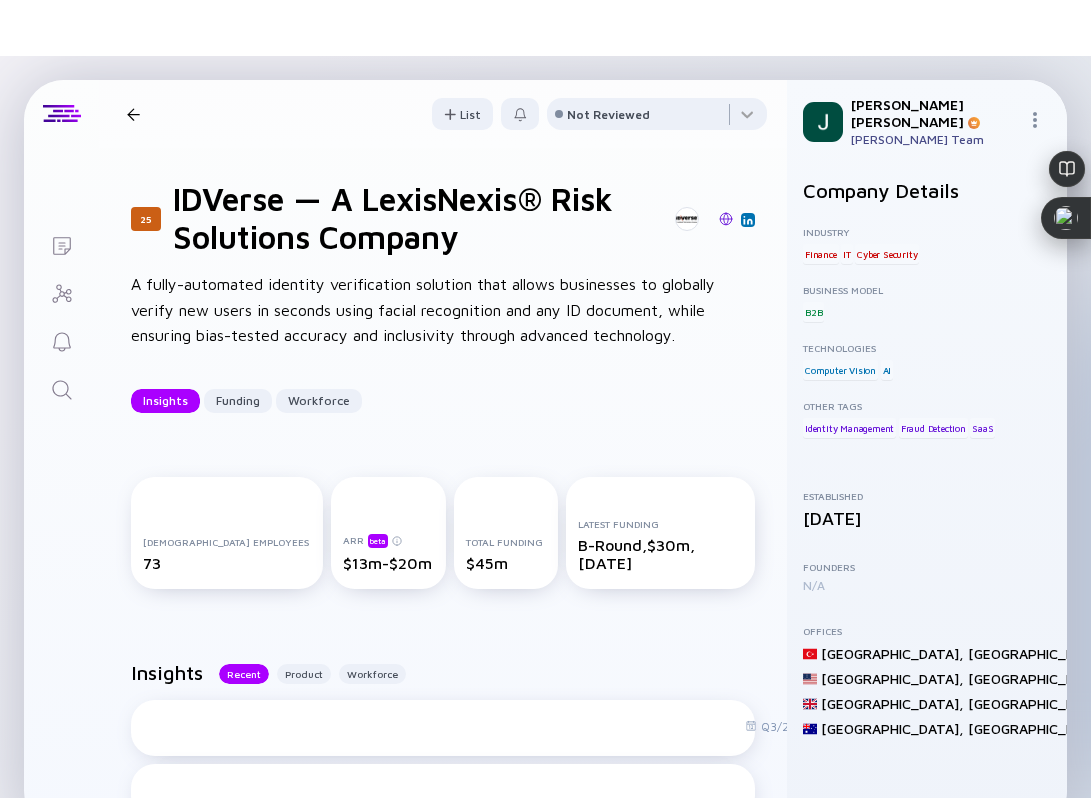 click at bounding box center (726, 219) 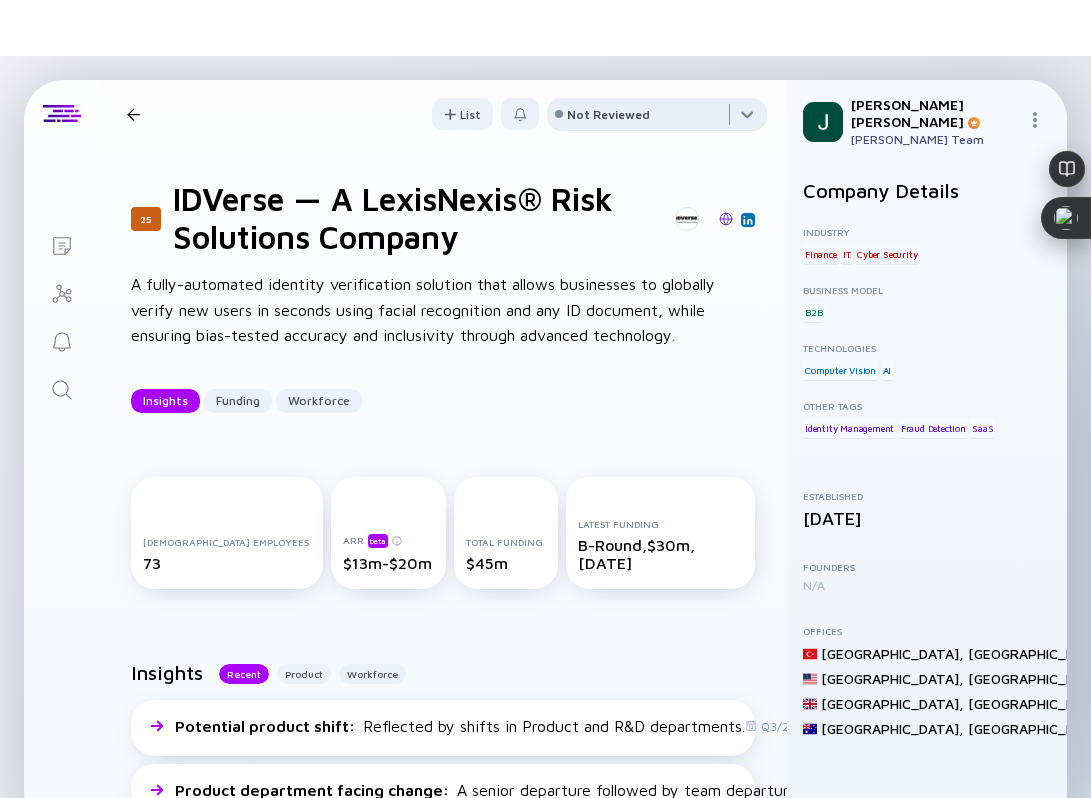click at bounding box center [657, 118] 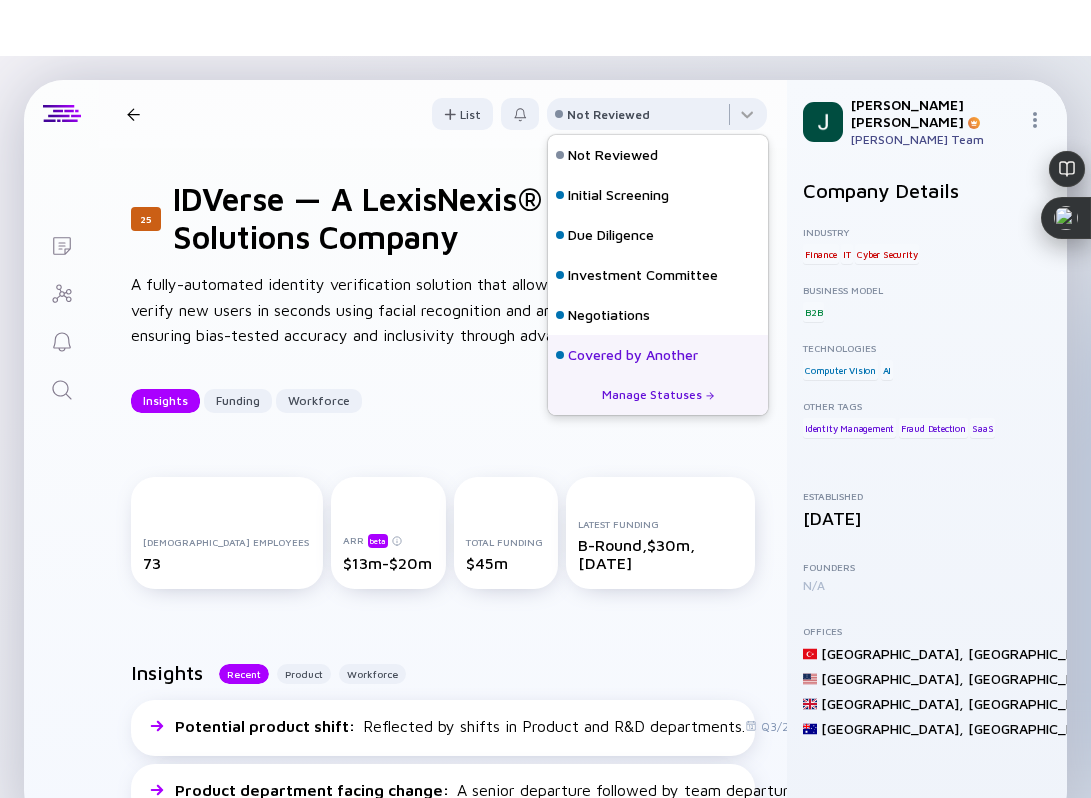 click on "Covered by Another" at bounding box center [633, 355] 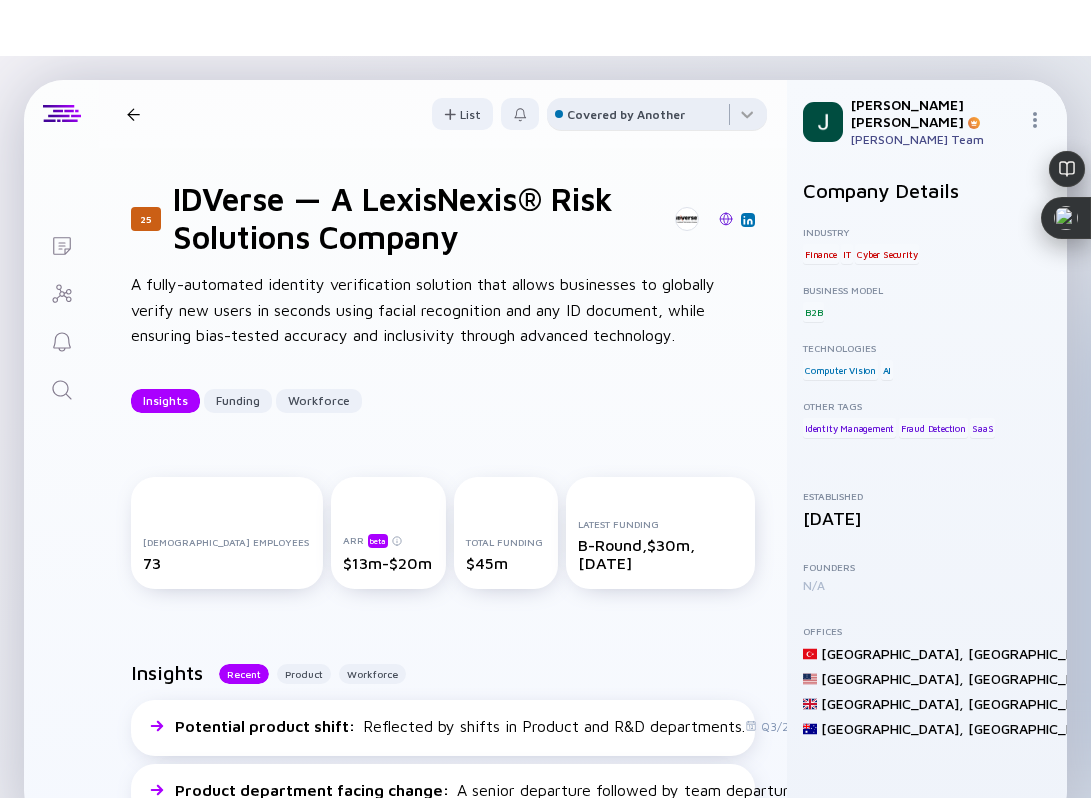 click on "Covered by Another" at bounding box center [626, 114] 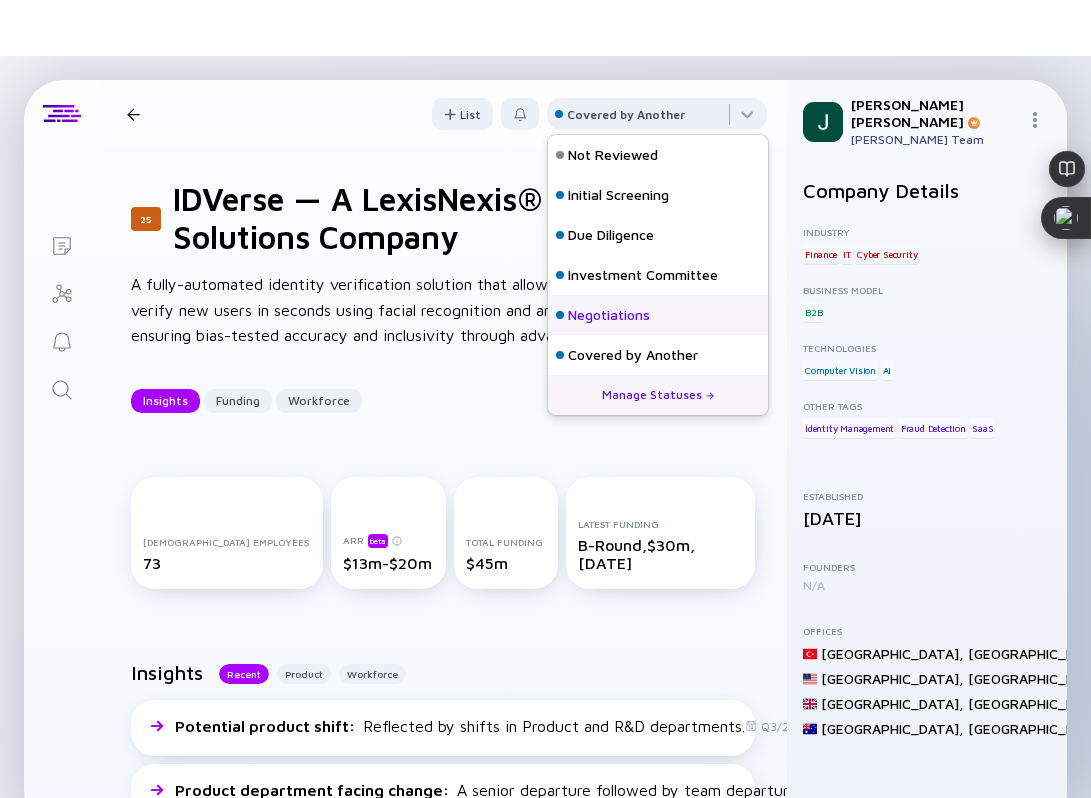 scroll, scrollTop: 128, scrollLeft: 0, axis: vertical 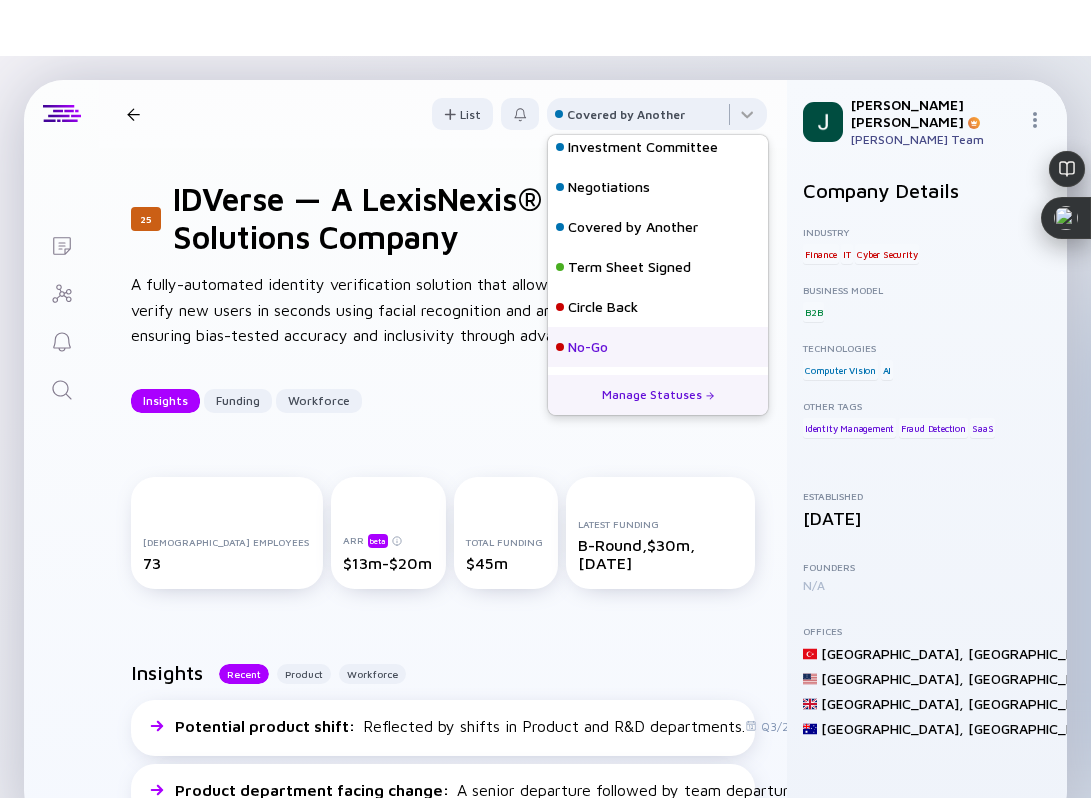 click on "No-Go" at bounding box center (588, 347) 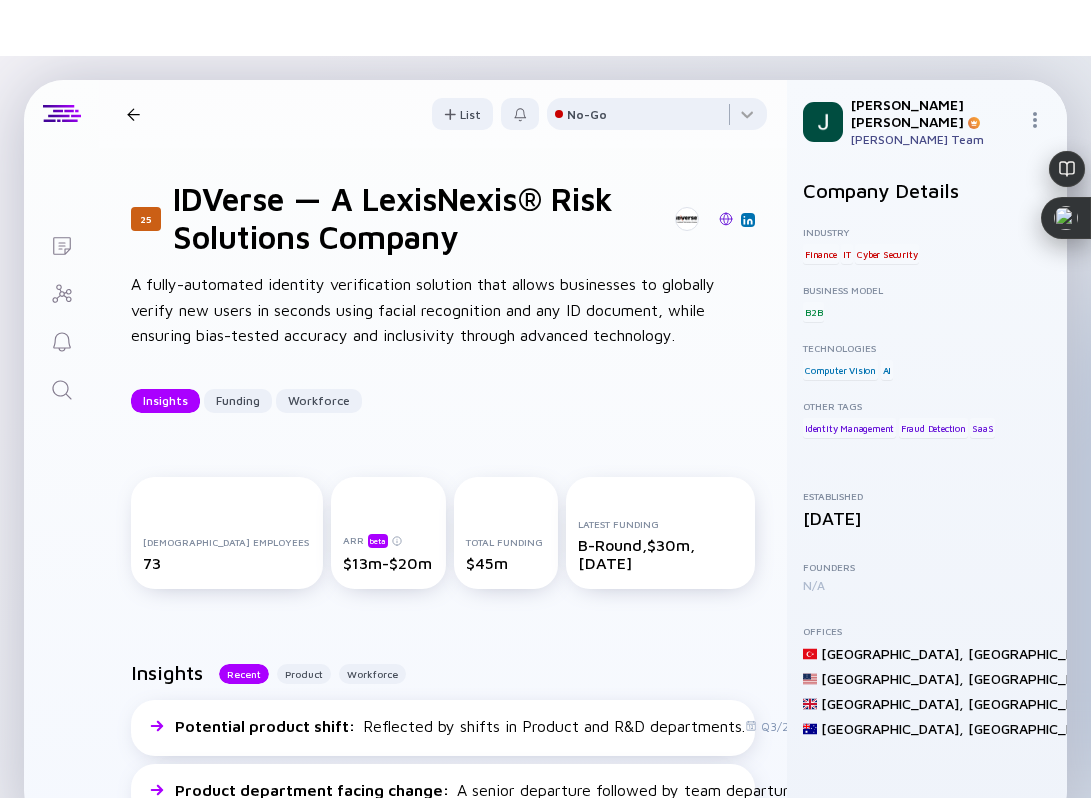 click on "25 IDVerse — A LexisNexis® Risk Solutions Company Insights Funding Workforce List No-Go" at bounding box center [443, 114] 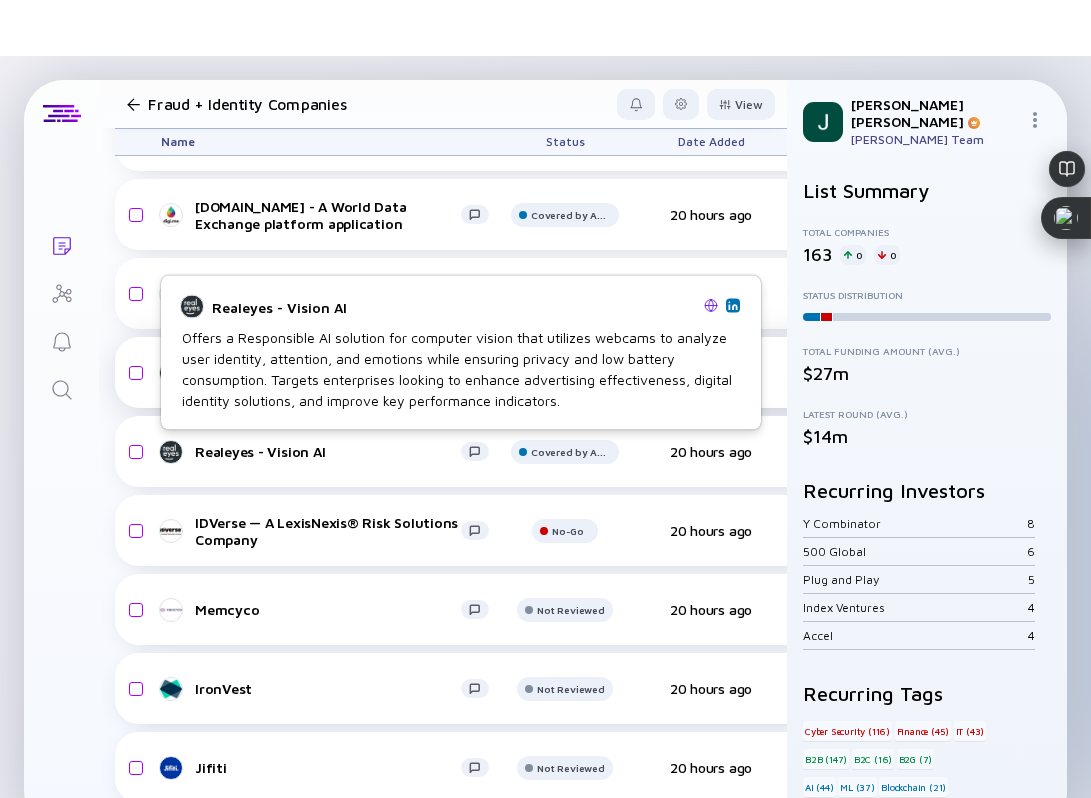 scroll, scrollTop: 1152, scrollLeft: 0, axis: vertical 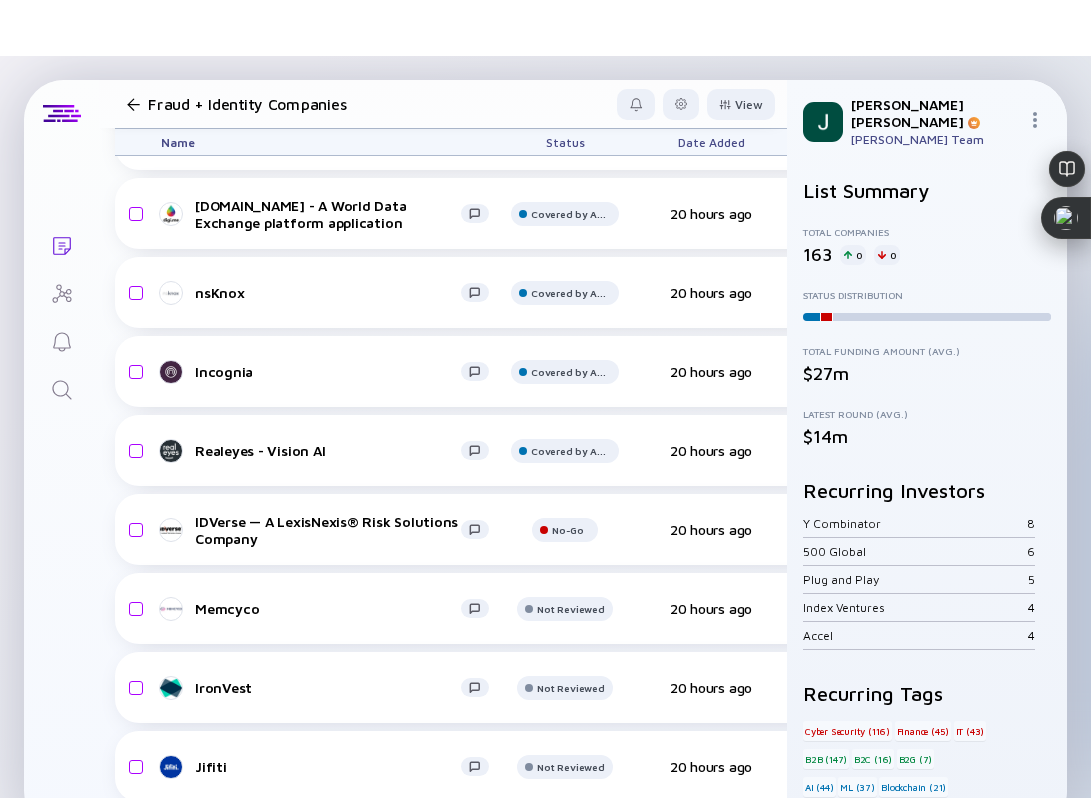 click at bounding box center (133, 104) 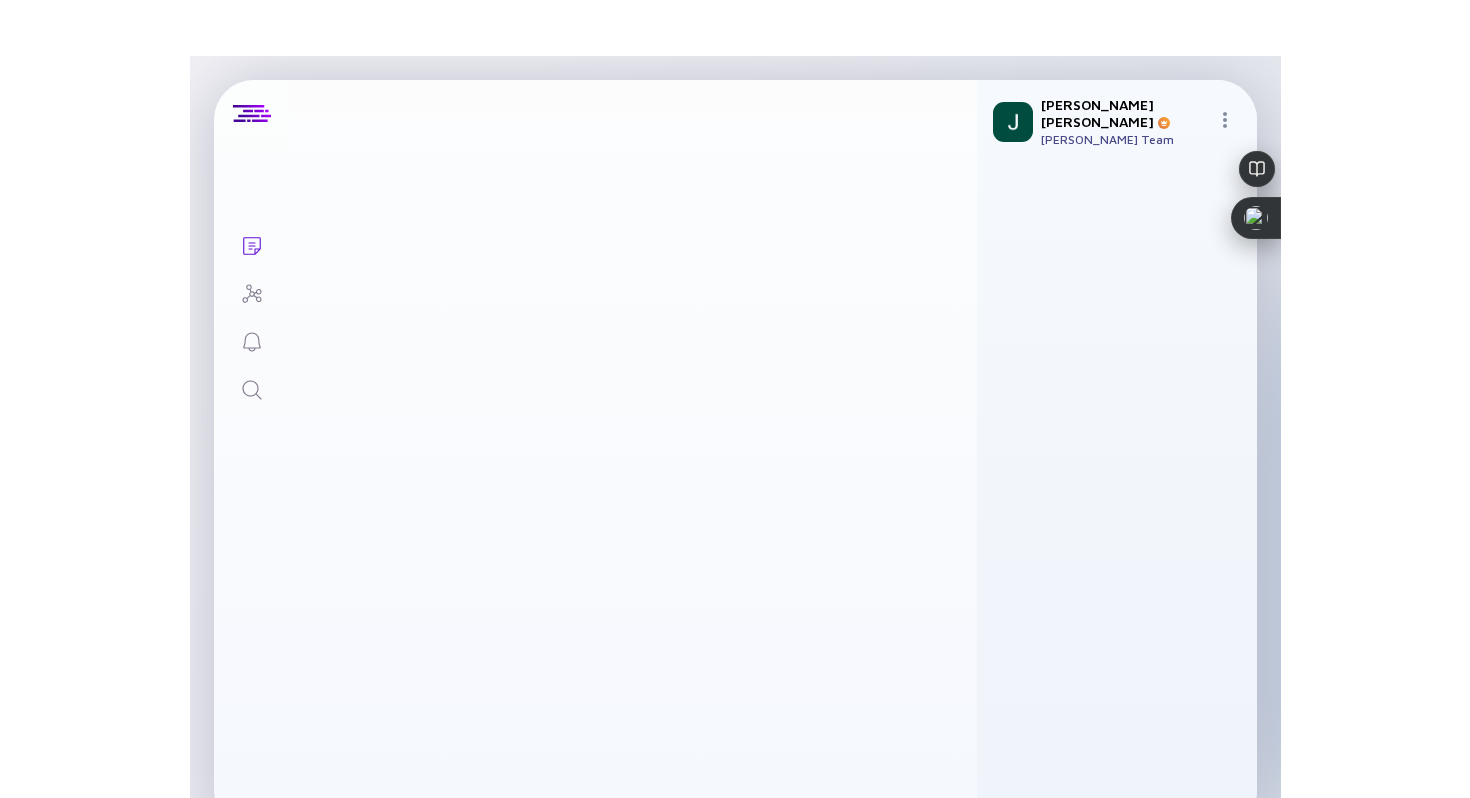 scroll, scrollTop: 0, scrollLeft: 0, axis: both 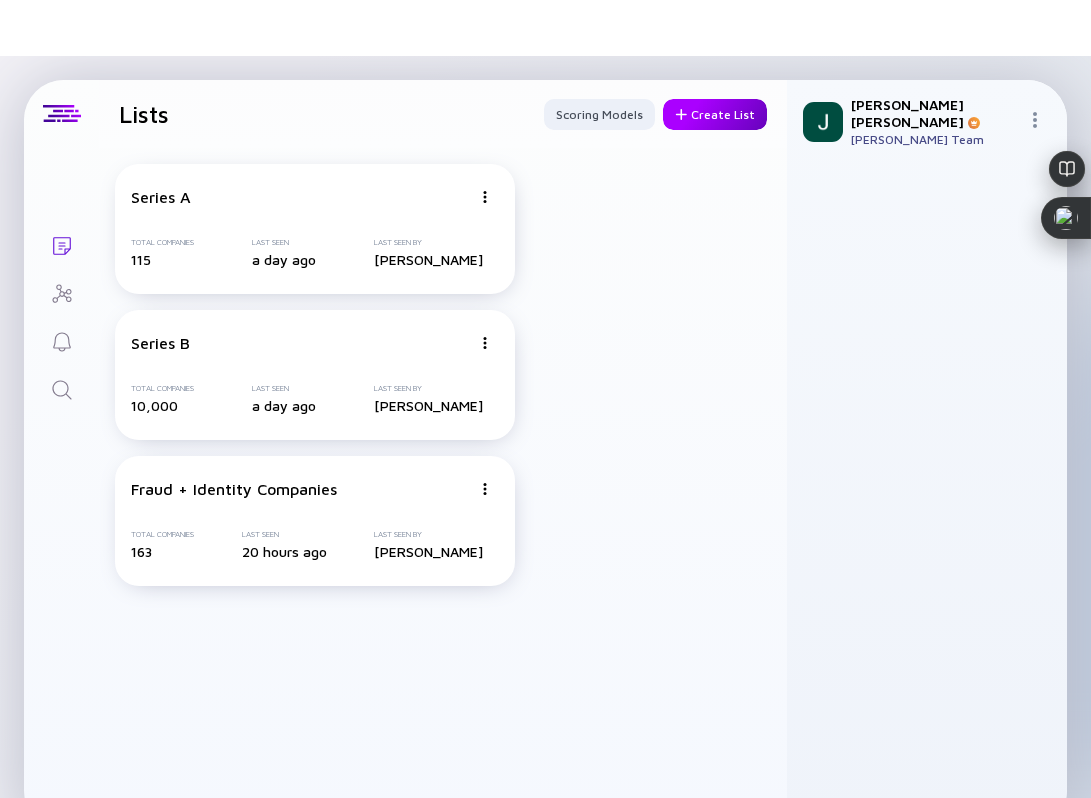 click on "Create List" at bounding box center (715, 114) 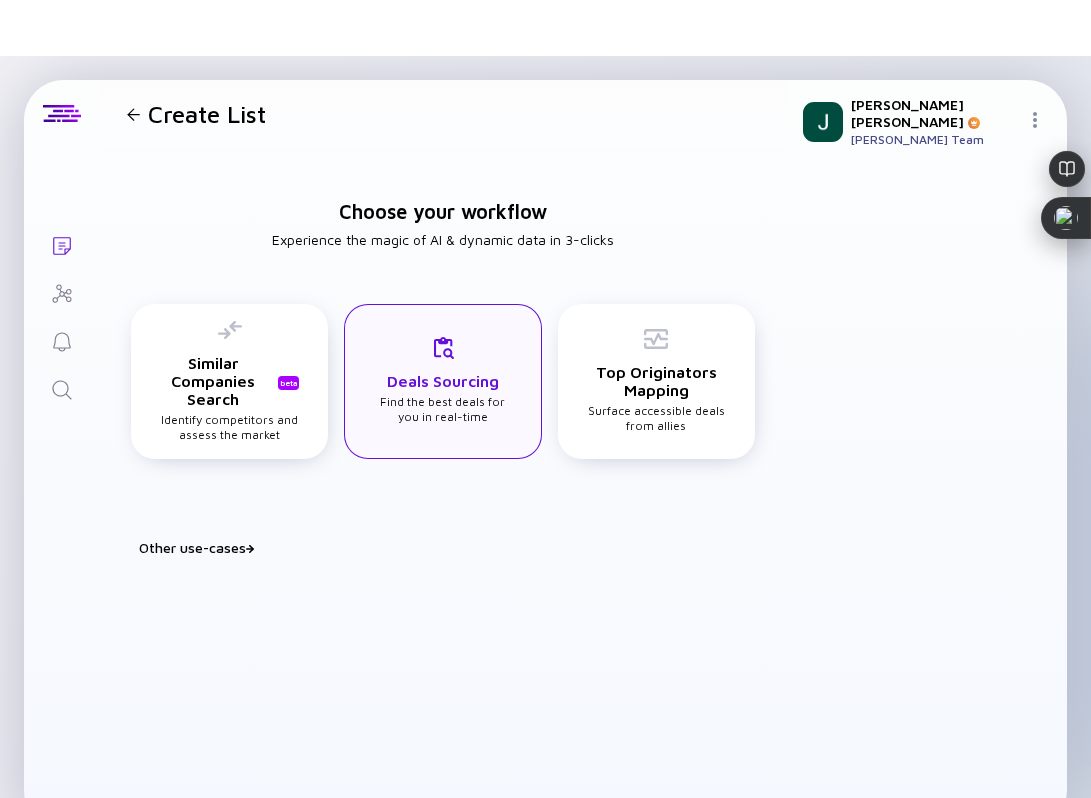 click on "Deals Sourcing Find the best deals for you in real-time" at bounding box center (442, 381) 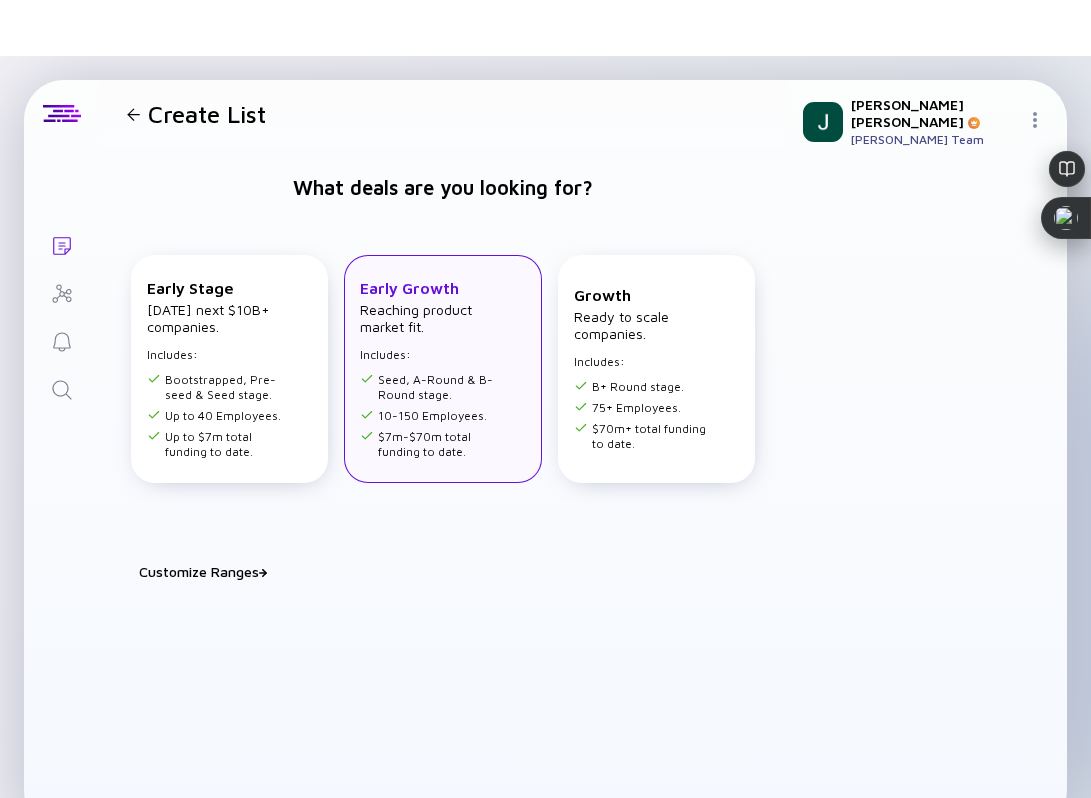 click on "$7m-$70m total funding to date." at bounding box center (430, 444) 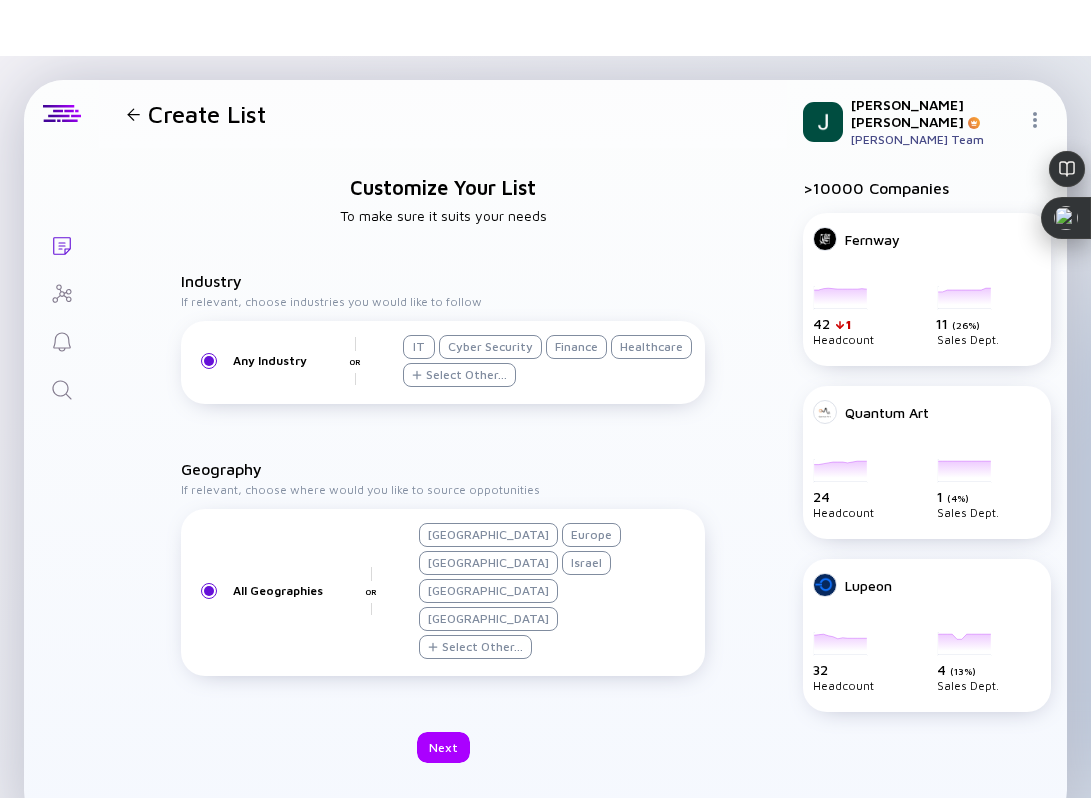 click on "Select Other..." at bounding box center (466, 374) 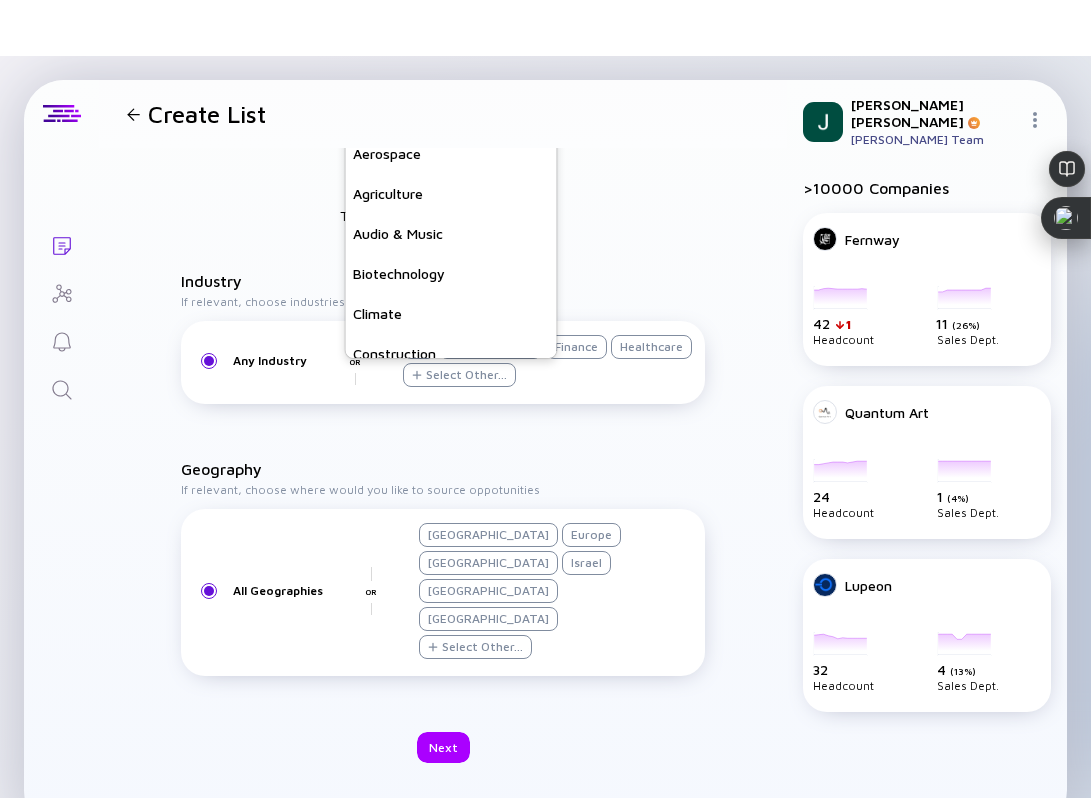 click on "Finance" at bounding box center (576, 347) 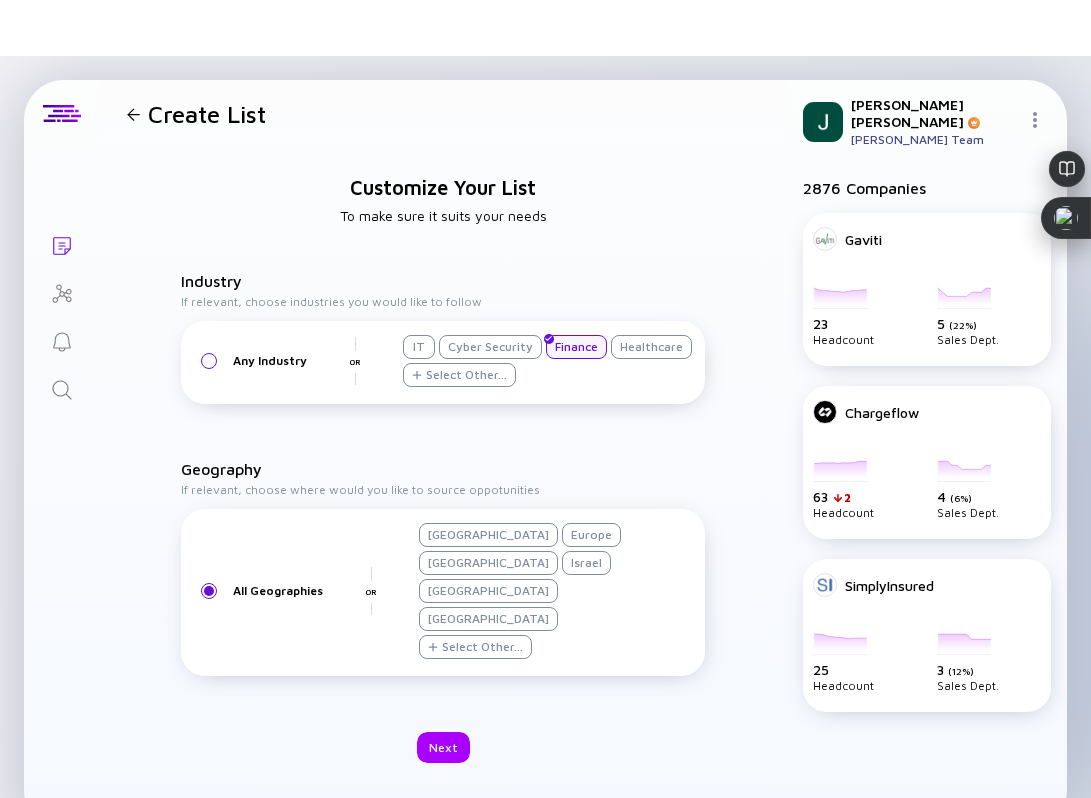 click on "Israel" at bounding box center (586, 563) 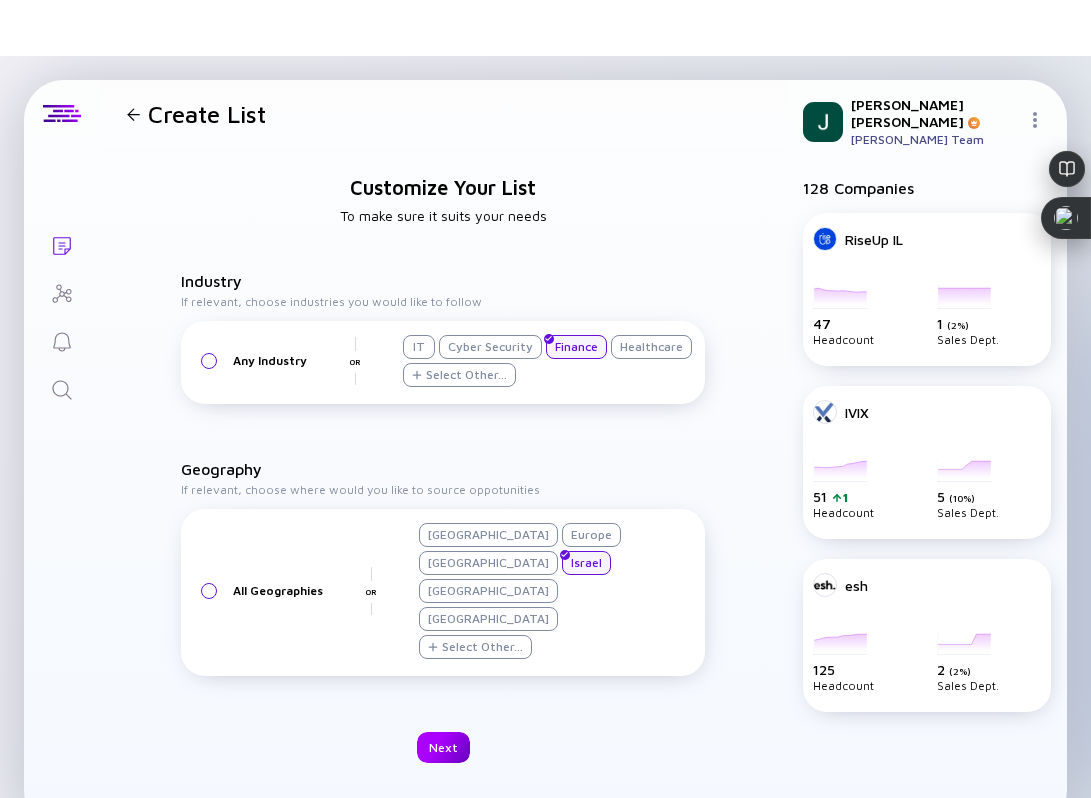click on "Next" at bounding box center (443, 747) 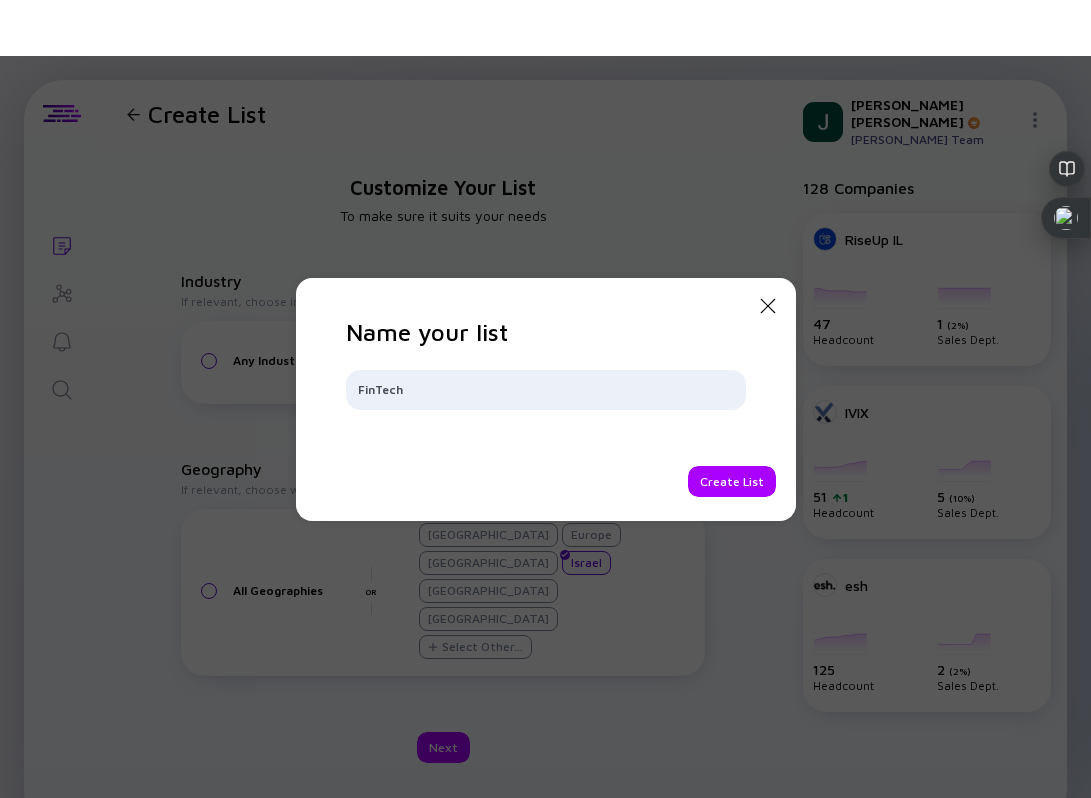 type on "FinTech" 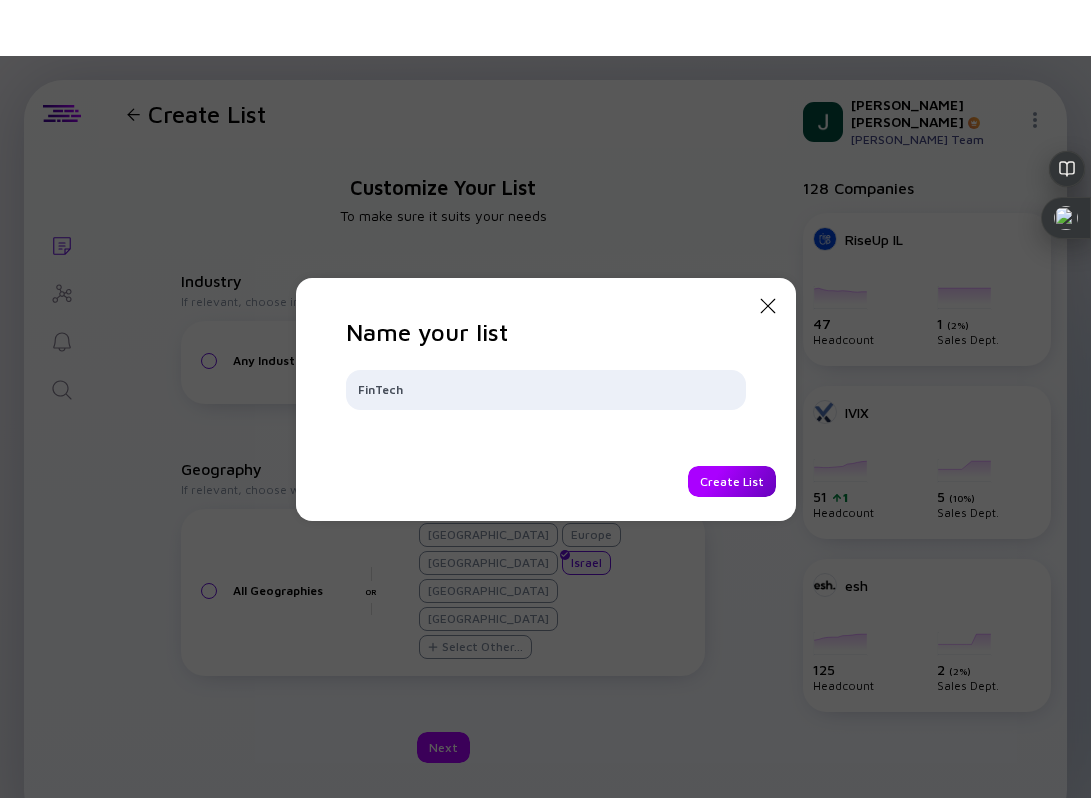 click on "Create List" at bounding box center (732, 481) 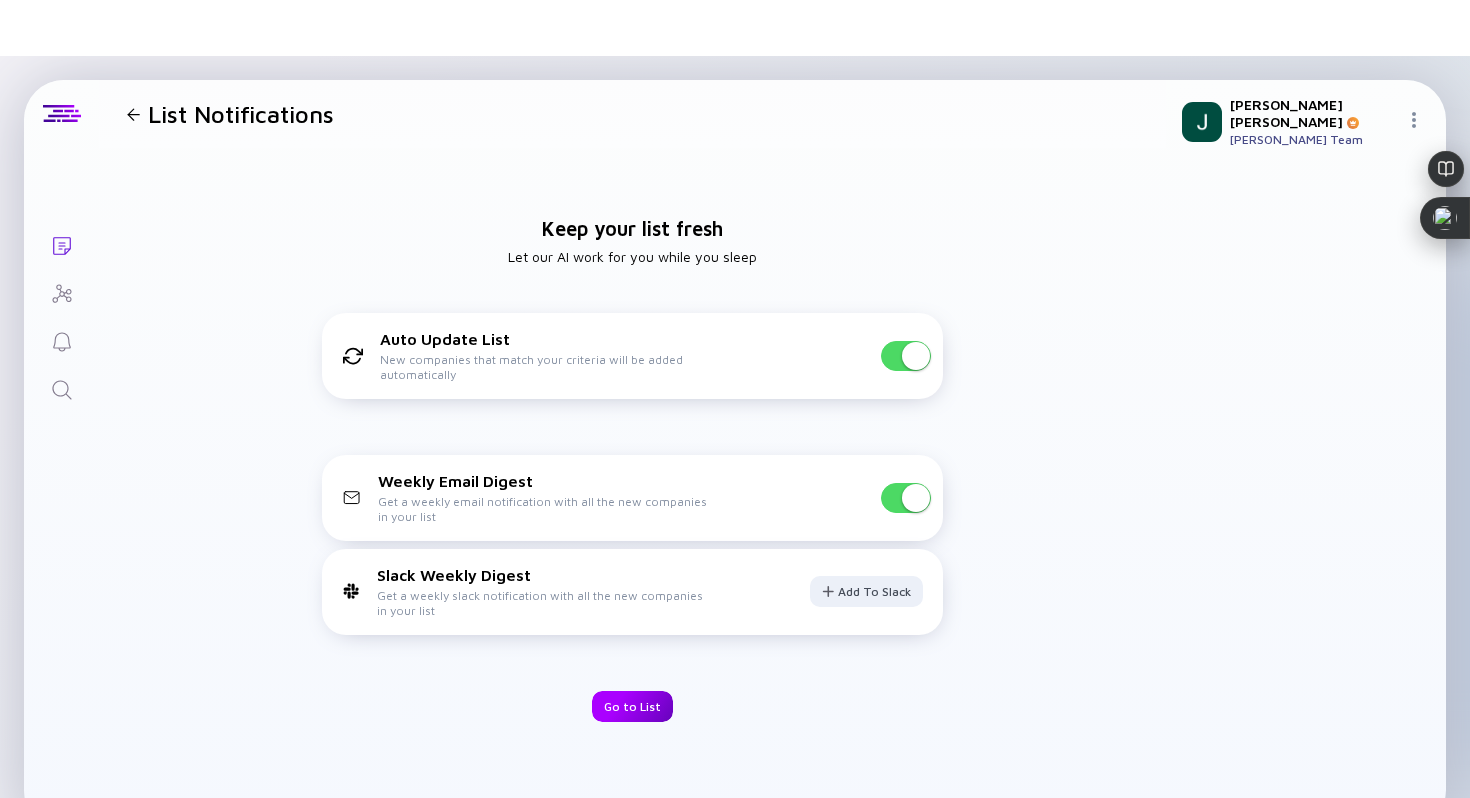 click on "Go to List" at bounding box center [632, 706] 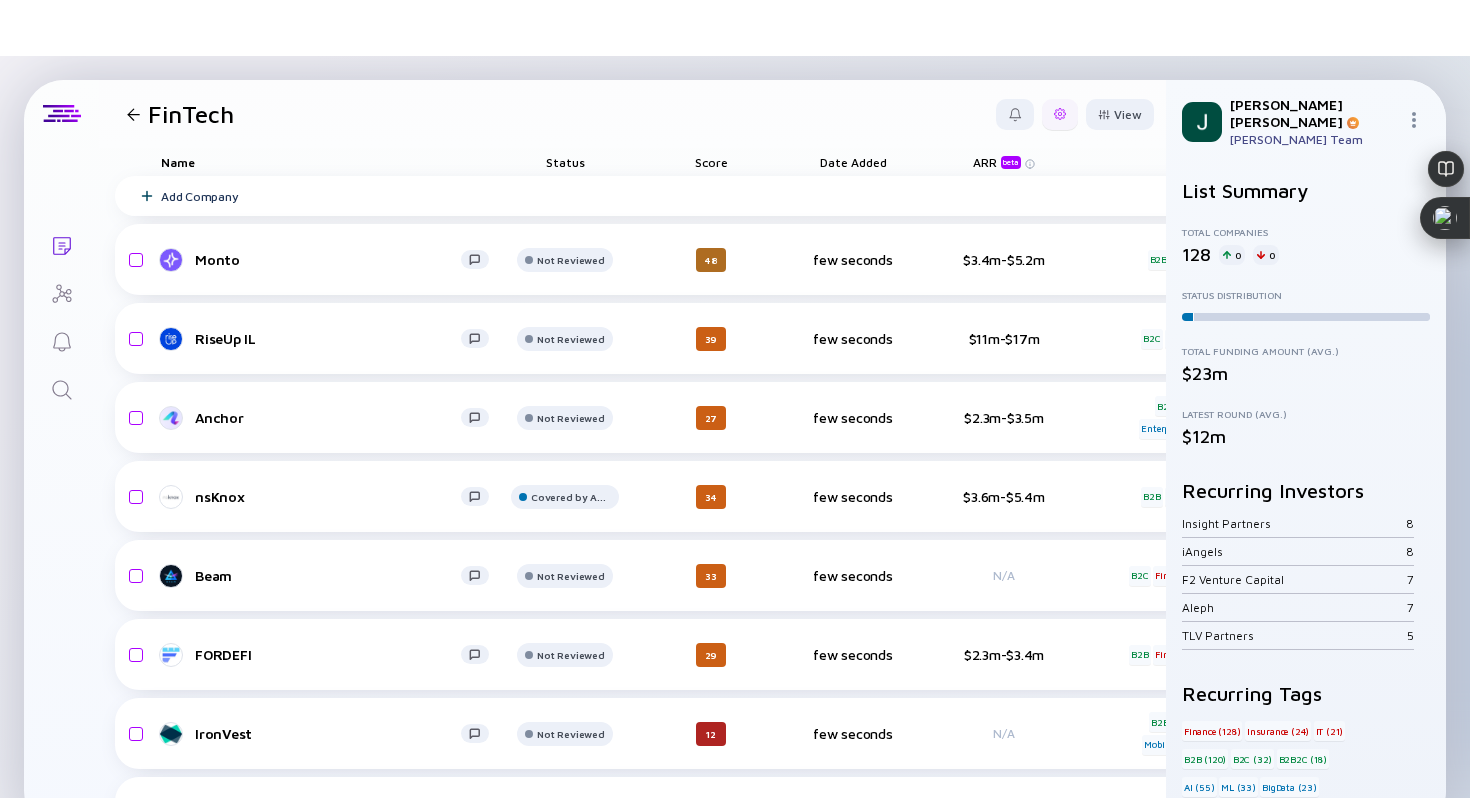 click at bounding box center (1060, 114) 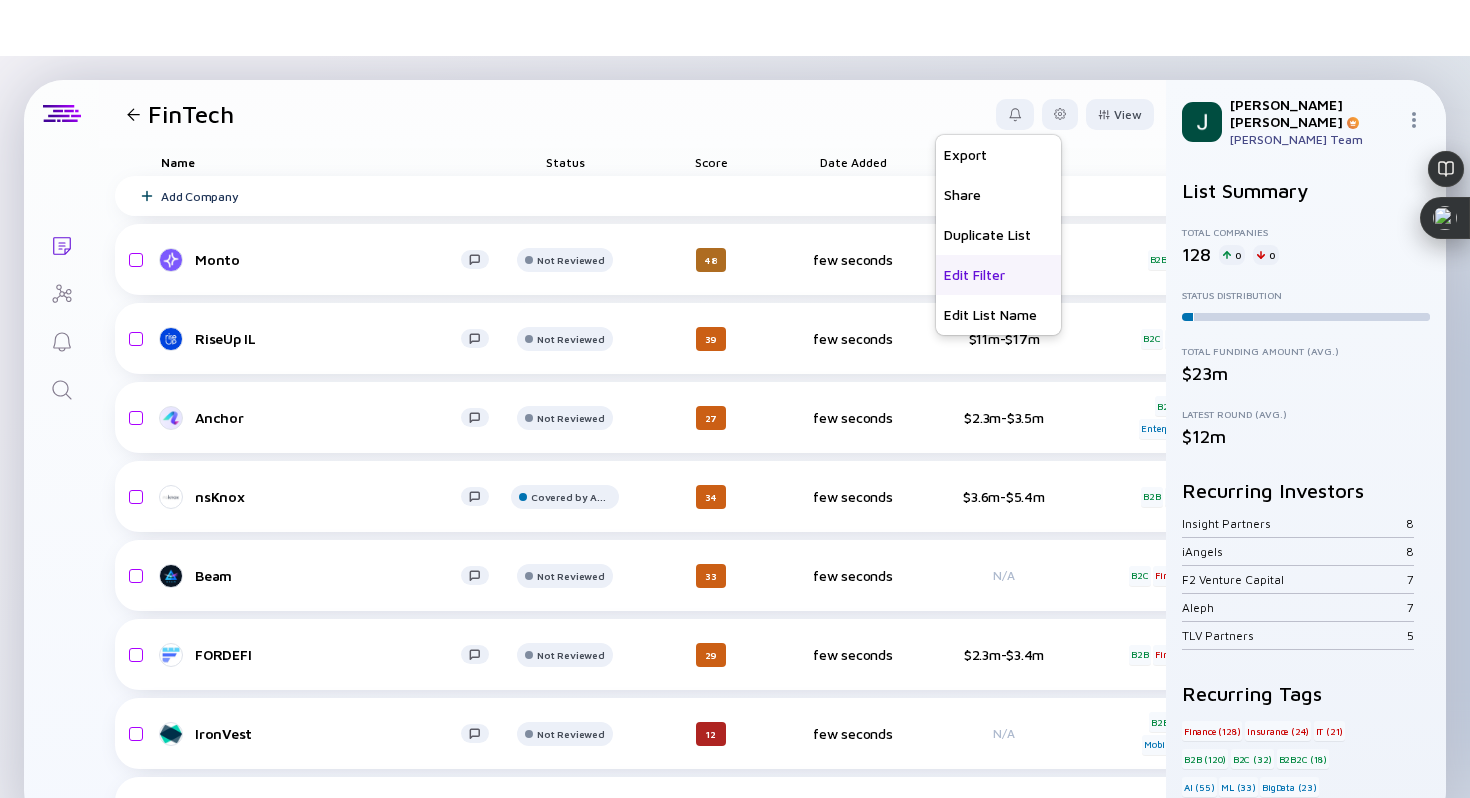 click on "Edit Filter" at bounding box center (998, 275) 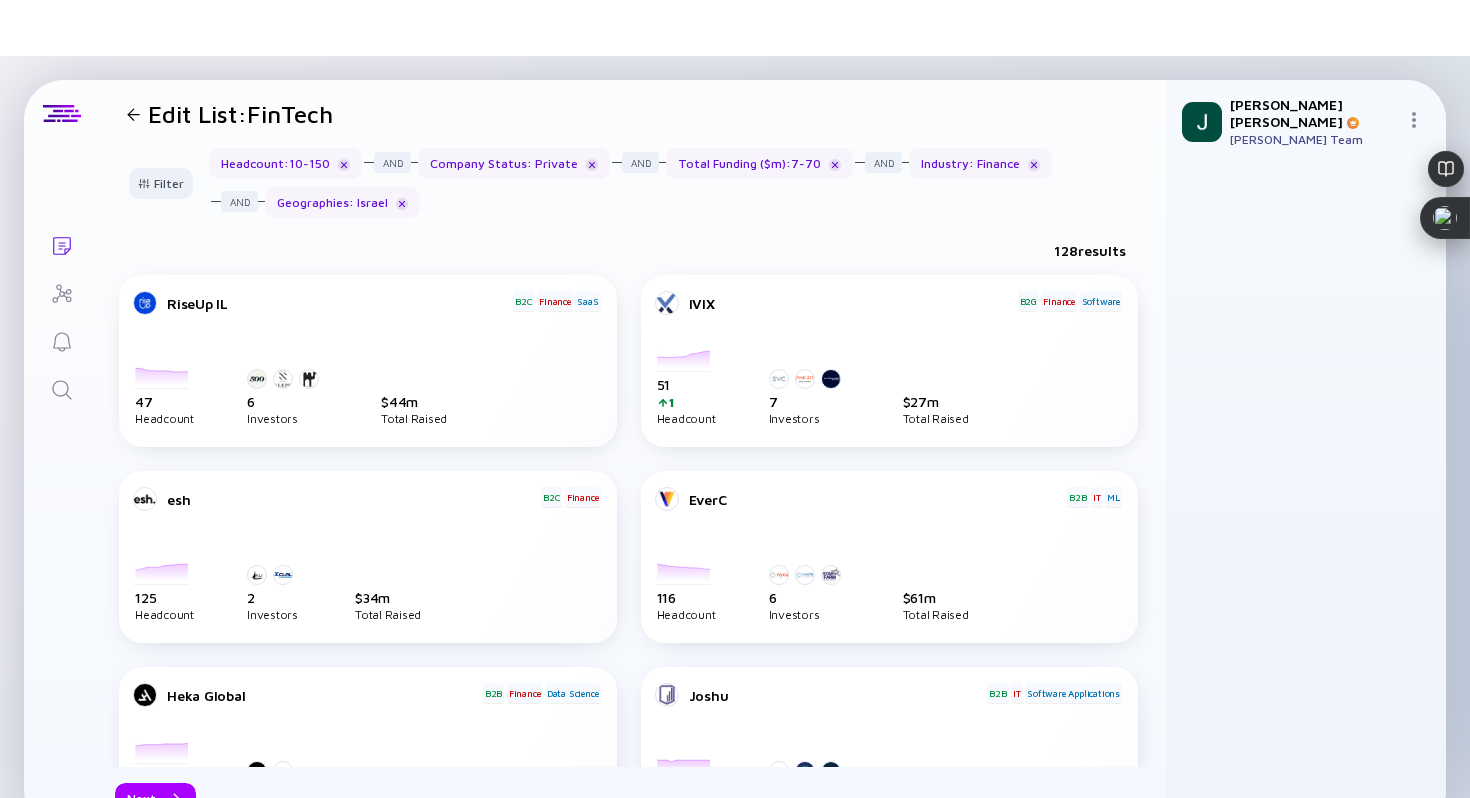 click at bounding box center (133, 114) 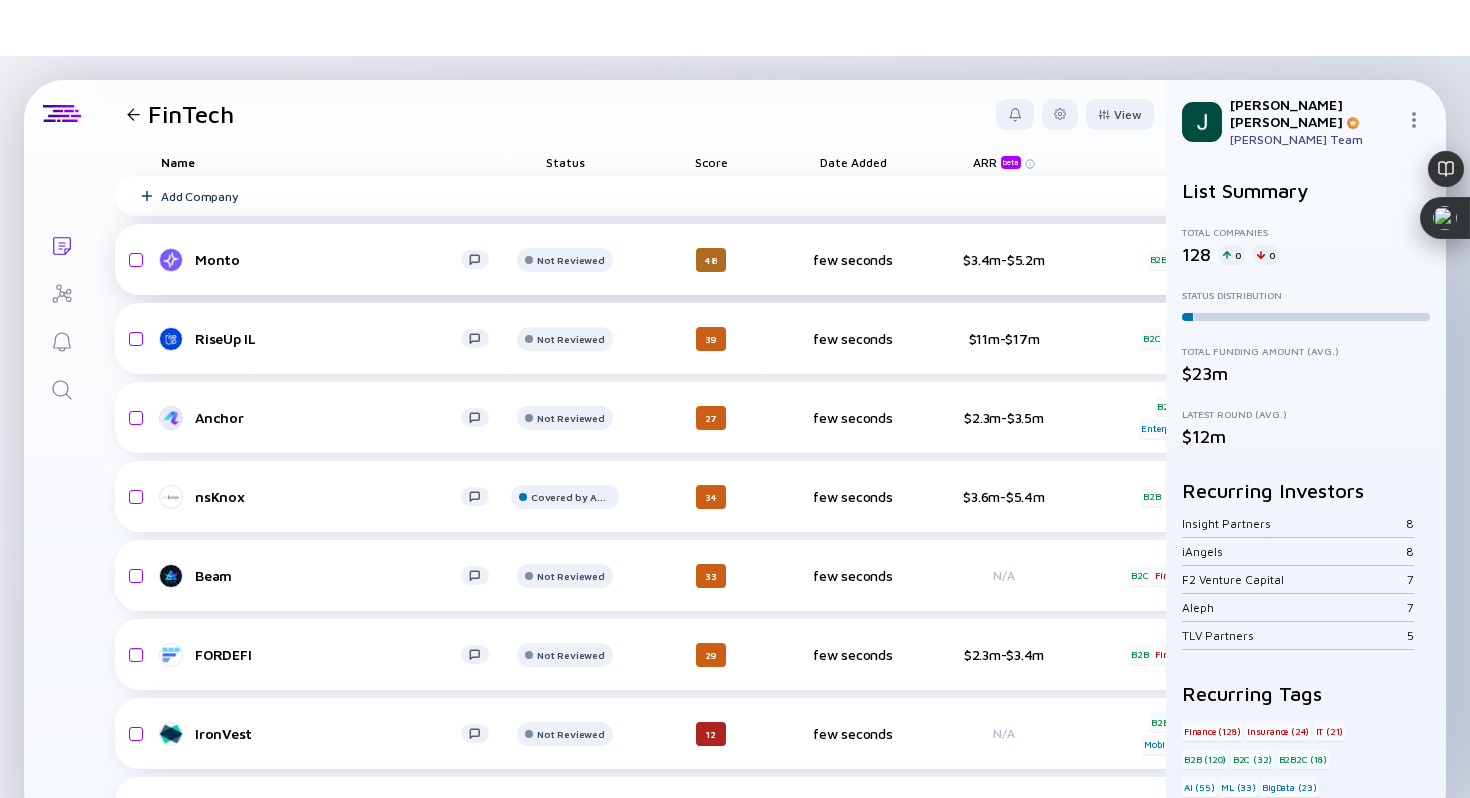 click on "Monto Not Reviewed 48 few seconds $3.4m-$5.2m
B2B Finance AI headcount-monto-4j5nm 56 Headcount salesColumn-monto-4j5nm 5 ( 9% ) Sales marketingColumn-monto-4j5nm 2 ( 4% ) Marketing Seed $9m,
Jul 2024" at bounding box center (1036, 259) 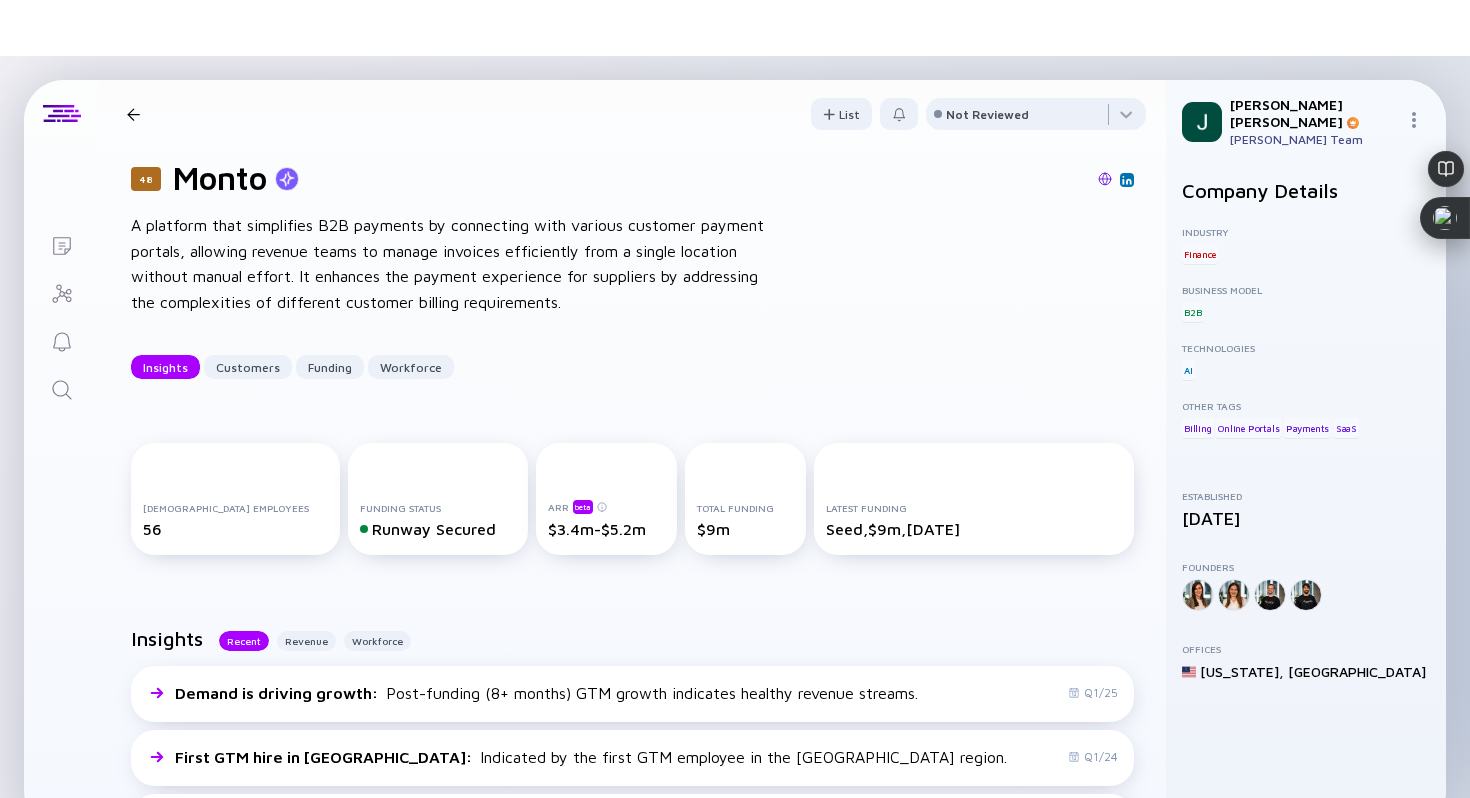 scroll, scrollTop: 0, scrollLeft: 0, axis: both 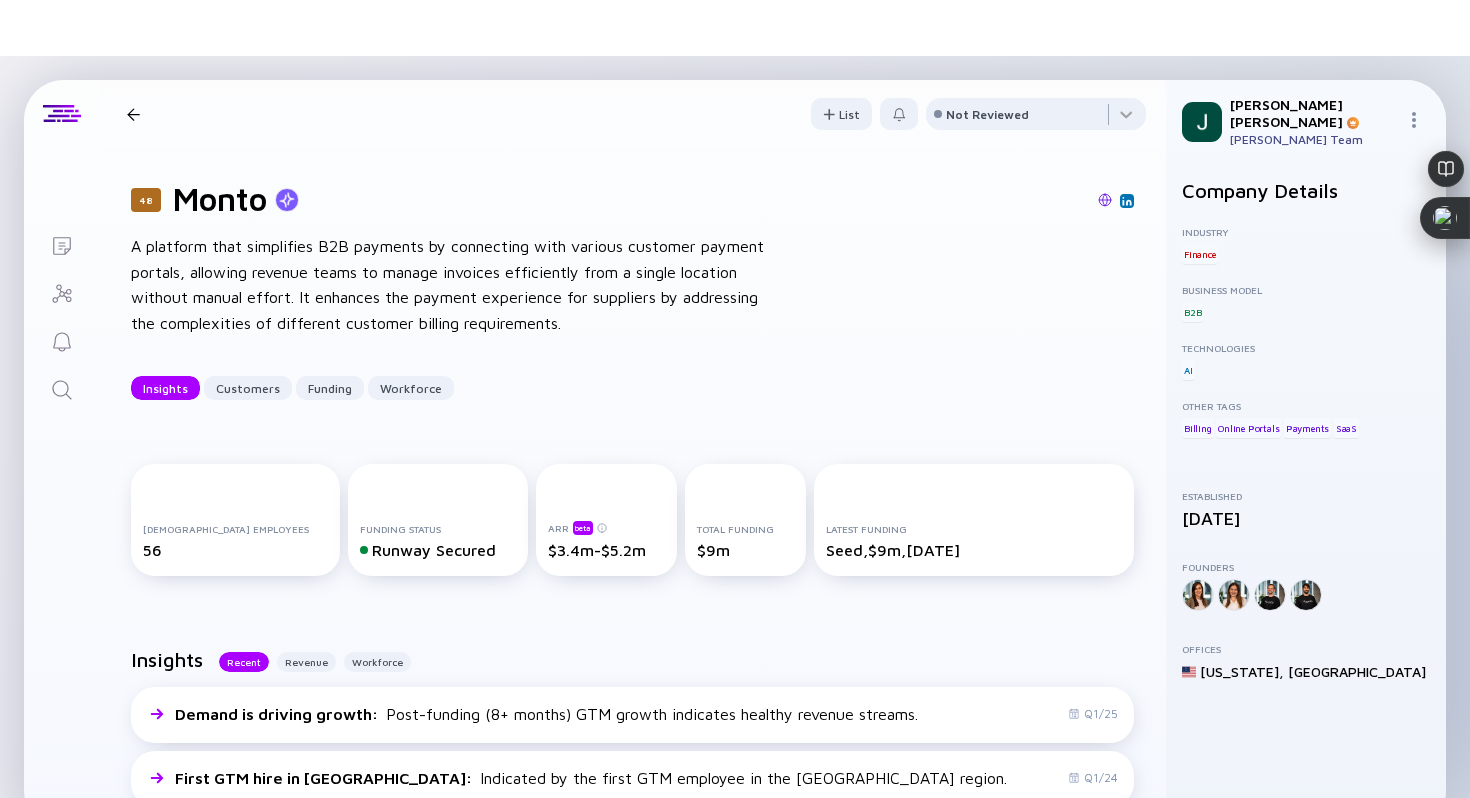 click at bounding box center [1105, 200] 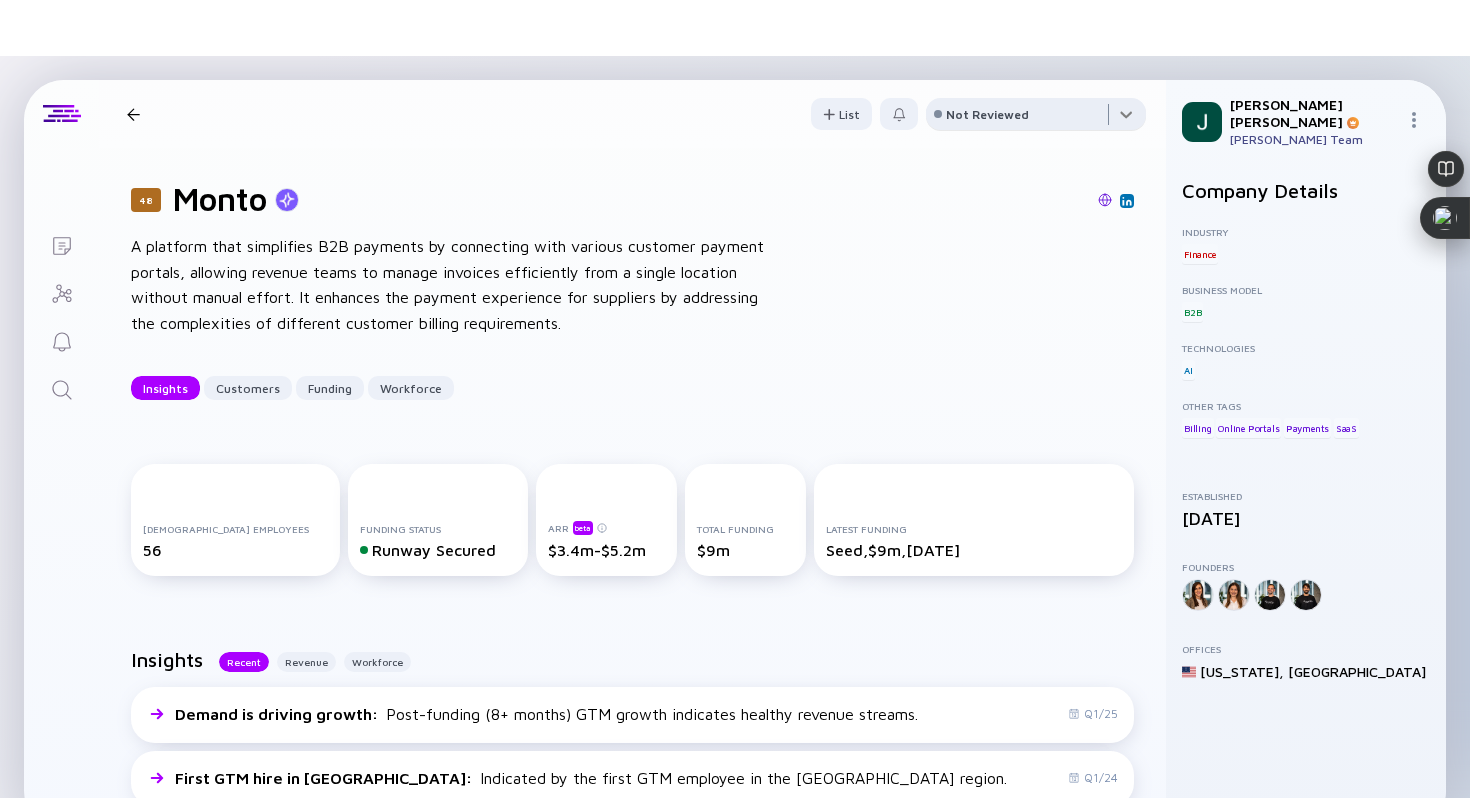 click at bounding box center [1036, 118] 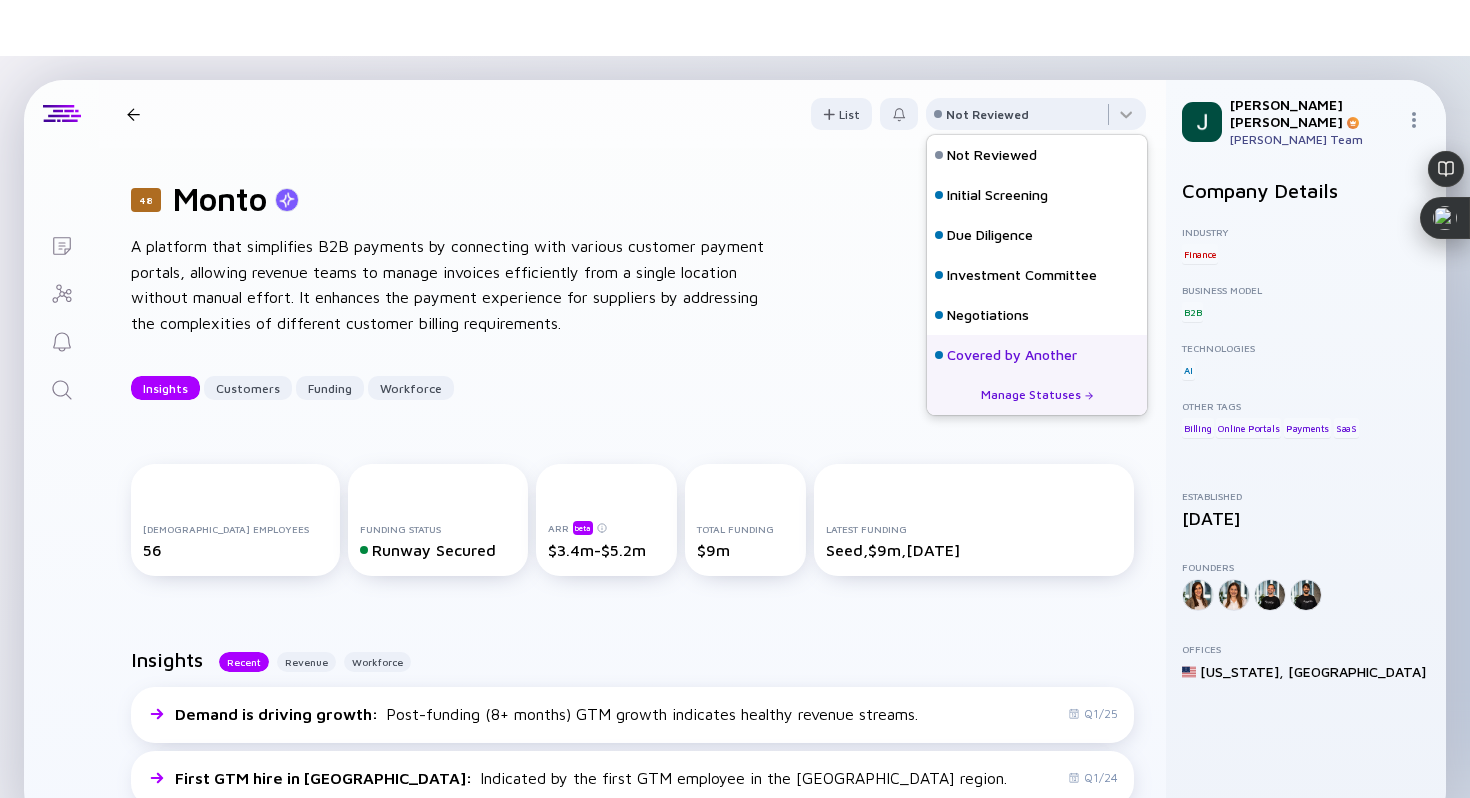 click on "Covered by Another" at bounding box center [1012, 355] 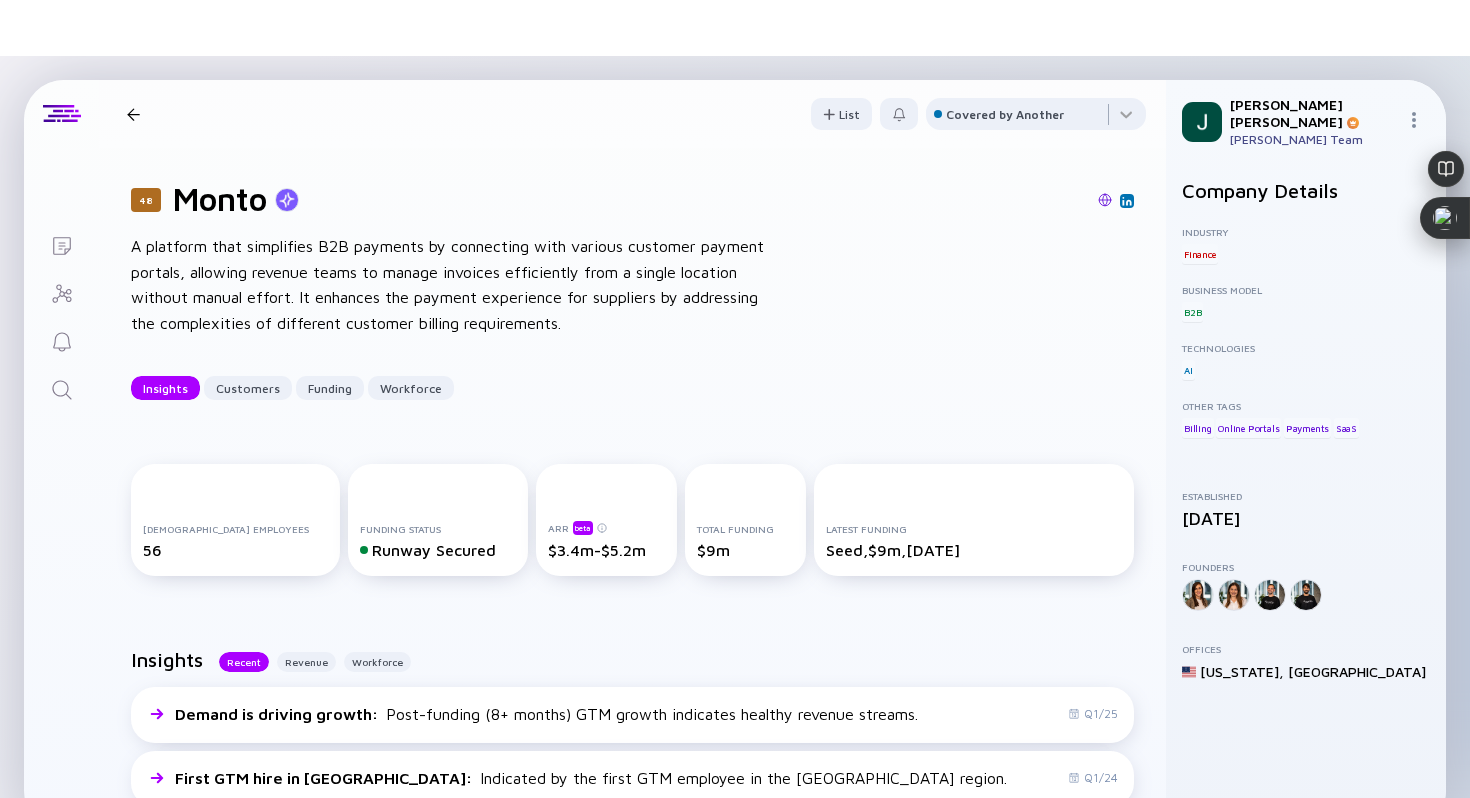 click at bounding box center (133, 114) 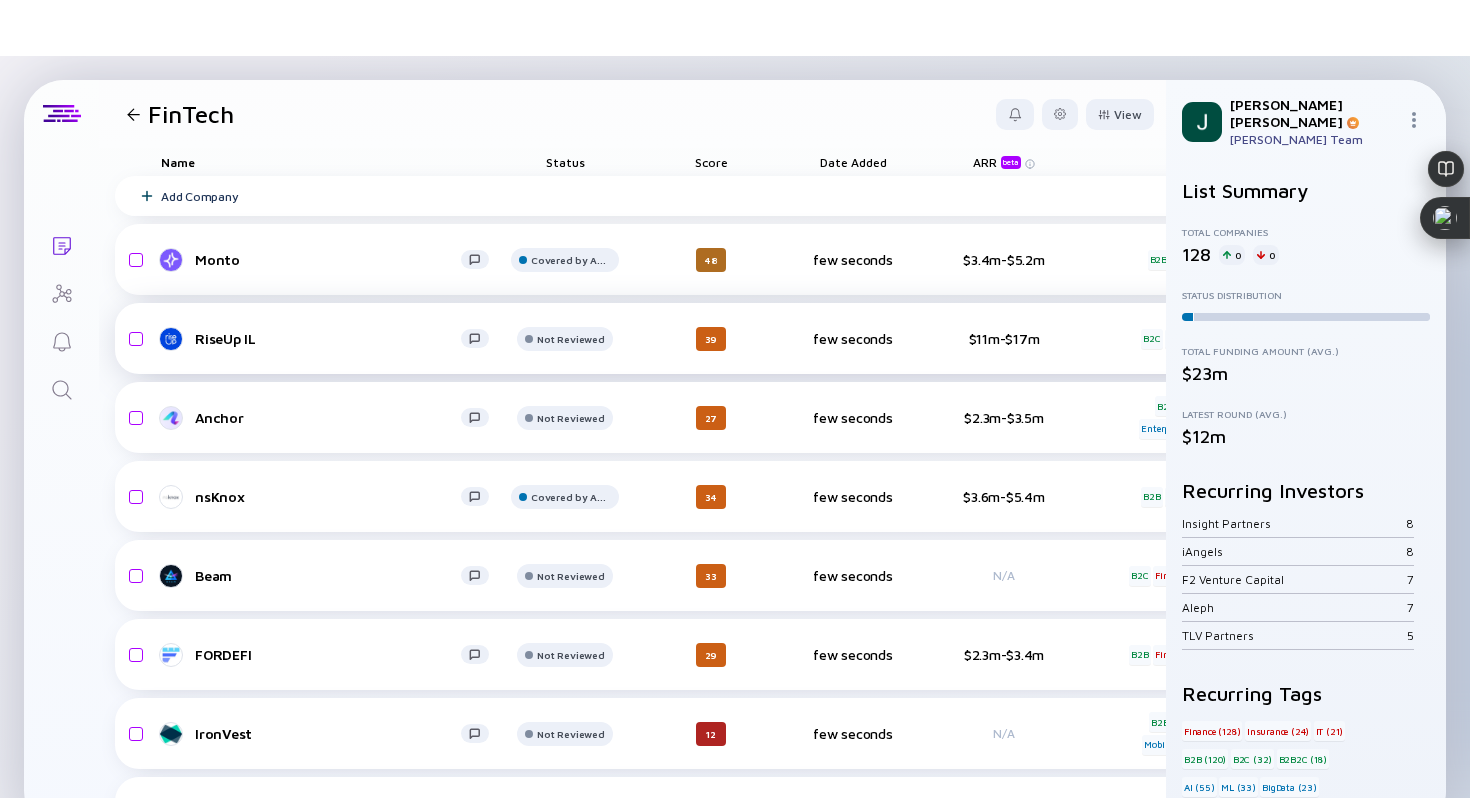 click on "RiseUp IL" at bounding box center [328, 338] 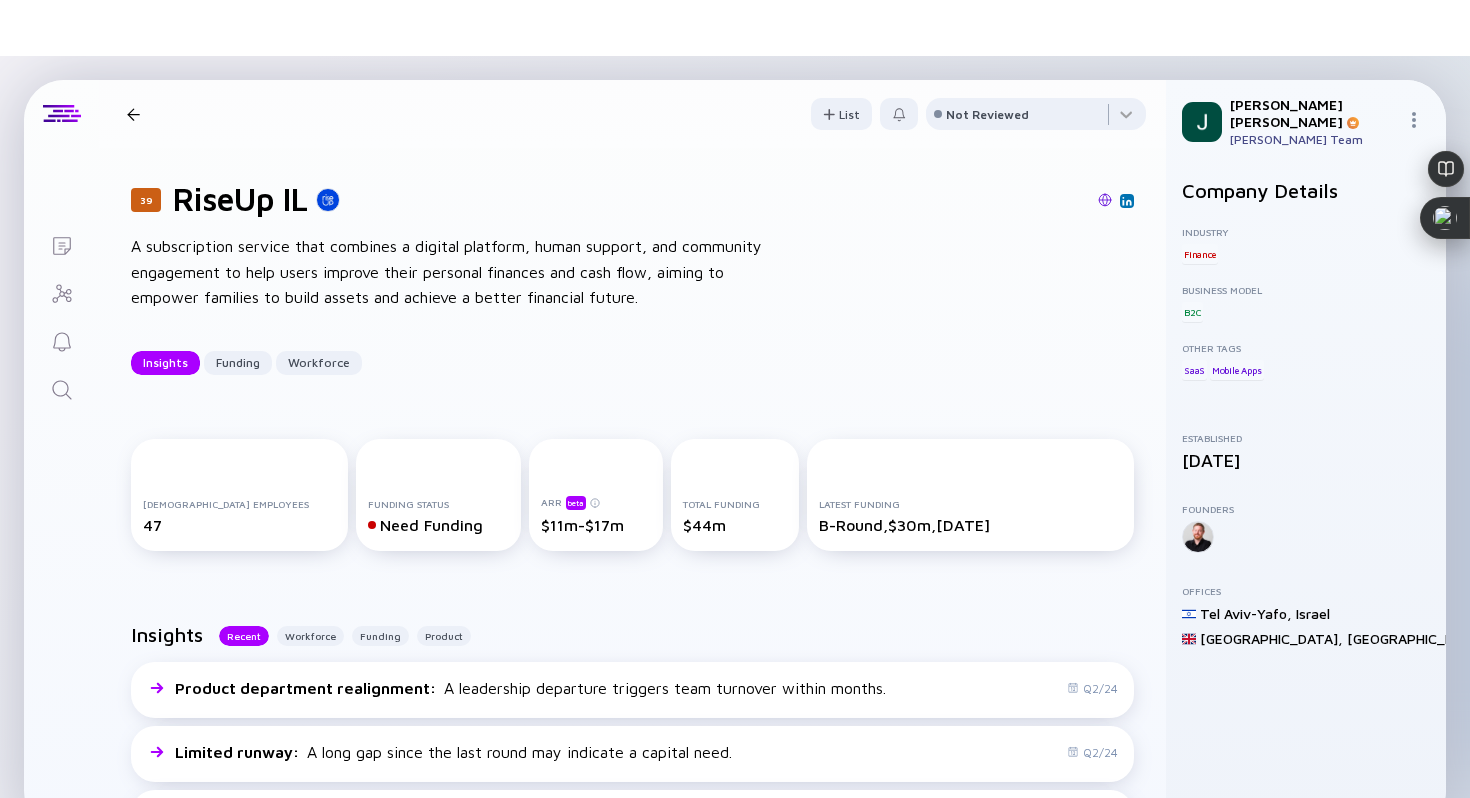 click at bounding box center (1105, 200) 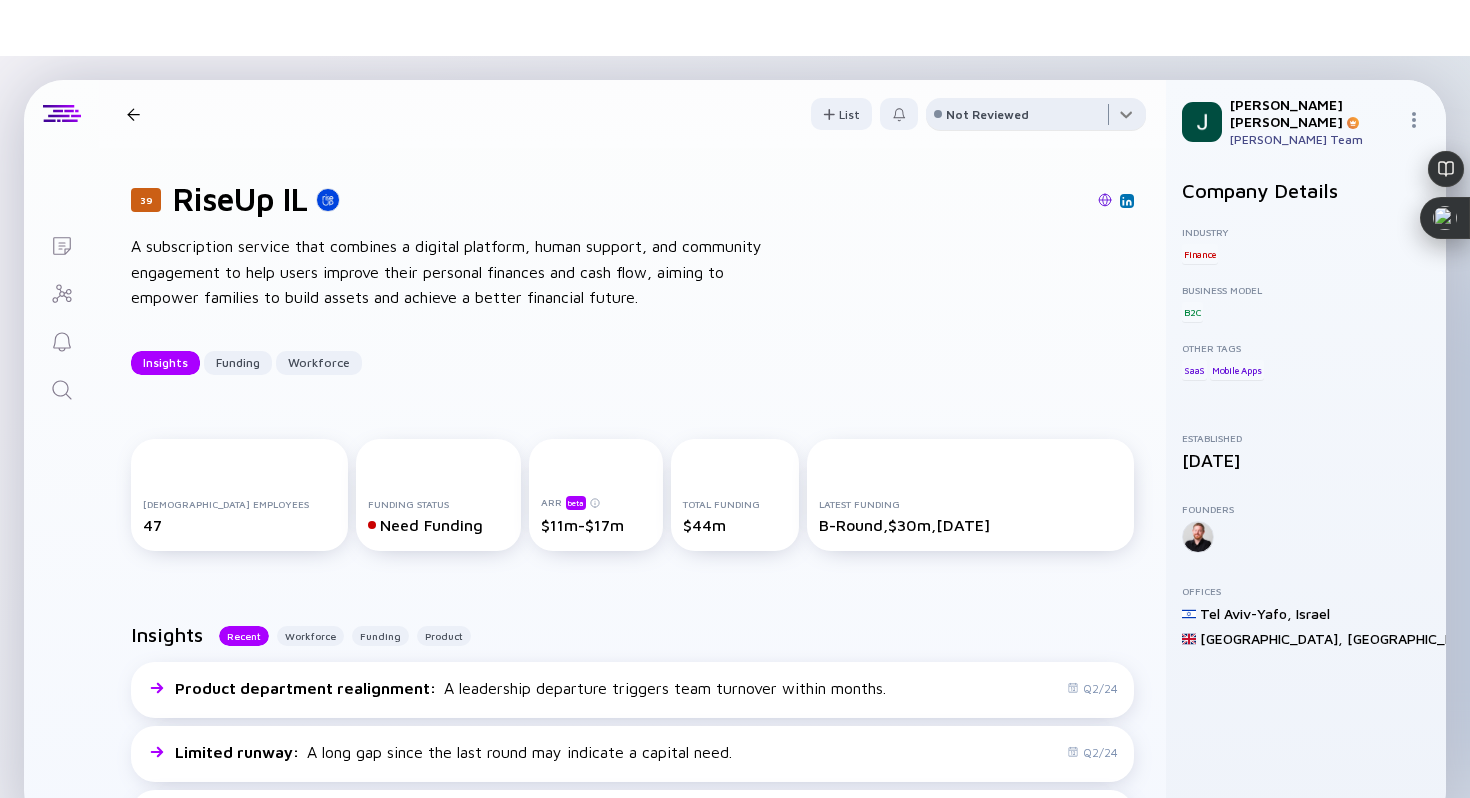 click at bounding box center (1036, 118) 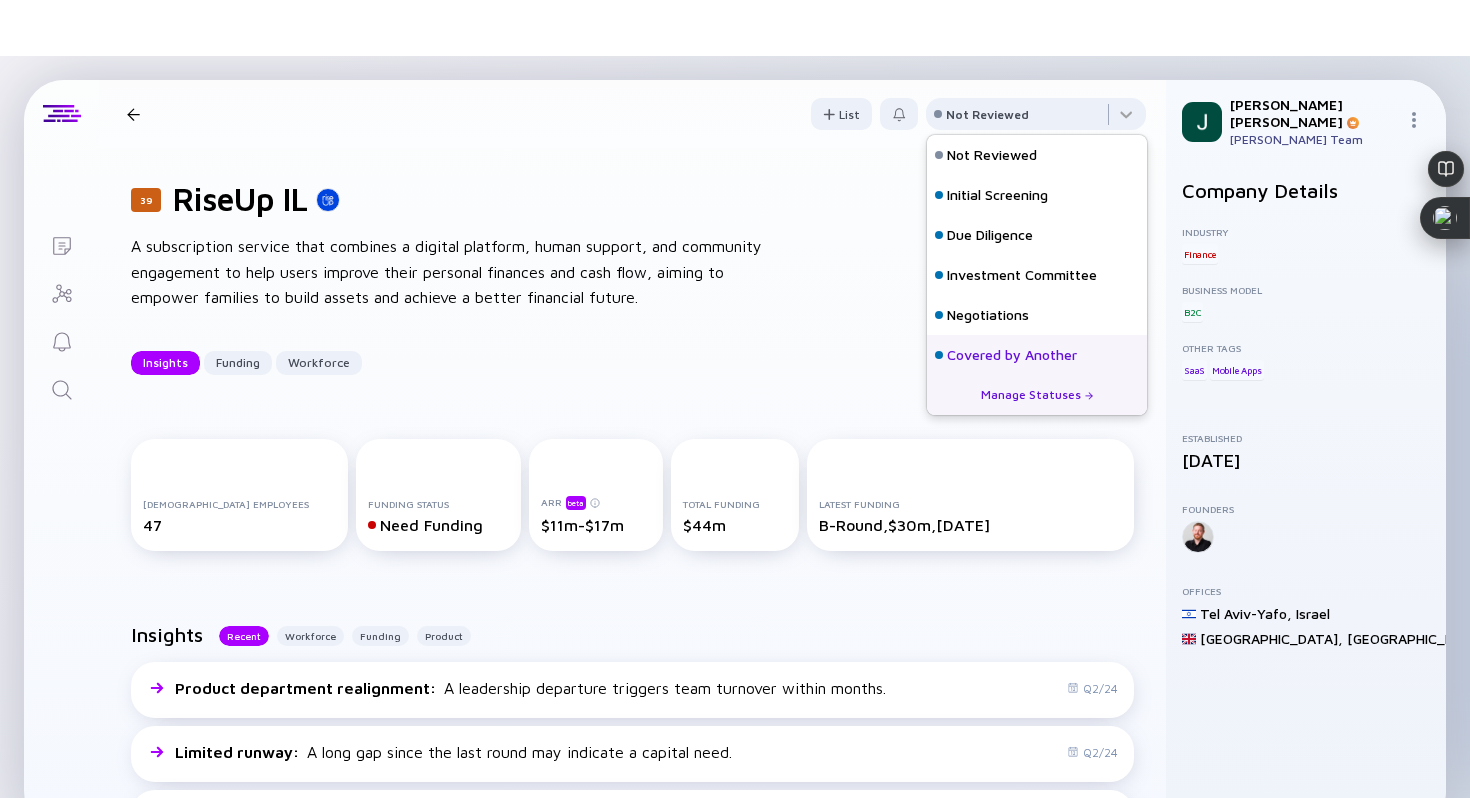click on "Covered by Another" at bounding box center [1037, 355] 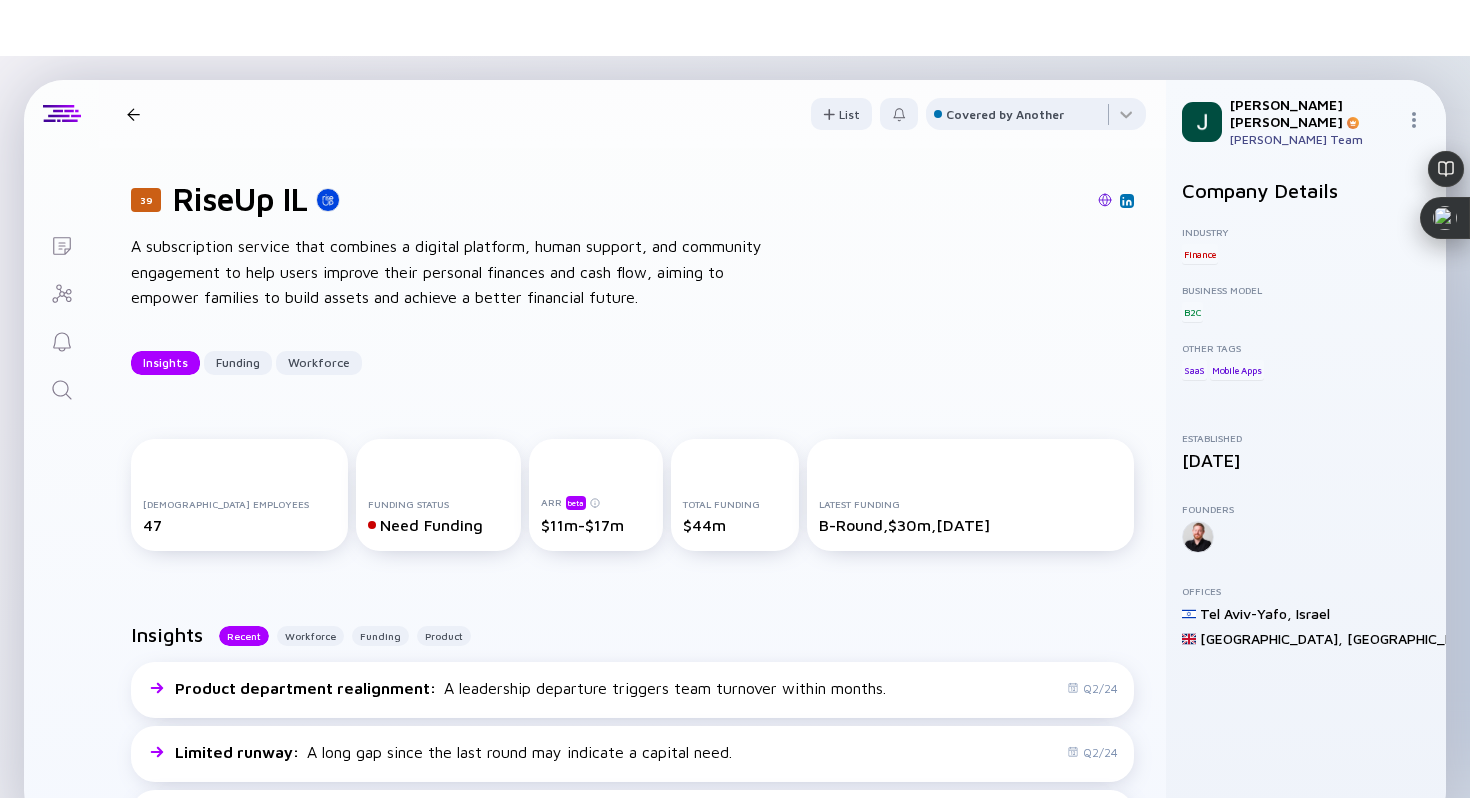 click at bounding box center (133, 114) 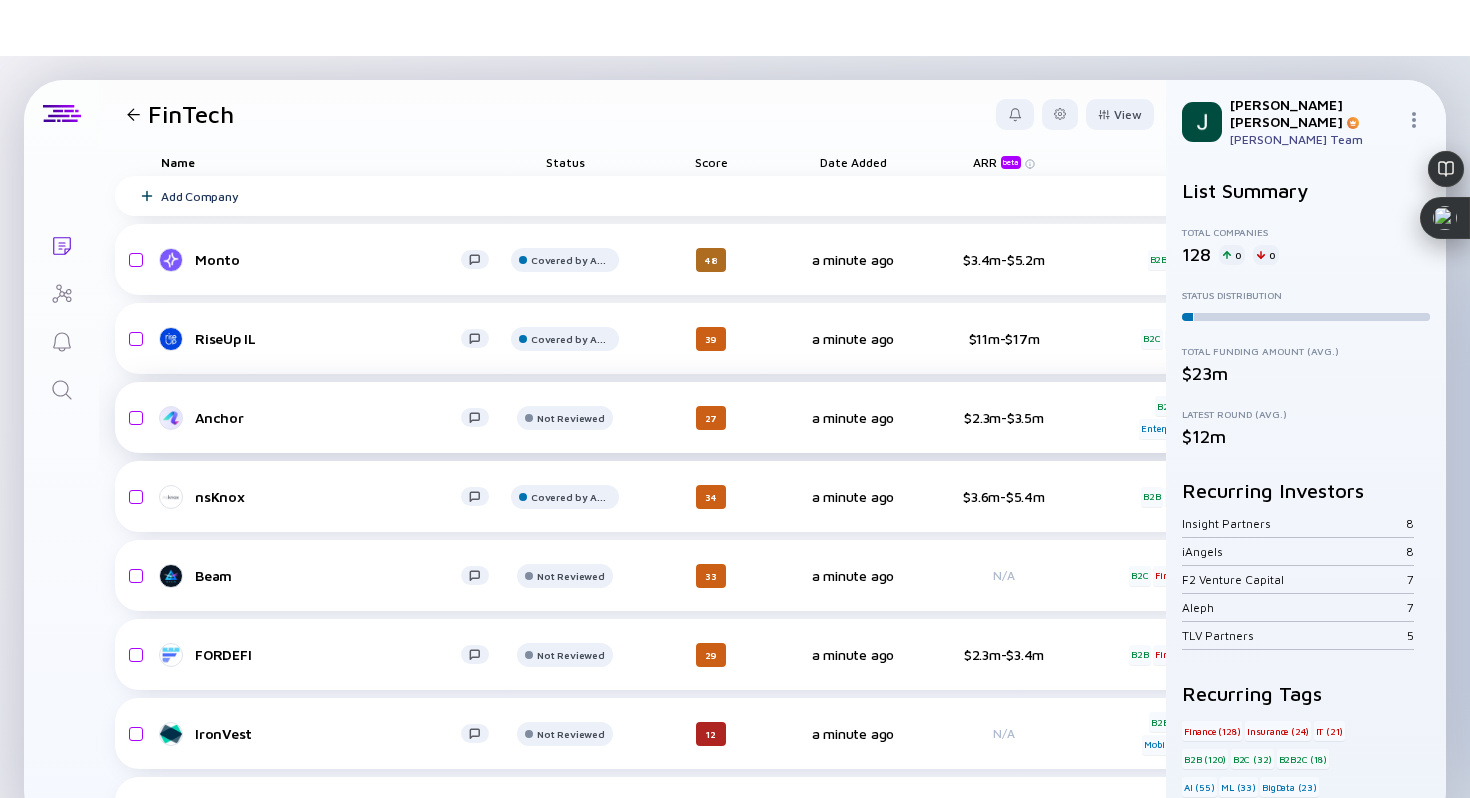 click on "Anchor" at bounding box center [328, 417] 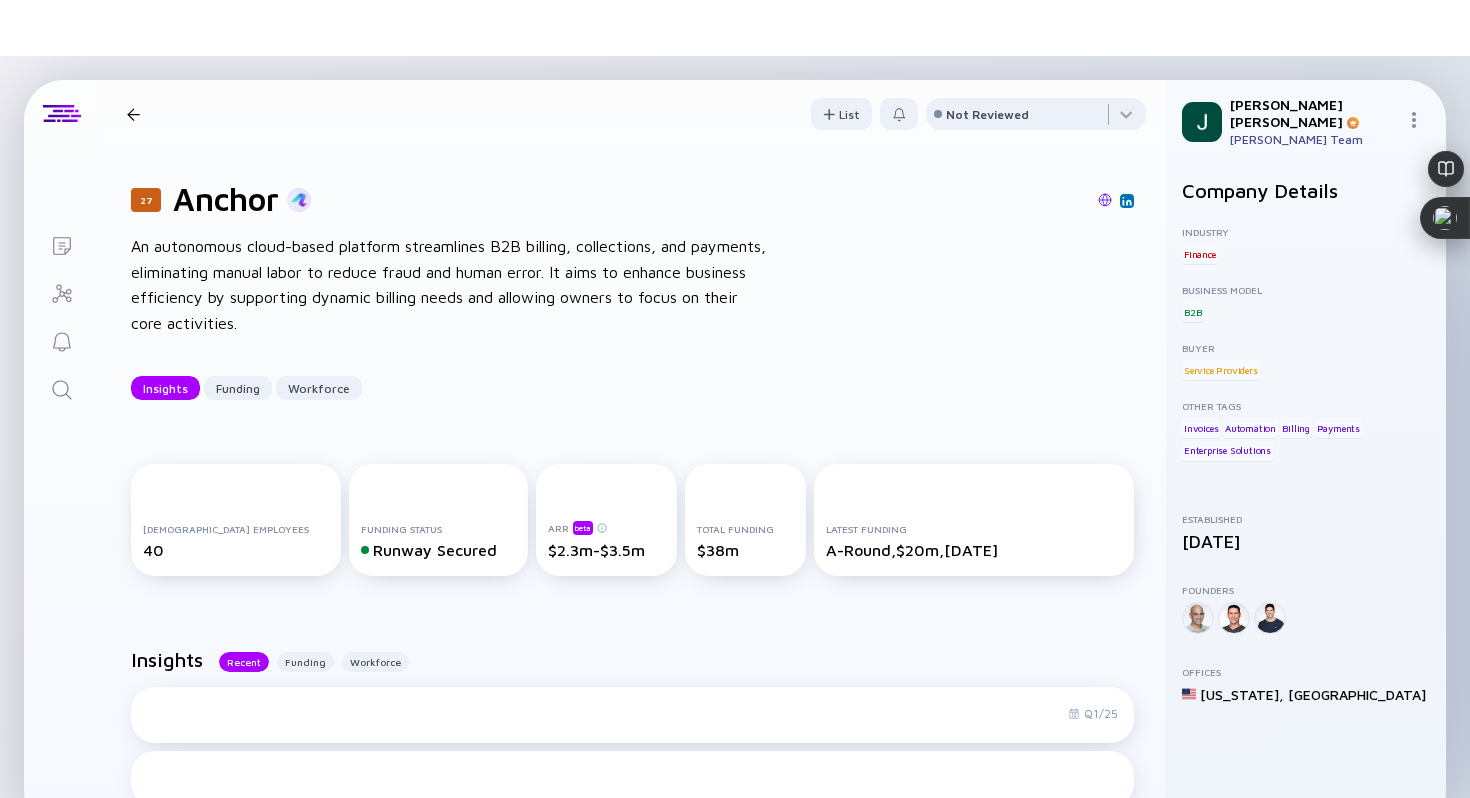 click at bounding box center [1105, 200] 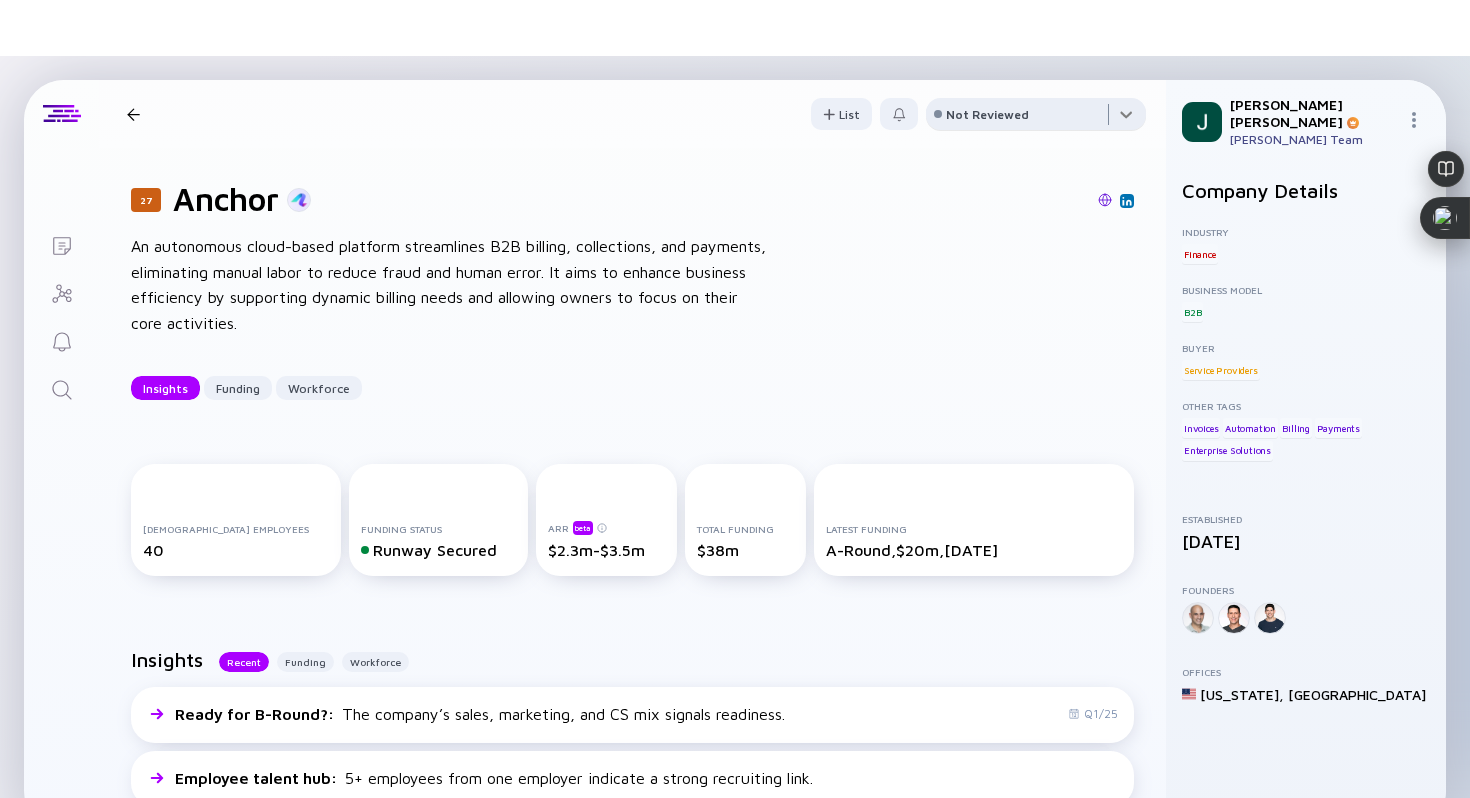 click at bounding box center [1036, 118] 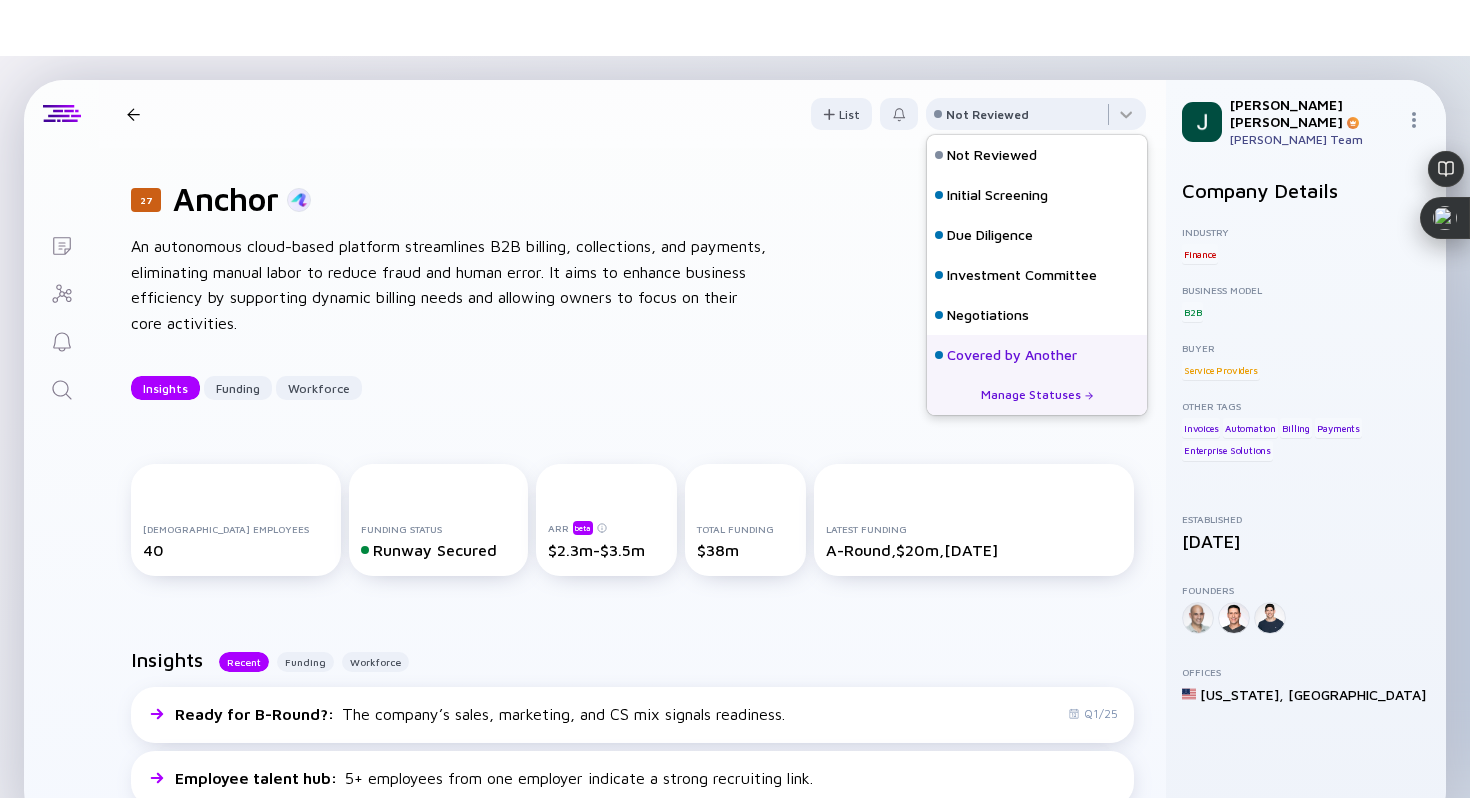 click on "Covered by Another" at bounding box center (1012, 355) 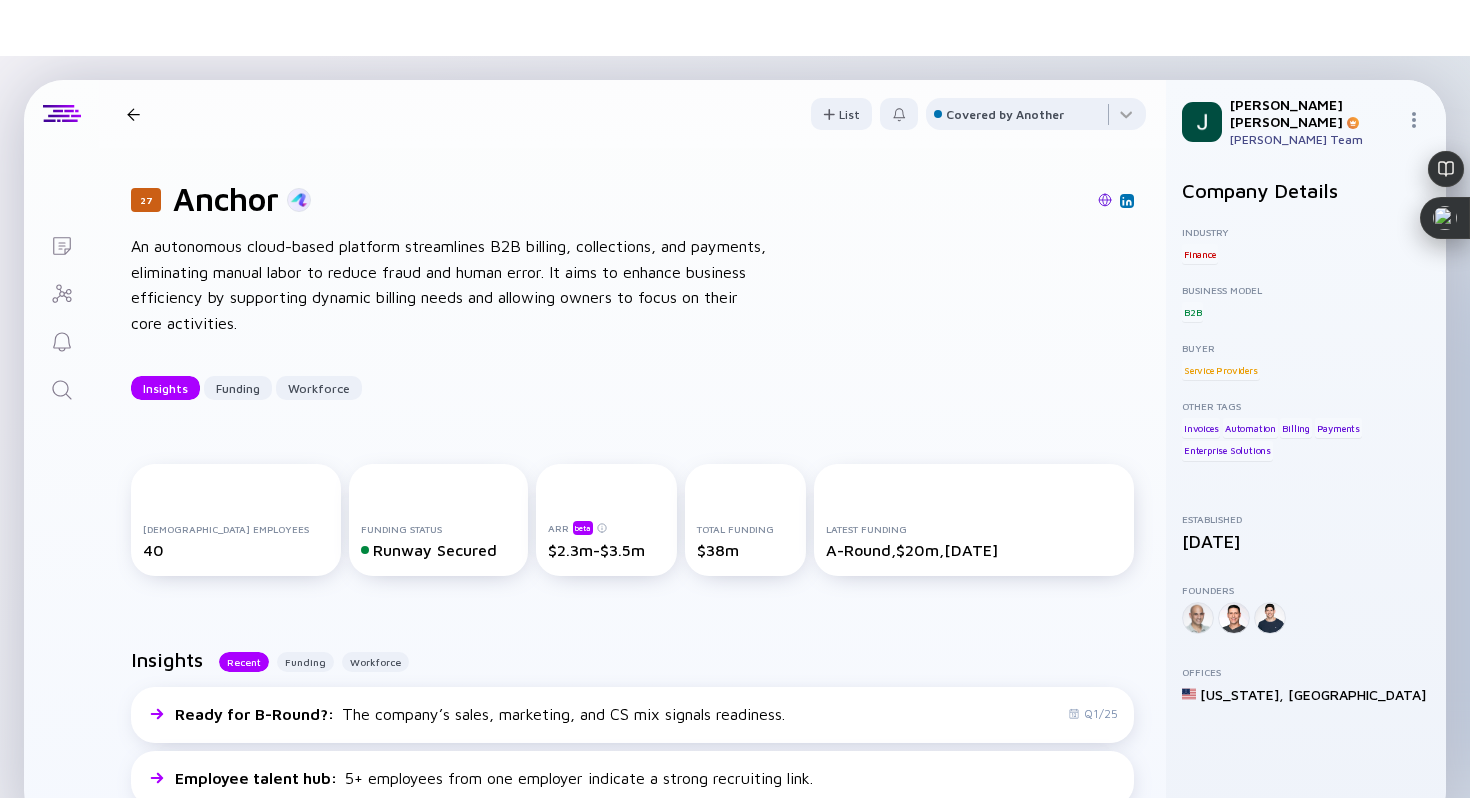 click on "27 Anchor Insights Funding Workforce" at bounding box center (298, 114) 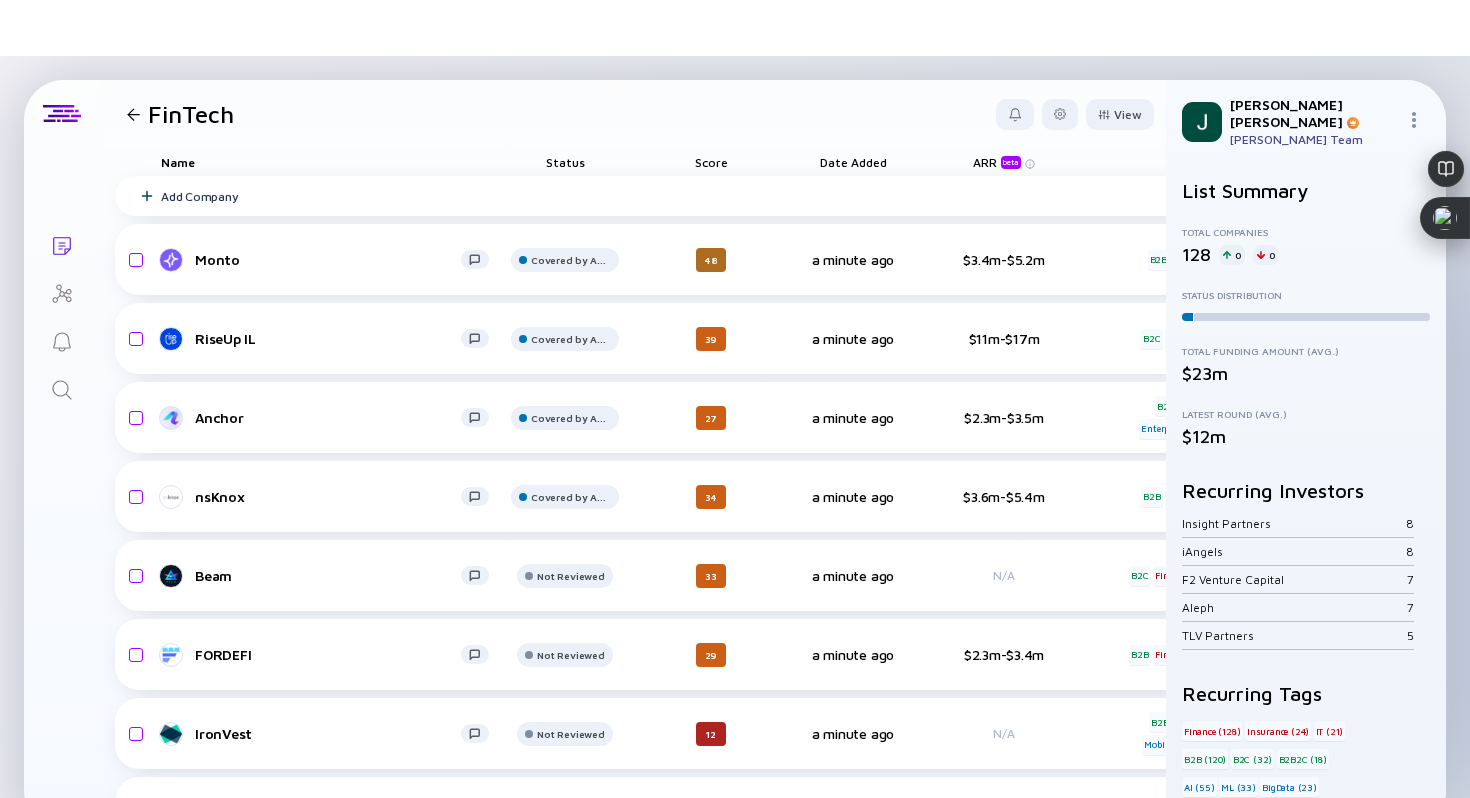 click at bounding box center (133, 114) 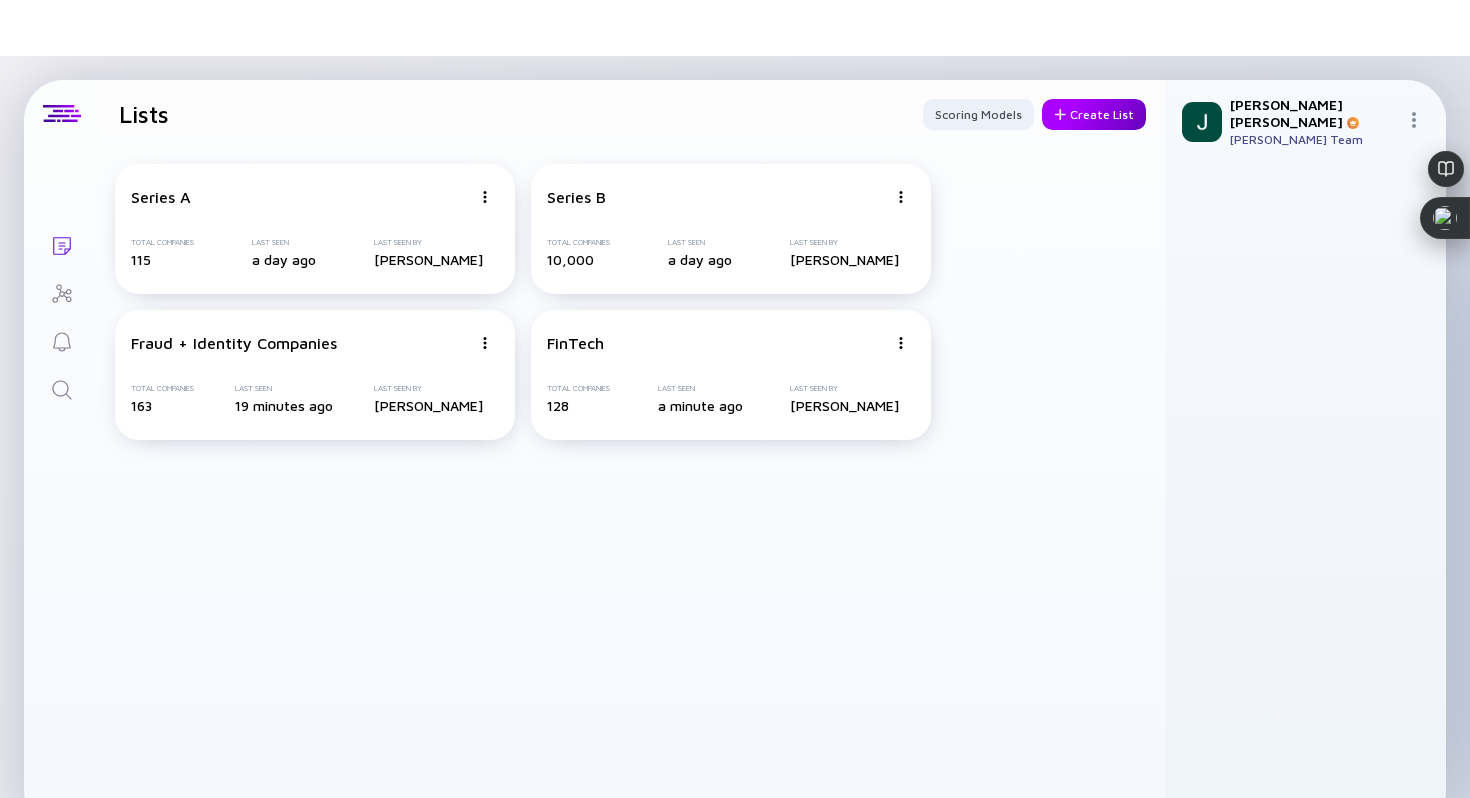 click on "Create List" at bounding box center [1094, 114] 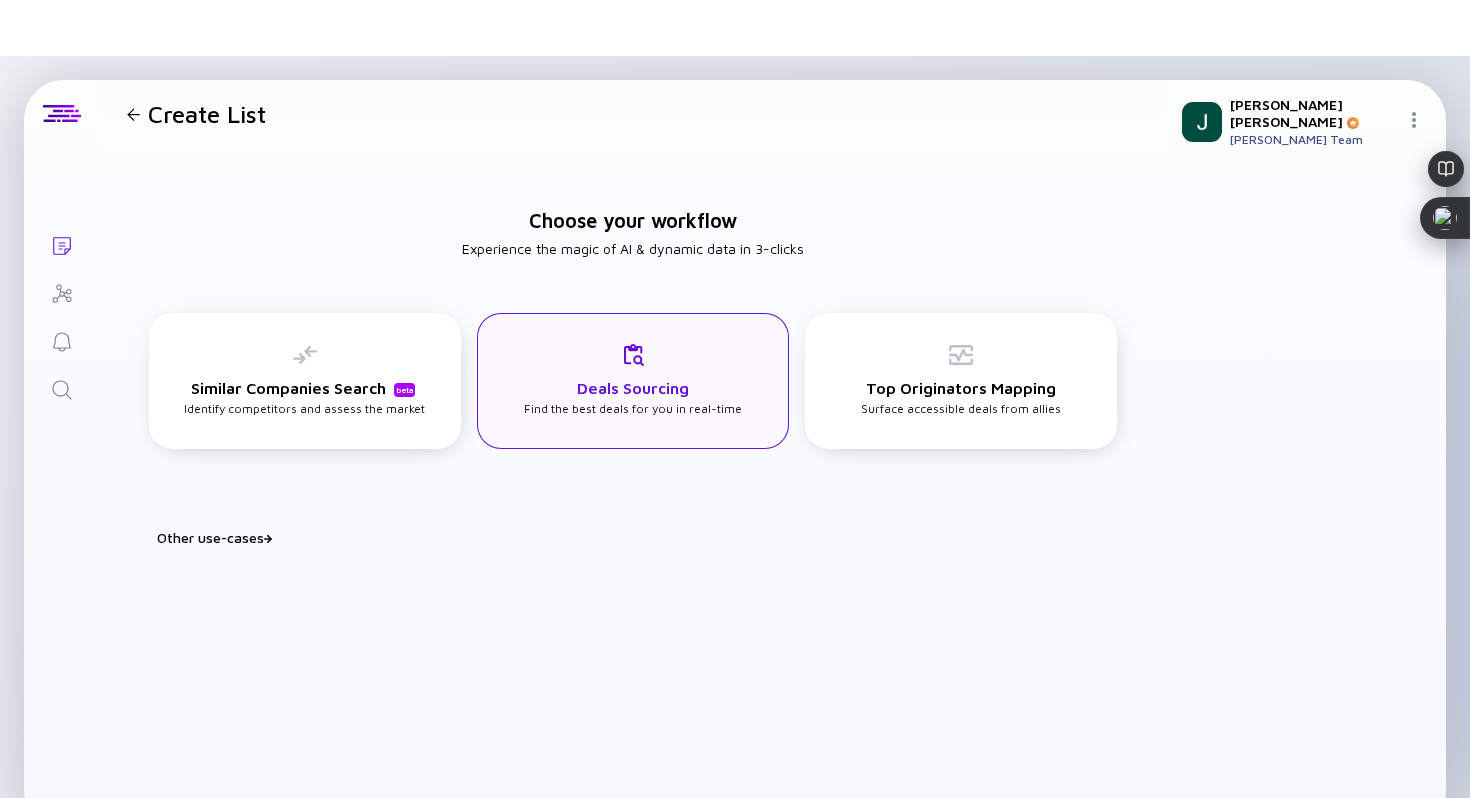 click on "Deals Sourcing Find the best deals for you in real-time" at bounding box center (633, 379) 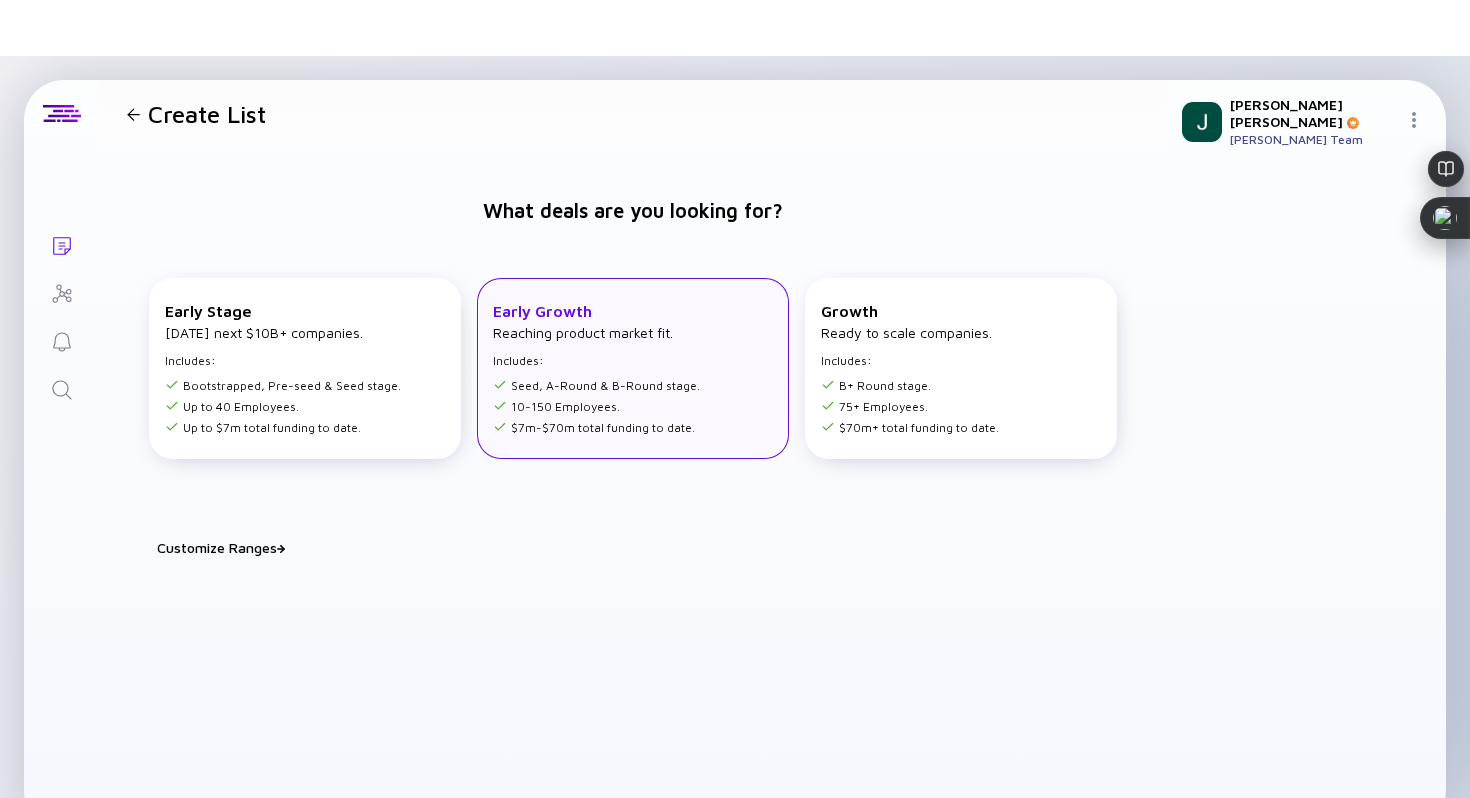 click on "Reaching product market fit." at bounding box center [583, 332] 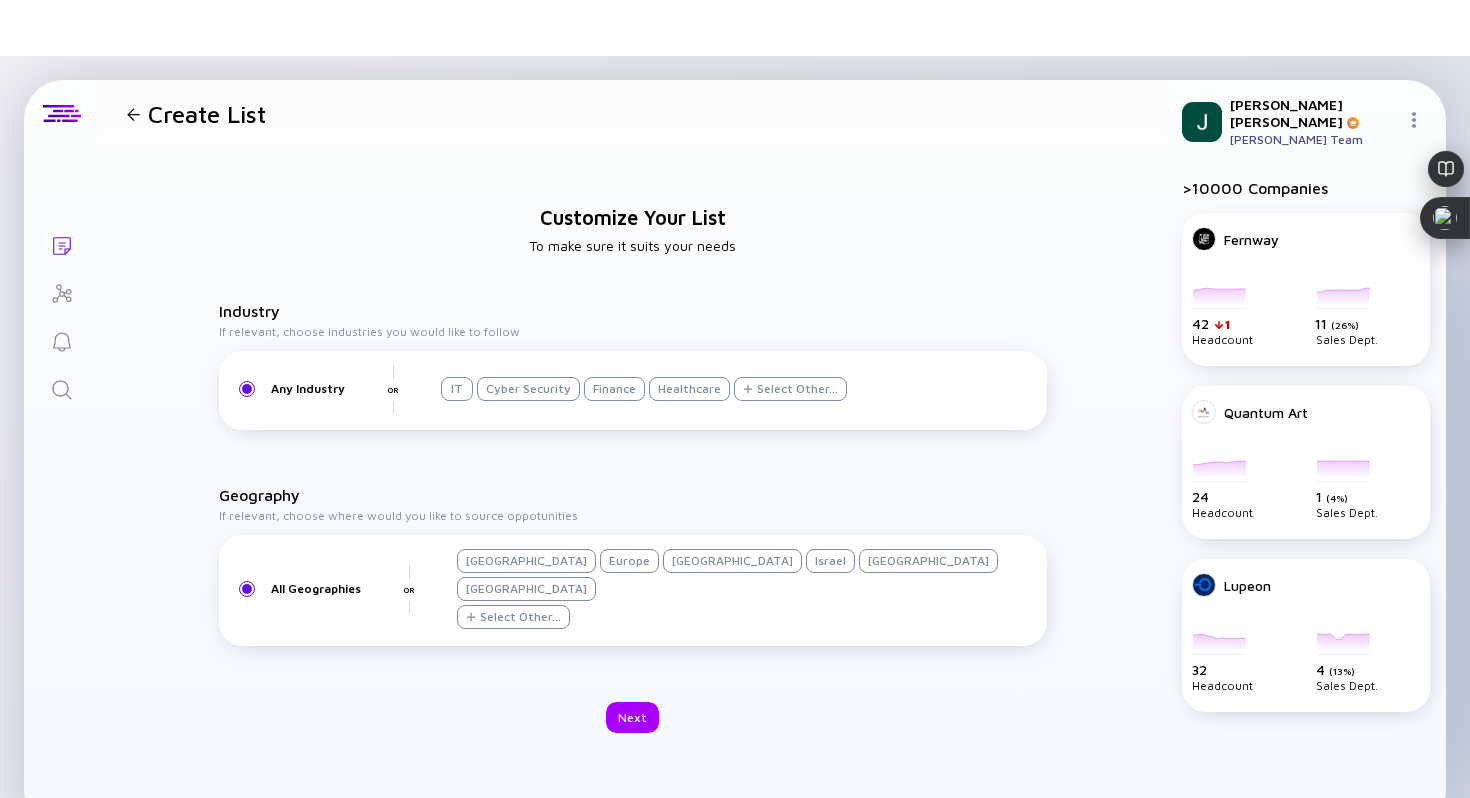 click on "Israel" at bounding box center [830, 561] 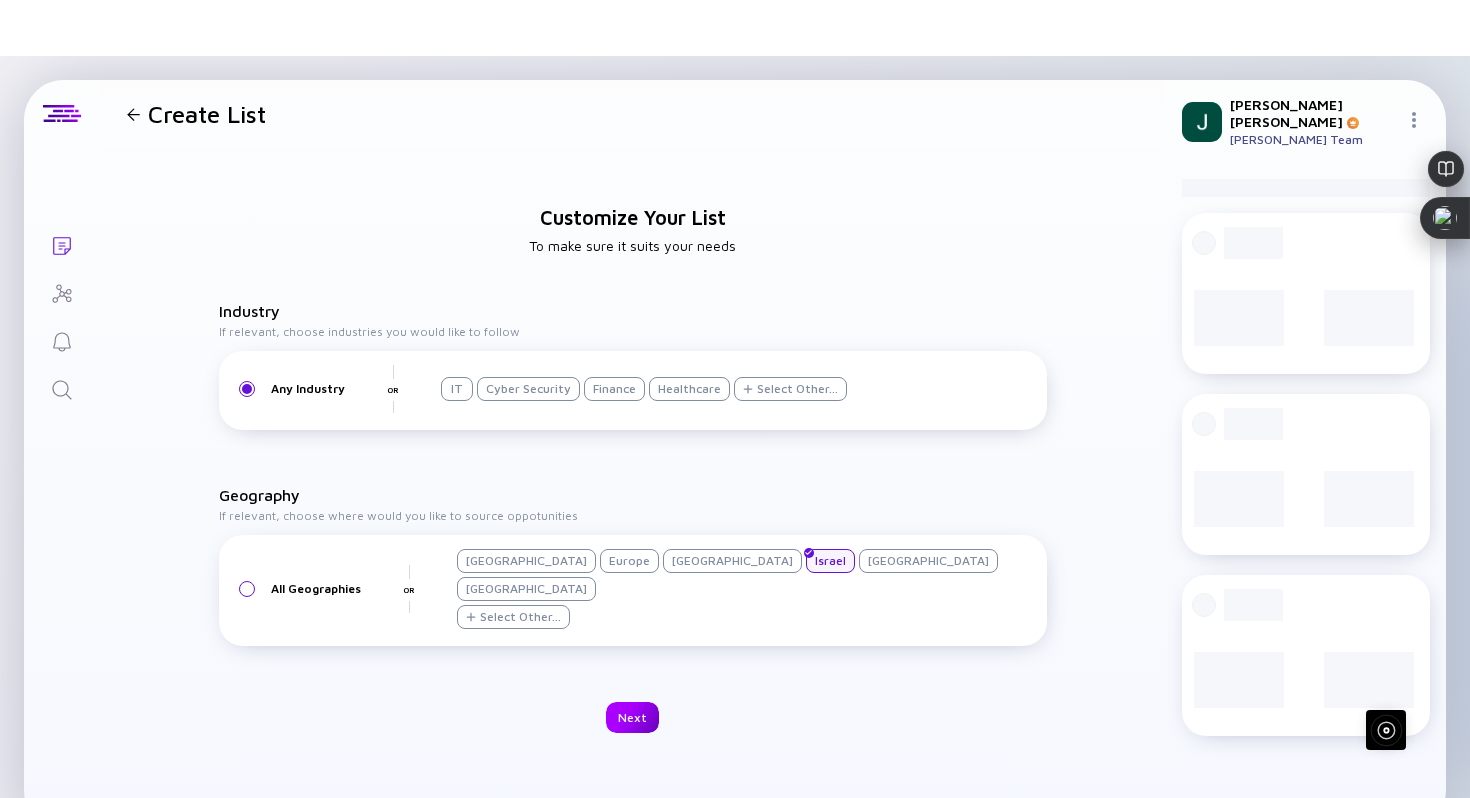 click on "Next" at bounding box center [632, 717] 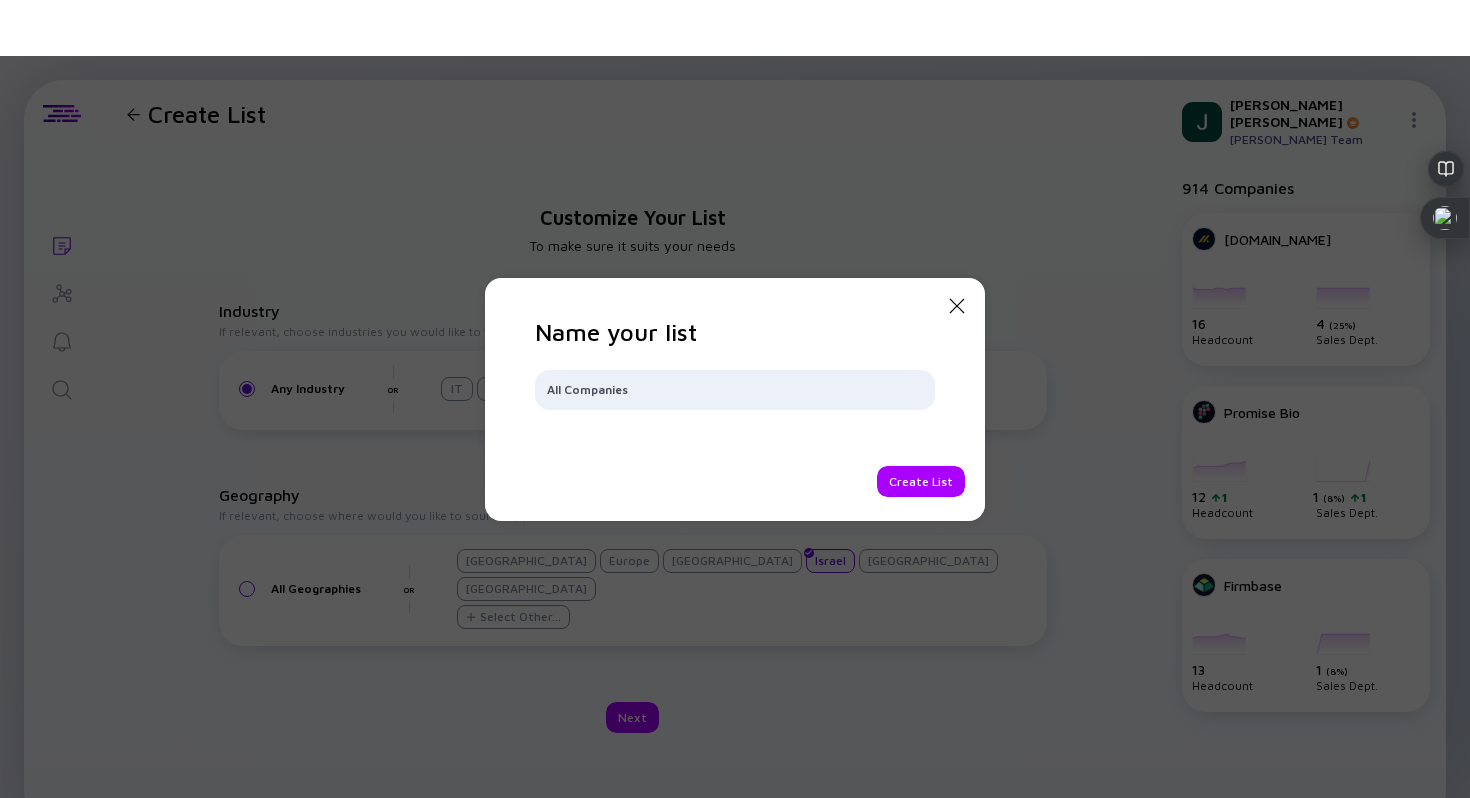 type on "All Companies" 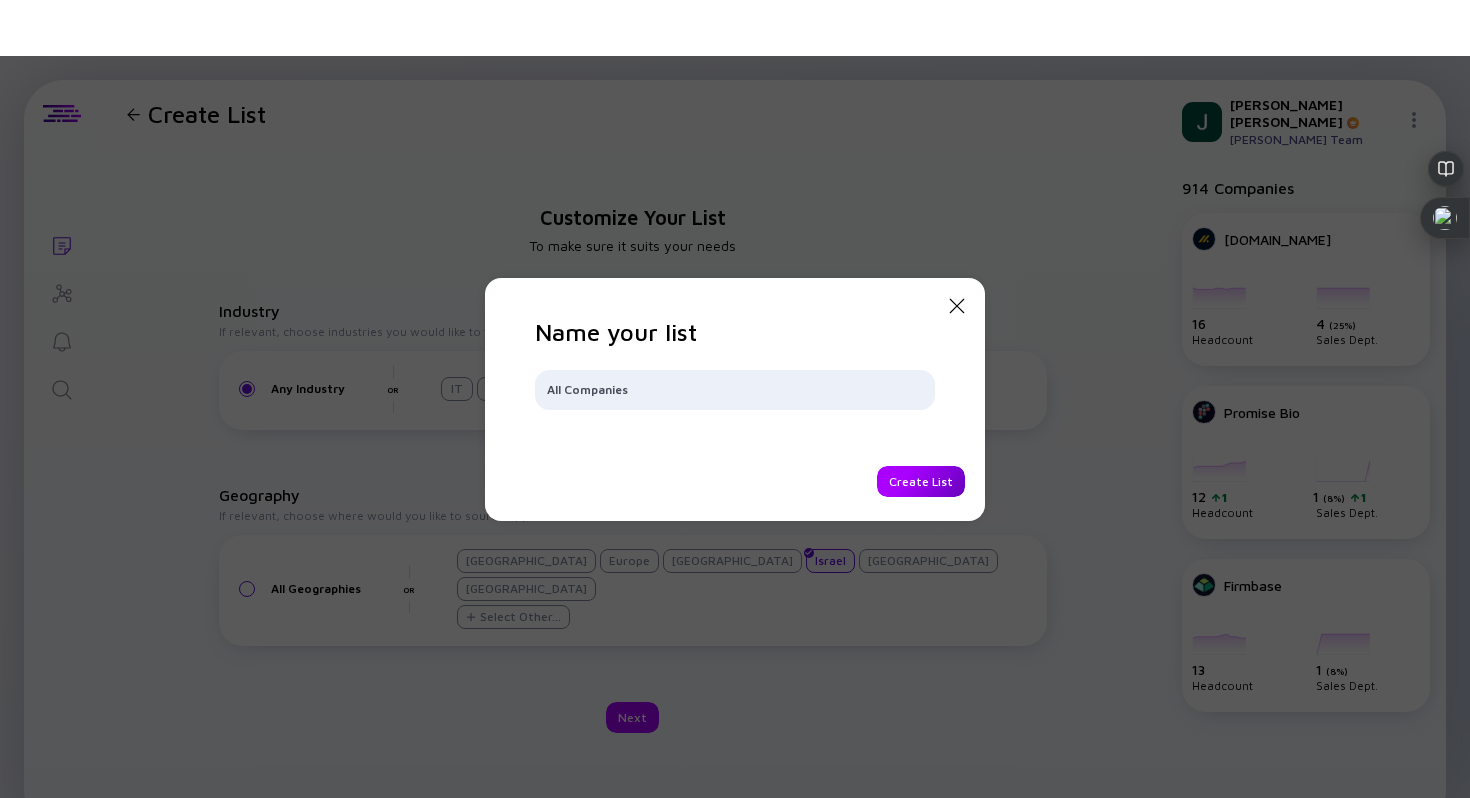 click on "Create List" at bounding box center (921, 481) 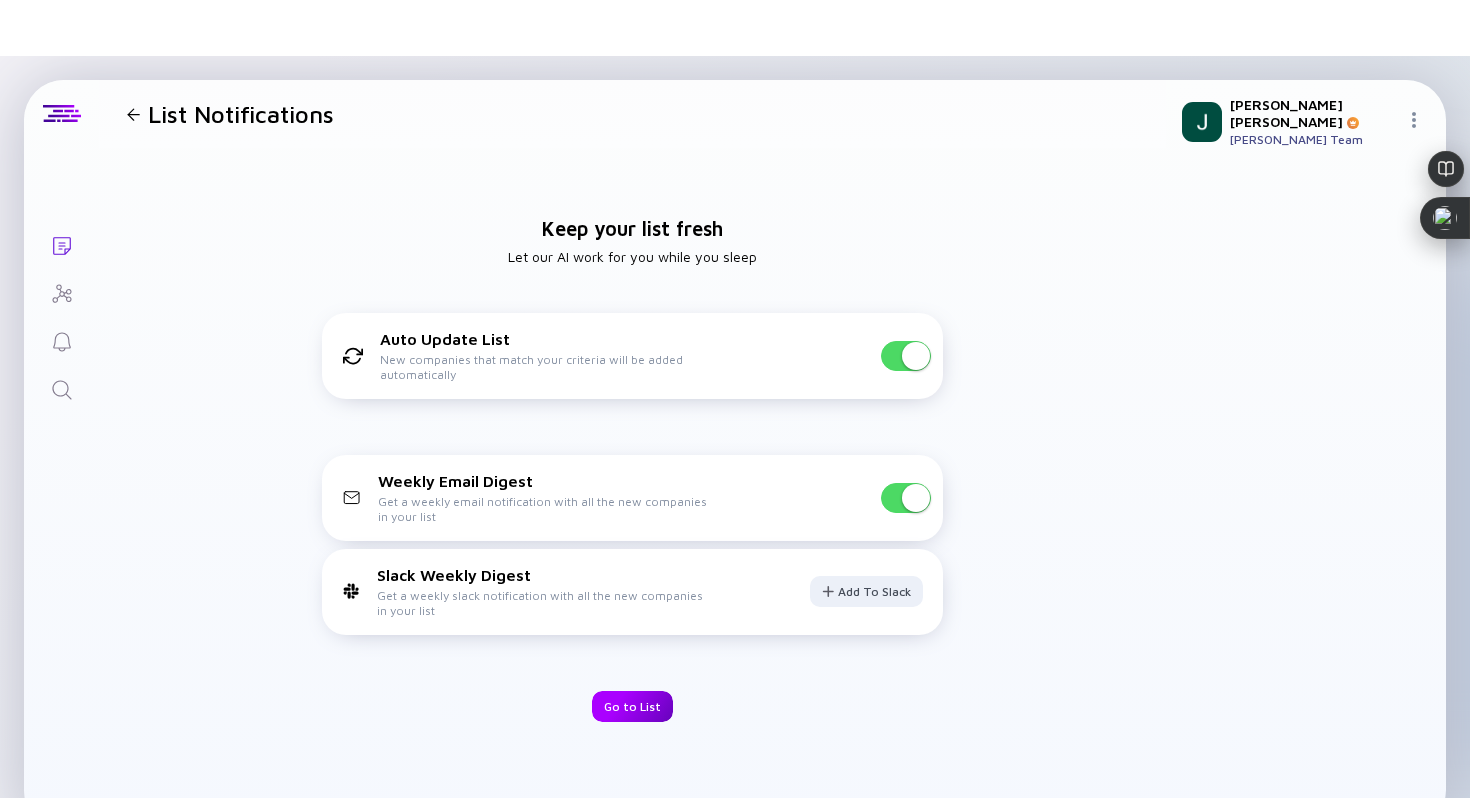 click on "Go to List" at bounding box center [632, 706] 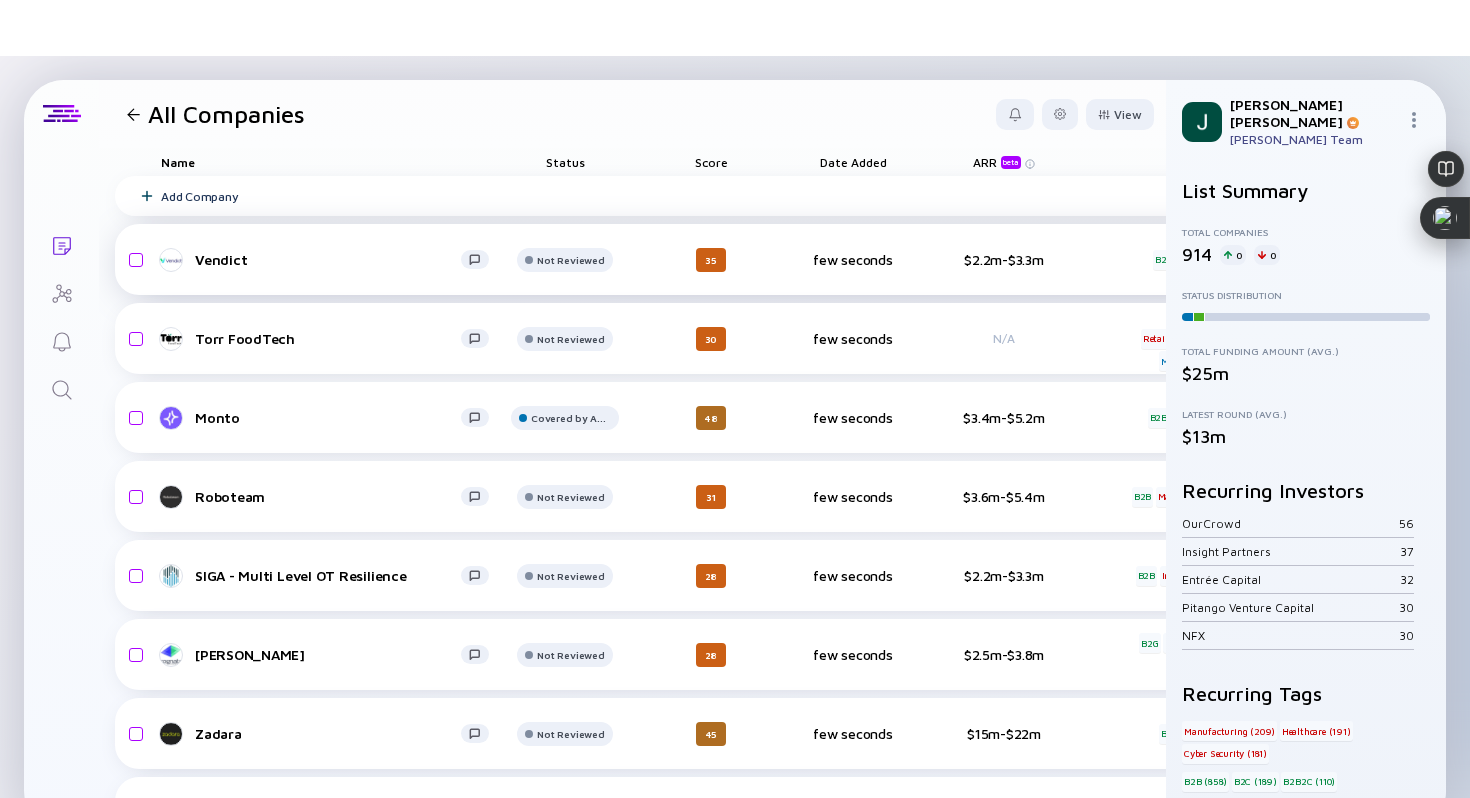 click on "Vendict" at bounding box center (328, 259) 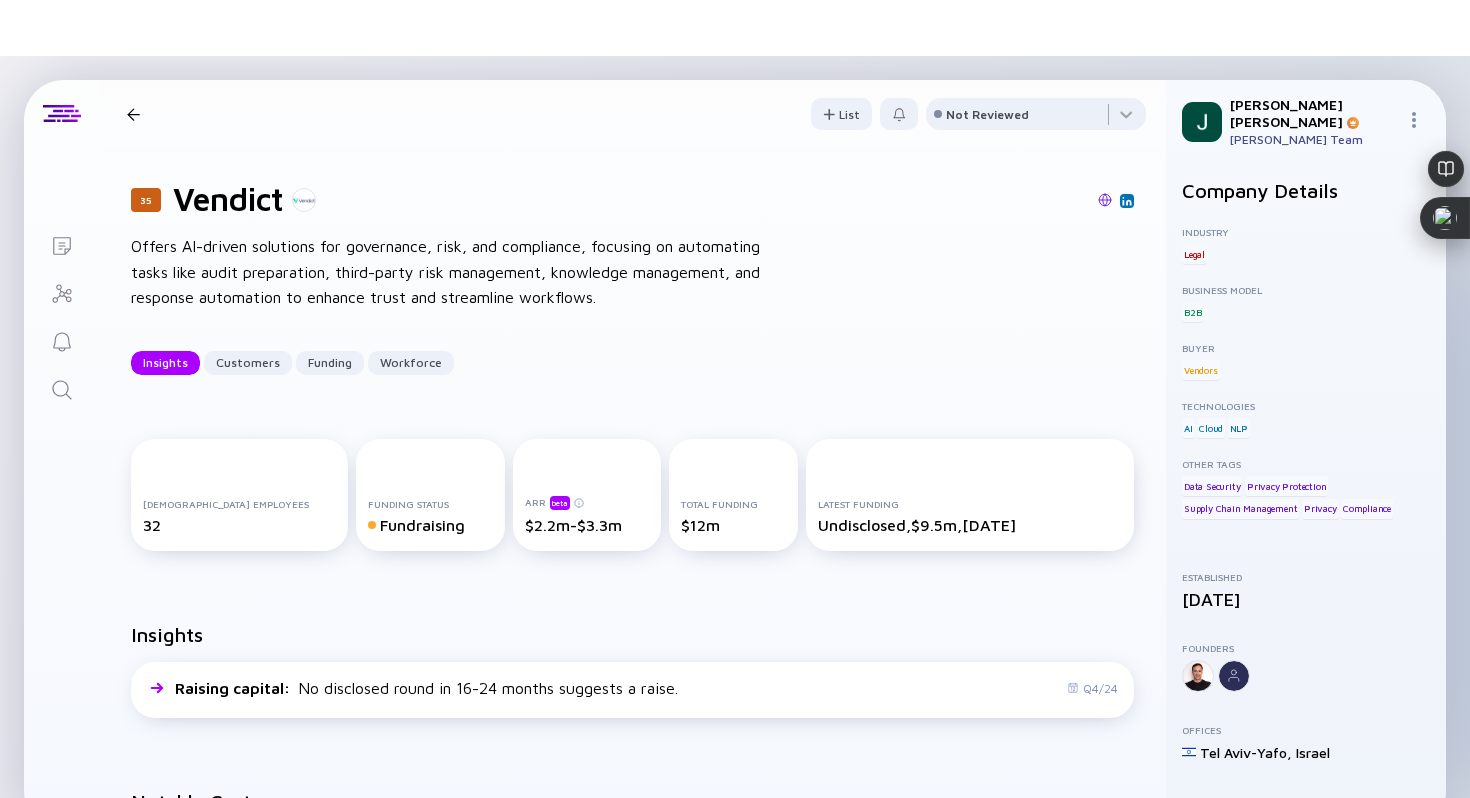 click at bounding box center (1105, 200) 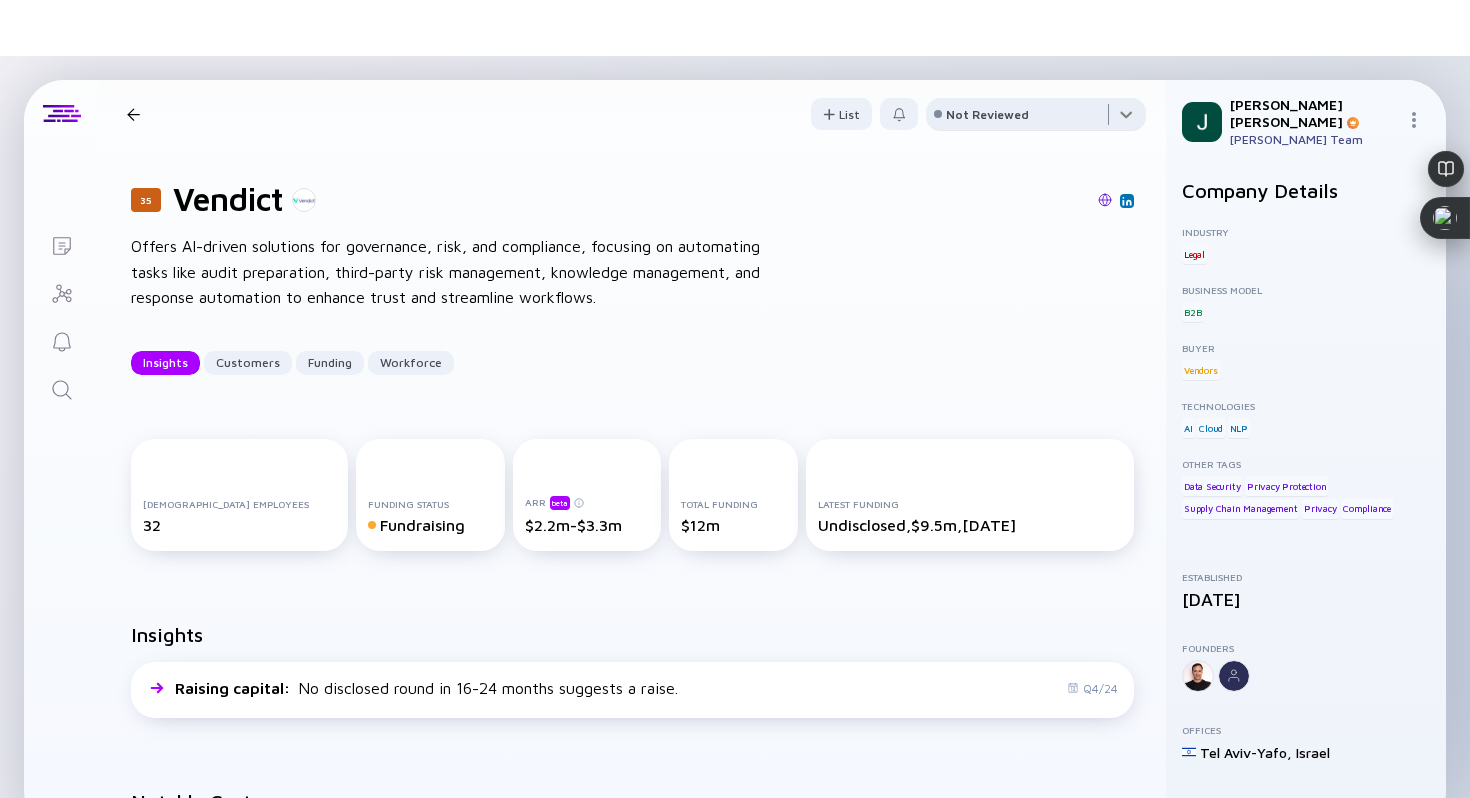 click at bounding box center (1036, 118) 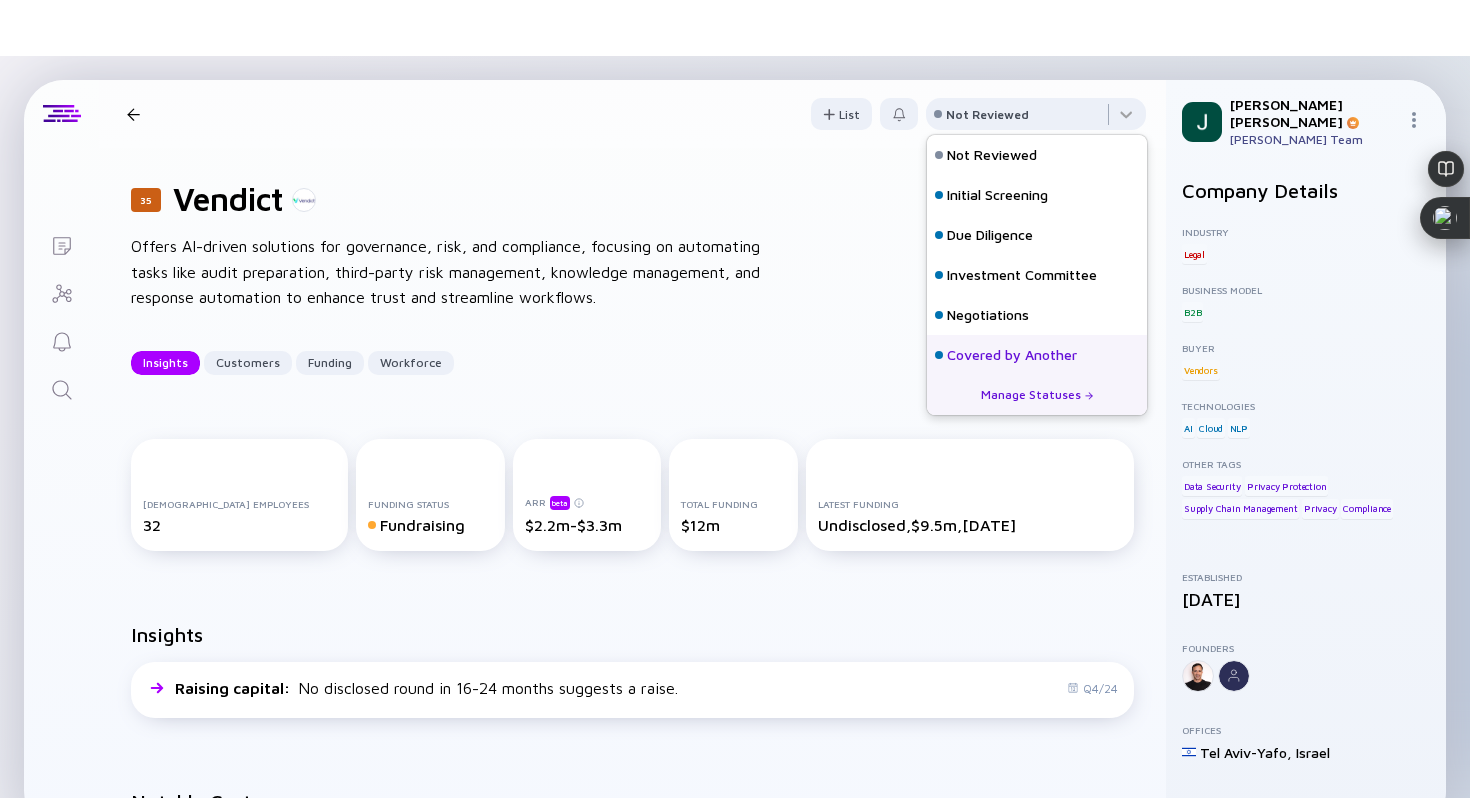 click on "Covered by Another" at bounding box center (1012, 355) 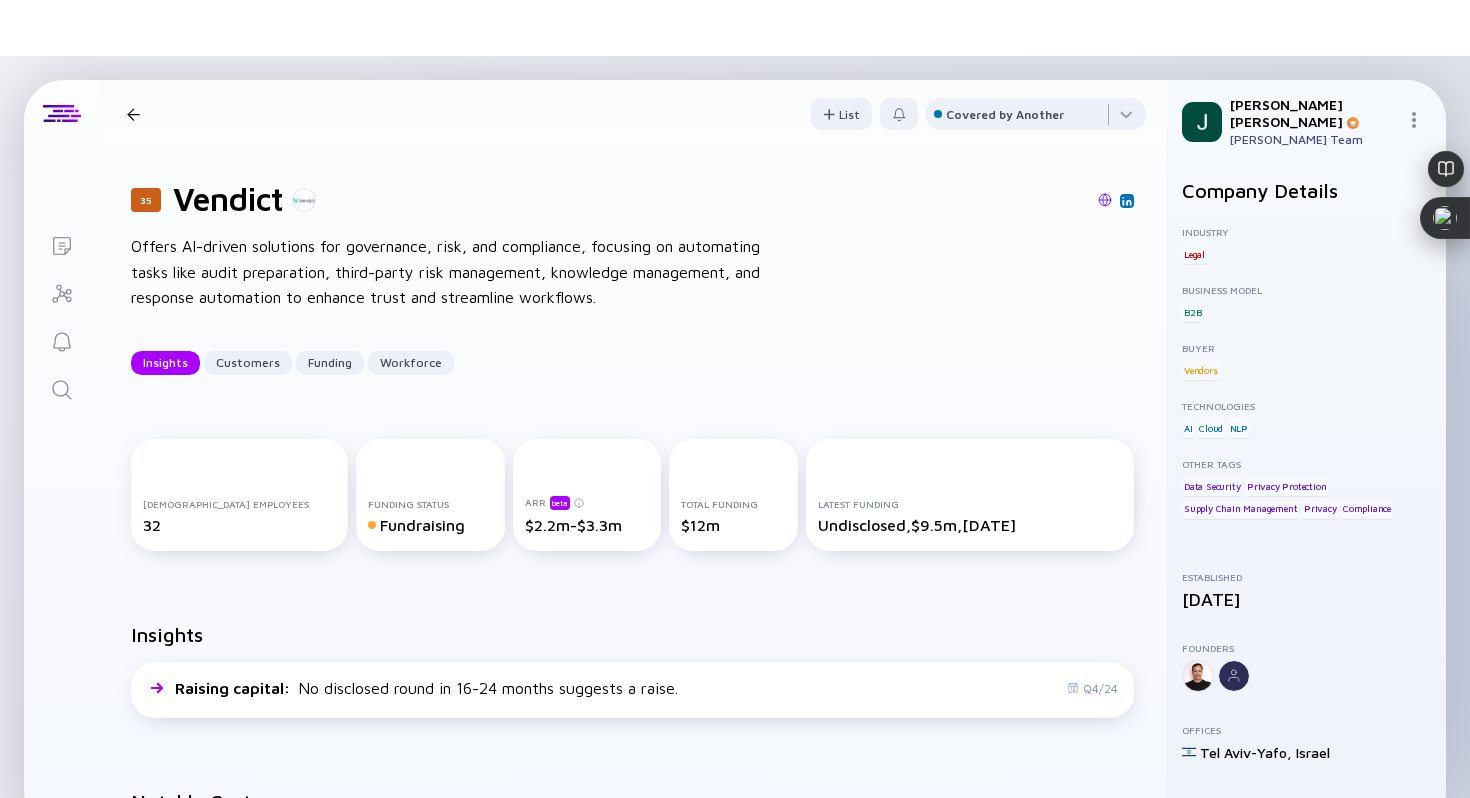 click at bounding box center (133, 114) 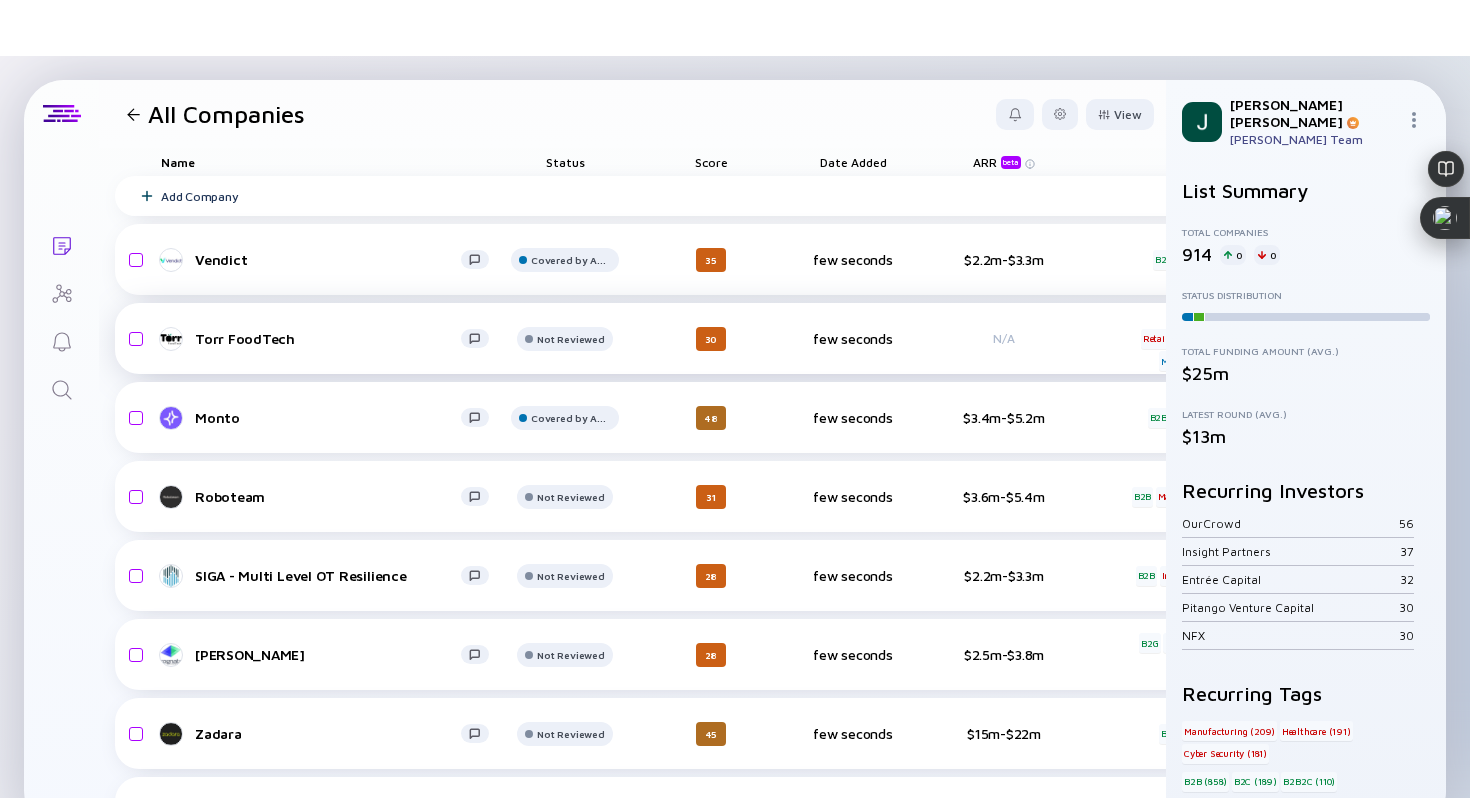 click on "Torr FoodTech" at bounding box center [328, 338] 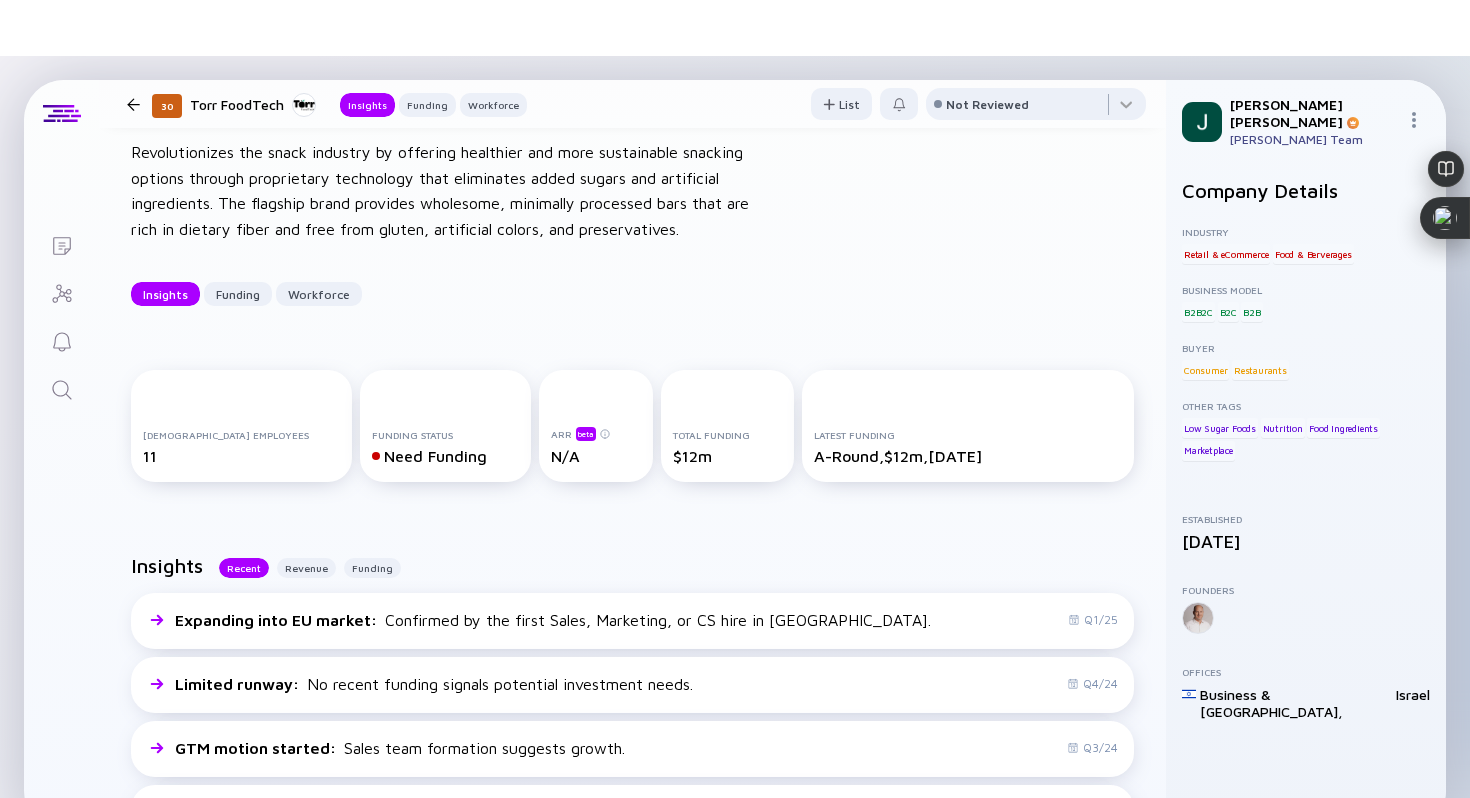 scroll, scrollTop: 0, scrollLeft: 0, axis: both 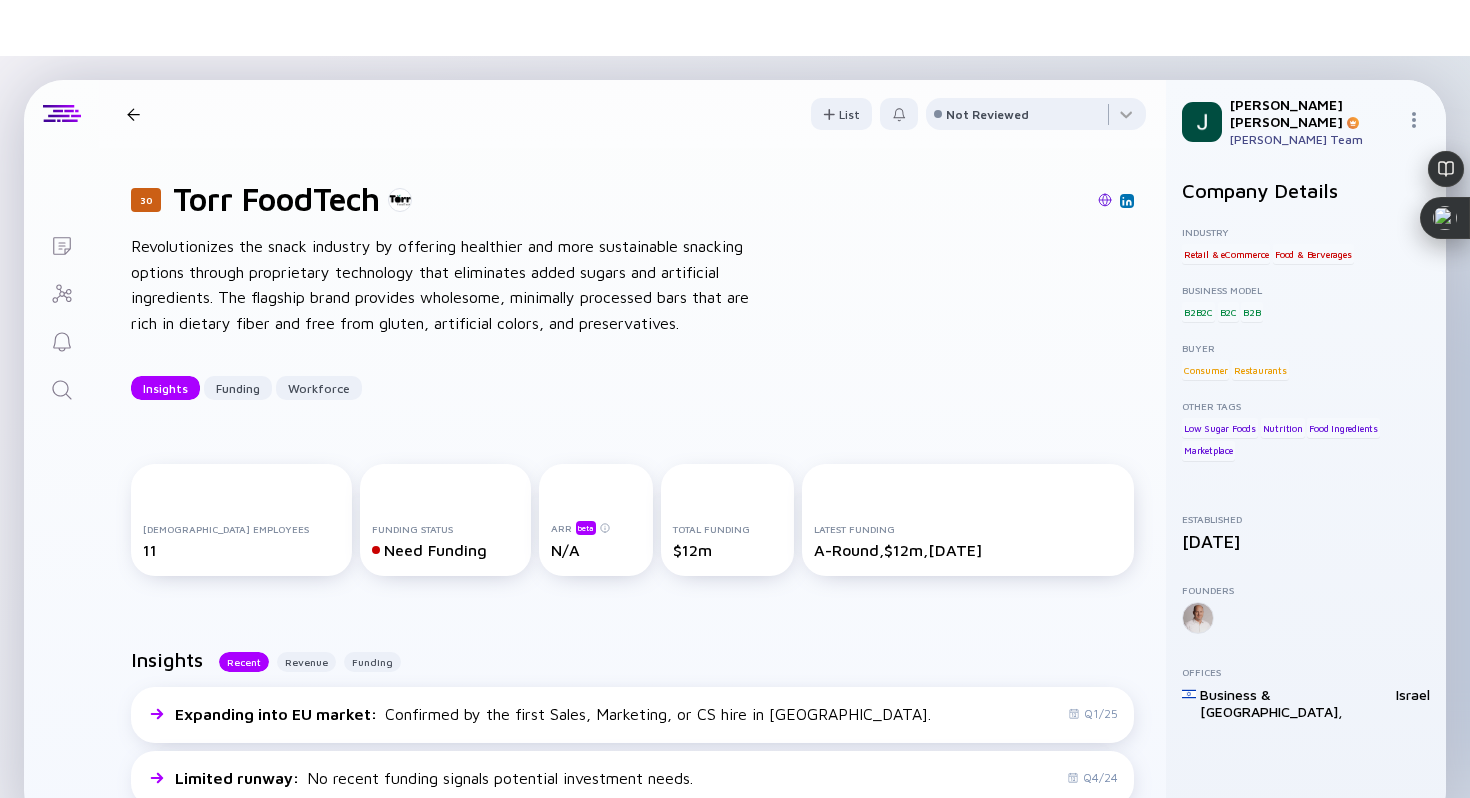 click at bounding box center (1105, 200) 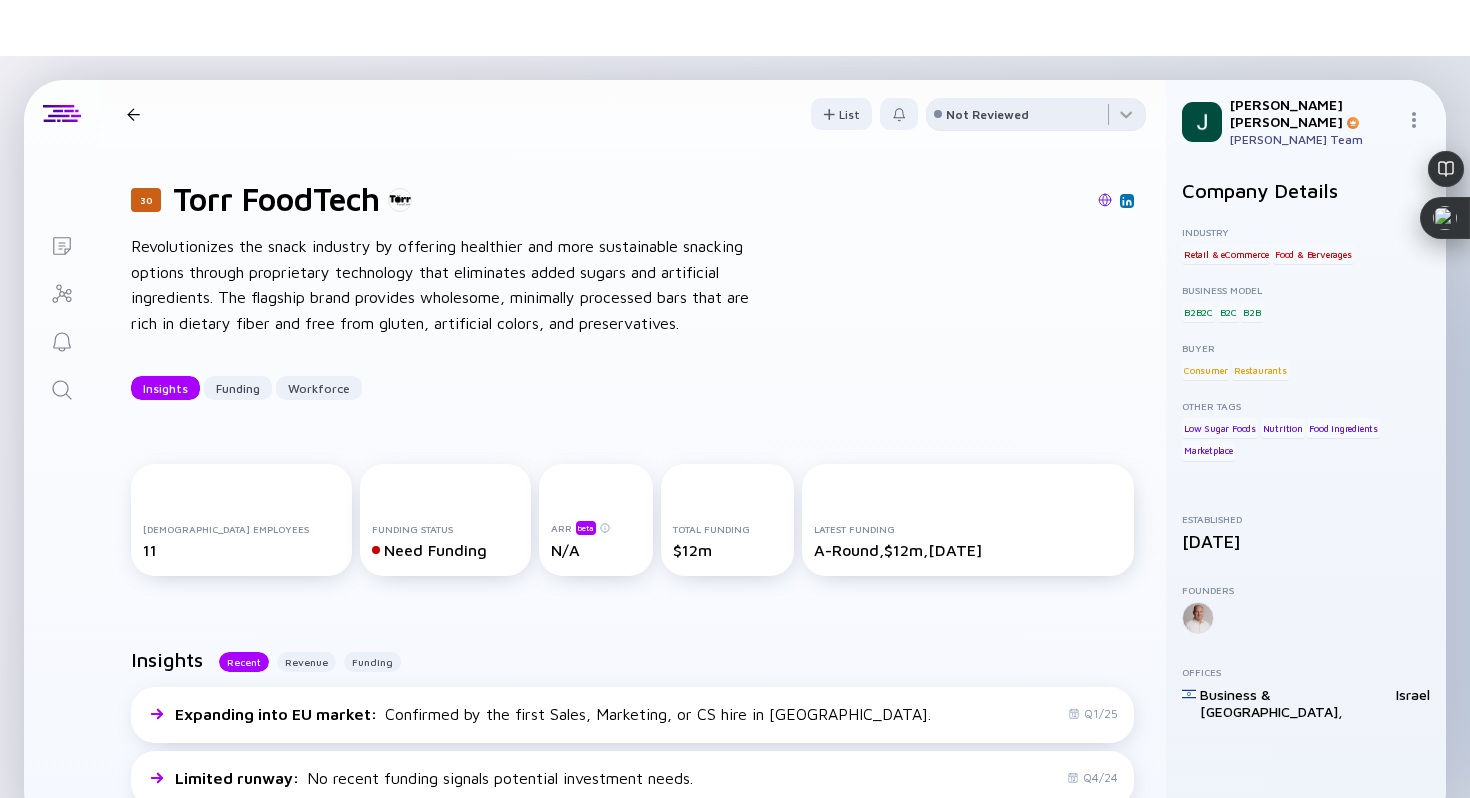 click on "Not Reviewed" at bounding box center [987, 114] 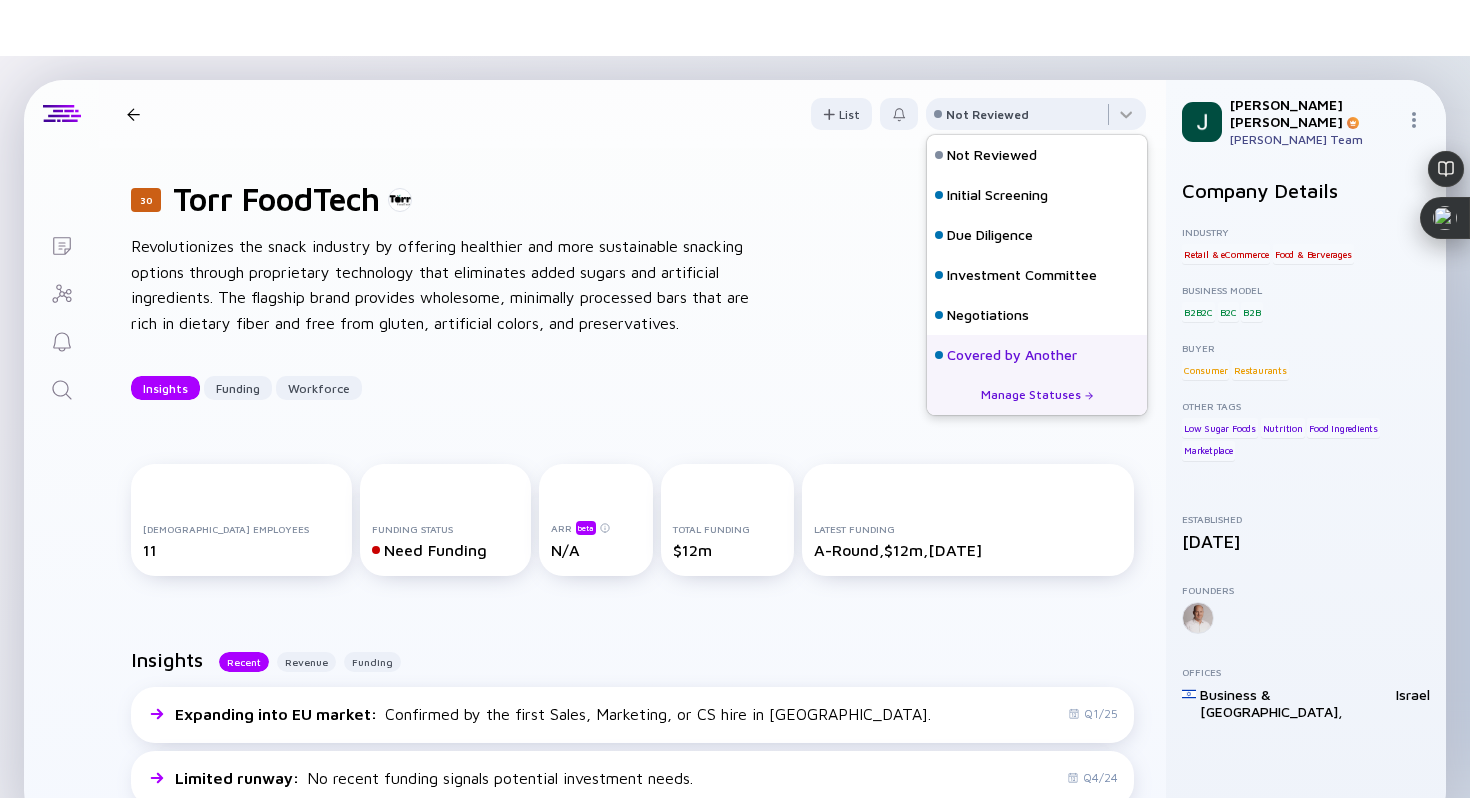 scroll, scrollTop: 128, scrollLeft: 0, axis: vertical 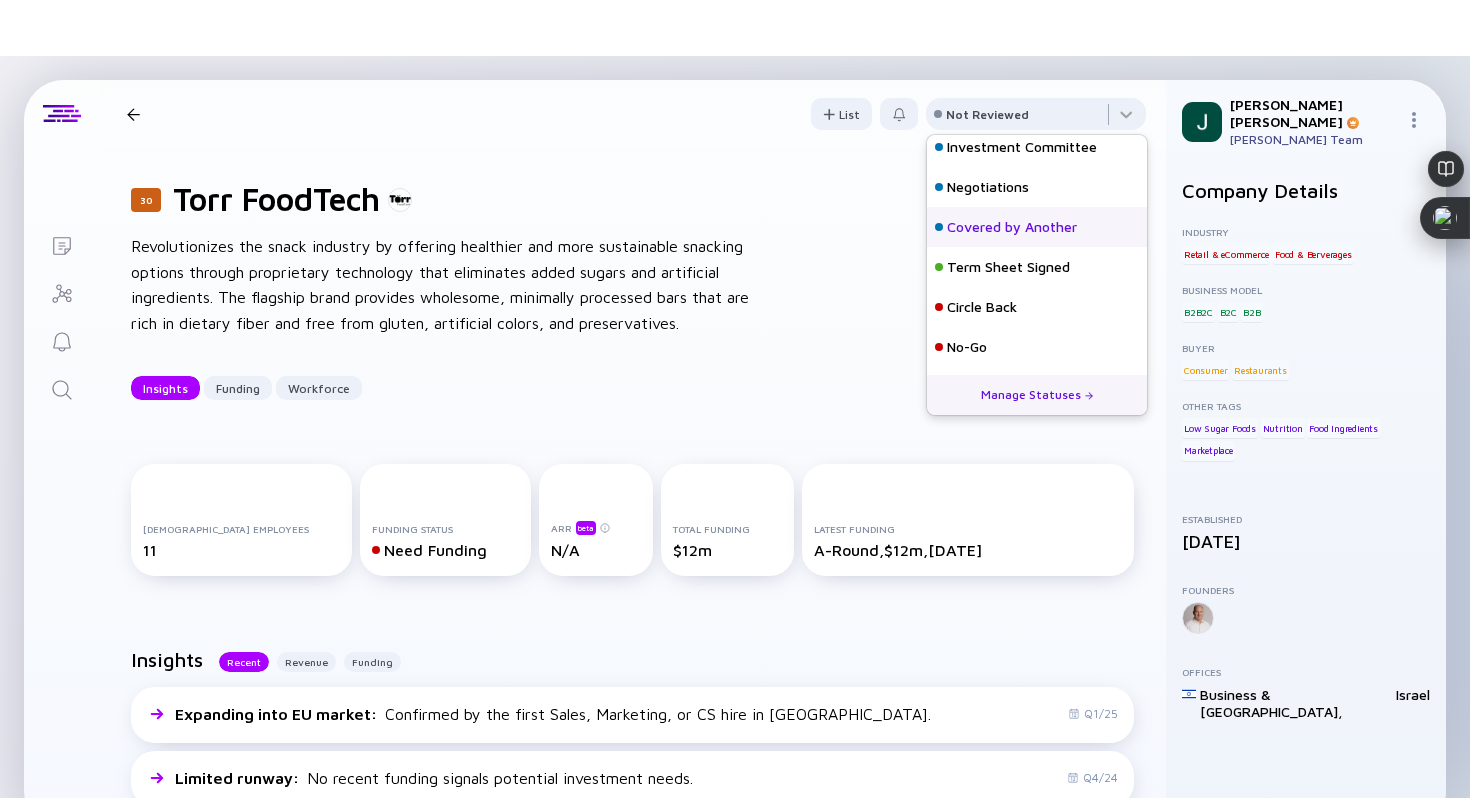 click on "No-Go" at bounding box center (1037, 347) 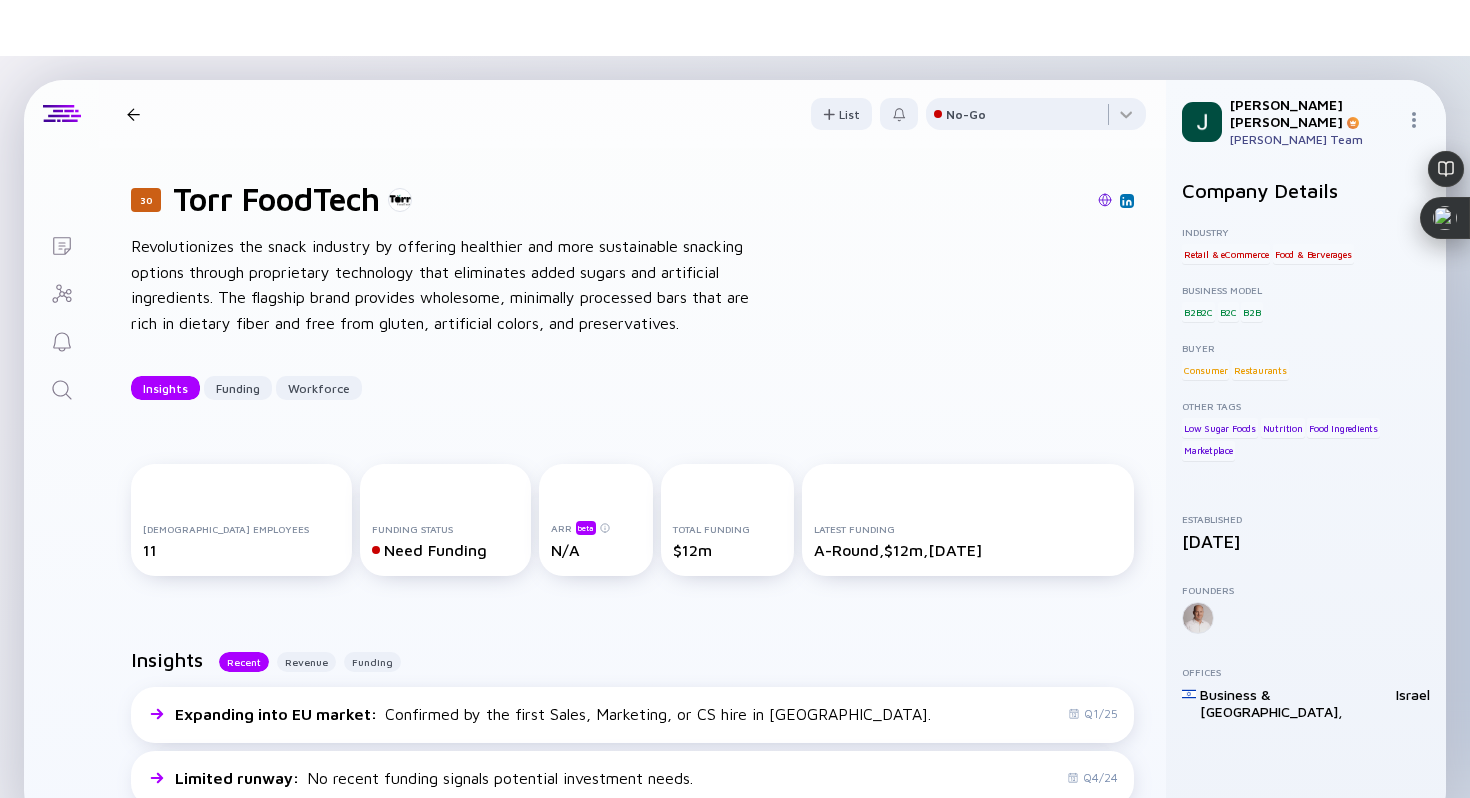 click on "30 Torr FoodTech Insights Funding Workforce" at bounding box center [323, 114] 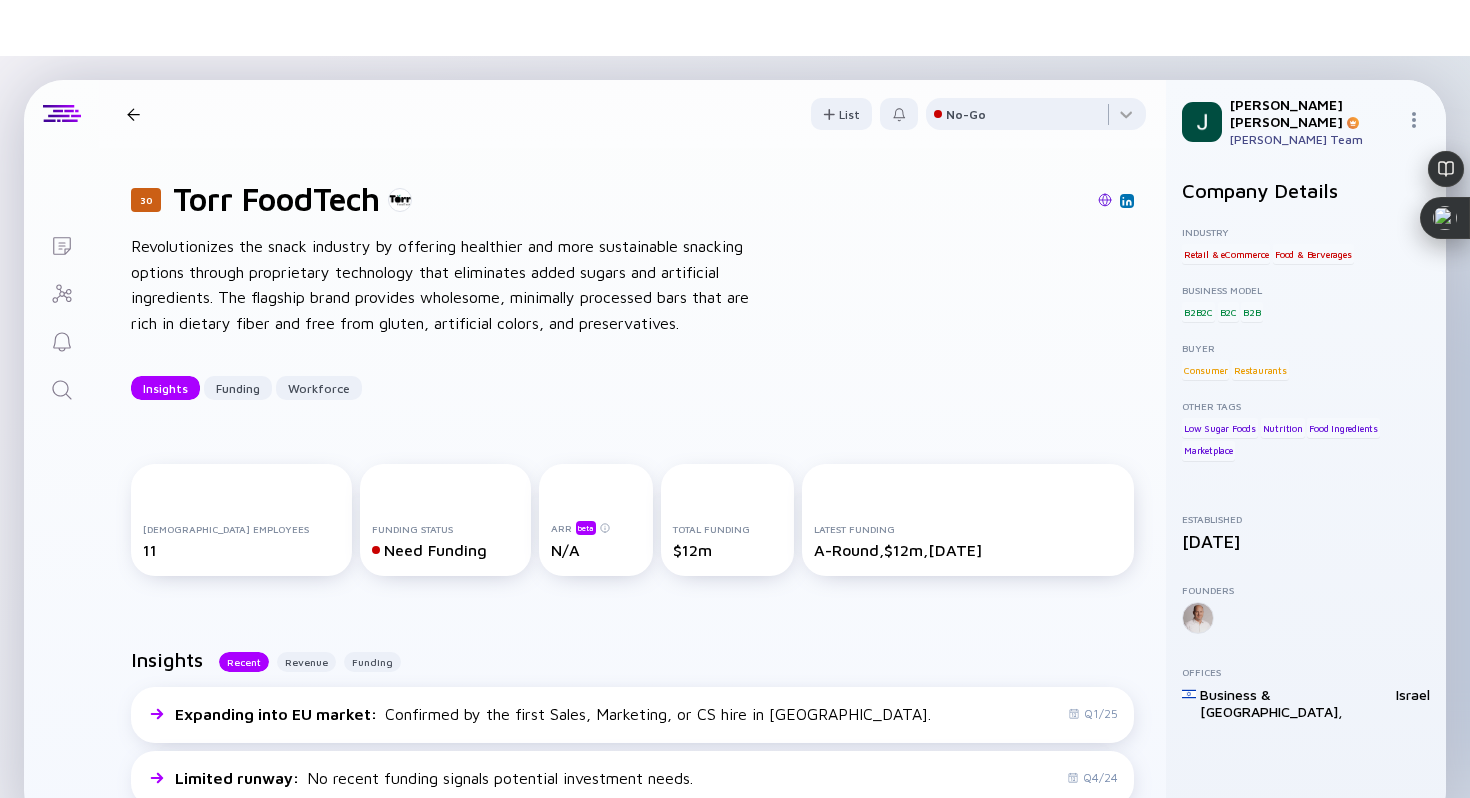 click at bounding box center (133, 114) 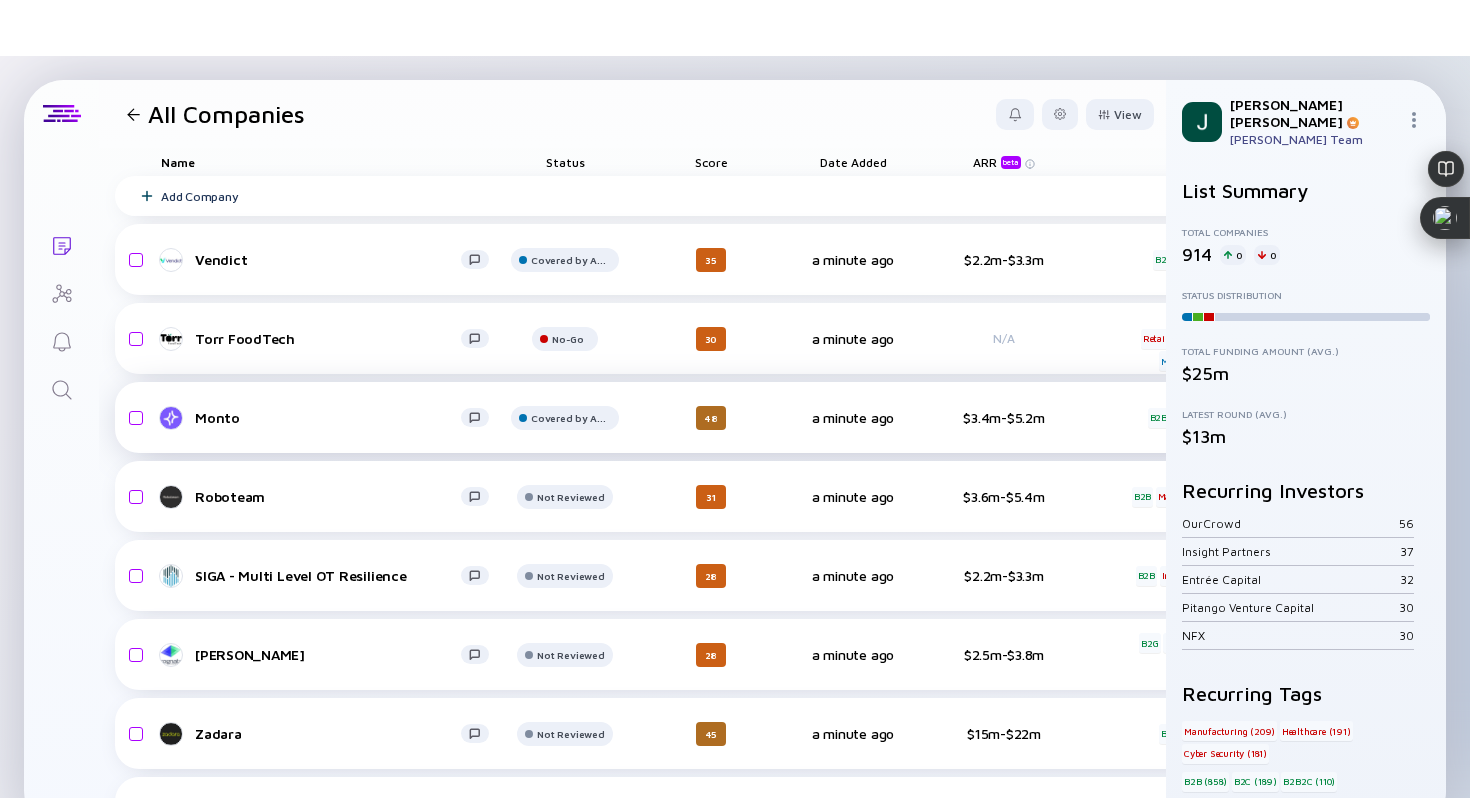 click on "Monto Covered by Another 48 a minute ago $3.4m-$5.2m
B2B Finance AI headcount-monto-4j5nm 56 Headcount salesColumn-monto-4j5nm 5 ( 9% ) Sales marketingColumn-monto-4j5nm 2 ( 4% ) Marketing Seed $9m,
Jul 2024" at bounding box center (1036, 417) 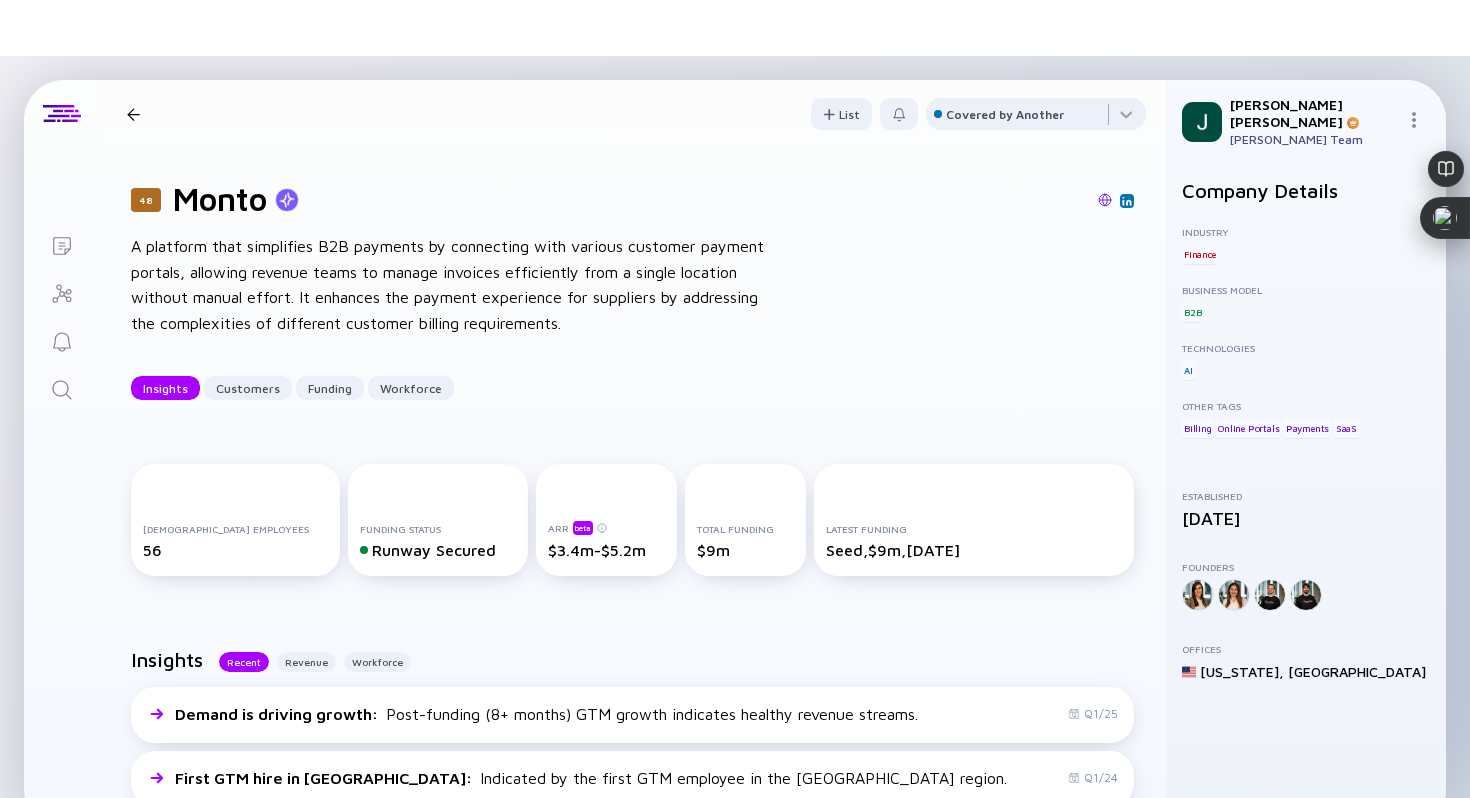 click on "48 Monto" at bounding box center [632, 199] 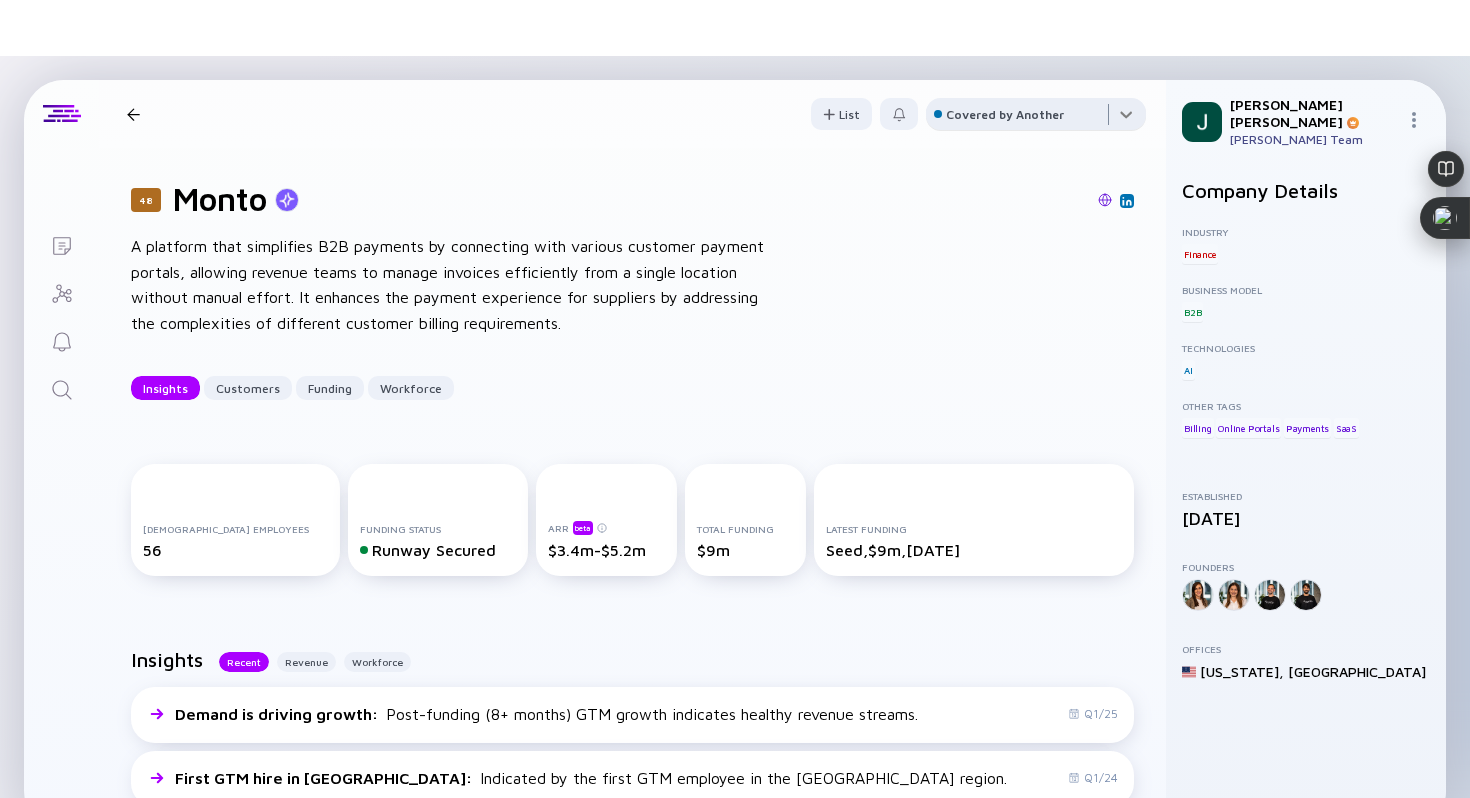 scroll, scrollTop: 0, scrollLeft: 0, axis: both 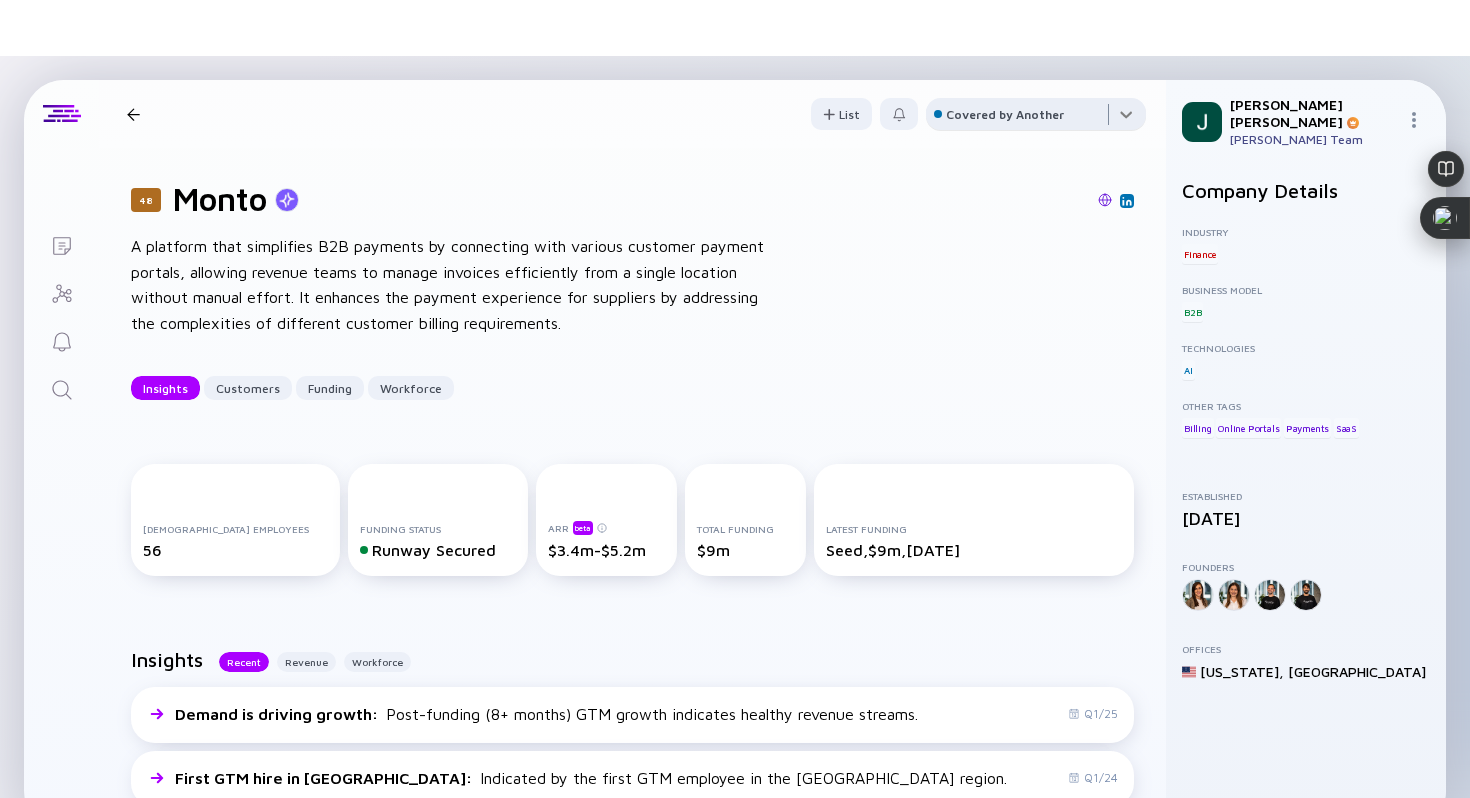 click at bounding box center [1036, 118] 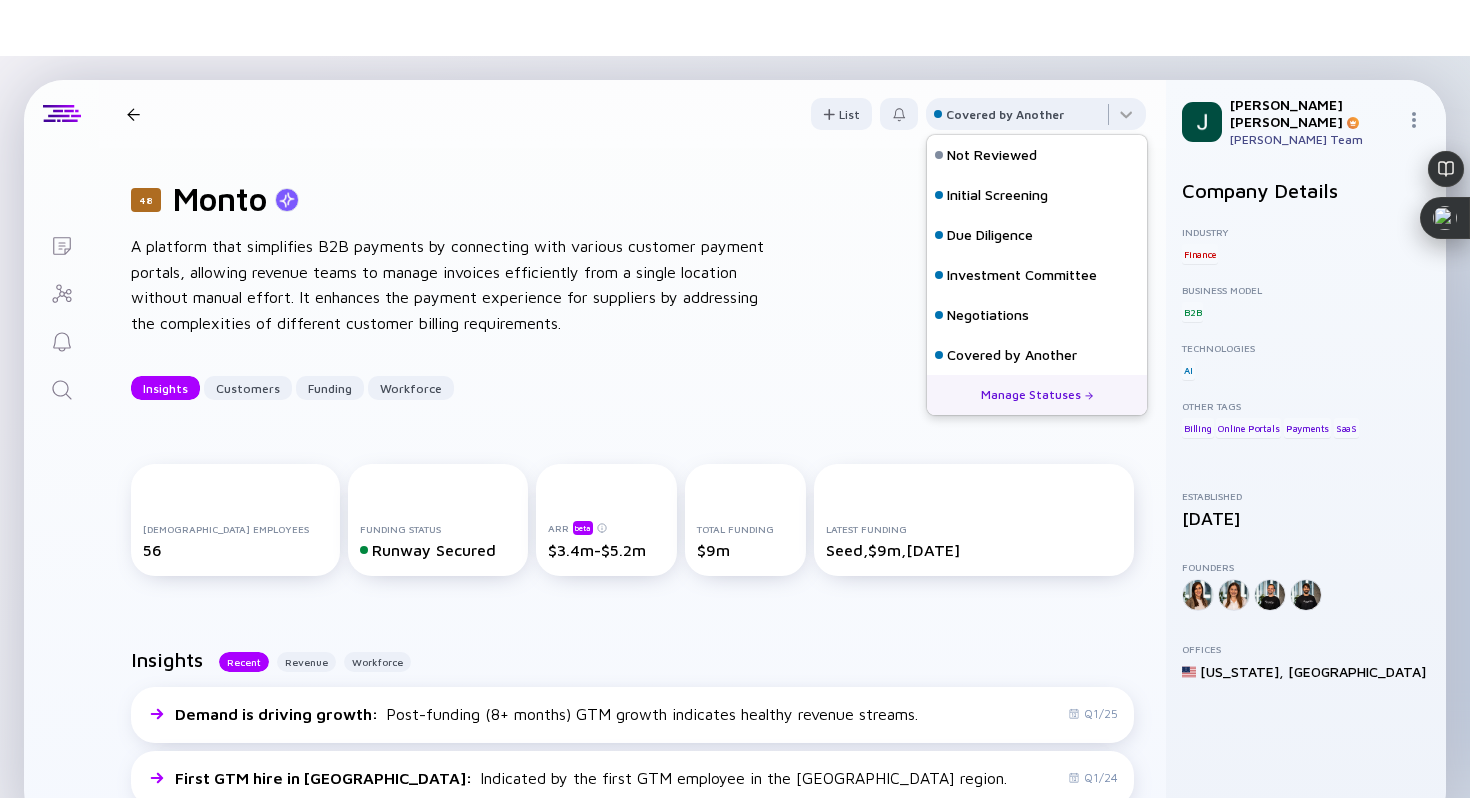click on "48 Monto Insights Customers Funding Workforce List Covered by Another" at bounding box center [632, 114] 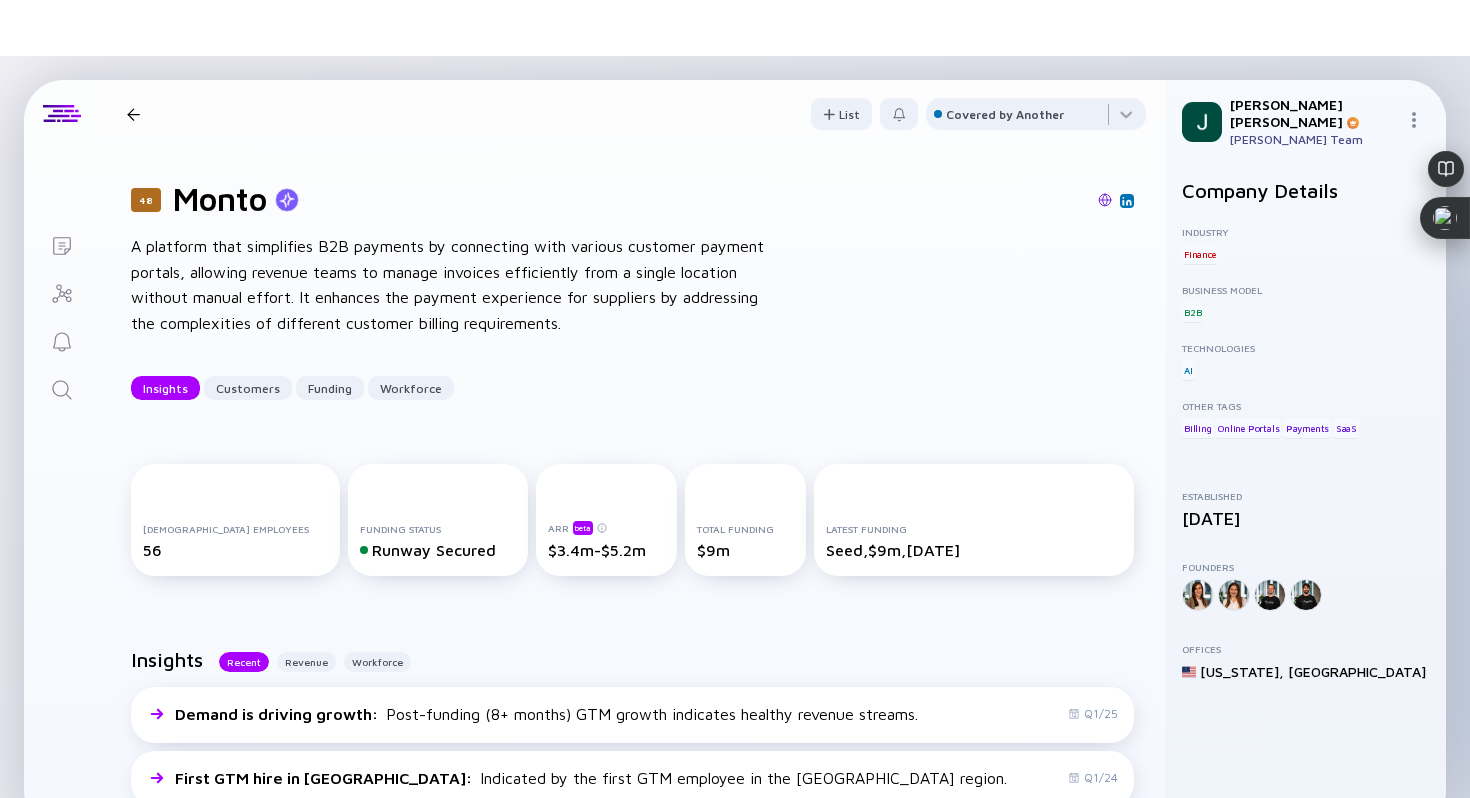 click at bounding box center (133, 114) 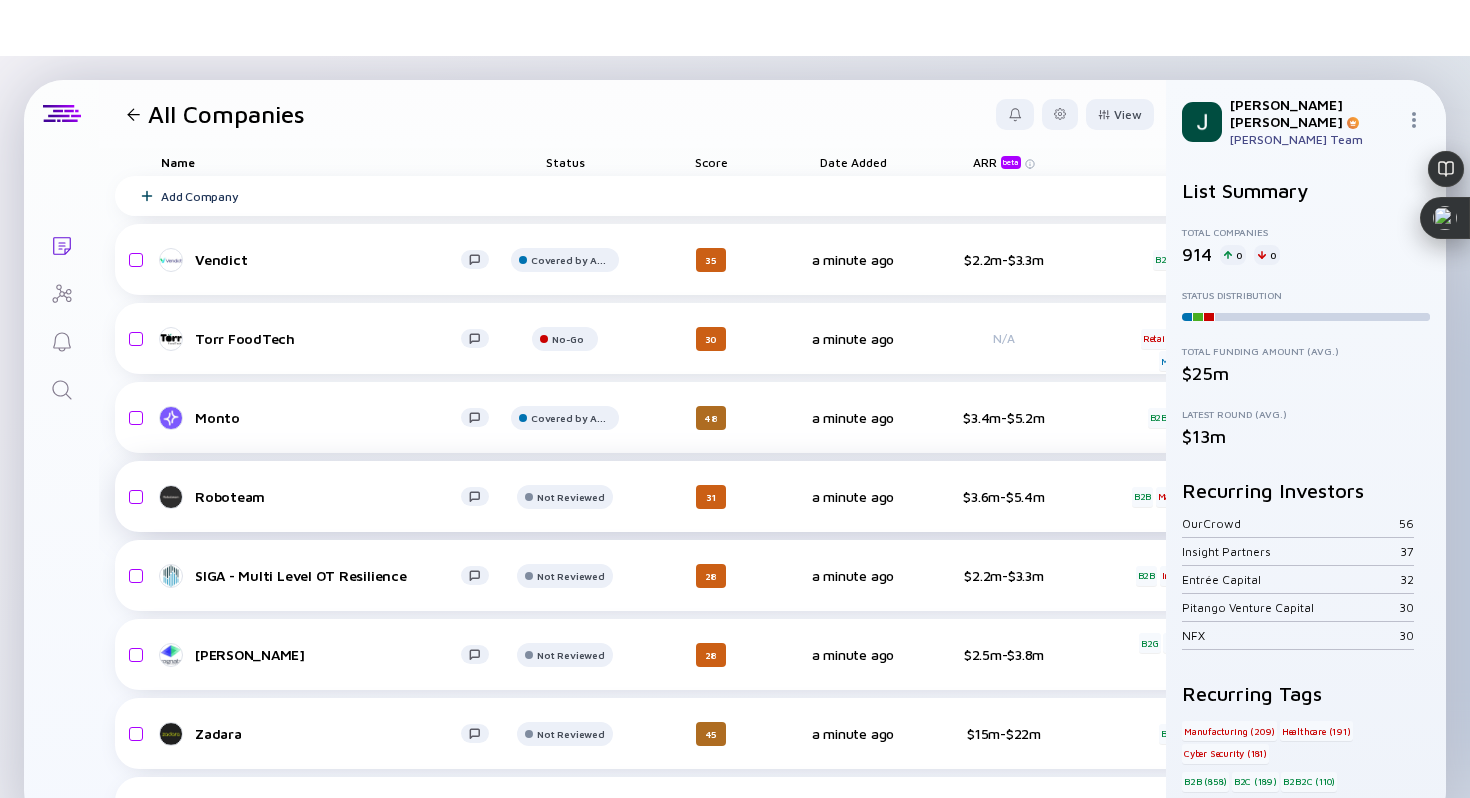click on "Roboteam" at bounding box center (328, 496) 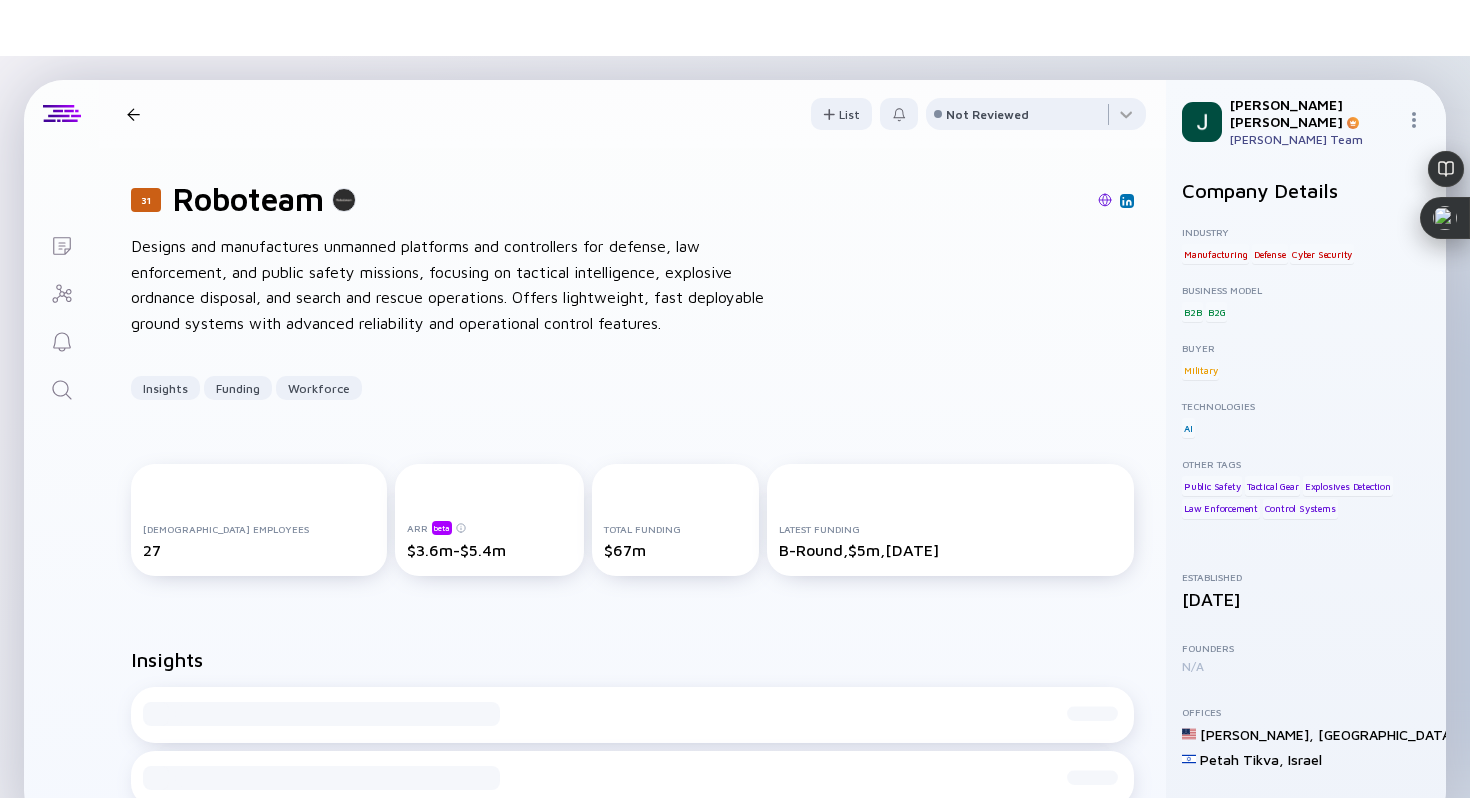click at bounding box center [1105, 200] 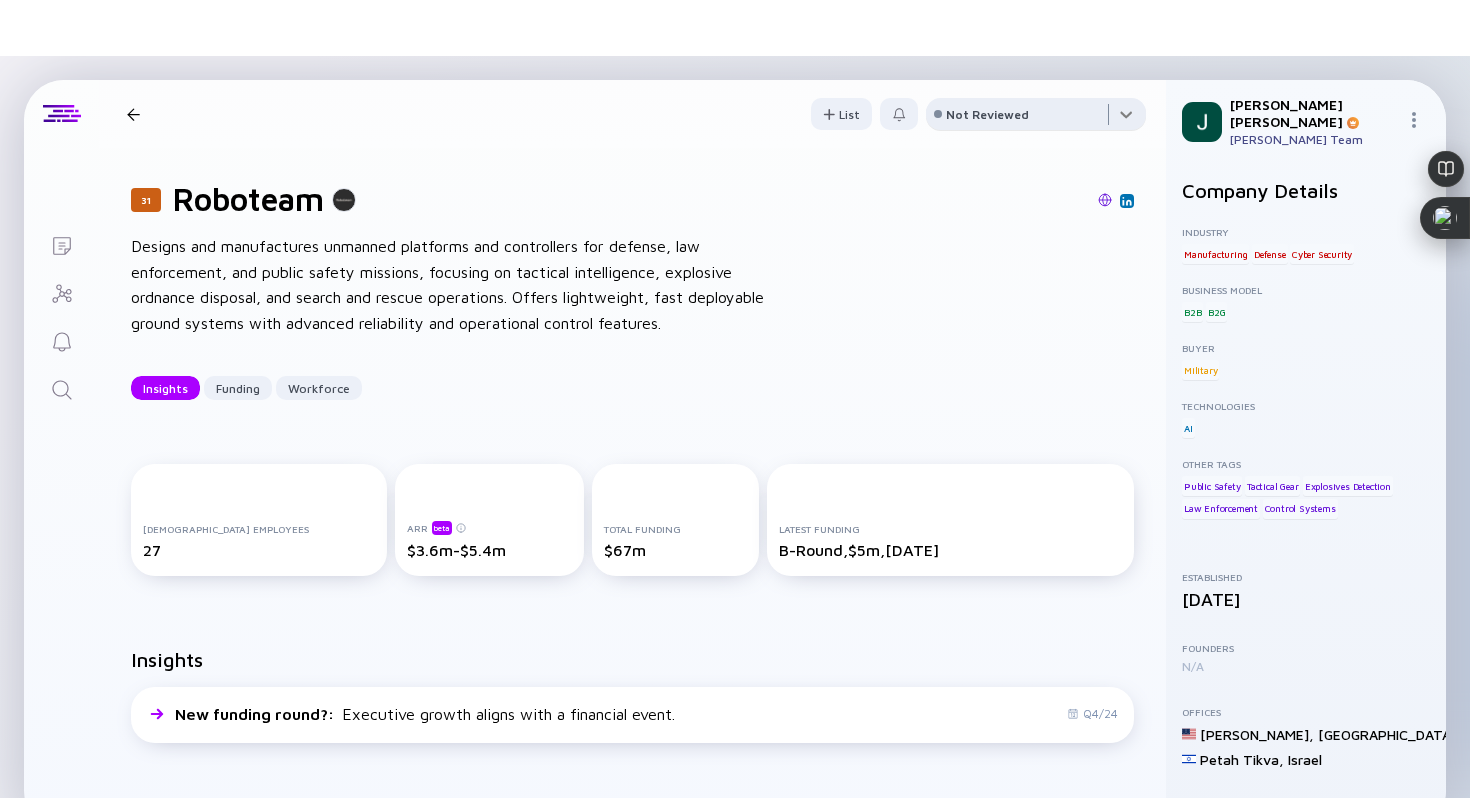 click at bounding box center [1036, 118] 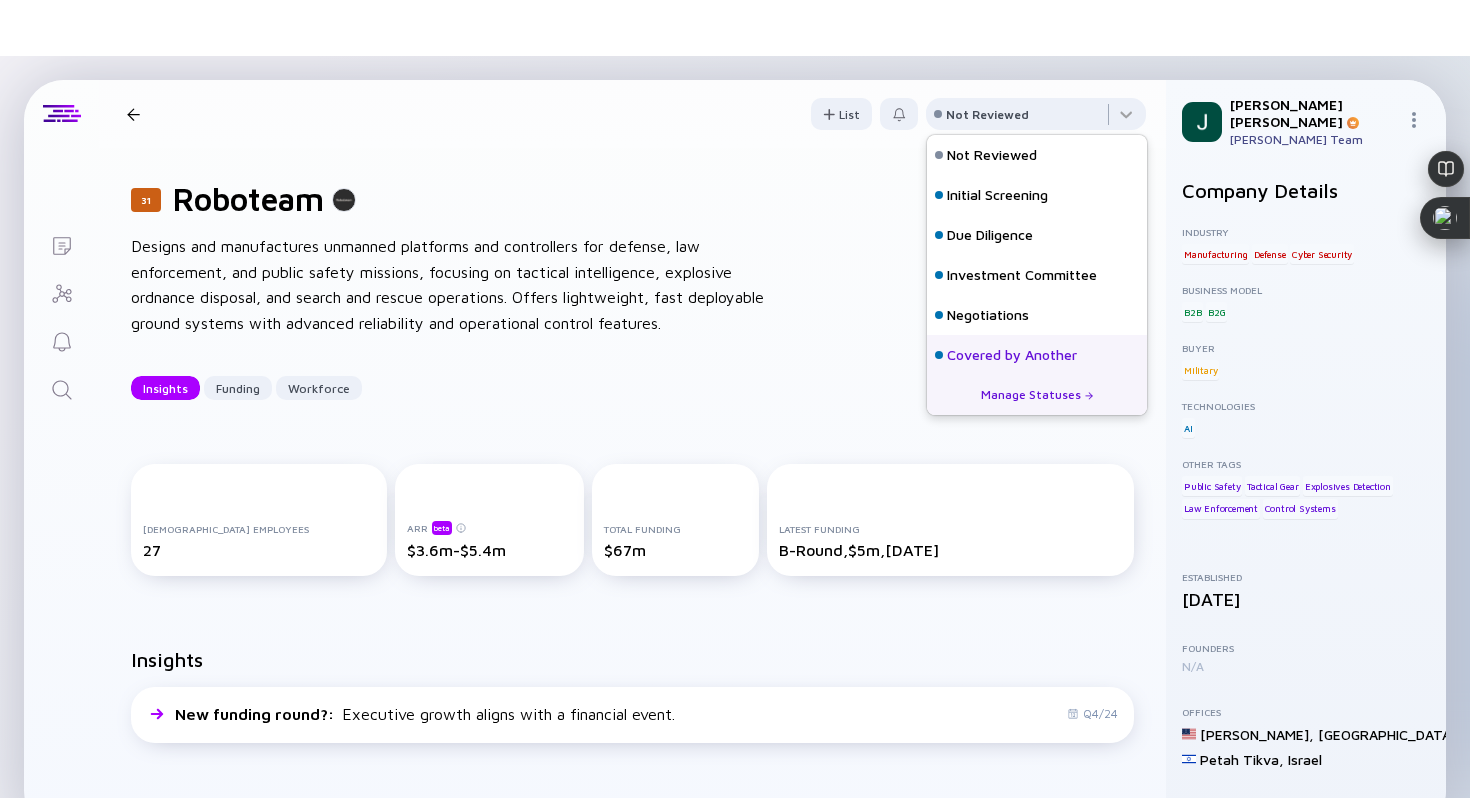 click on "Covered by Another" at bounding box center (1012, 355) 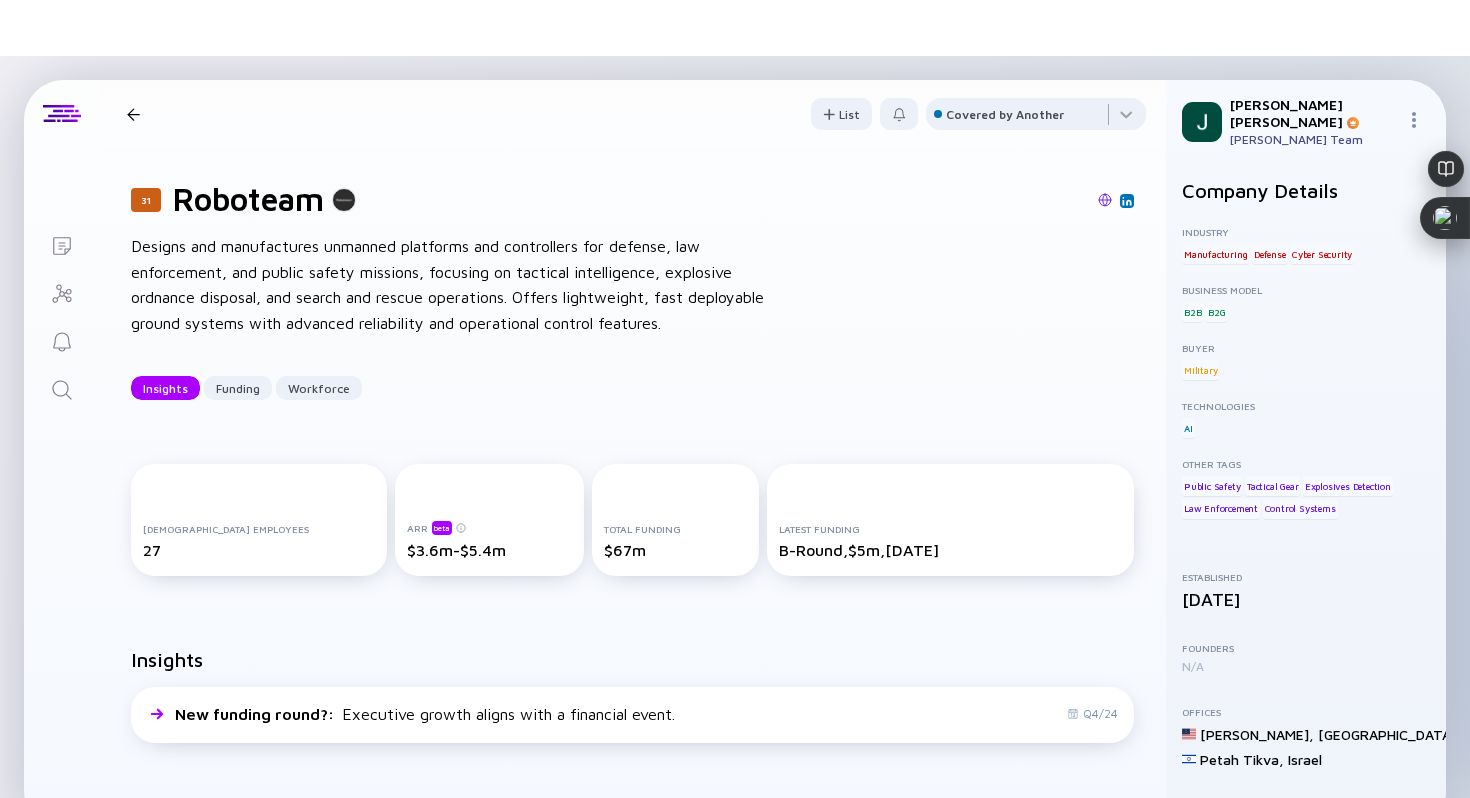 click on "31 Roboteam Insights Funding Workforce List Covered by Another" at bounding box center [632, 114] 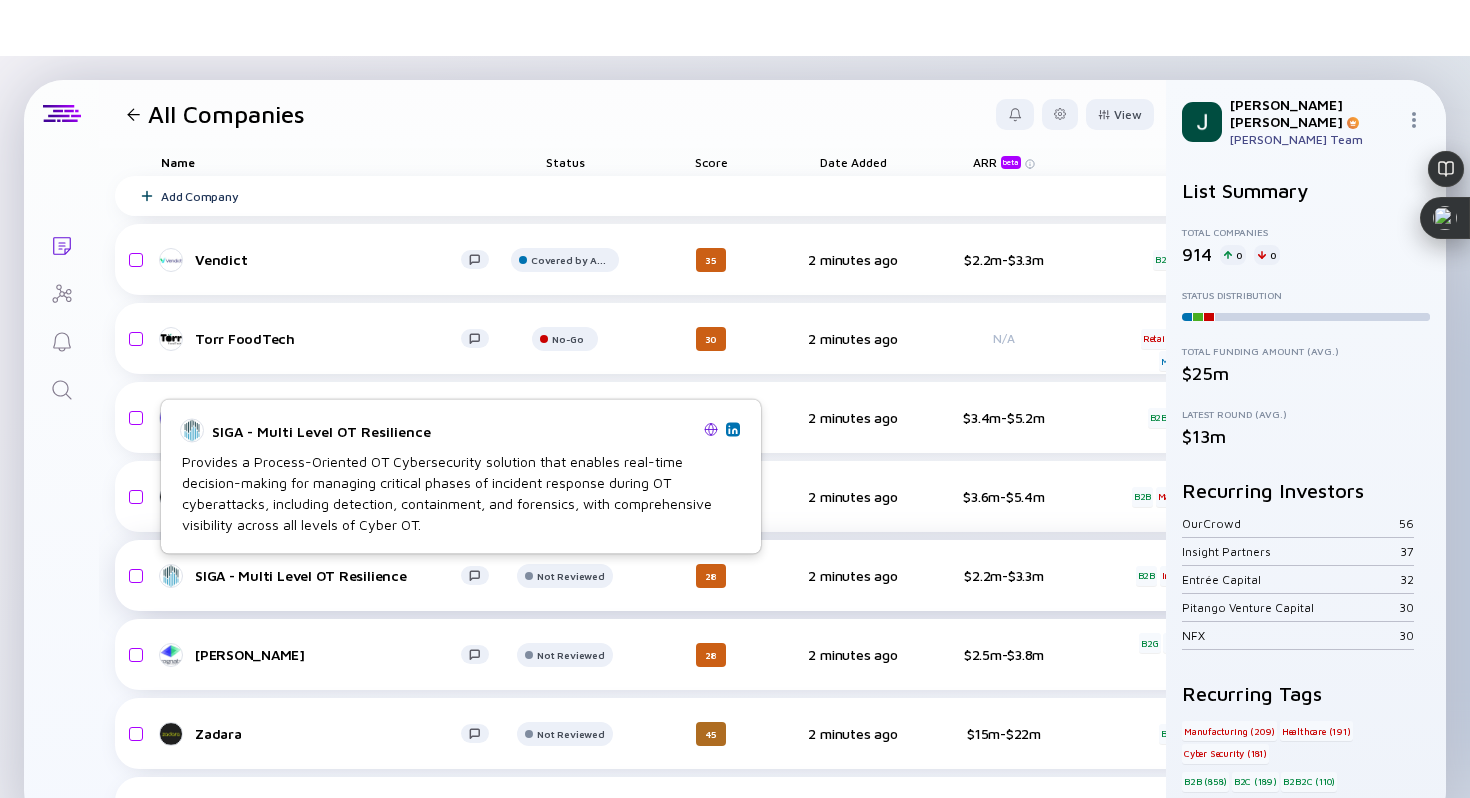 click on "SIGA - Multi Level OT Resilience" at bounding box center (328, 575) 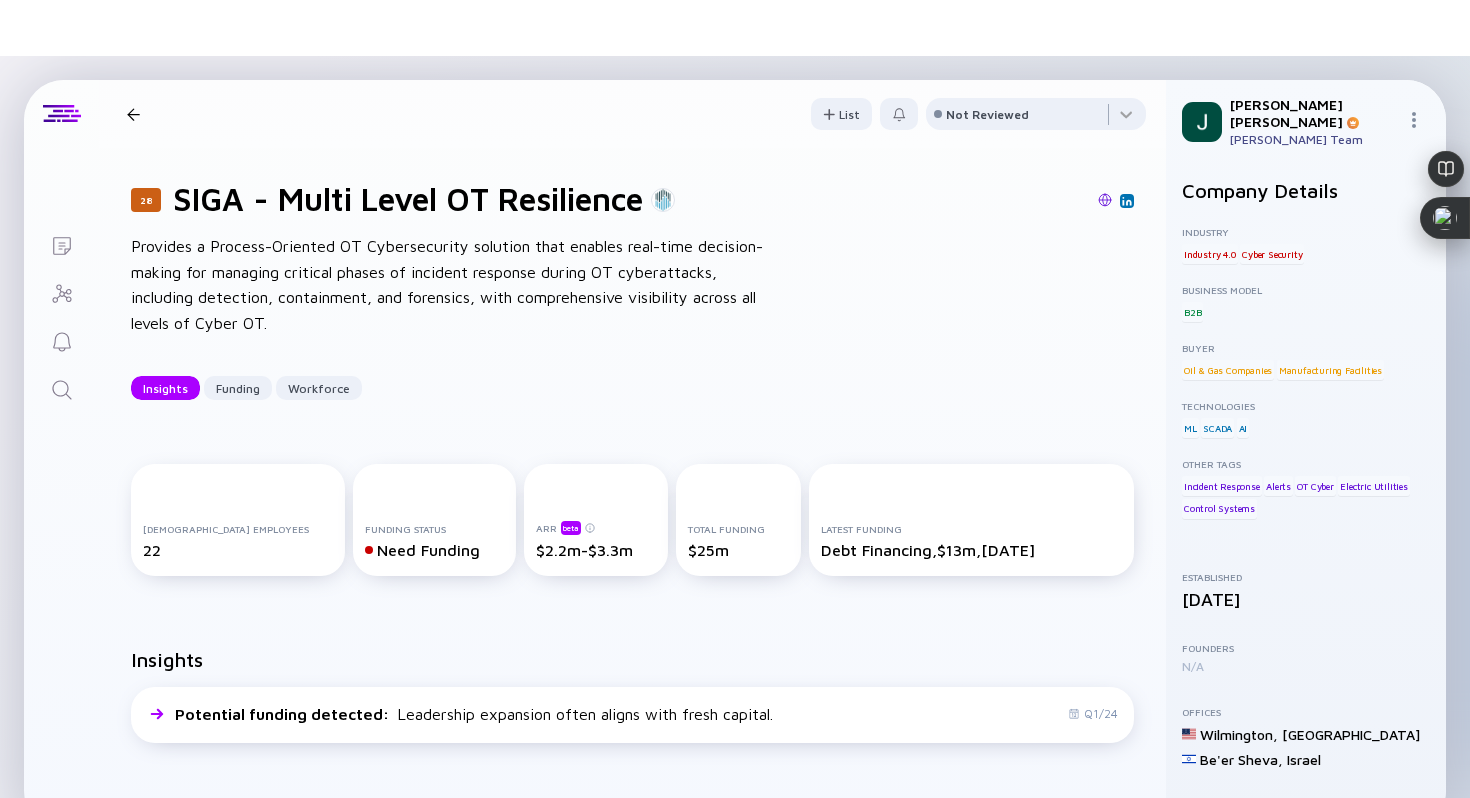 click at bounding box center [1105, 200] 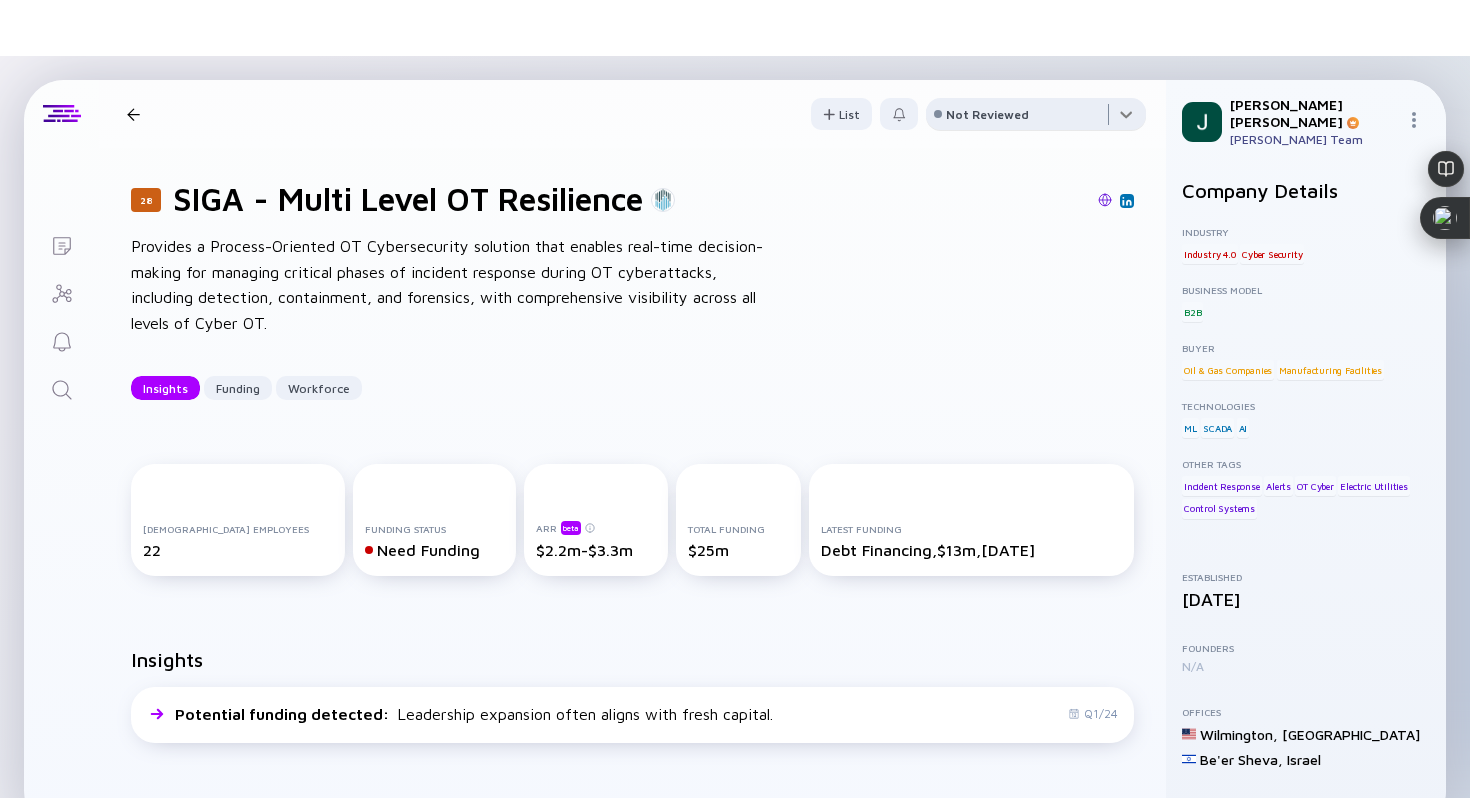 click at bounding box center [1036, 118] 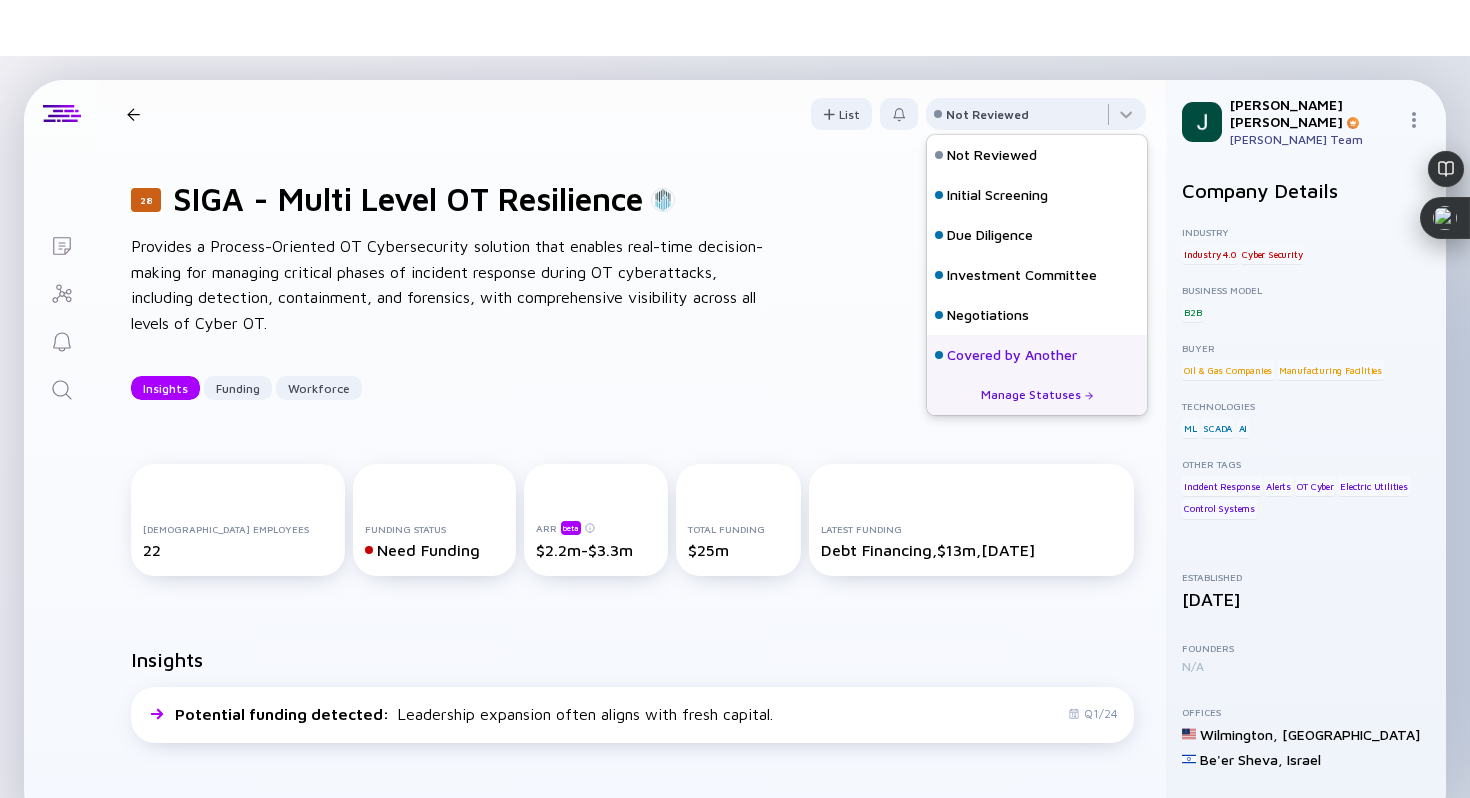 click on "Covered by Another" at bounding box center [1012, 355] 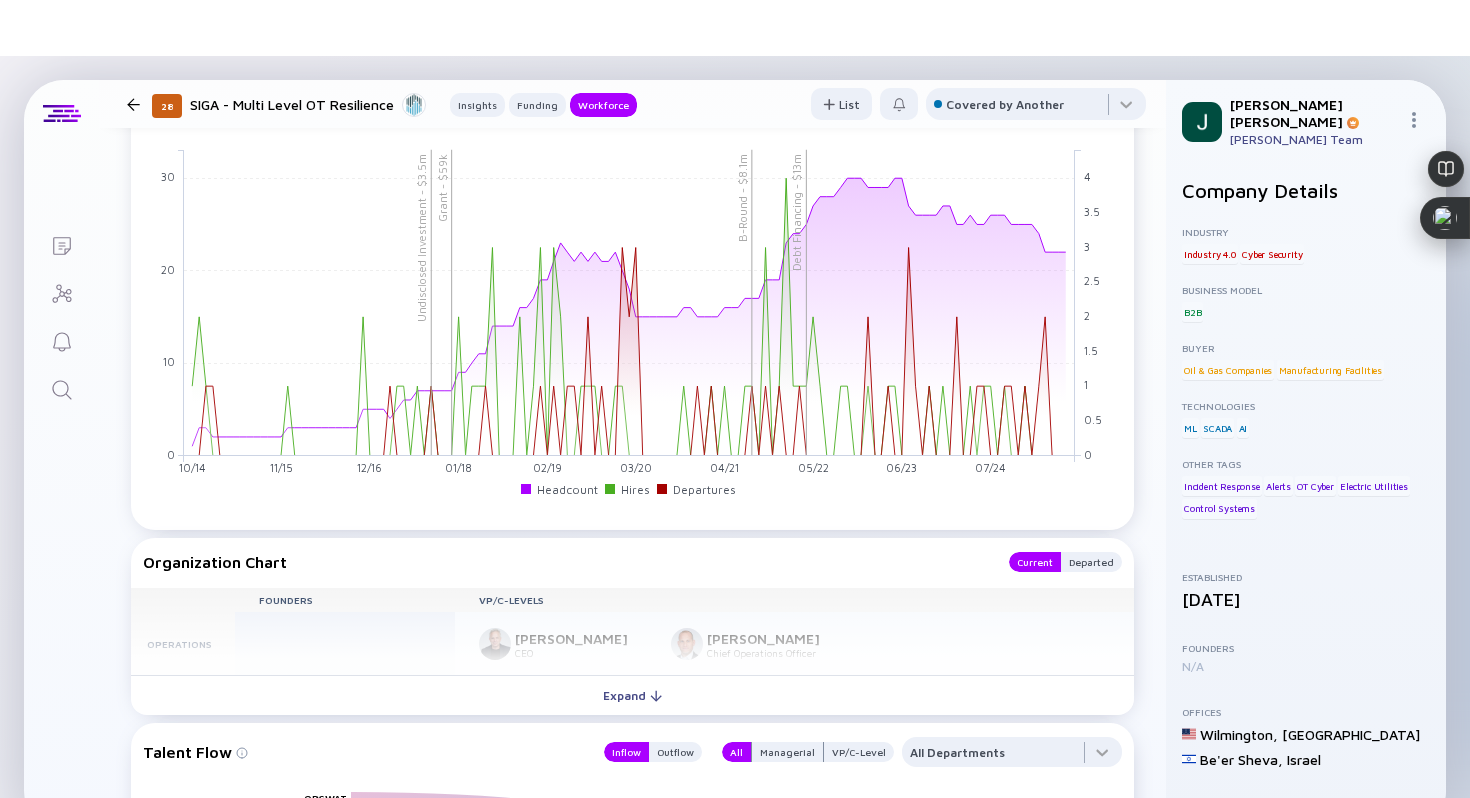 scroll, scrollTop: 1666, scrollLeft: 0, axis: vertical 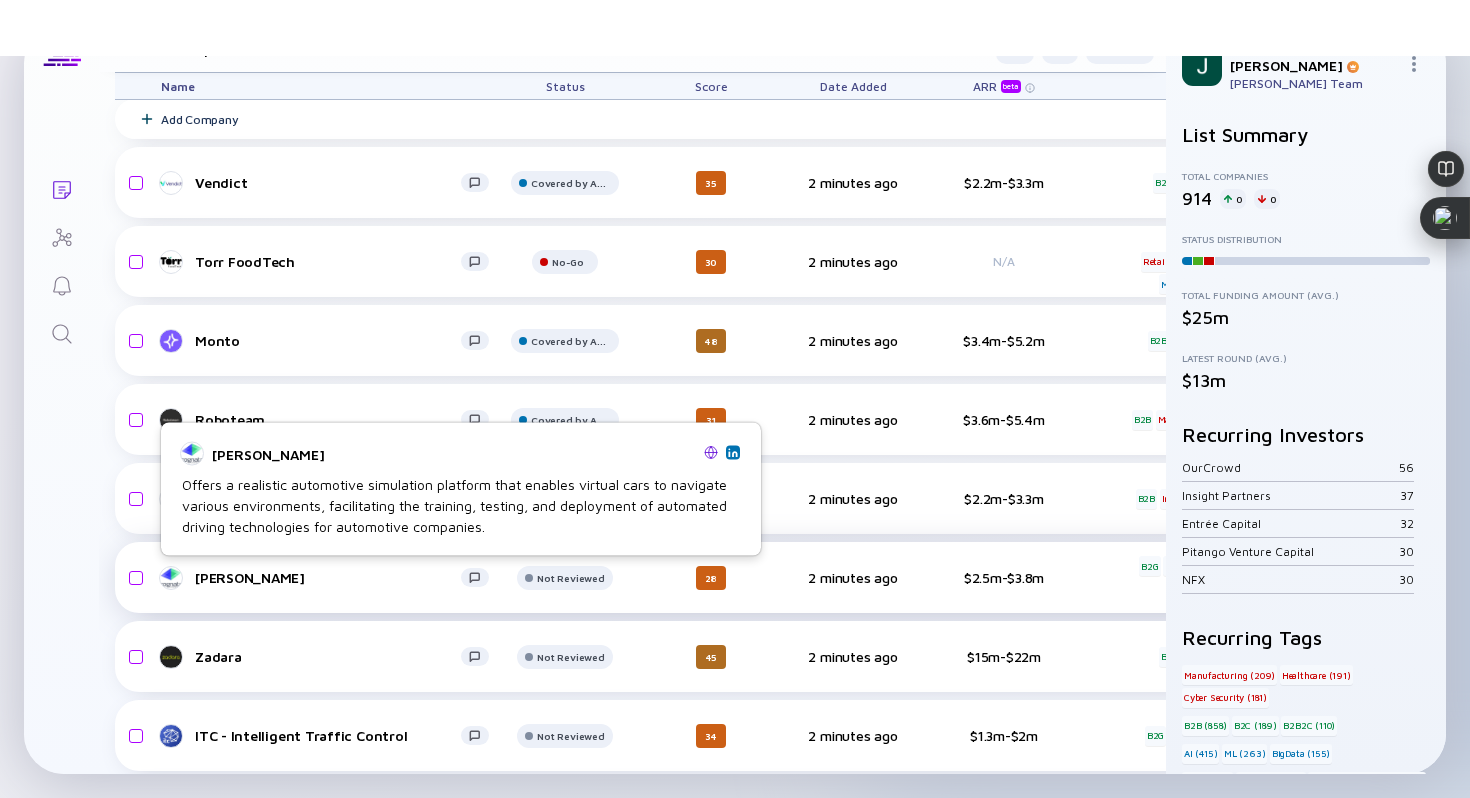 click on "[PERSON_NAME]" at bounding box center (328, 577) 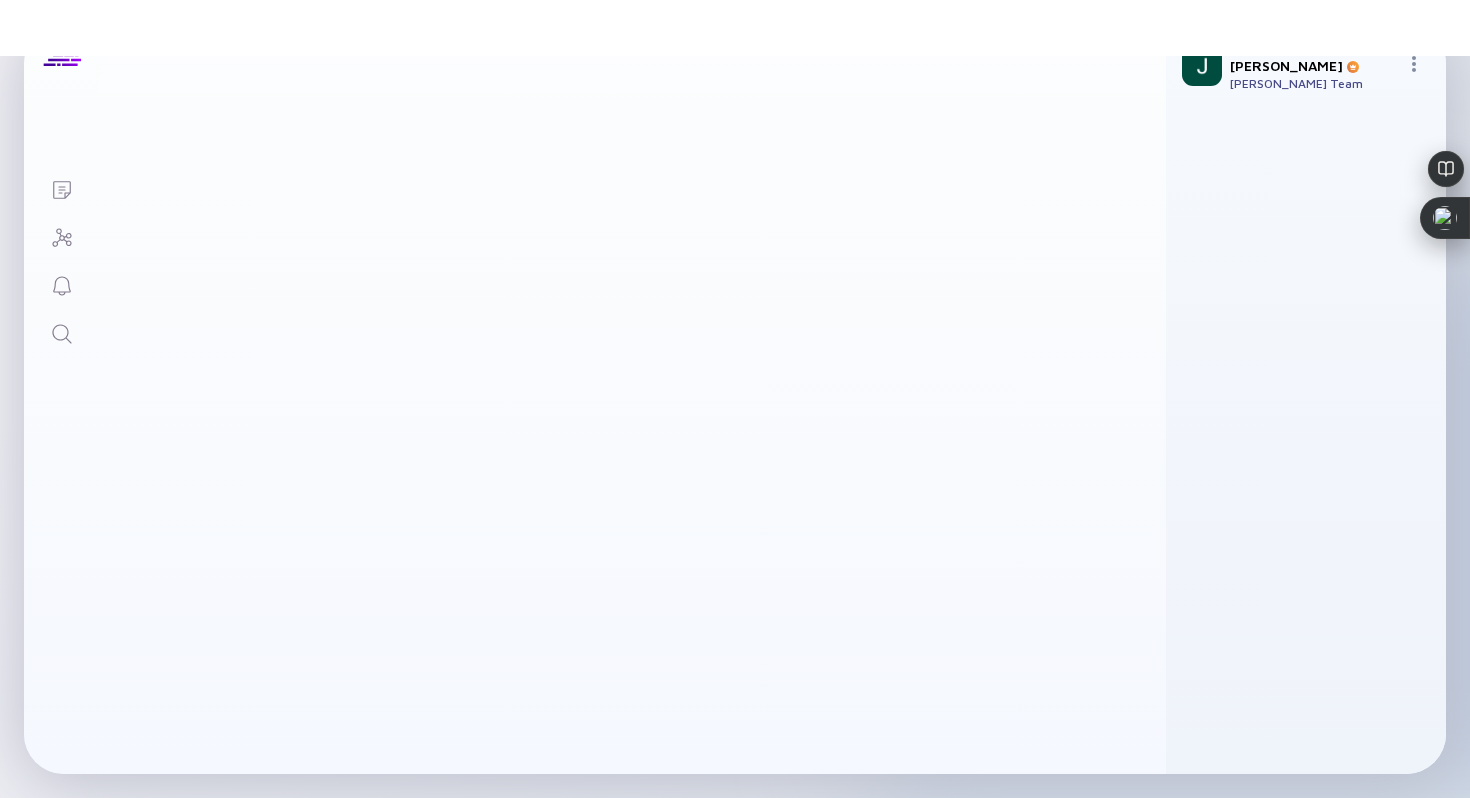 scroll, scrollTop: 0, scrollLeft: 0, axis: both 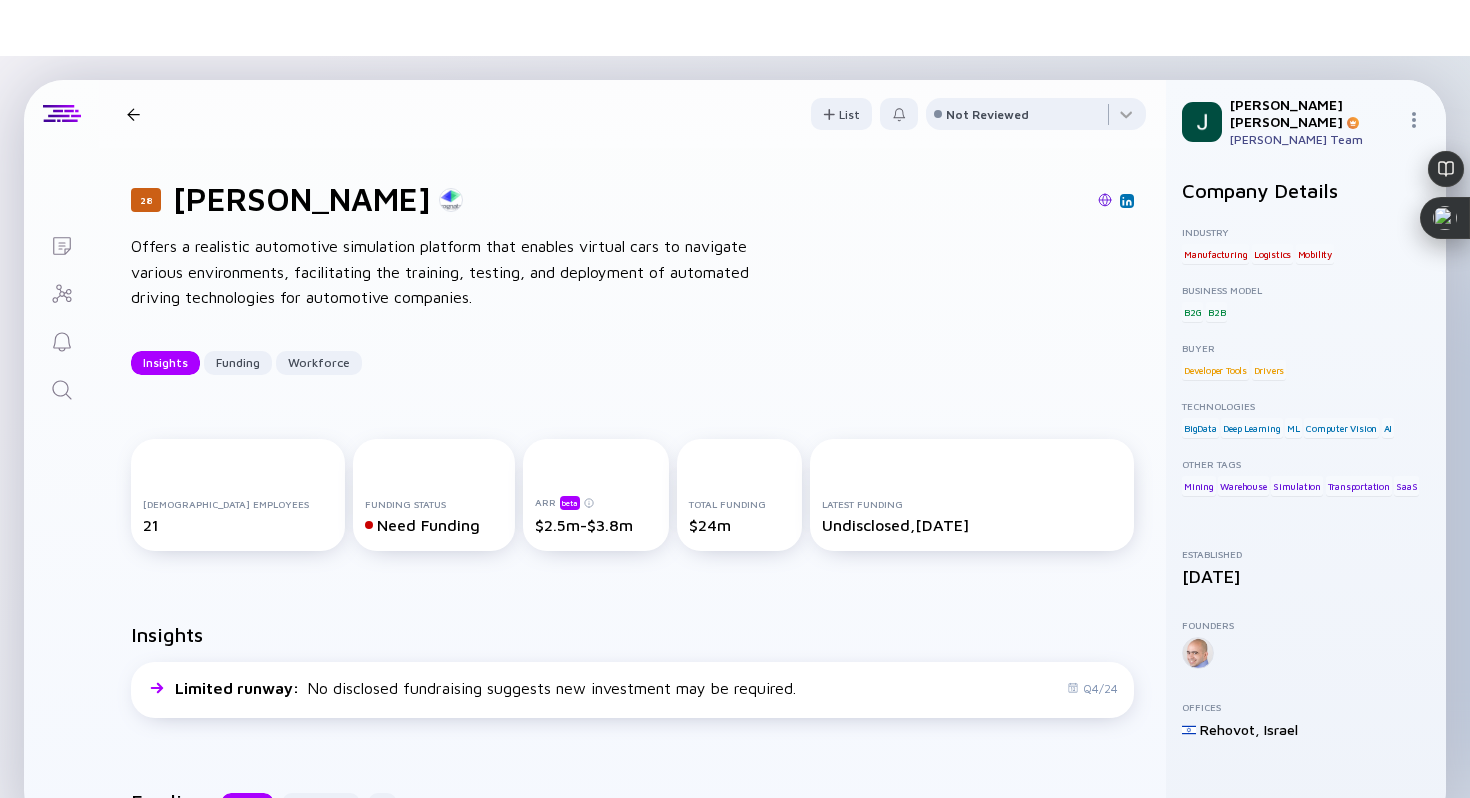 click at bounding box center [1105, 200] 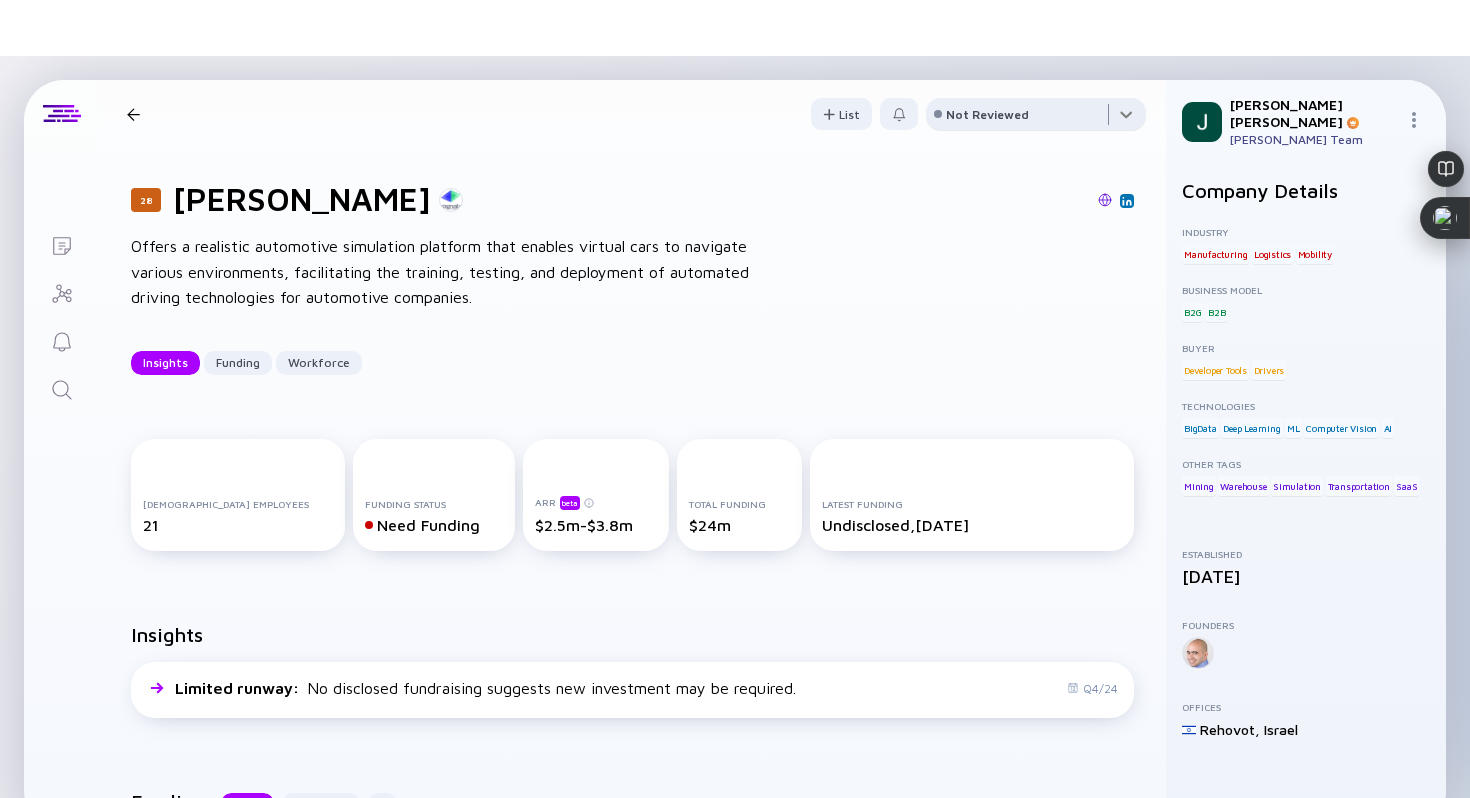 click at bounding box center [1036, 118] 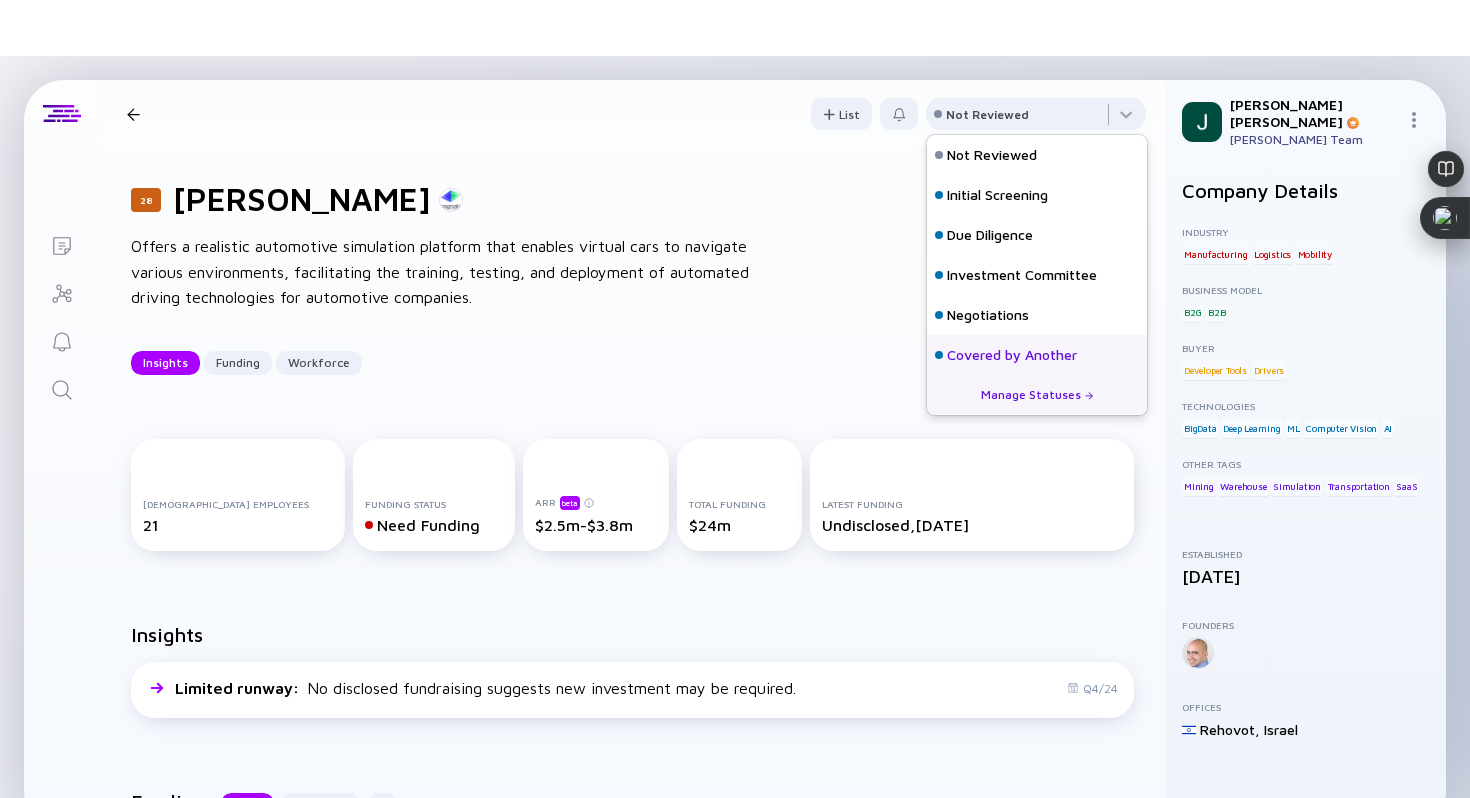 click on "Covered by Another" at bounding box center (1012, 355) 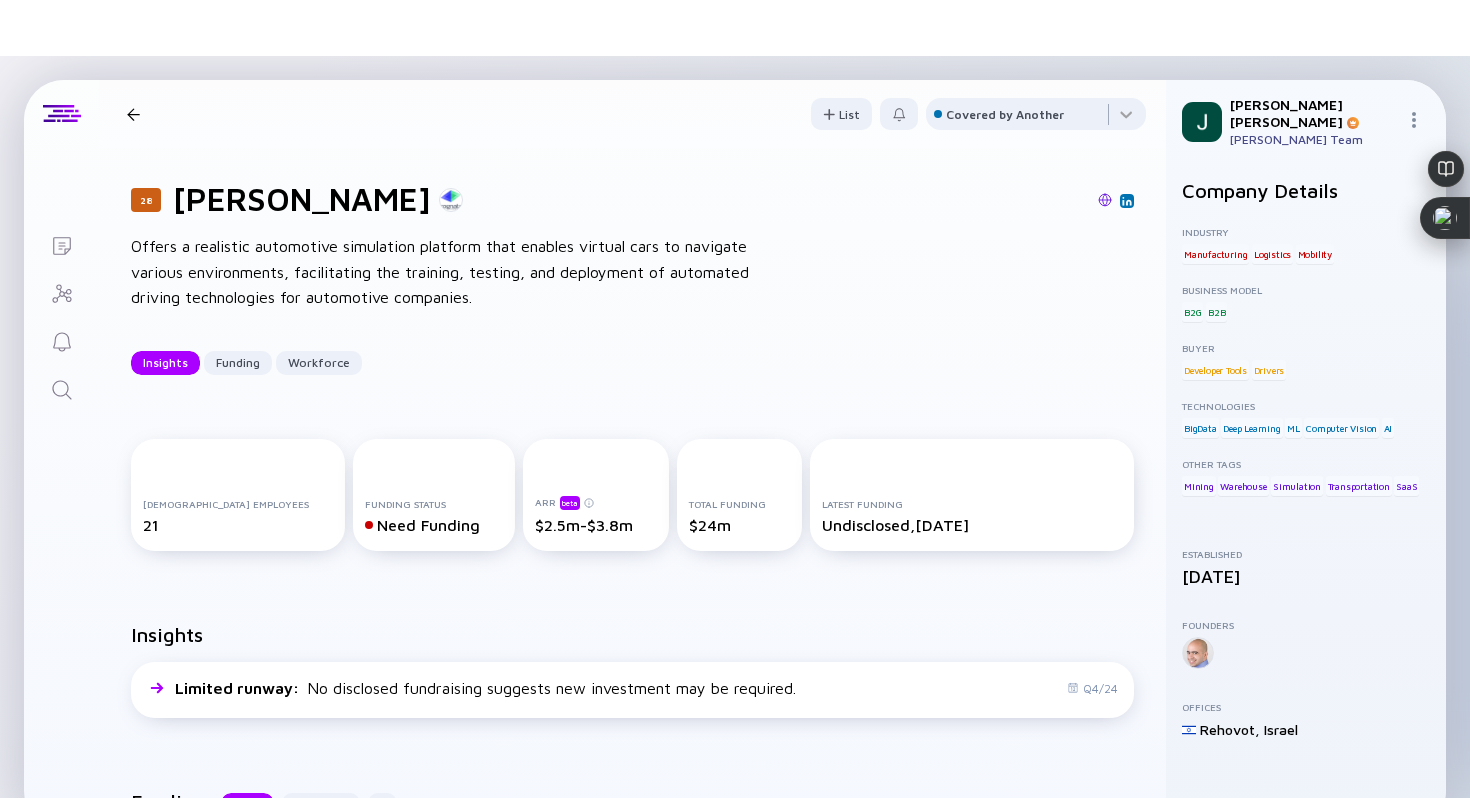 click at bounding box center [133, 114] 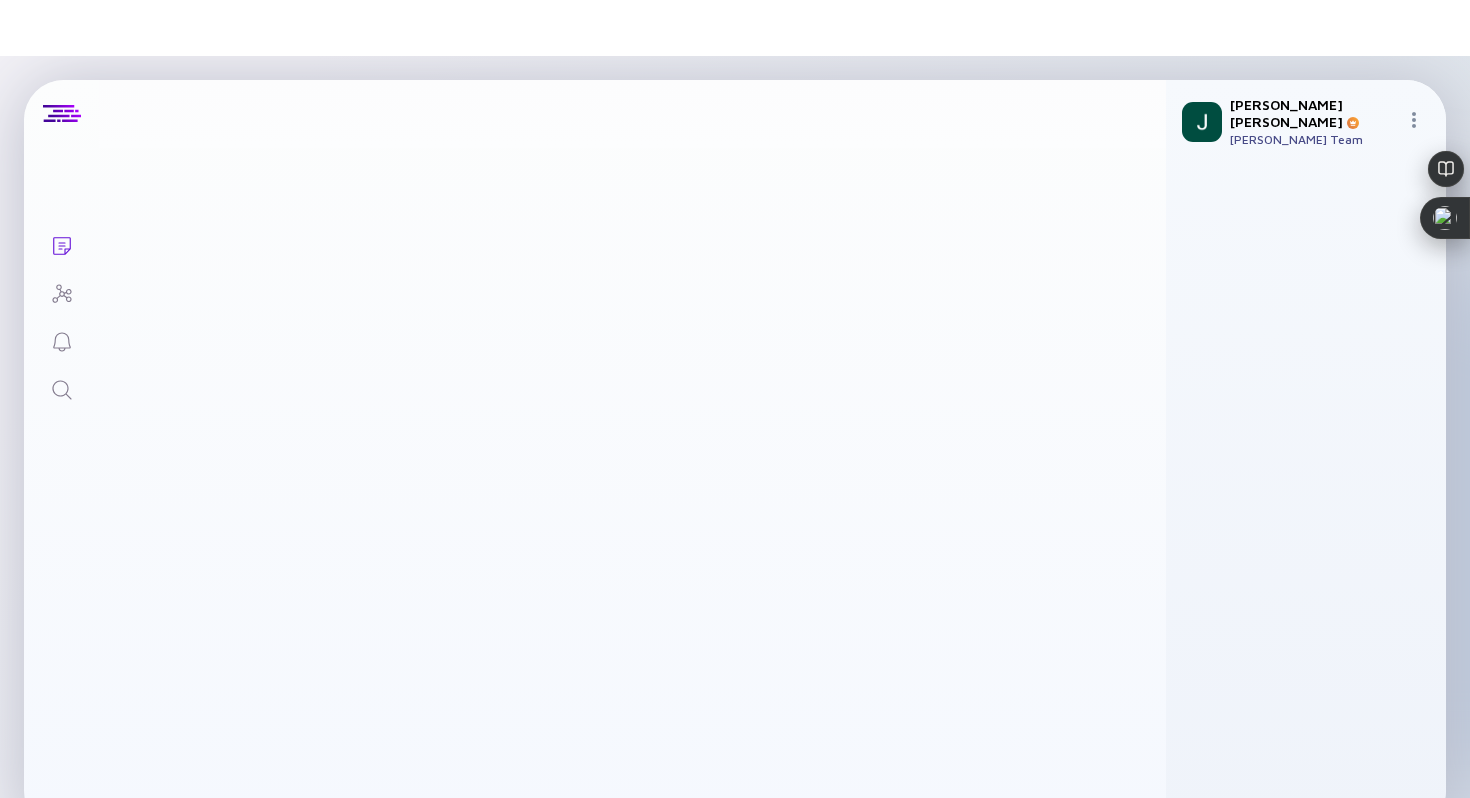 scroll, scrollTop: 3, scrollLeft: 0, axis: vertical 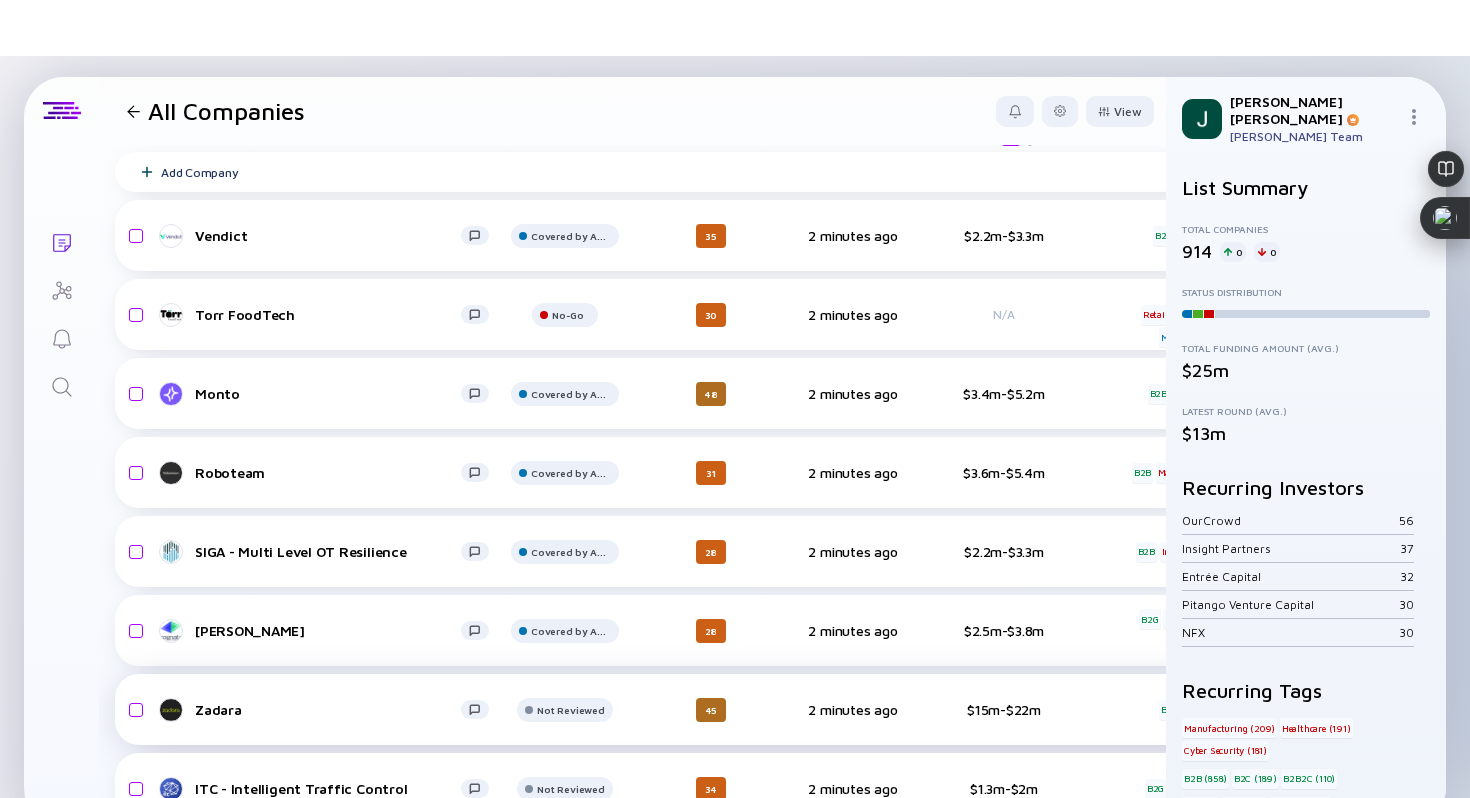 click on "Zadara" at bounding box center [328, 709] 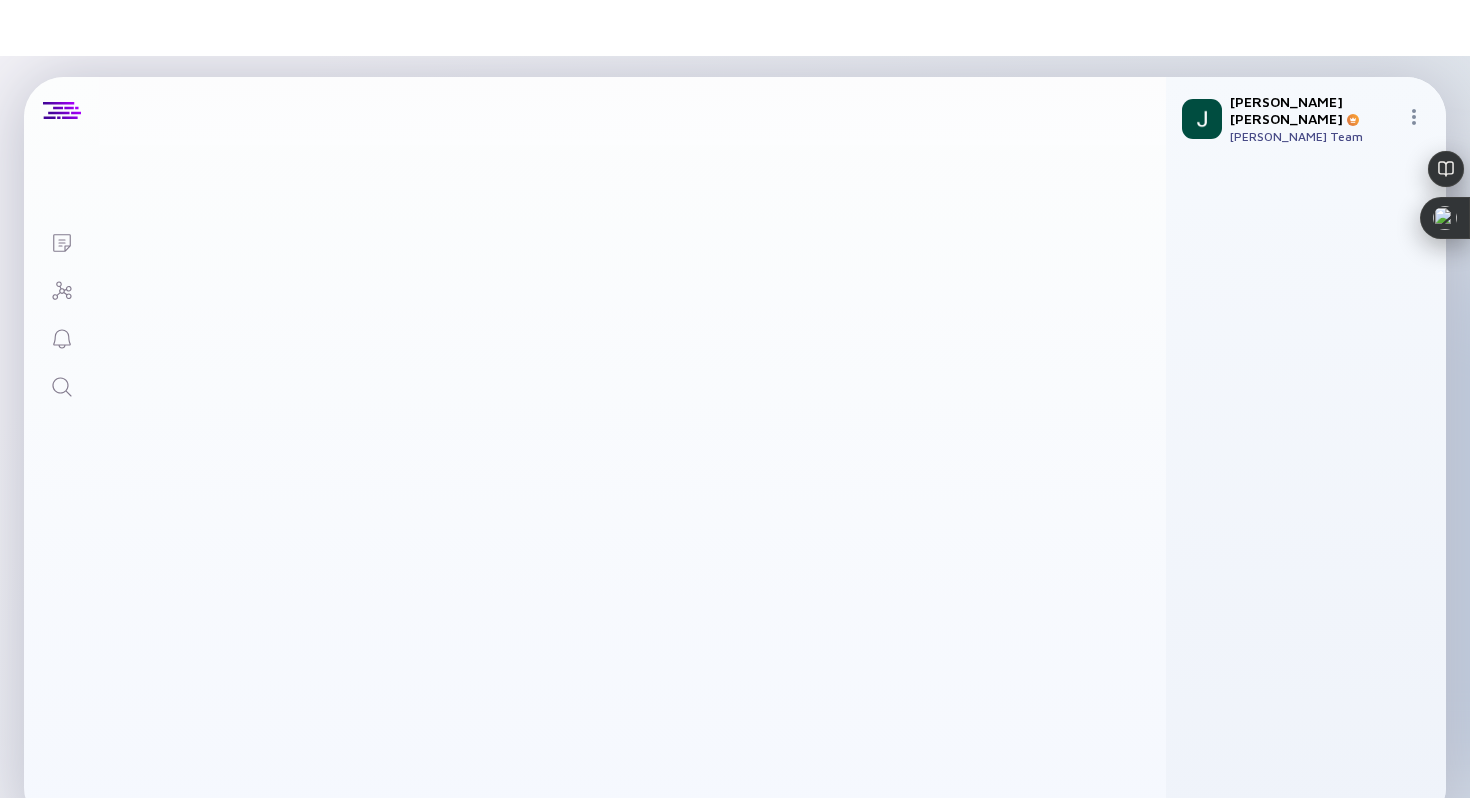 scroll, scrollTop: 0, scrollLeft: 0, axis: both 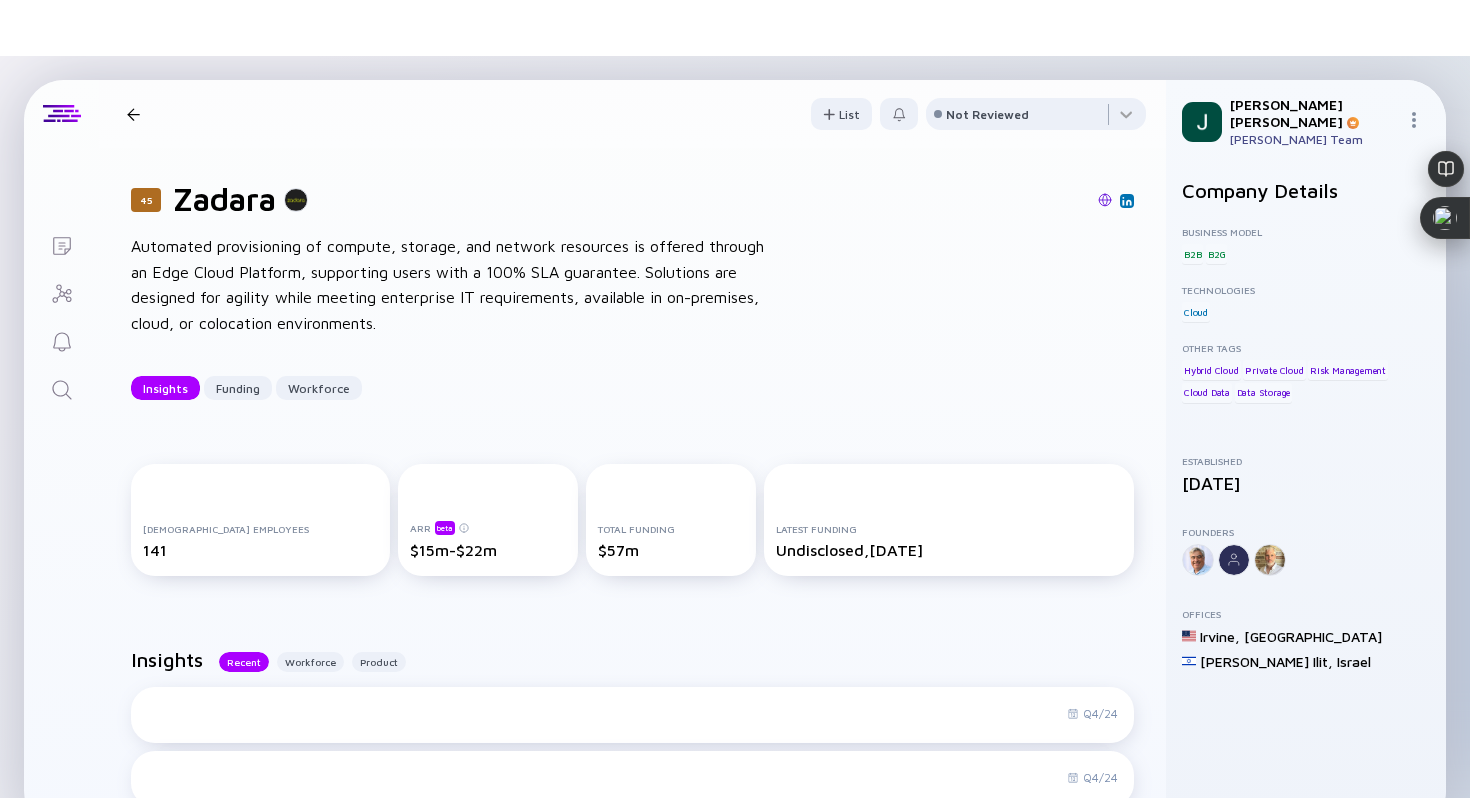 click at bounding box center (1127, 201) 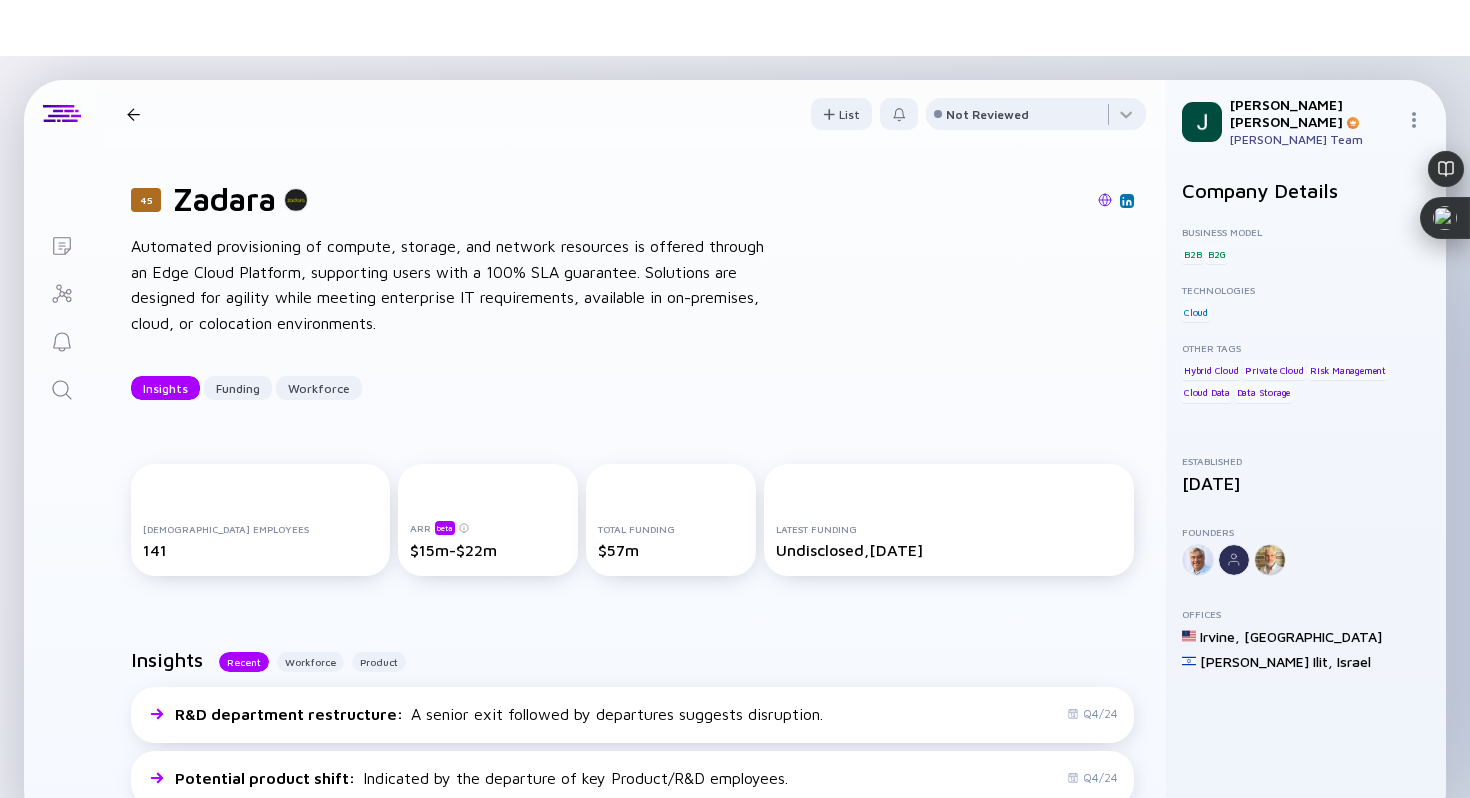 click at bounding box center (1105, 200) 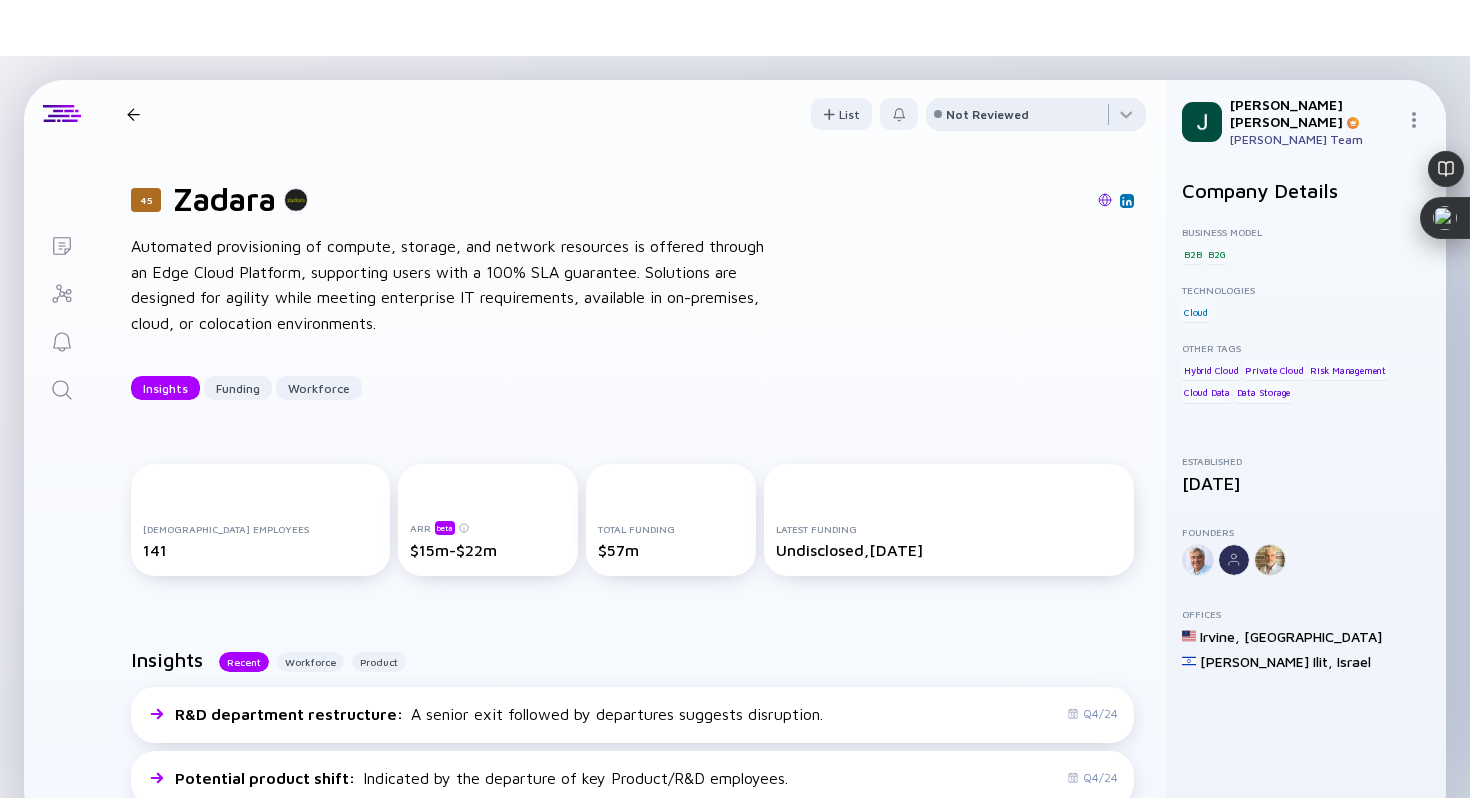 click on "Not Reviewed" at bounding box center [987, 114] 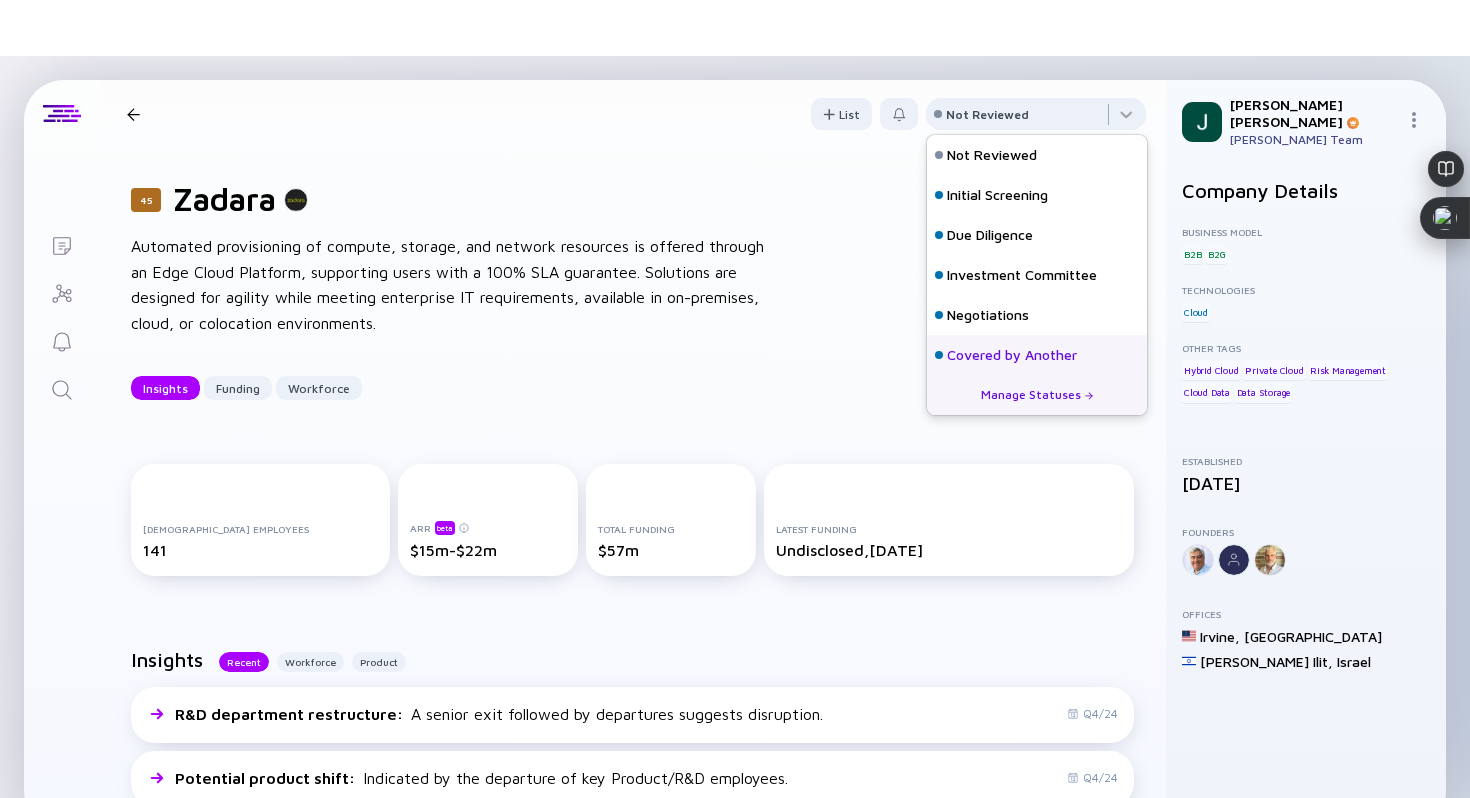 click on "Covered by Another" at bounding box center [1012, 355] 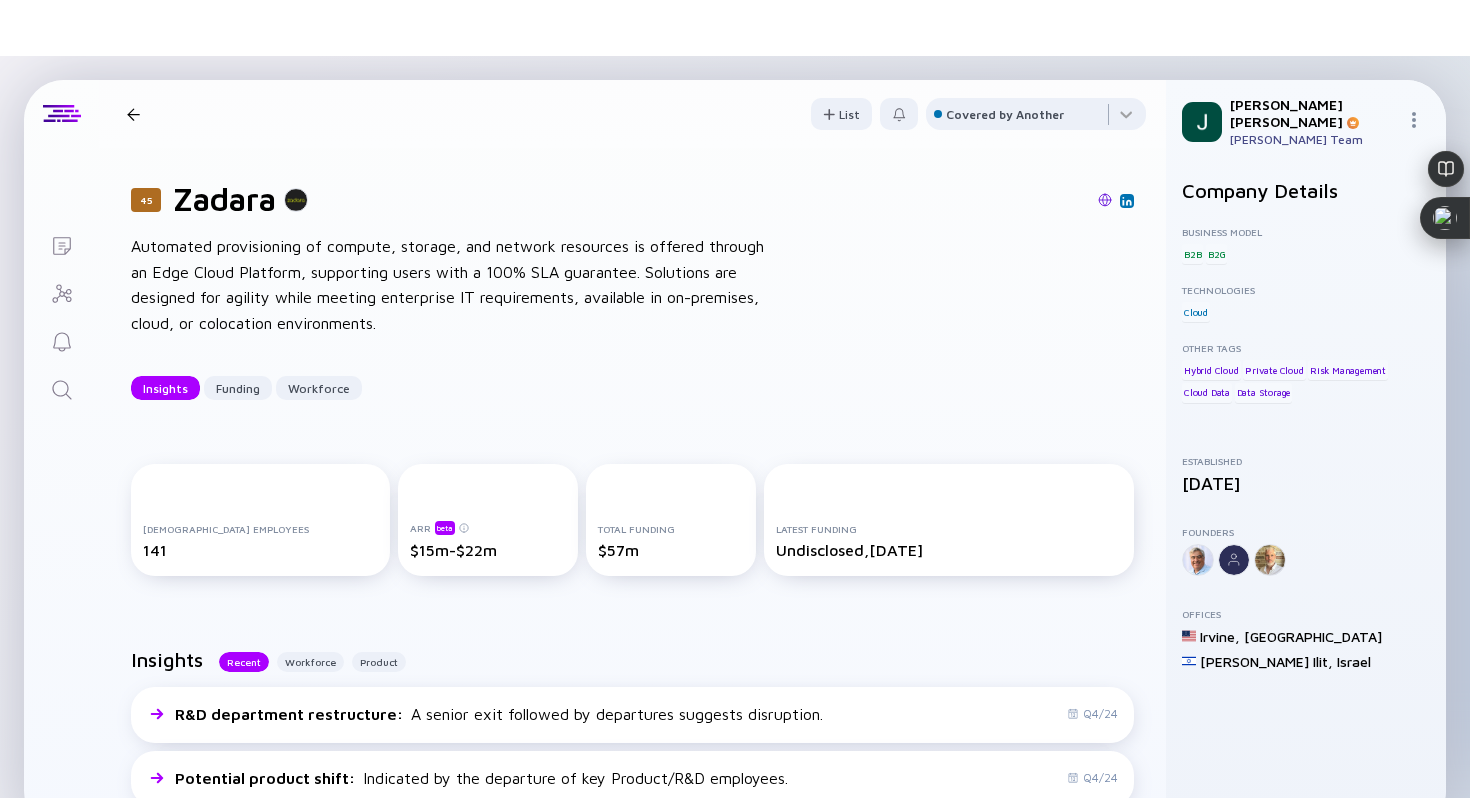 click at bounding box center (133, 114) 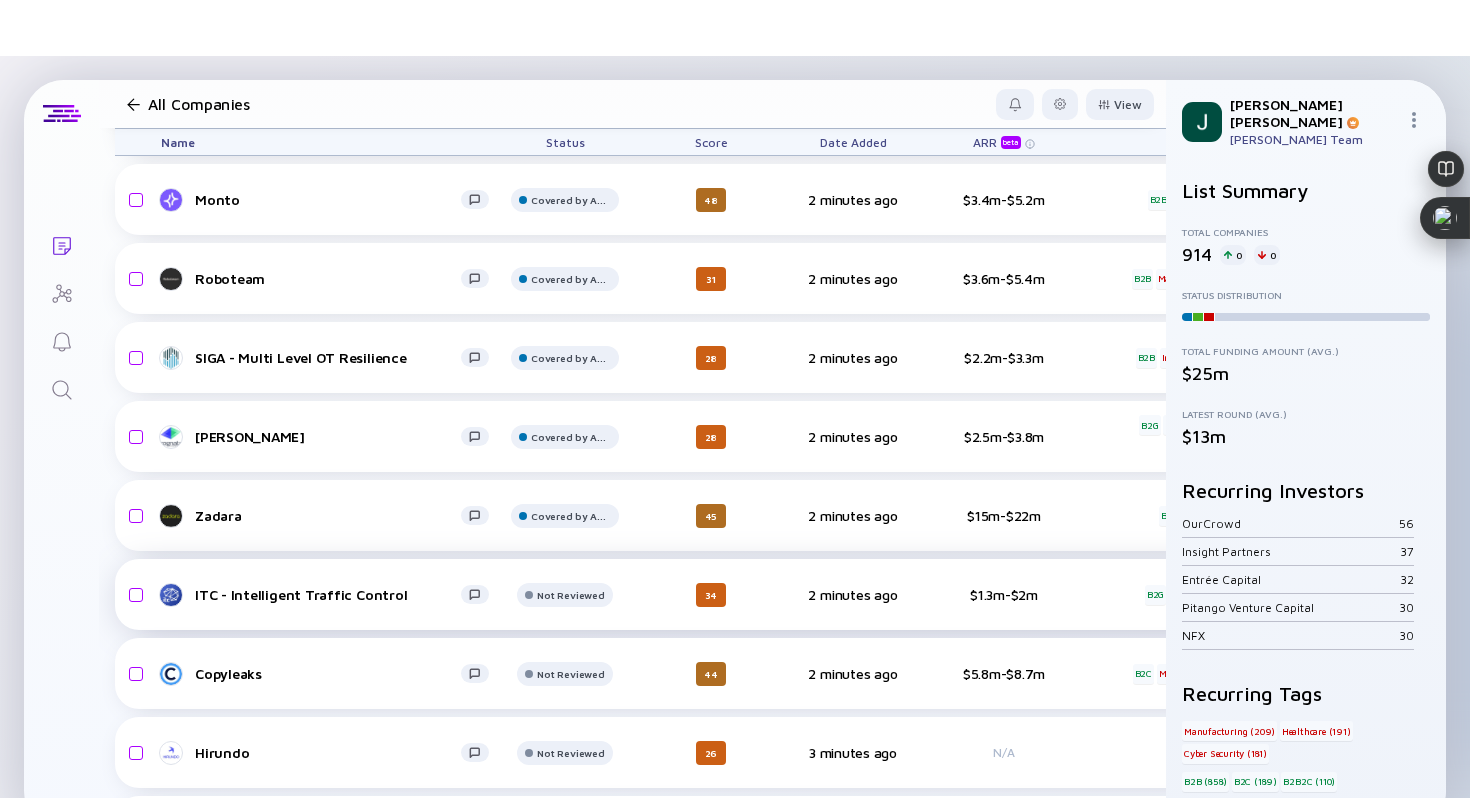 scroll, scrollTop: 227, scrollLeft: 0, axis: vertical 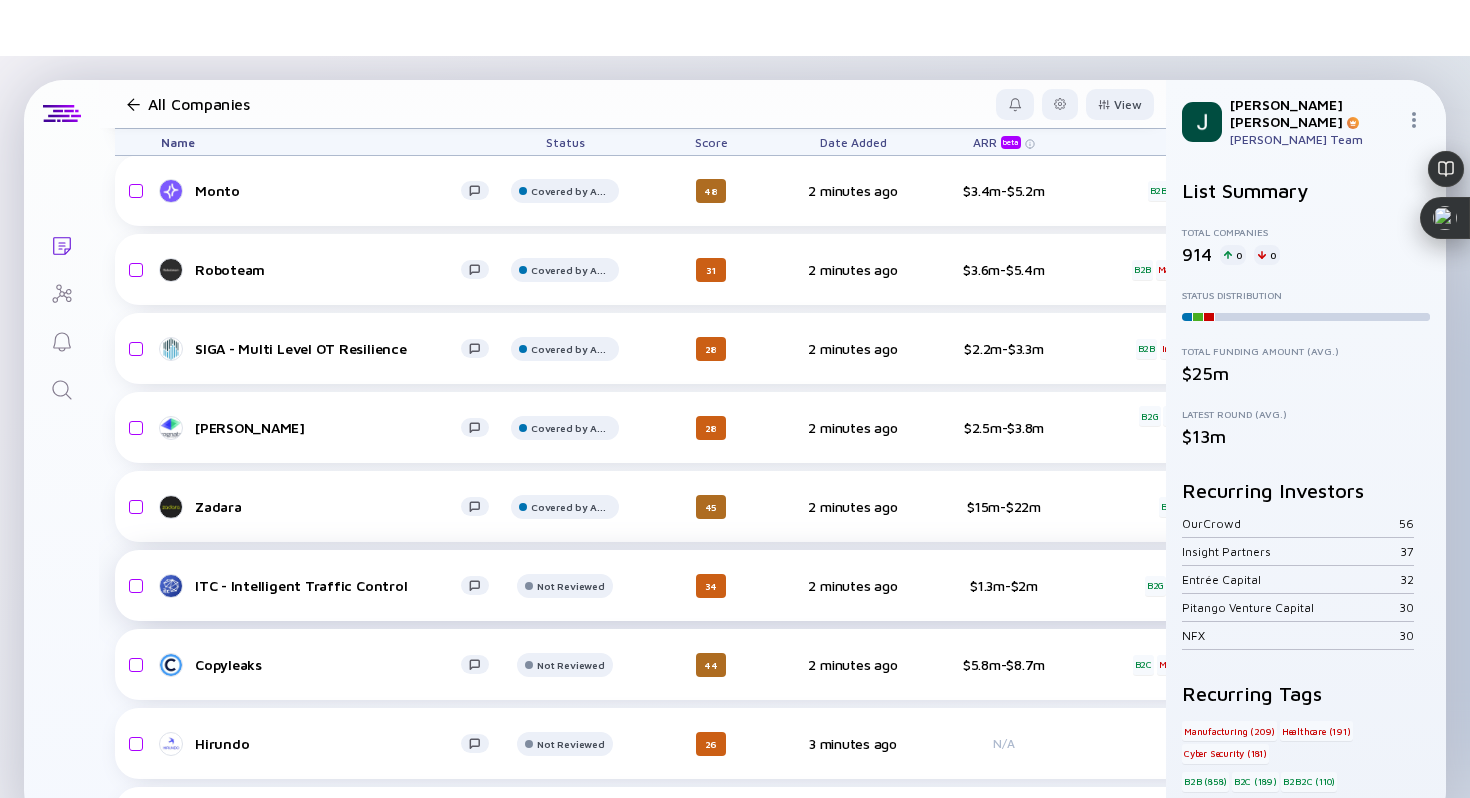 click on "ITC - Intelligent Traffic Control Not Reviewed 34 2 minutes ago $1.3m-$2m
B2G Mobility 5G headcount-itc 18 1 Headcount salesColumn-itc 2 ( 11% ) Sales marketingColumn-itc 1 ( 6% ) Marketing A-Round $5m,
Apr 2023" at bounding box center (1036, 585) 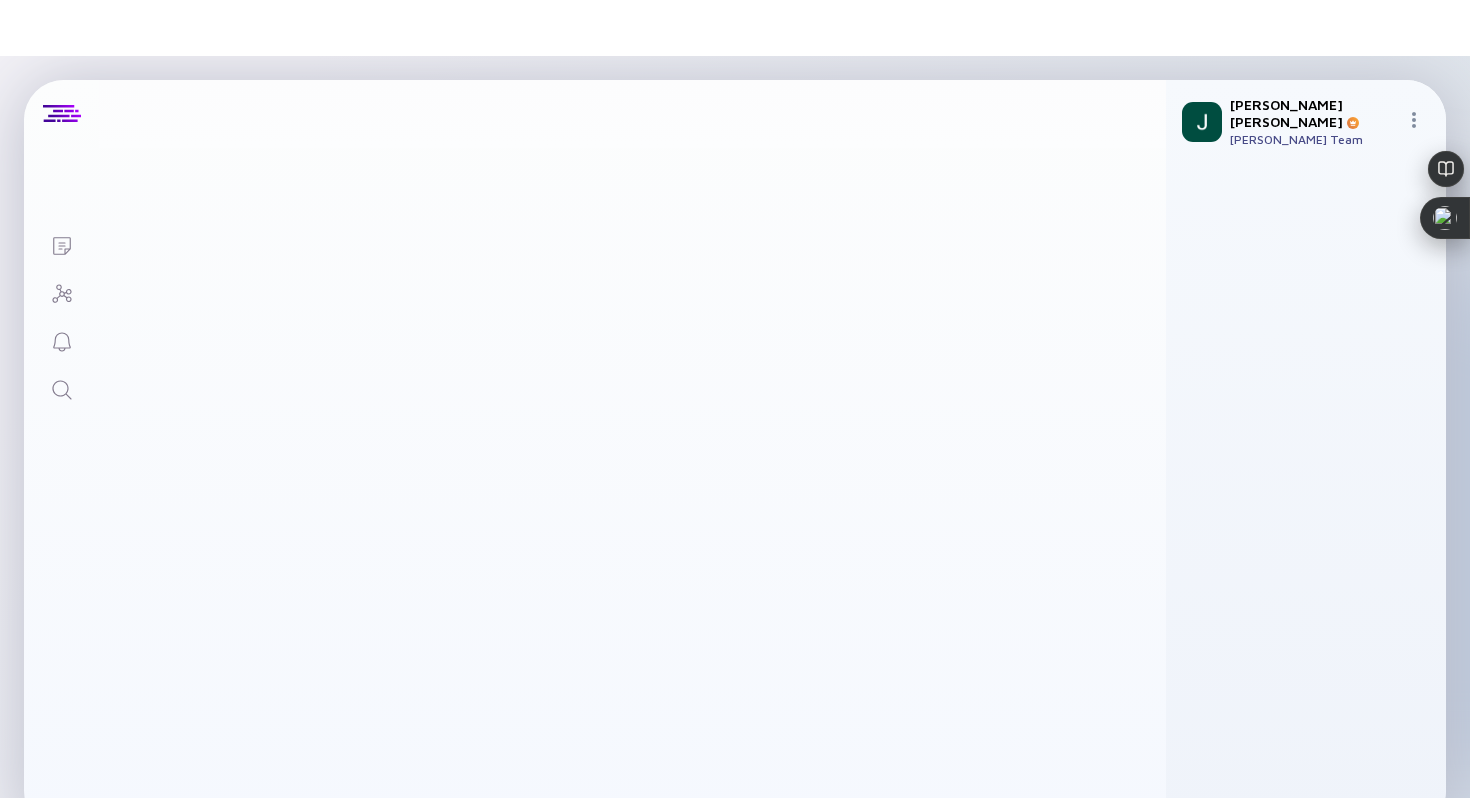 scroll, scrollTop: 0, scrollLeft: 0, axis: both 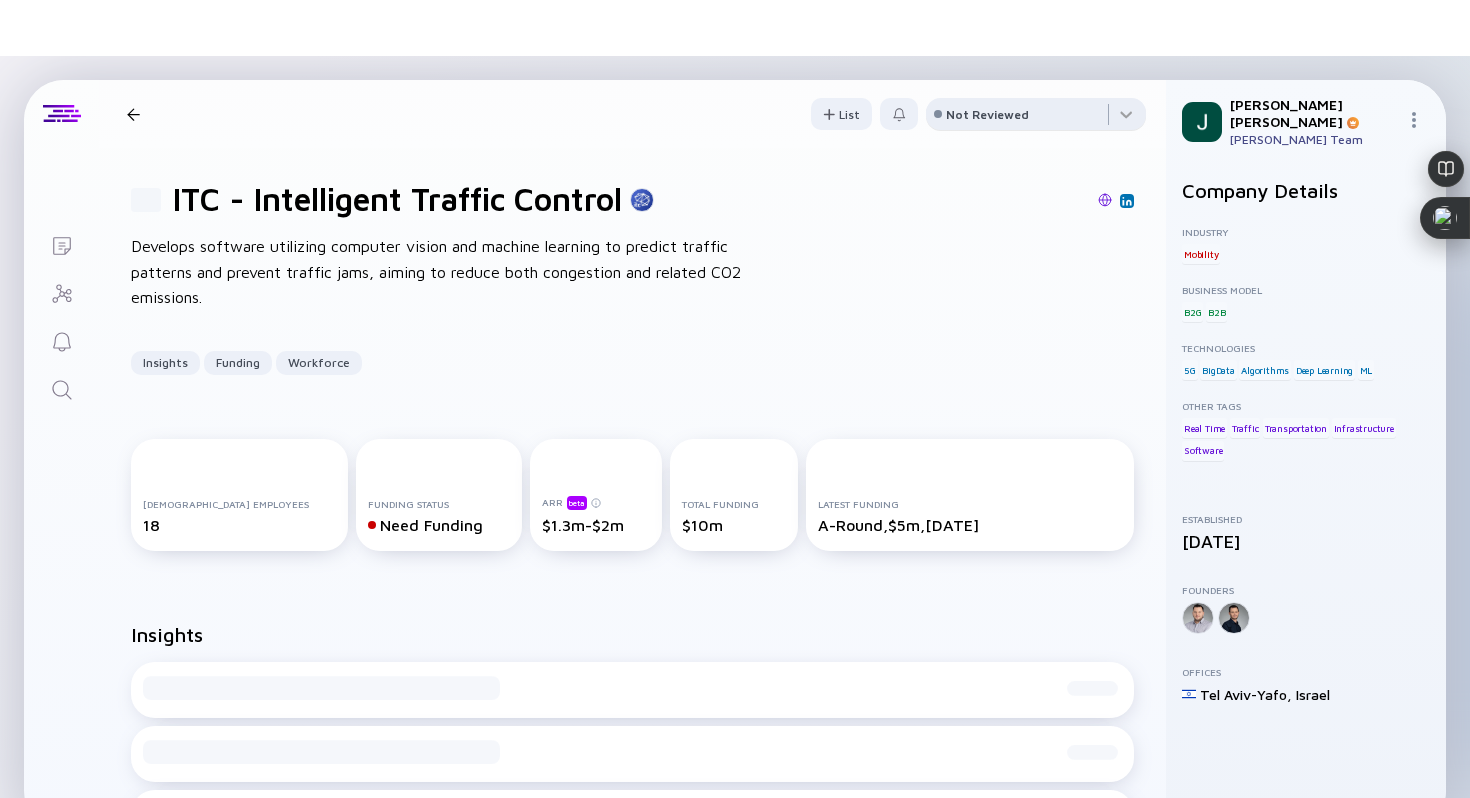 click on "Not Reviewed" at bounding box center [987, 114] 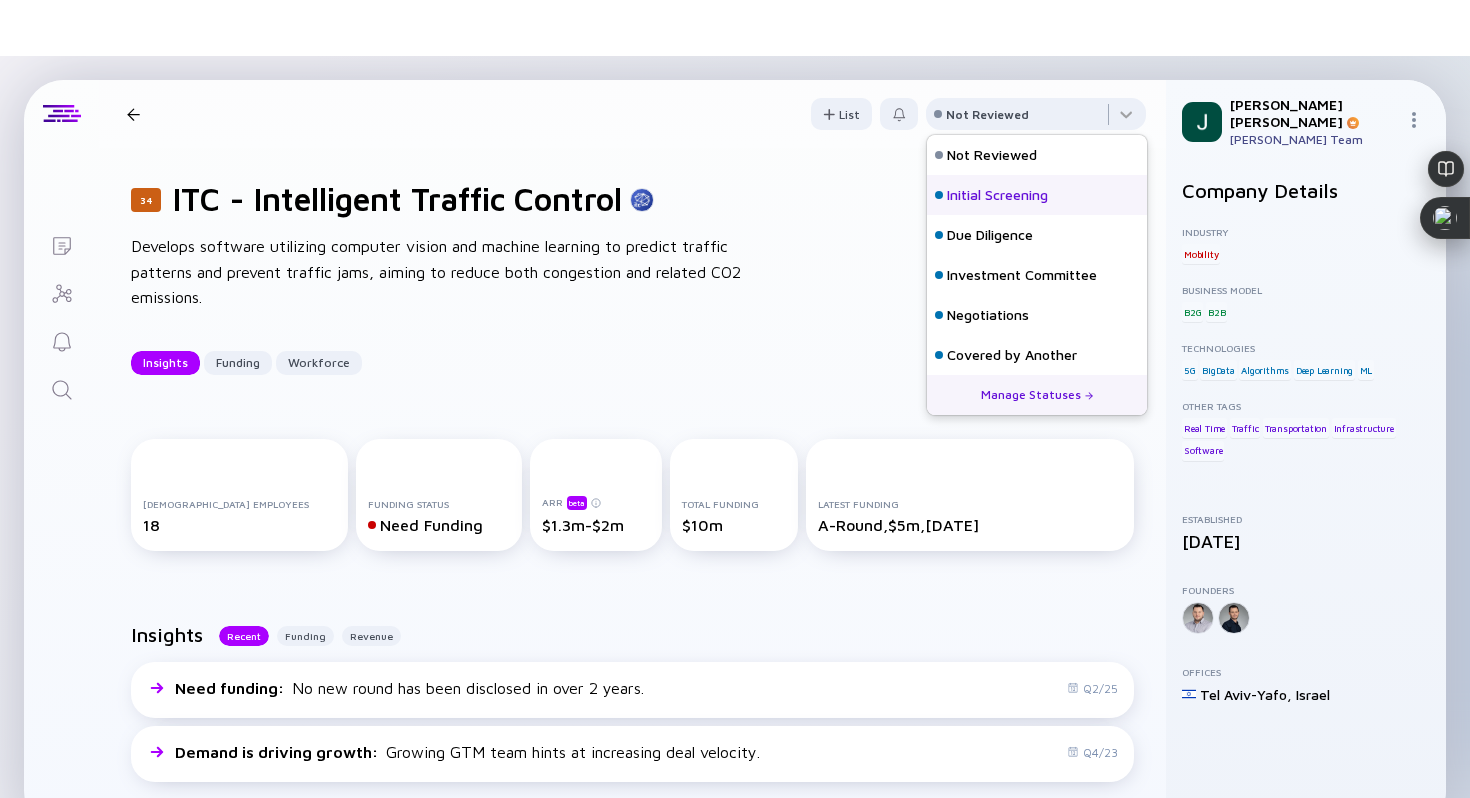 click on "Initial Screening" at bounding box center [997, 195] 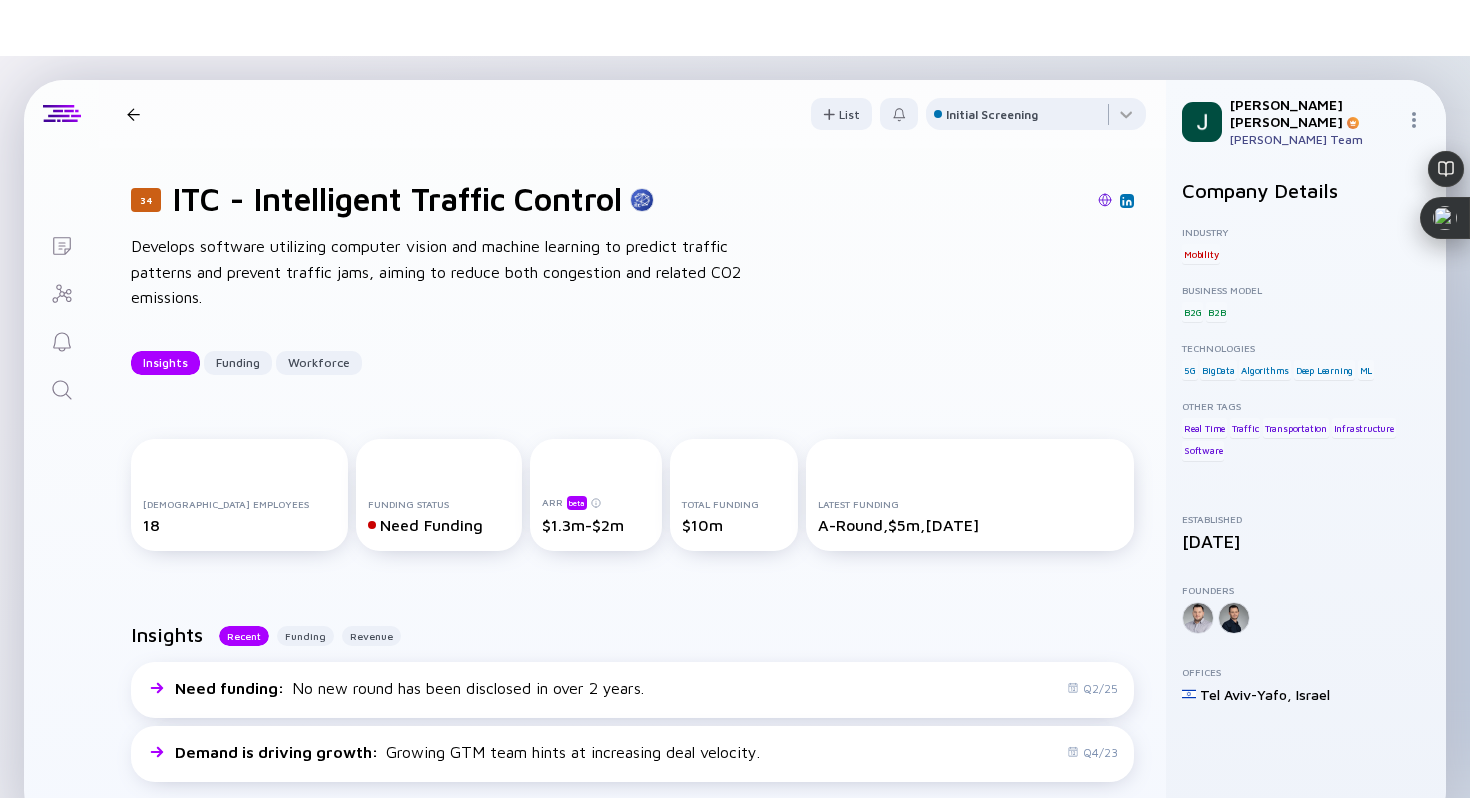 click at bounding box center [133, 114] 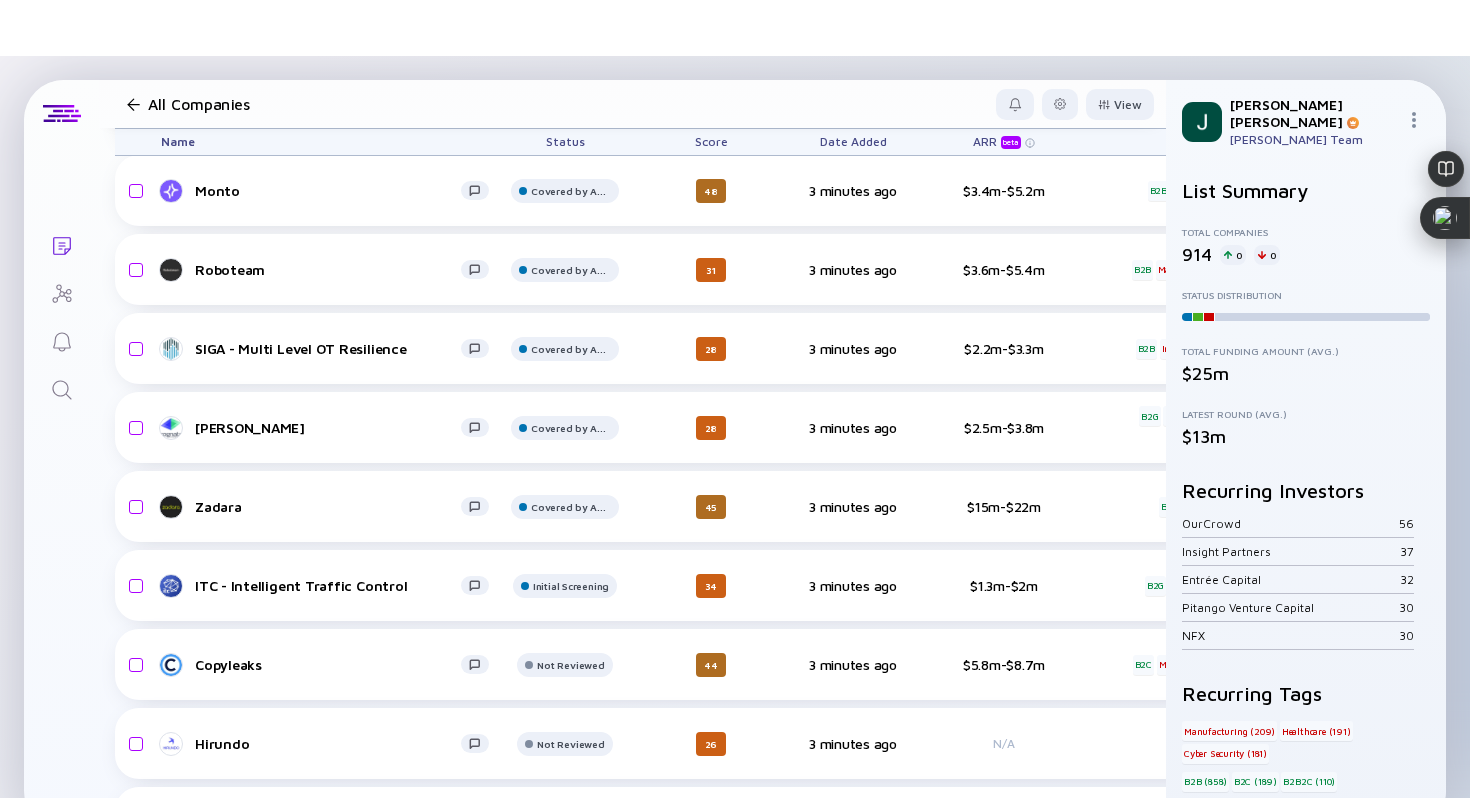scroll, scrollTop: 287, scrollLeft: 0, axis: vertical 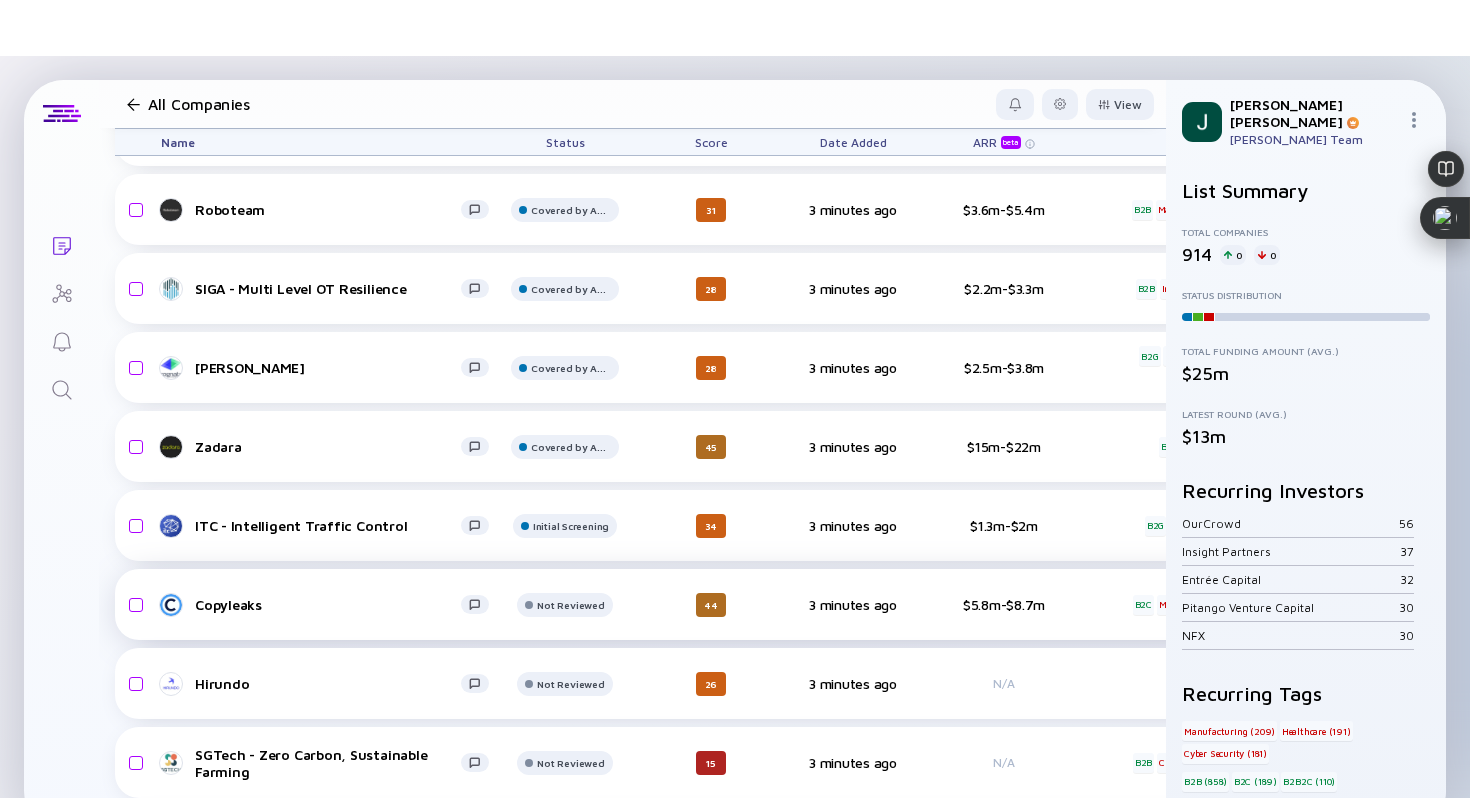 click on "Copyleaks" at bounding box center (328, 604) 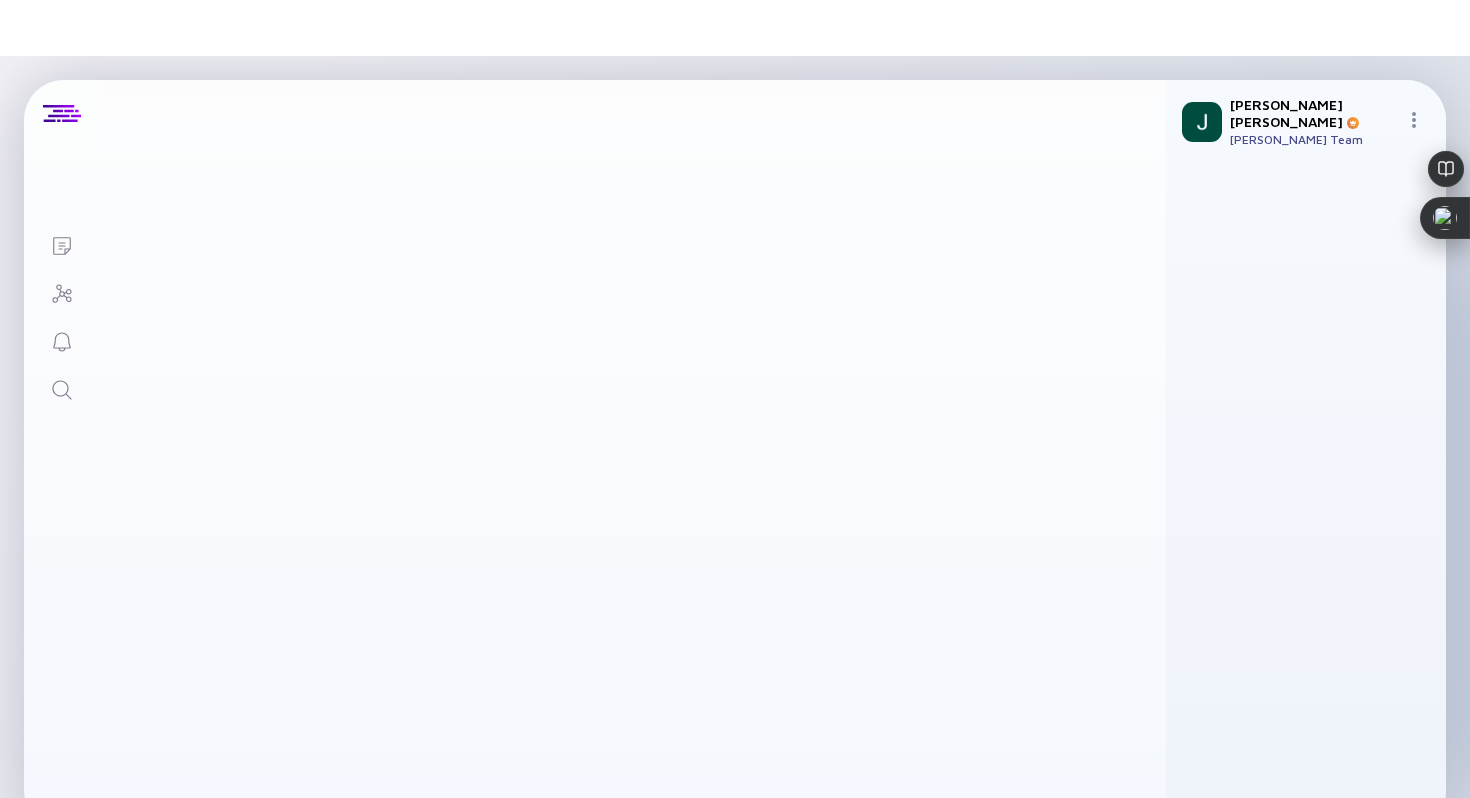 scroll, scrollTop: 0, scrollLeft: 0, axis: both 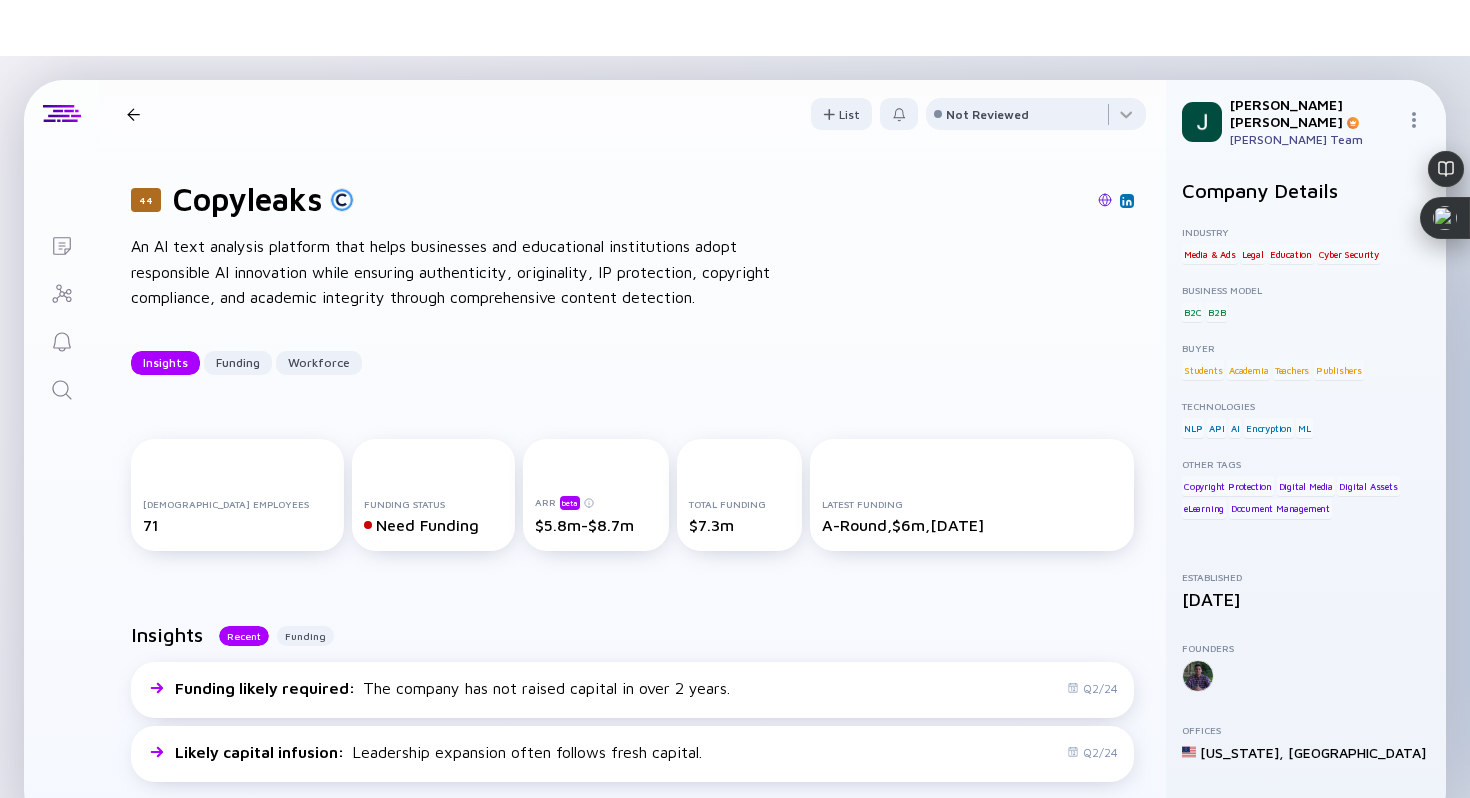 click at bounding box center (1105, 200) 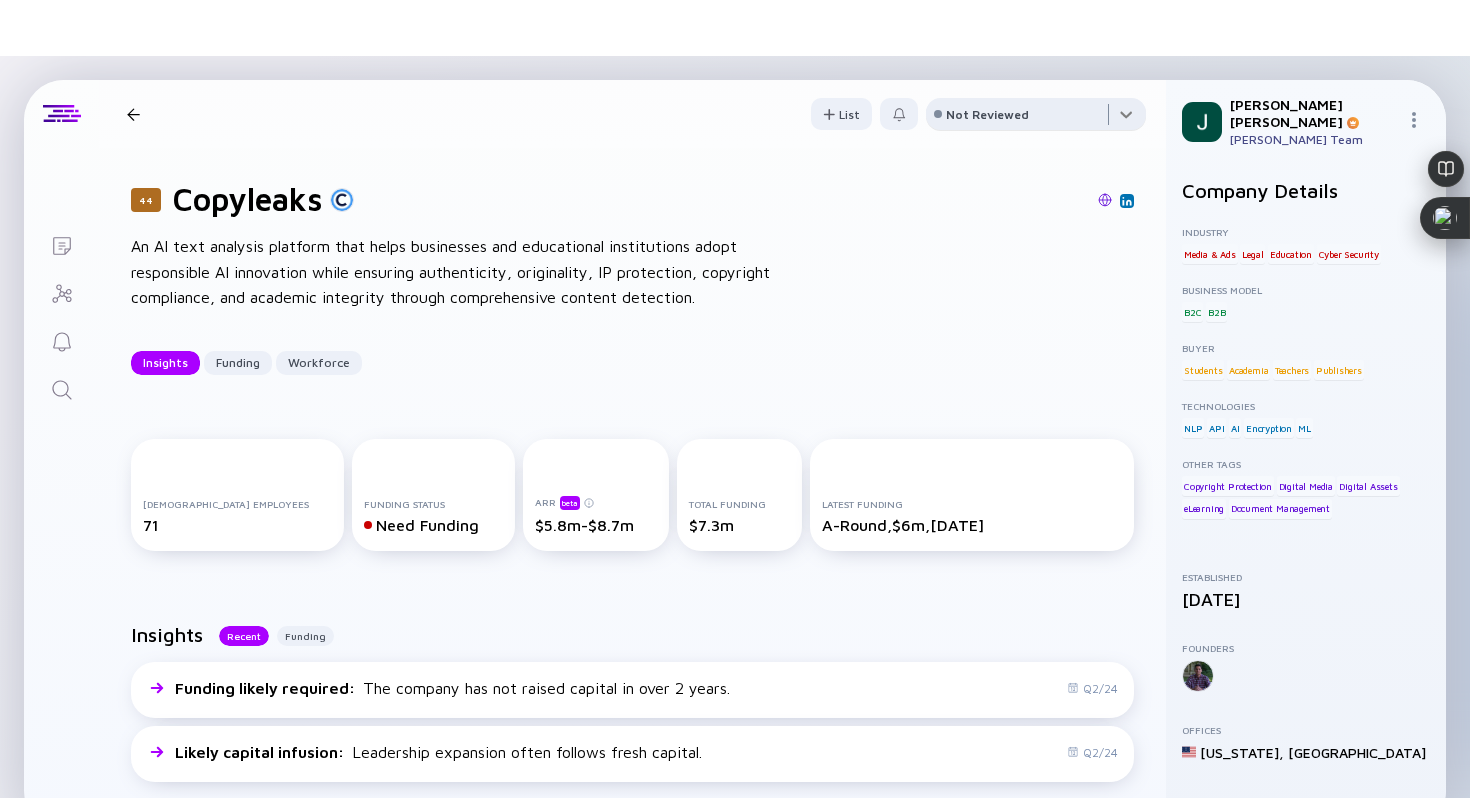 click at bounding box center (1036, 118) 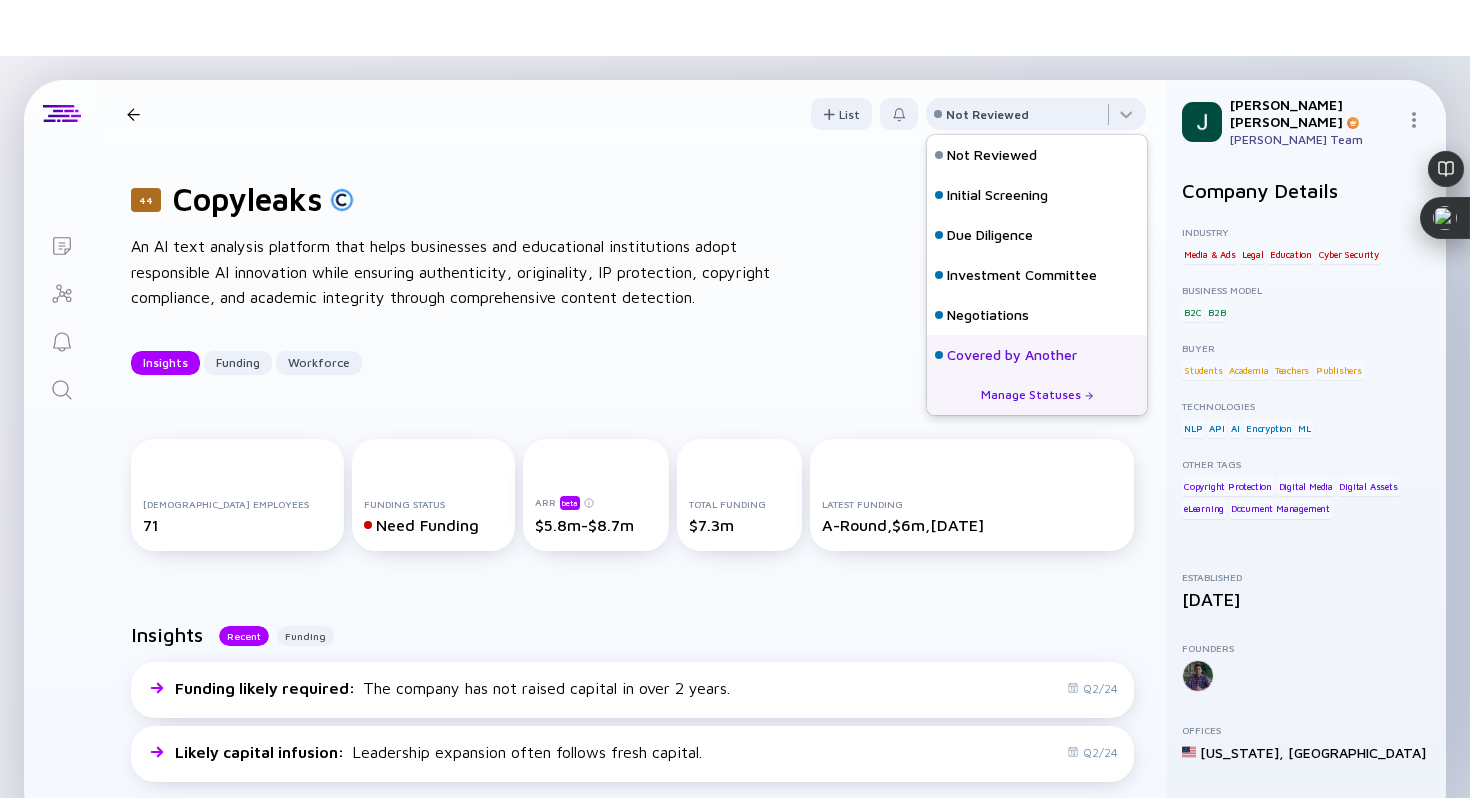 click on "Covered by Another" at bounding box center [1012, 355] 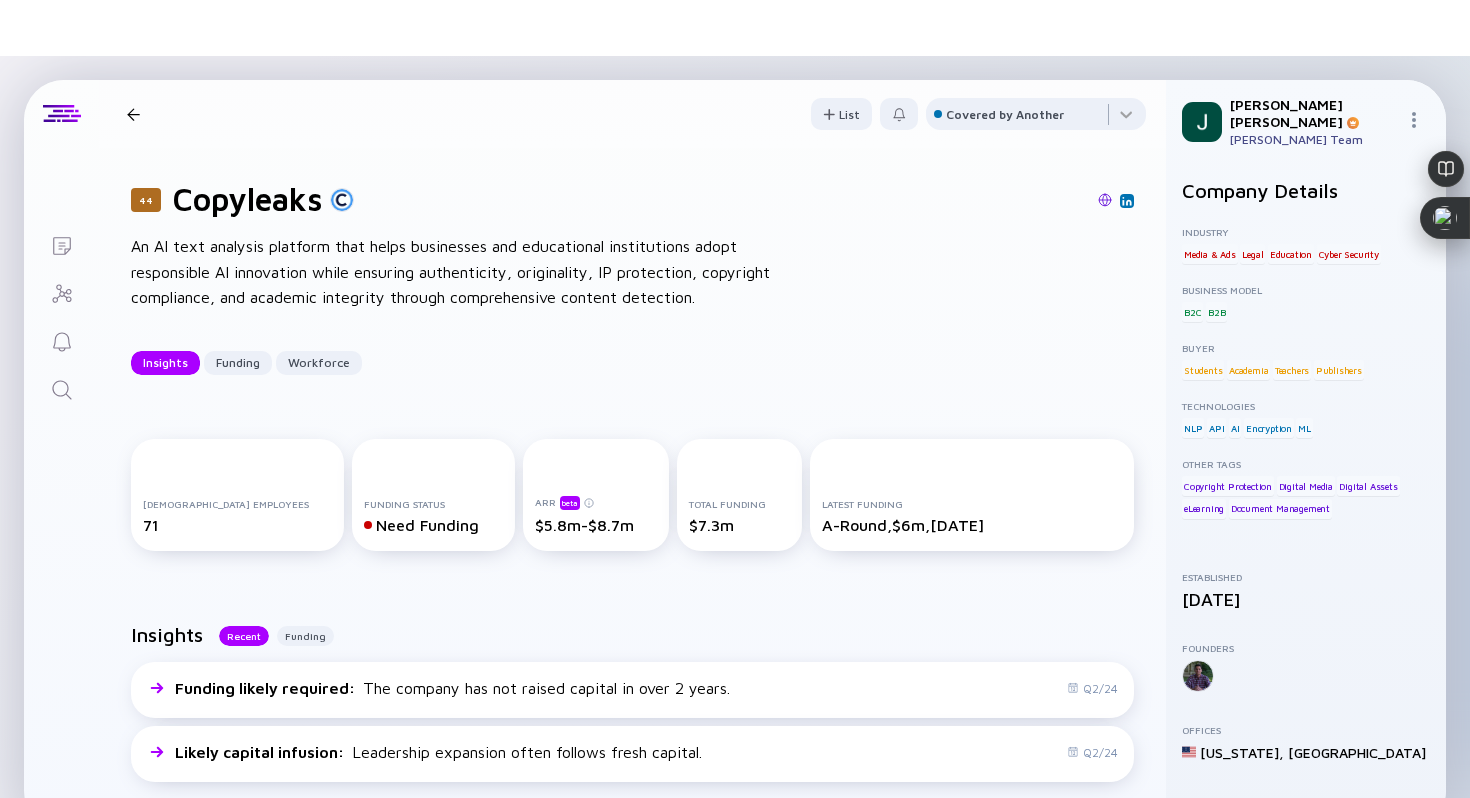 click at bounding box center [133, 114] 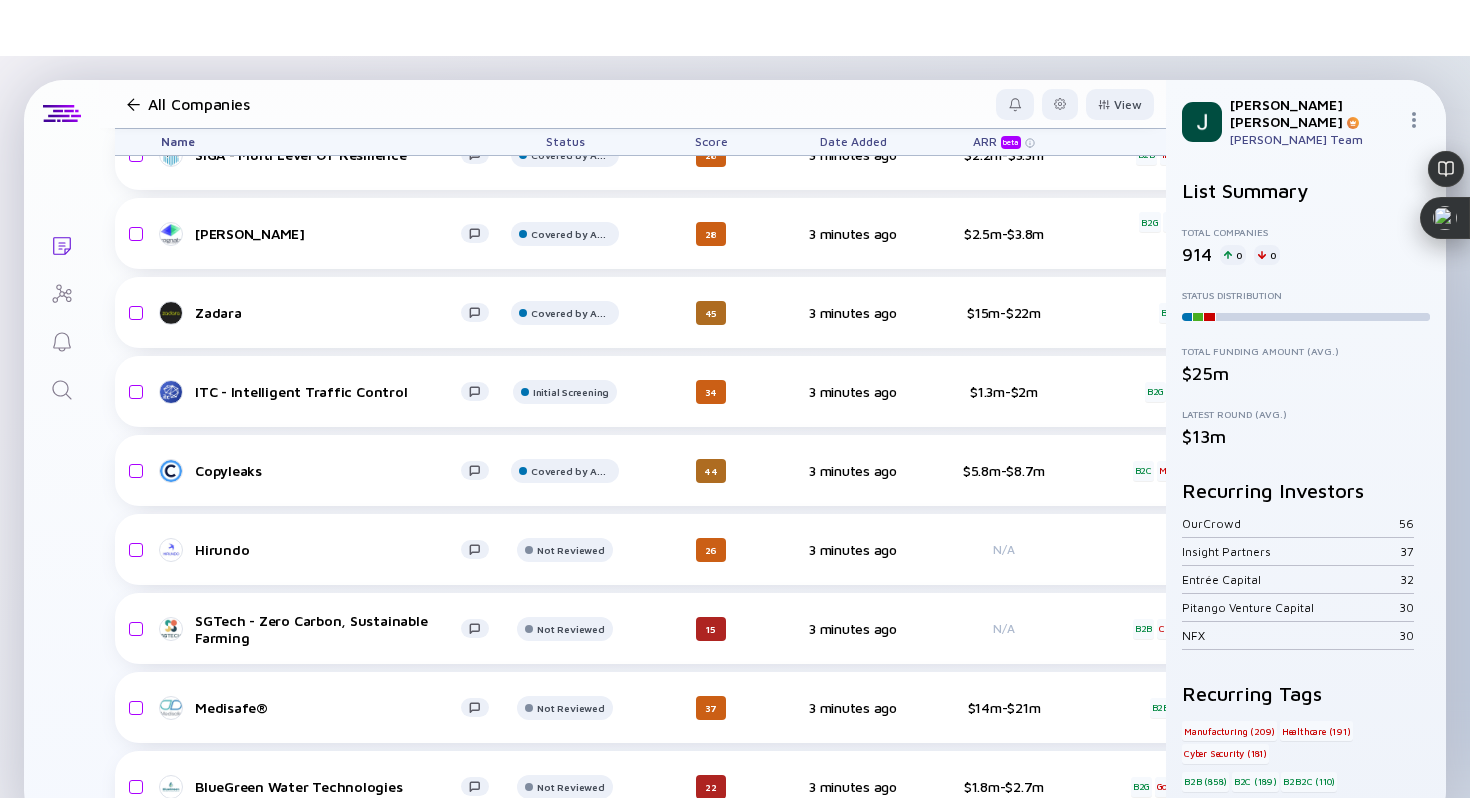 scroll, scrollTop: 441, scrollLeft: 0, axis: vertical 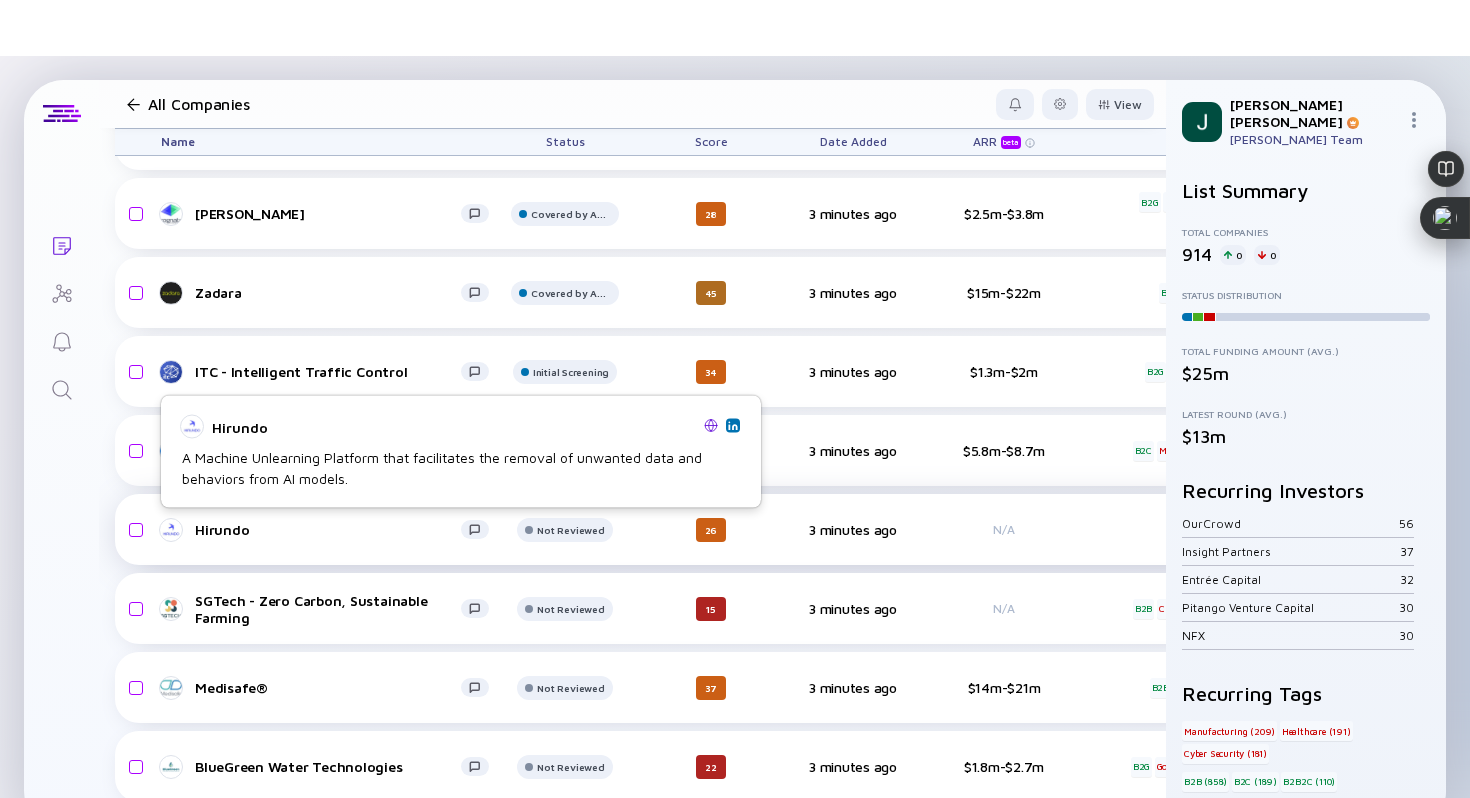 click on "Hirundo" at bounding box center [328, 529] 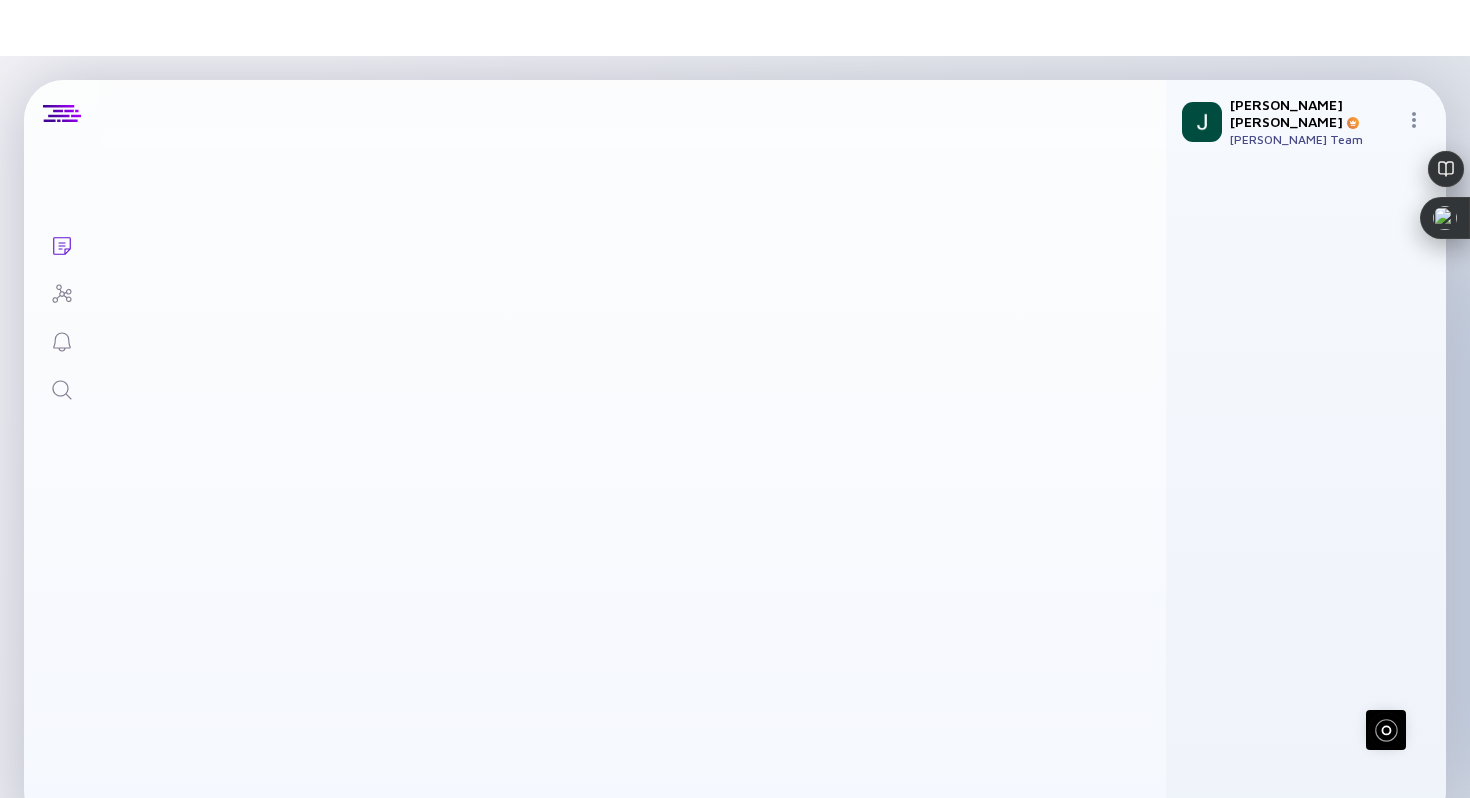 scroll, scrollTop: 0, scrollLeft: 0, axis: both 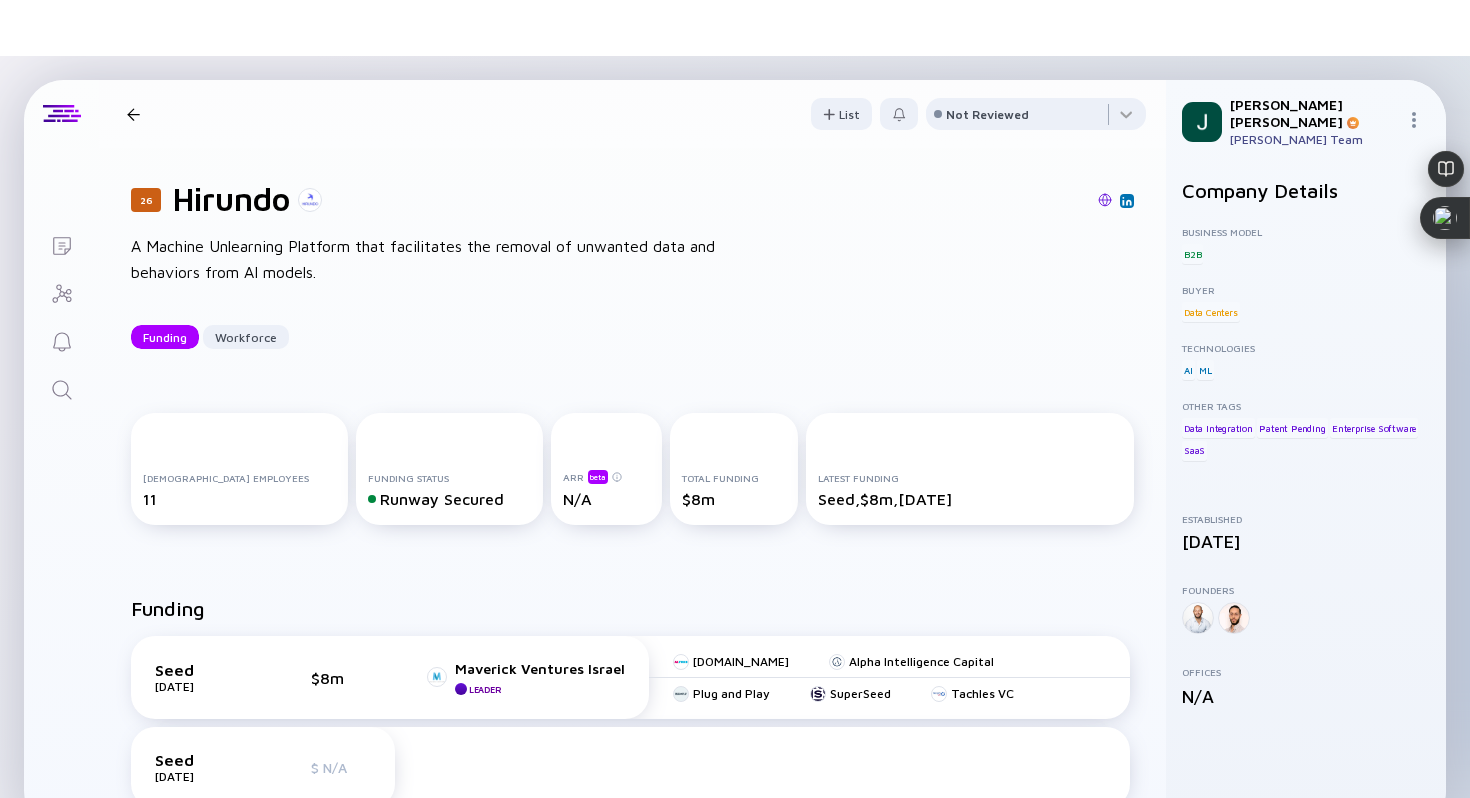 click at bounding box center [1105, 200] 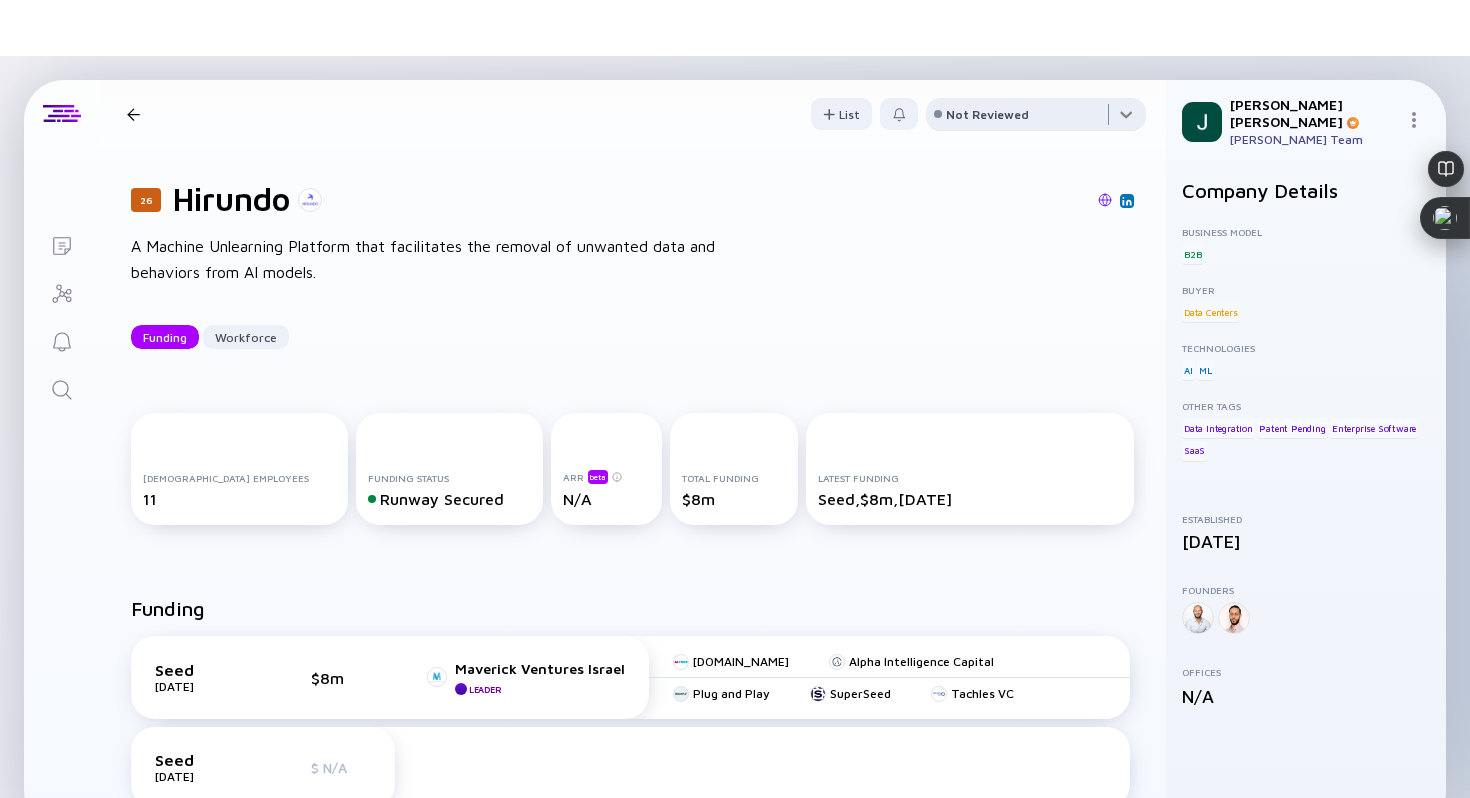 click at bounding box center [1036, 118] 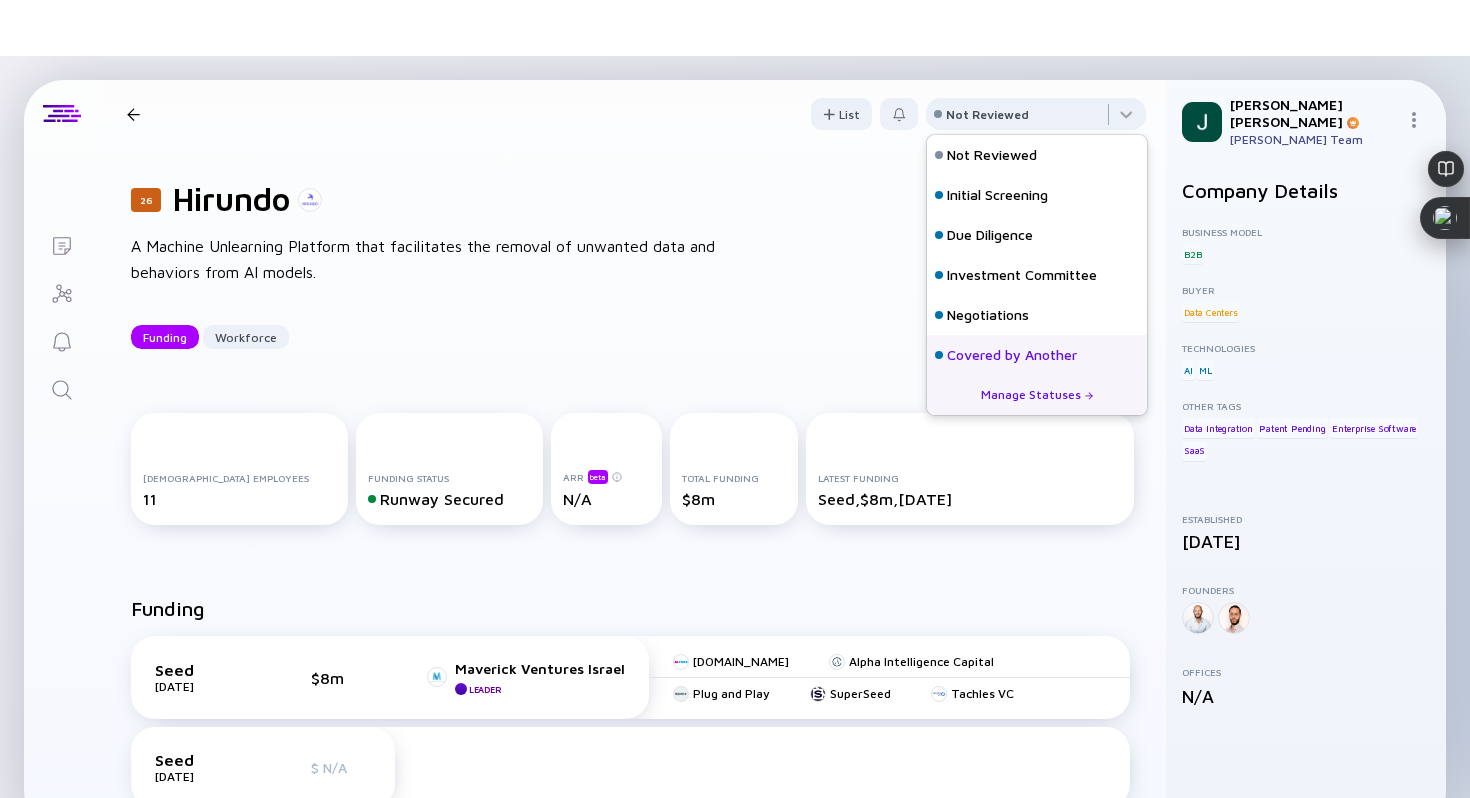 click on "Covered by Another" at bounding box center (1012, 355) 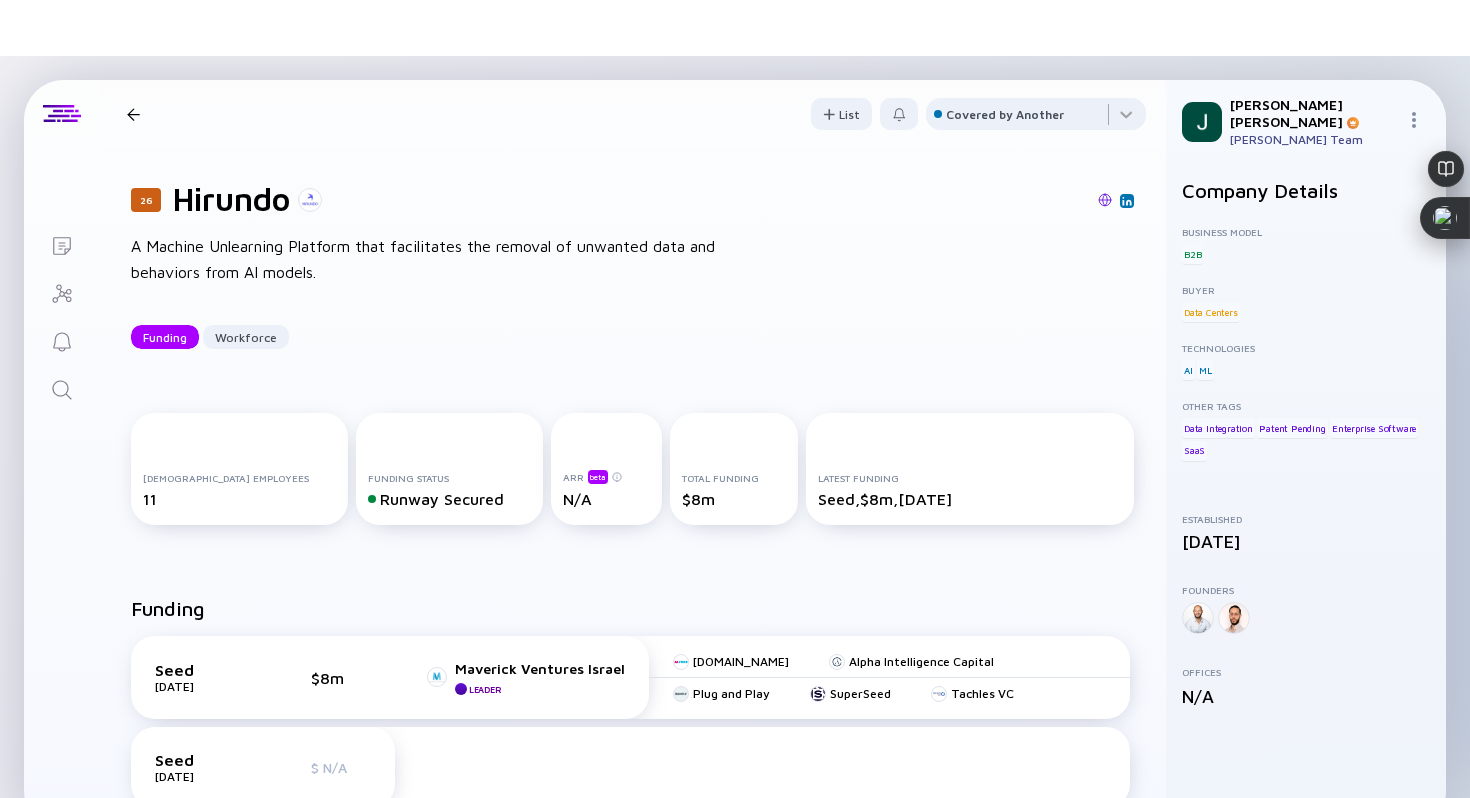 click on "26 Hirundo Funding Workforce" at bounding box center [271, 114] 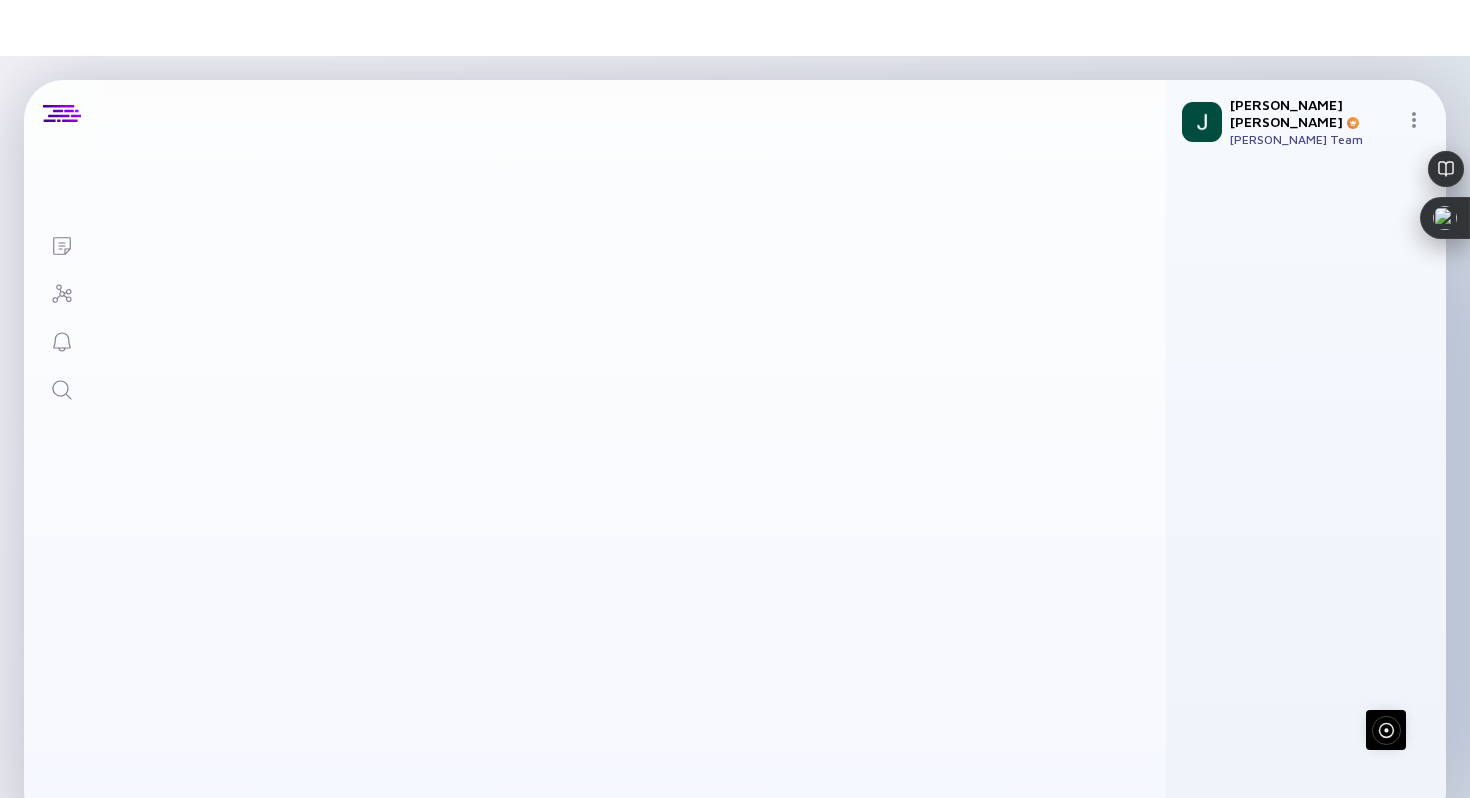 scroll, scrollTop: 441, scrollLeft: 0, axis: vertical 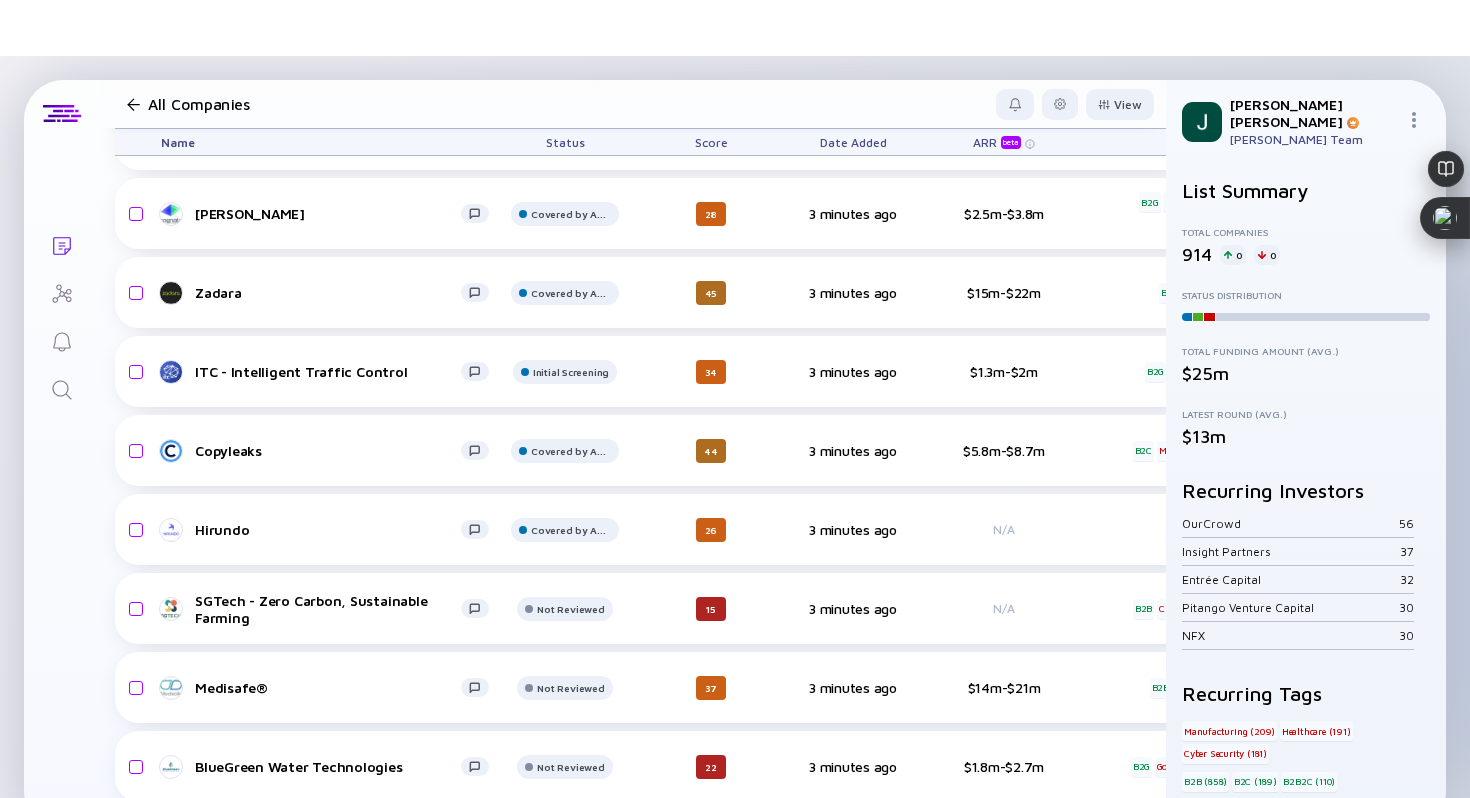 click at bounding box center (133, 104) 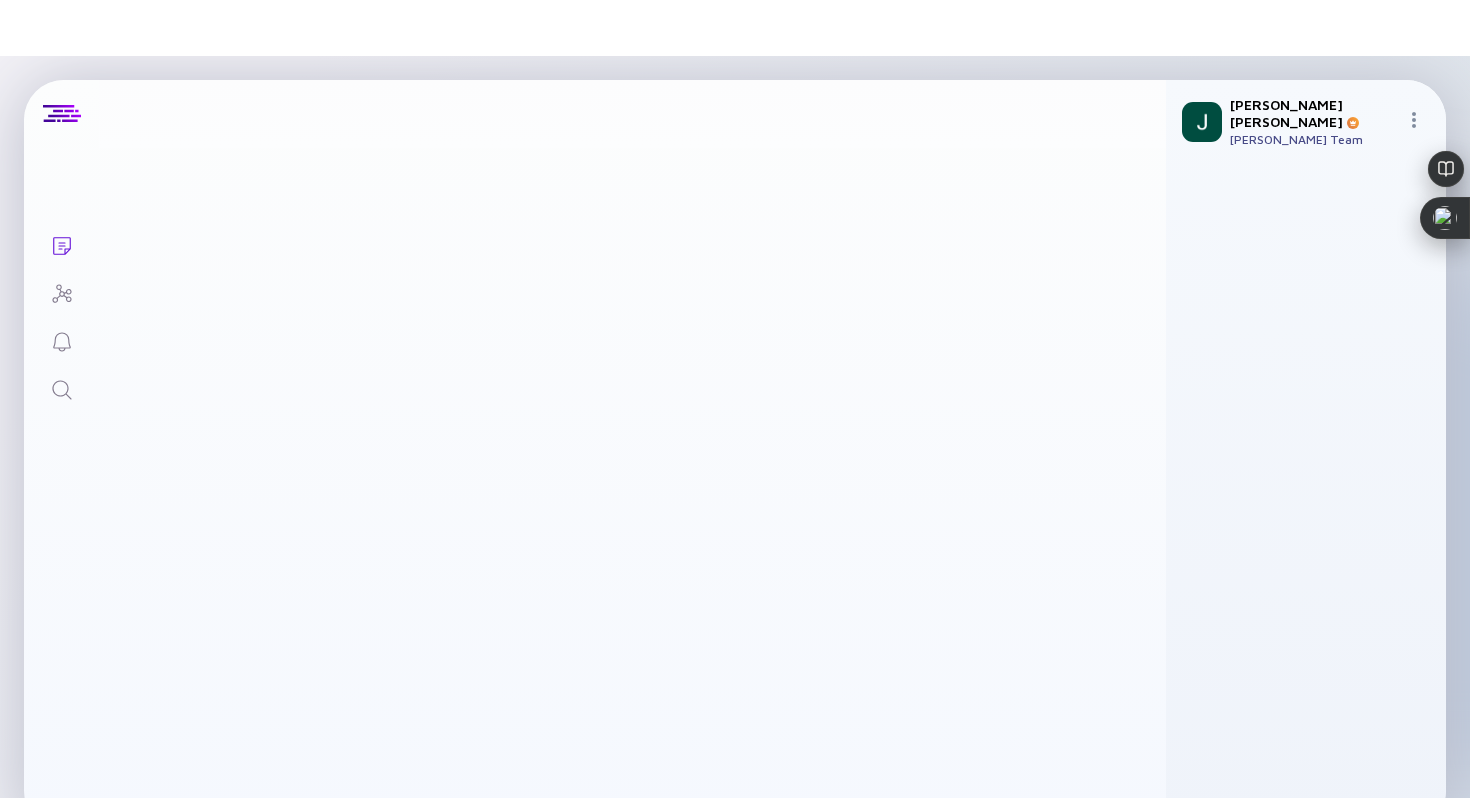 scroll, scrollTop: 0, scrollLeft: 0, axis: both 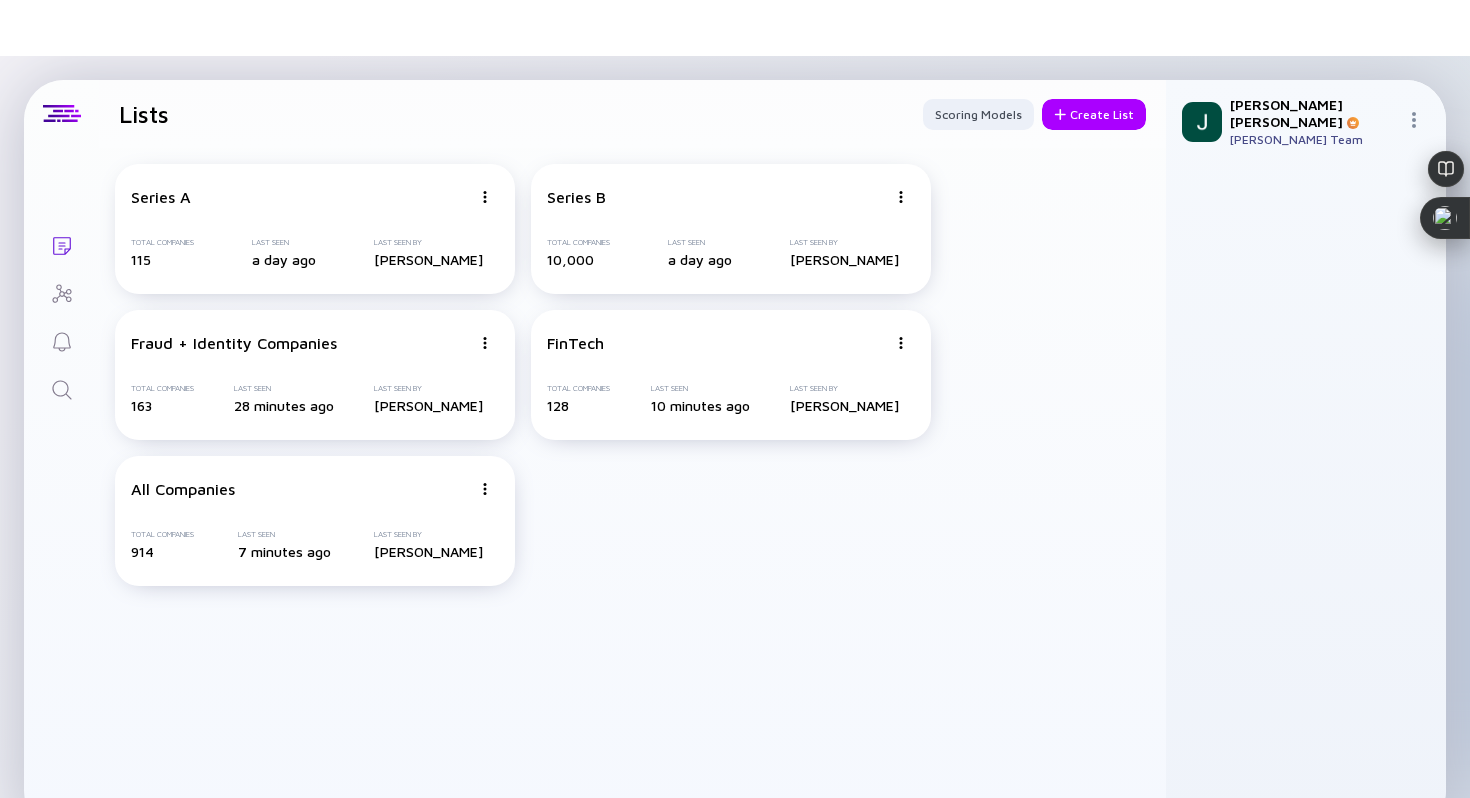 click 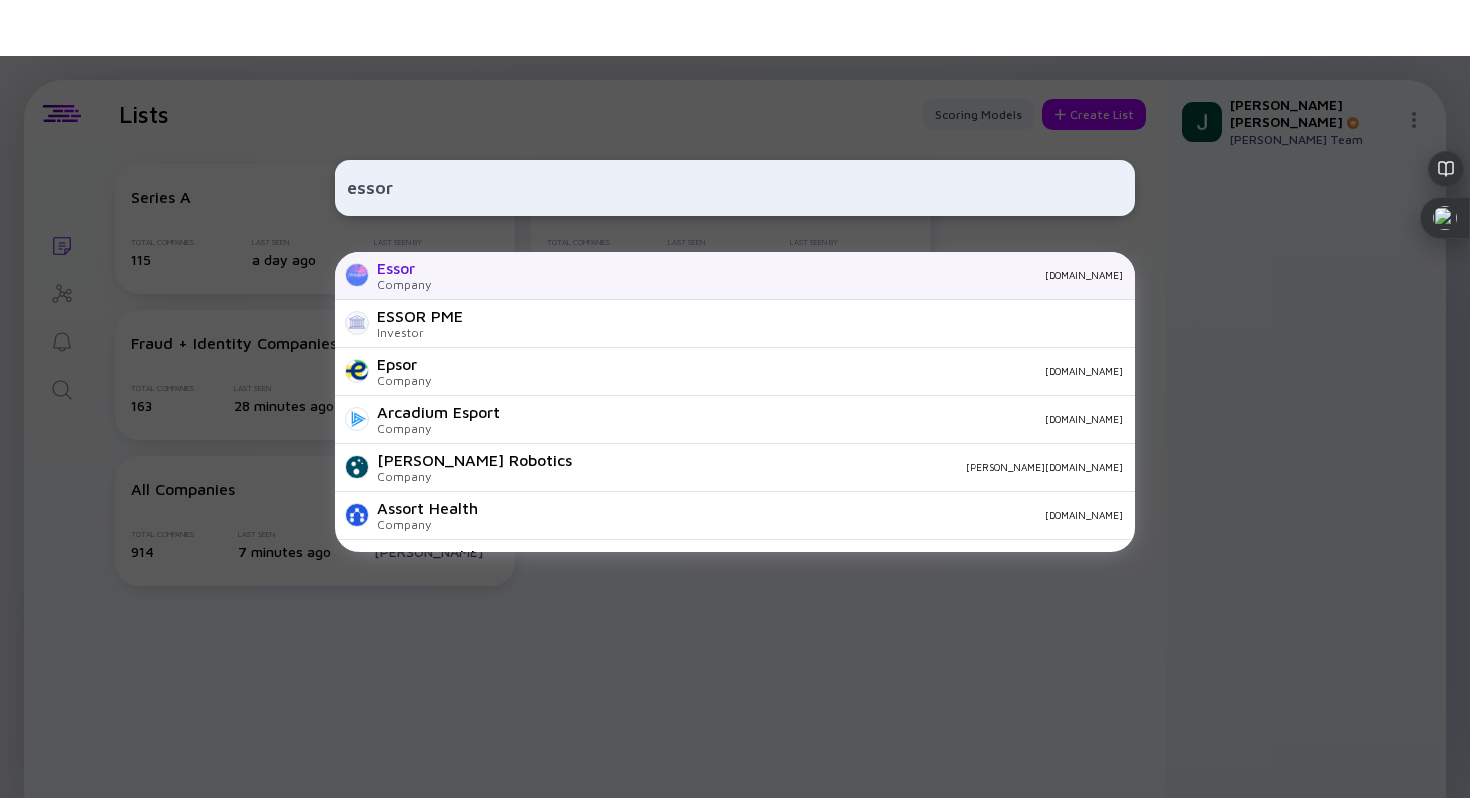 type on "essor" 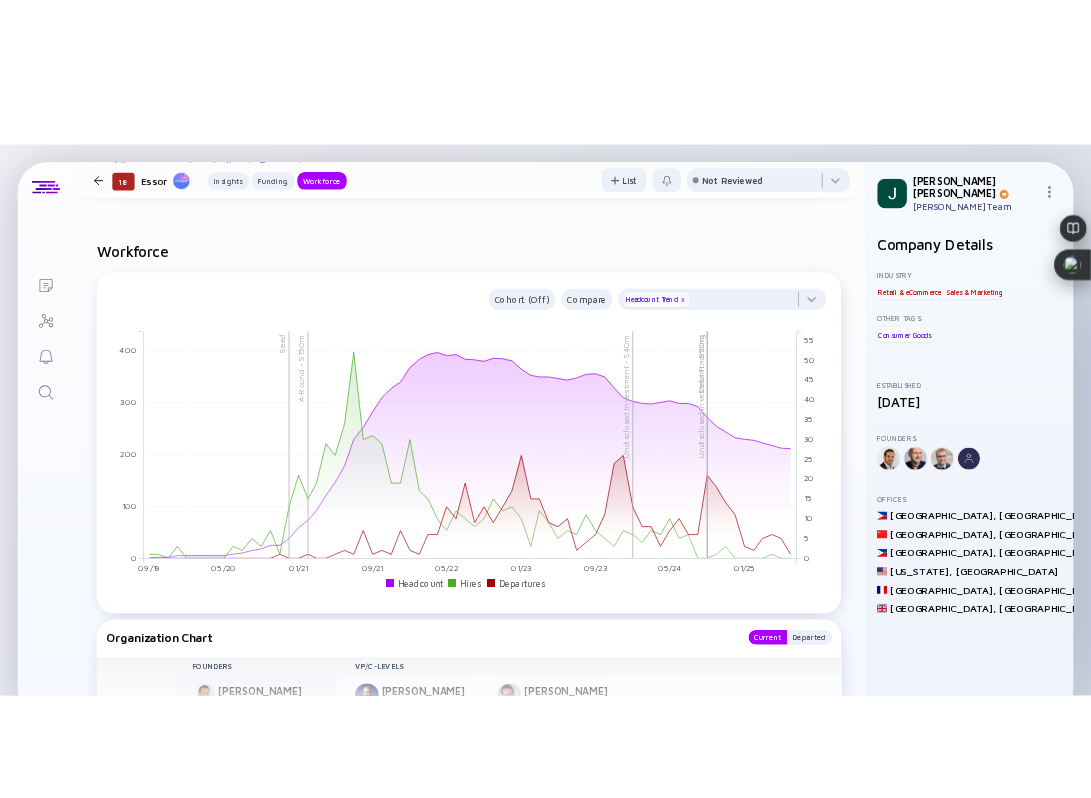 scroll, scrollTop: 1804, scrollLeft: 0, axis: vertical 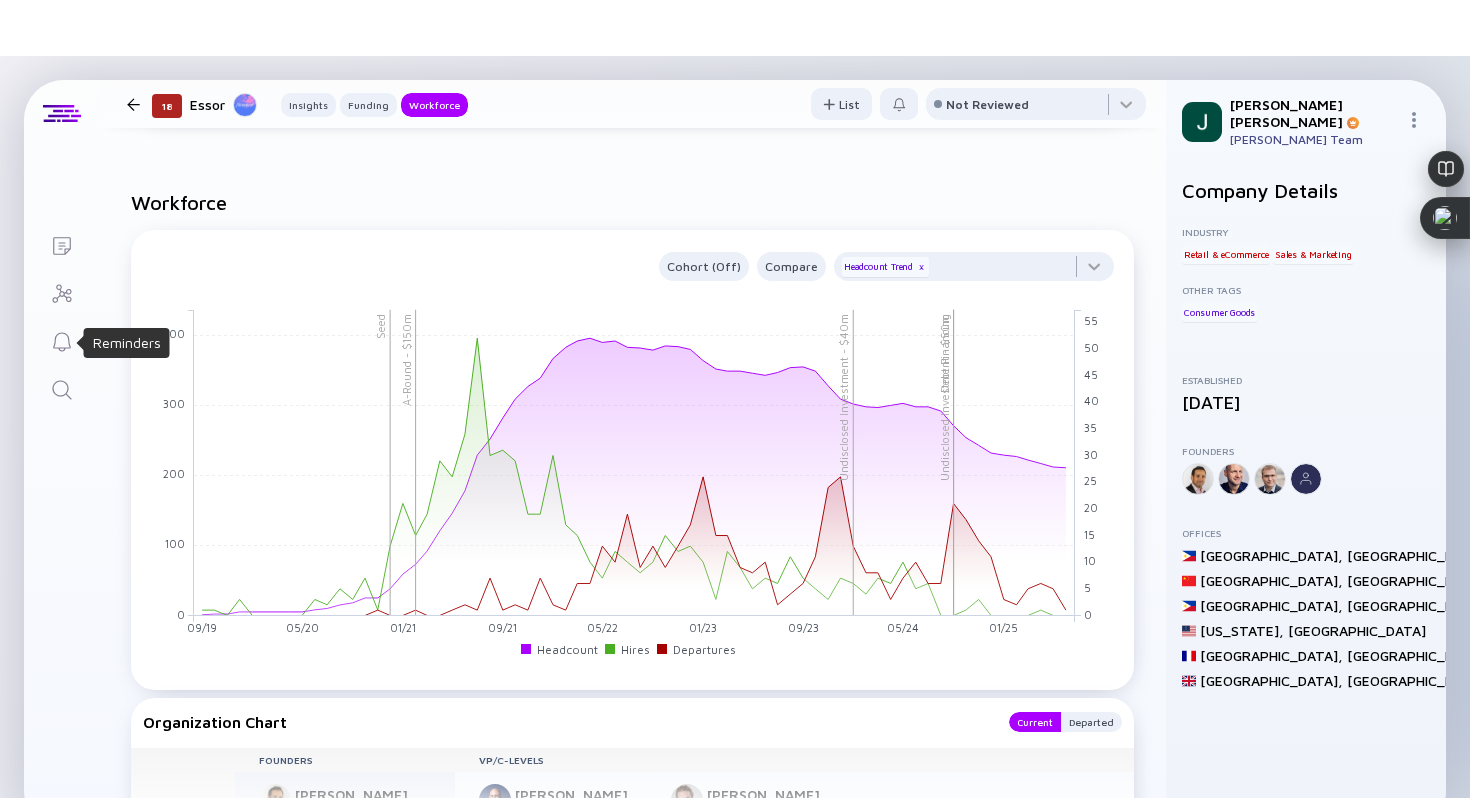 click 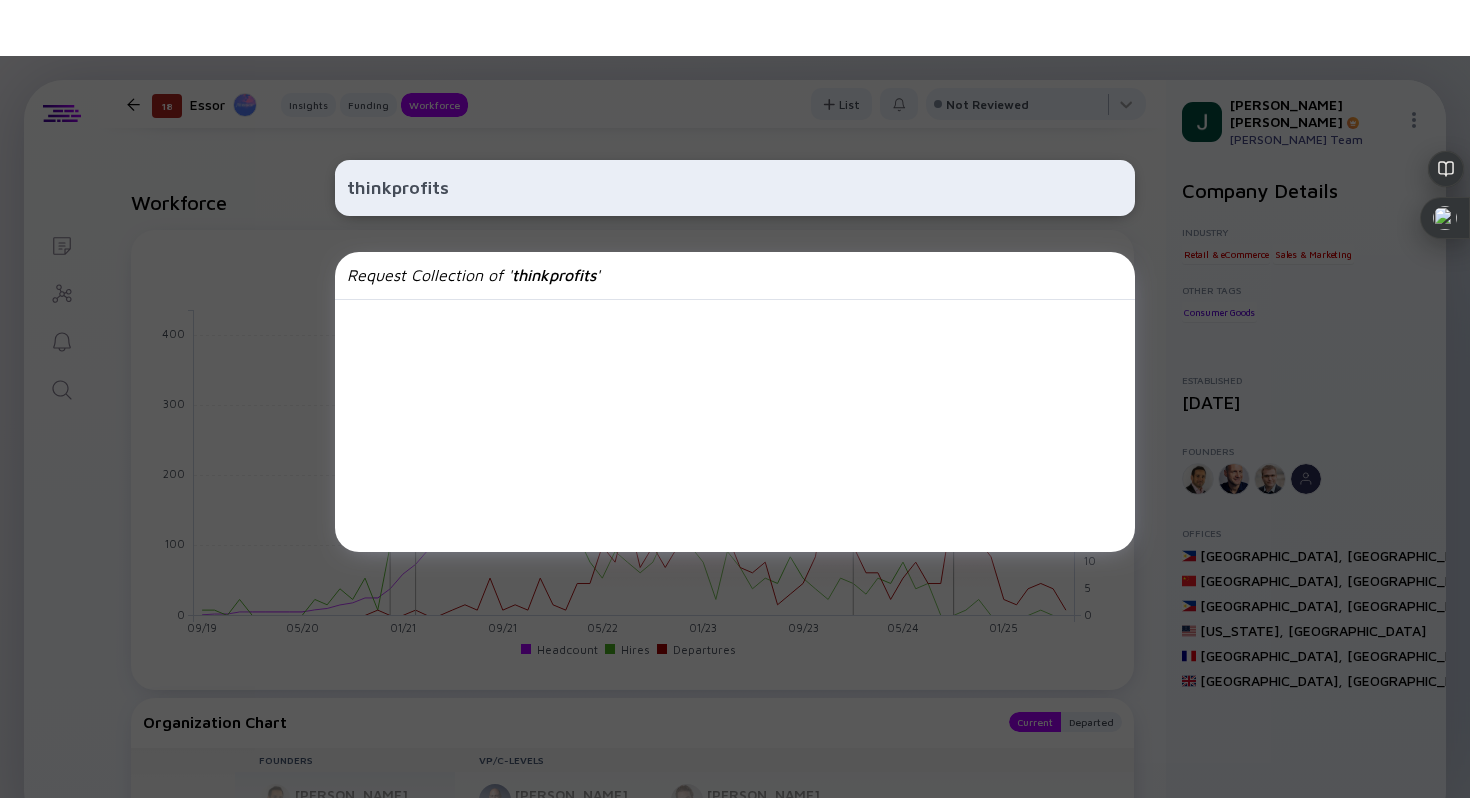 click on "thinkprofits" at bounding box center [735, 188] 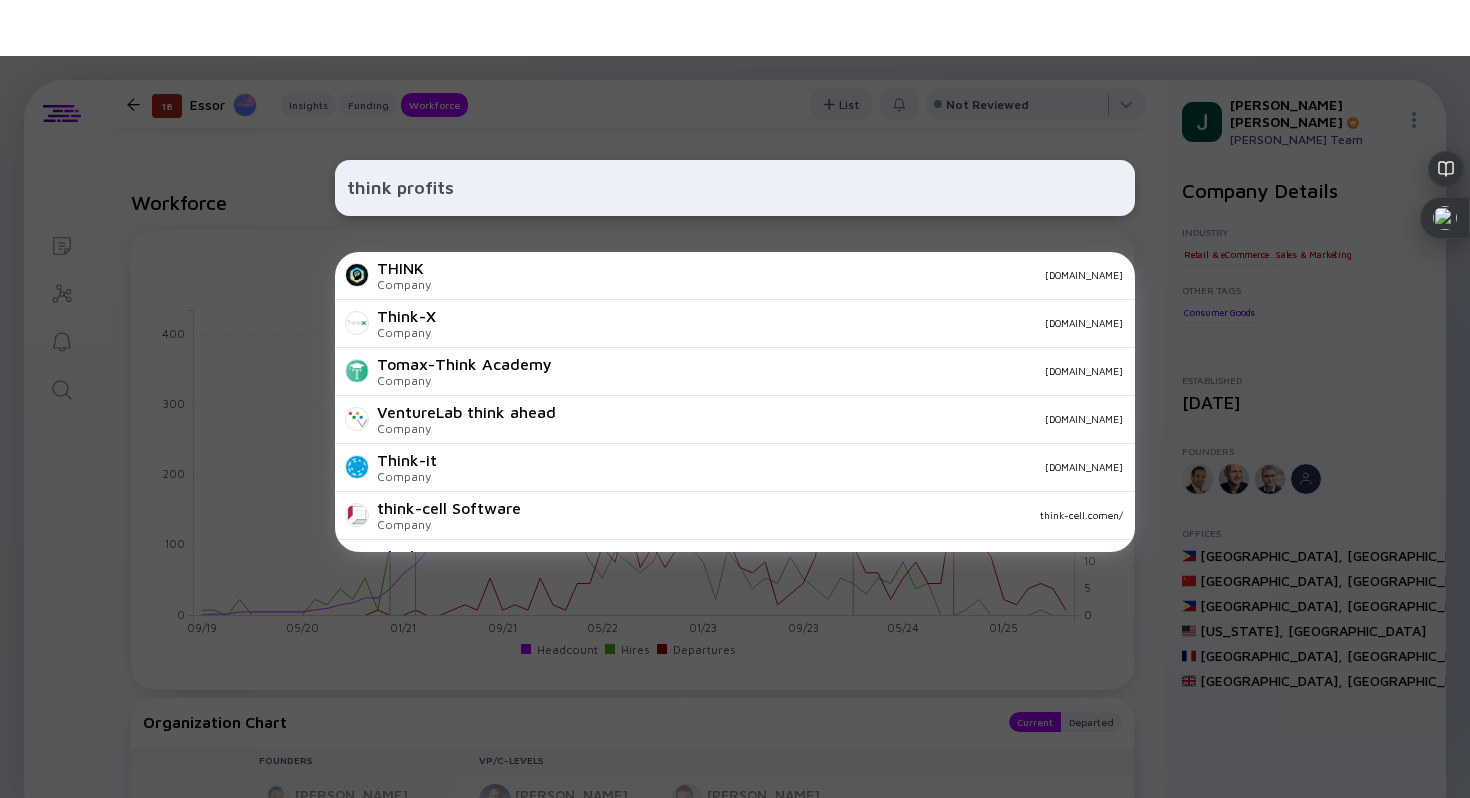 type on "think profits" 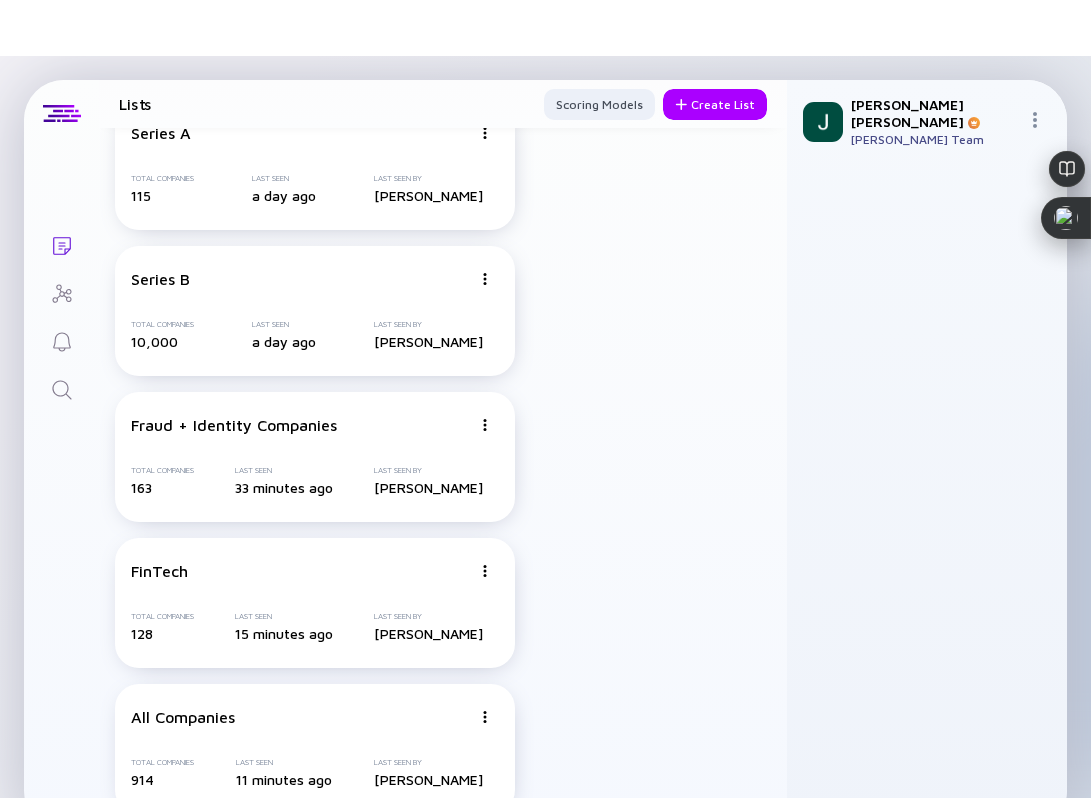 scroll, scrollTop: 64, scrollLeft: 0, axis: vertical 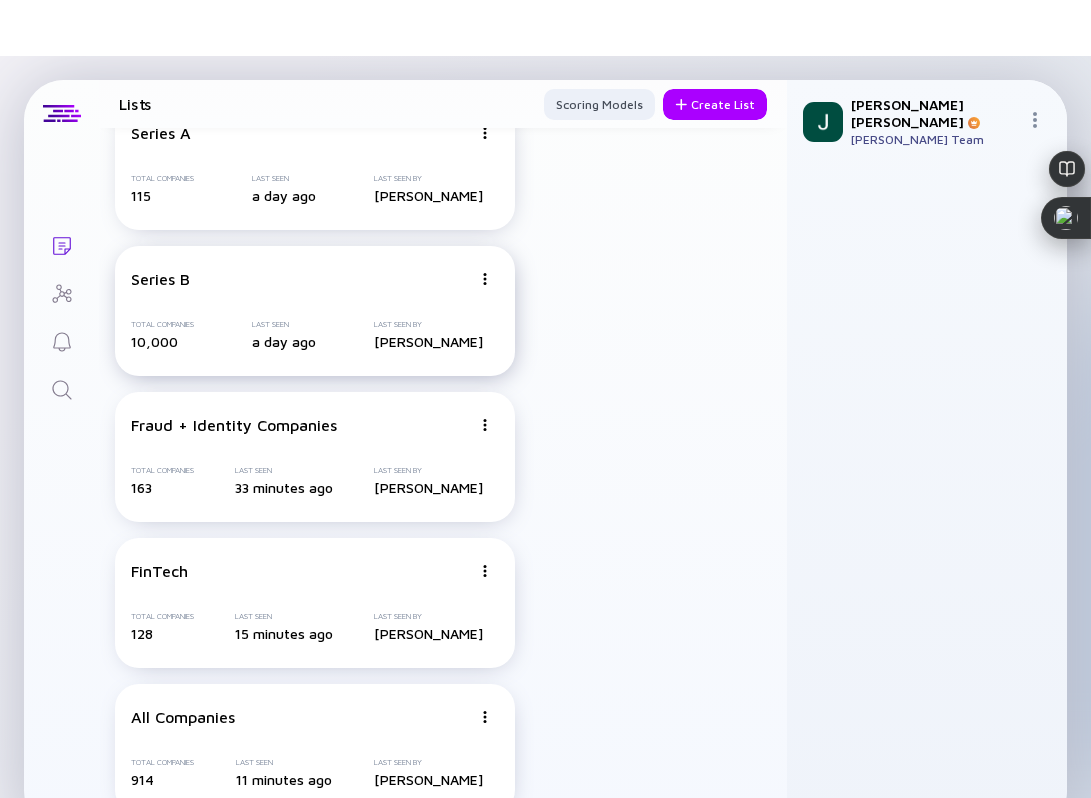 click on "Series B Total Companies 10,000 Last Seen a day ago Last Seen By Jared Lederman" at bounding box center [315, 311] 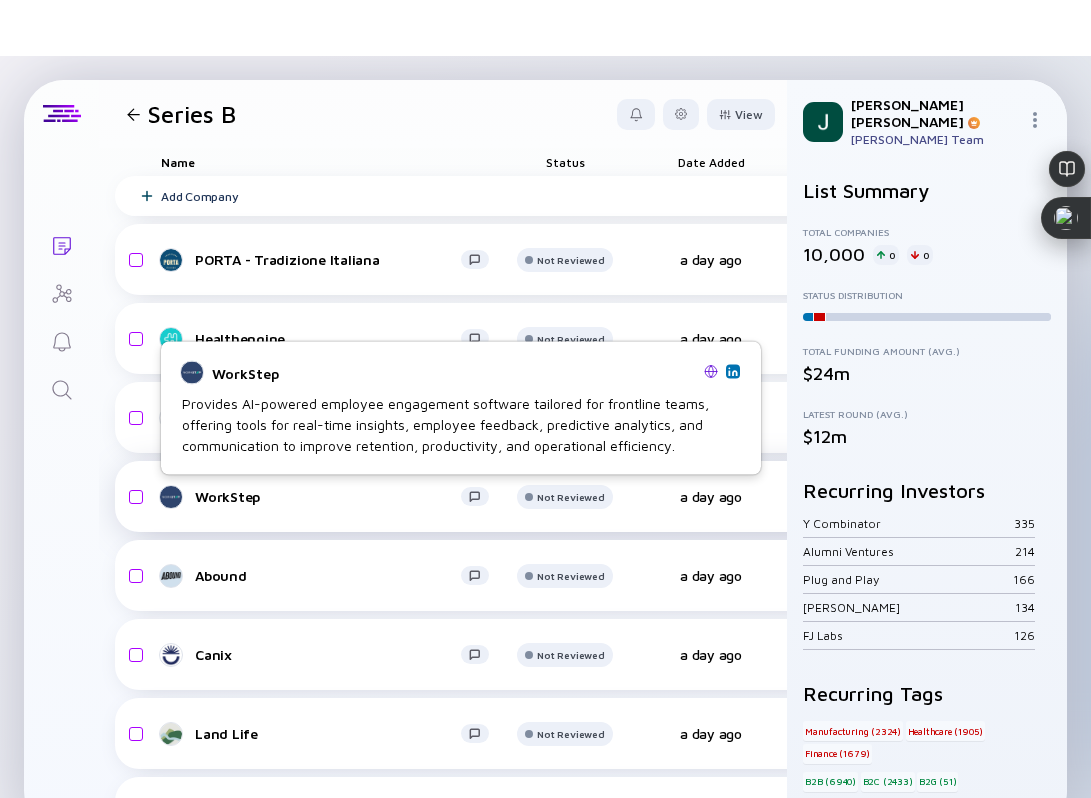 click on "WorkStep" at bounding box center (328, 496) 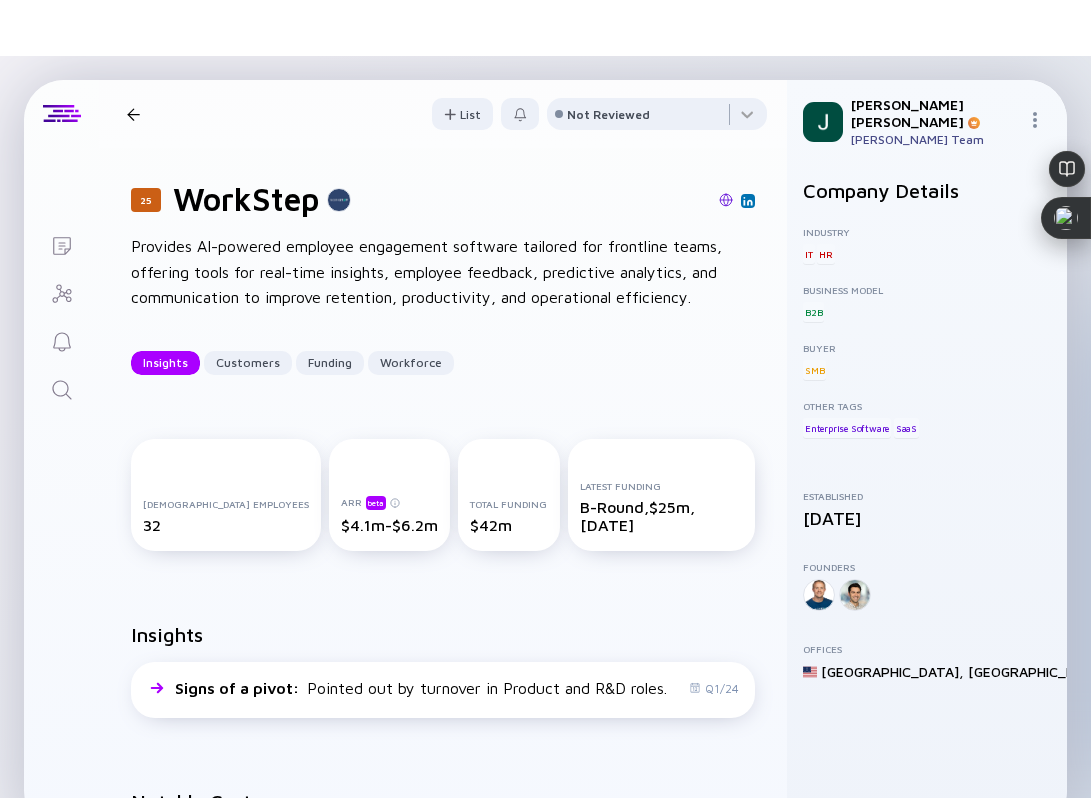 click at bounding box center [726, 200] 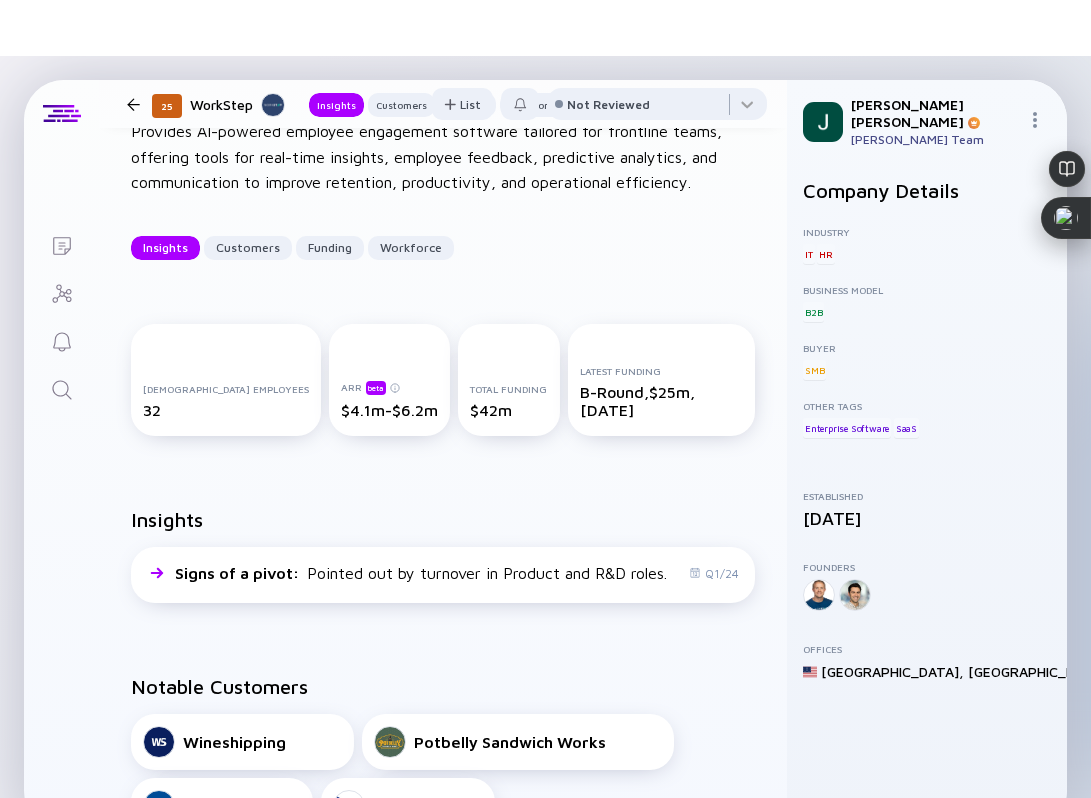 scroll, scrollTop: 117, scrollLeft: 0, axis: vertical 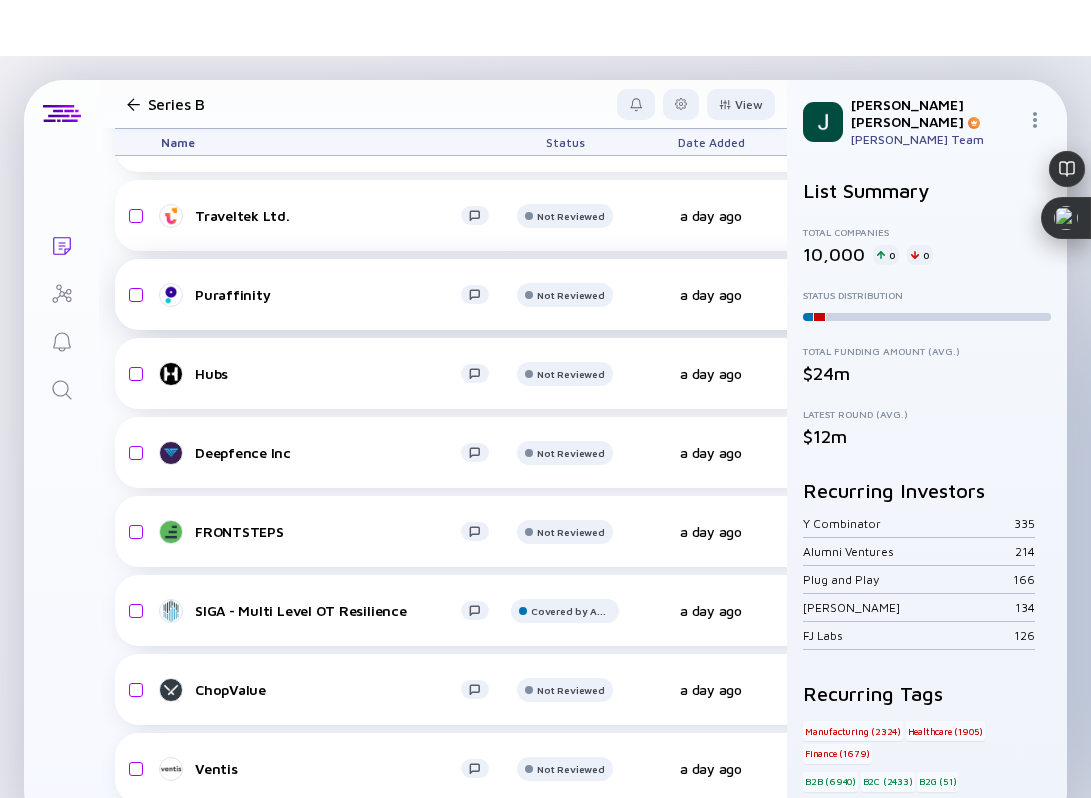 click on "Puraffinity" at bounding box center [328, 294] 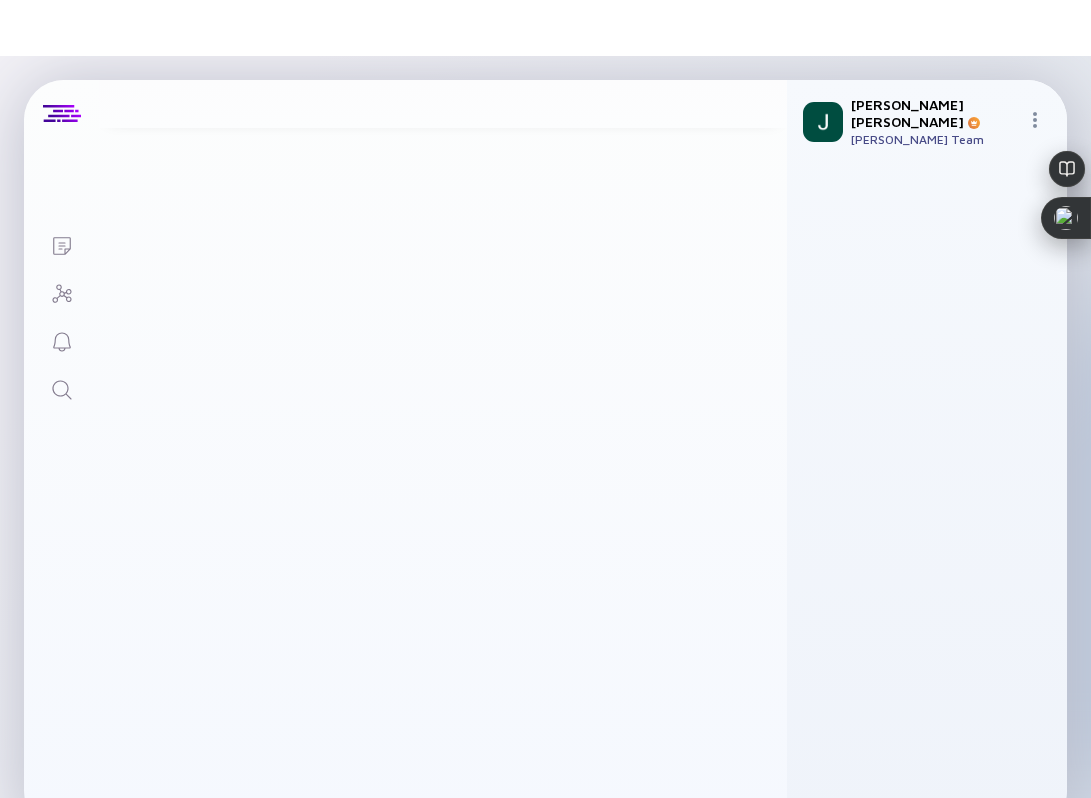 scroll, scrollTop: 0, scrollLeft: 0, axis: both 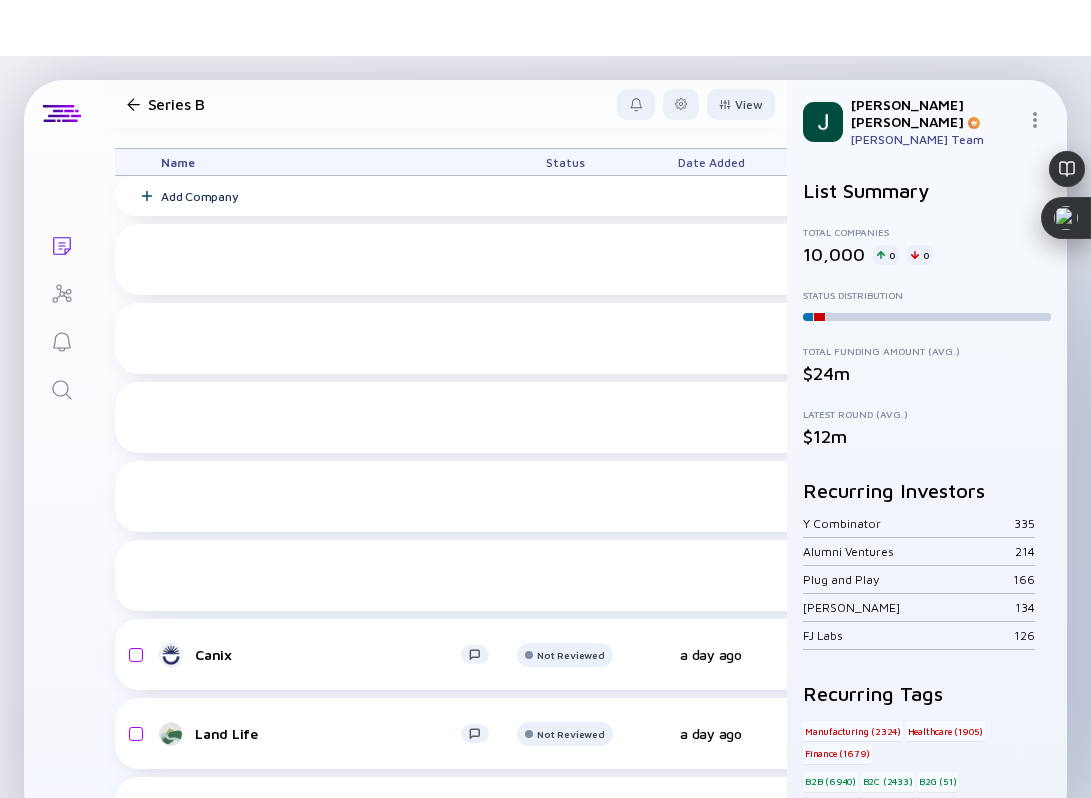 click on "FRONTSTEPS" at bounding box center [328, 1128] 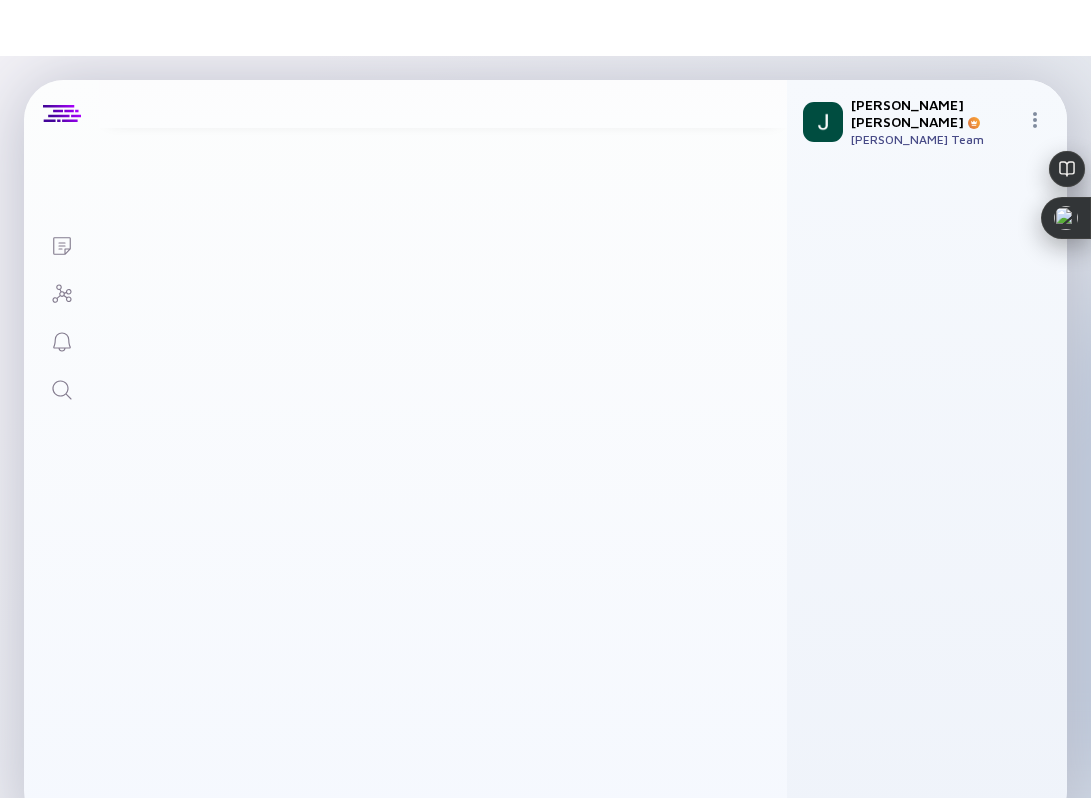 scroll, scrollTop: 0, scrollLeft: 0, axis: both 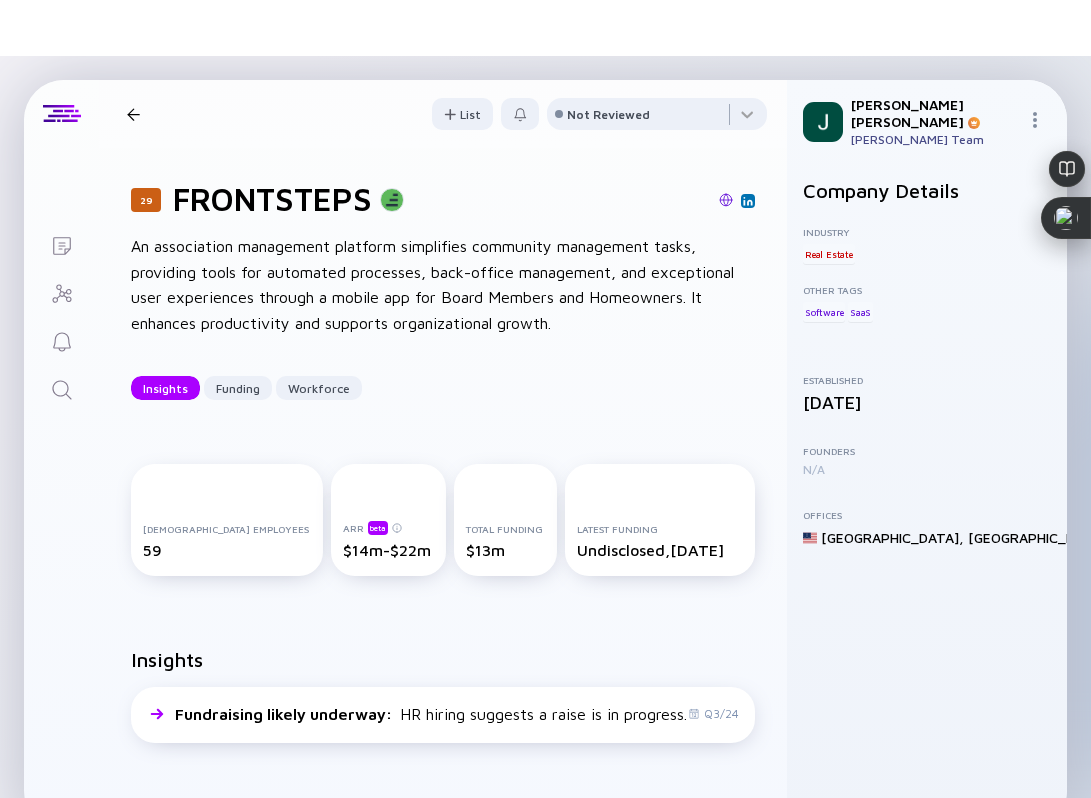 click at bounding box center [726, 200] 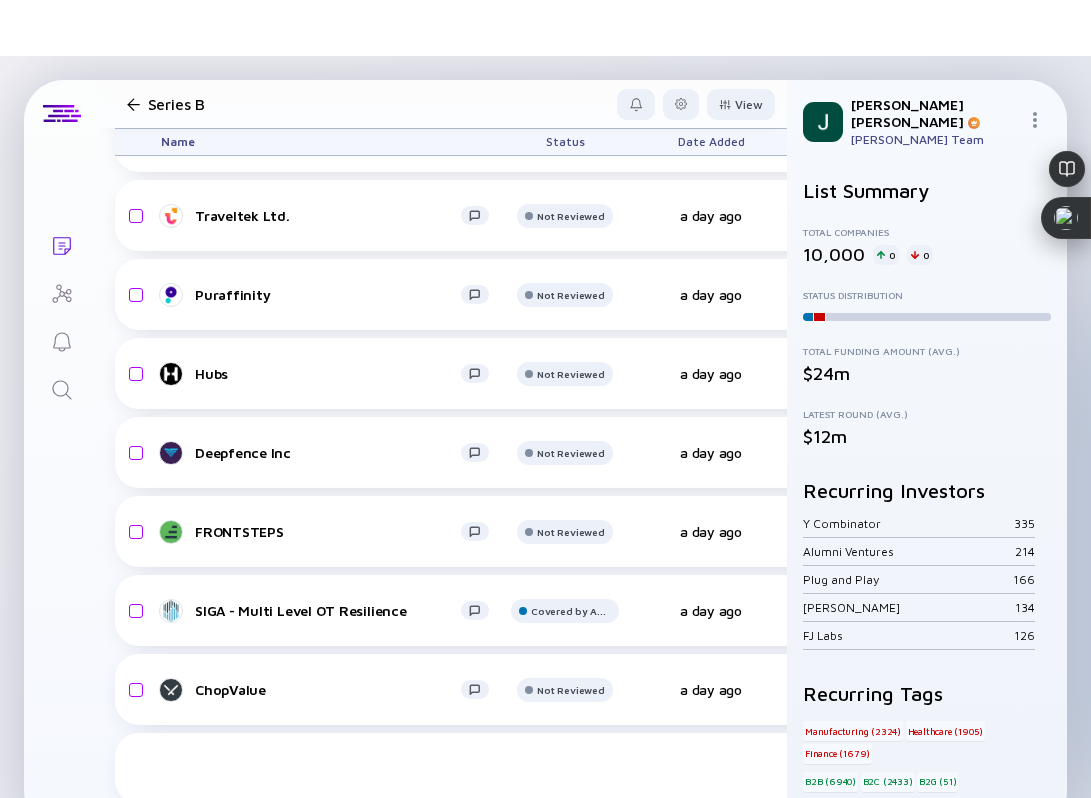 scroll, scrollTop: 0, scrollLeft: 0, axis: both 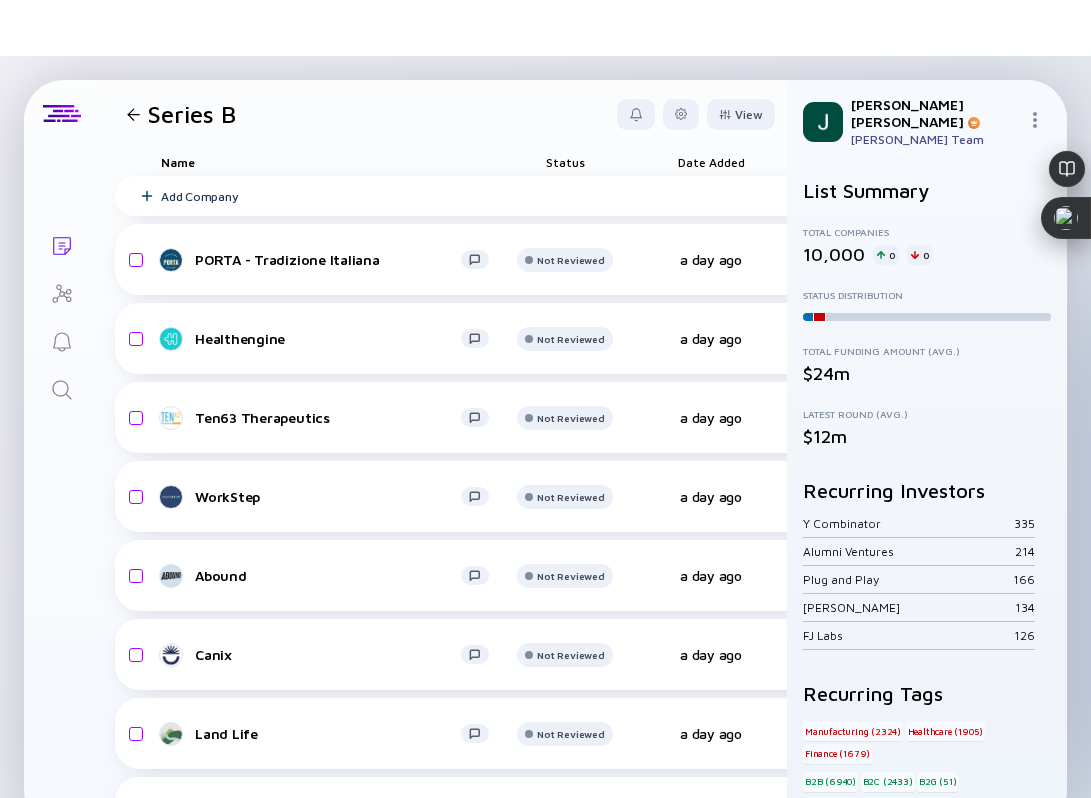 click at bounding box center [133, 114] 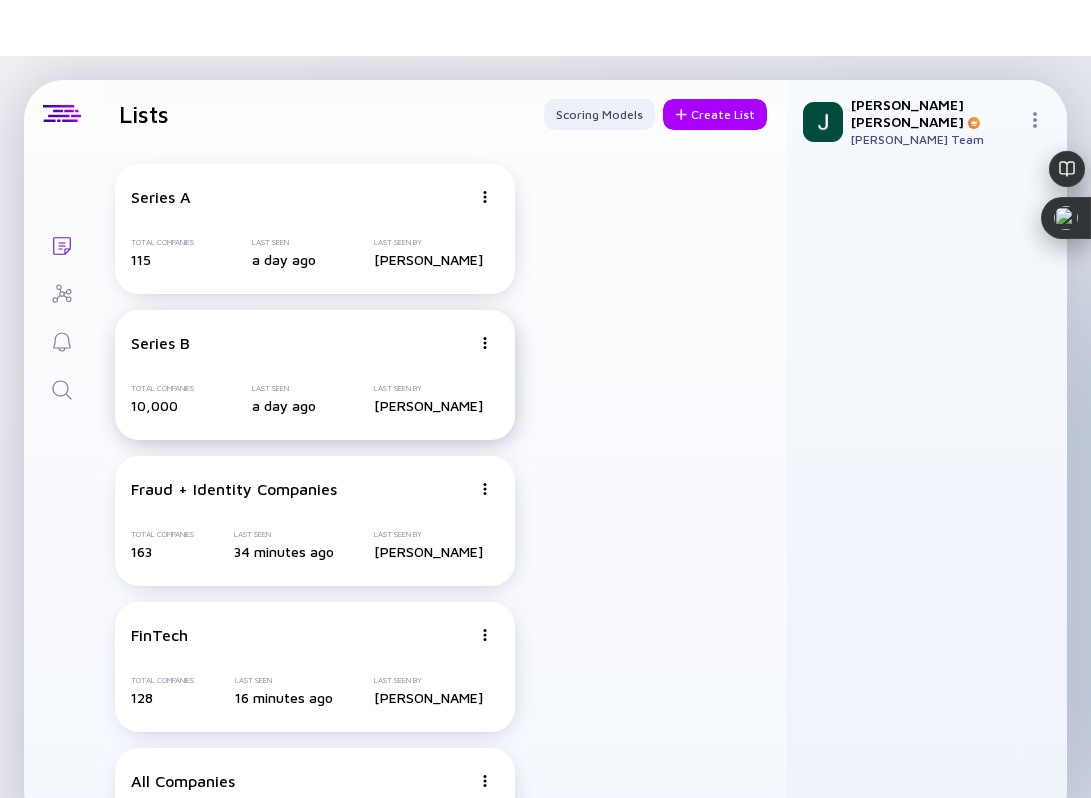 scroll, scrollTop: 64, scrollLeft: 0, axis: vertical 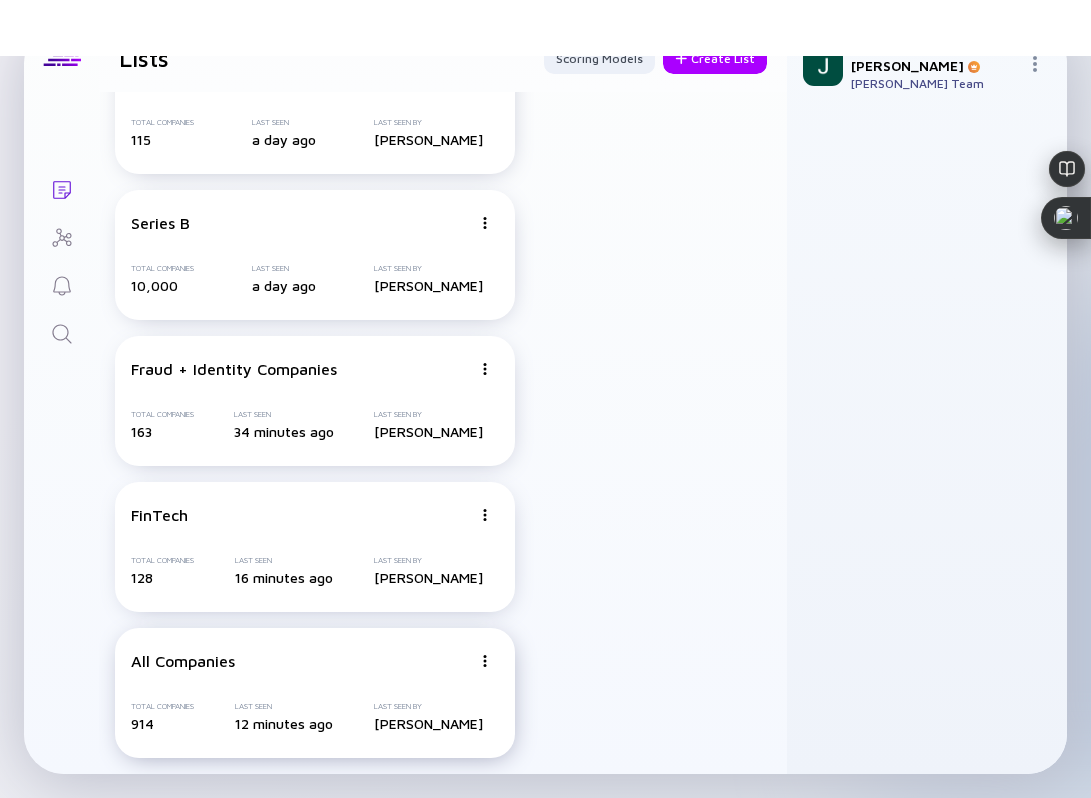 click on "All Companies" at bounding box center [301, 661] 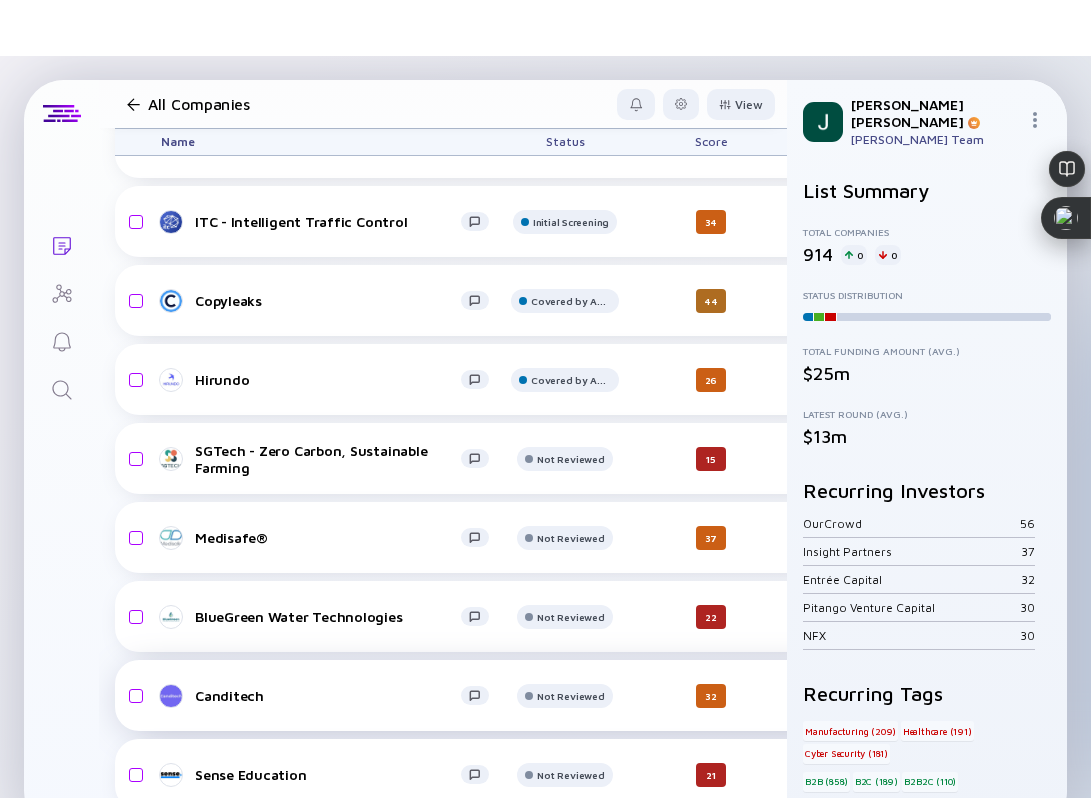 scroll, scrollTop: 576, scrollLeft: 0, axis: vertical 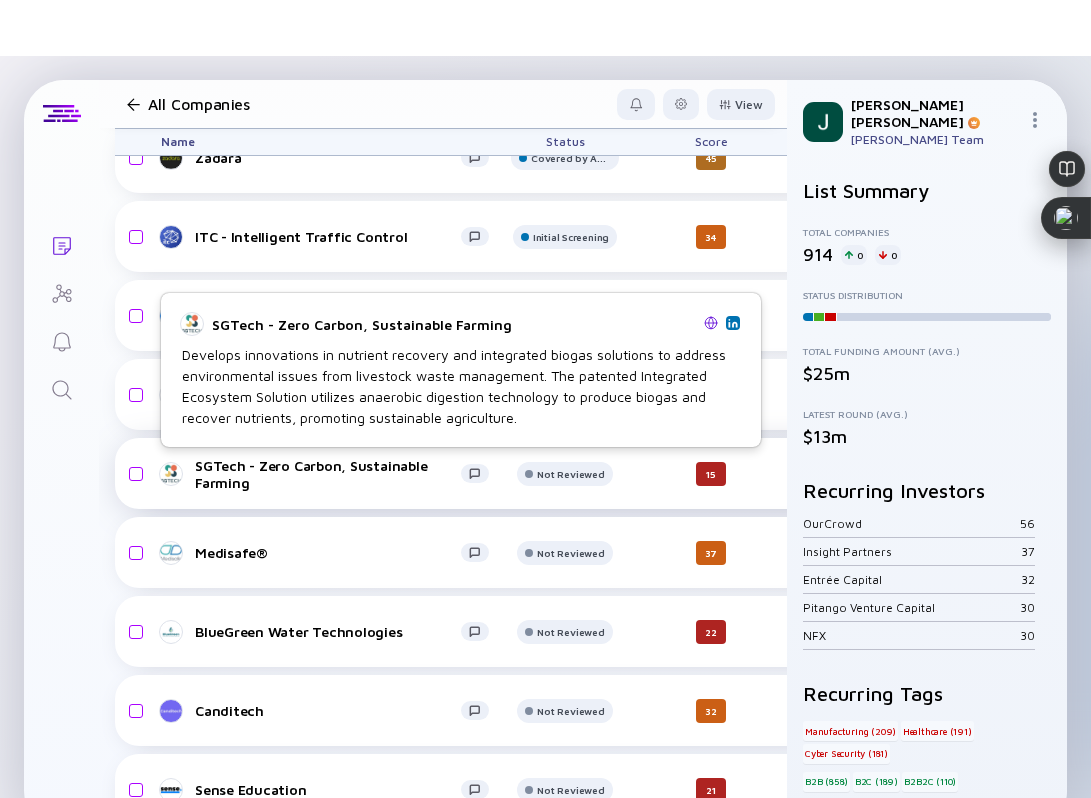 click on "SGTech - Zero Carbon, Sustainable Farming" at bounding box center [328, 474] 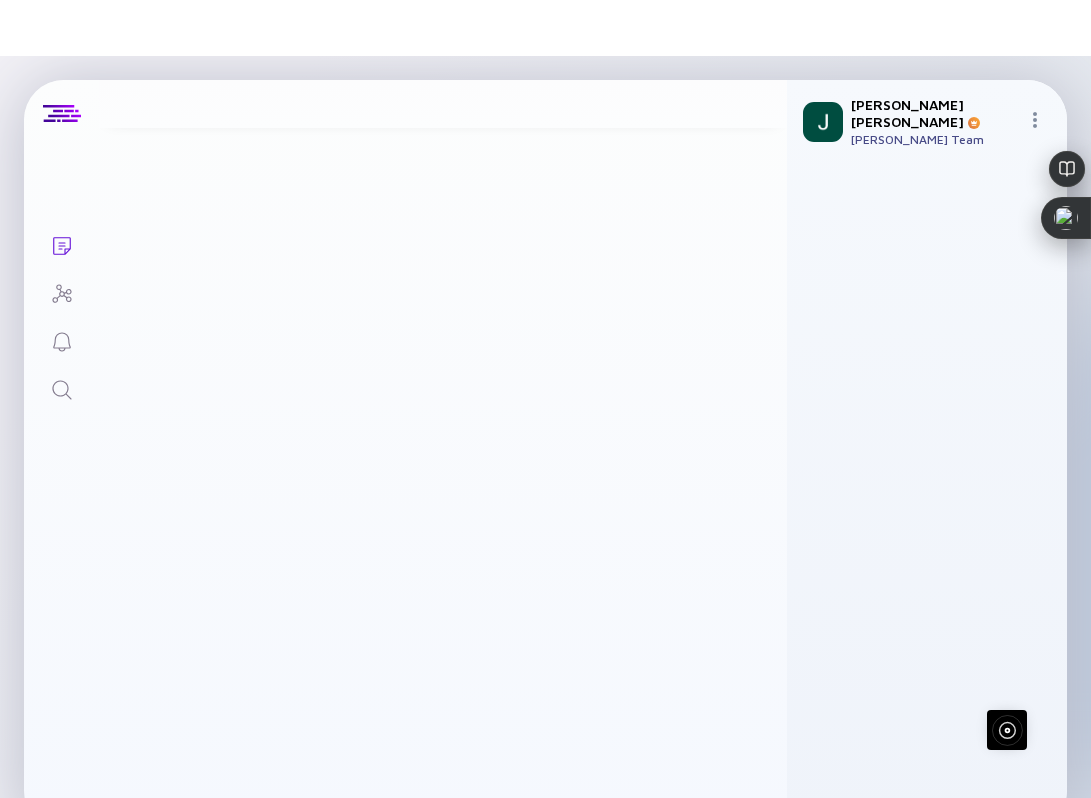 scroll, scrollTop: 0, scrollLeft: 0, axis: both 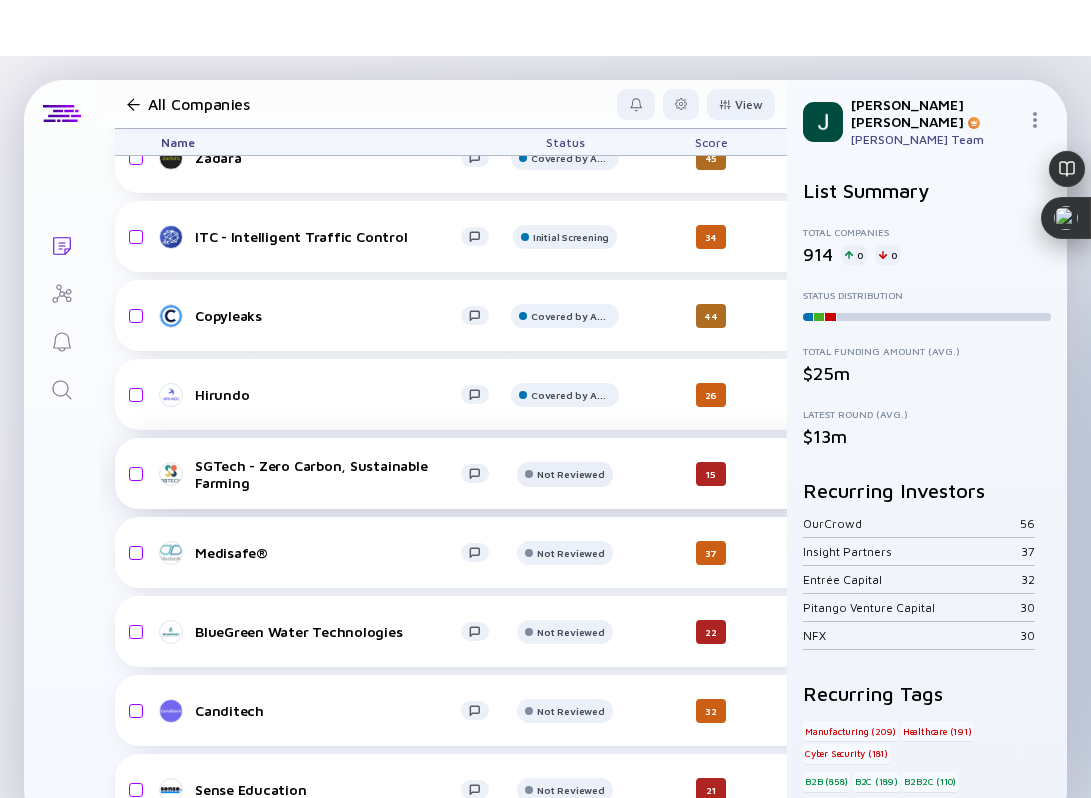 click on "Not Reviewed" at bounding box center [571, 79] 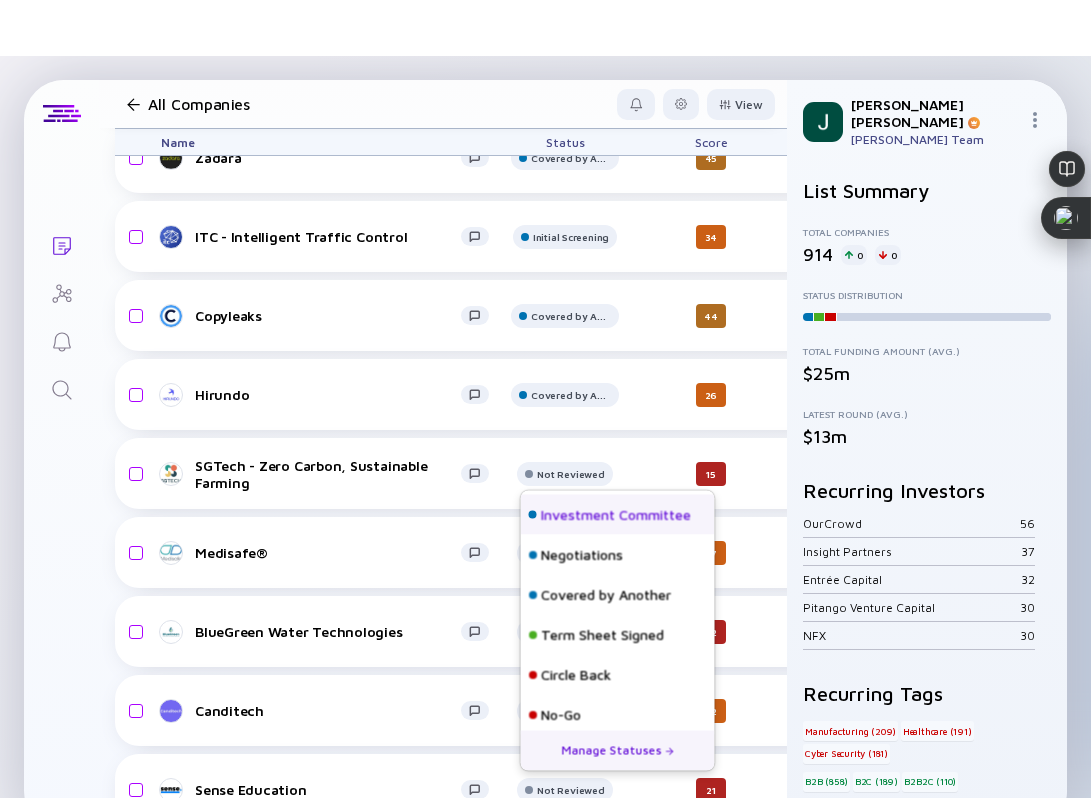 scroll, scrollTop: 128, scrollLeft: 0, axis: vertical 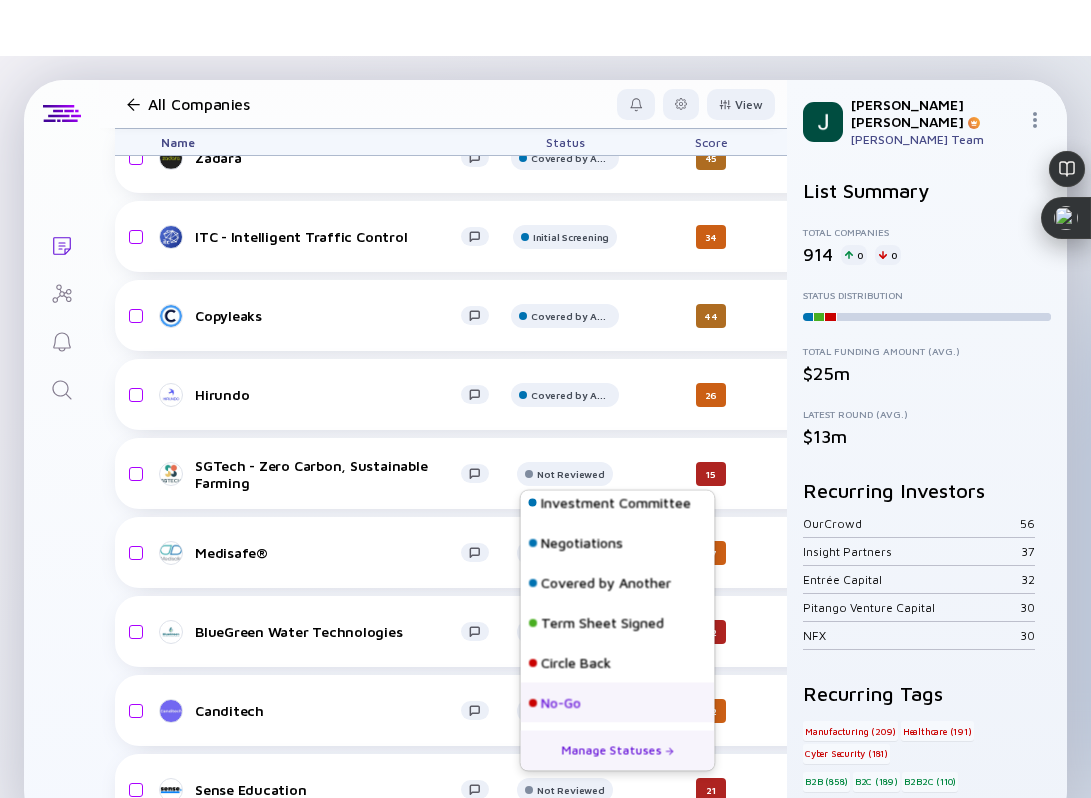 click on "No-Go" at bounding box center (561, 703) 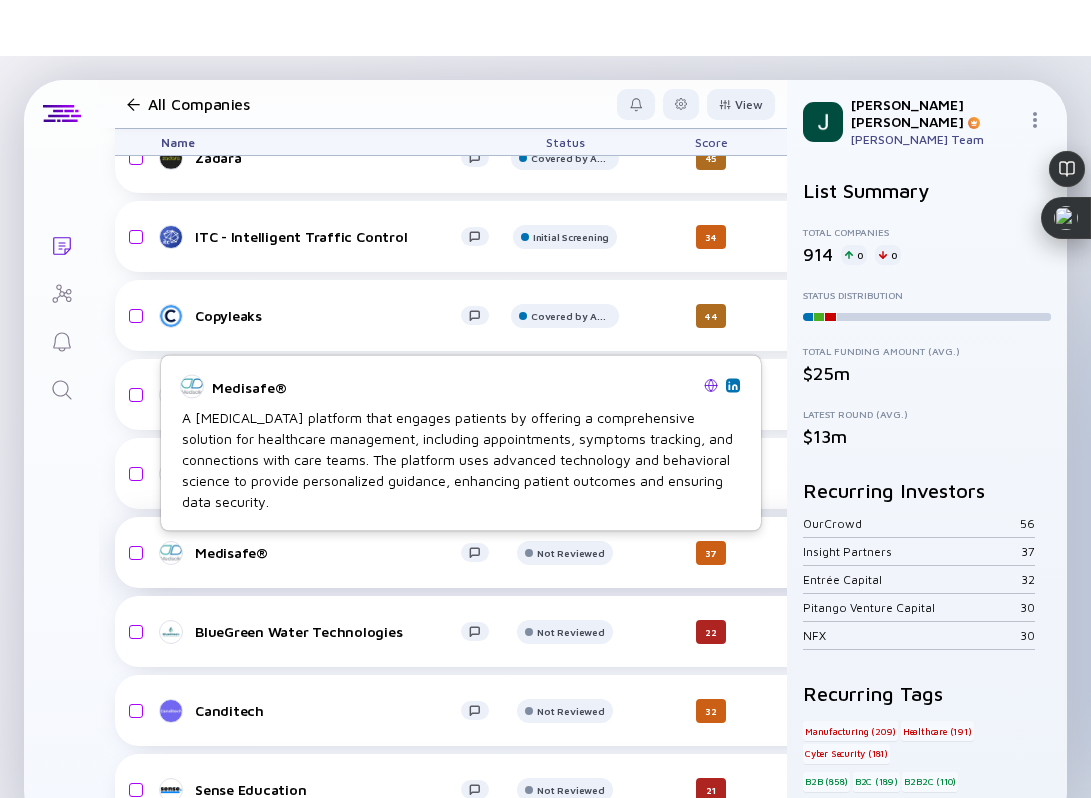 click on "Medisafe®" at bounding box center [328, 552] 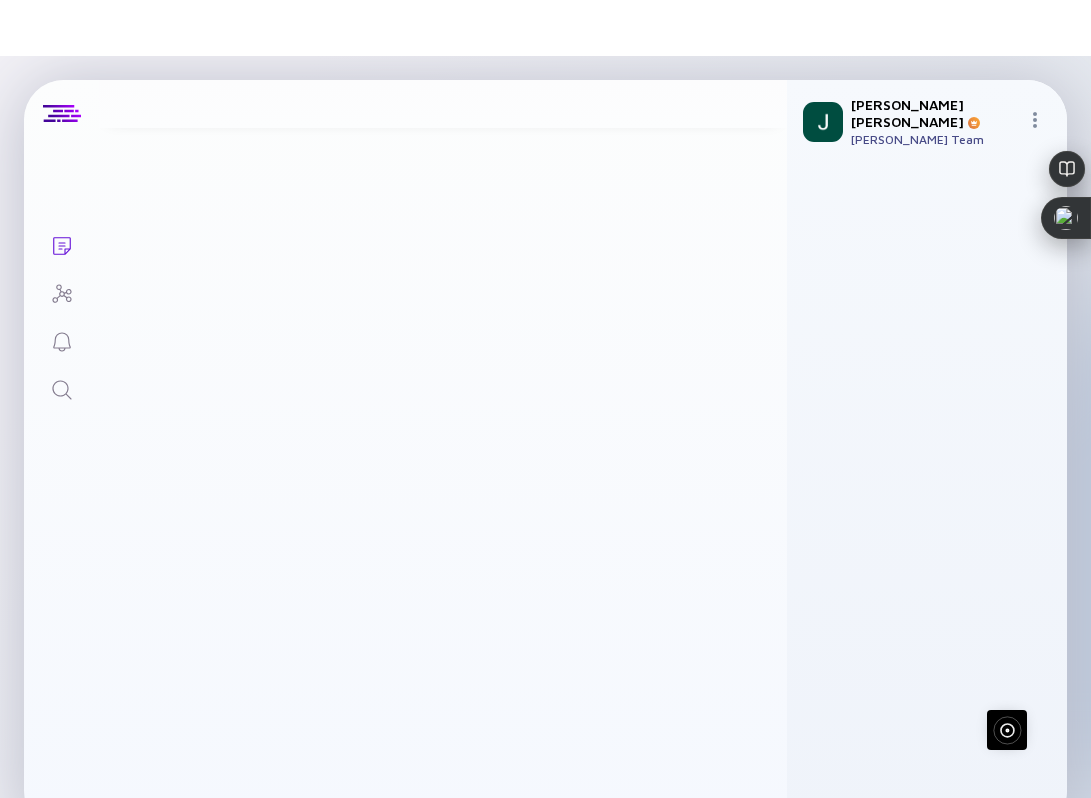 scroll, scrollTop: 0, scrollLeft: 0, axis: both 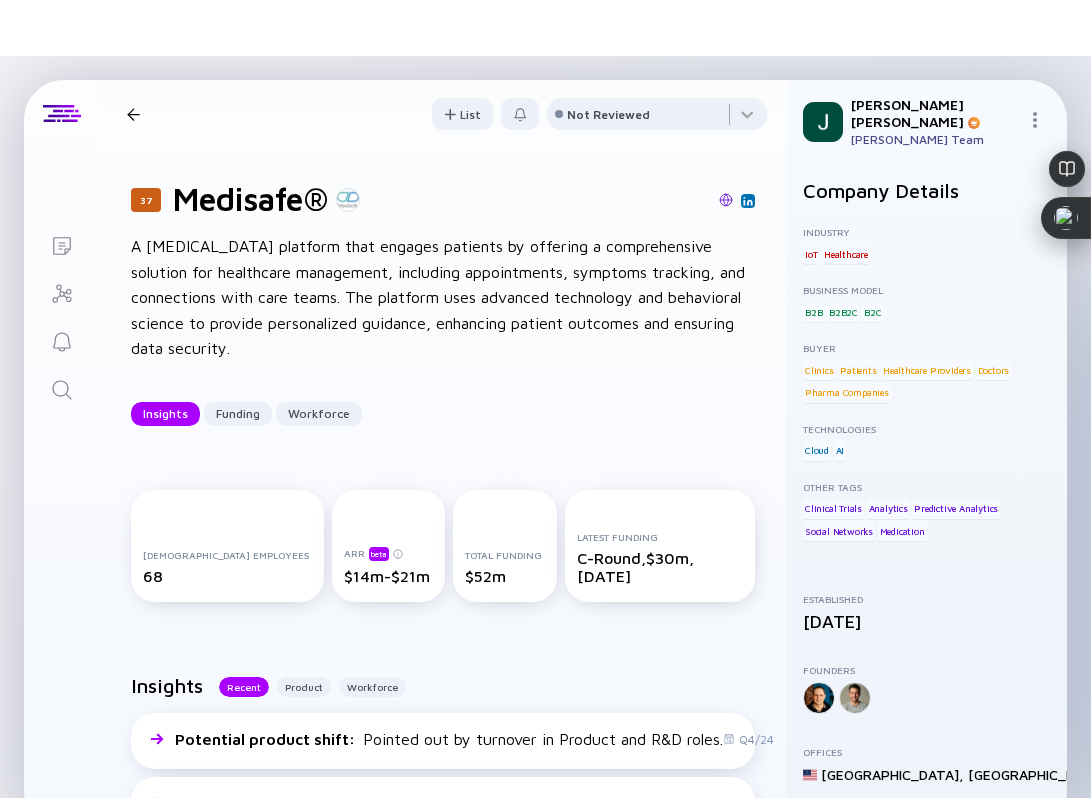 click at bounding box center (726, 200) 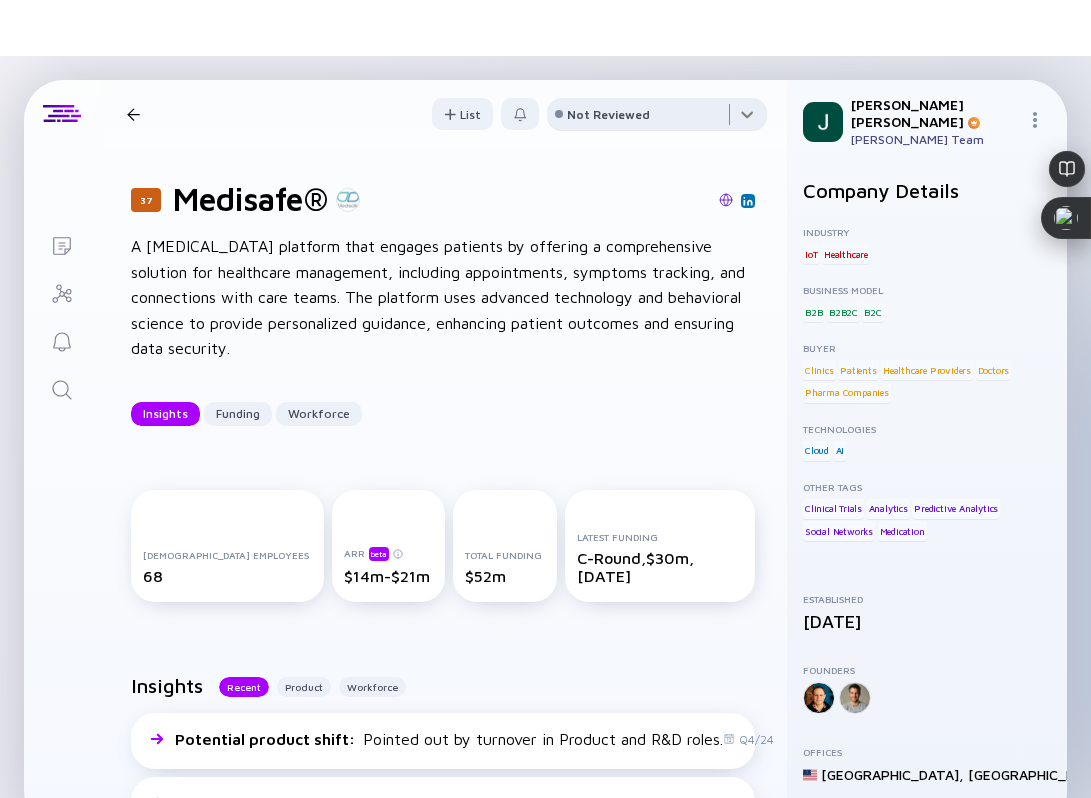 click at bounding box center [657, 118] 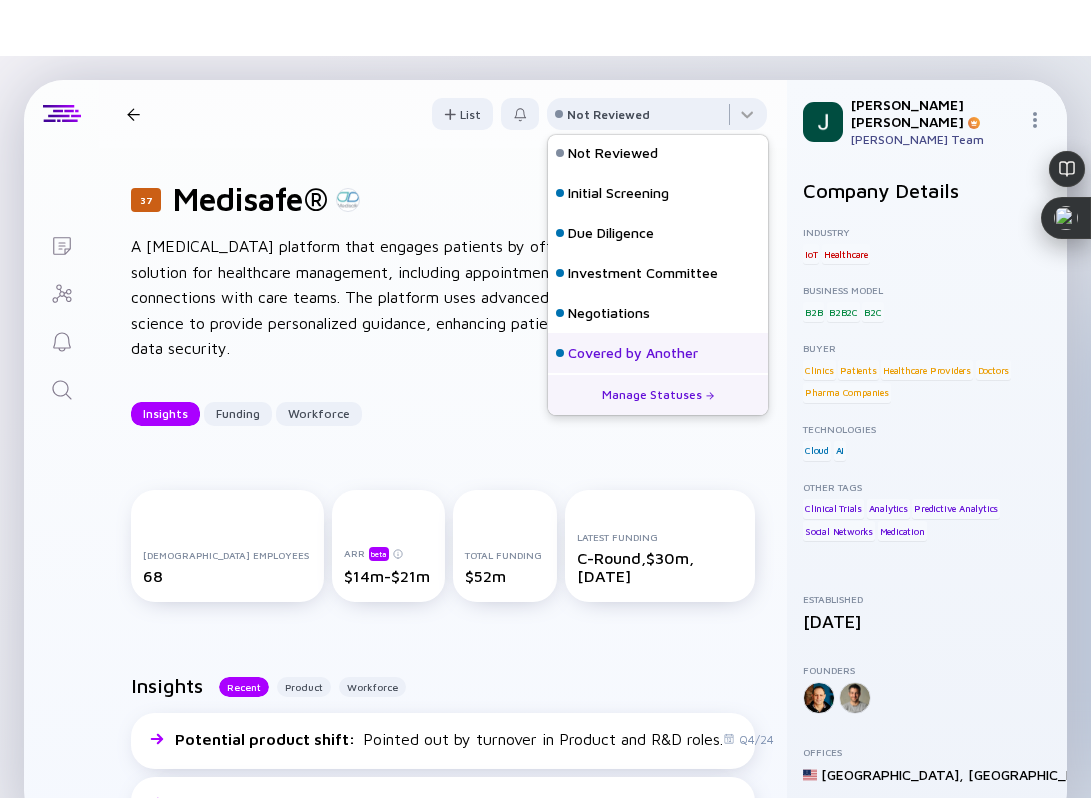 scroll, scrollTop: 0, scrollLeft: 0, axis: both 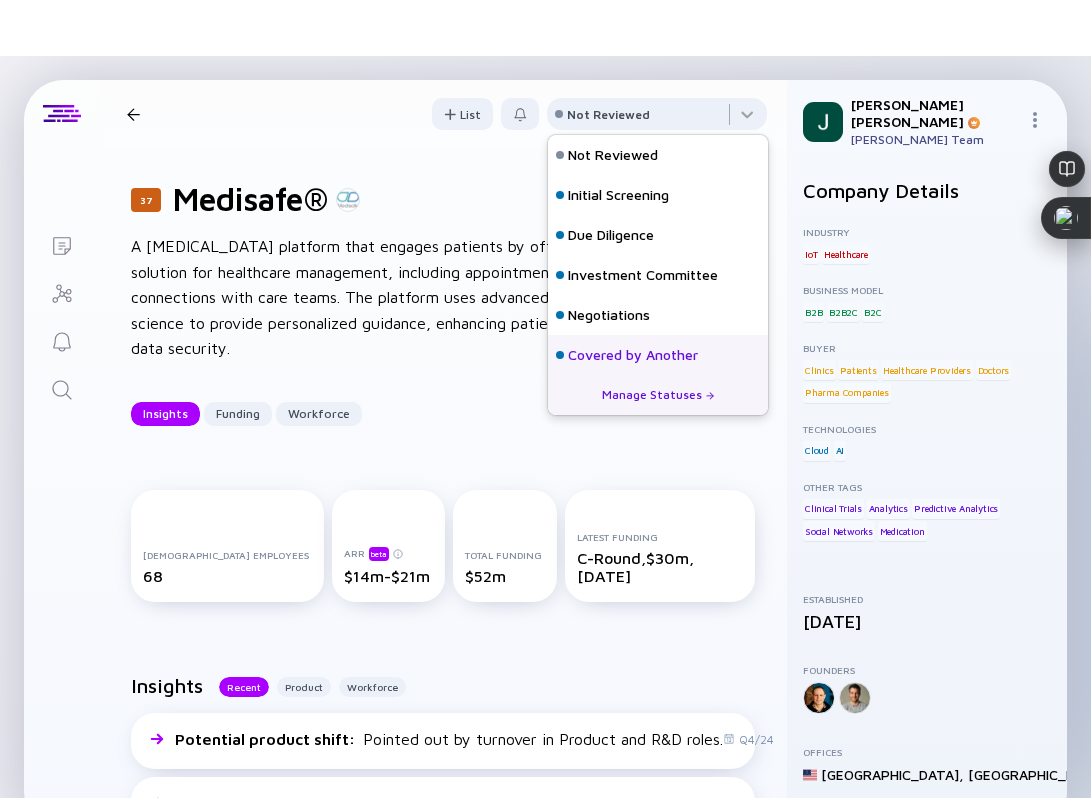 click on "Covered by Another" at bounding box center [633, 355] 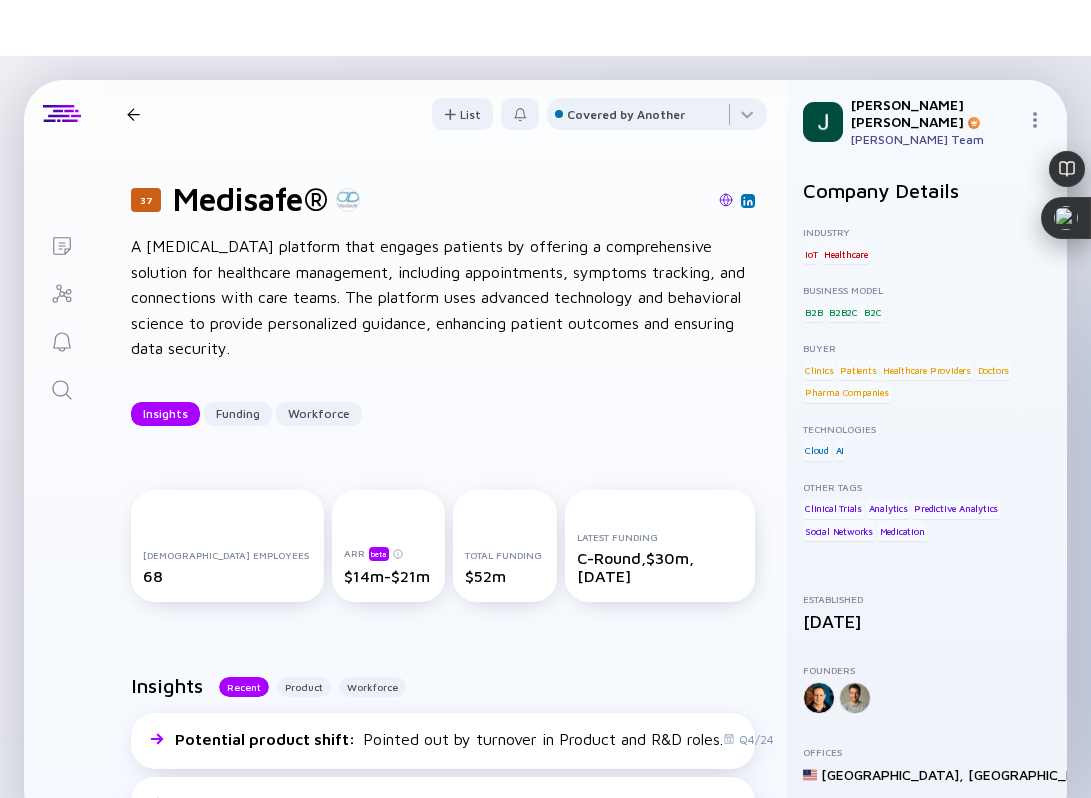 click at bounding box center [133, 114] 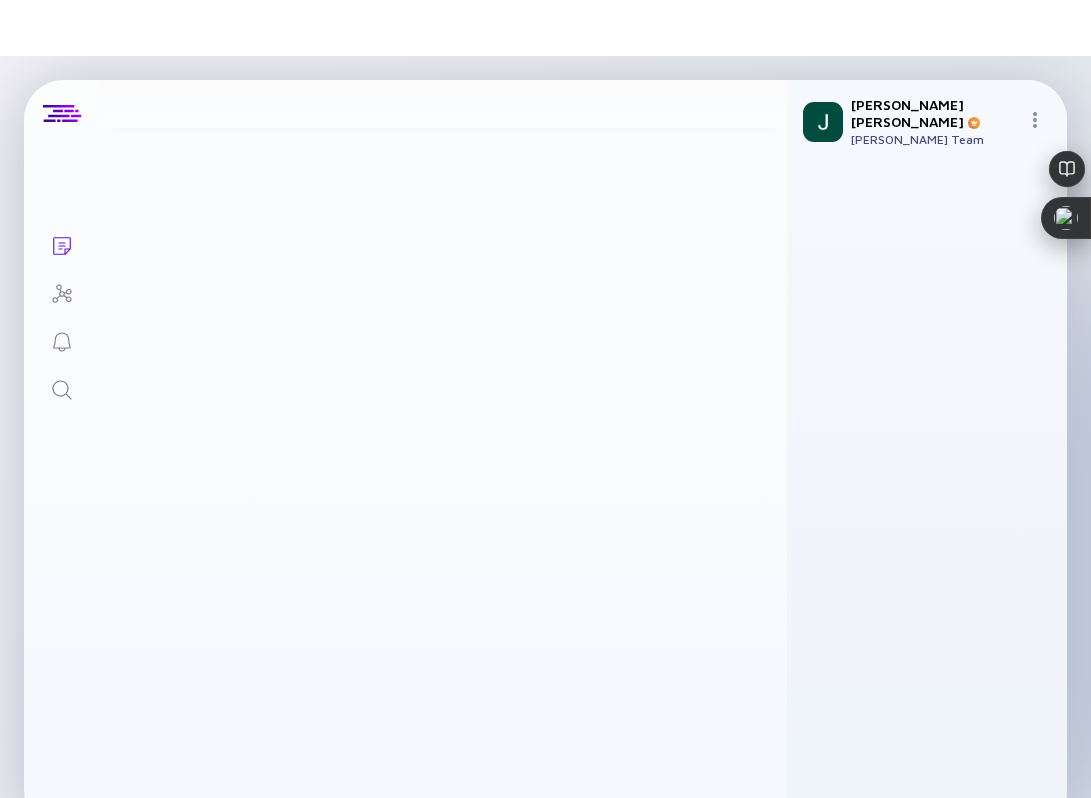 scroll, scrollTop: 576, scrollLeft: 0, axis: vertical 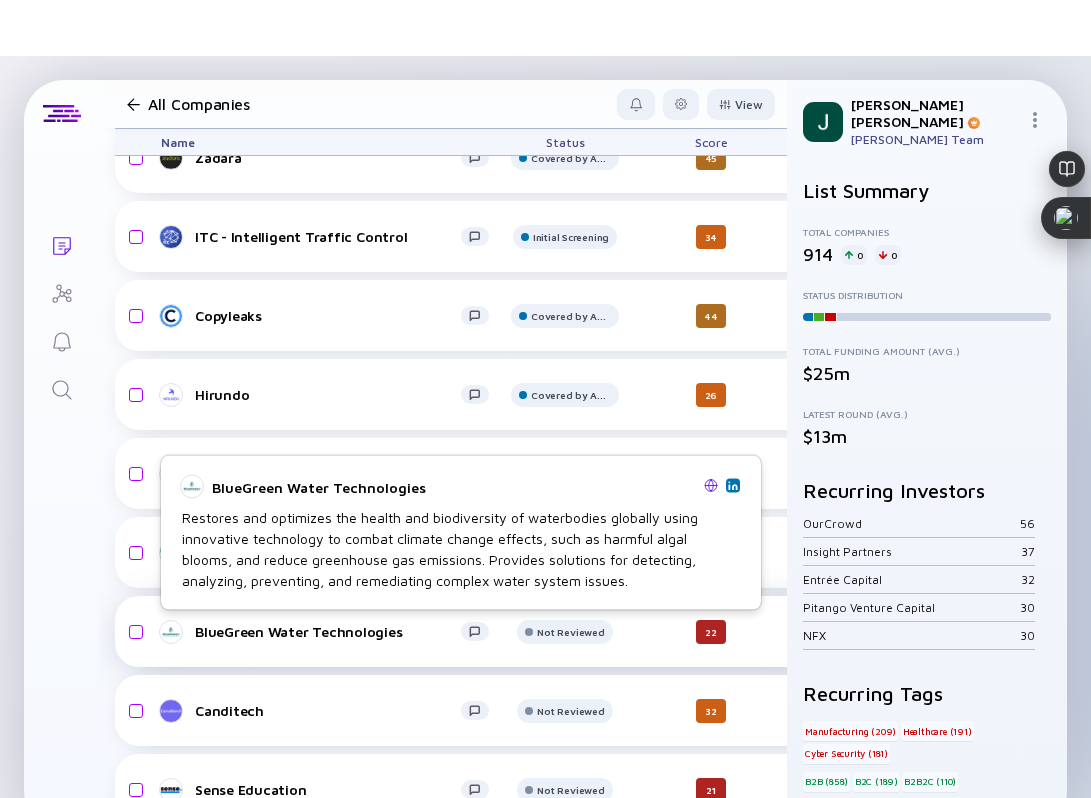 click on "BlueGreen Water Technologies" at bounding box center (328, 631) 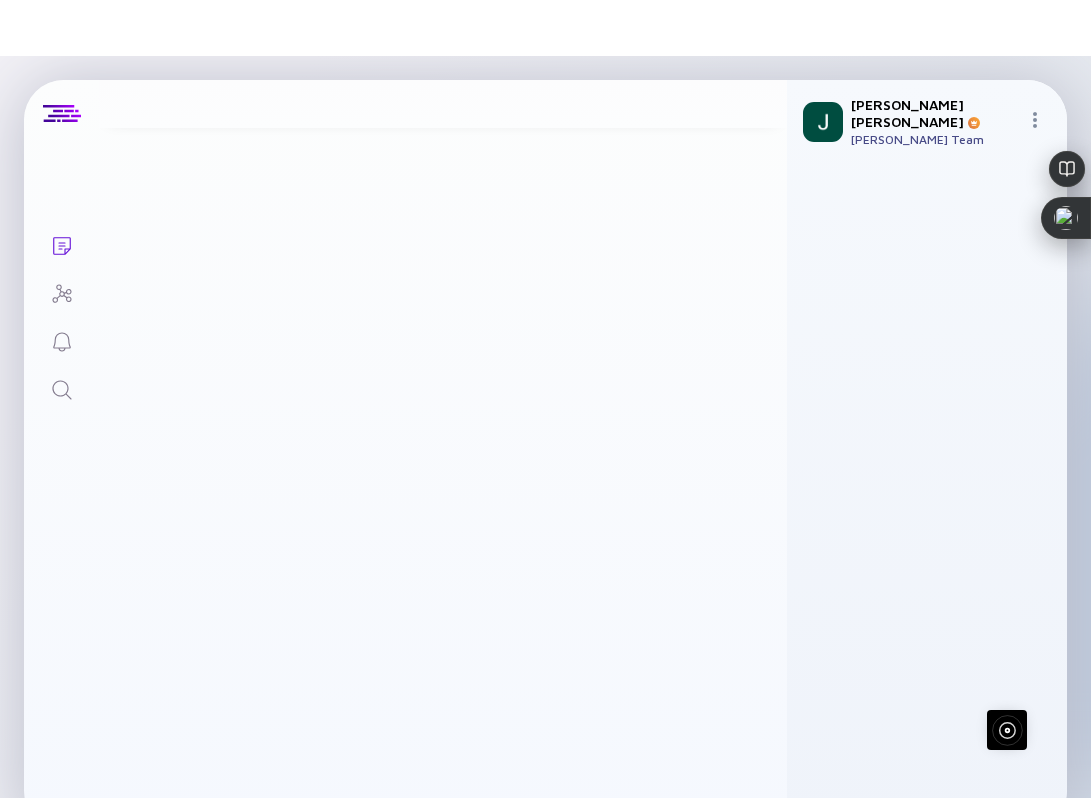 scroll, scrollTop: 0, scrollLeft: 0, axis: both 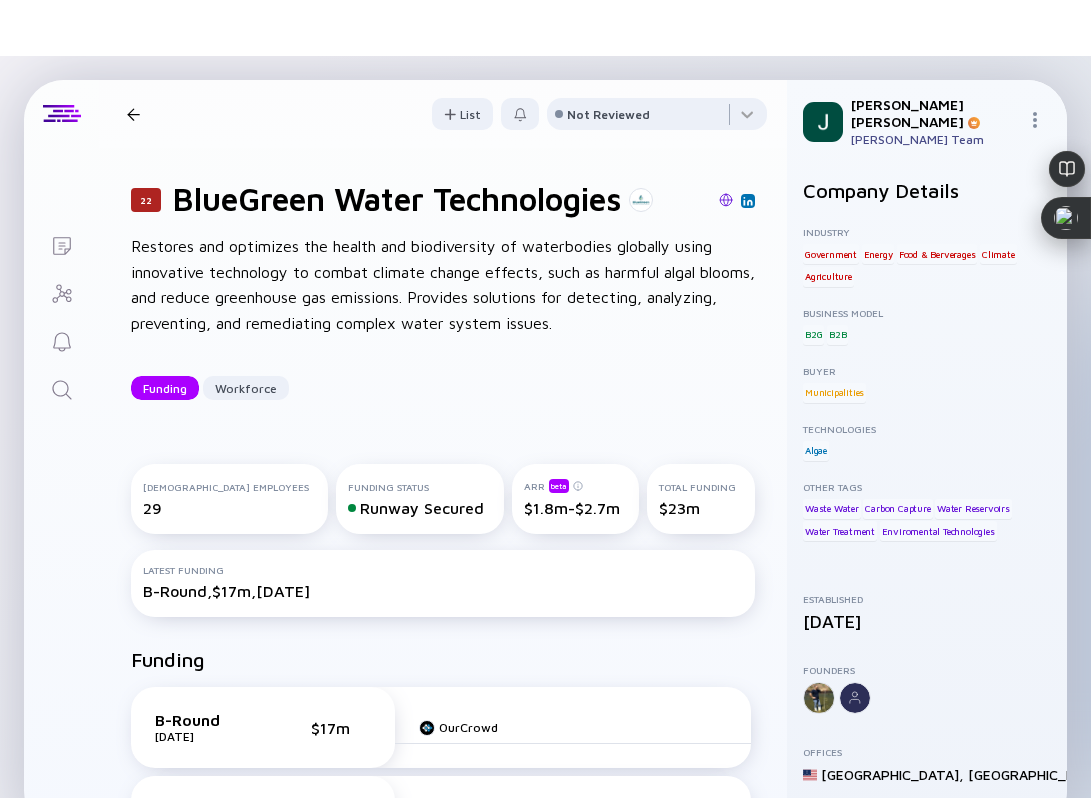 click at bounding box center (726, 200) 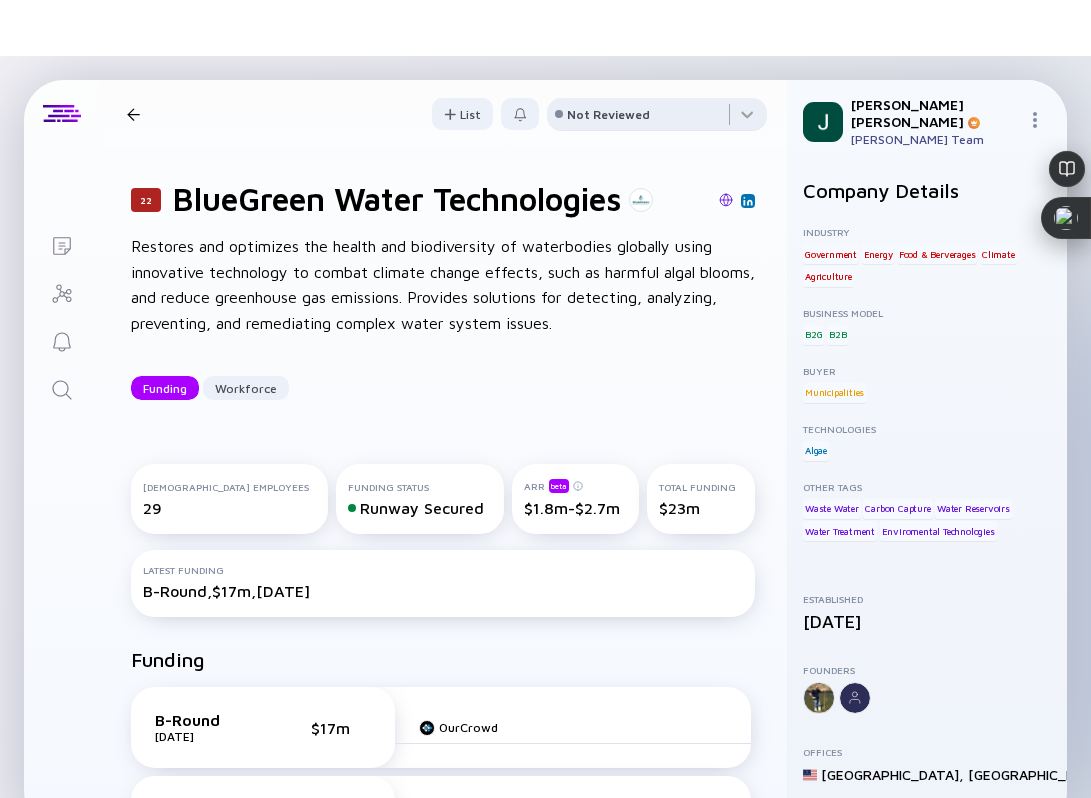 click on "Not Reviewed" at bounding box center [608, 114] 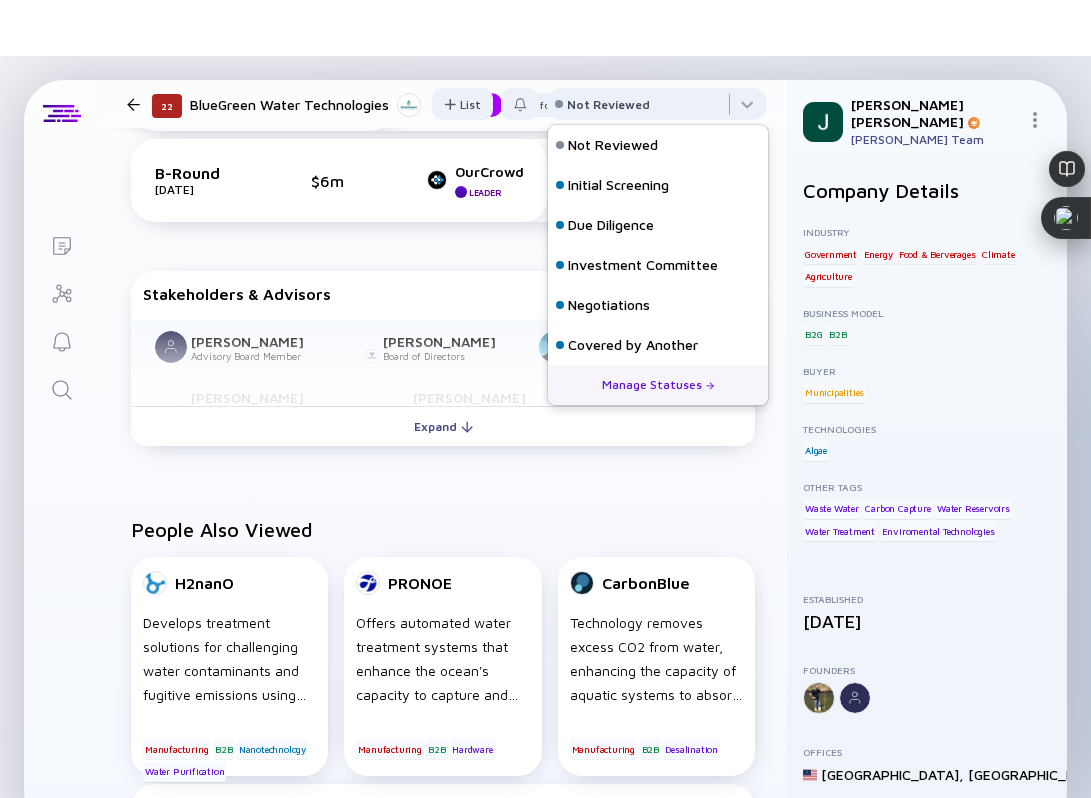 scroll, scrollTop: 0, scrollLeft: 0, axis: both 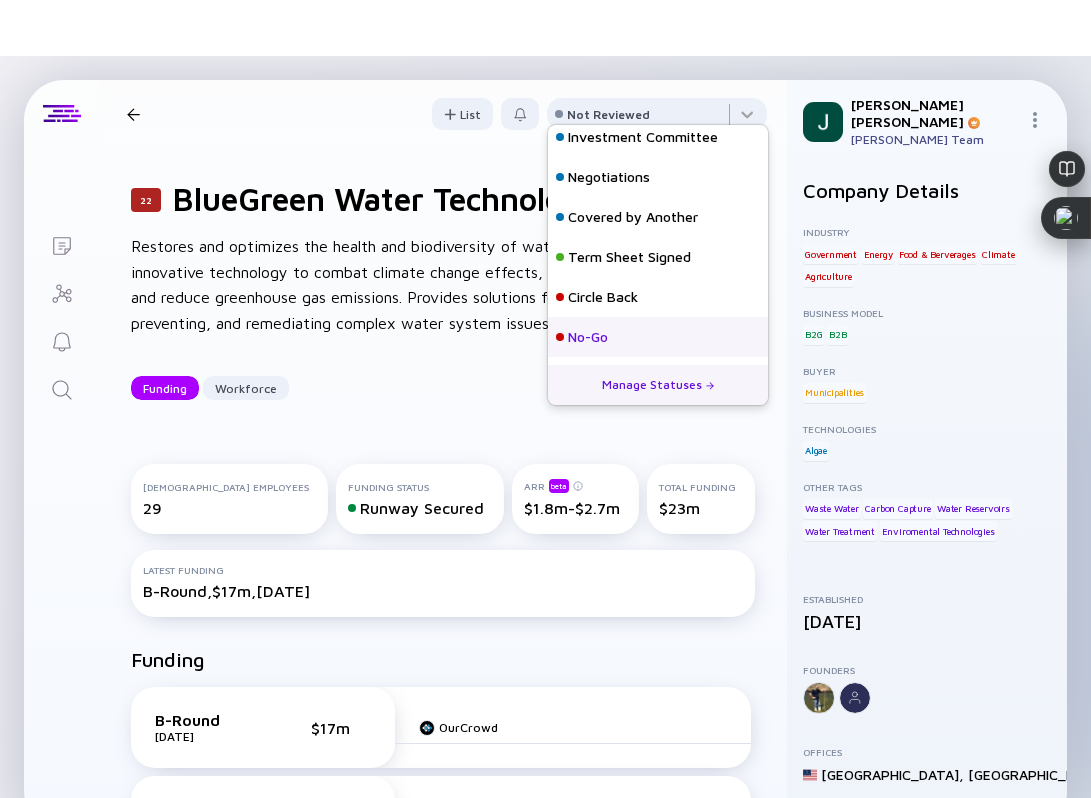 click on "No-Go" at bounding box center (658, 337) 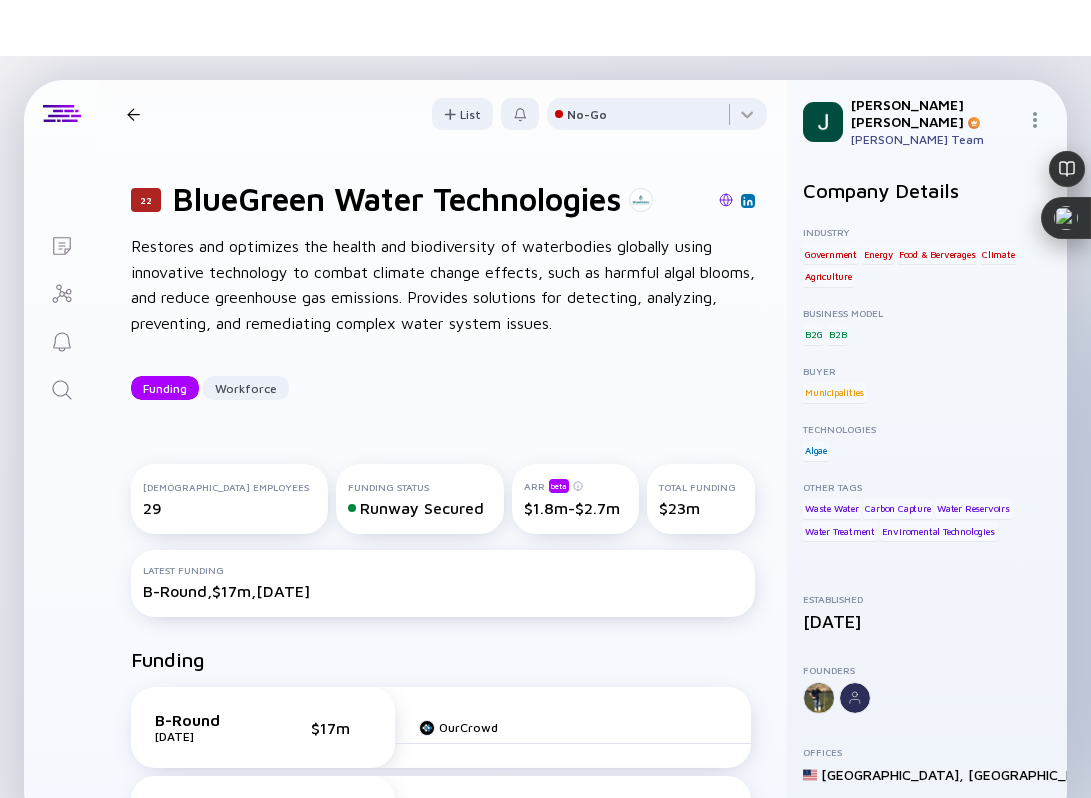 click on "22 BlueGreen Water Technologies Funding Workforce List No-Go" at bounding box center [443, 114] 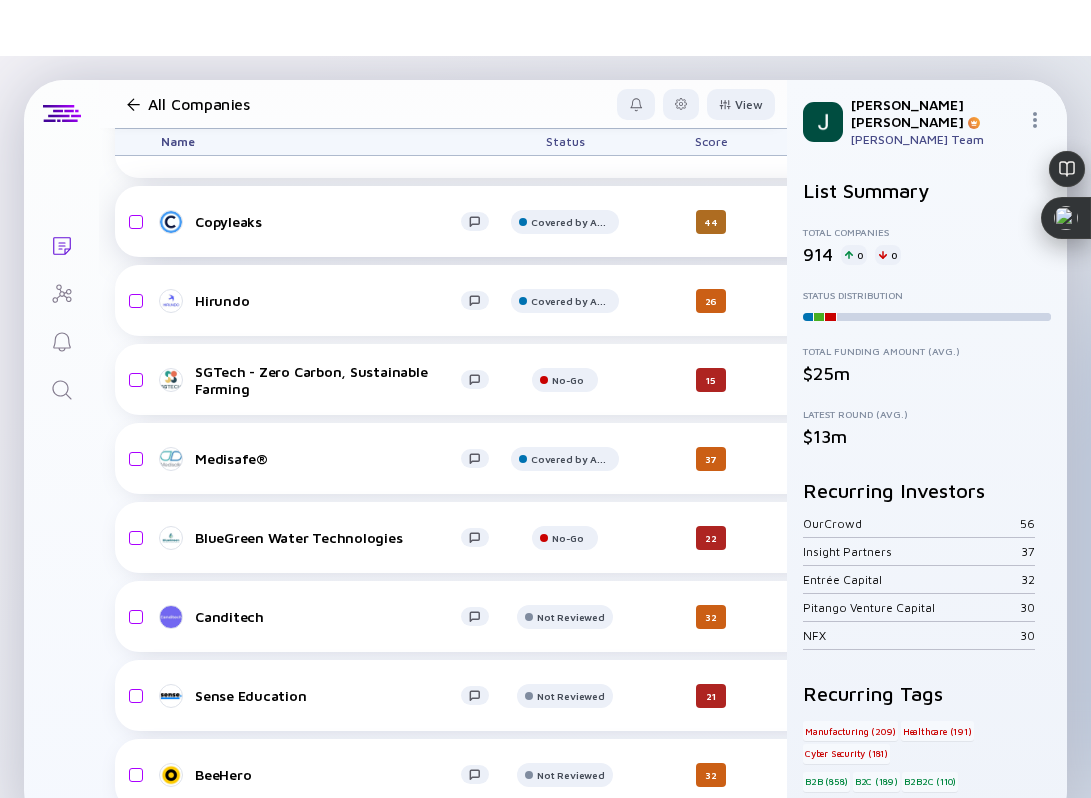 scroll, scrollTop: 709, scrollLeft: 0, axis: vertical 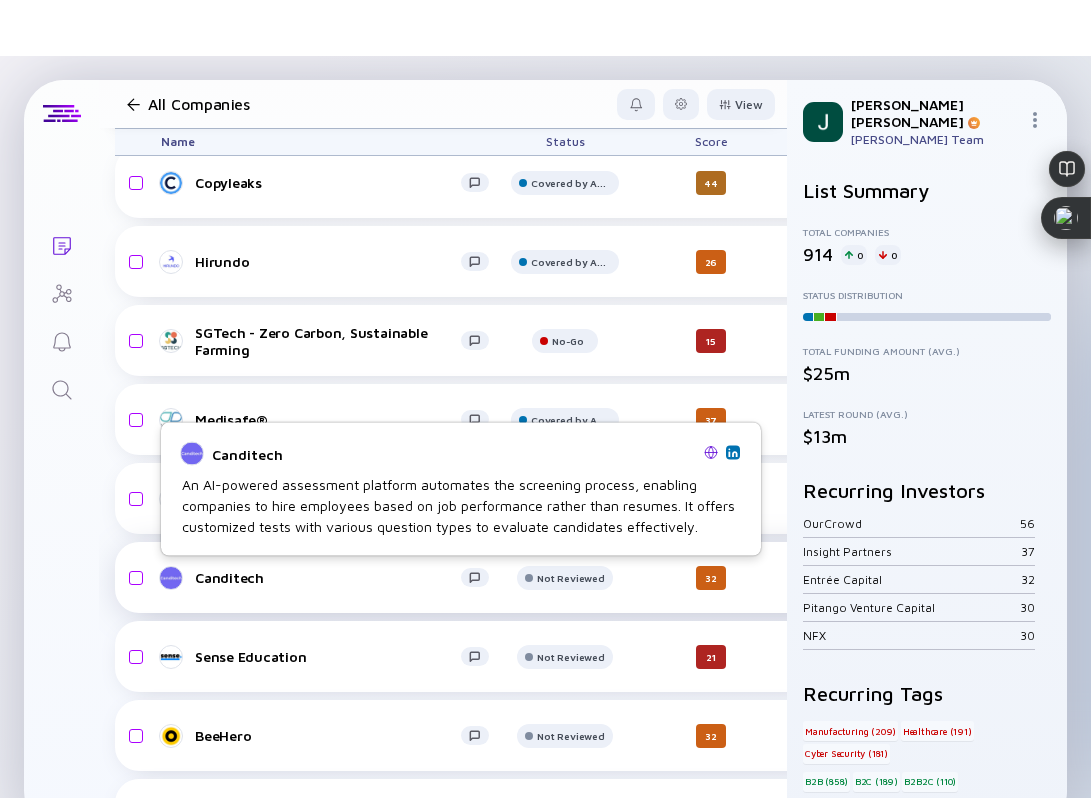 click on "Canditech" at bounding box center [328, 577] 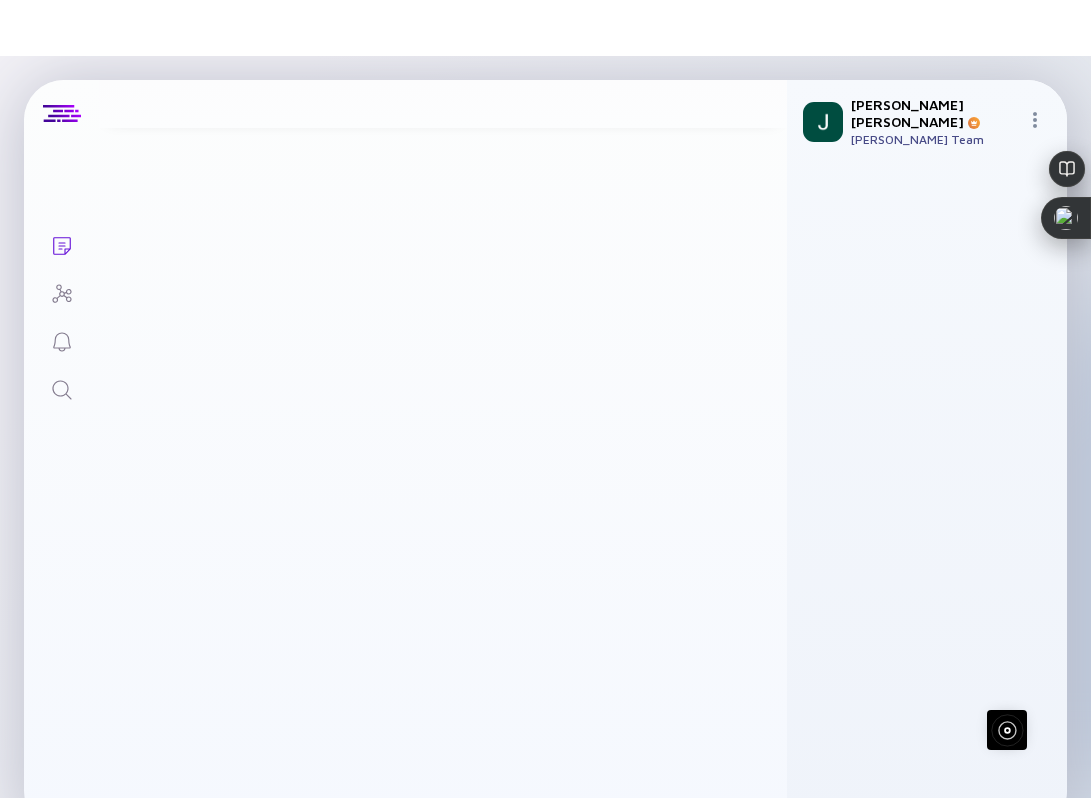 scroll, scrollTop: 0, scrollLeft: 0, axis: both 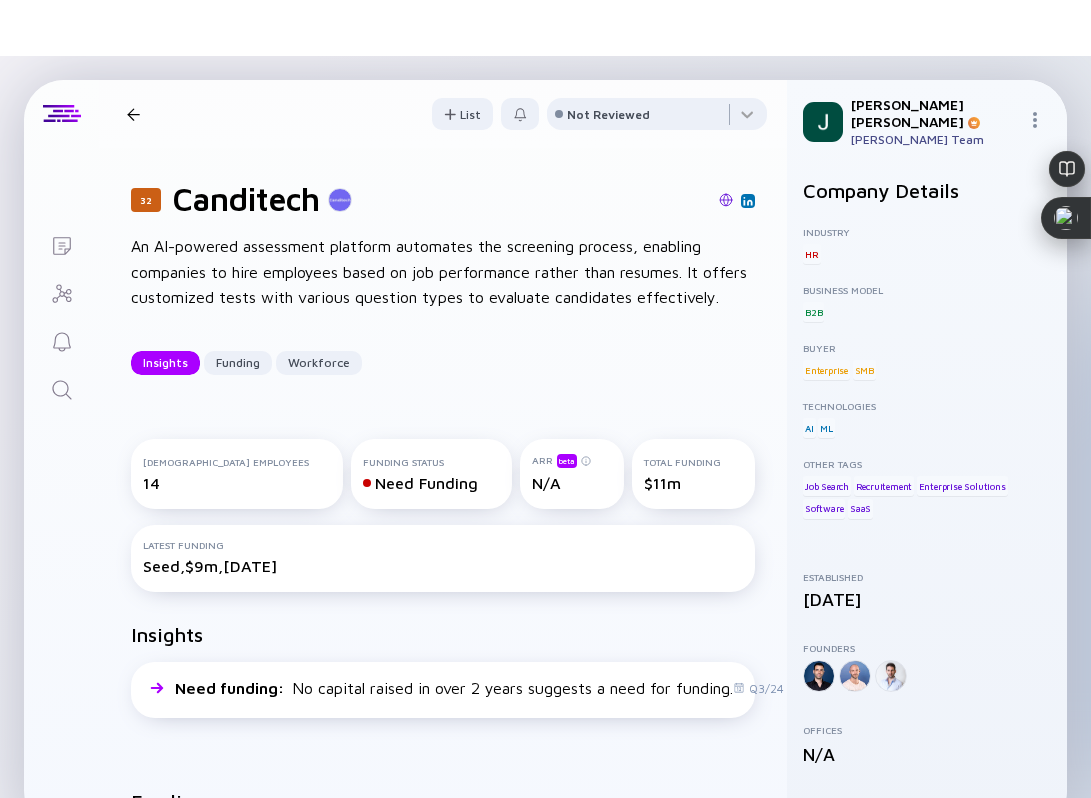 click at bounding box center (726, 200) 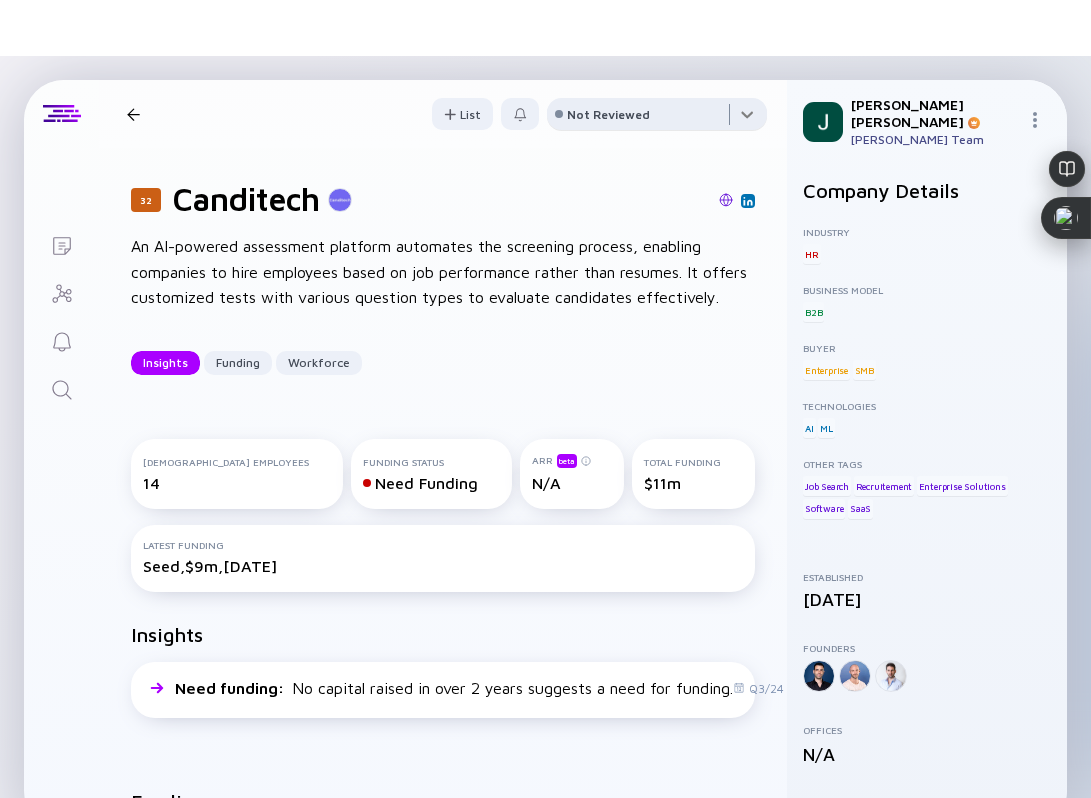 click at bounding box center (657, 118) 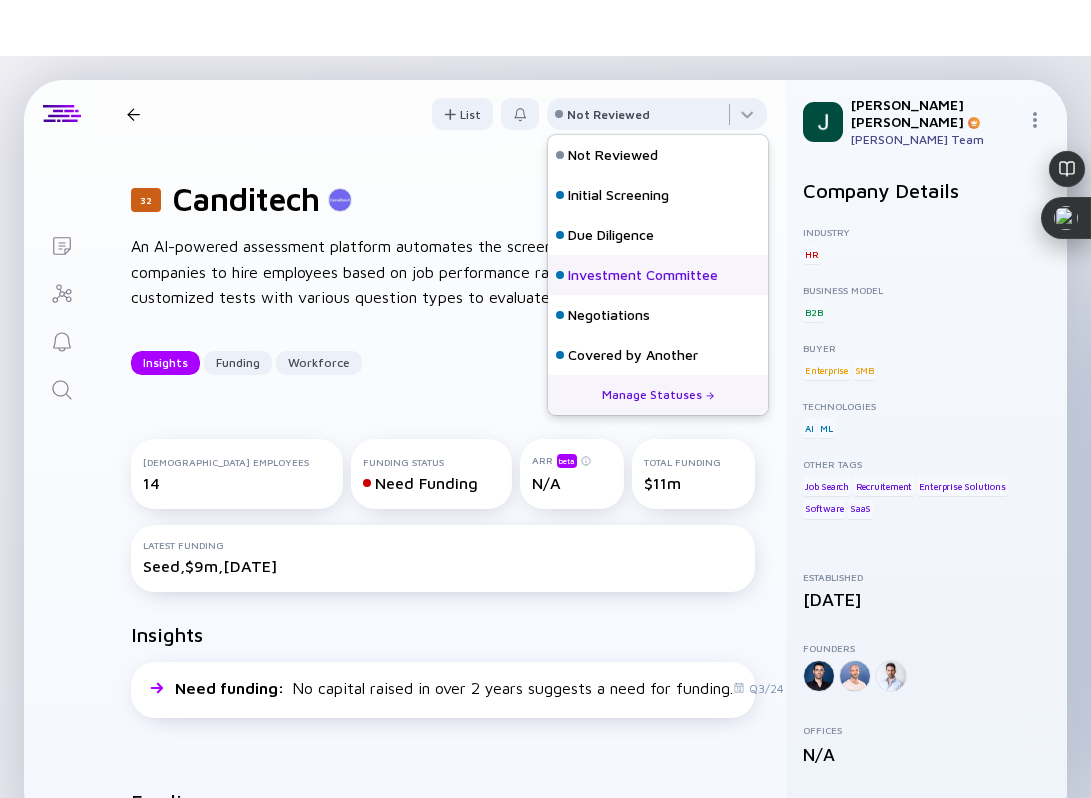 scroll, scrollTop: 128, scrollLeft: 0, axis: vertical 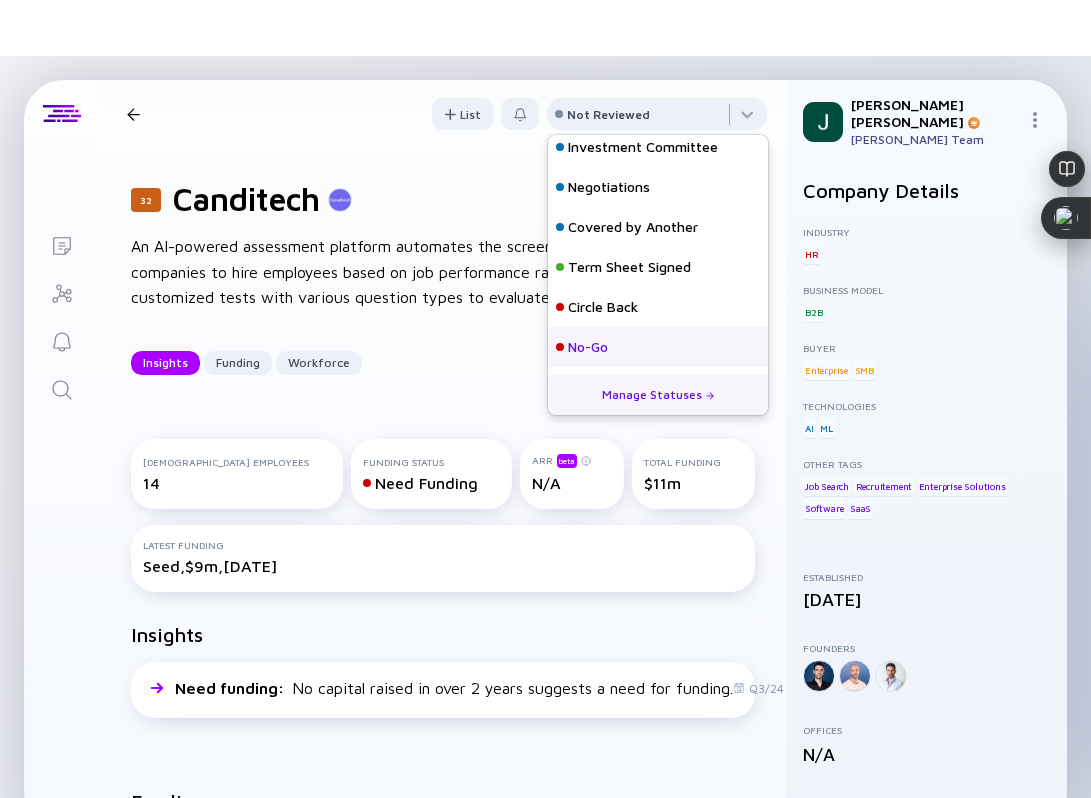 click on "No-Go" at bounding box center (658, 347) 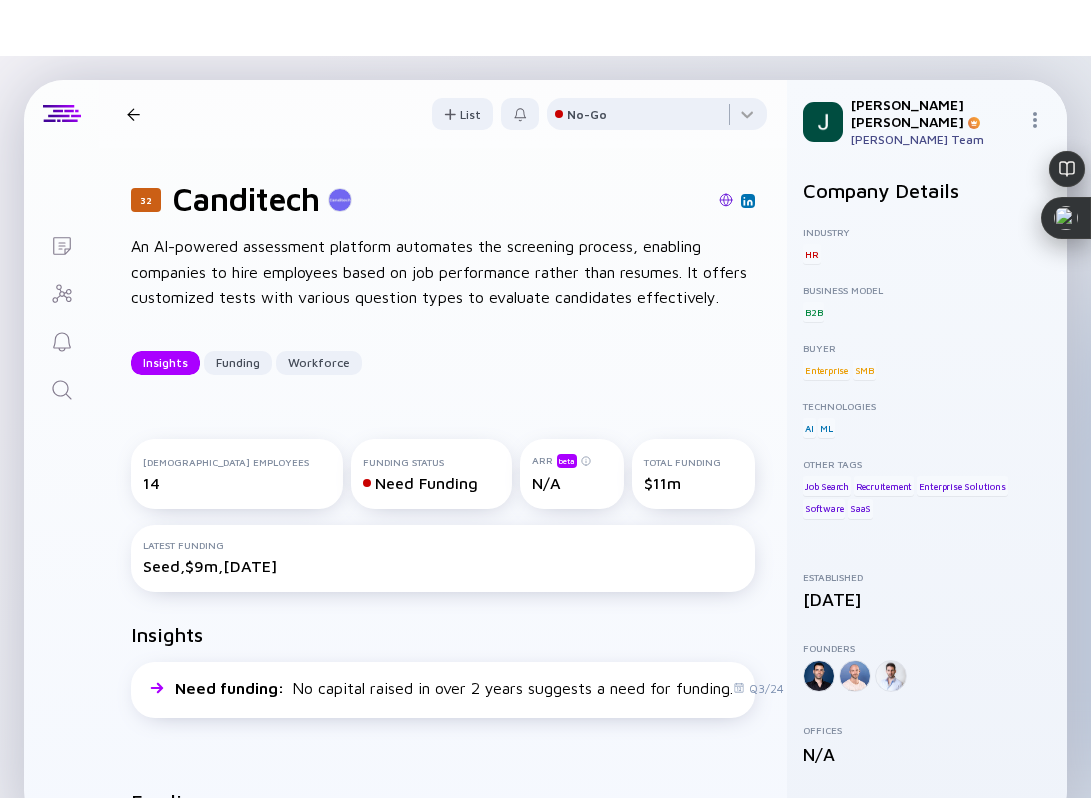 click at bounding box center (133, 114) 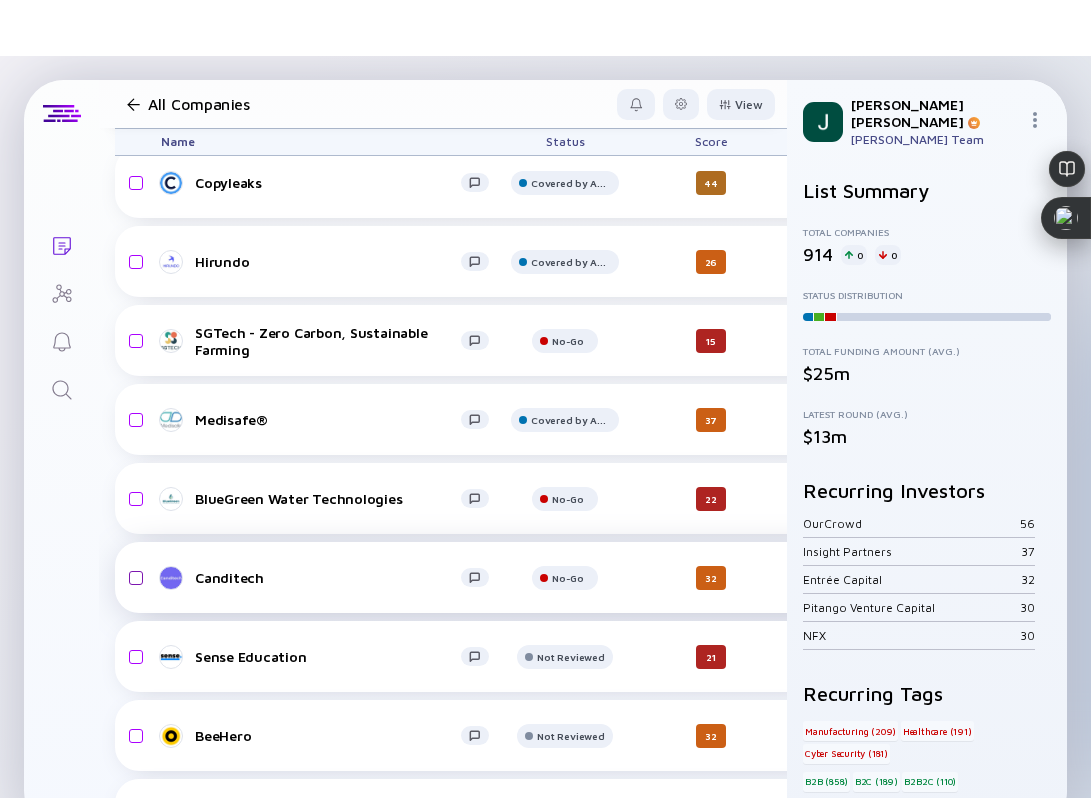scroll, scrollTop: 732, scrollLeft: 0, axis: vertical 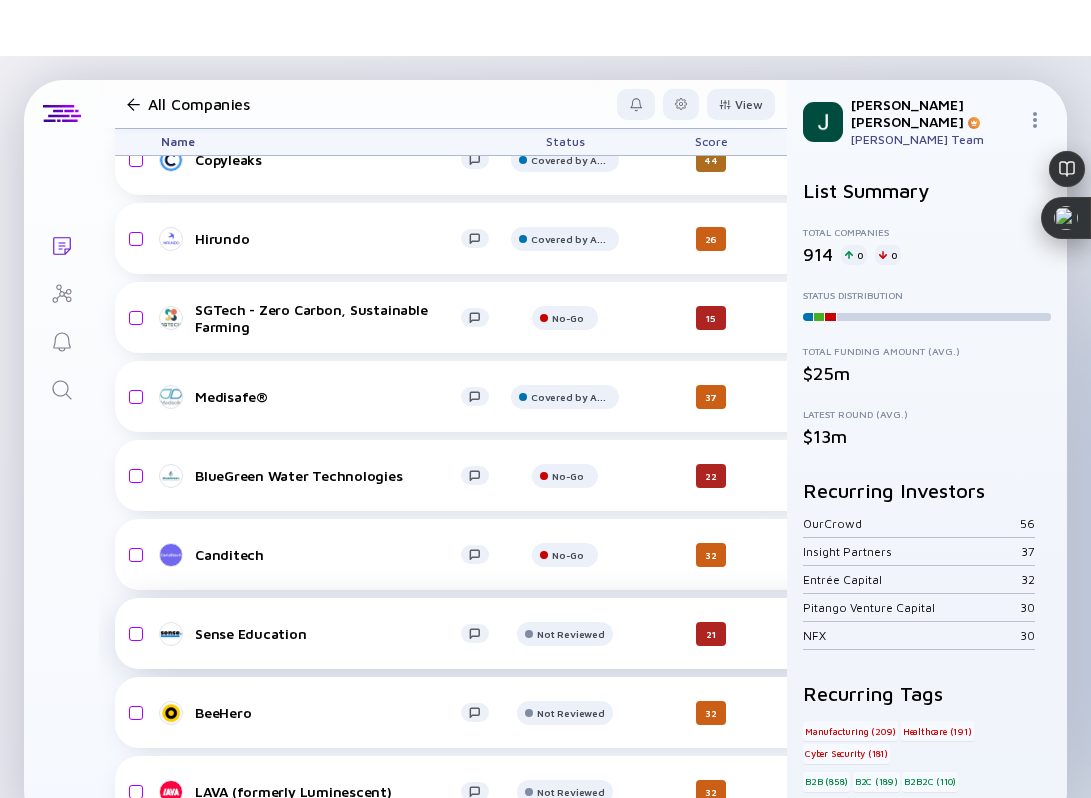 click on "Sense Education" at bounding box center [328, 633] 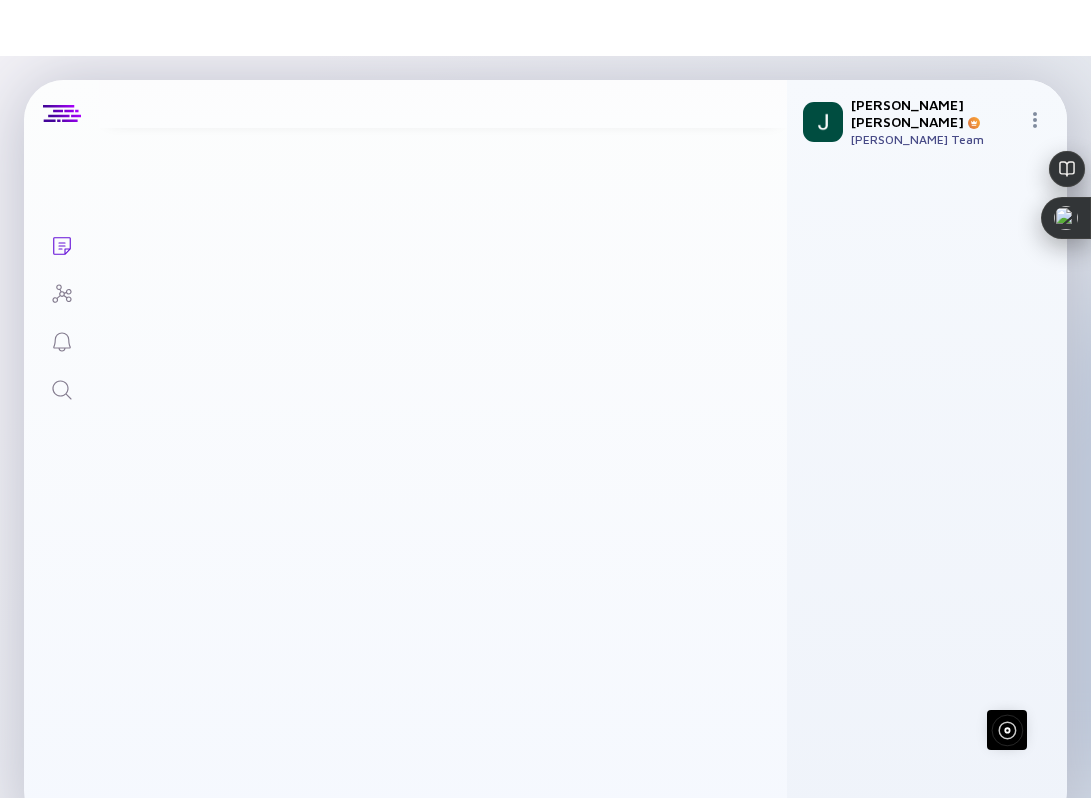 scroll, scrollTop: 0, scrollLeft: 0, axis: both 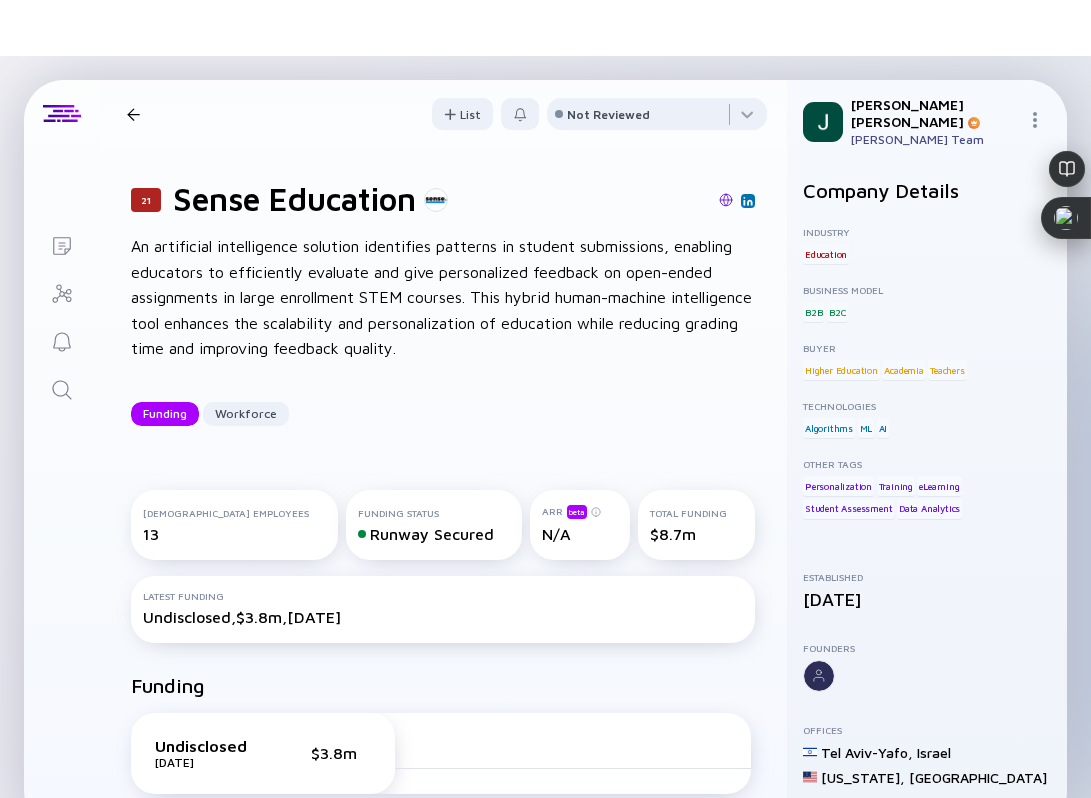 click at bounding box center (611, 201) 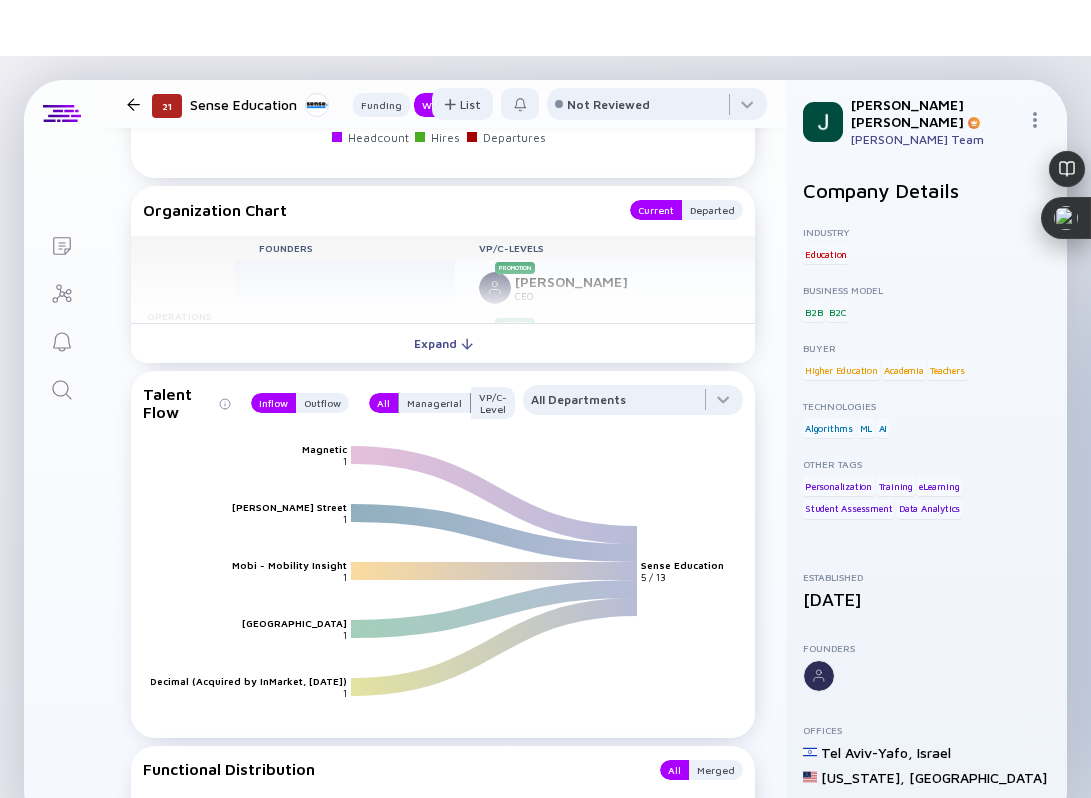 scroll, scrollTop: 1792, scrollLeft: 0, axis: vertical 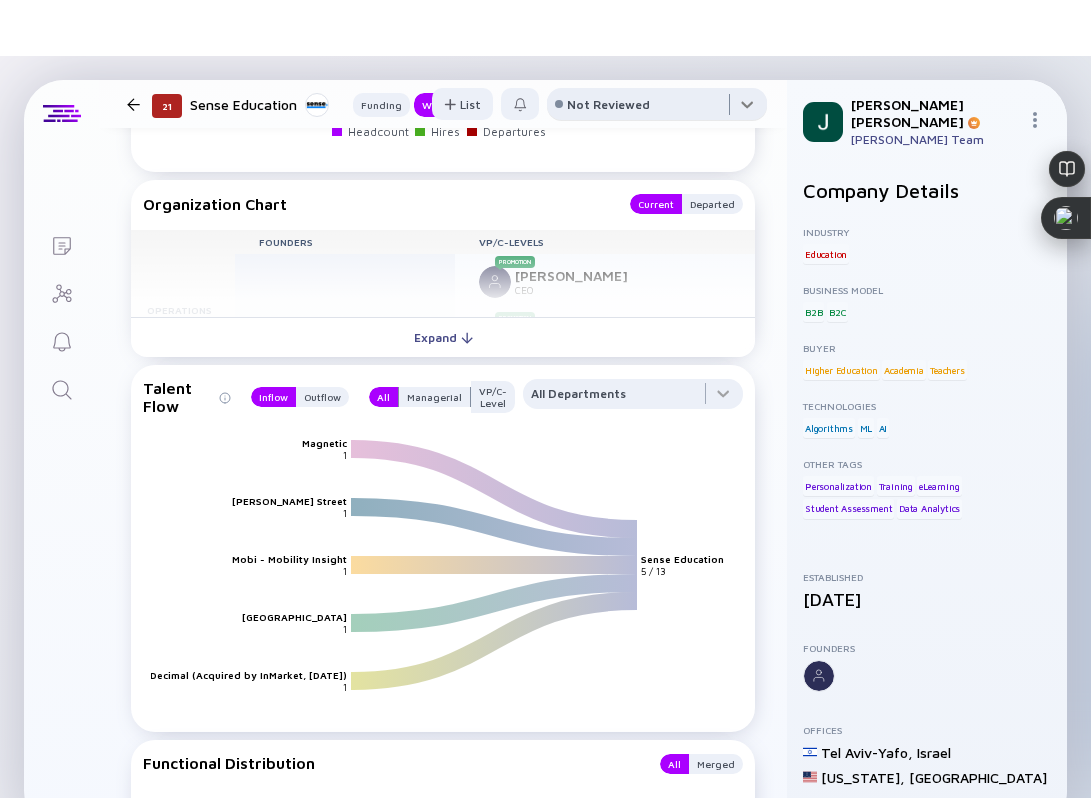 click at bounding box center (657, 108) 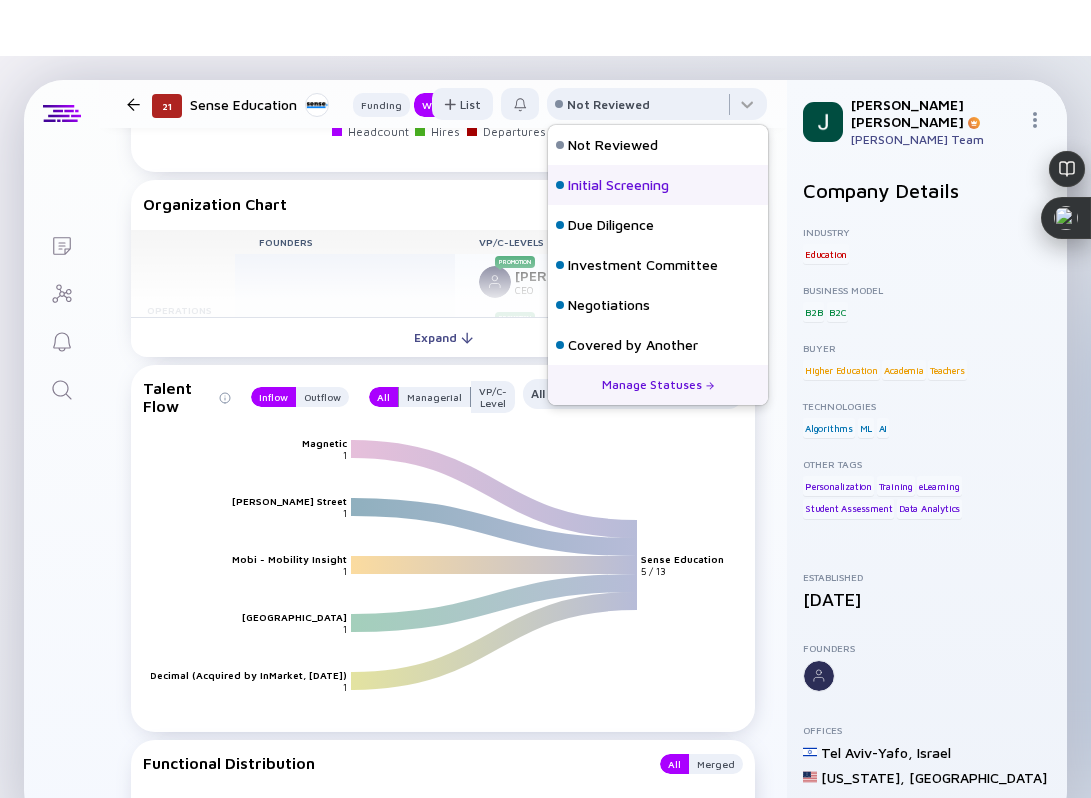 click on "Initial Screening" at bounding box center [618, 185] 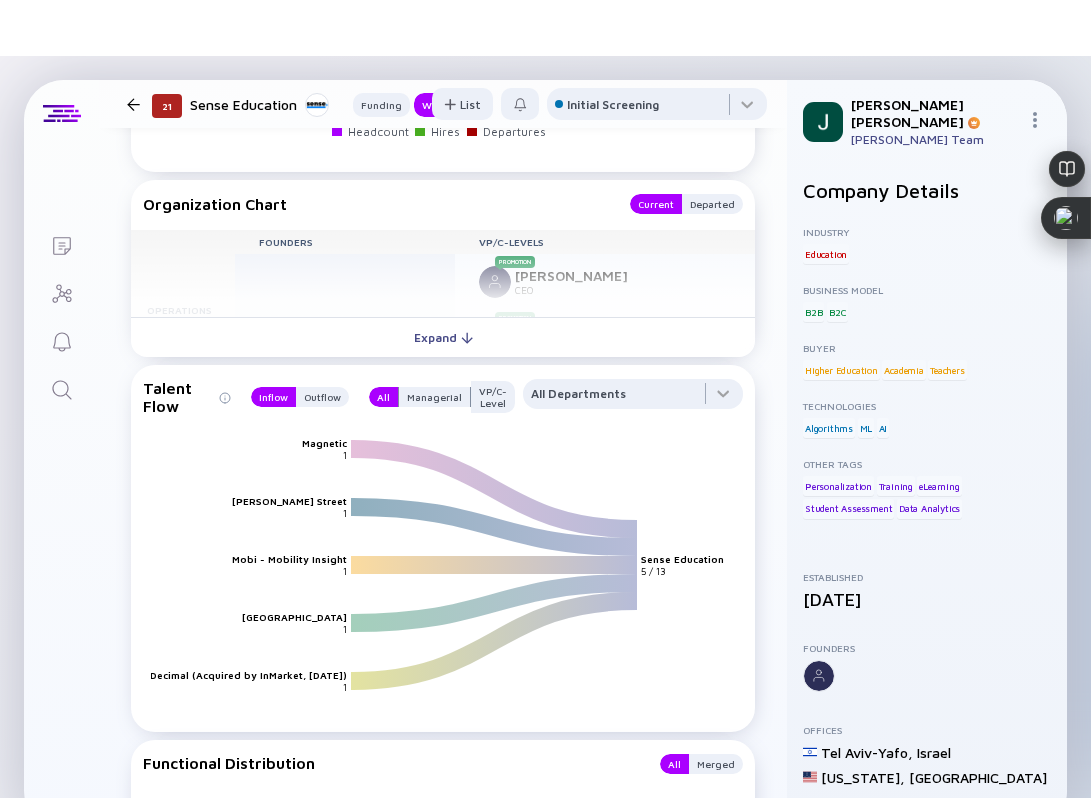 click at bounding box center [133, 104] 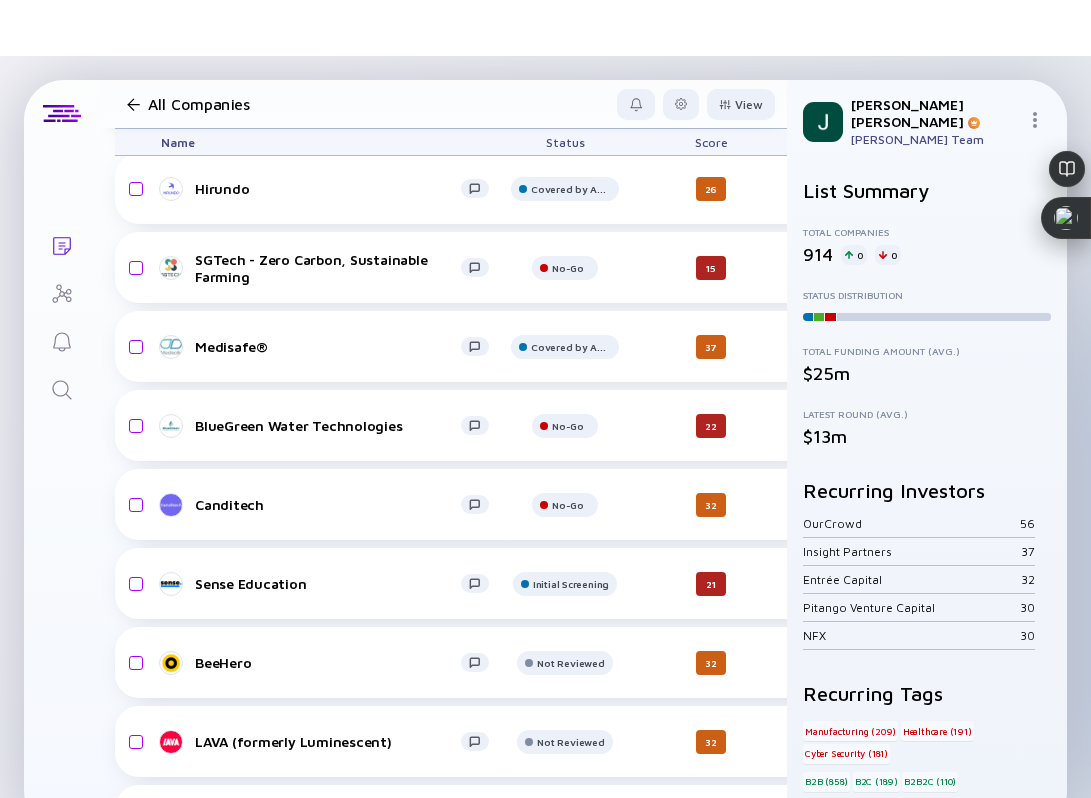 scroll, scrollTop: 921, scrollLeft: 0, axis: vertical 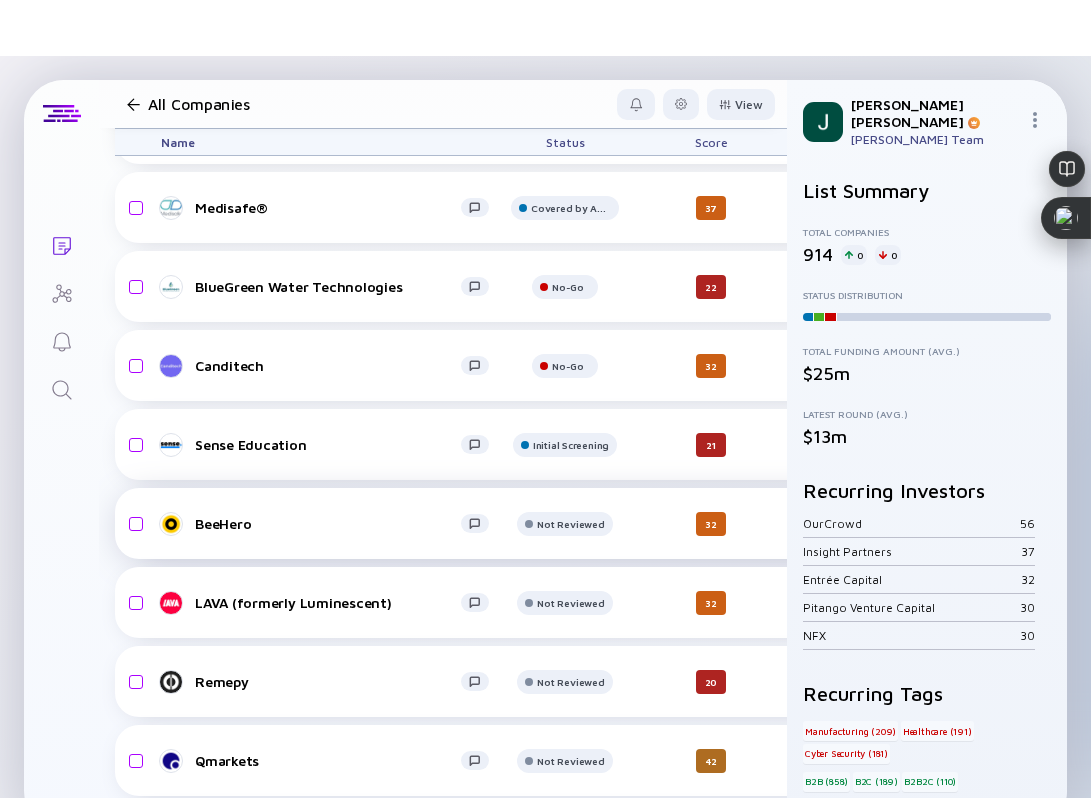 click on "BeeHero" at bounding box center [328, 523] 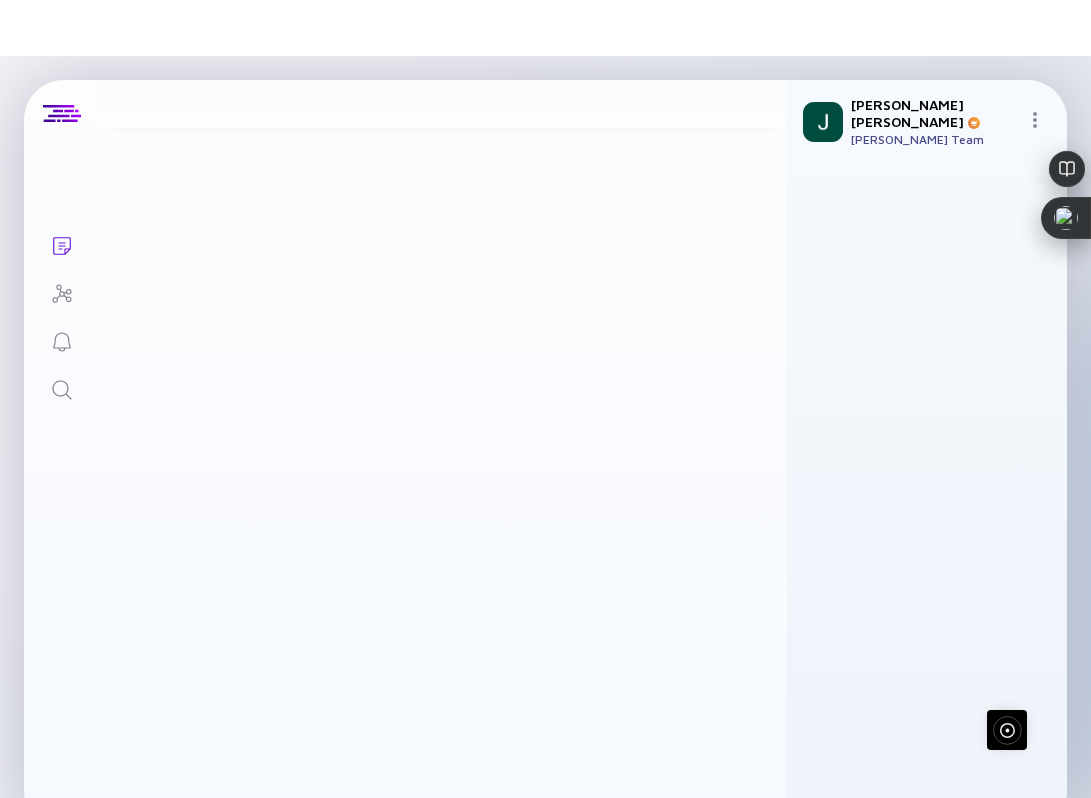 scroll, scrollTop: 0, scrollLeft: 0, axis: both 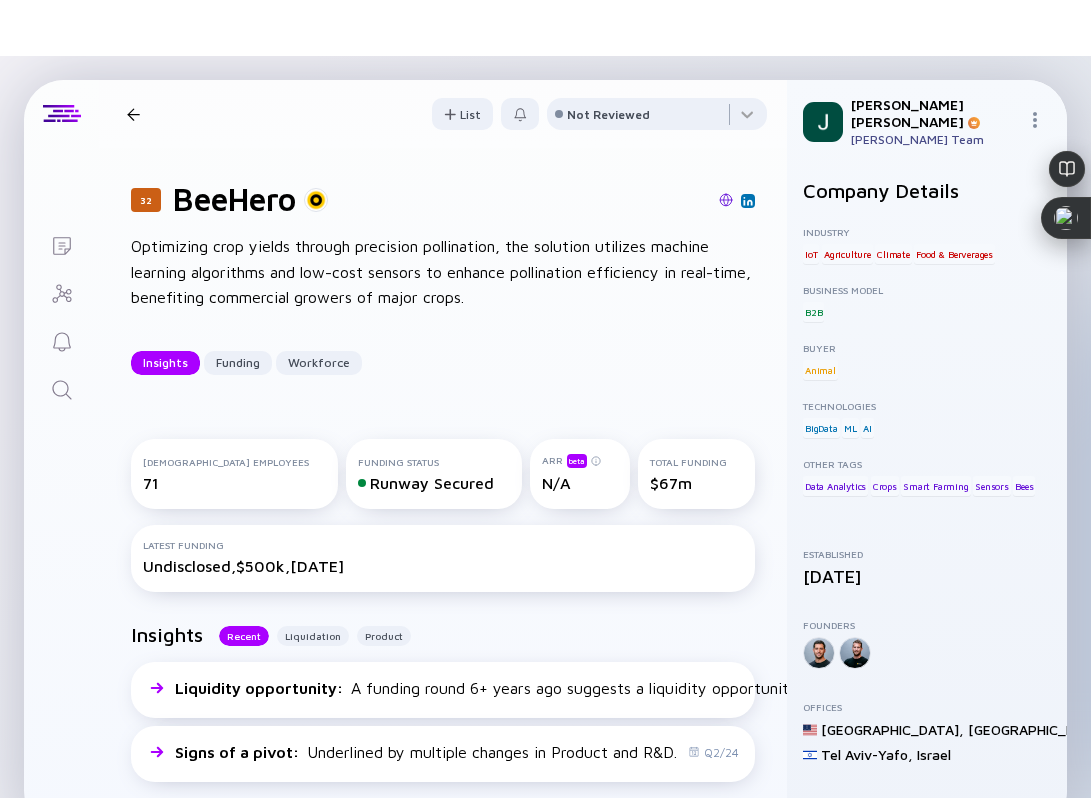click at bounding box center (133, 114) 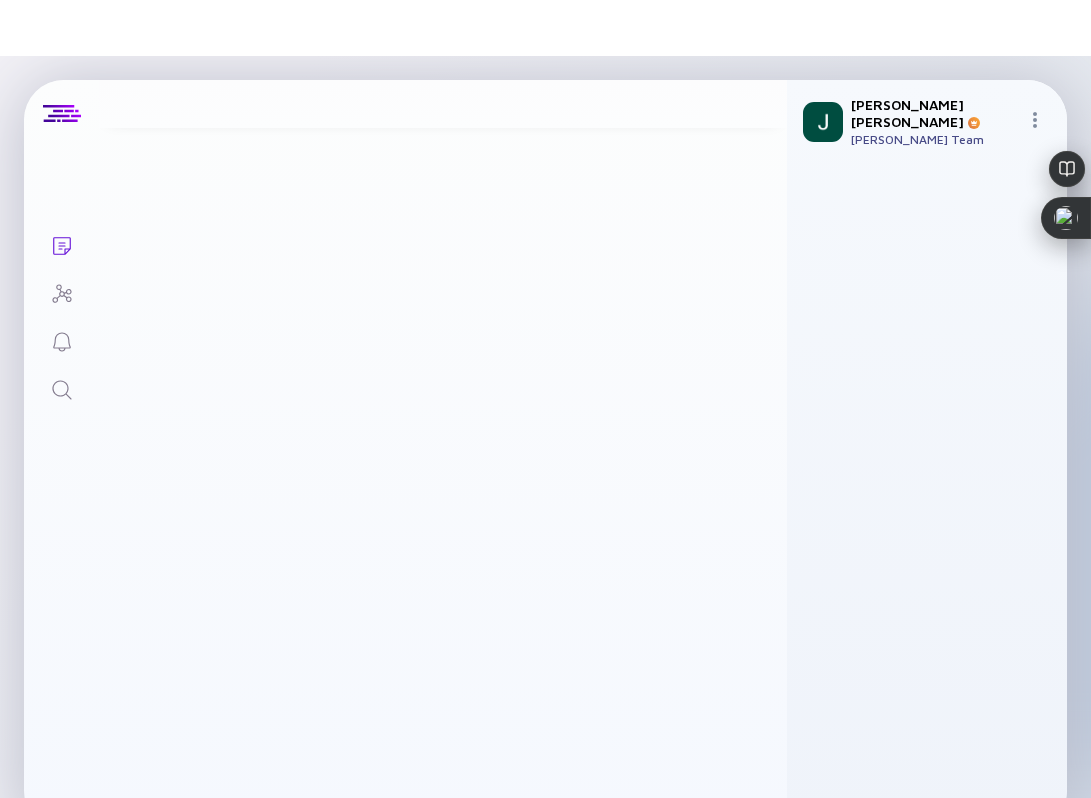 scroll, scrollTop: 921, scrollLeft: 0, axis: vertical 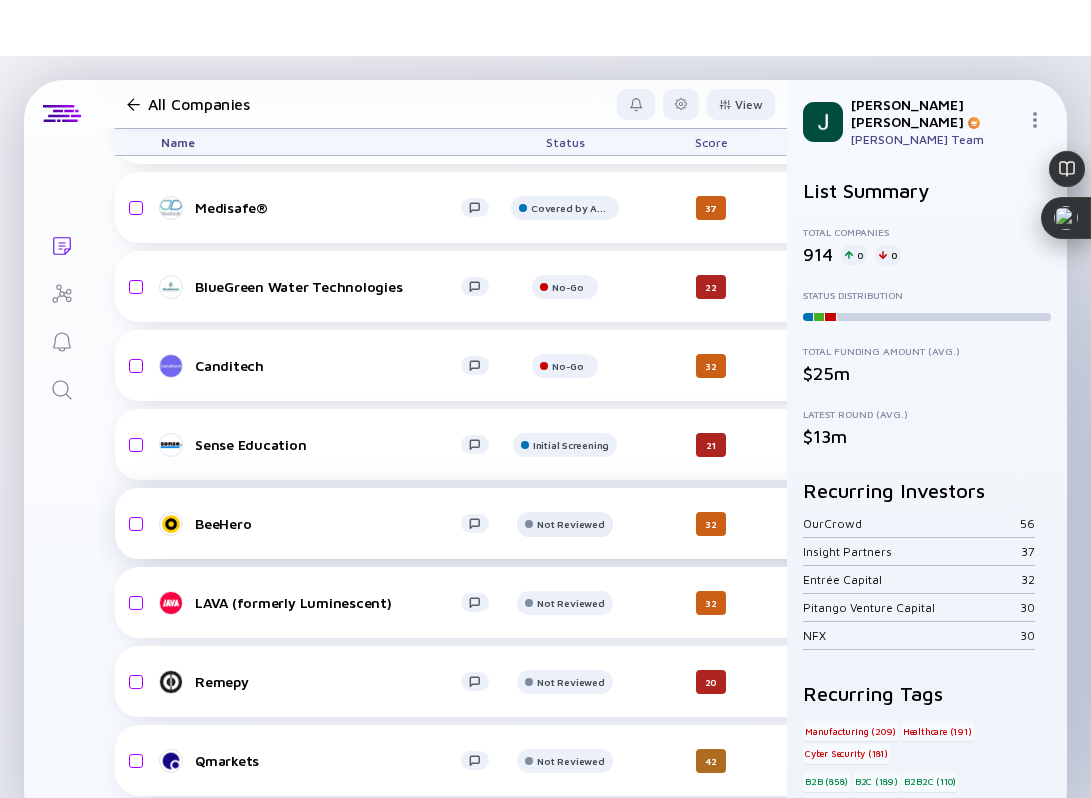 click on "Not Reviewed" at bounding box center [571, 50] 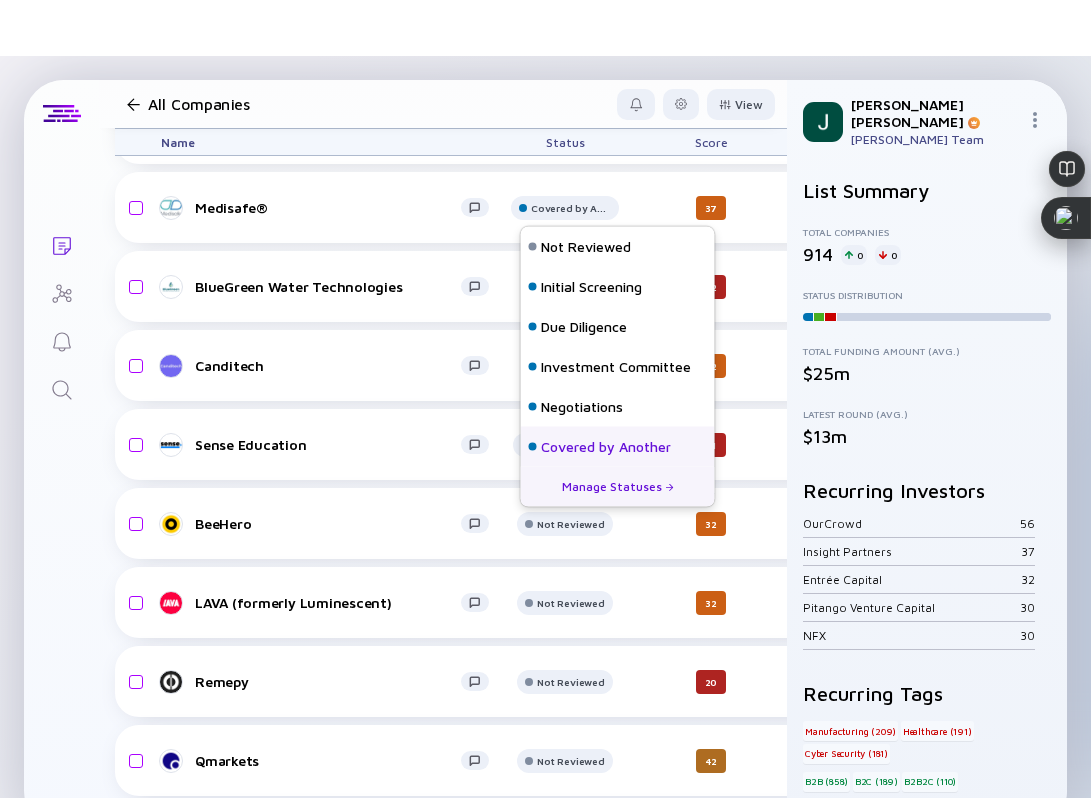 scroll, scrollTop: 128, scrollLeft: 0, axis: vertical 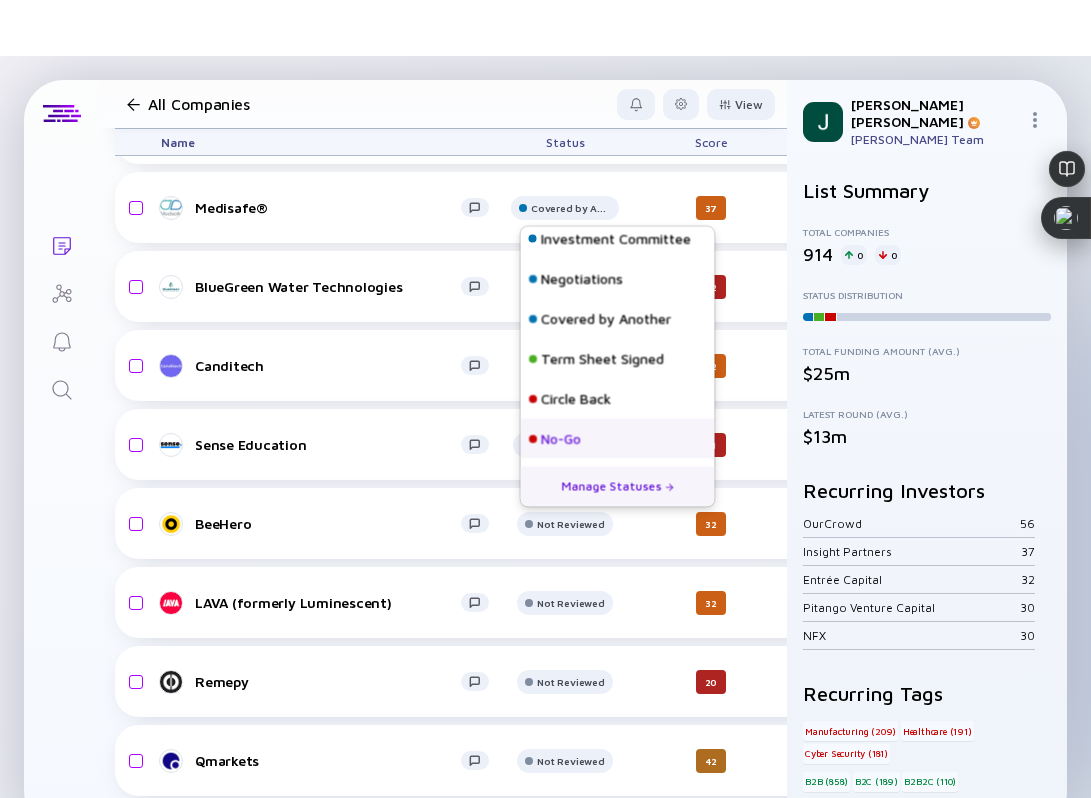 click on "No-Go" at bounding box center [618, 439] 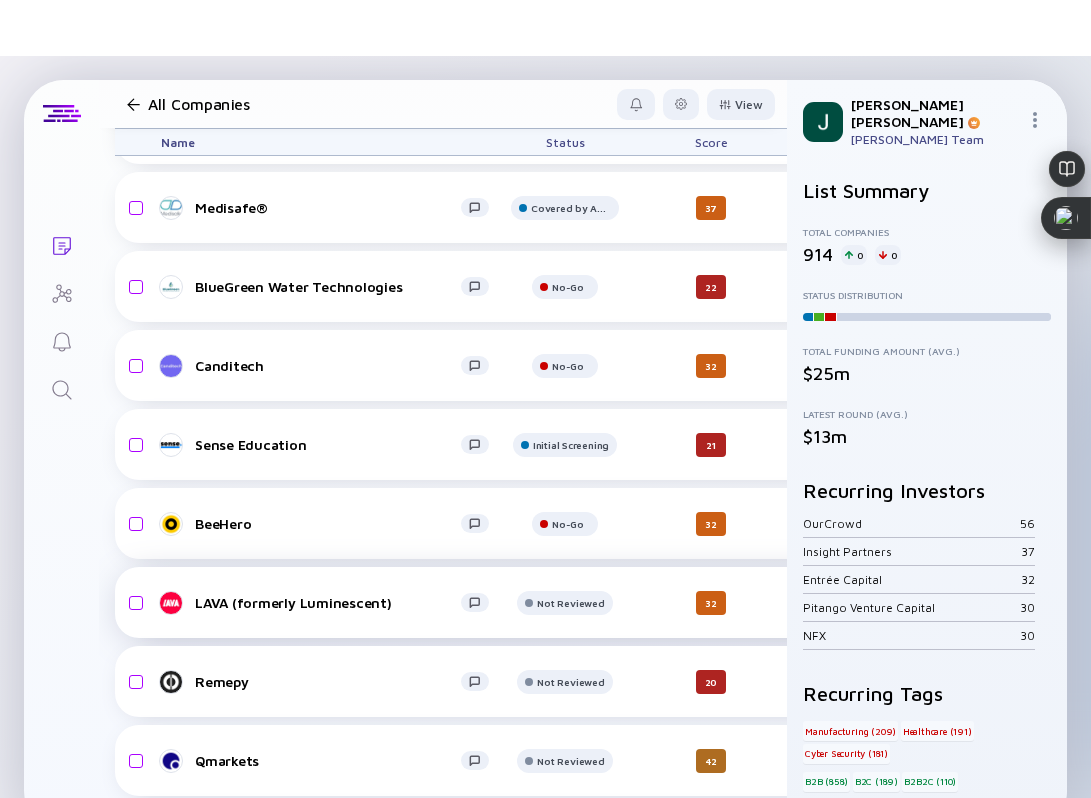 click on "LAVA (formerly Luminescent)" at bounding box center [328, 602] 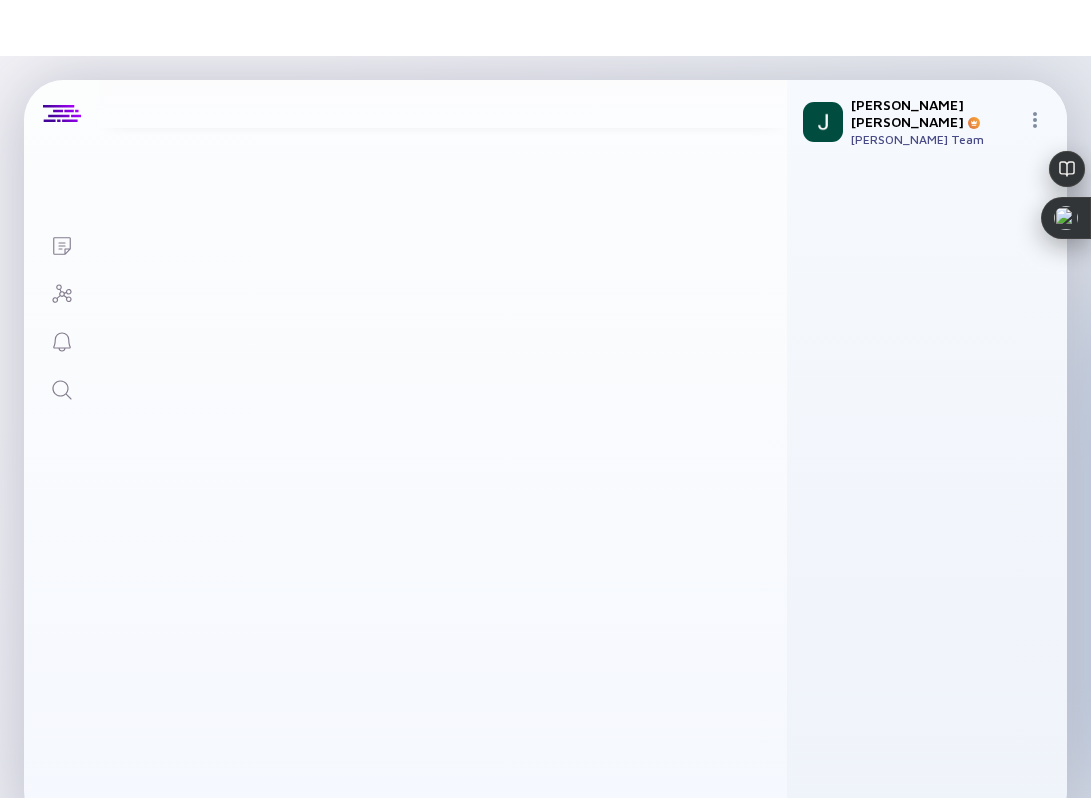scroll, scrollTop: 0, scrollLeft: 0, axis: both 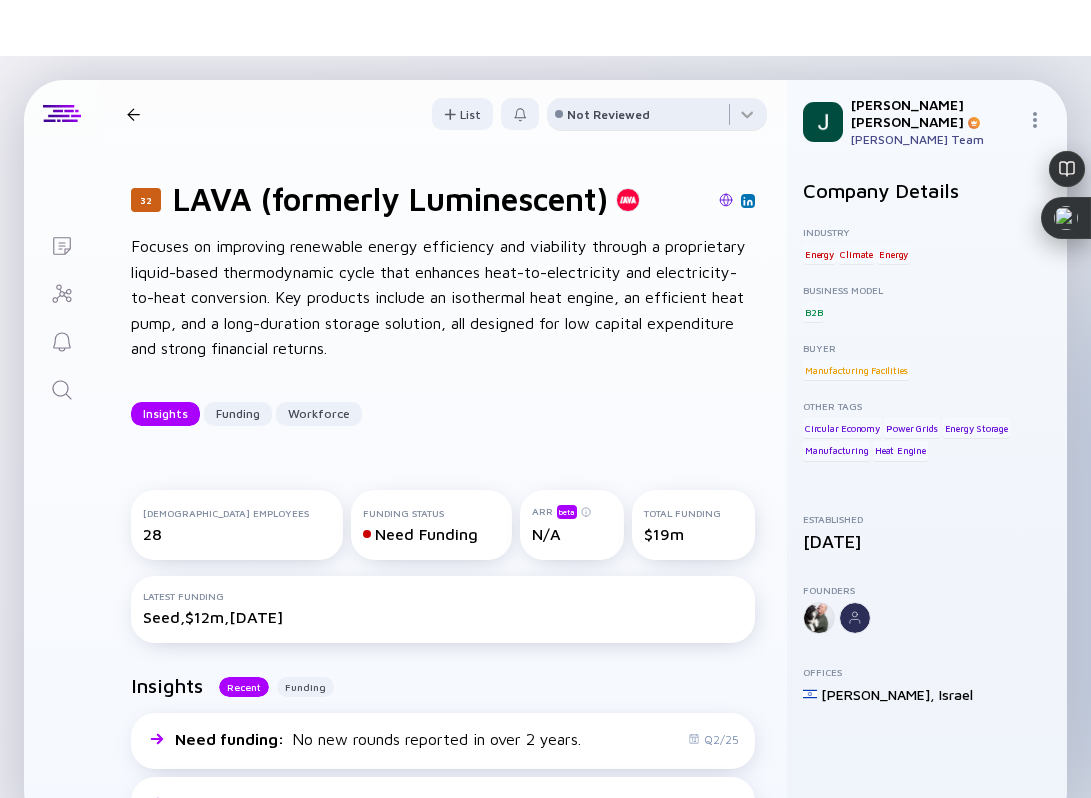 click on "Not Reviewed" at bounding box center [608, 114] 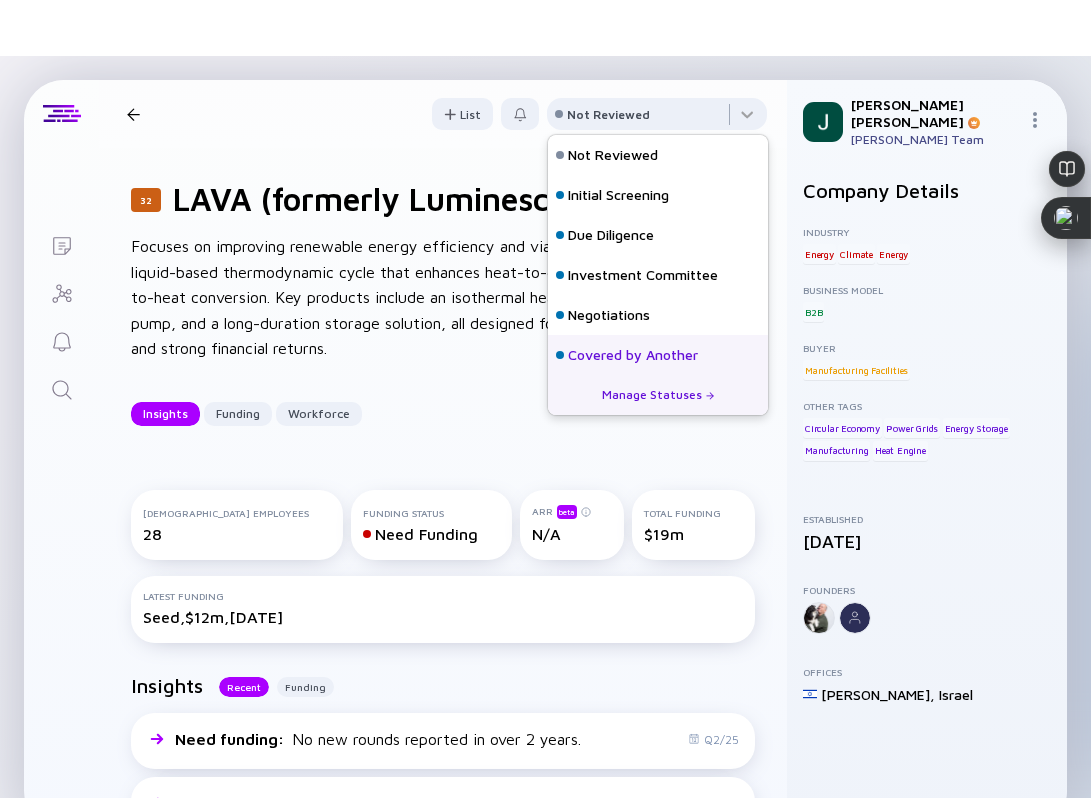 scroll, scrollTop: 128, scrollLeft: 0, axis: vertical 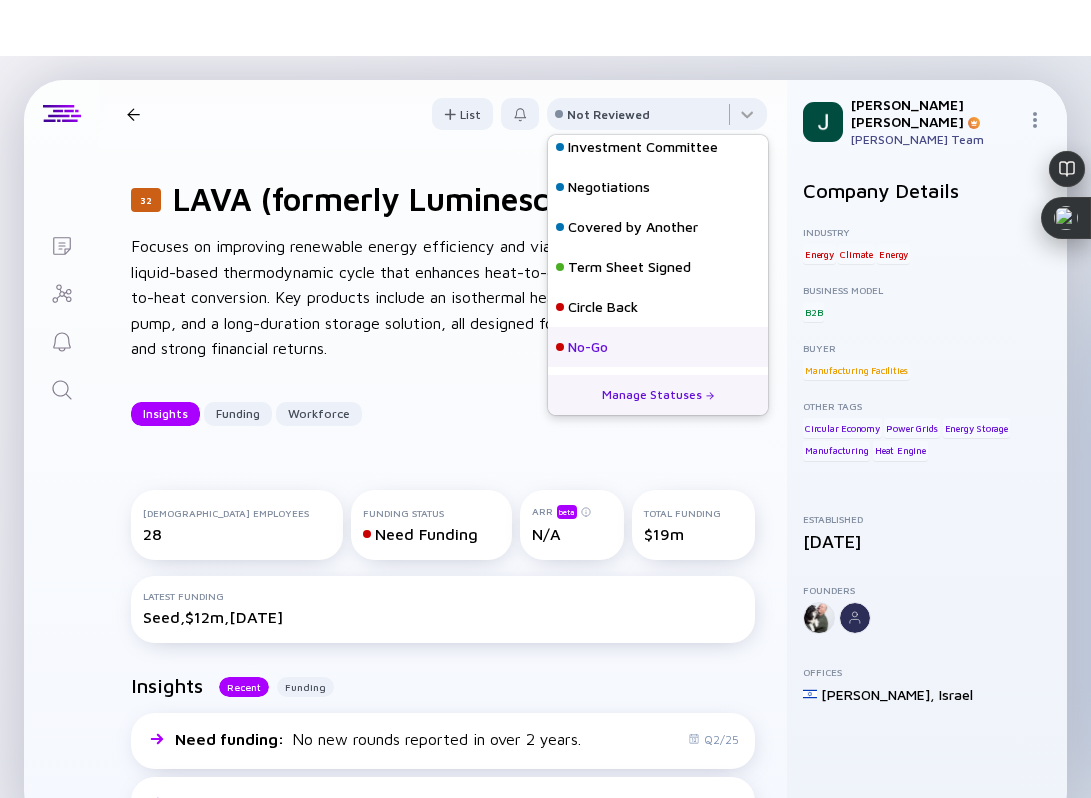 click on "No-Go" at bounding box center (588, 347) 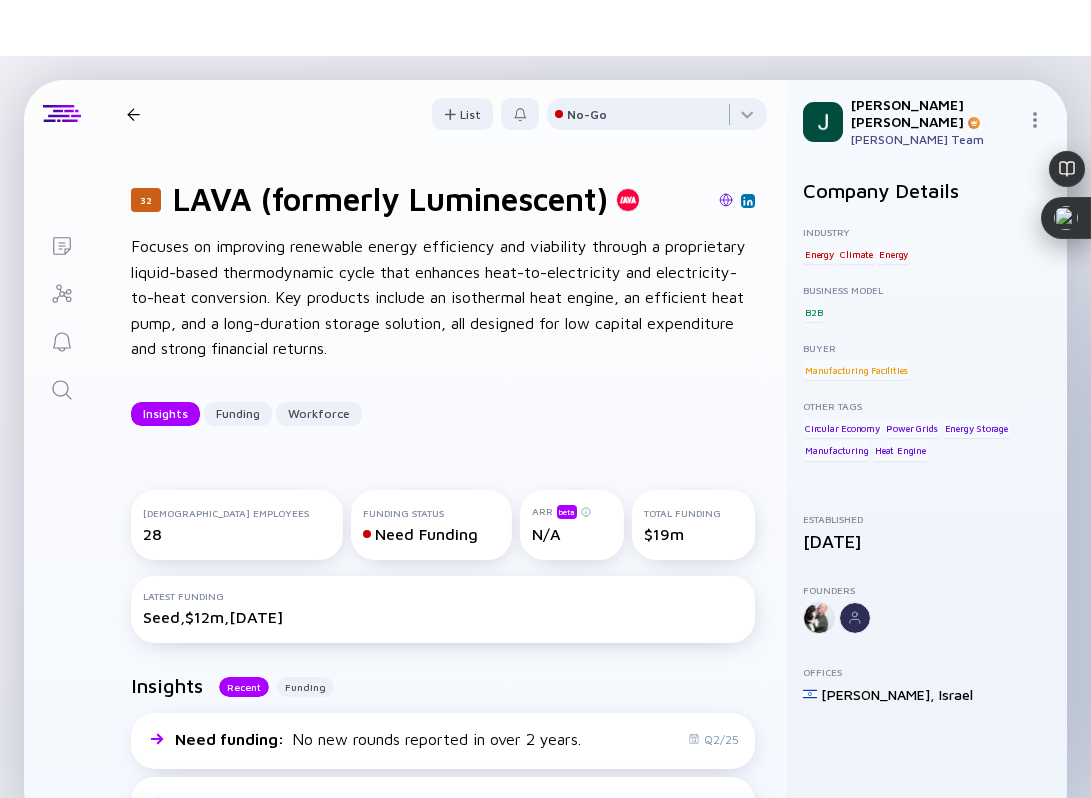 click on "32 LAVA (formerly Luminescent) Insights Funding Workforce List No-Go" at bounding box center [443, 114] 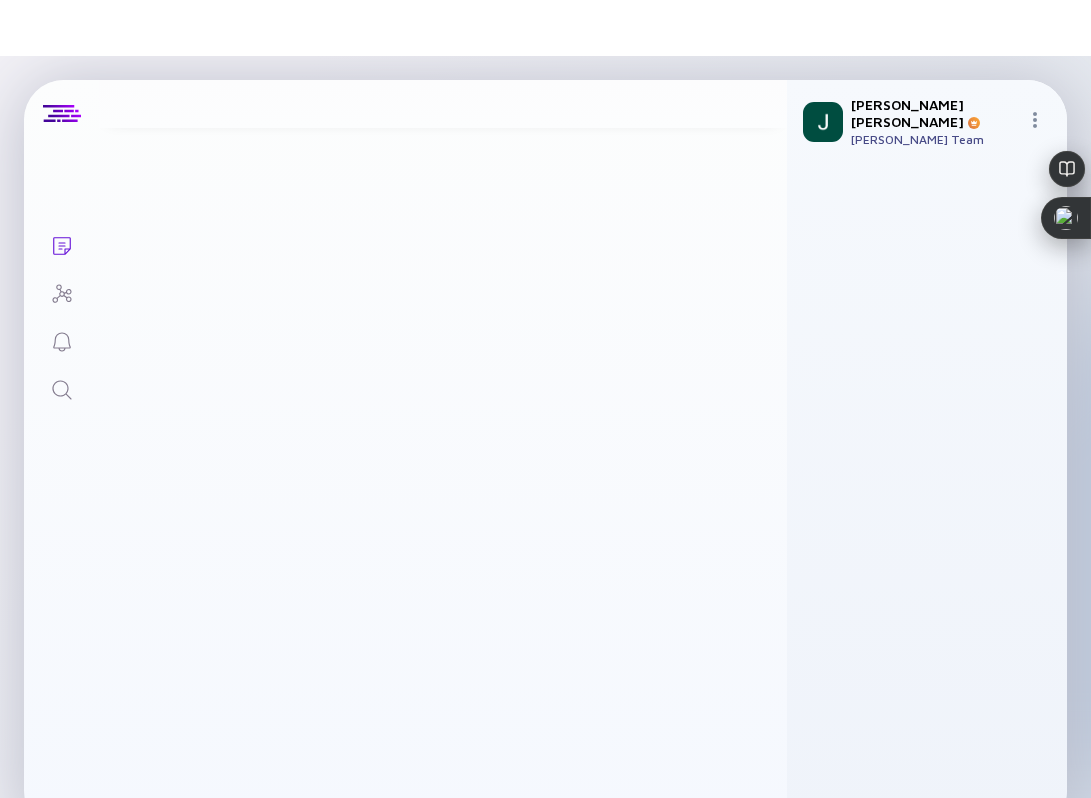 scroll, scrollTop: 921, scrollLeft: 0, axis: vertical 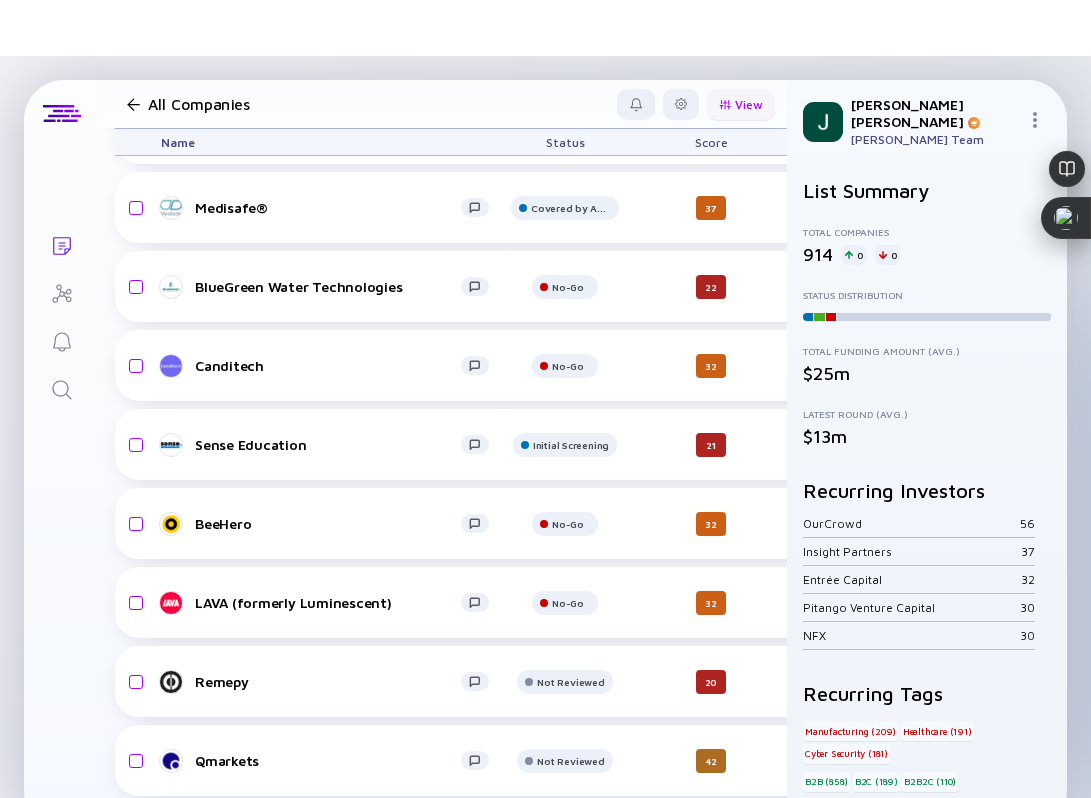 click on "View" at bounding box center [741, 104] 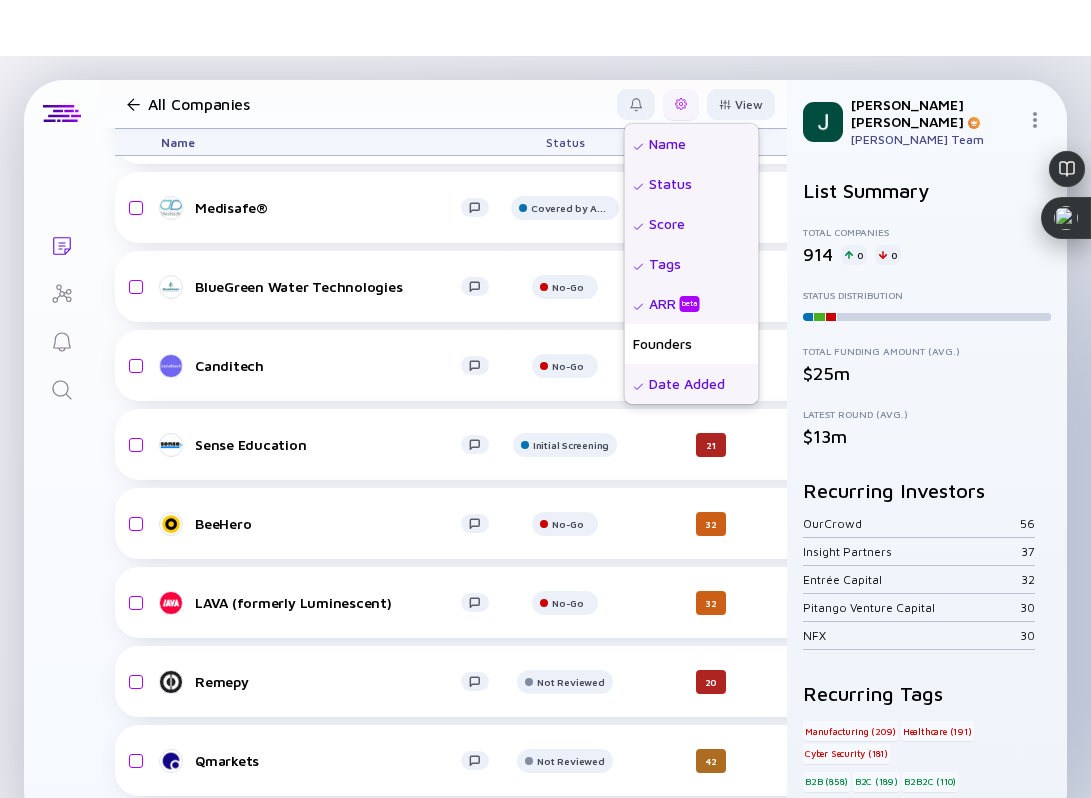 click at bounding box center (681, 104) 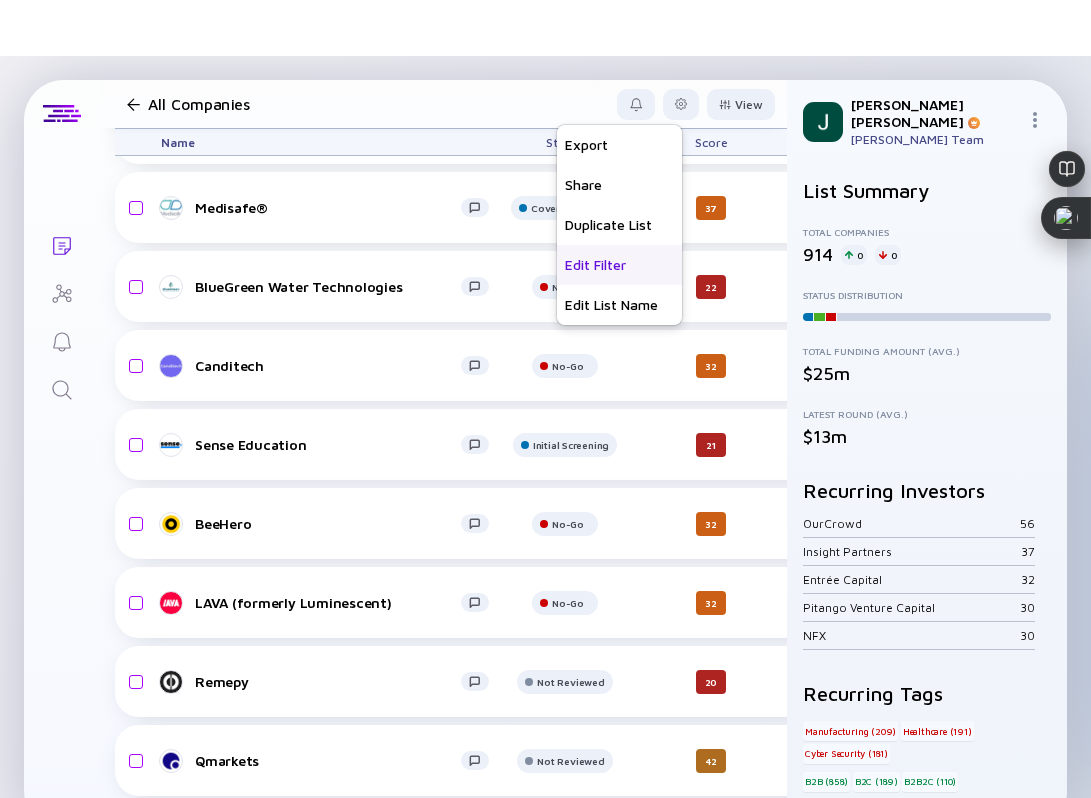 click on "Edit Filter" at bounding box center [619, 265] 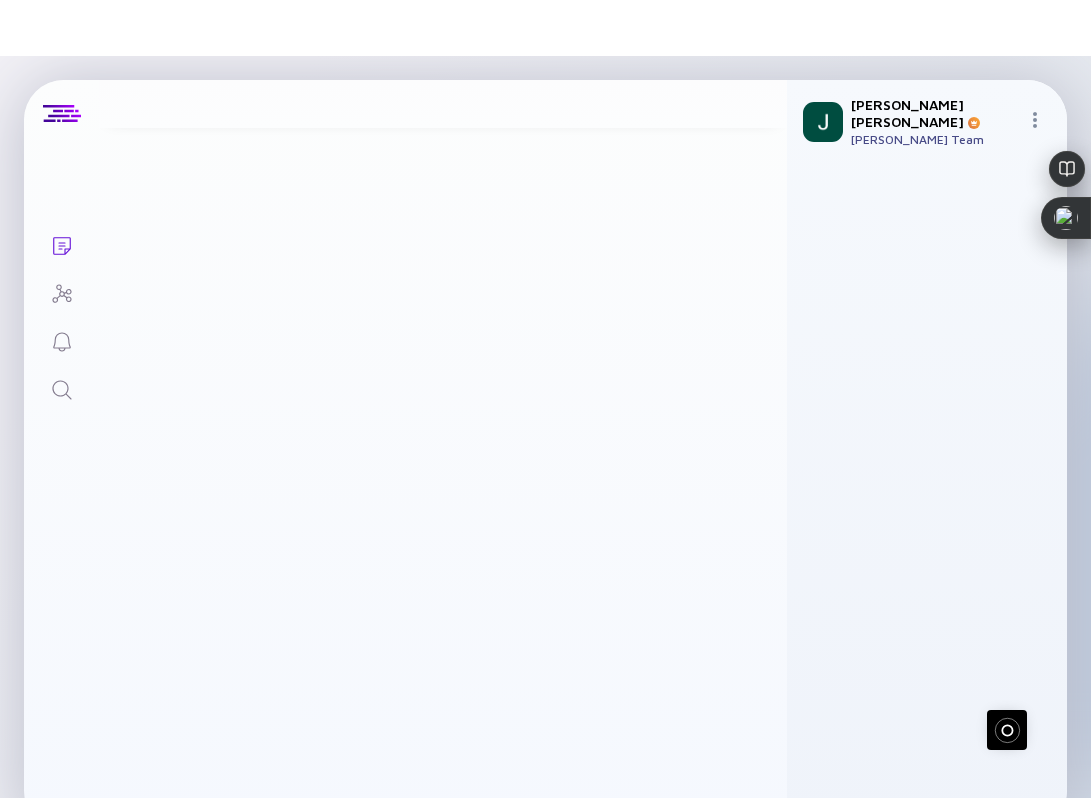 scroll, scrollTop: 0, scrollLeft: 0, axis: both 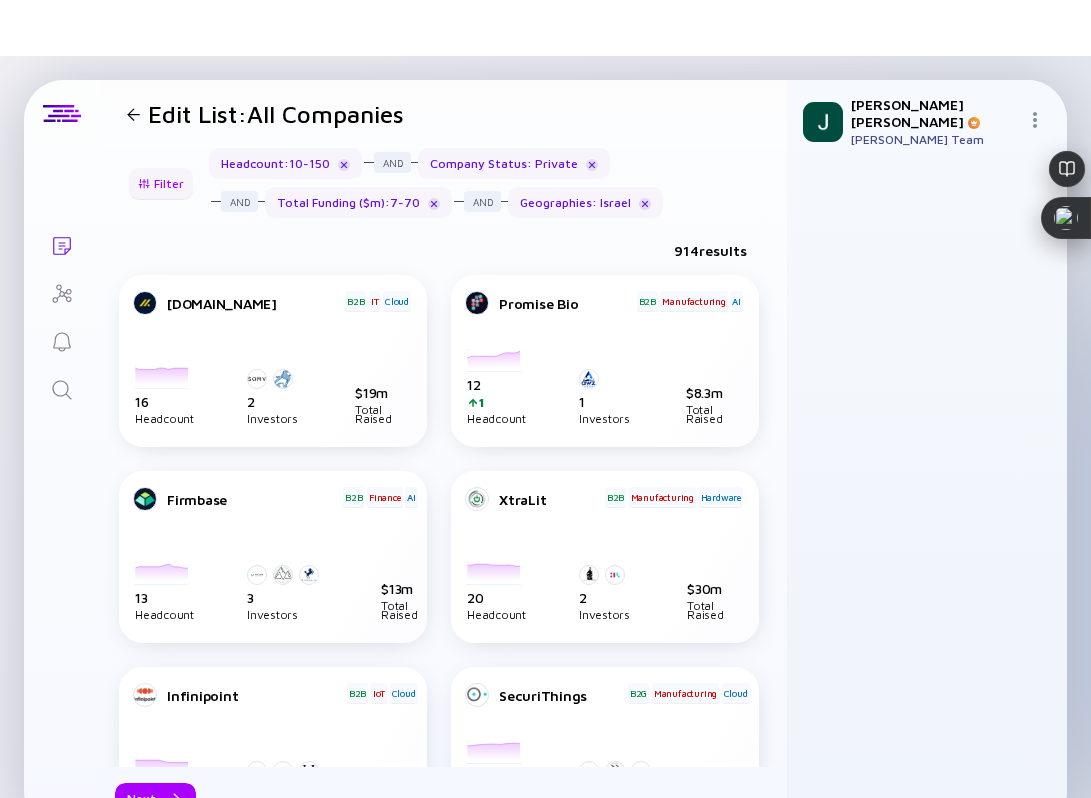 click on "Filter" at bounding box center (161, 183) 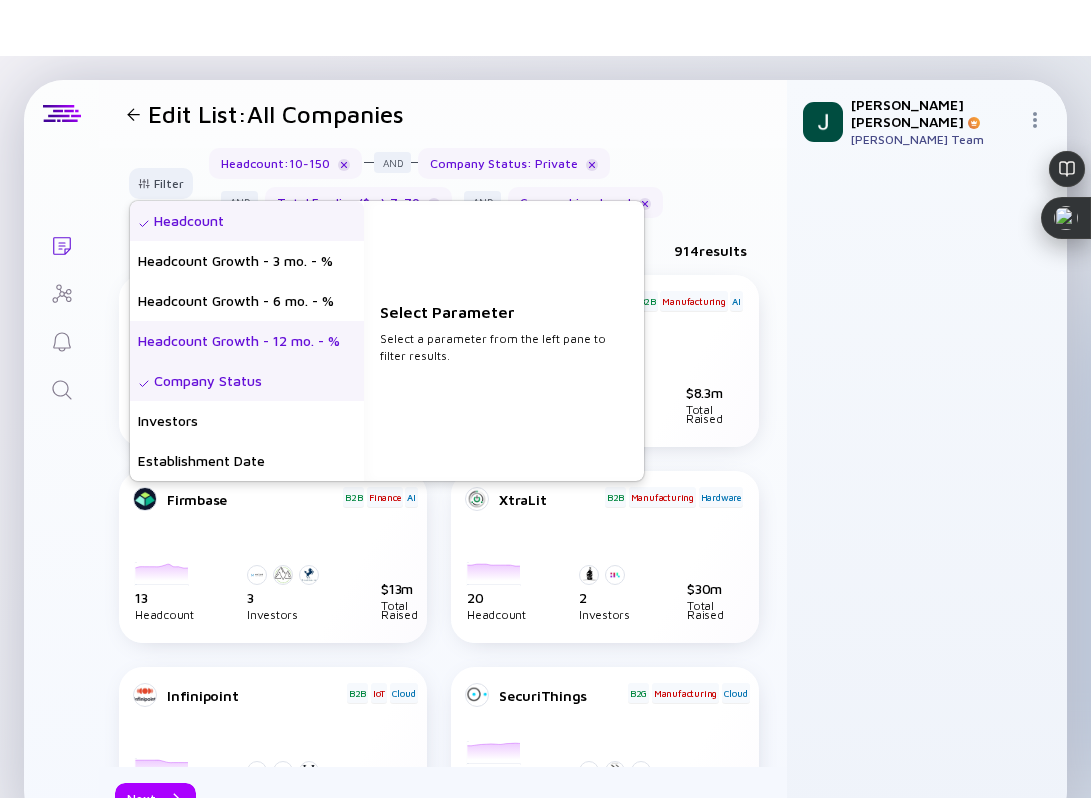 scroll, scrollTop: 560, scrollLeft: 0, axis: vertical 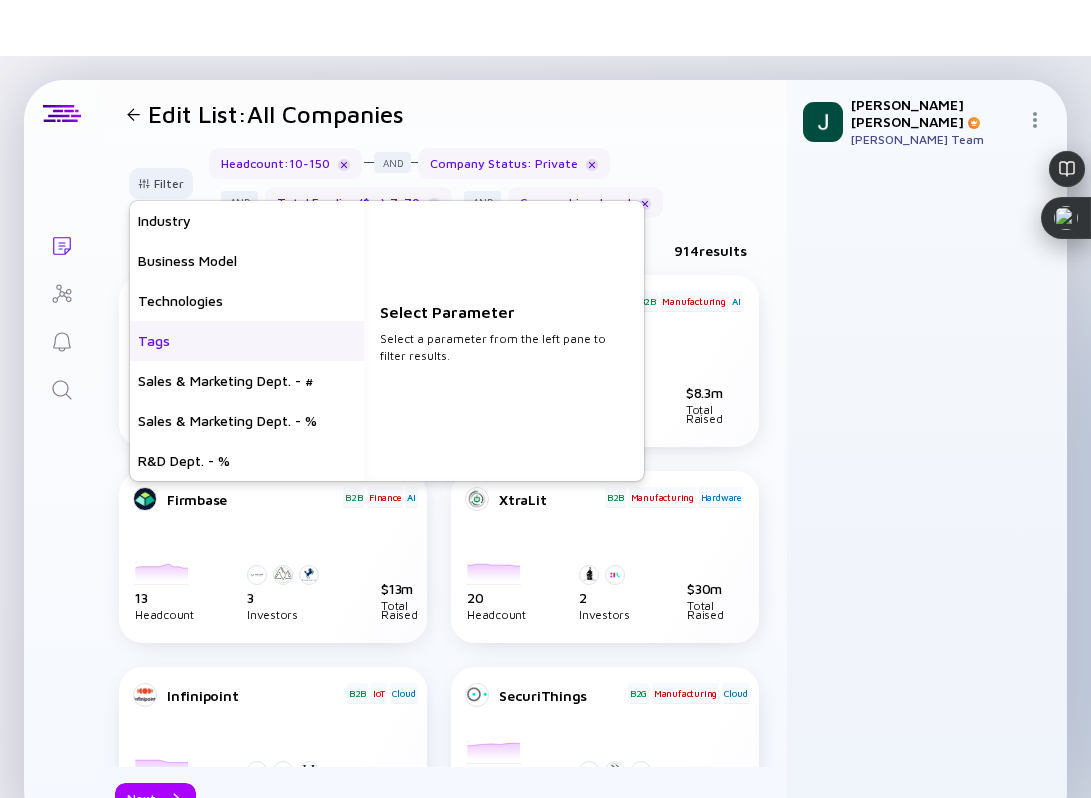 click on "Tags" at bounding box center (247, 341) 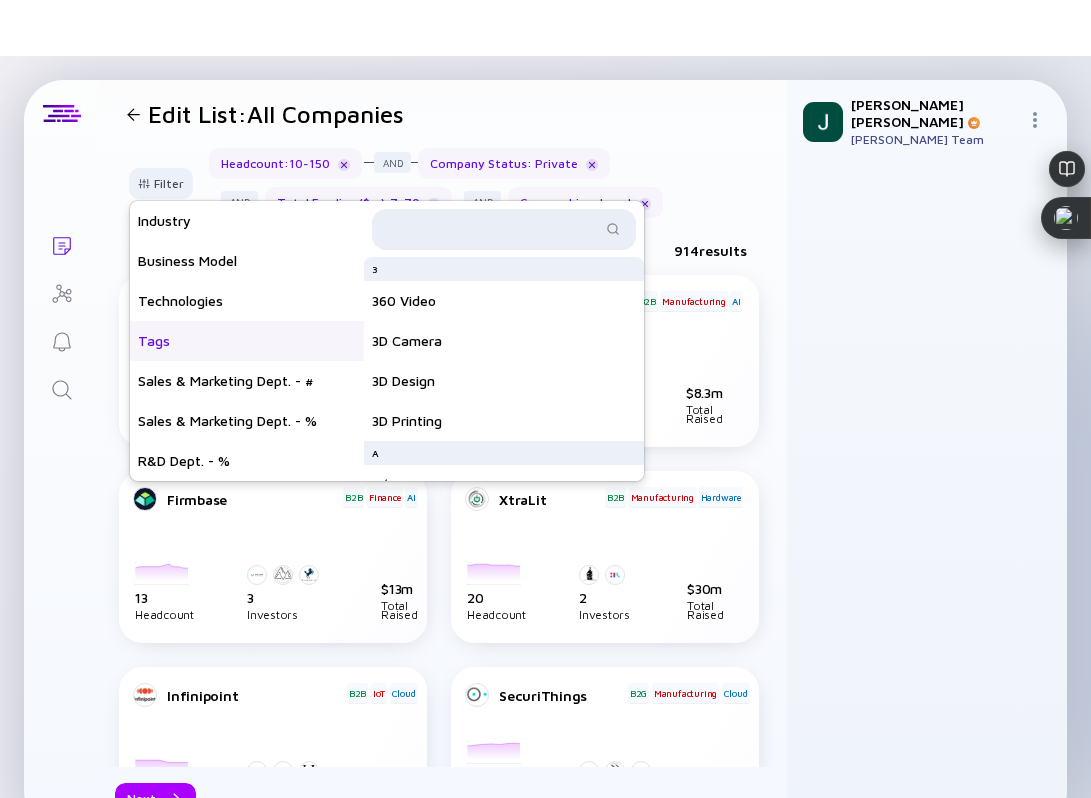 click at bounding box center [504, 229] 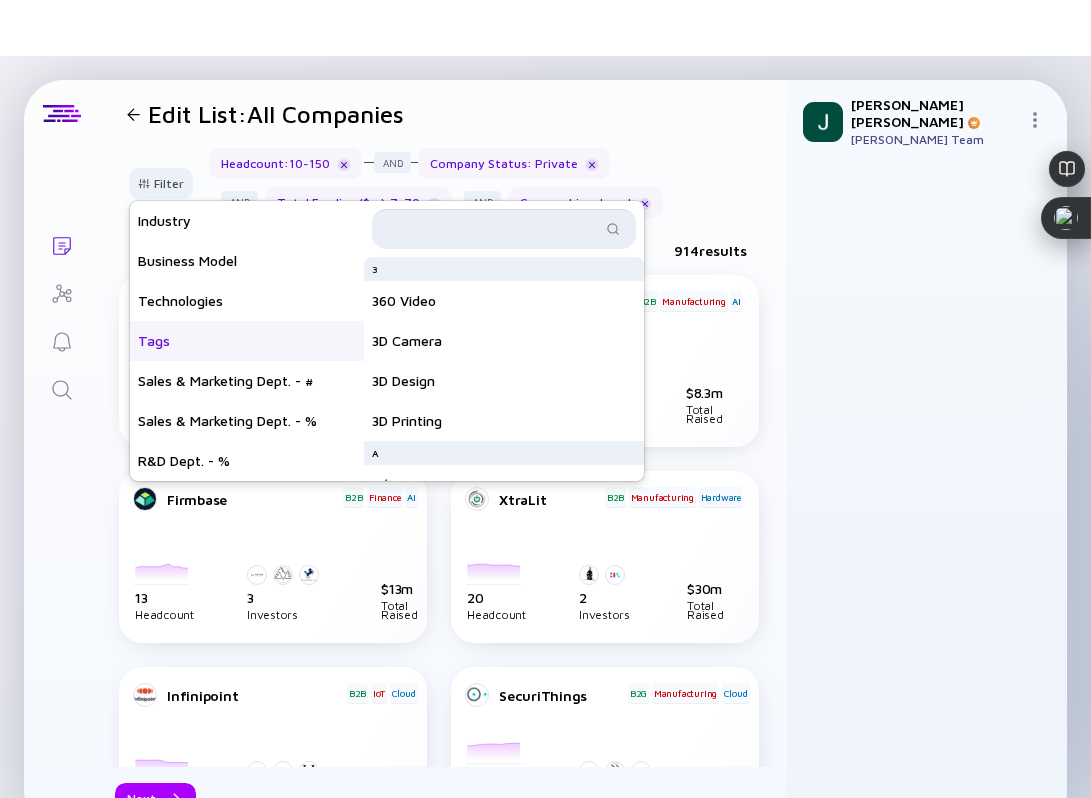 click at bounding box center (492, 229) 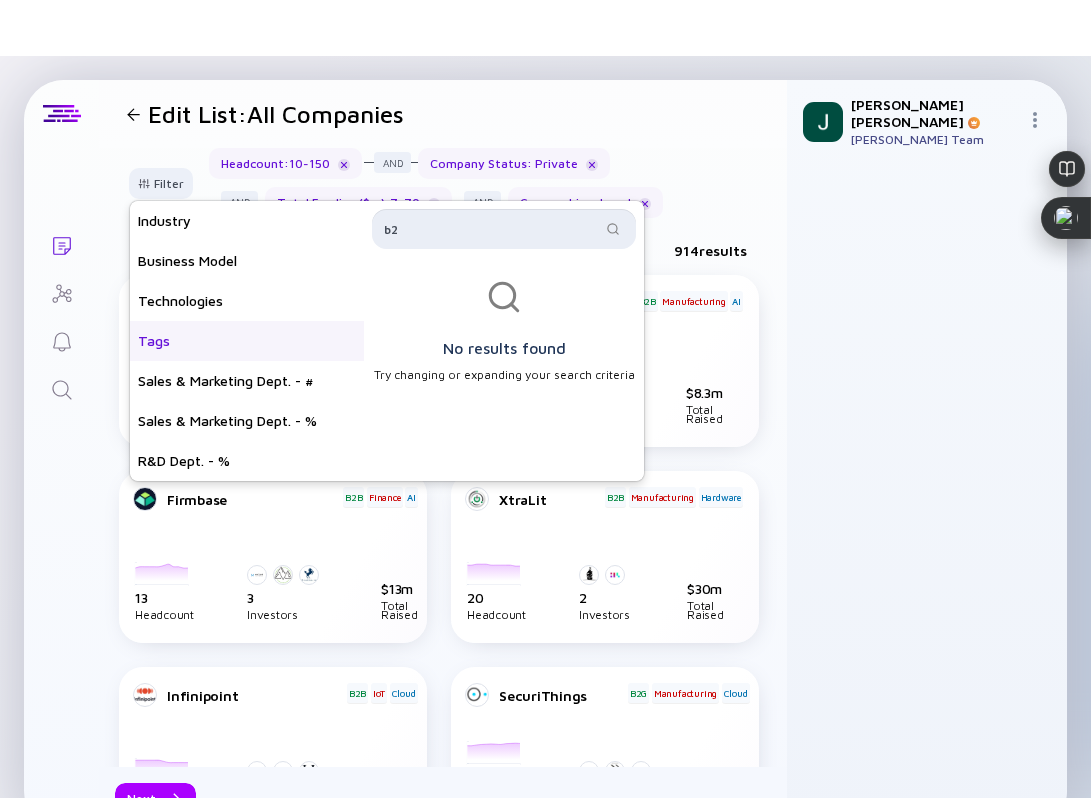 click on "b2" at bounding box center (492, 229) 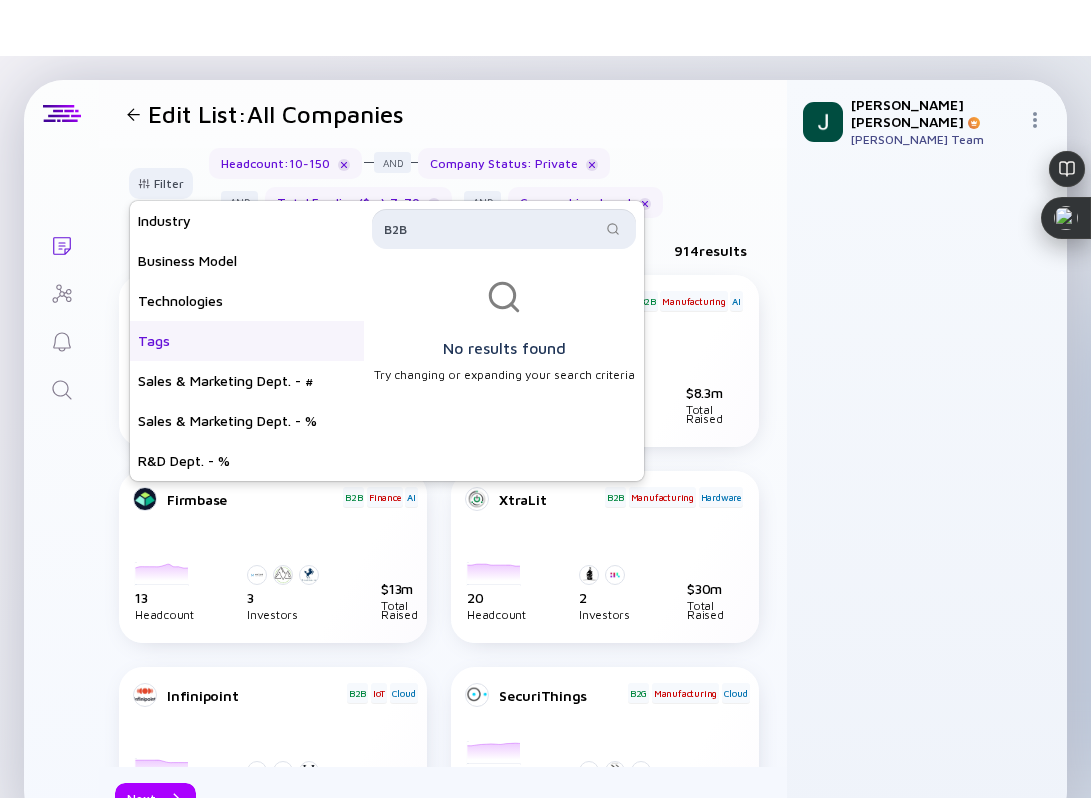 type on "B2B" 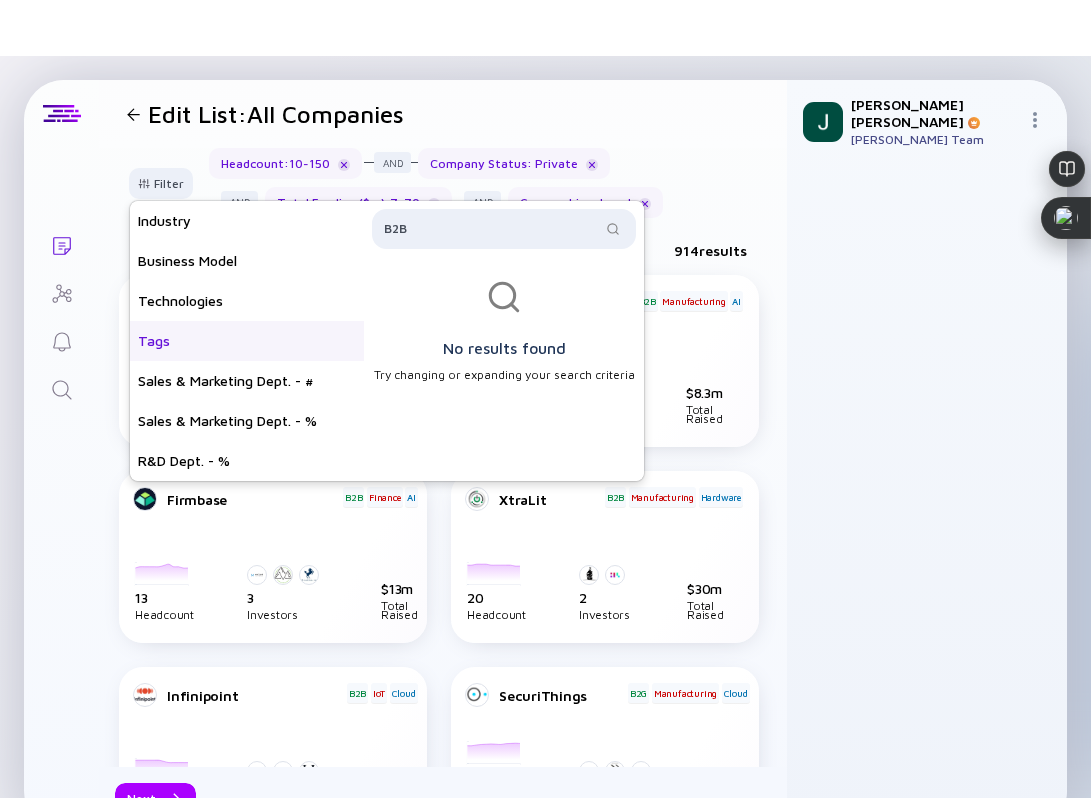 click at bounding box center [927, 496] 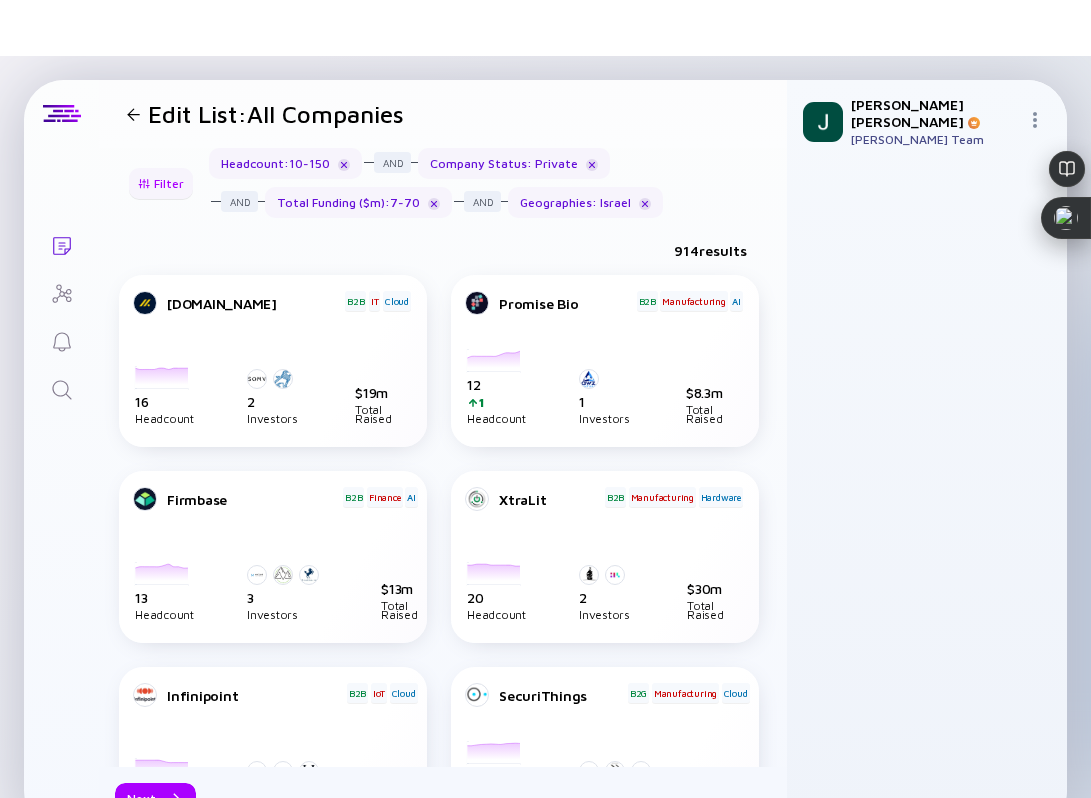 click on "Filter" at bounding box center (161, 183) 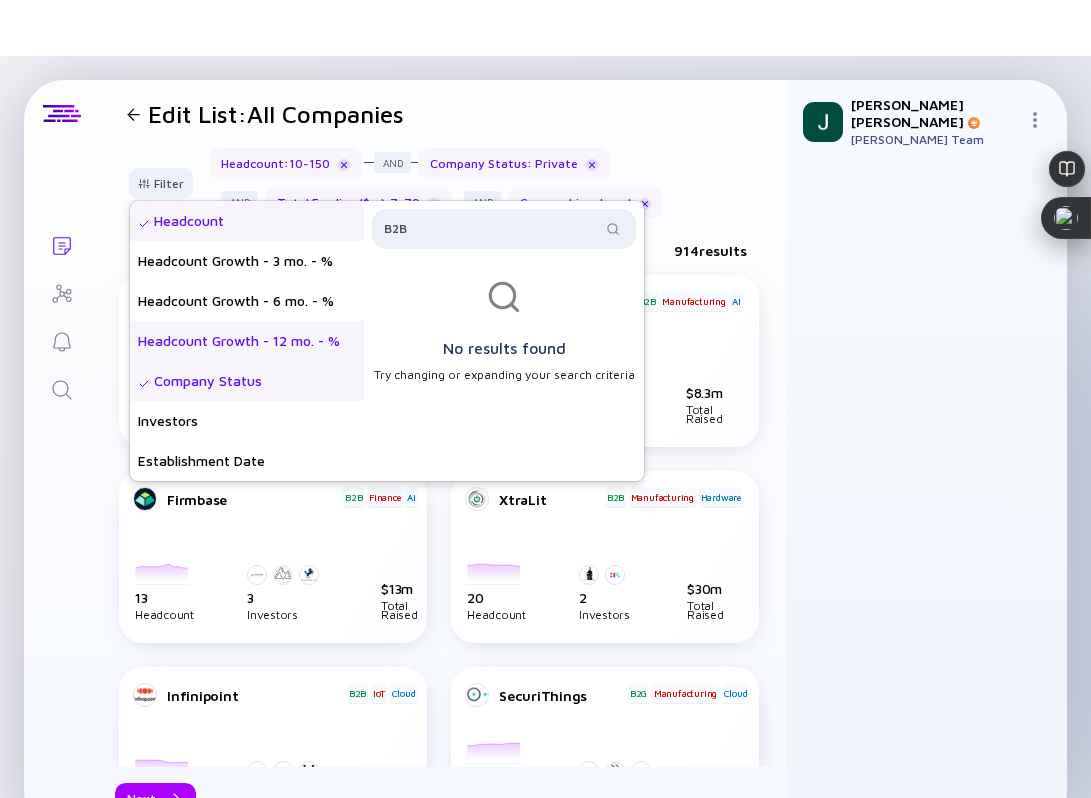 scroll, scrollTop: 560, scrollLeft: 0, axis: vertical 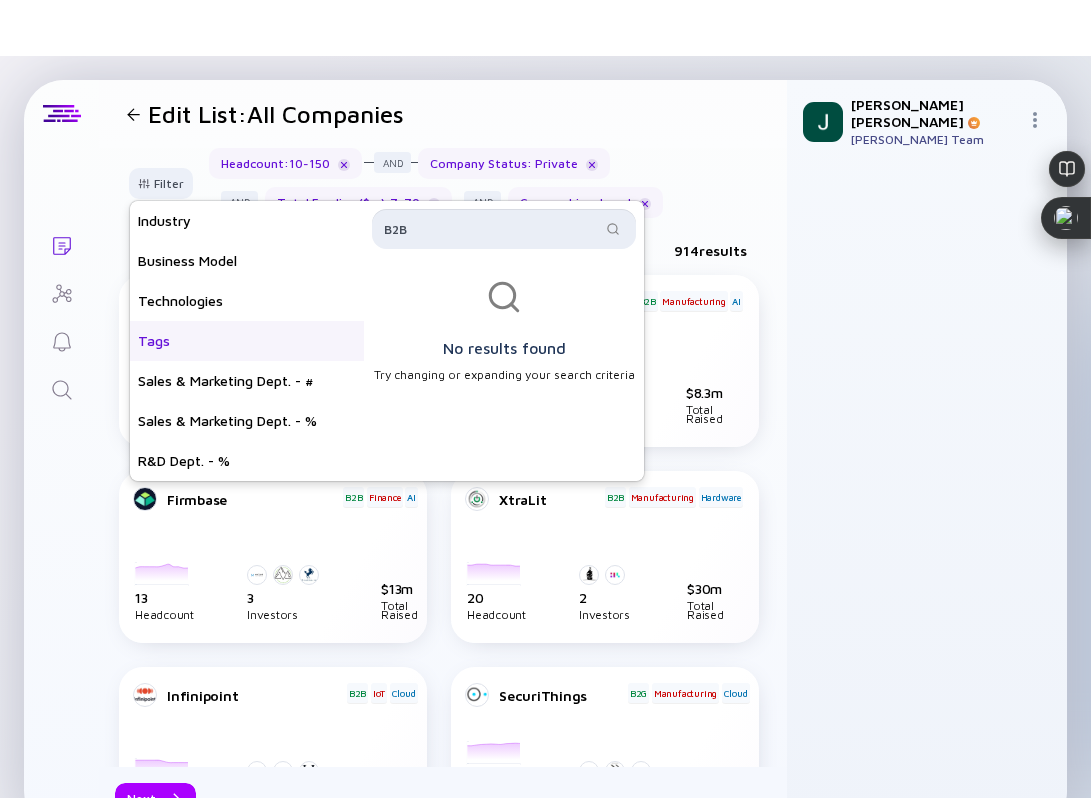 click on "B2B" at bounding box center [492, 229] 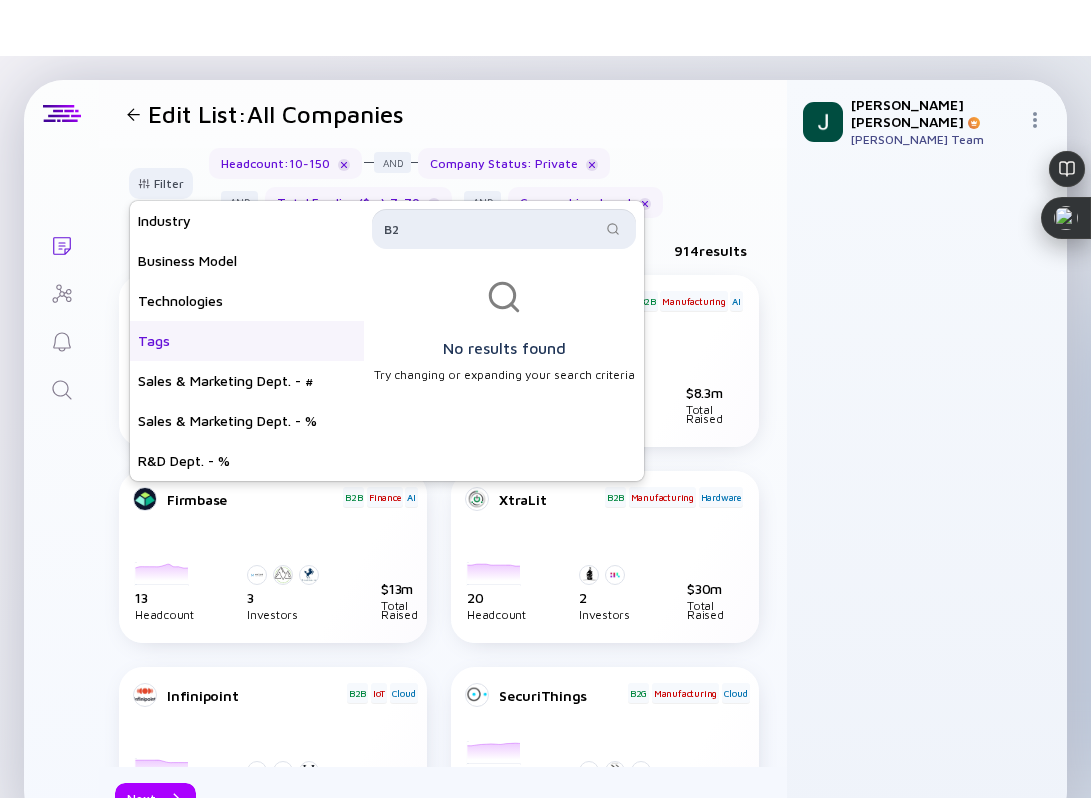 type on "B" 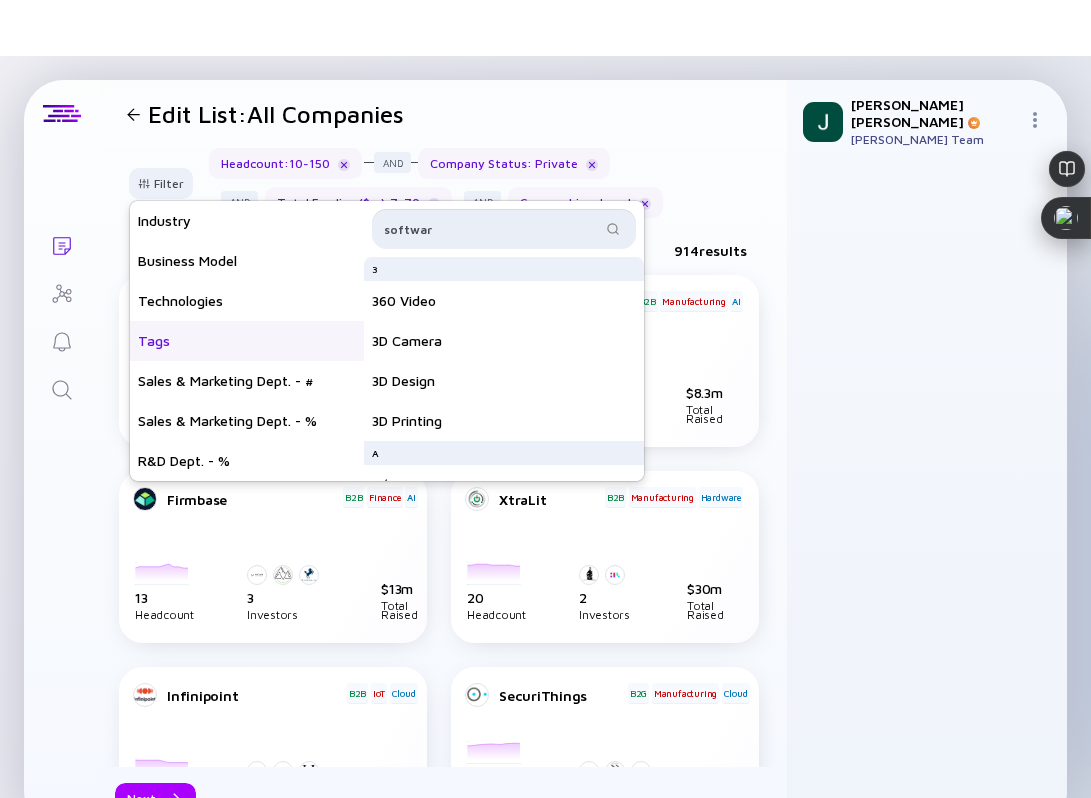 type on "software" 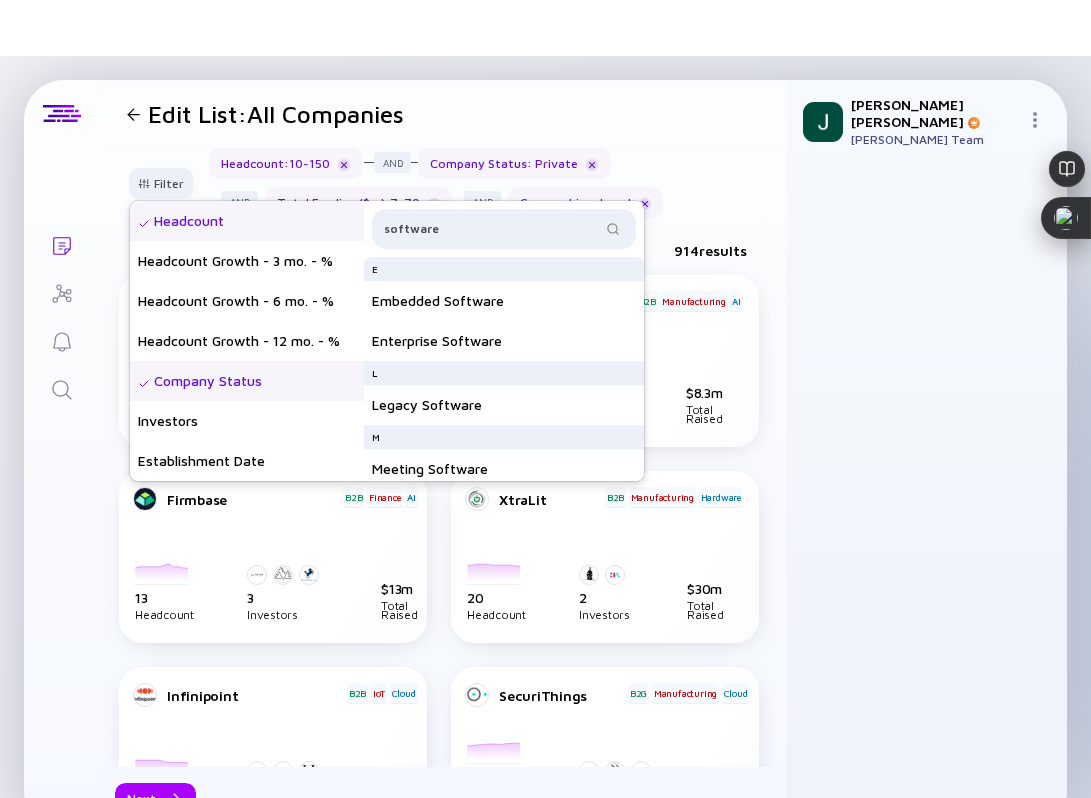 scroll, scrollTop: 0, scrollLeft: 0, axis: both 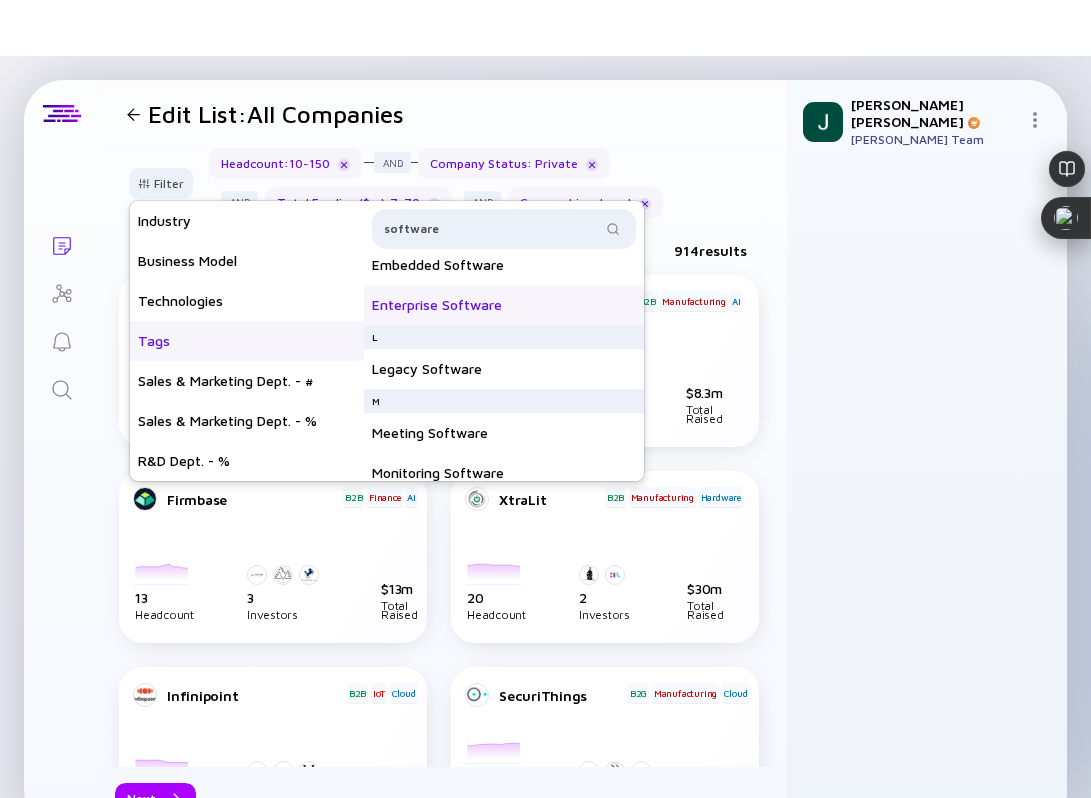 type on "software" 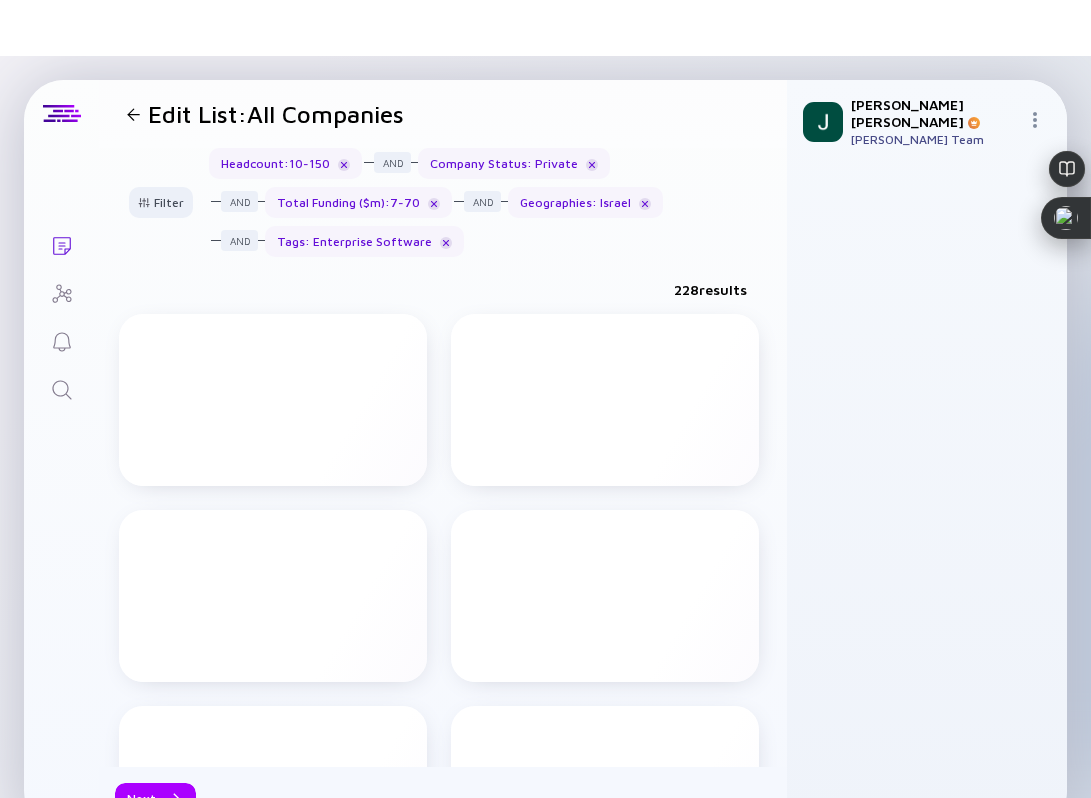 click on "Edit List:  All Companies" at bounding box center (443, 114) 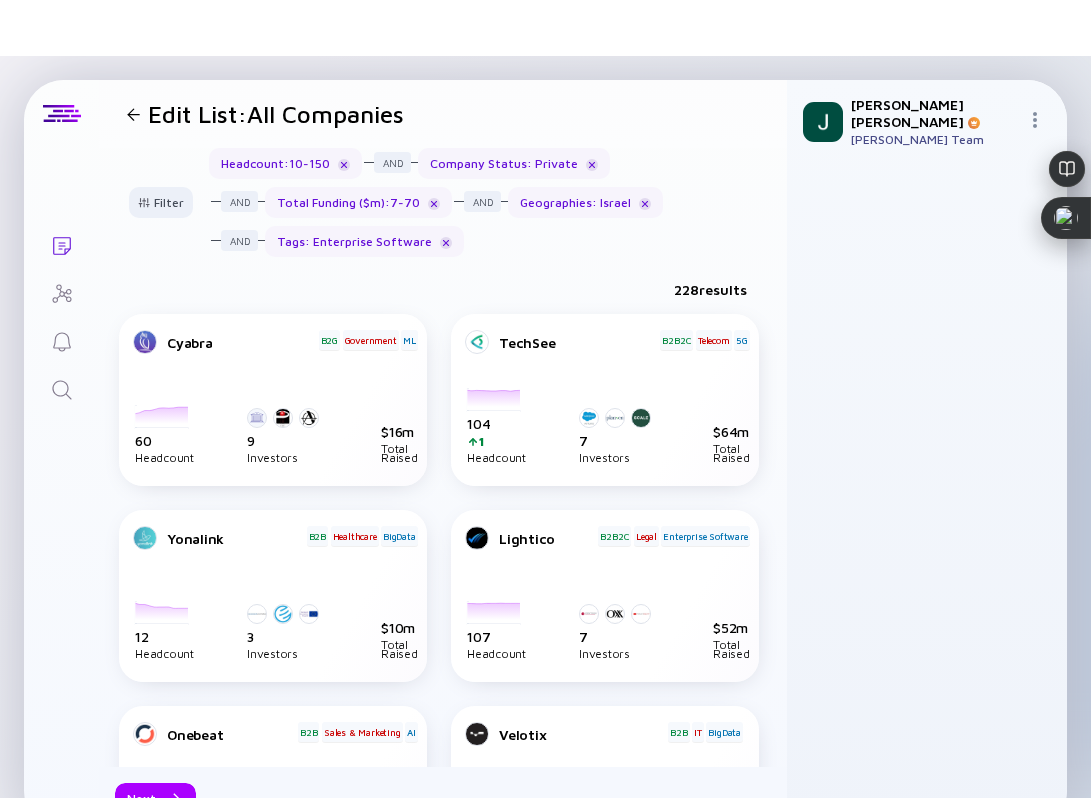 click on "Edit List:  All Companies" at bounding box center [261, 114] 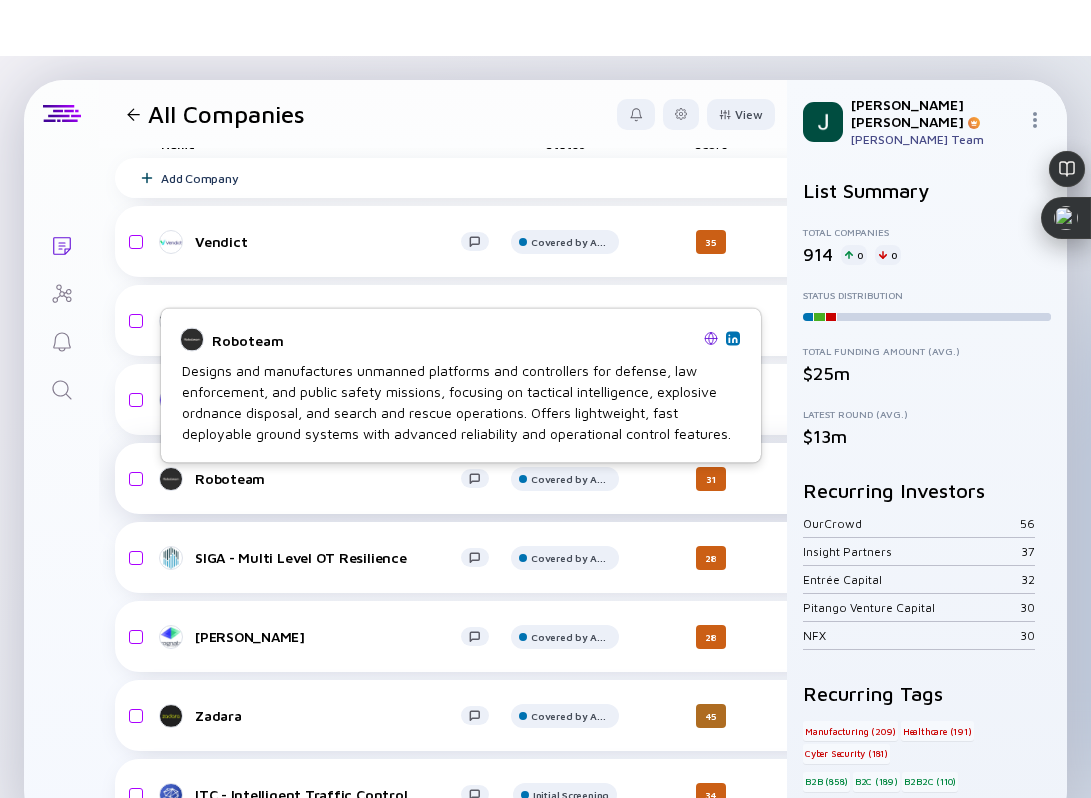 scroll, scrollTop: 22, scrollLeft: 0, axis: vertical 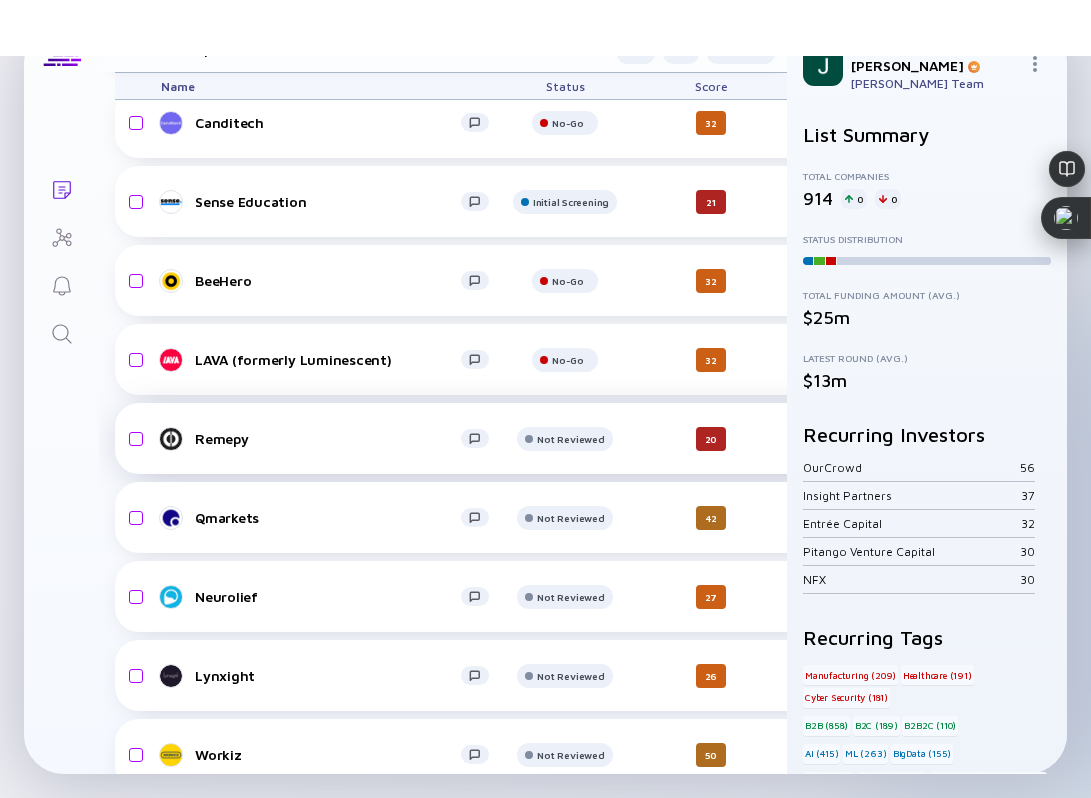 click on "Remepy" at bounding box center (328, 438) 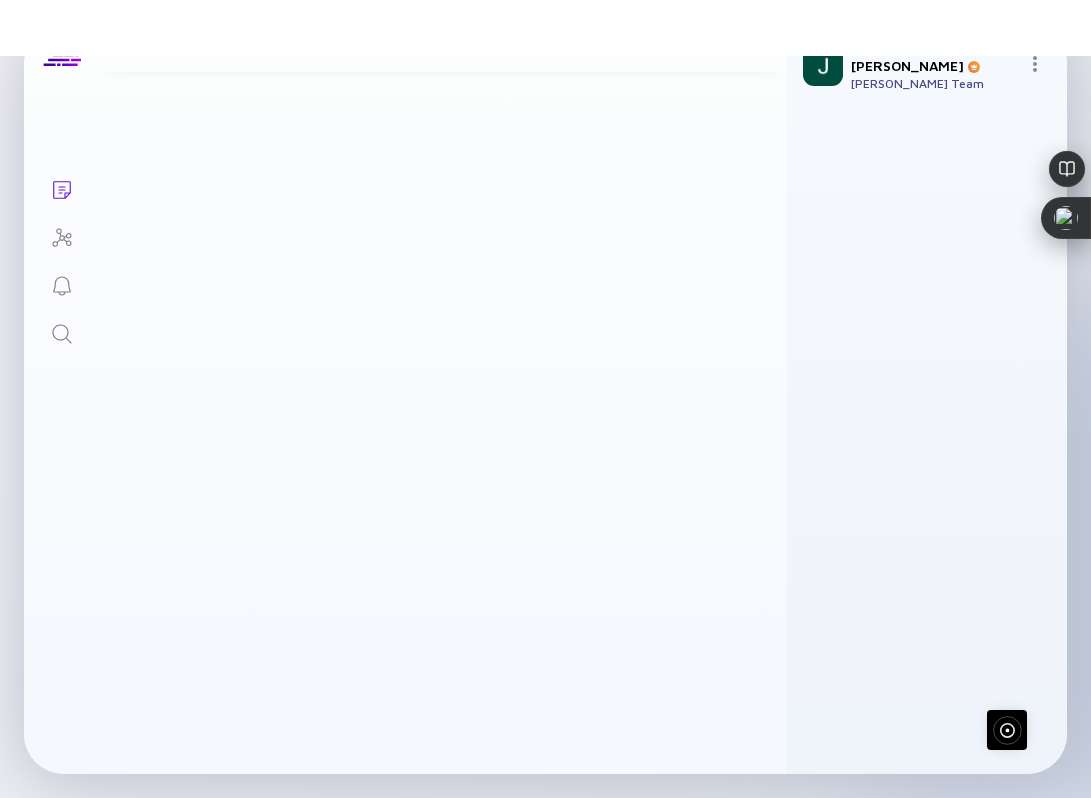 scroll, scrollTop: 0, scrollLeft: 0, axis: both 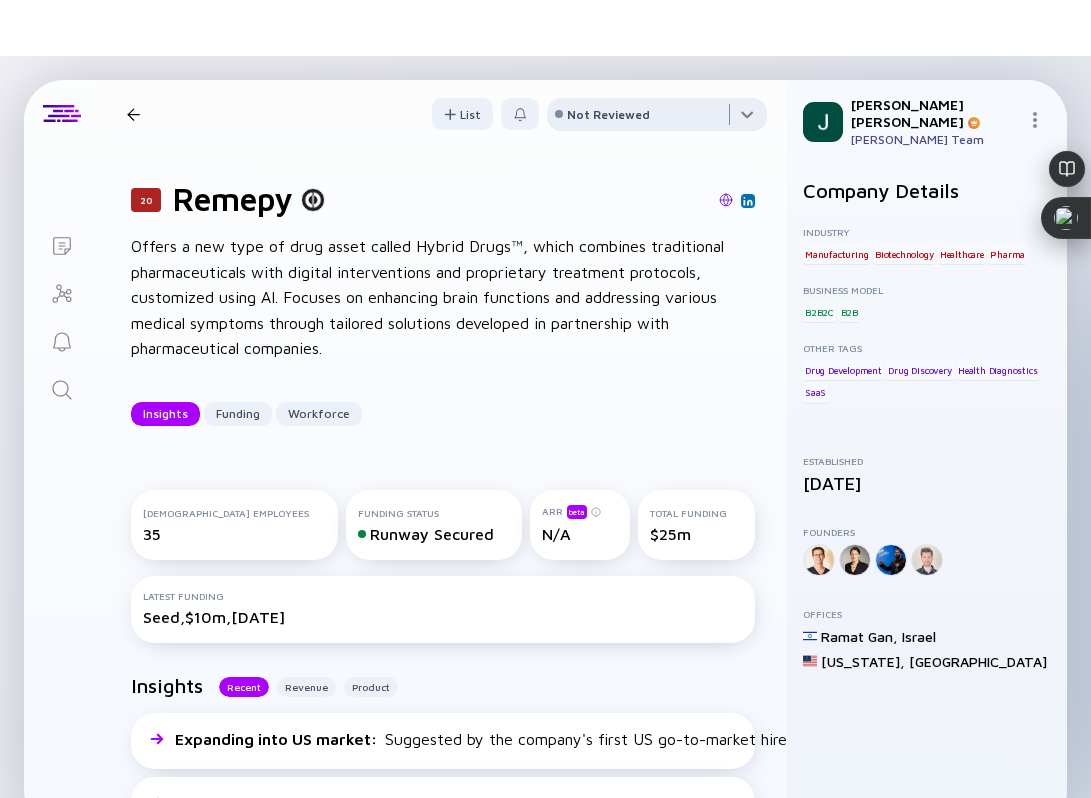 click at bounding box center [657, 118] 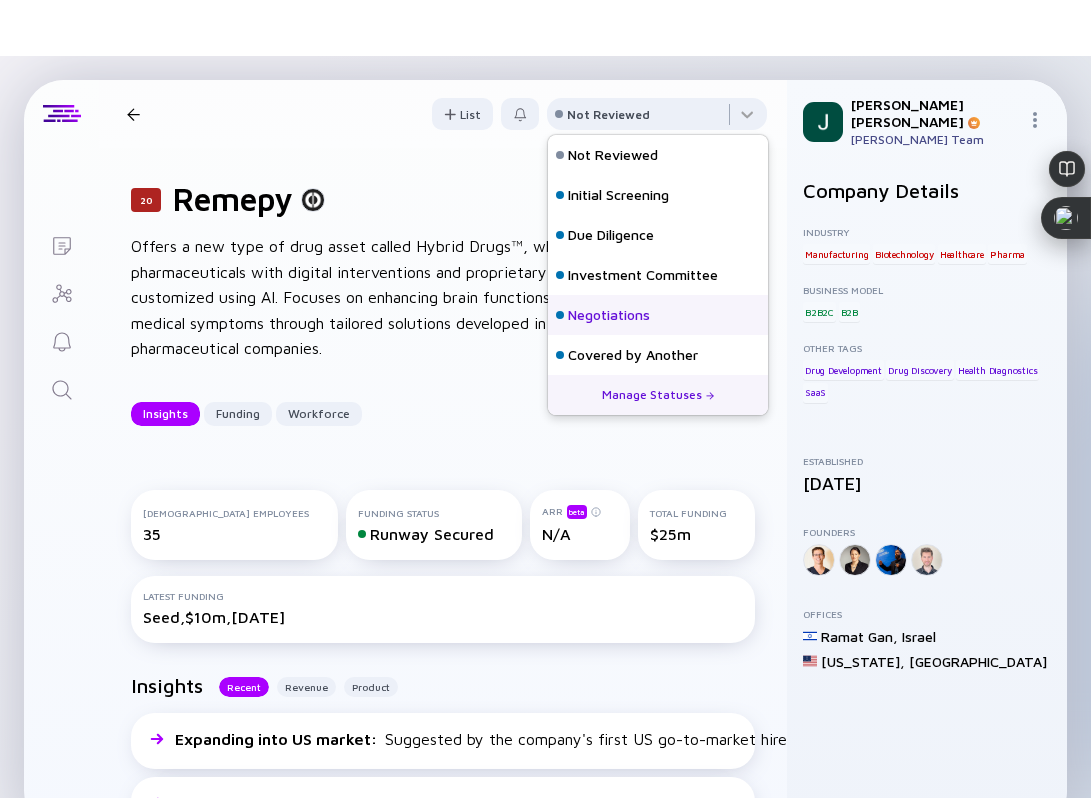 scroll, scrollTop: 128, scrollLeft: 0, axis: vertical 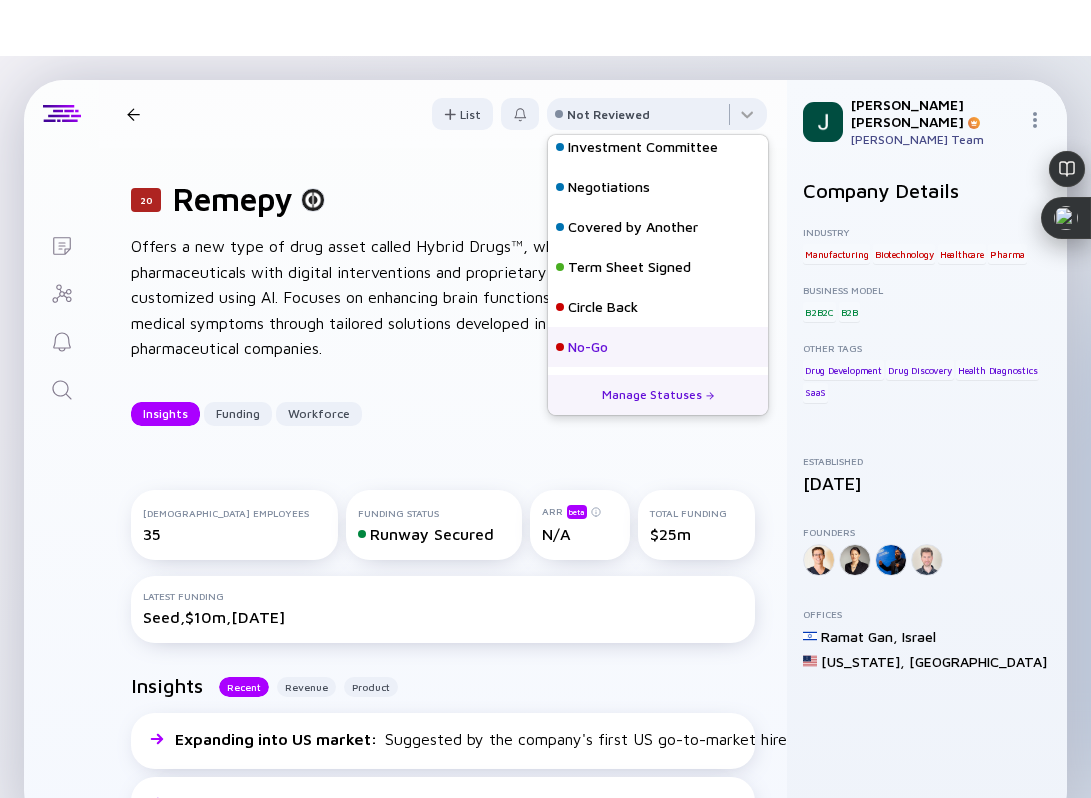 click on "No-Go" at bounding box center (588, 347) 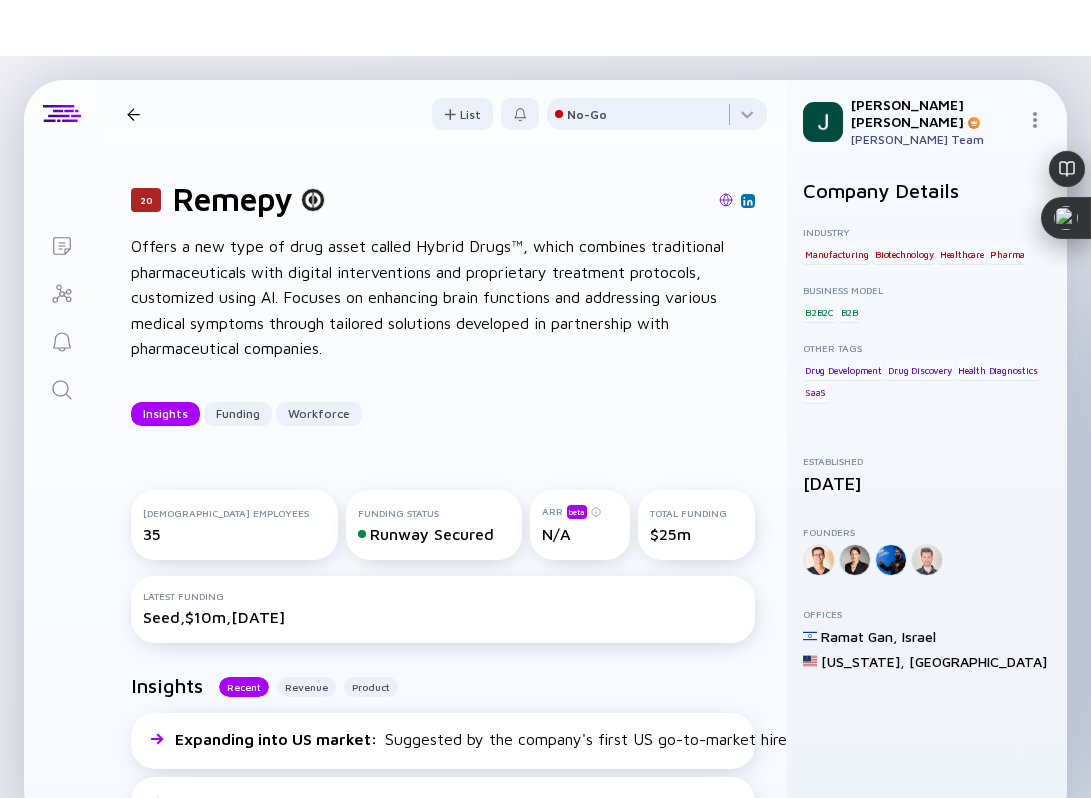 click at bounding box center [133, 114] 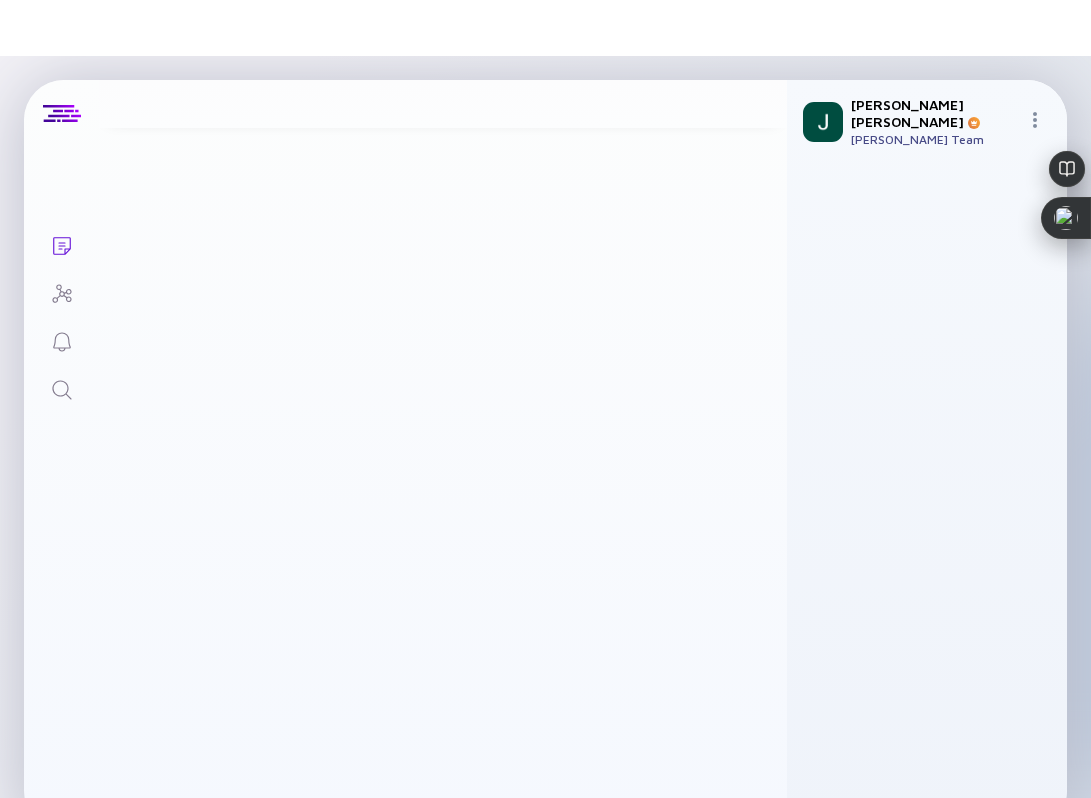 scroll, scrollTop: 3, scrollLeft: 0, axis: vertical 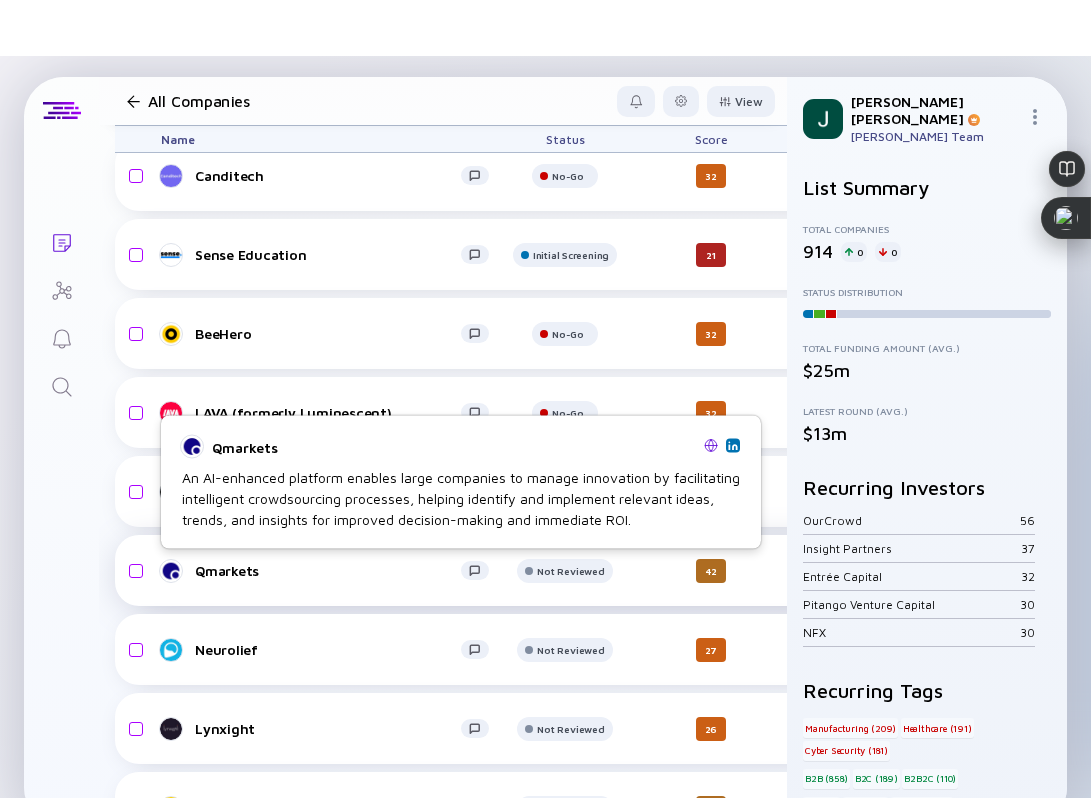click on "Qmarkets" at bounding box center (328, 570) 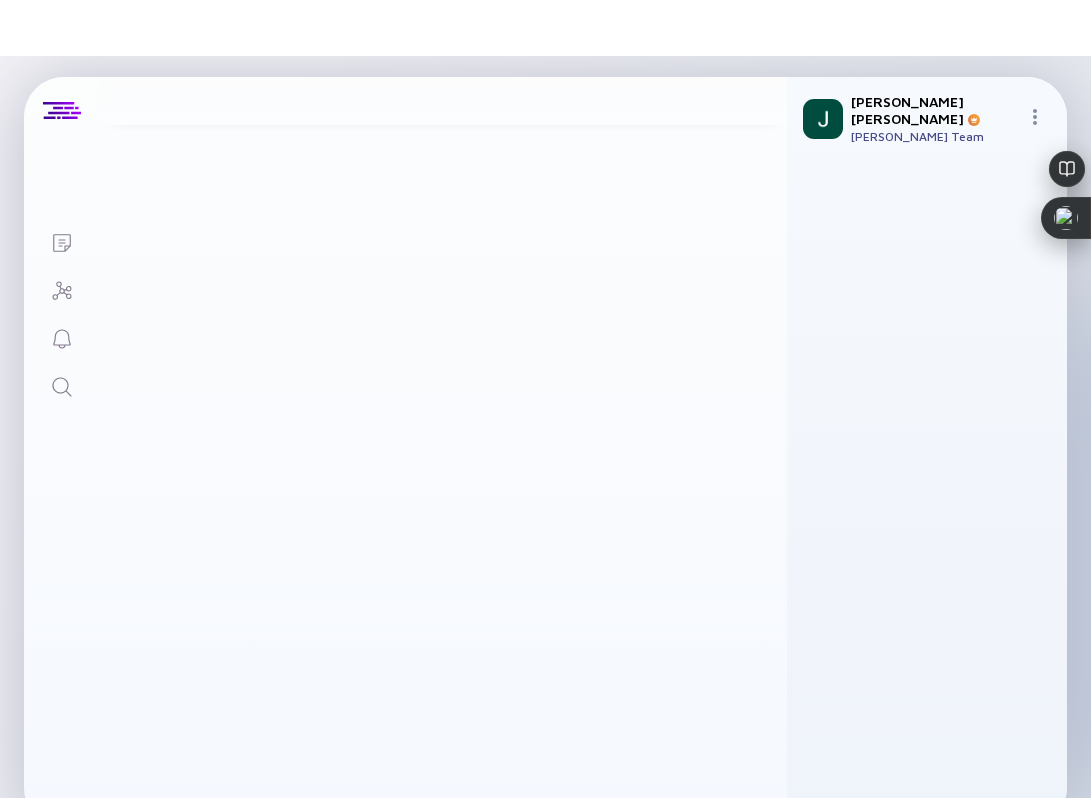 scroll, scrollTop: 0, scrollLeft: 0, axis: both 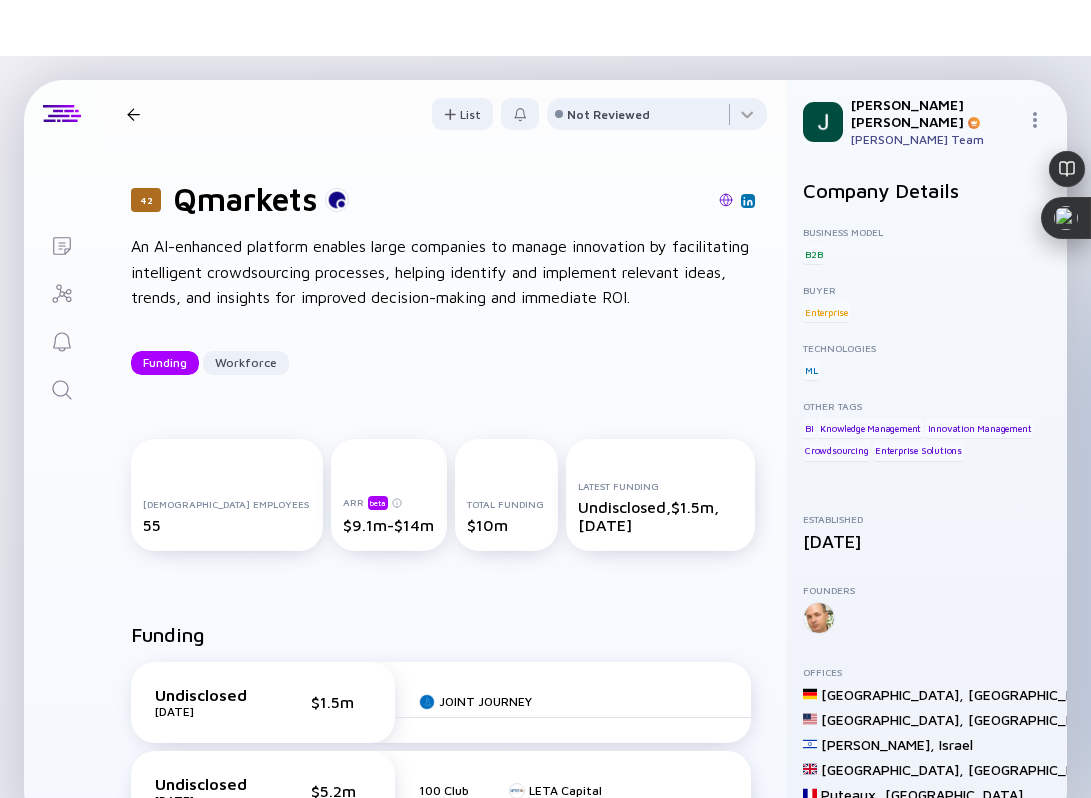 click on "42 Qmarkets" at bounding box center (443, 199) 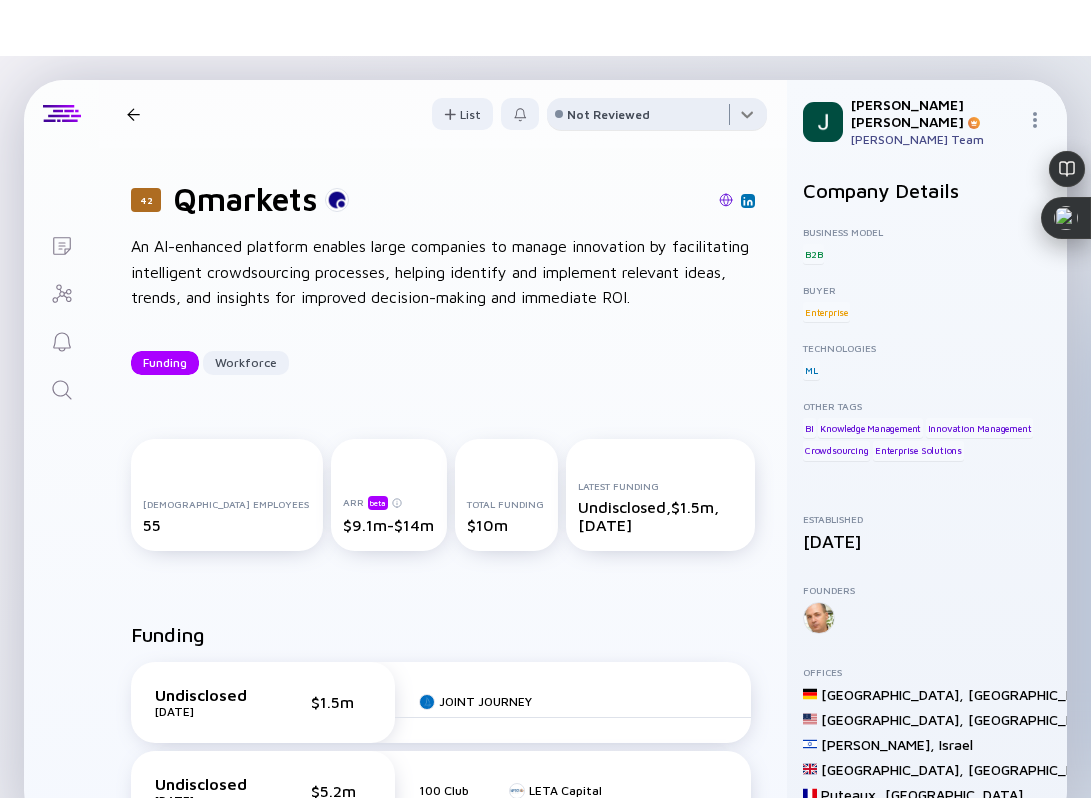 click at bounding box center (657, 118) 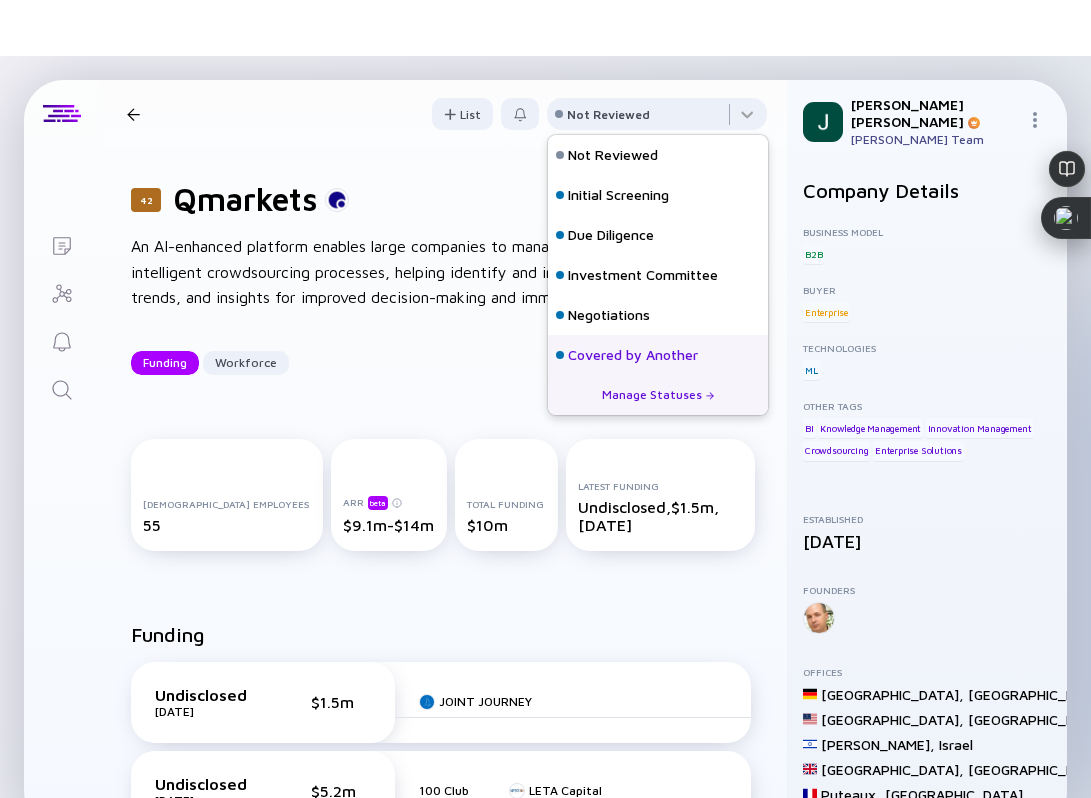 click on "Covered by Another" at bounding box center [658, 355] 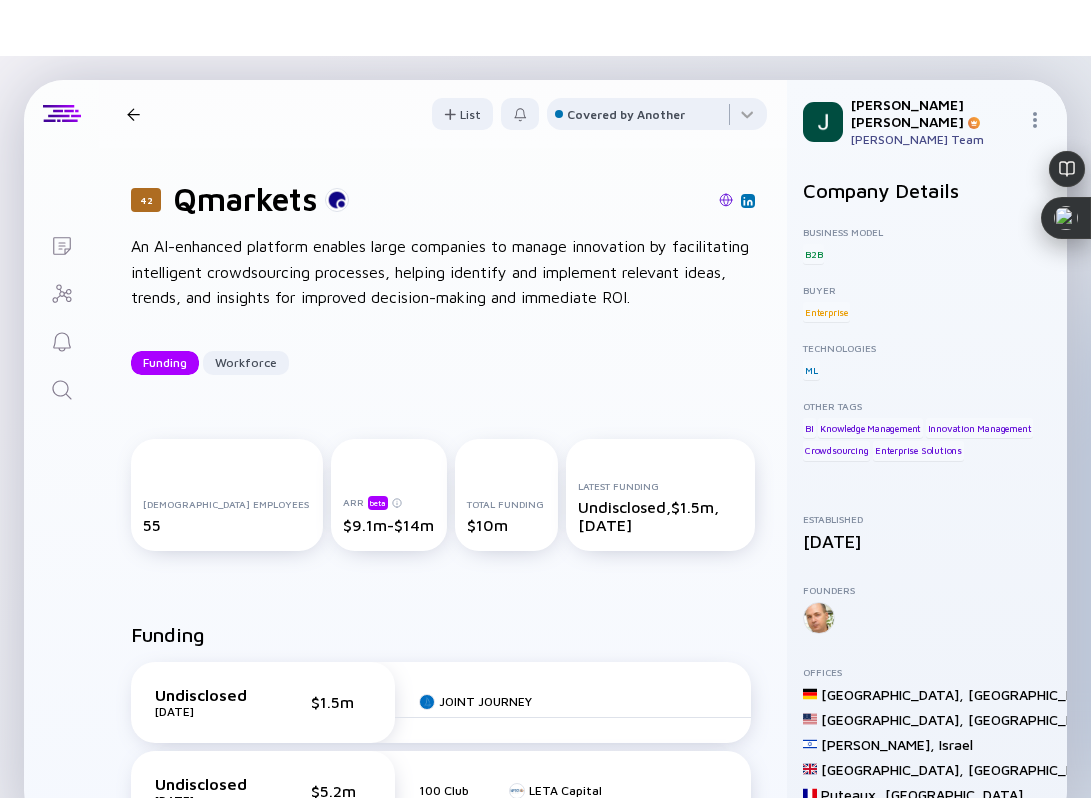 click on "42 Qmarkets Funding Workforce" at bounding box center [277, 114] 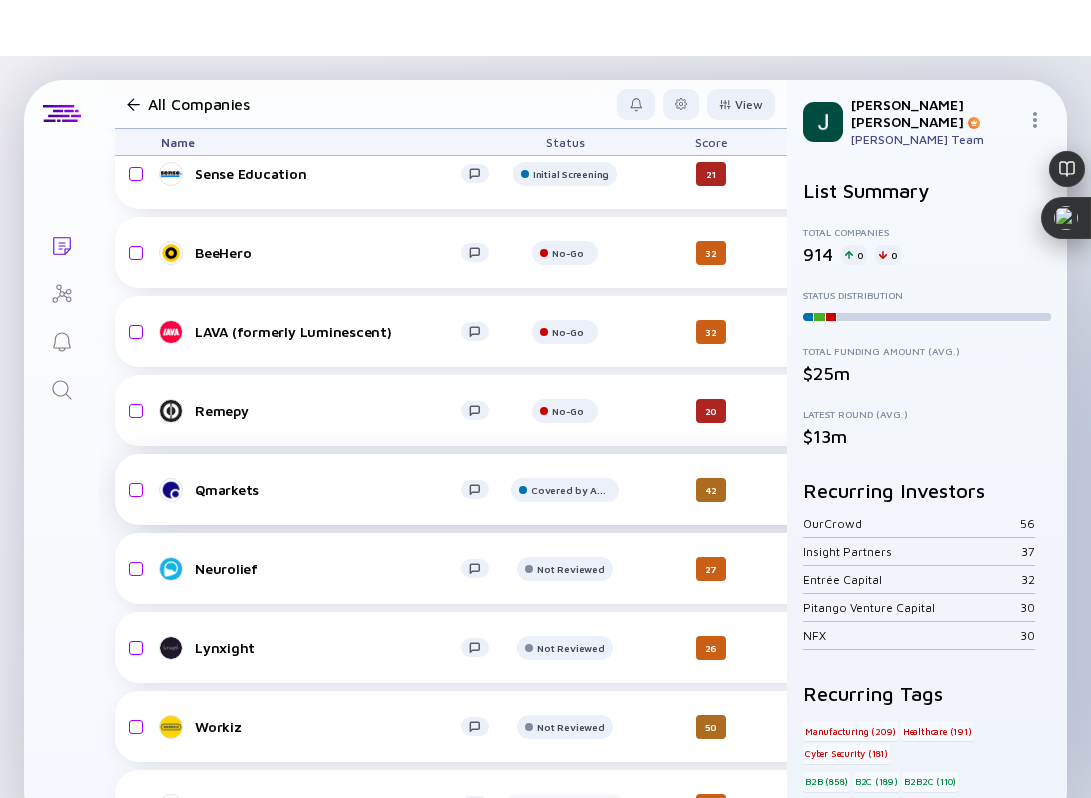 scroll, scrollTop: 1214, scrollLeft: 18, axis: both 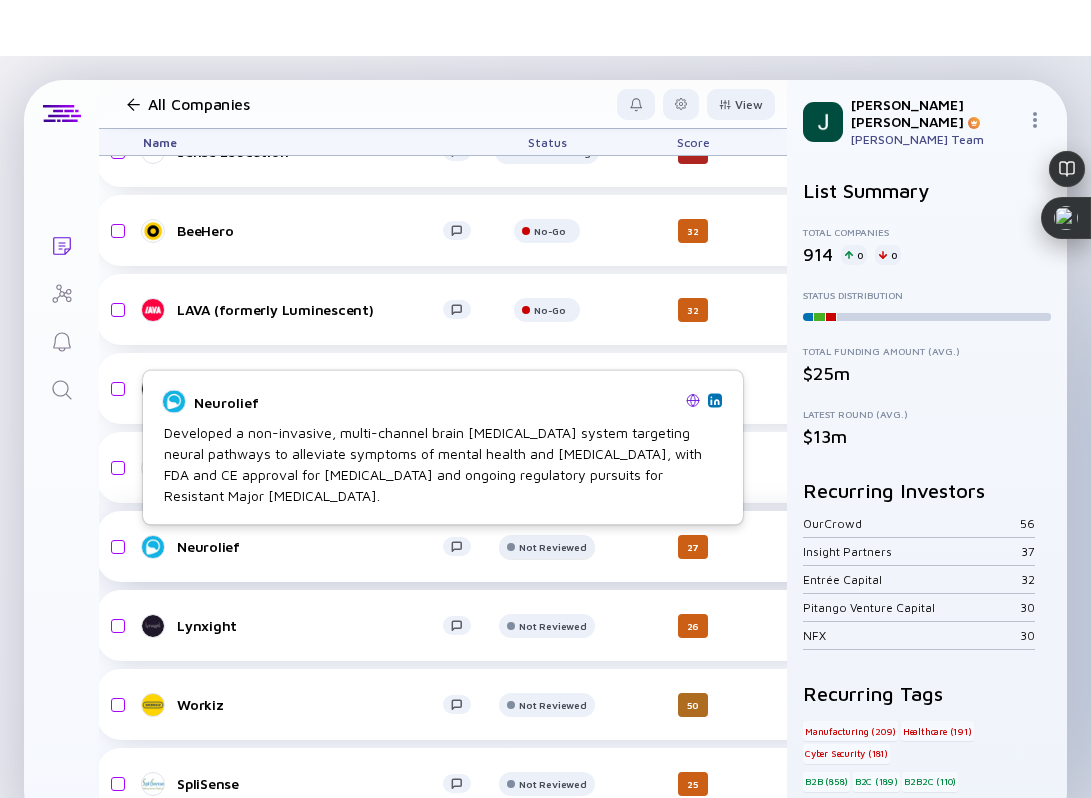 click at bounding box center [547, 81] 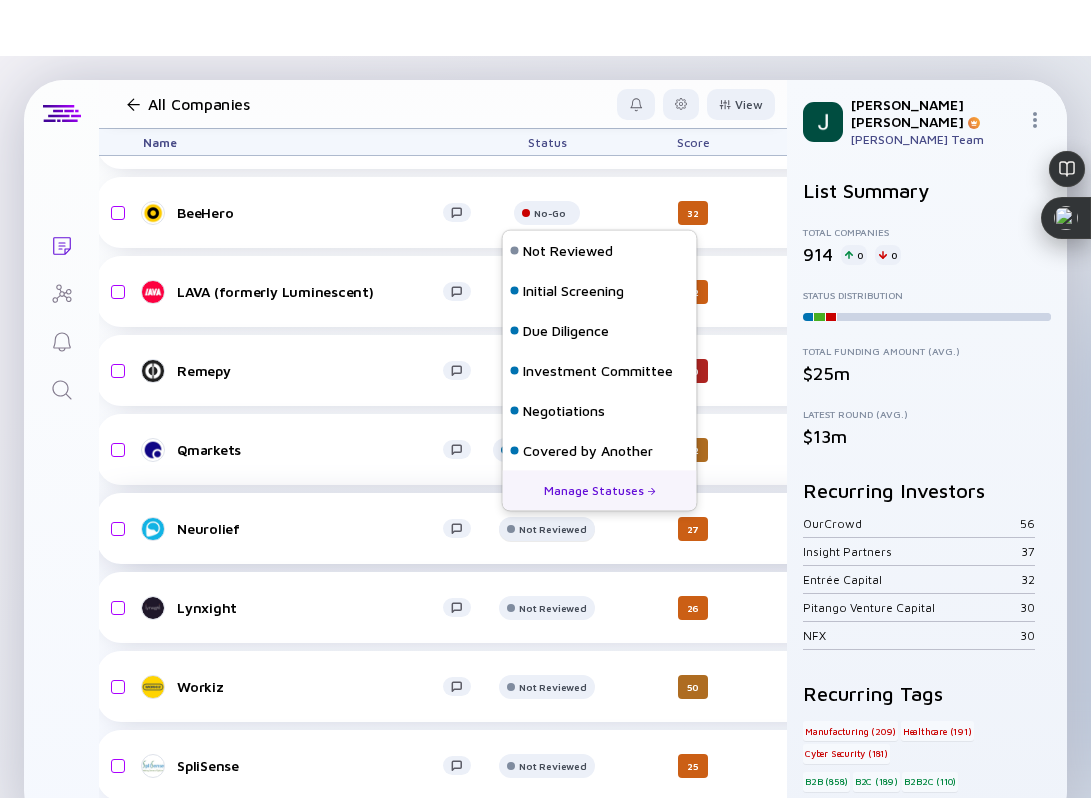 scroll, scrollTop: 1235, scrollLeft: 18, axis: both 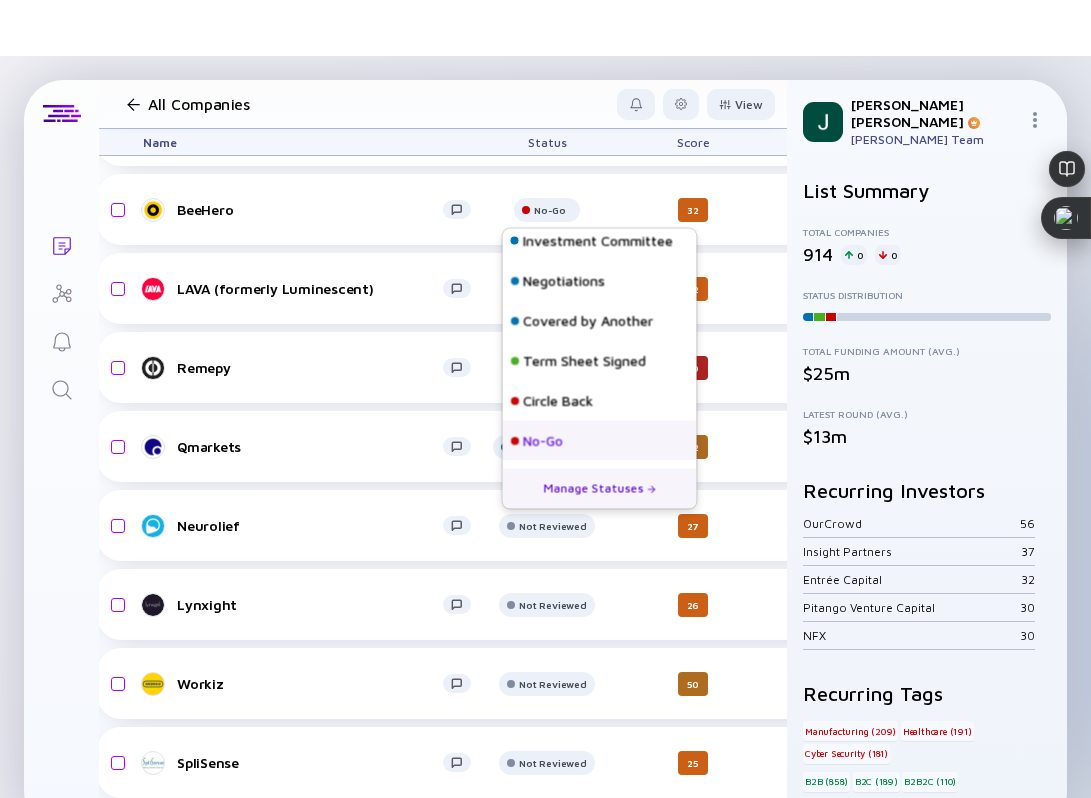 click on "No-Go" at bounding box center [543, 441] 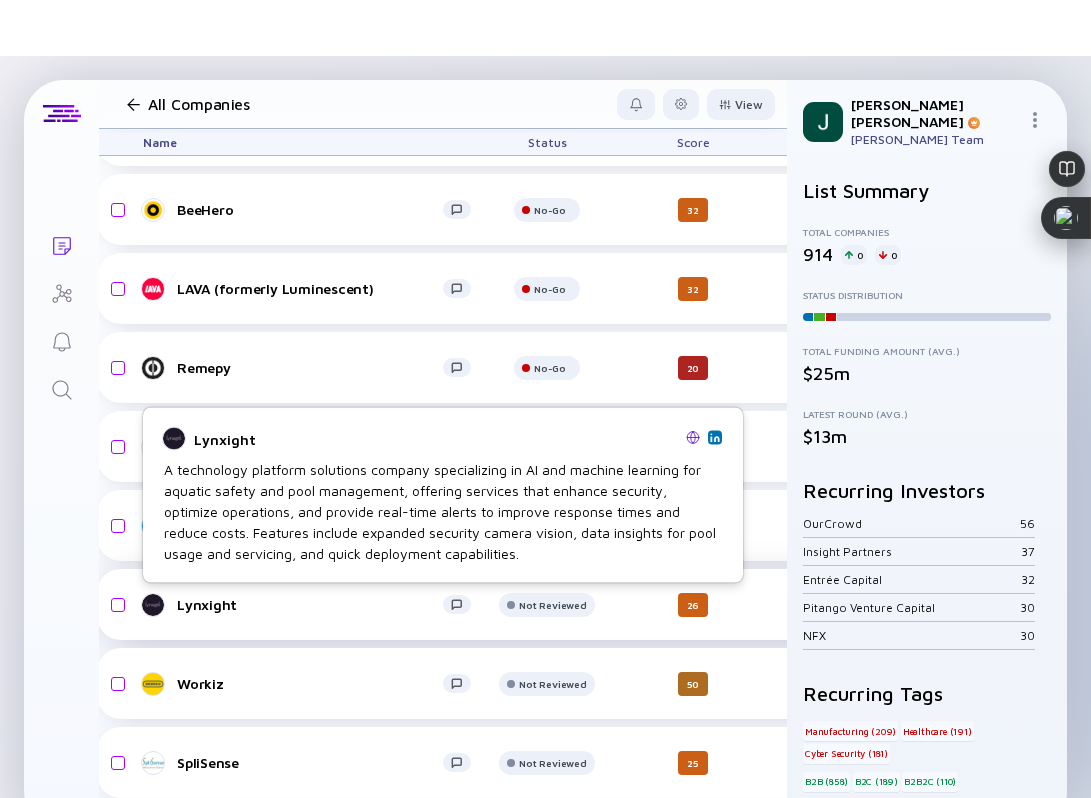 click on "Lynxight" at bounding box center [310, 604] 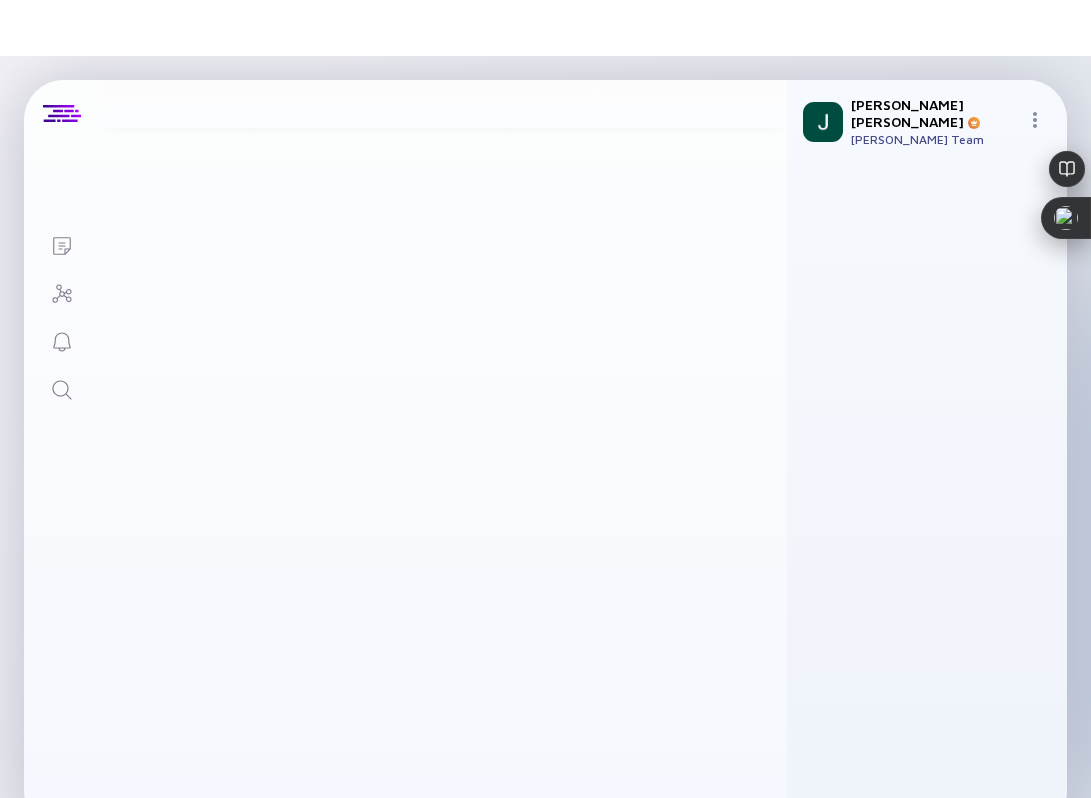 scroll, scrollTop: 0, scrollLeft: 0, axis: both 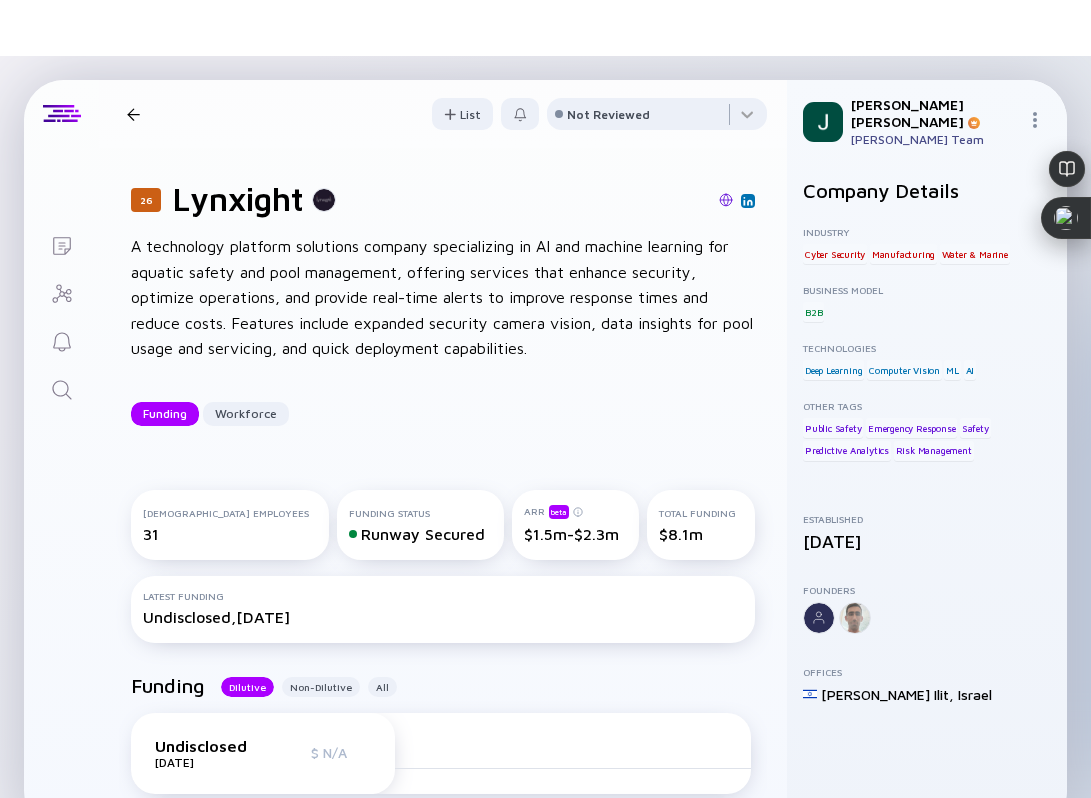 click at bounding box center [726, 200] 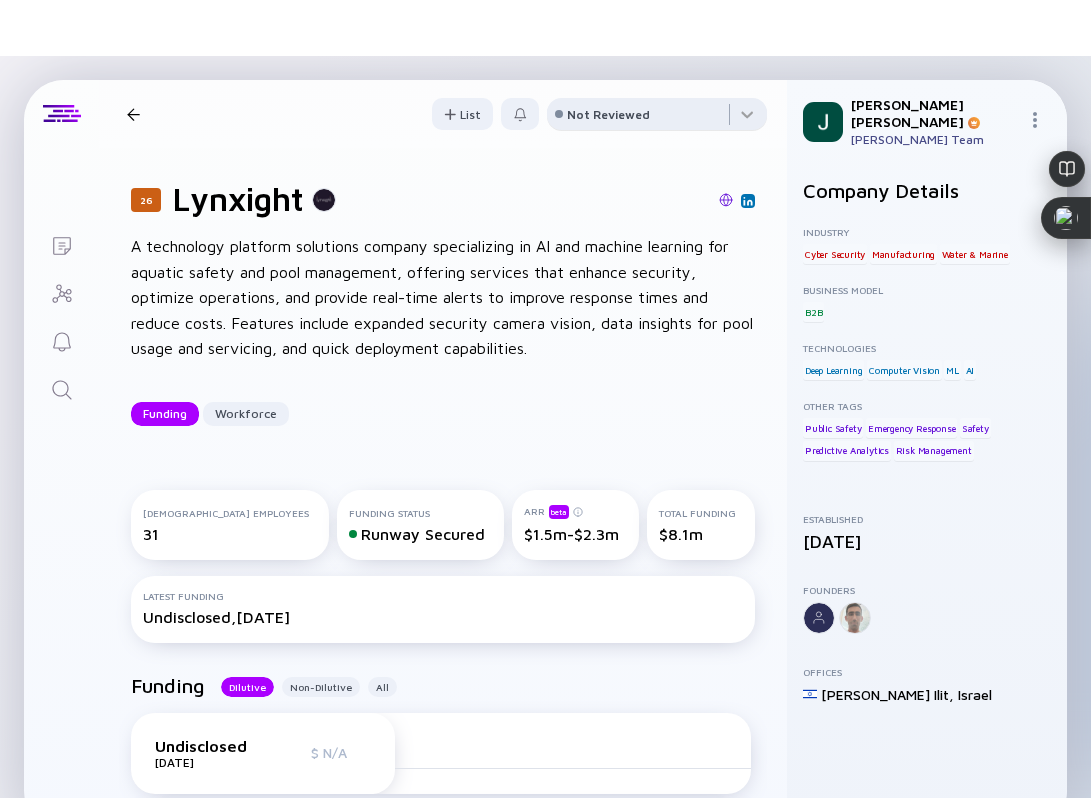 click on "Not Reviewed" at bounding box center (608, 114) 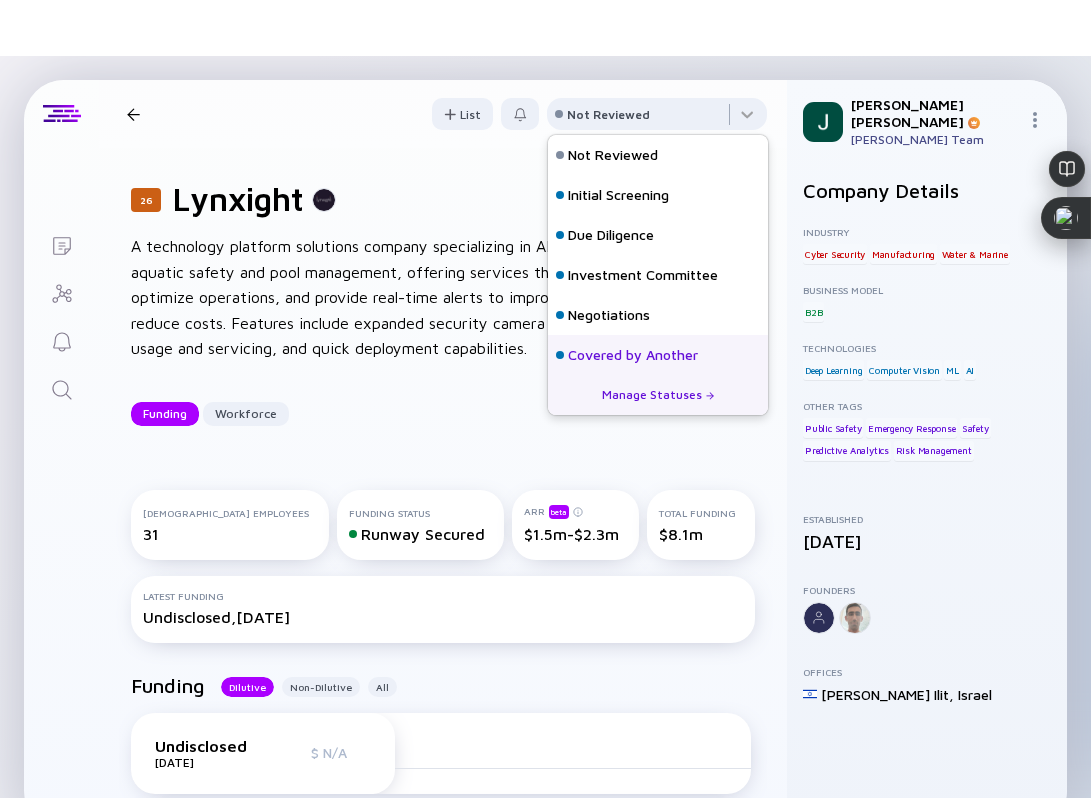 click on "Covered by Another" at bounding box center [633, 355] 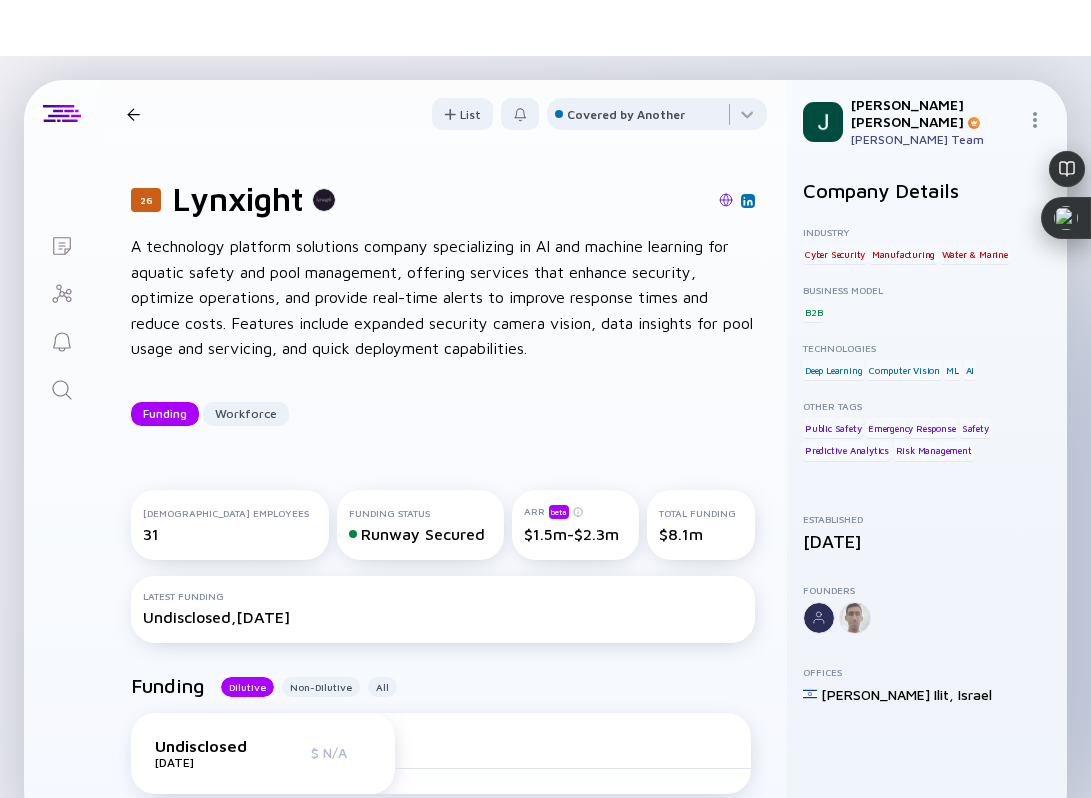 click at bounding box center [133, 114] 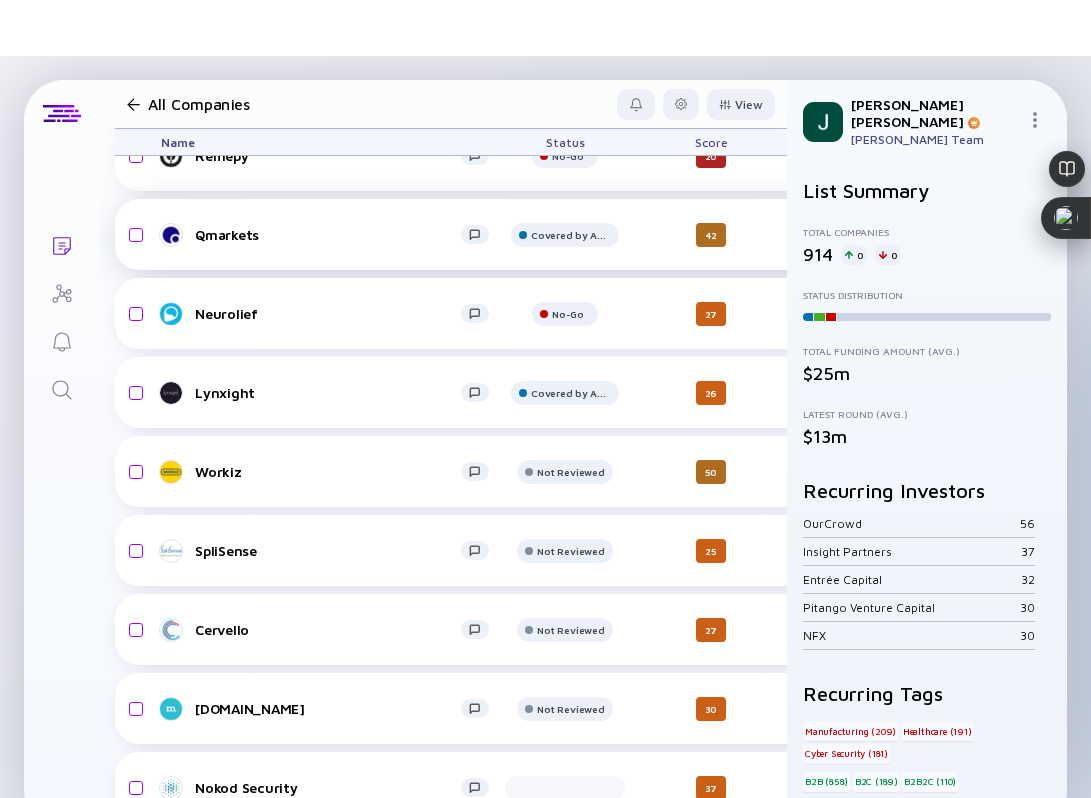 scroll, scrollTop: 1472, scrollLeft: 0, axis: vertical 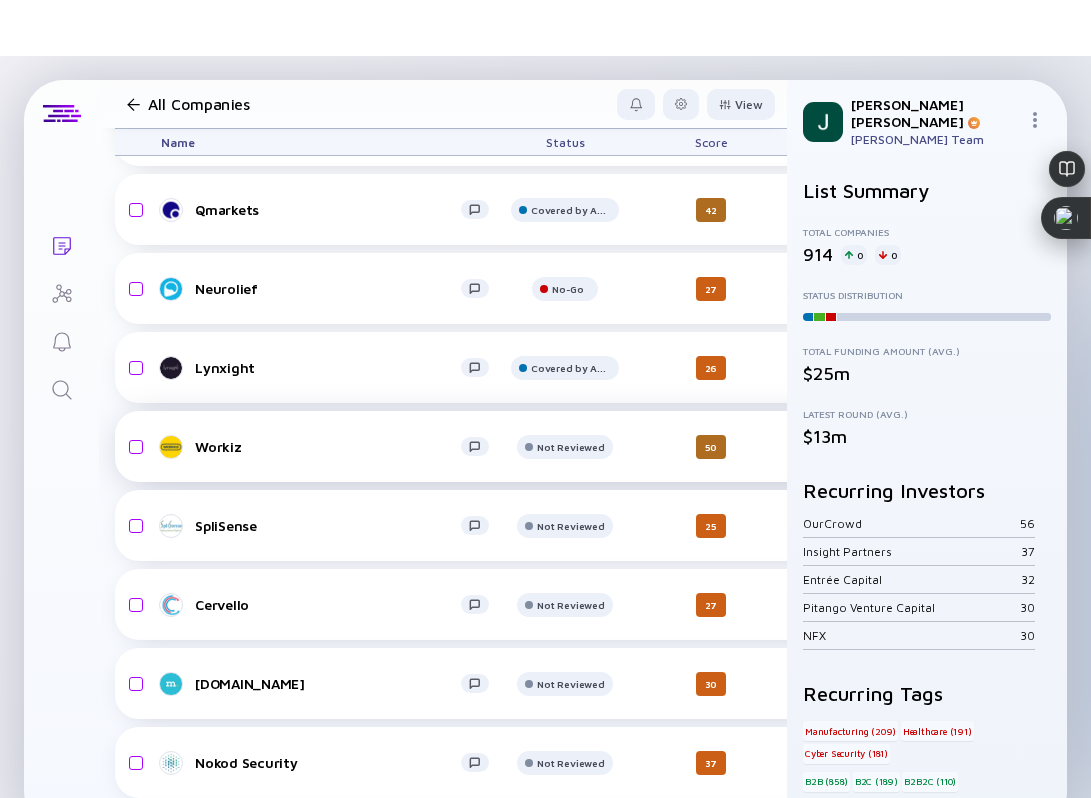 click on "Workiz" at bounding box center (333, 447) 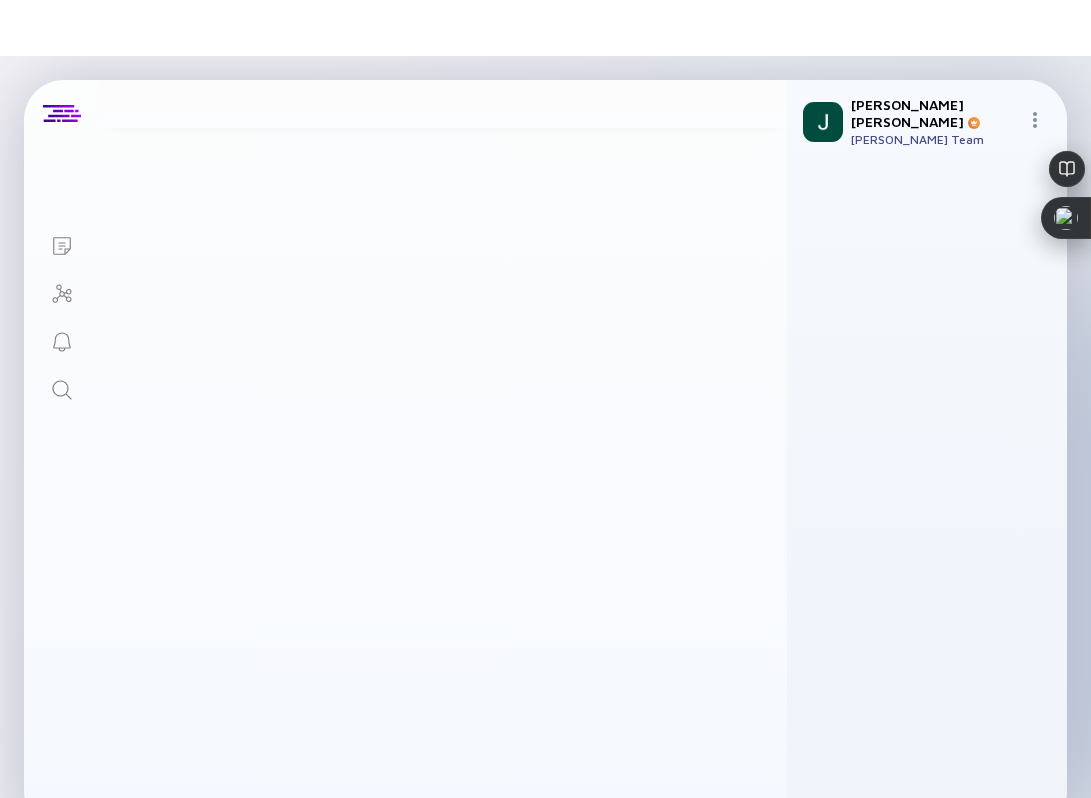 scroll, scrollTop: 0, scrollLeft: 0, axis: both 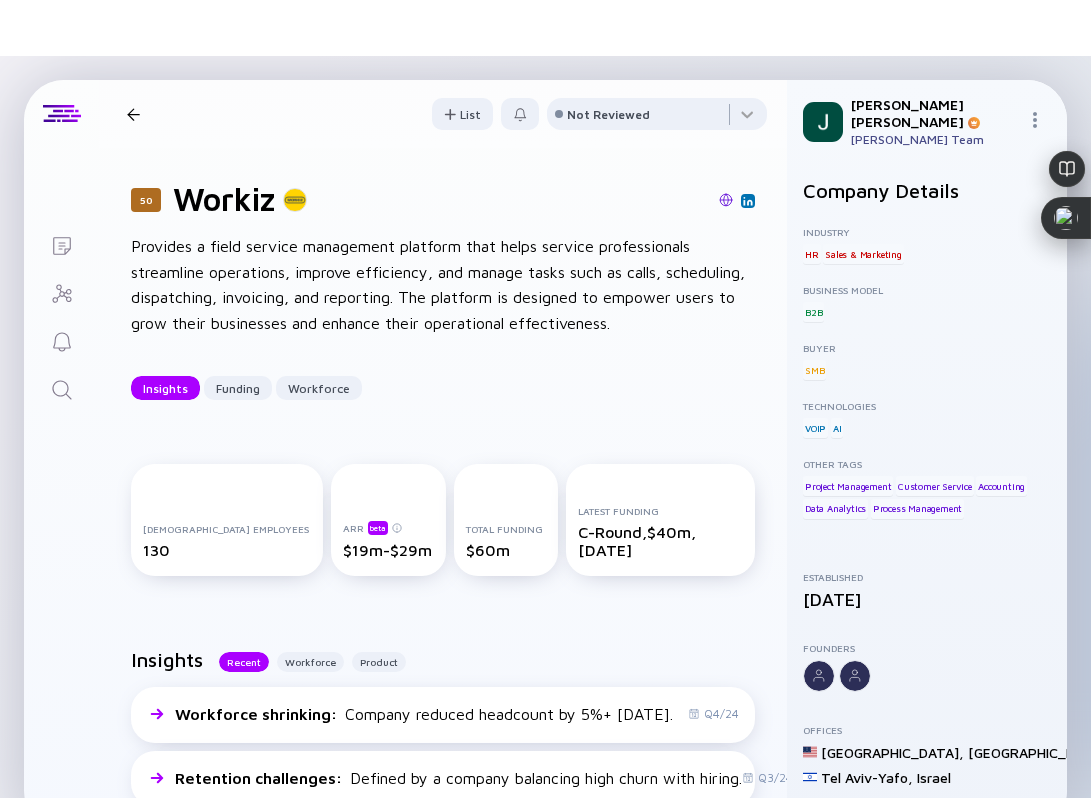 click at bounding box center [726, 200] 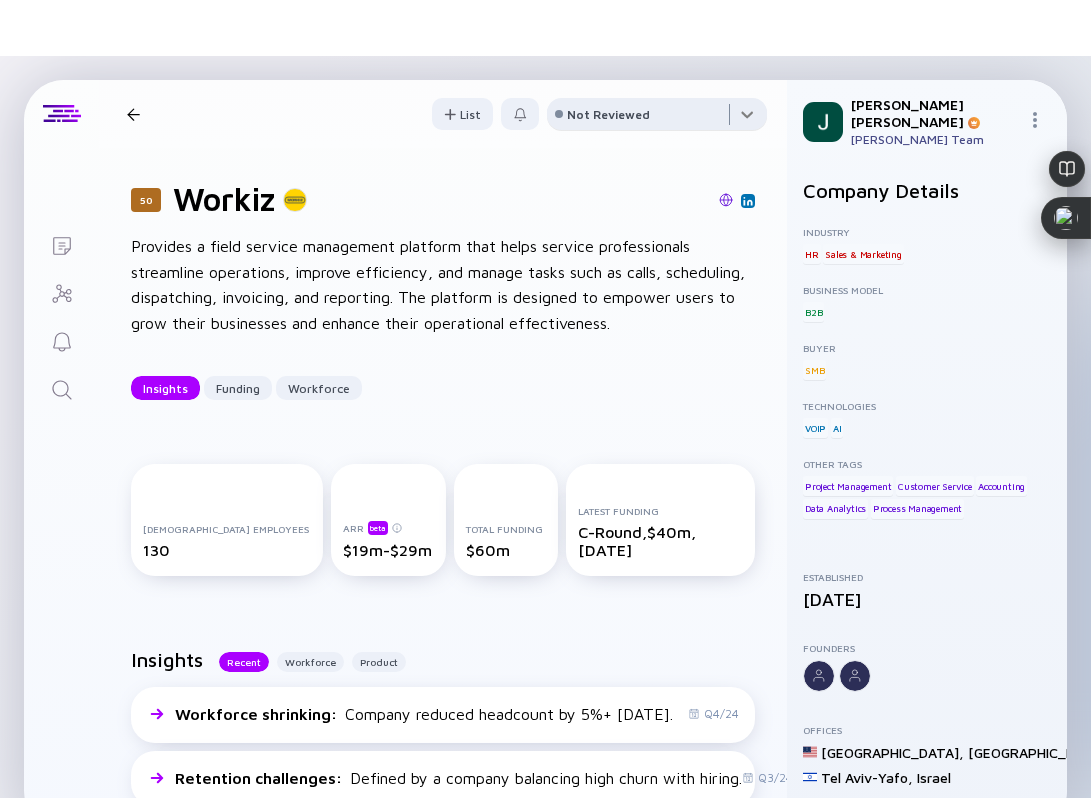 click at bounding box center (657, 118) 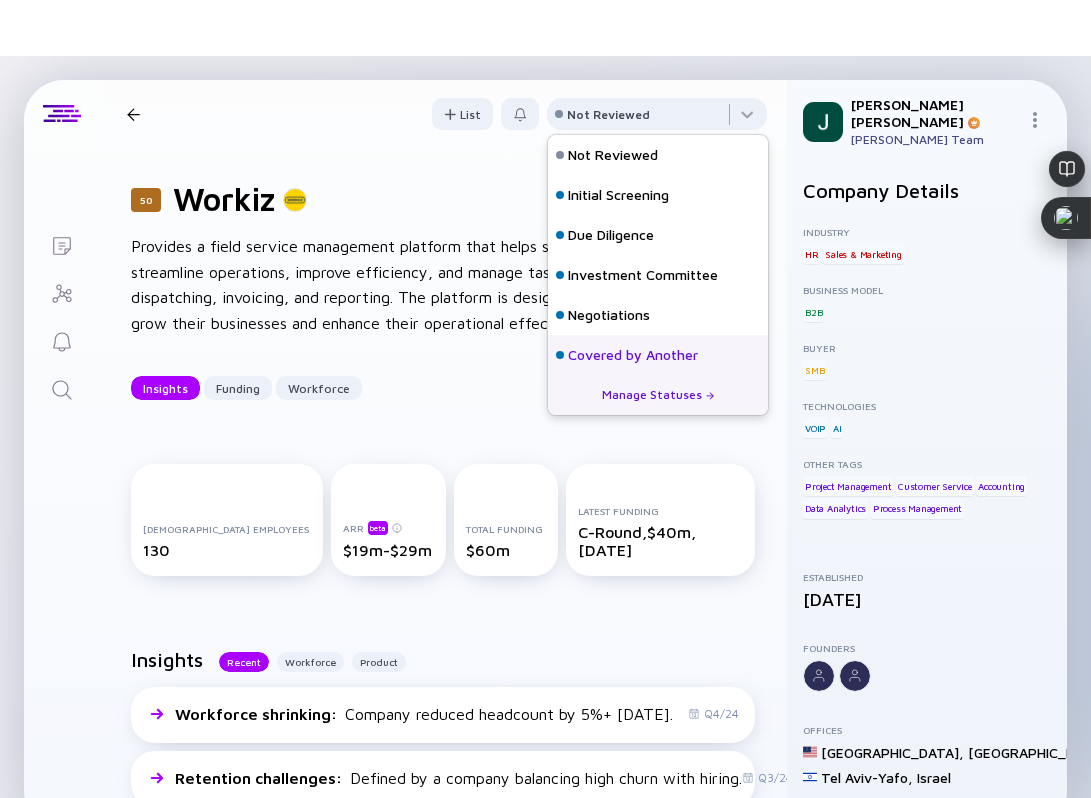 click on "Covered by Another" at bounding box center (633, 355) 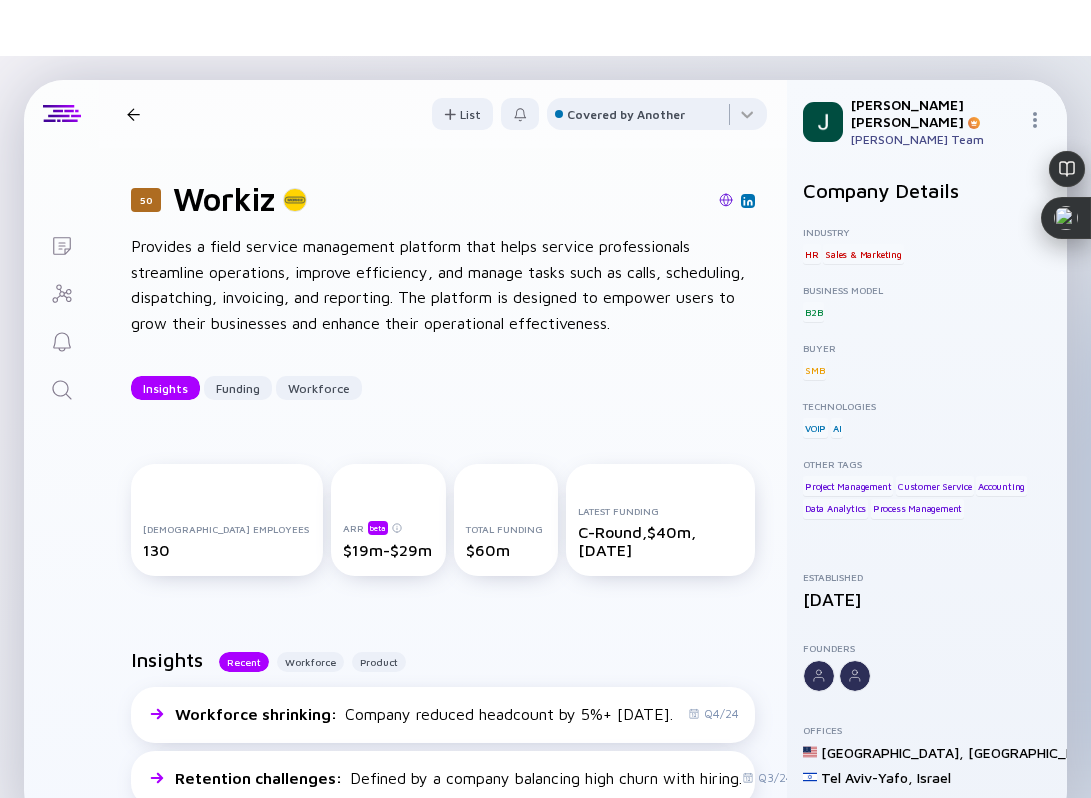 click at bounding box center (133, 114) 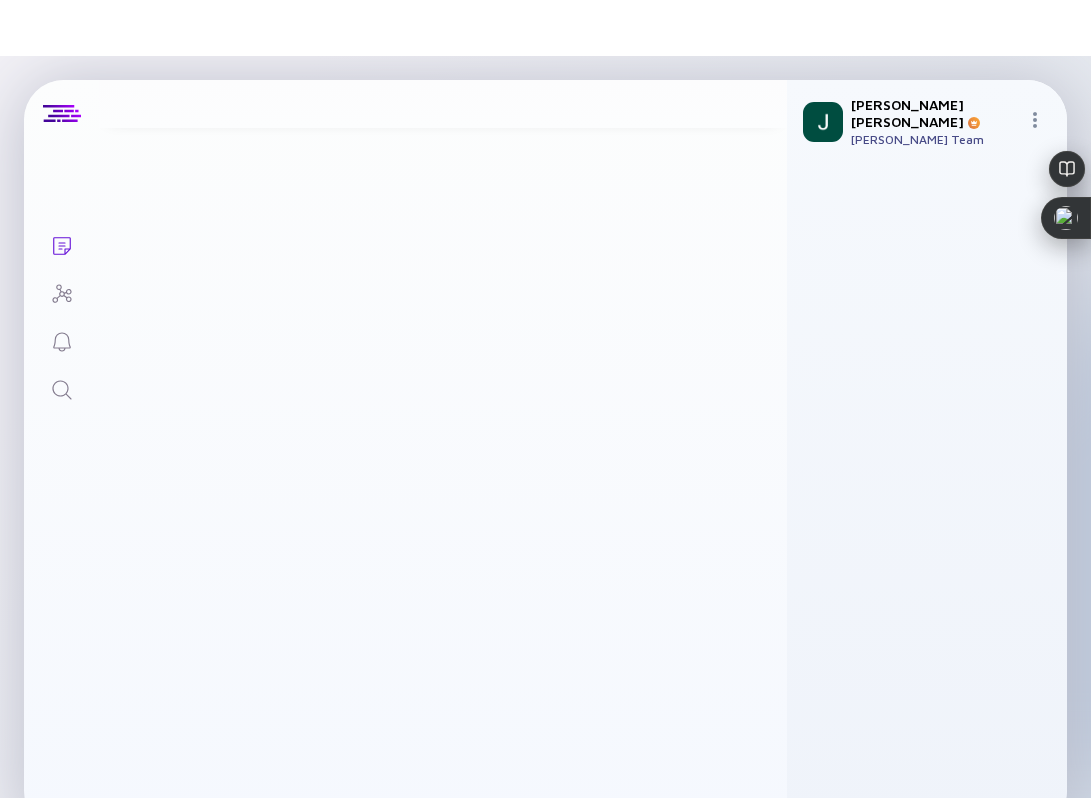scroll, scrollTop: 1472, scrollLeft: 0, axis: vertical 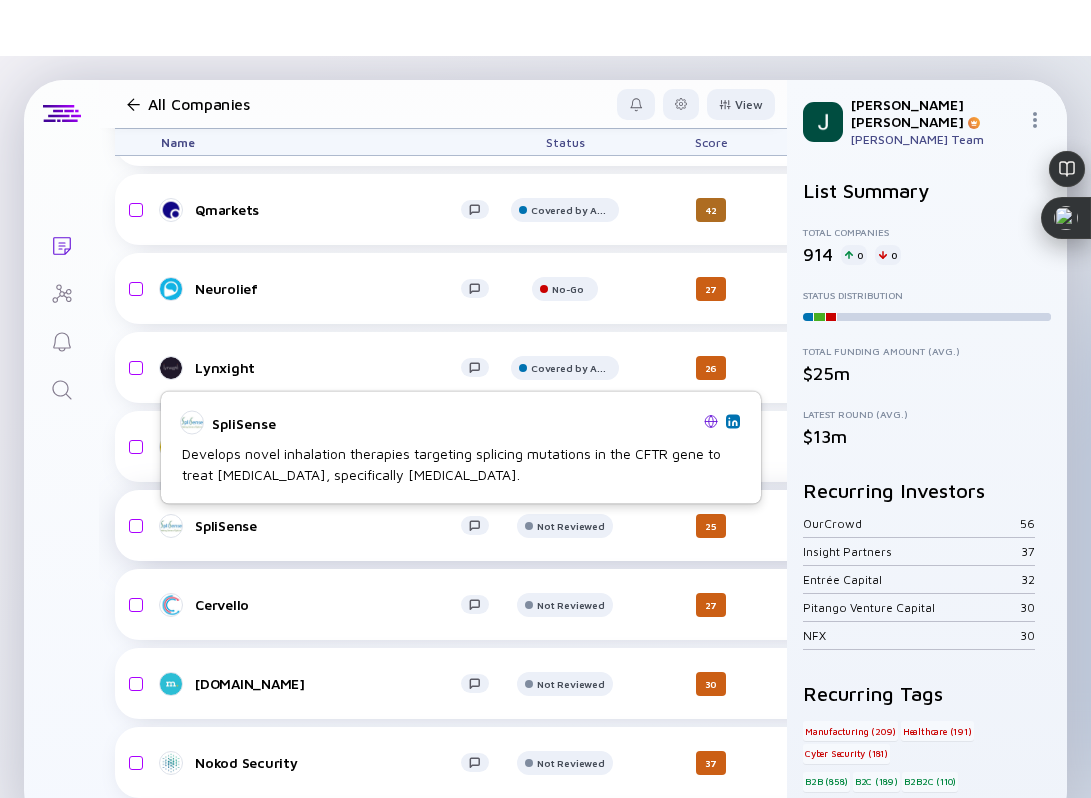 click on "SpliSense Not Reviewed 25 38 minutes ago N/A B2B Manufacturing Genetics headcount-splisense 12 Headcount salesColumn-splisense 0 Sales marketingColumn-splisense 0 Marketing B-Round $29m,
[DATE]" at bounding box center [1036, 525] 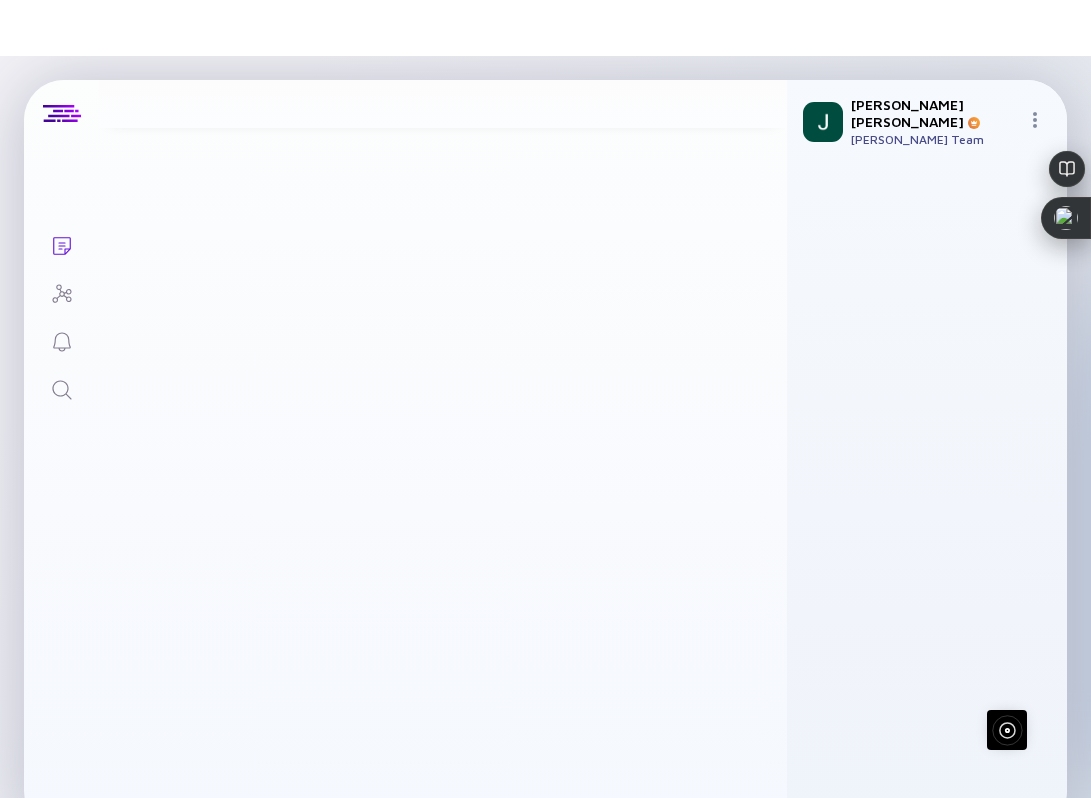 scroll, scrollTop: 0, scrollLeft: 0, axis: both 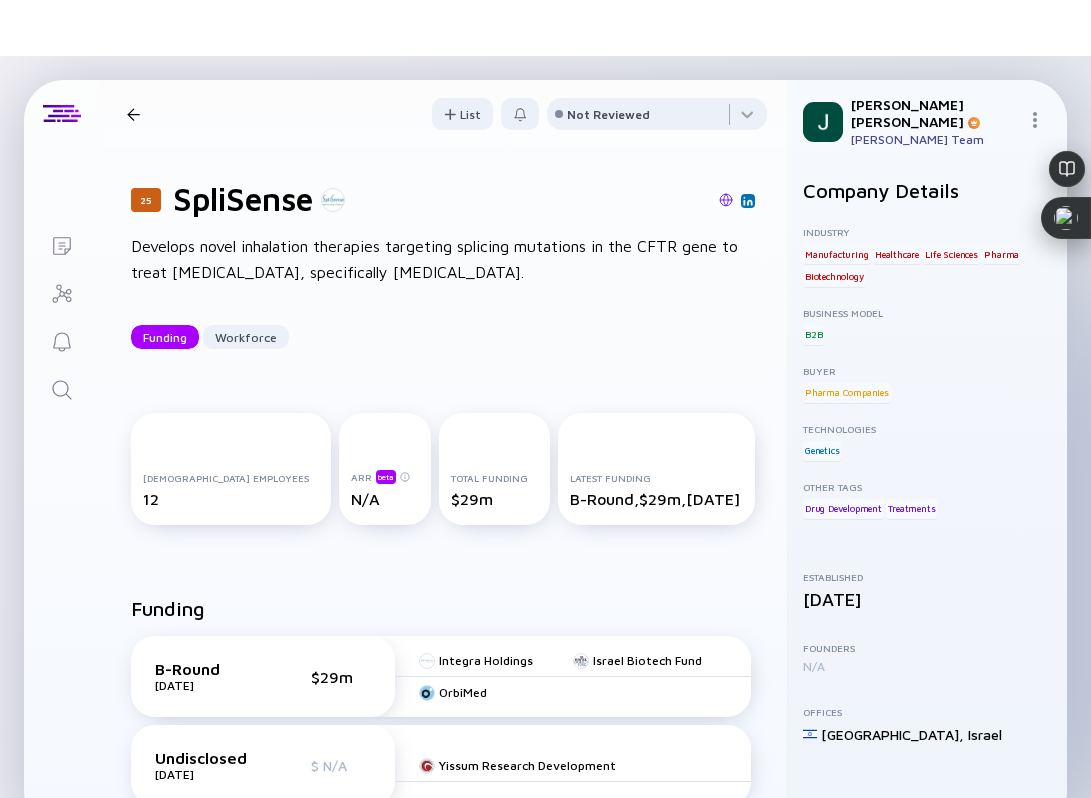 click on "25 SpliSense" at bounding box center (443, 199) 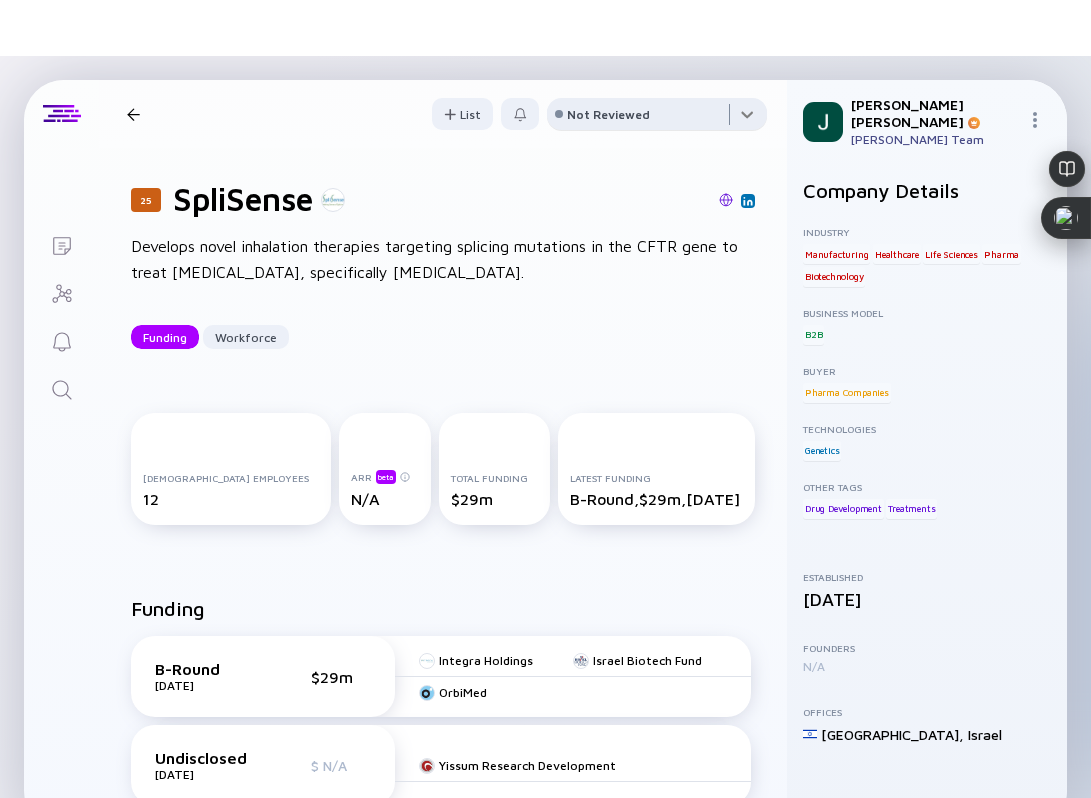 click at bounding box center [657, 118] 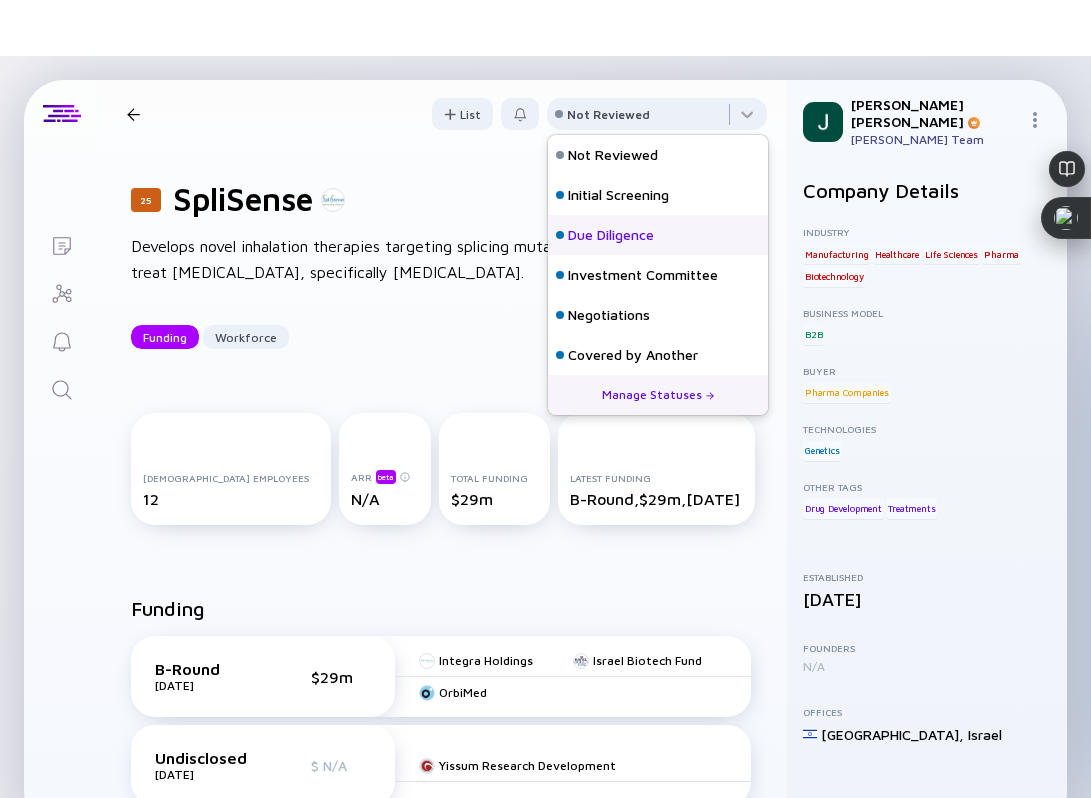scroll, scrollTop: 128, scrollLeft: 0, axis: vertical 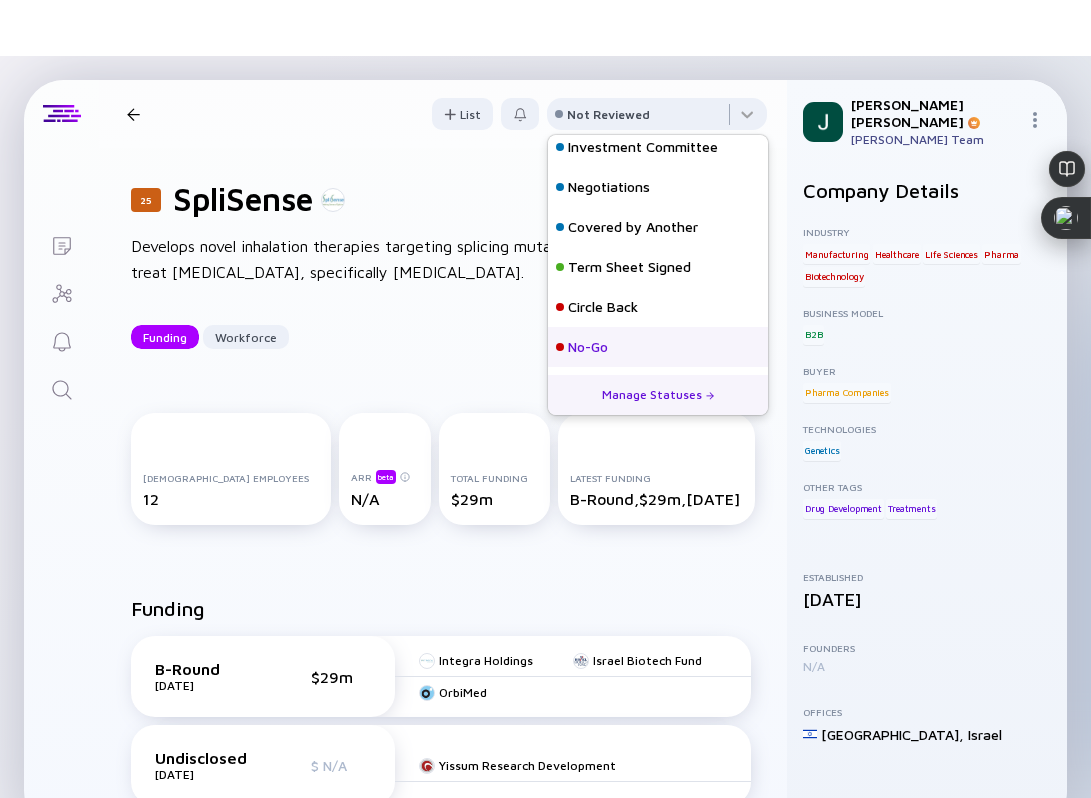 click on "No-Go" at bounding box center (588, 347) 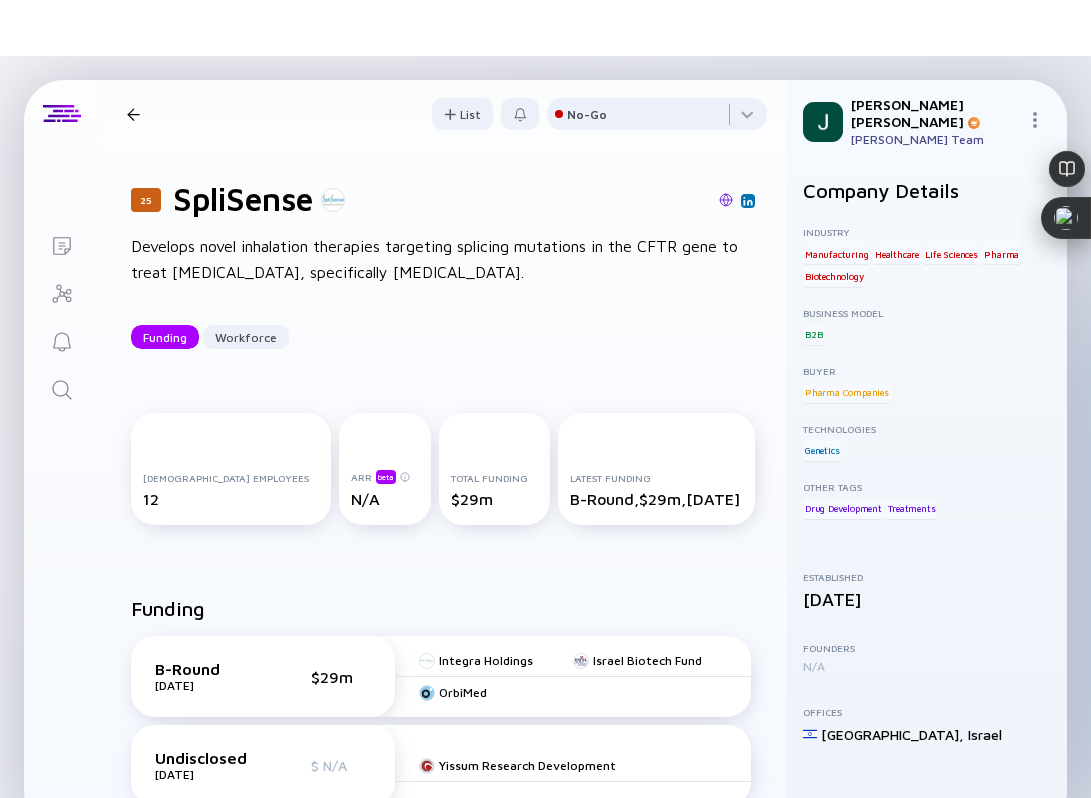 click at bounding box center (133, 114) 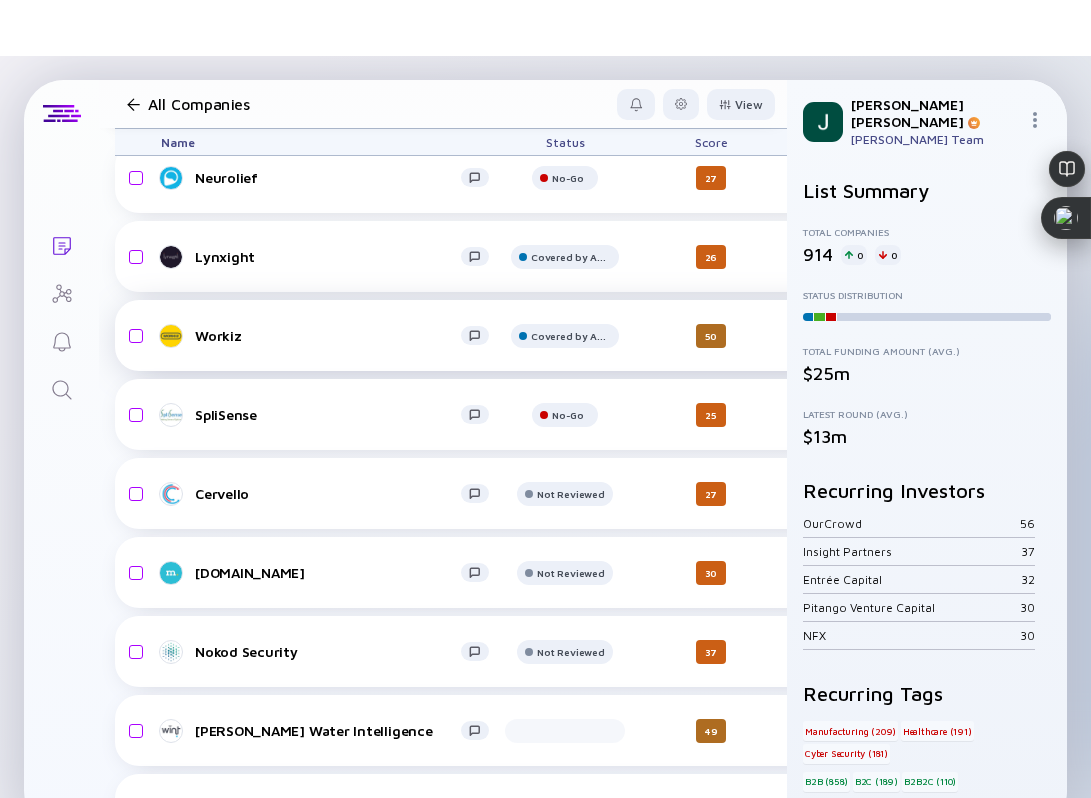 scroll, scrollTop: 1596, scrollLeft: 0, axis: vertical 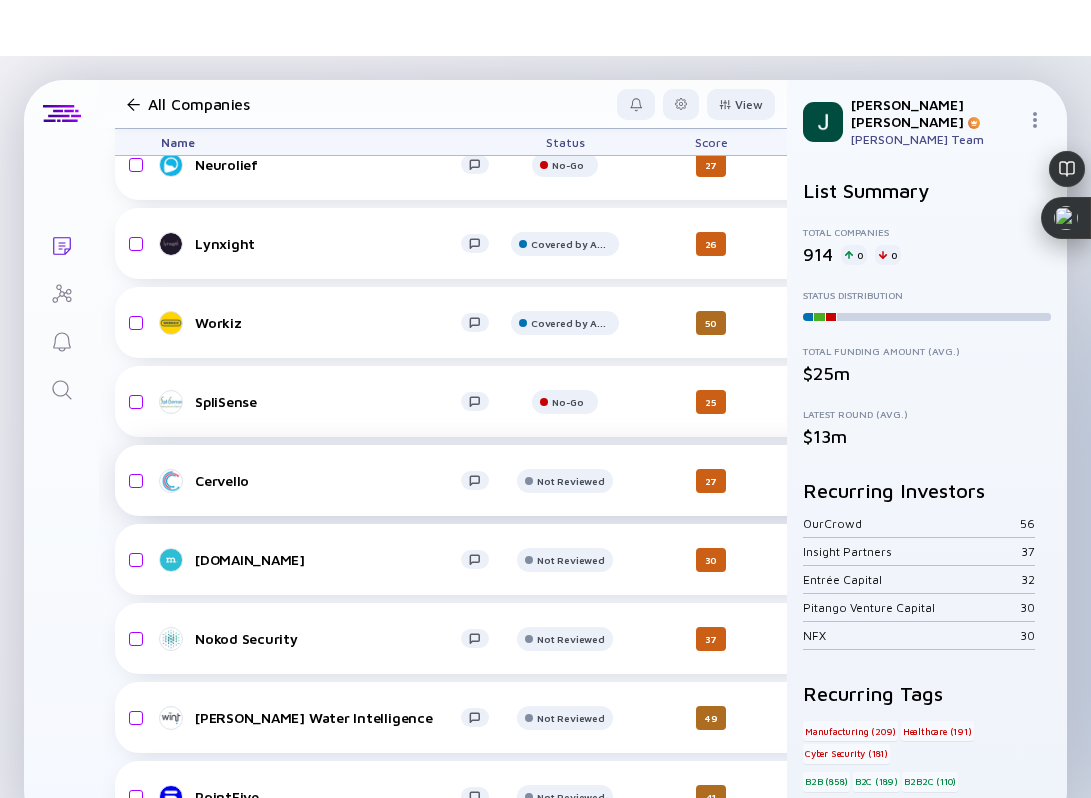 click on "Cervello" at bounding box center [328, 480] 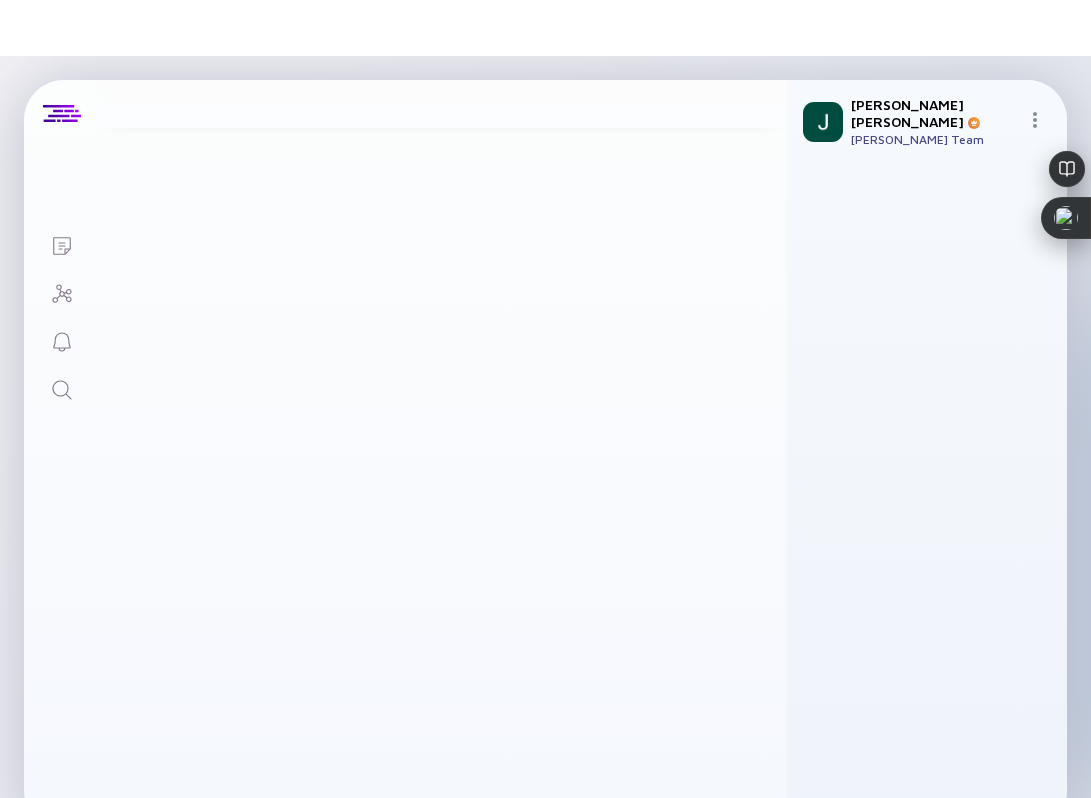 scroll, scrollTop: 0, scrollLeft: 0, axis: both 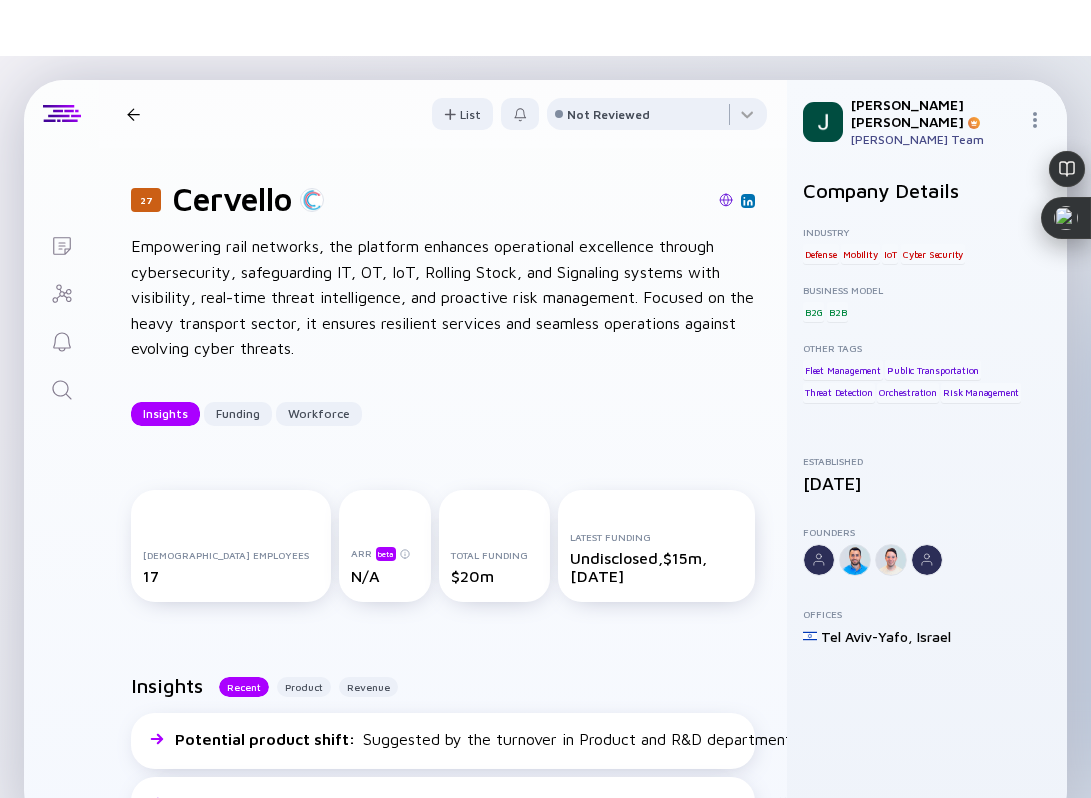 click at bounding box center (549, 201) 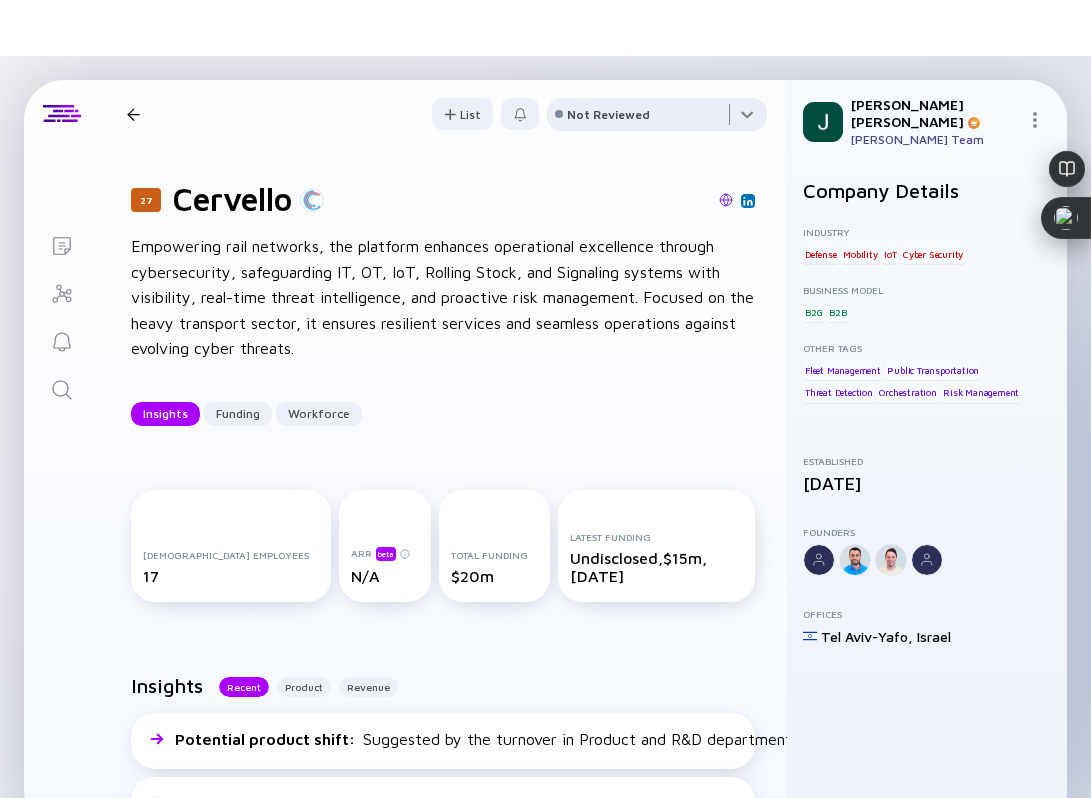 click at bounding box center [657, 118] 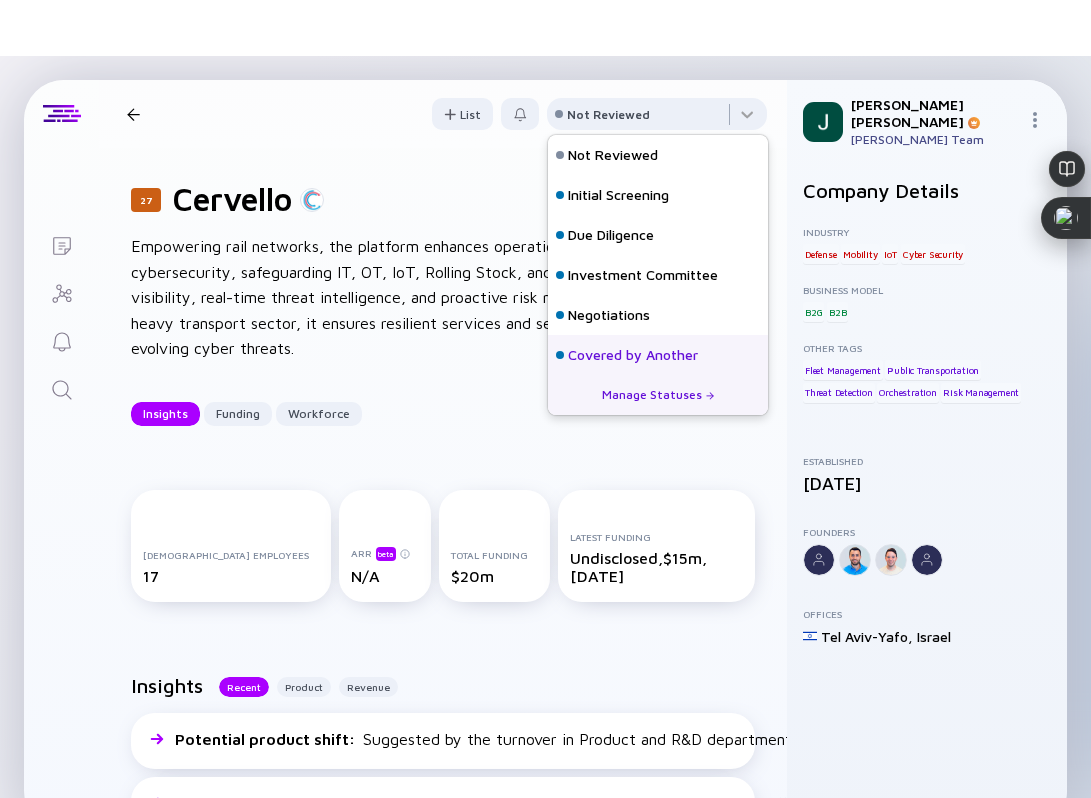 click on "Covered by Another" at bounding box center [633, 355] 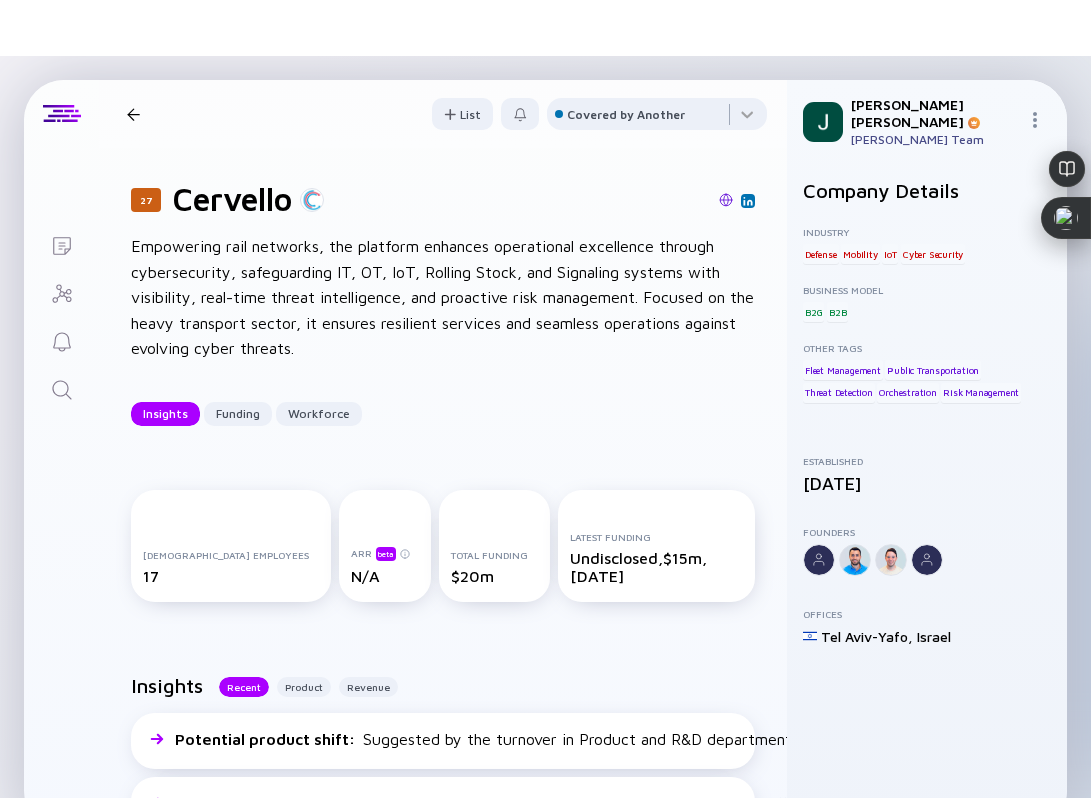 click on "27 Cervello Insights Funding Workforce" at bounding box center (302, 114) 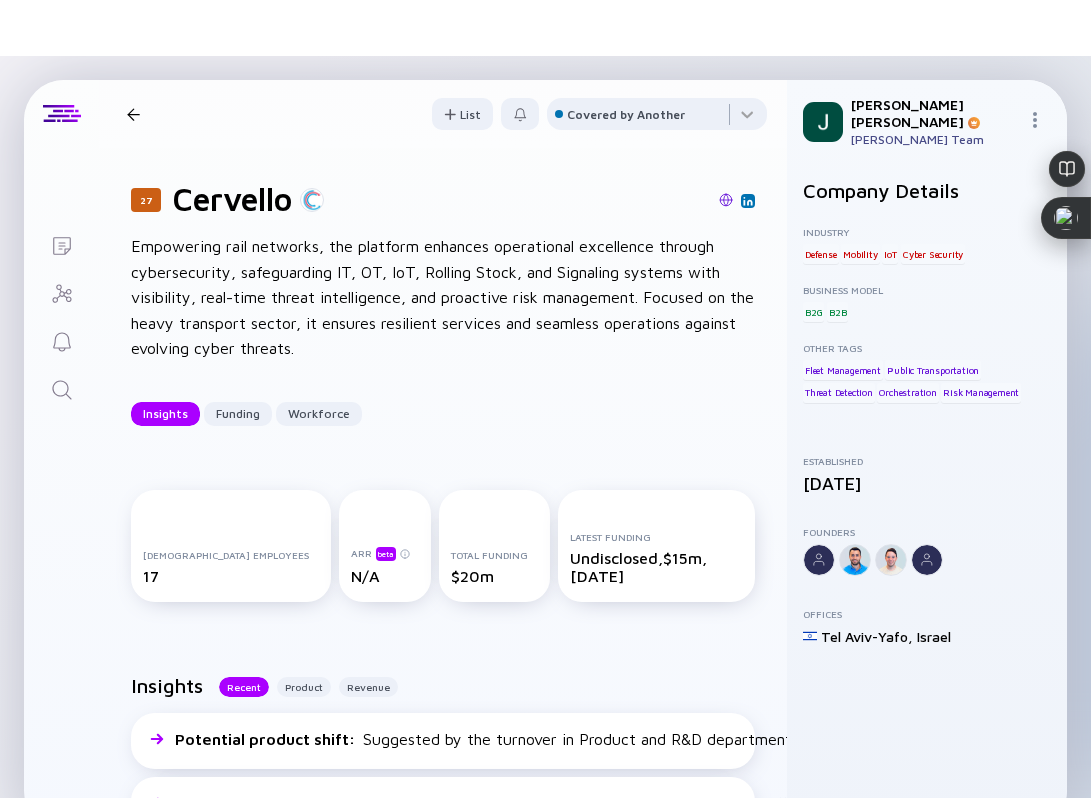click at bounding box center [133, 114] 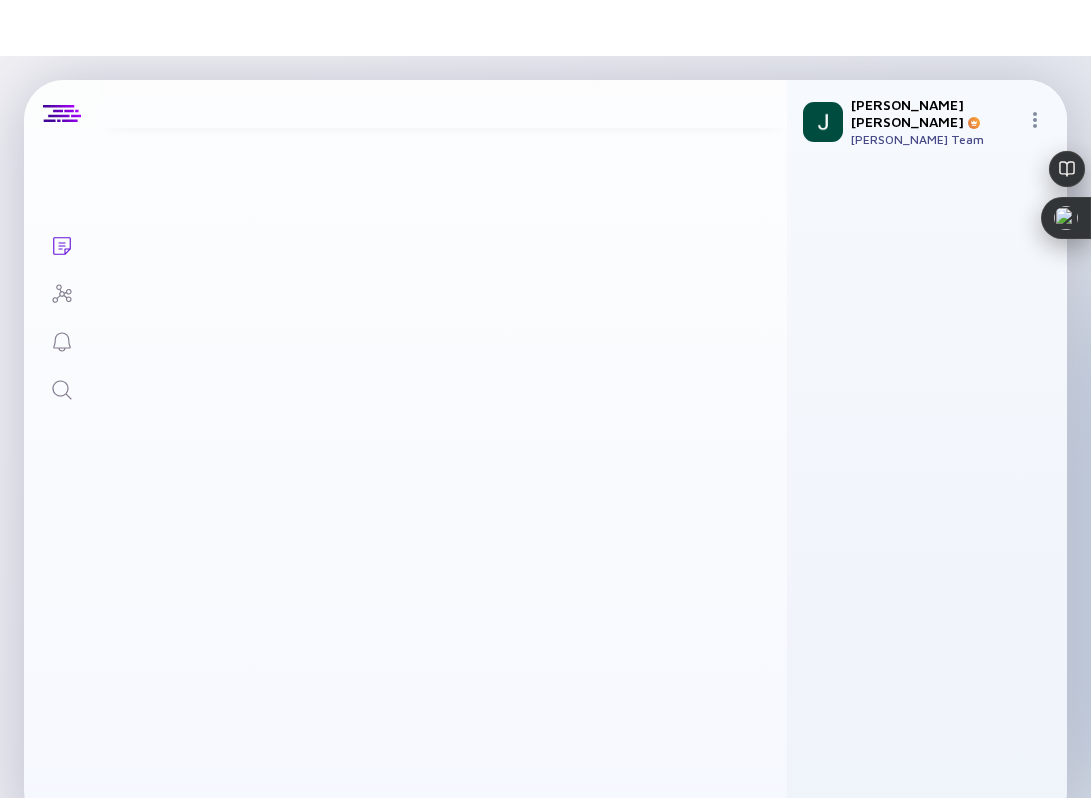 scroll, scrollTop: 1596, scrollLeft: 0, axis: vertical 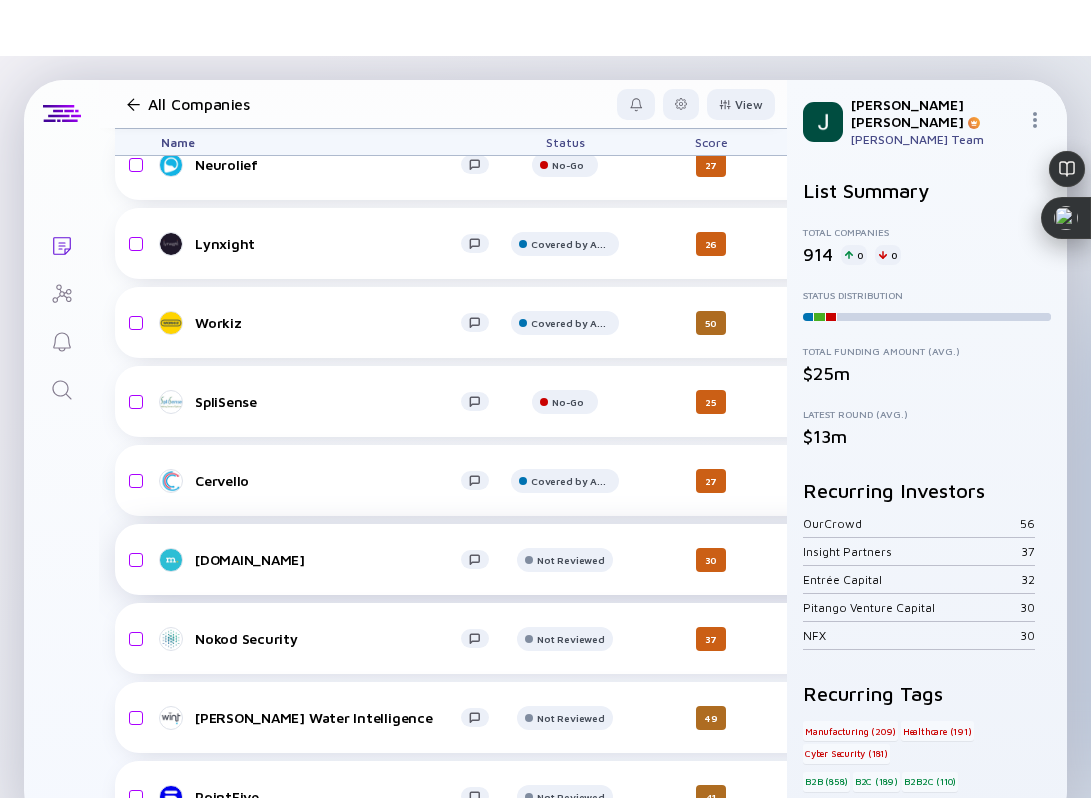 click on "[DOMAIN_NAME]" at bounding box center (328, 559) 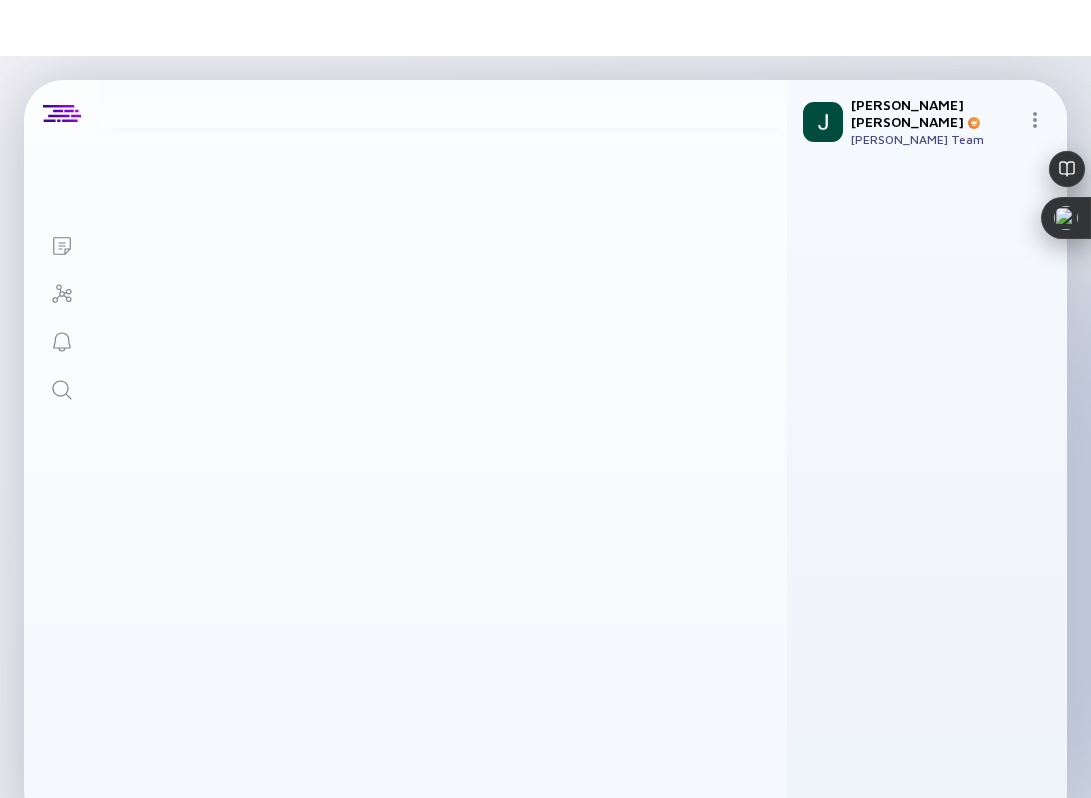 scroll, scrollTop: 0, scrollLeft: 0, axis: both 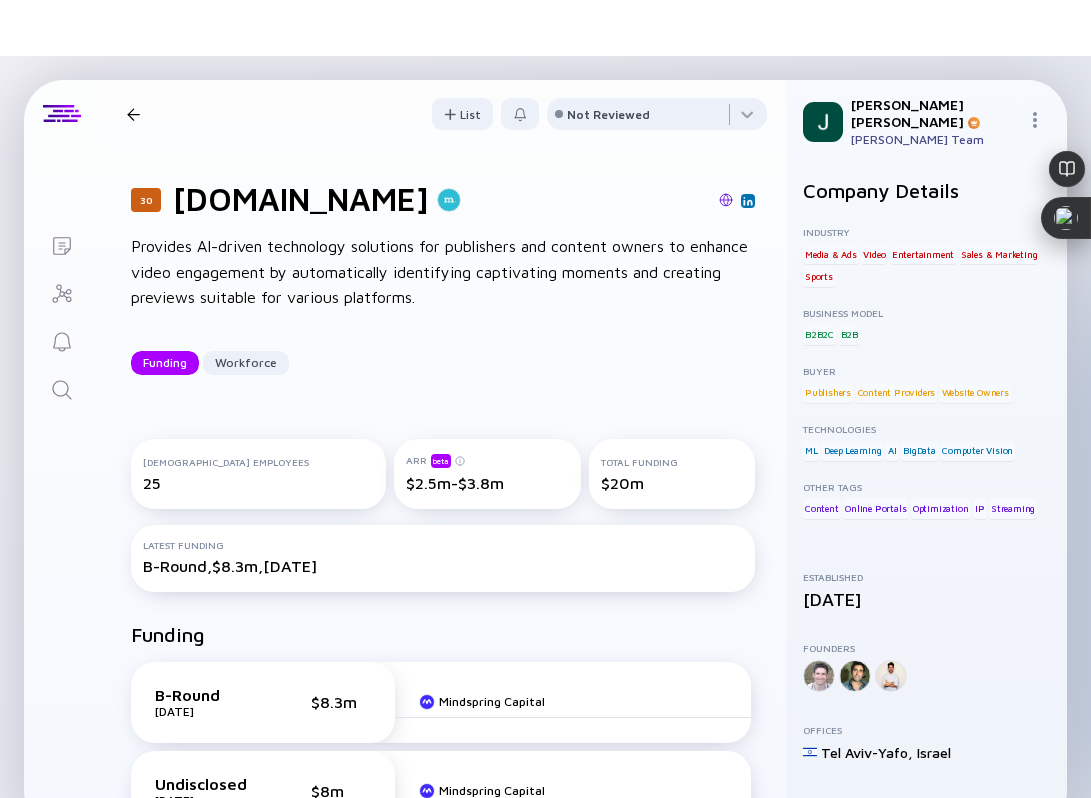 click at bounding box center [726, 200] 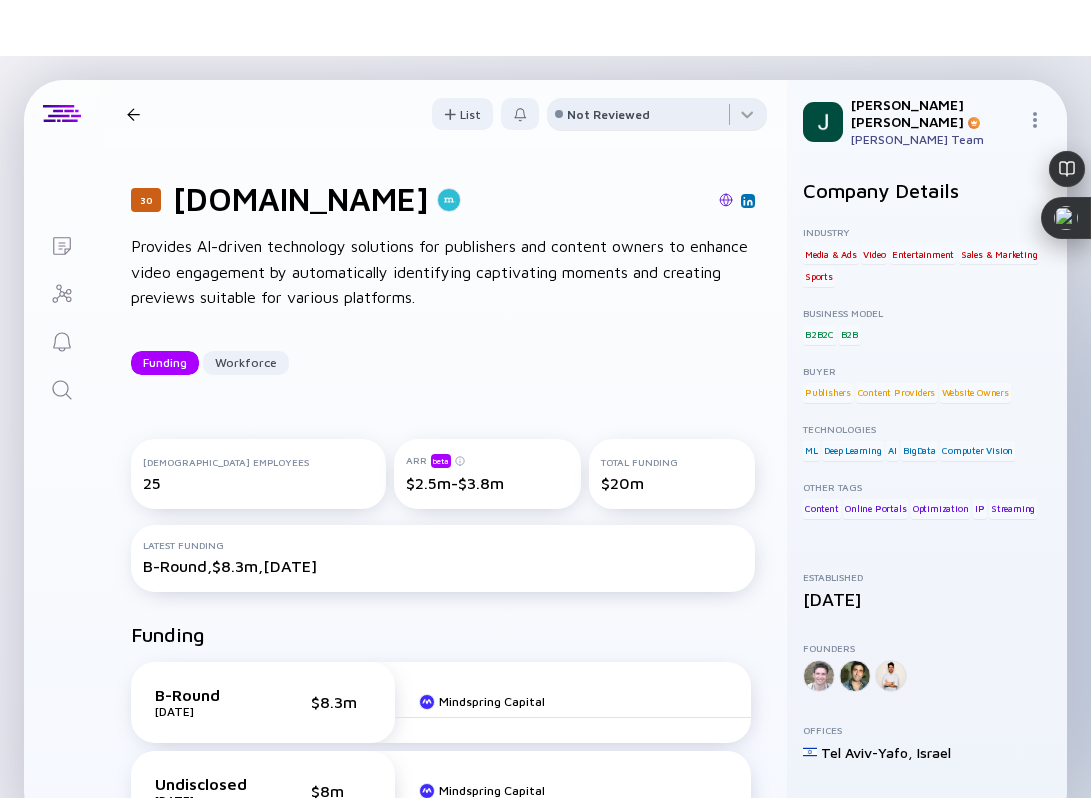 click on "Not Reviewed" at bounding box center (608, 114) 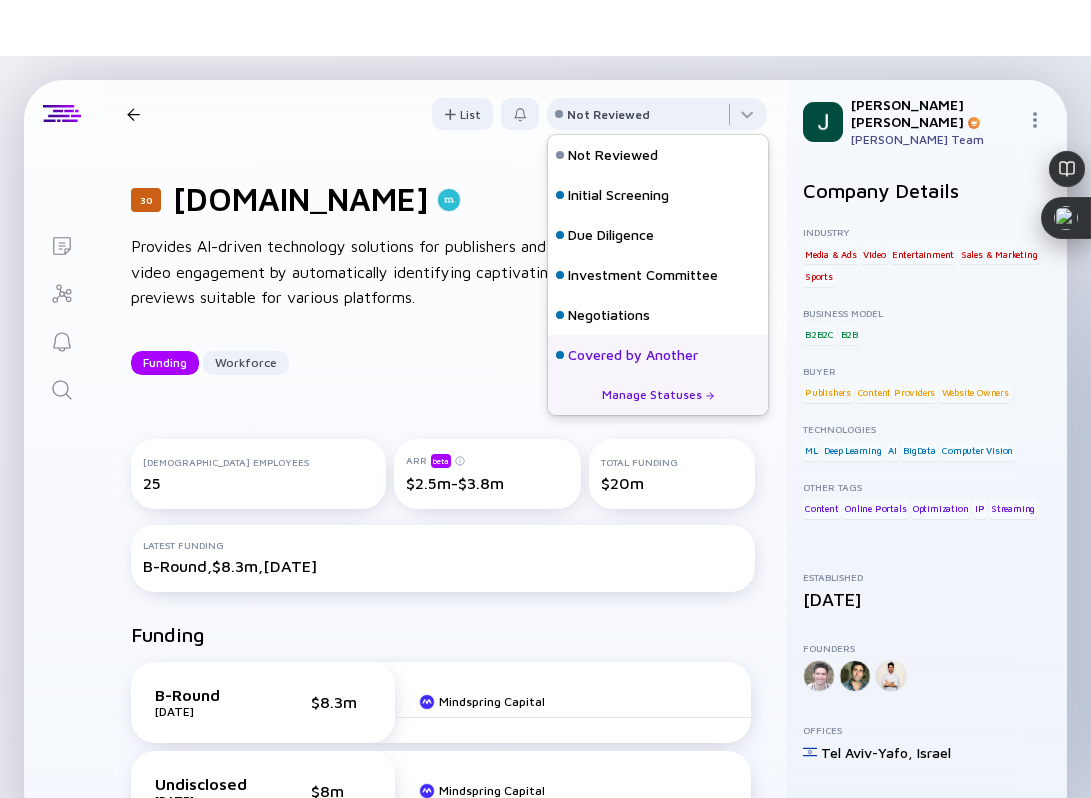 click on "Covered by Another" at bounding box center [658, 355] 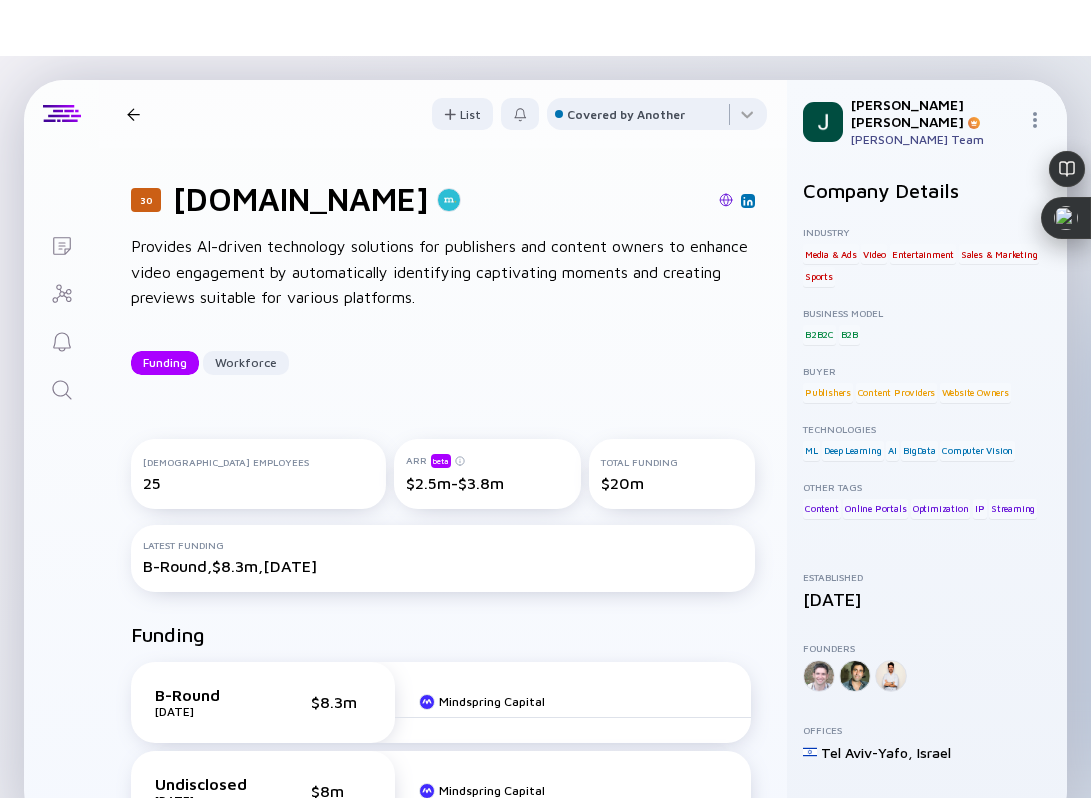 click at bounding box center (133, 114) 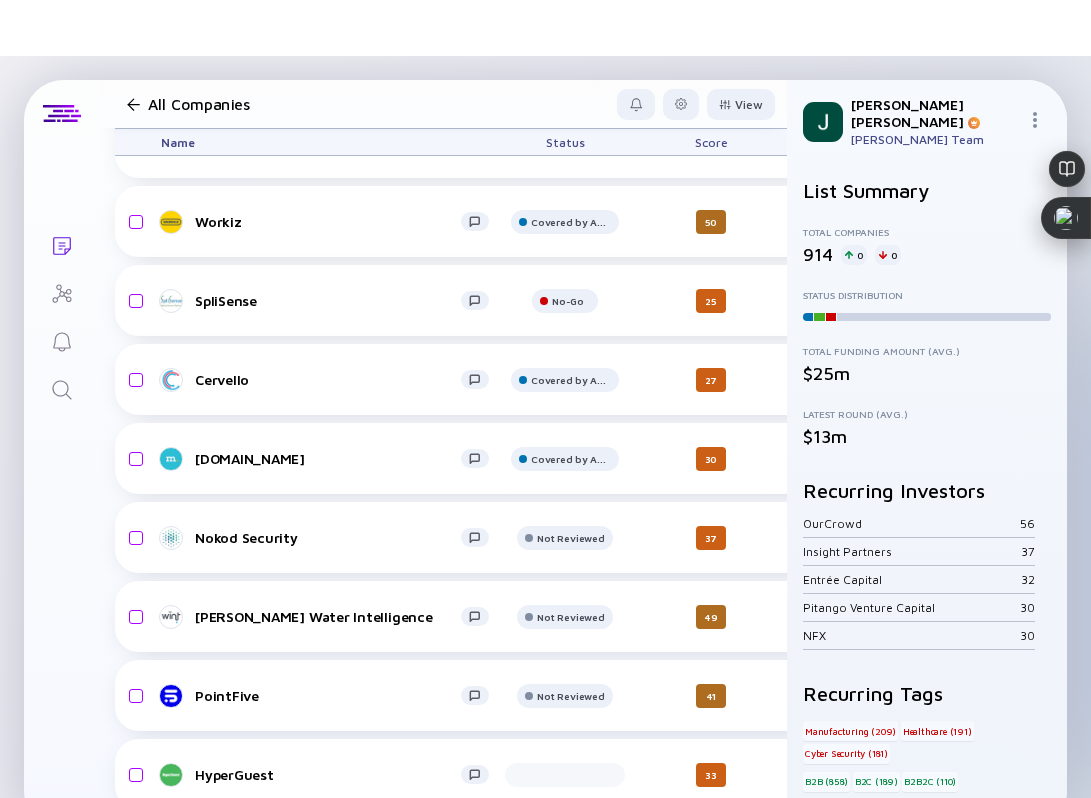 scroll, scrollTop: 1702, scrollLeft: 0, axis: vertical 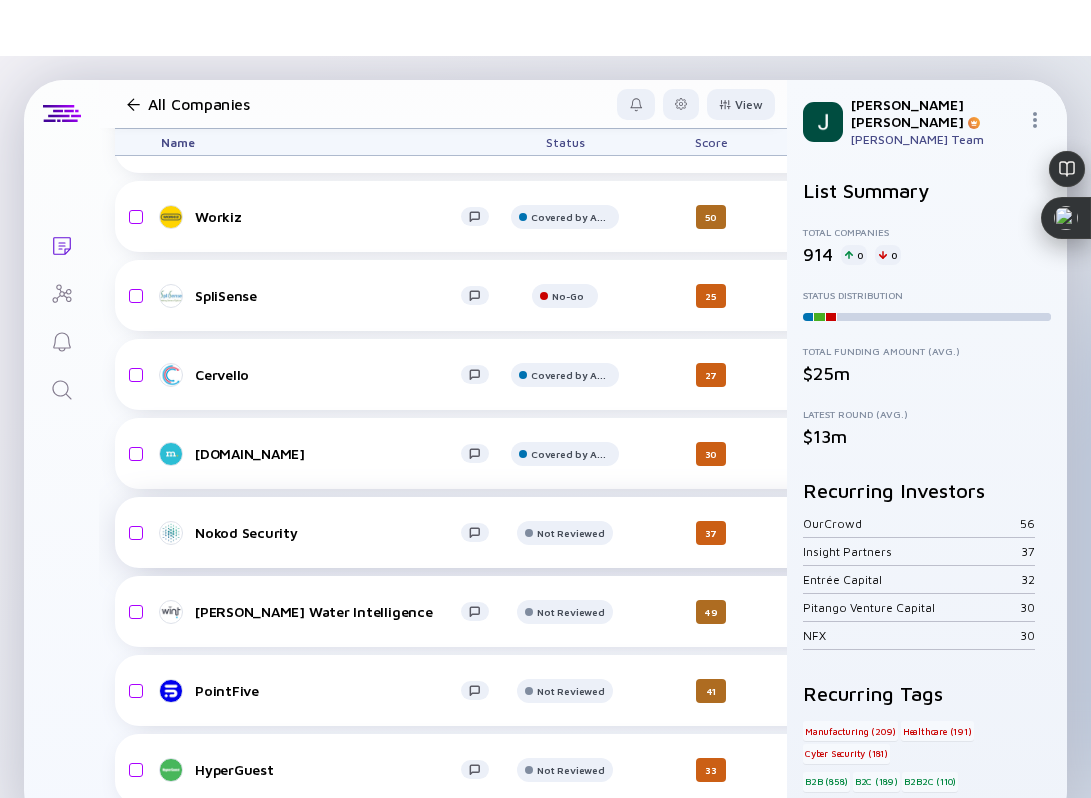 click on "Nokod Security" at bounding box center [333, 533] 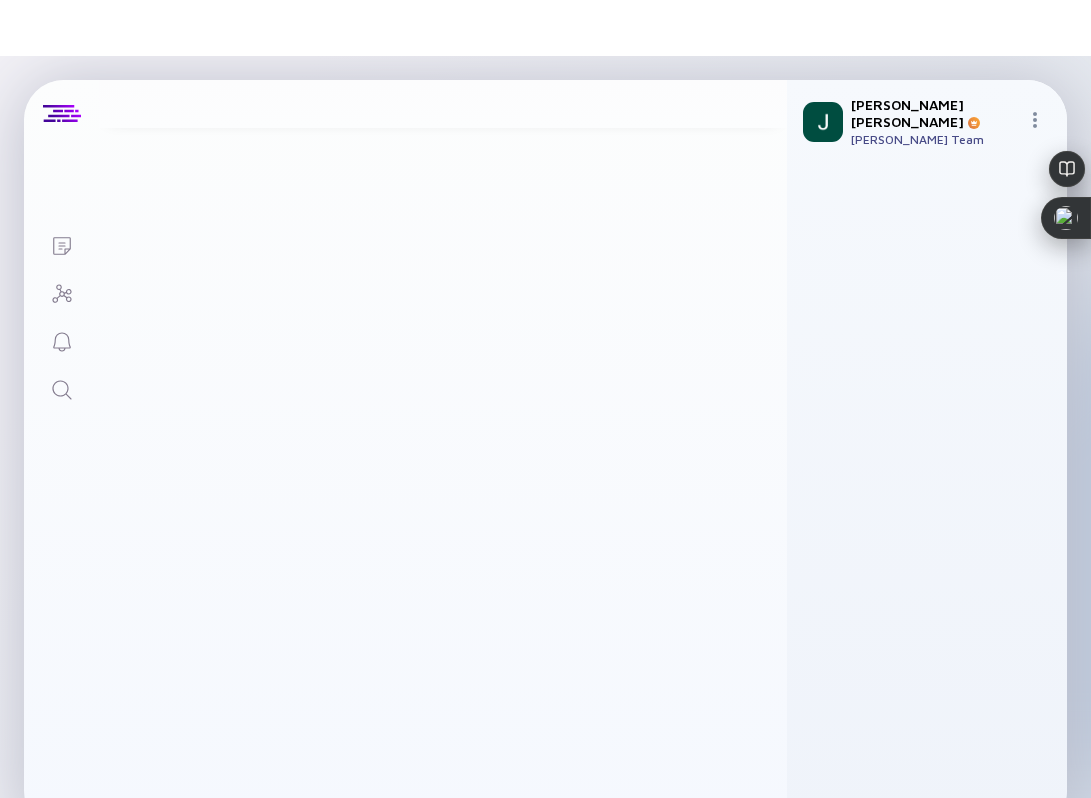 scroll, scrollTop: 0, scrollLeft: 0, axis: both 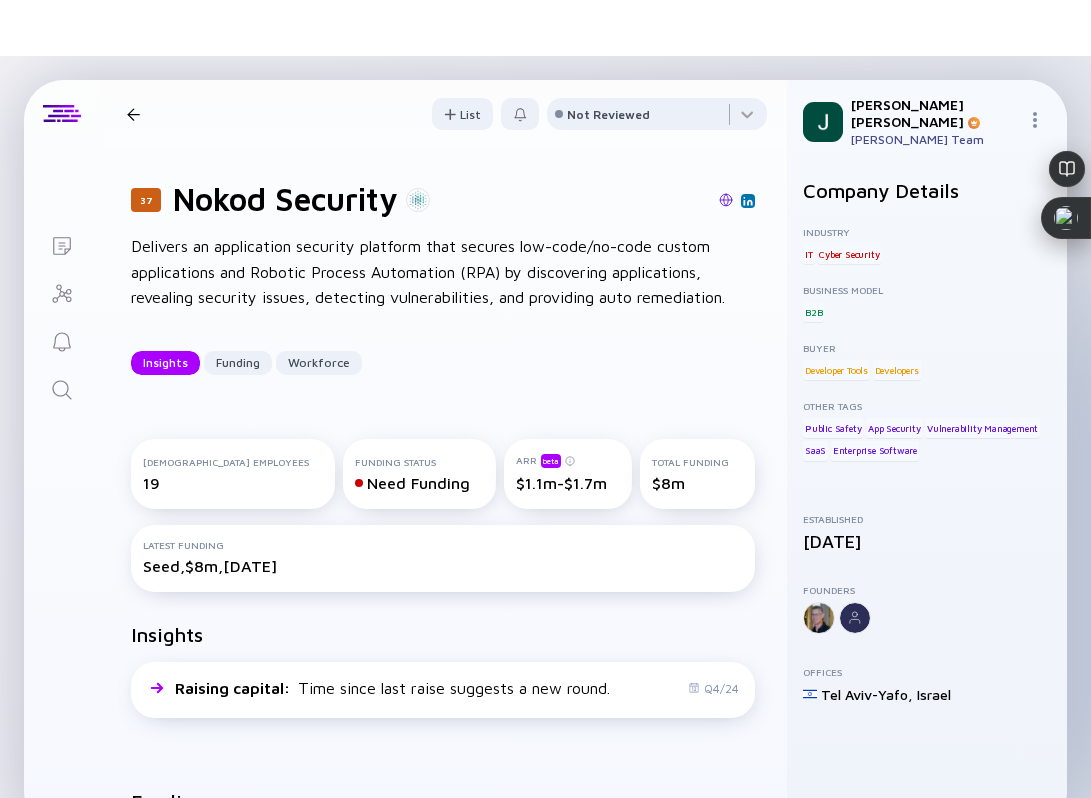 click at bounding box center (726, 200) 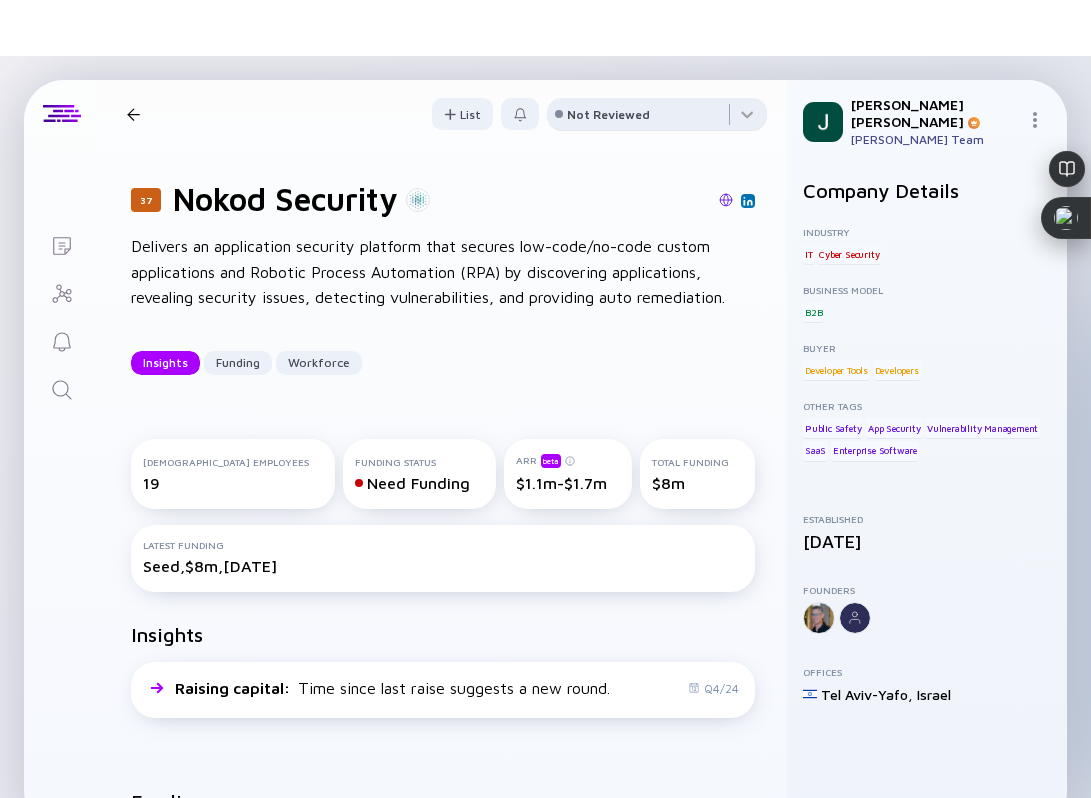 click on "Not Reviewed" at bounding box center (608, 114) 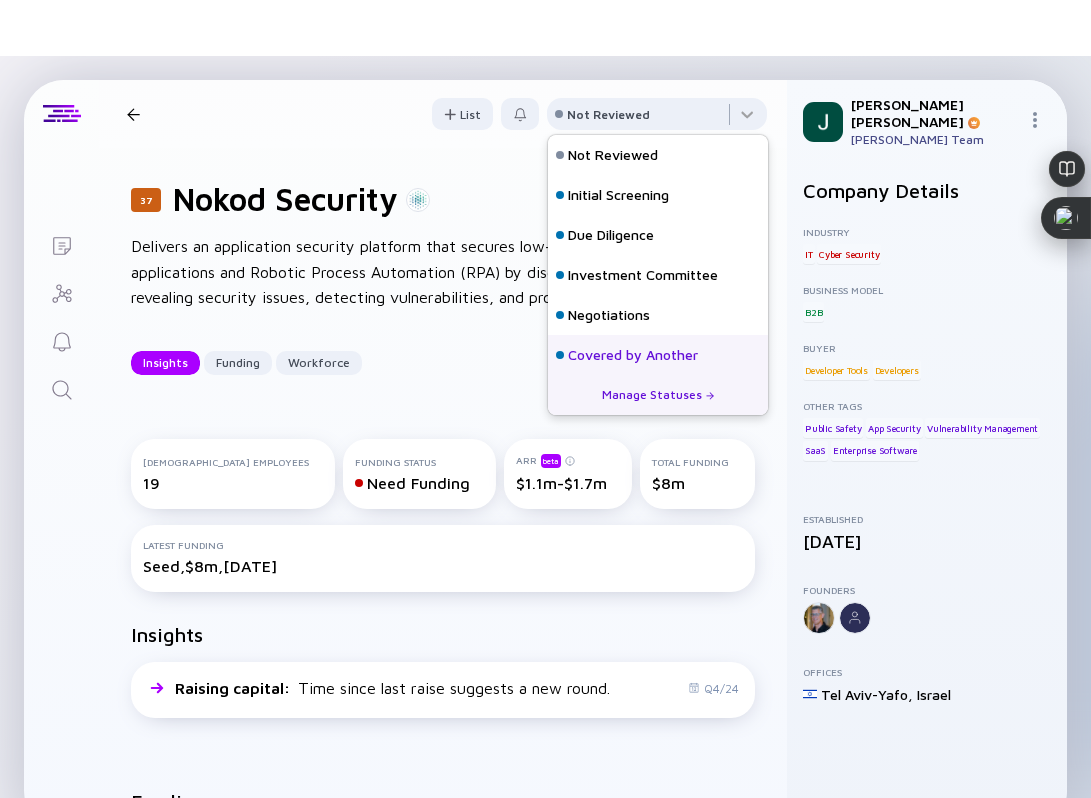 click on "Covered by Another" at bounding box center (658, 355) 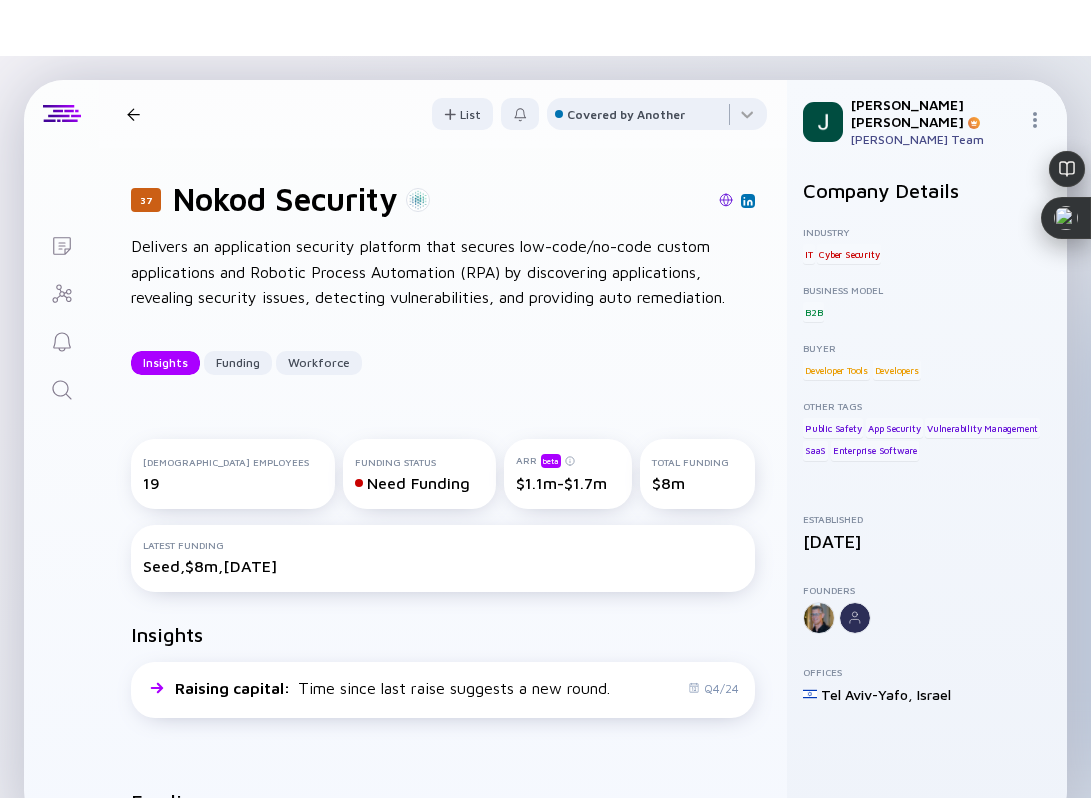 click at bounding box center [133, 114] 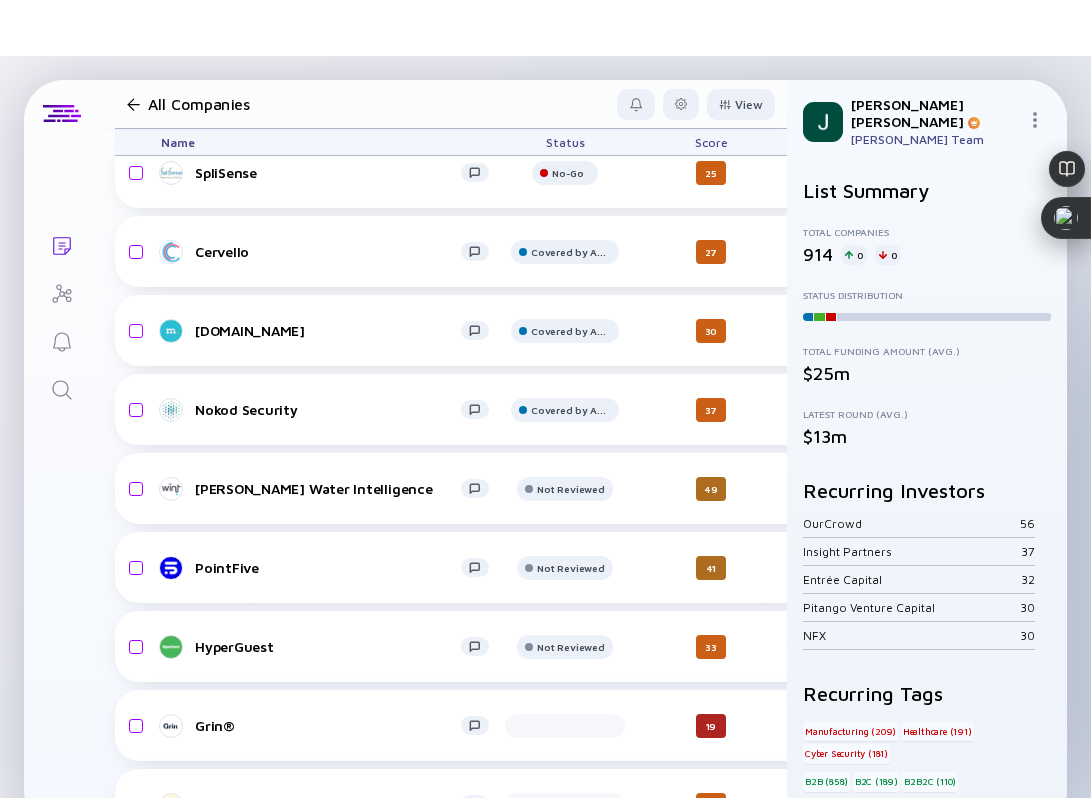 scroll, scrollTop: 1845, scrollLeft: 0, axis: vertical 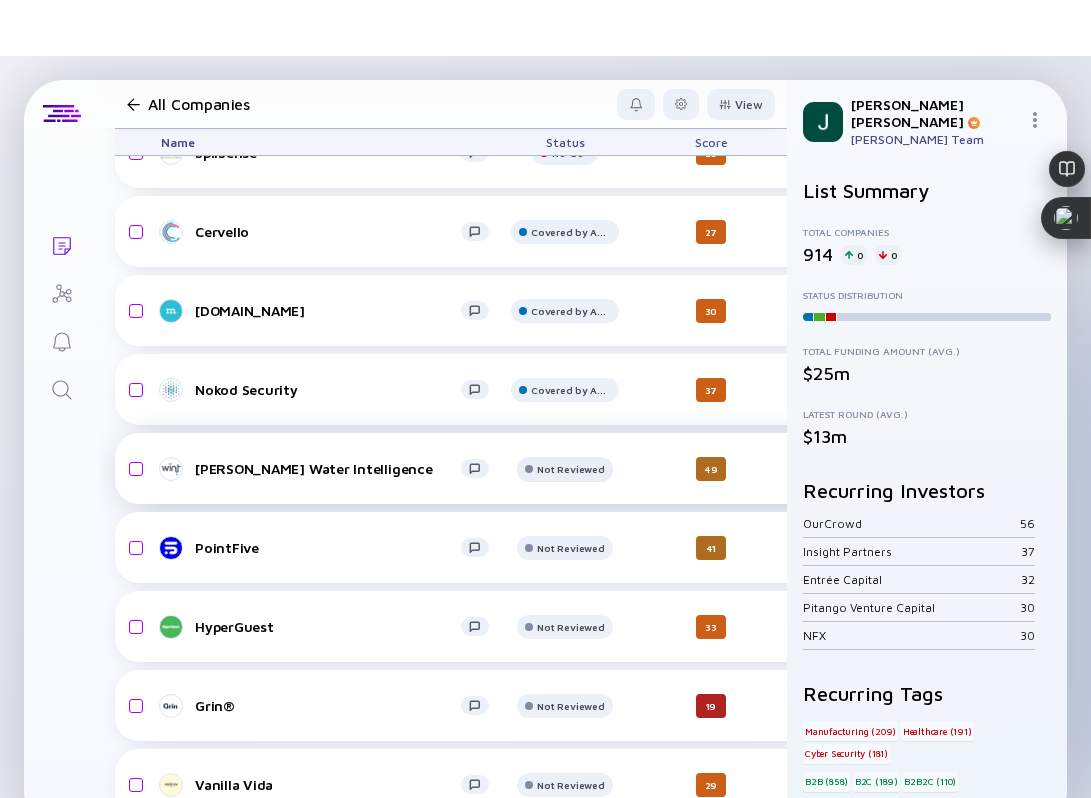 click on "Not Reviewed" at bounding box center [571, 74] 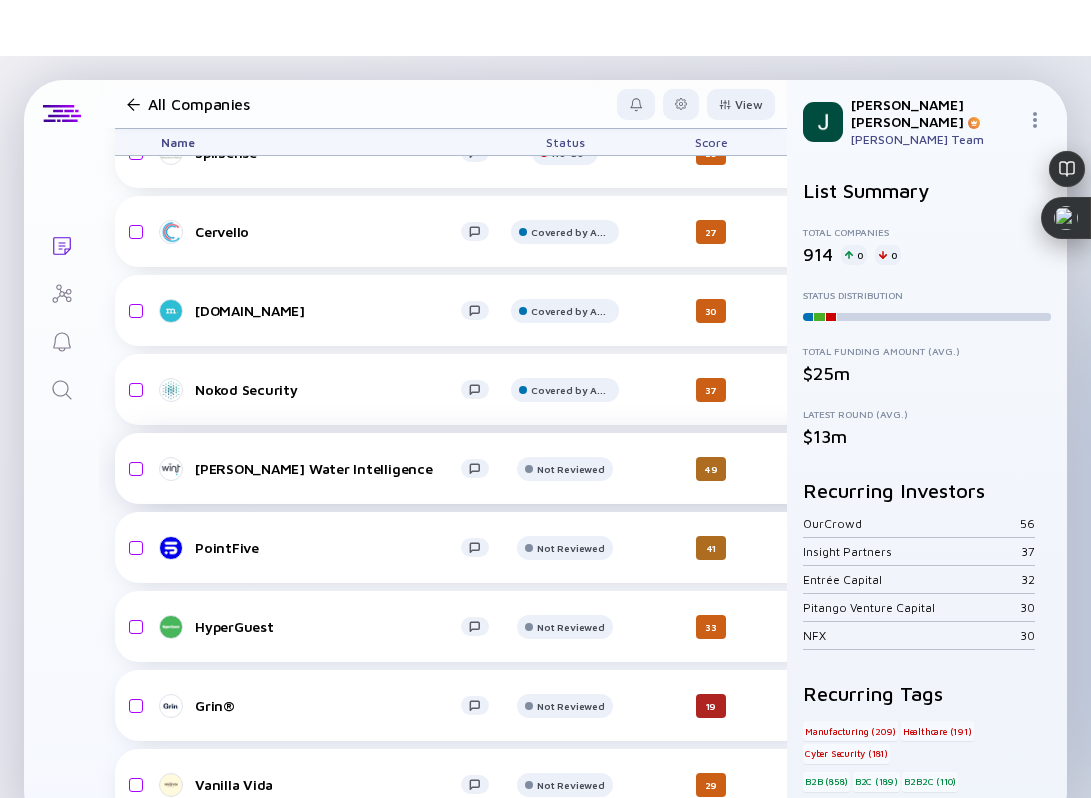 click on "[PERSON_NAME] Water Intelligence" at bounding box center [328, 468] 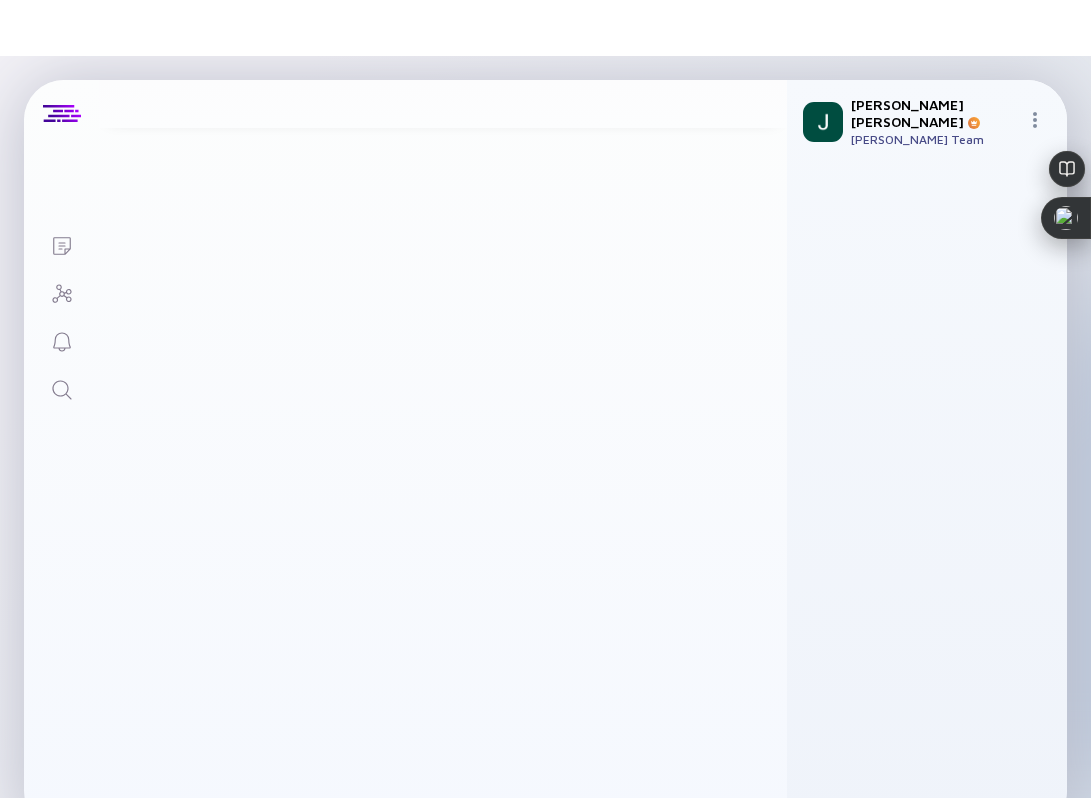 scroll, scrollTop: 0, scrollLeft: 0, axis: both 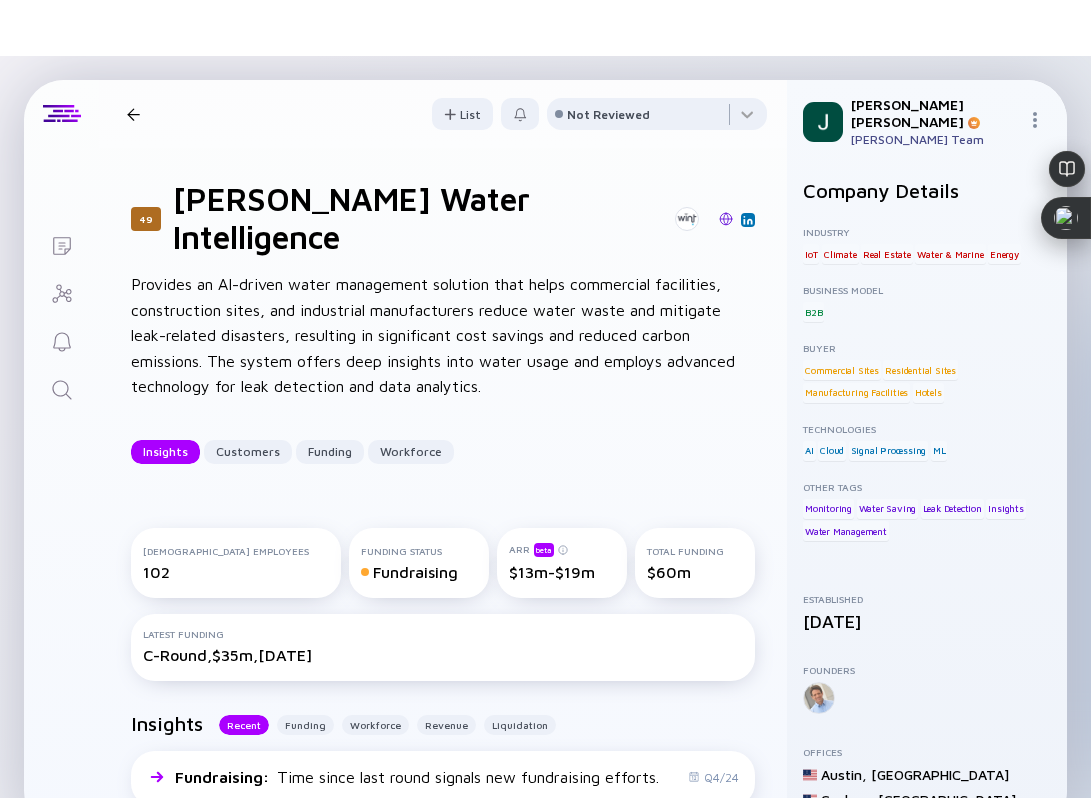 click at bounding box center [726, 219] 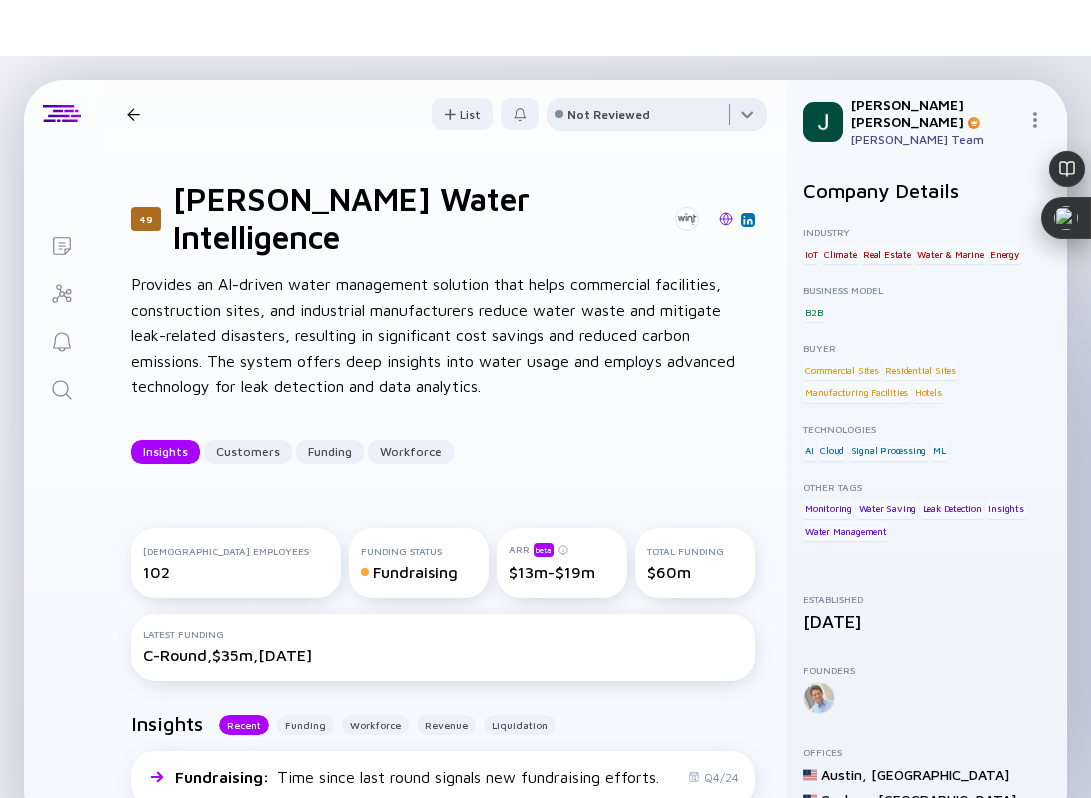 click at bounding box center [657, 118] 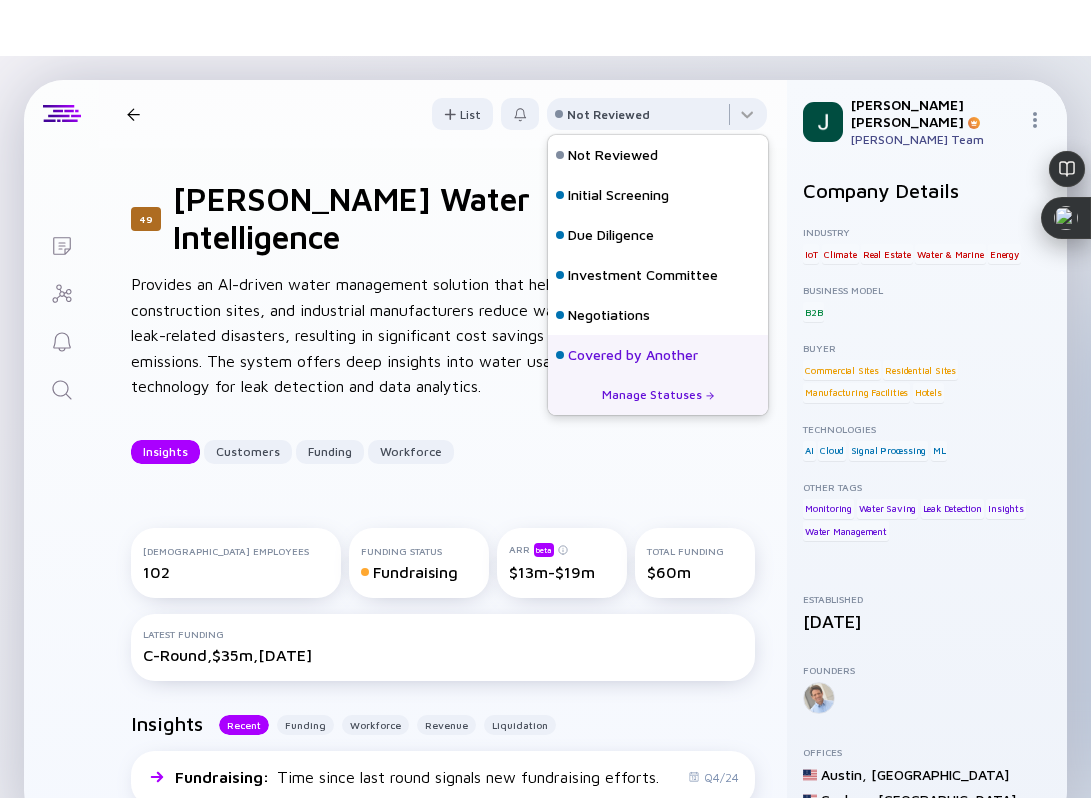 click on "Covered by Another" at bounding box center [633, 355] 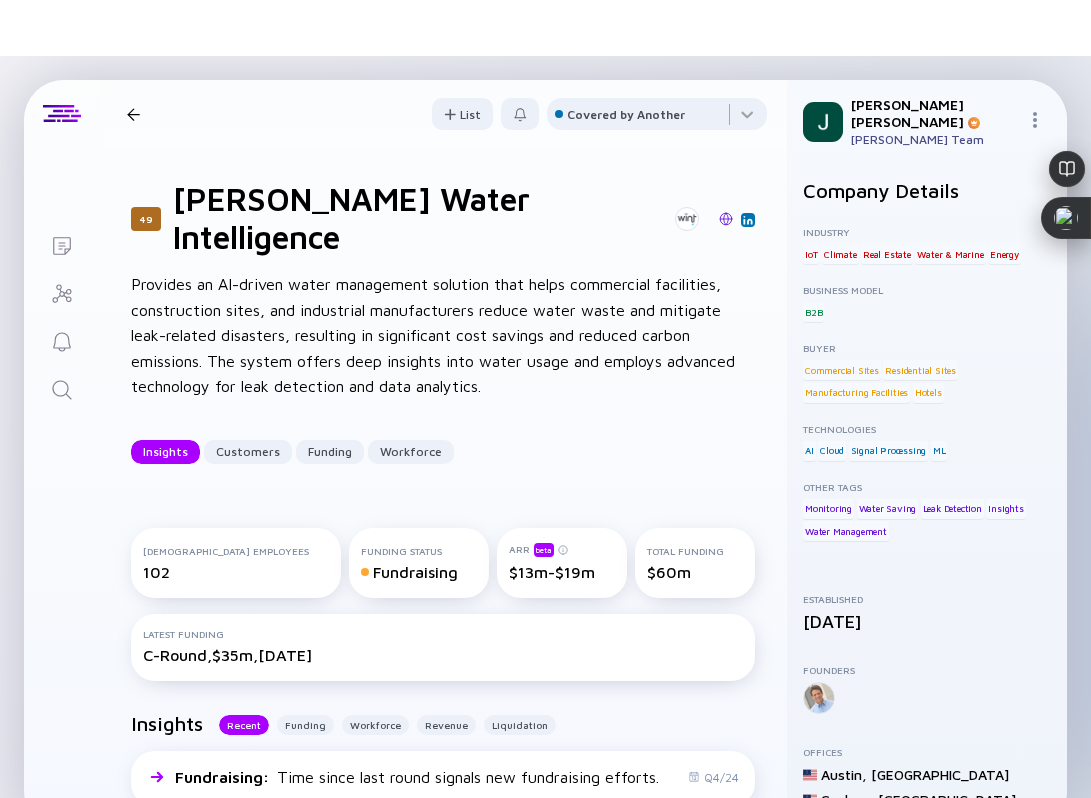 click at bounding box center [133, 114] 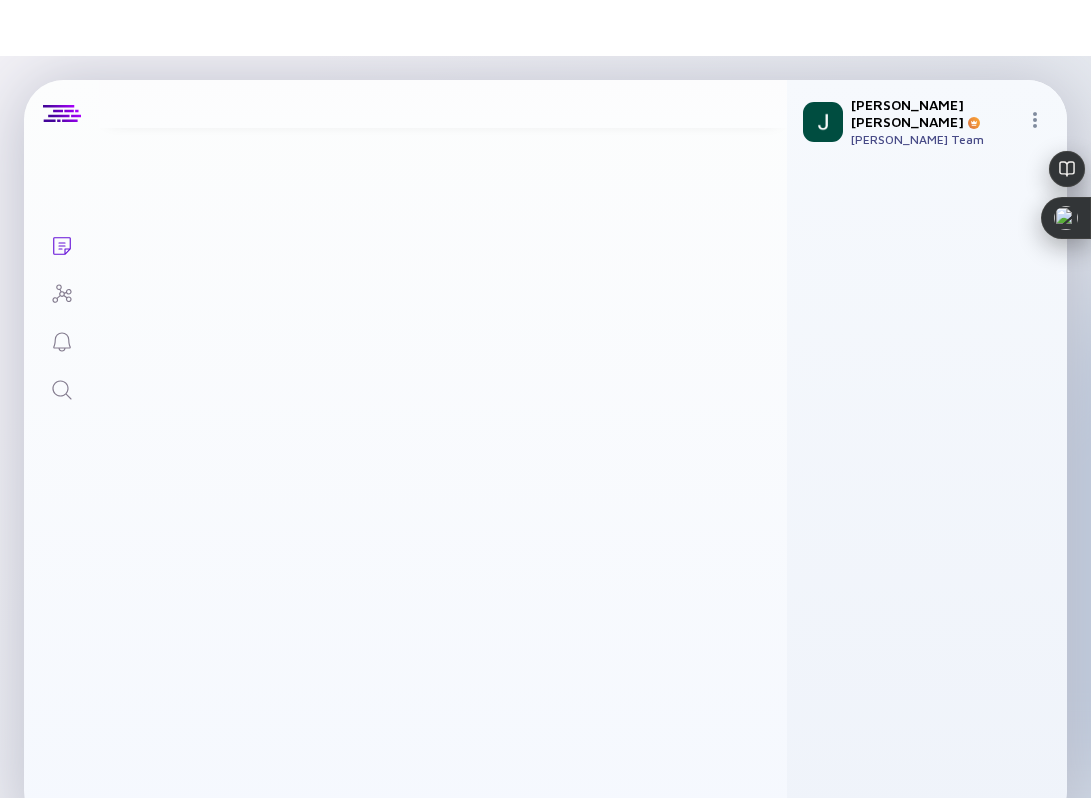 scroll, scrollTop: 1845, scrollLeft: 0, axis: vertical 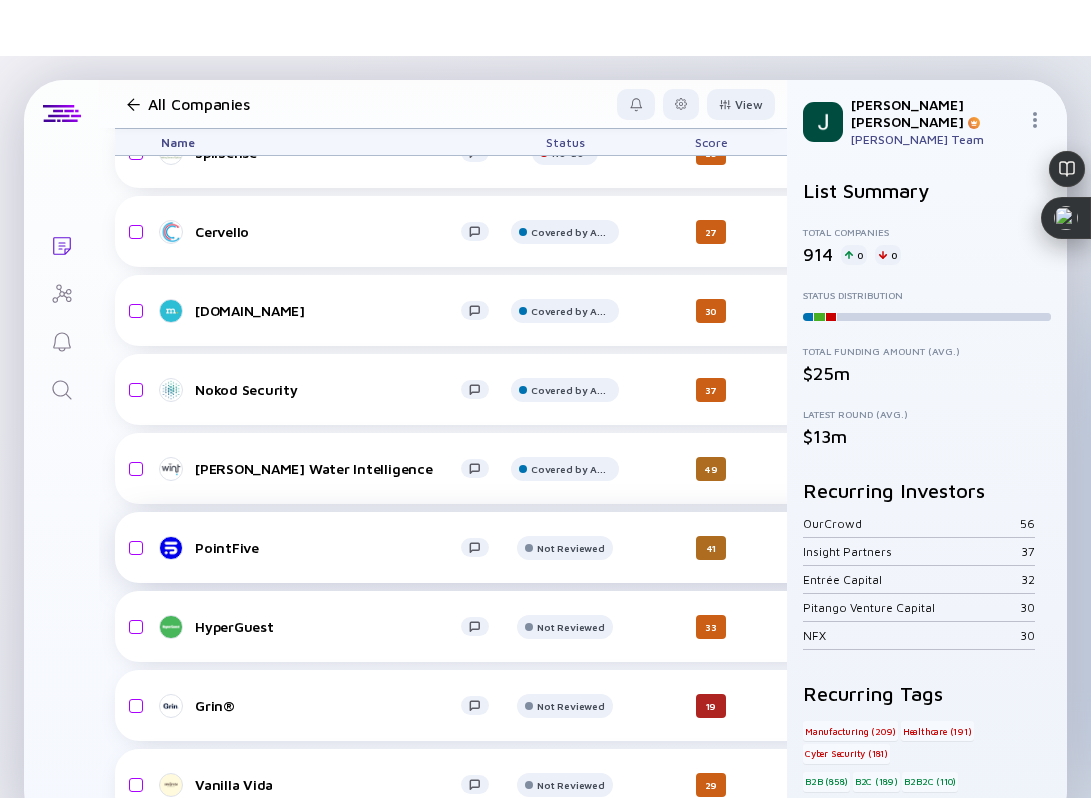 click on "PointFive" at bounding box center (328, 547) 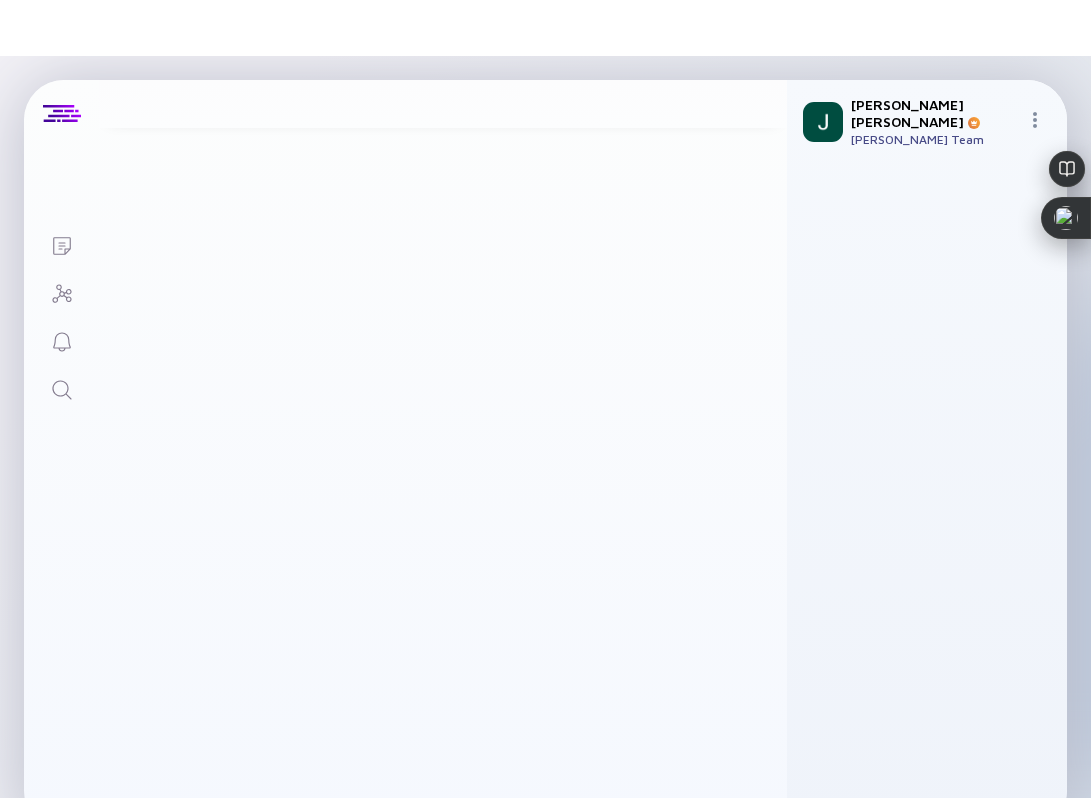 scroll, scrollTop: 0, scrollLeft: 0, axis: both 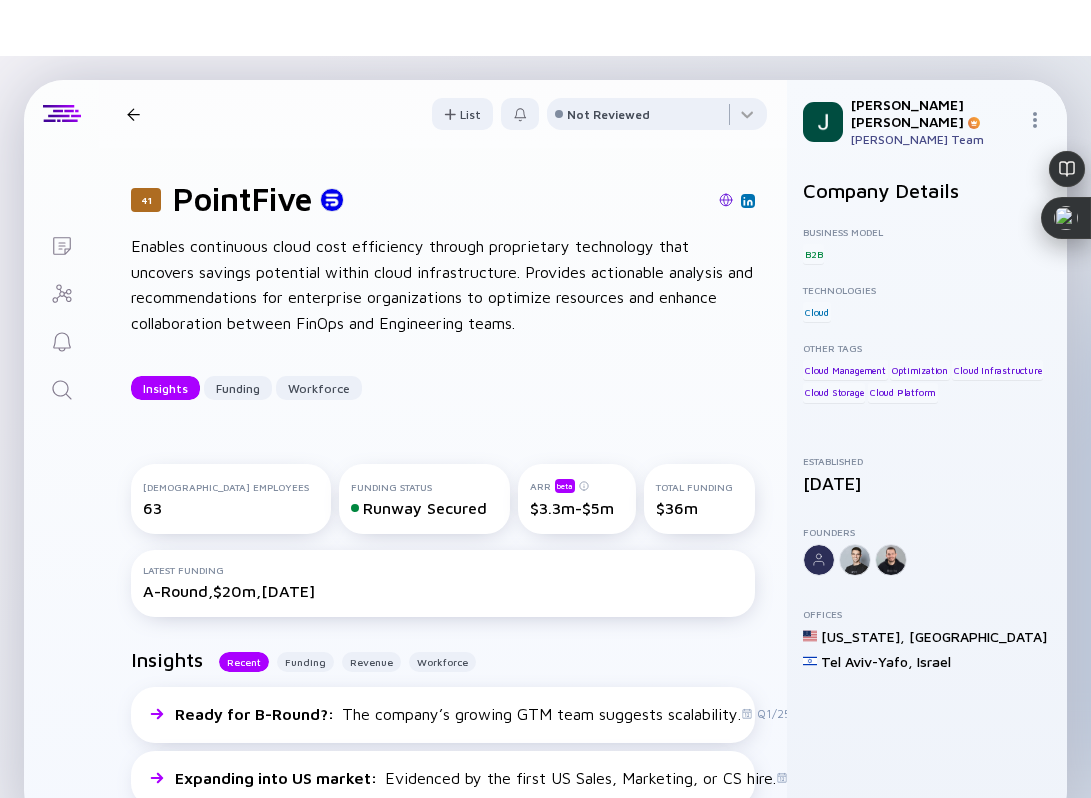 click at bounding box center (726, 201) 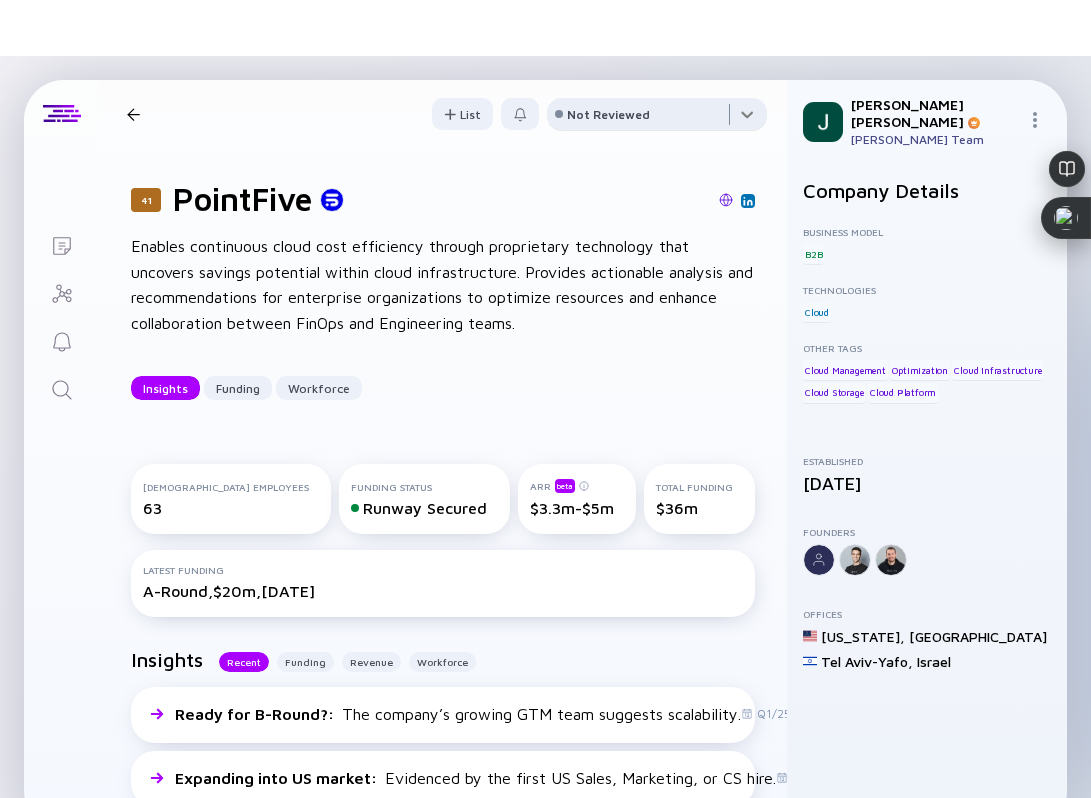 click at bounding box center [657, 118] 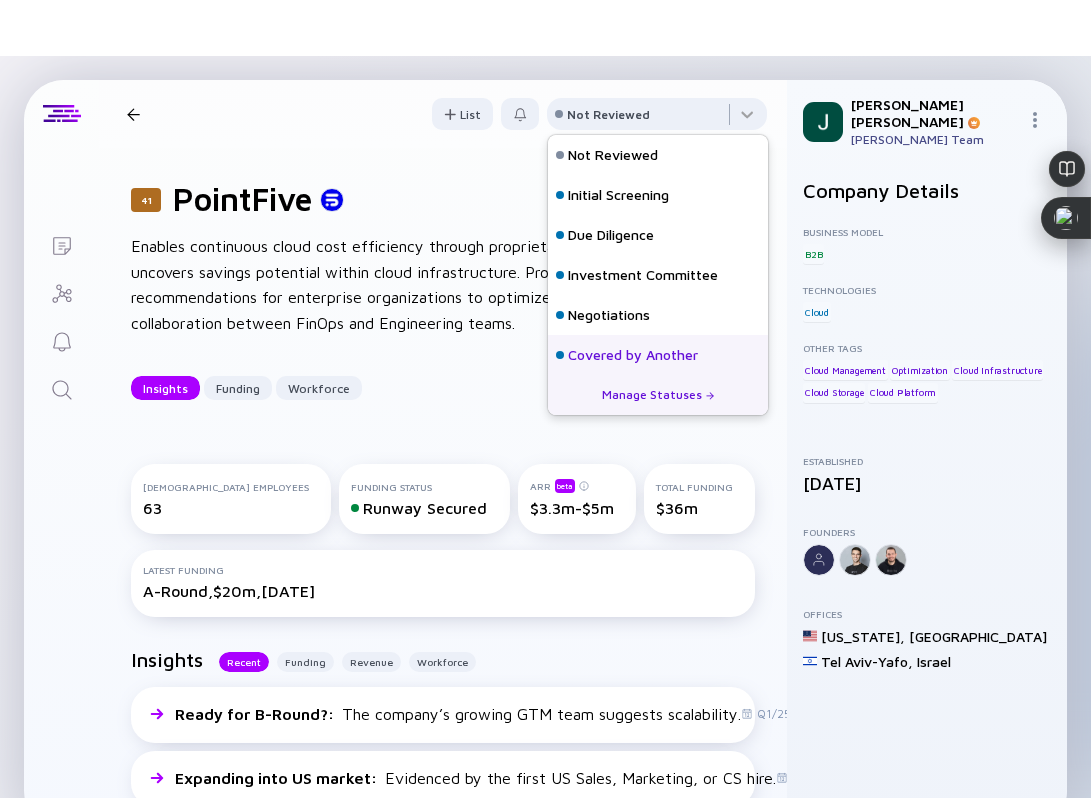 click on "Covered by Another" at bounding box center (633, 355) 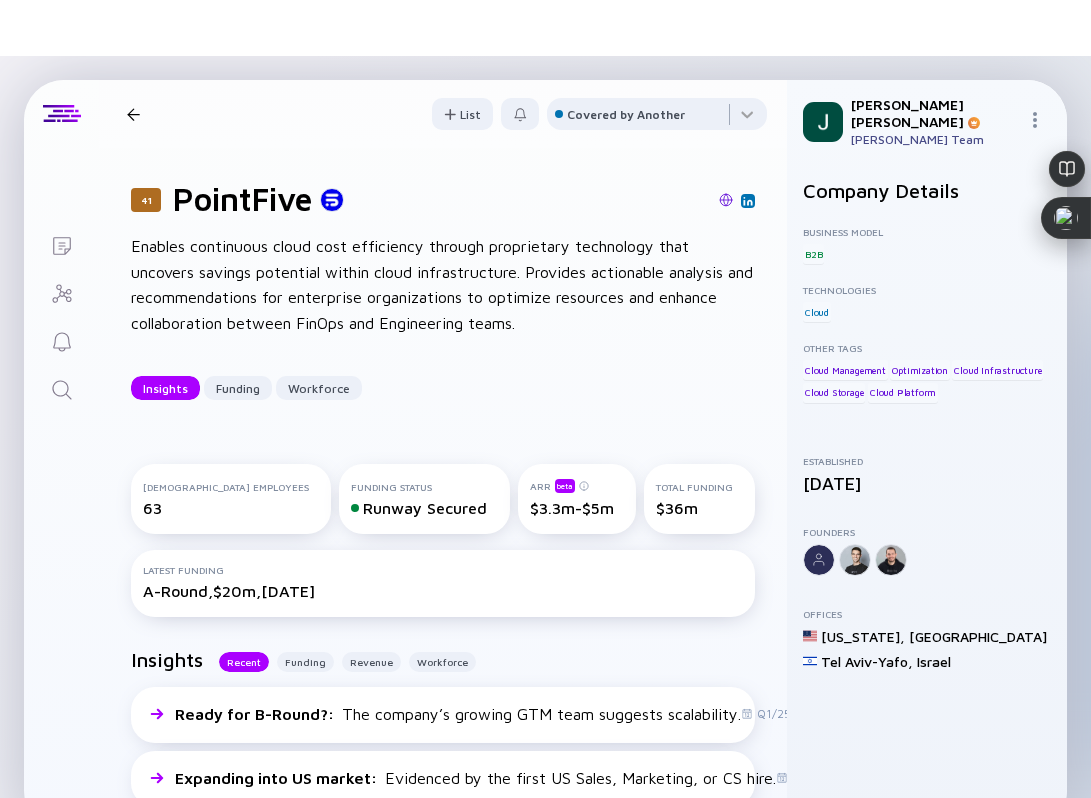 click at bounding box center [133, 114] 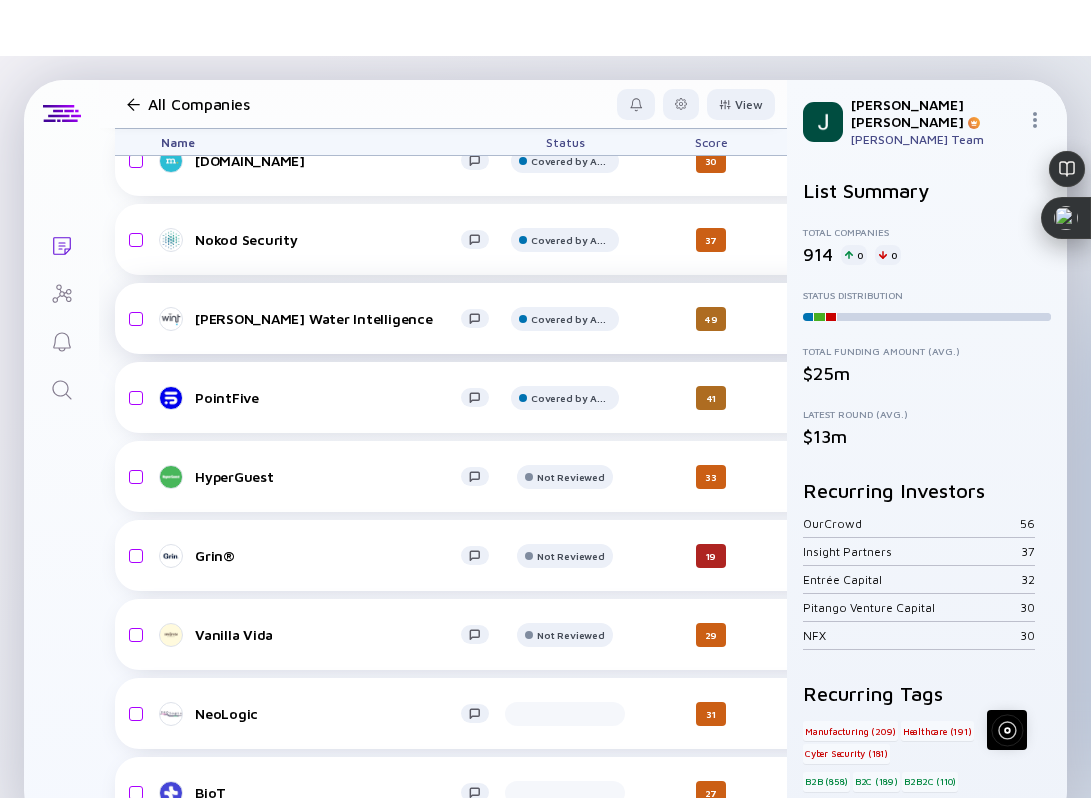 scroll, scrollTop: 2006, scrollLeft: 0, axis: vertical 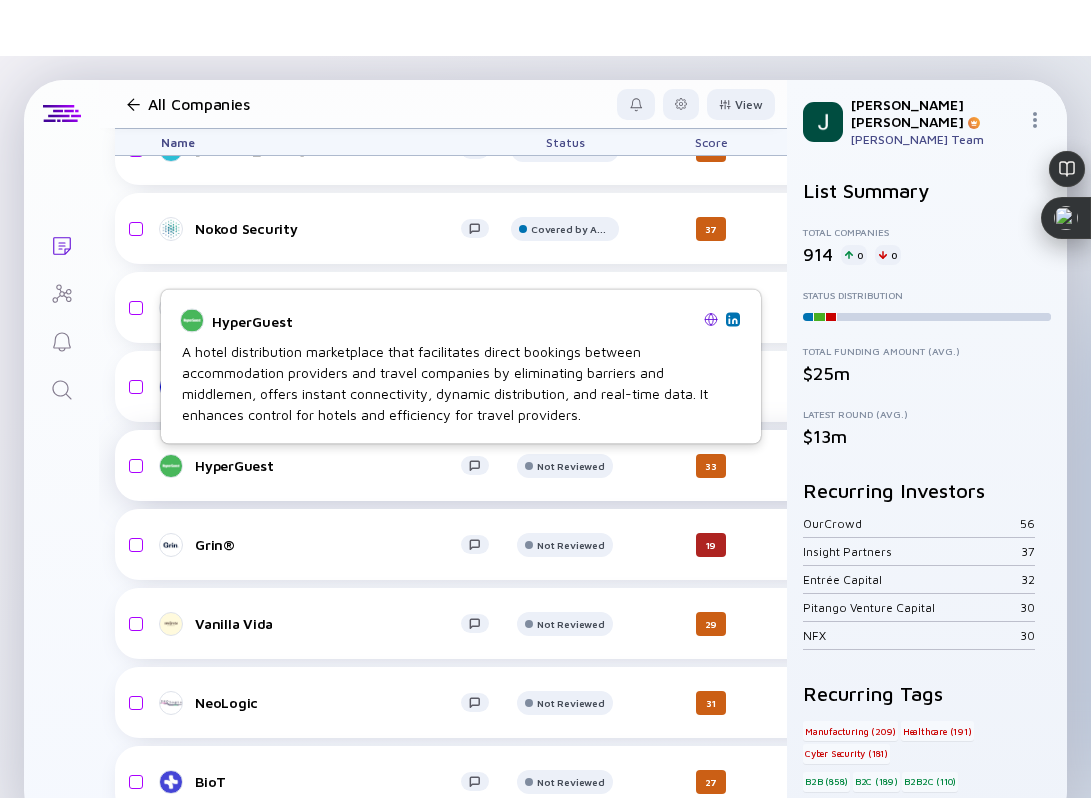 click on "HyperGuest" at bounding box center (333, 466) 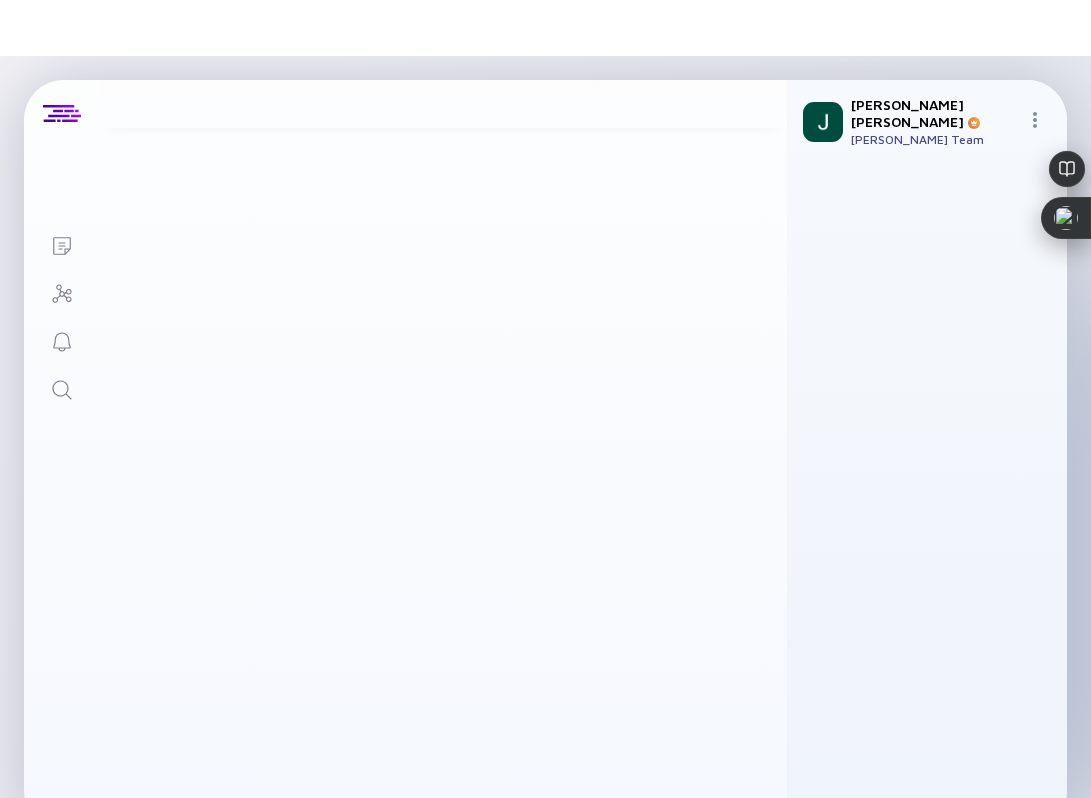 scroll, scrollTop: 0, scrollLeft: 0, axis: both 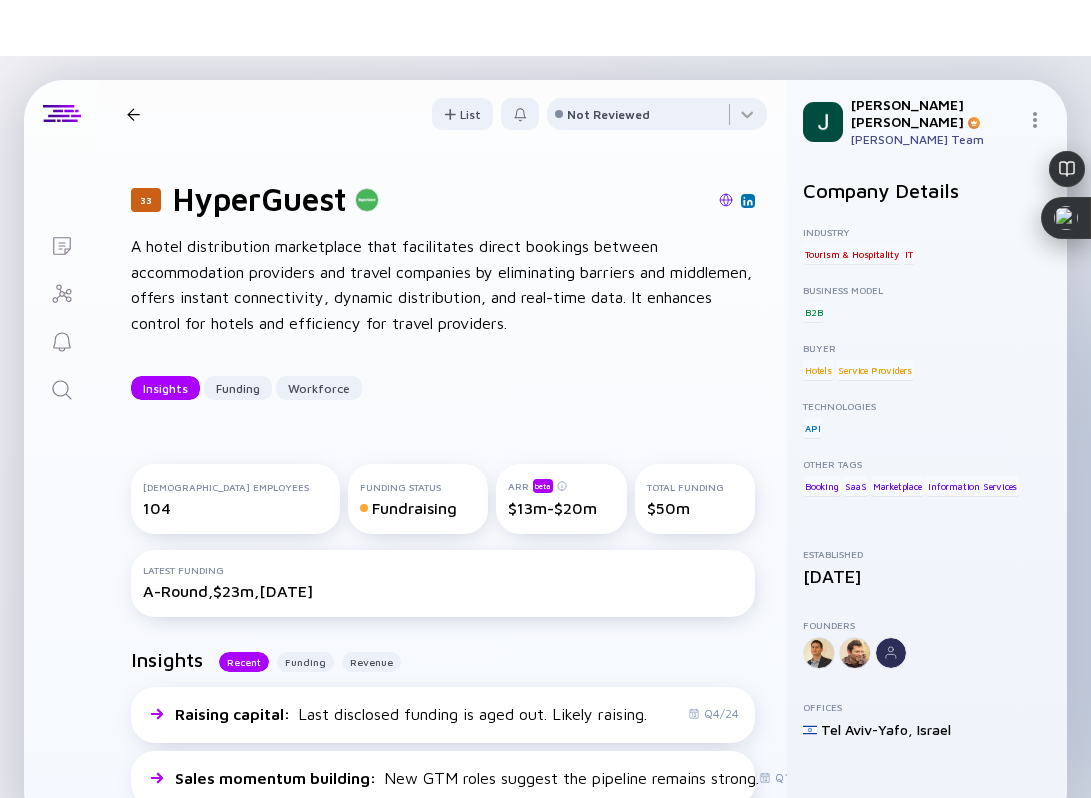 click at bounding box center (577, 201) 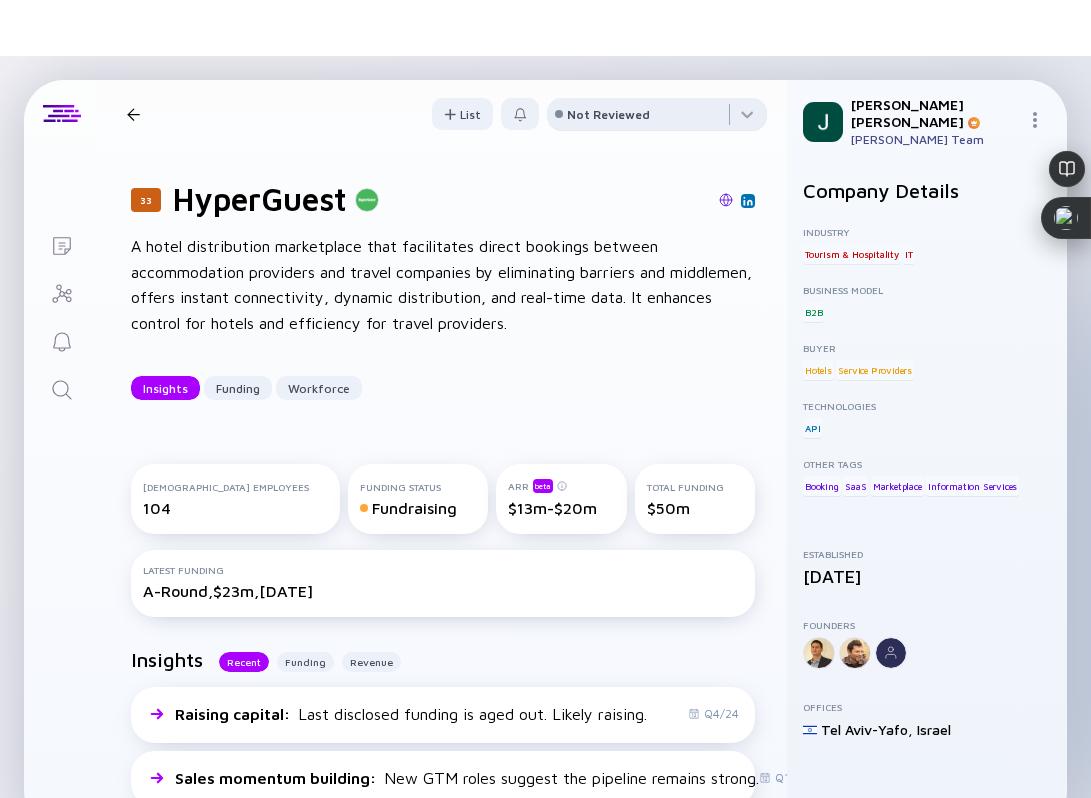 click on "Not Reviewed" at bounding box center [608, 114] 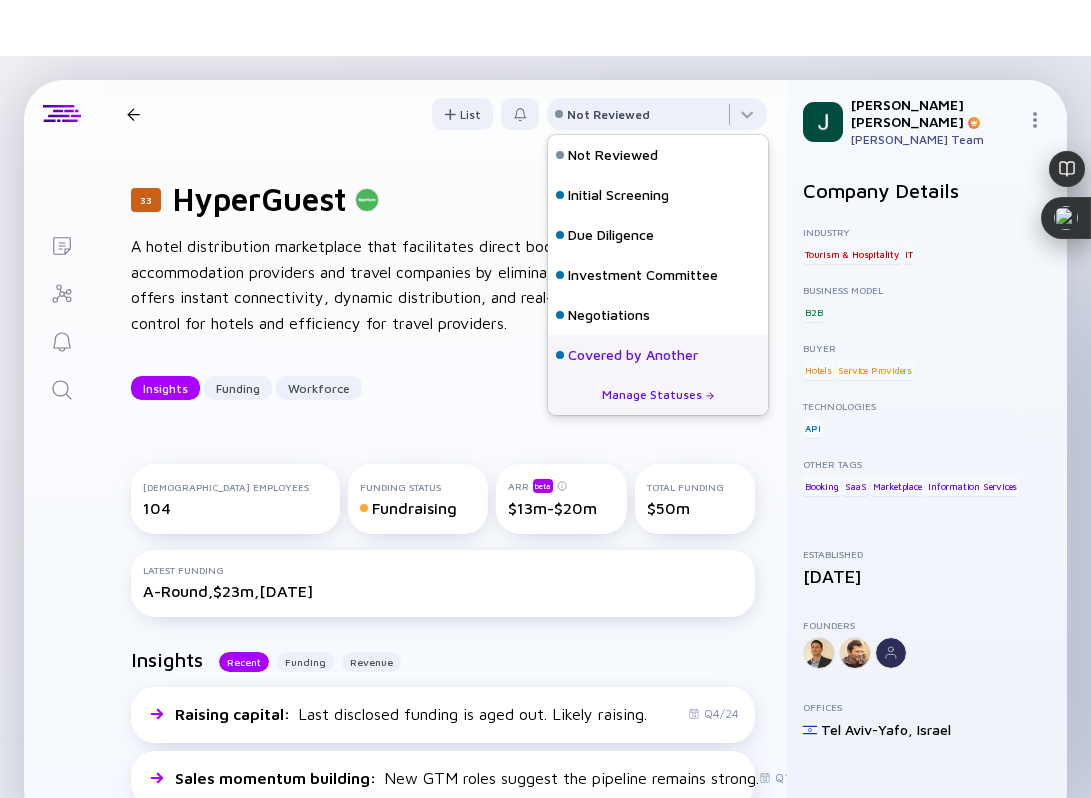 click on "Covered by Another" at bounding box center [633, 355] 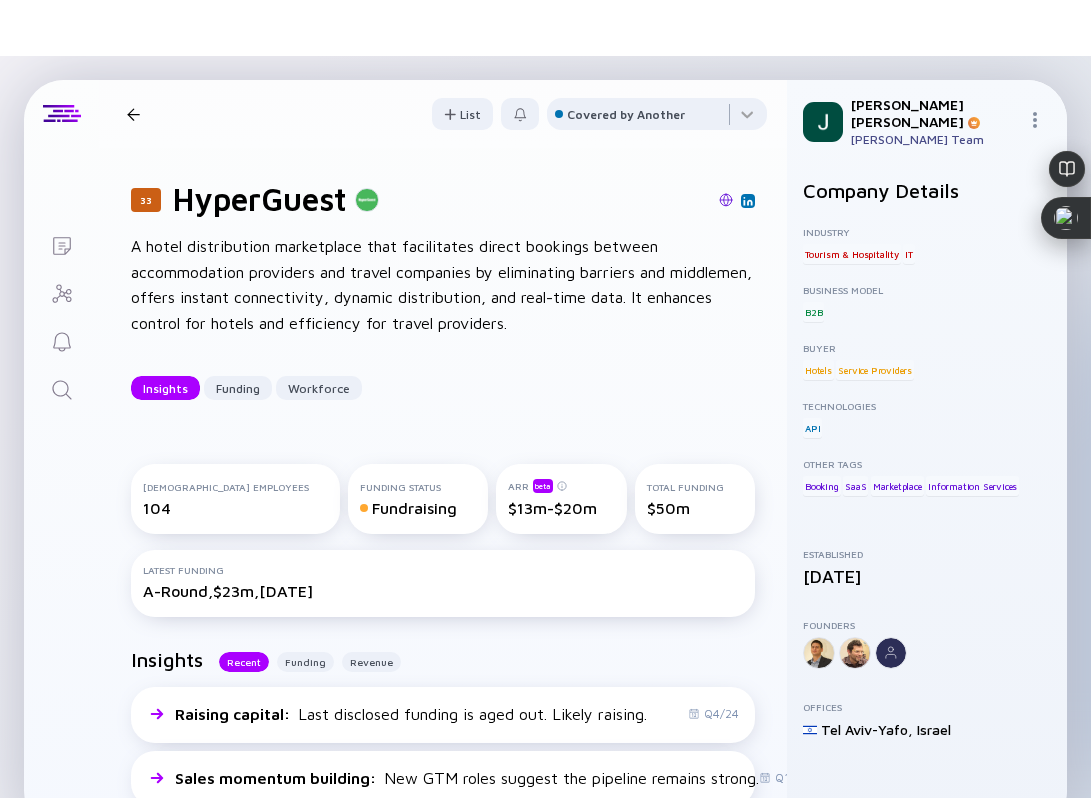 click on "33 HyperGuest Insights Funding Workforce" at bounding box center (314, 114) 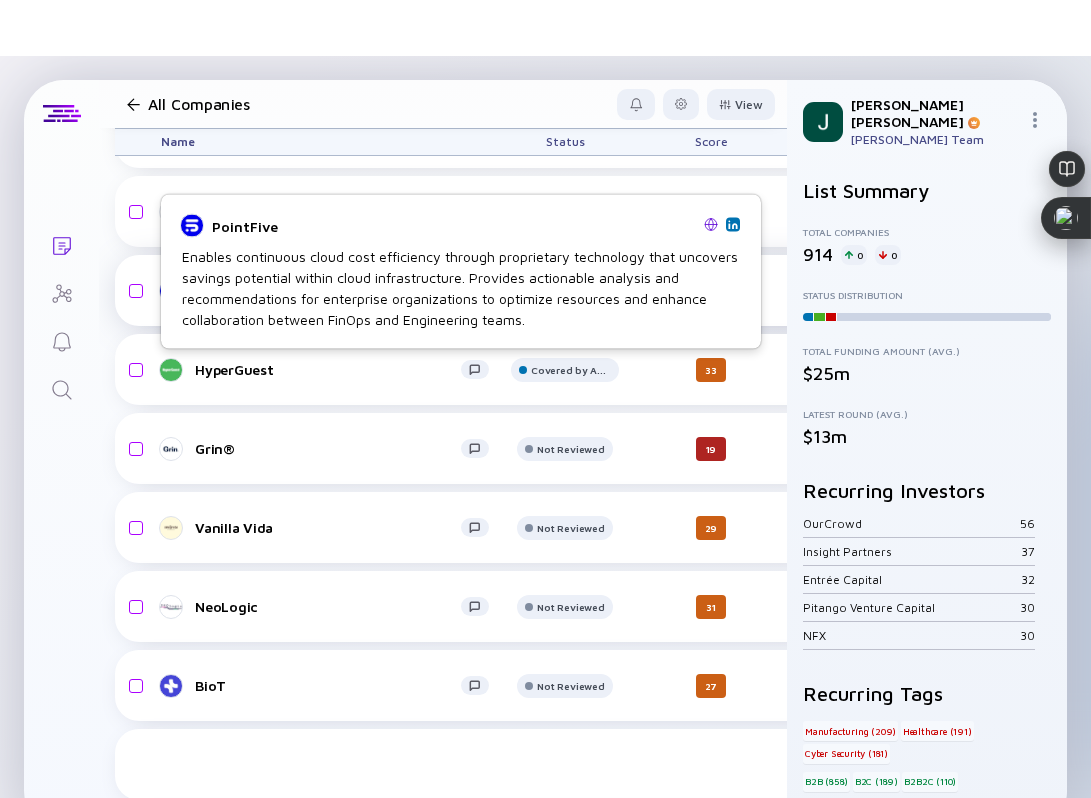 scroll, scrollTop: 2113, scrollLeft: 0, axis: vertical 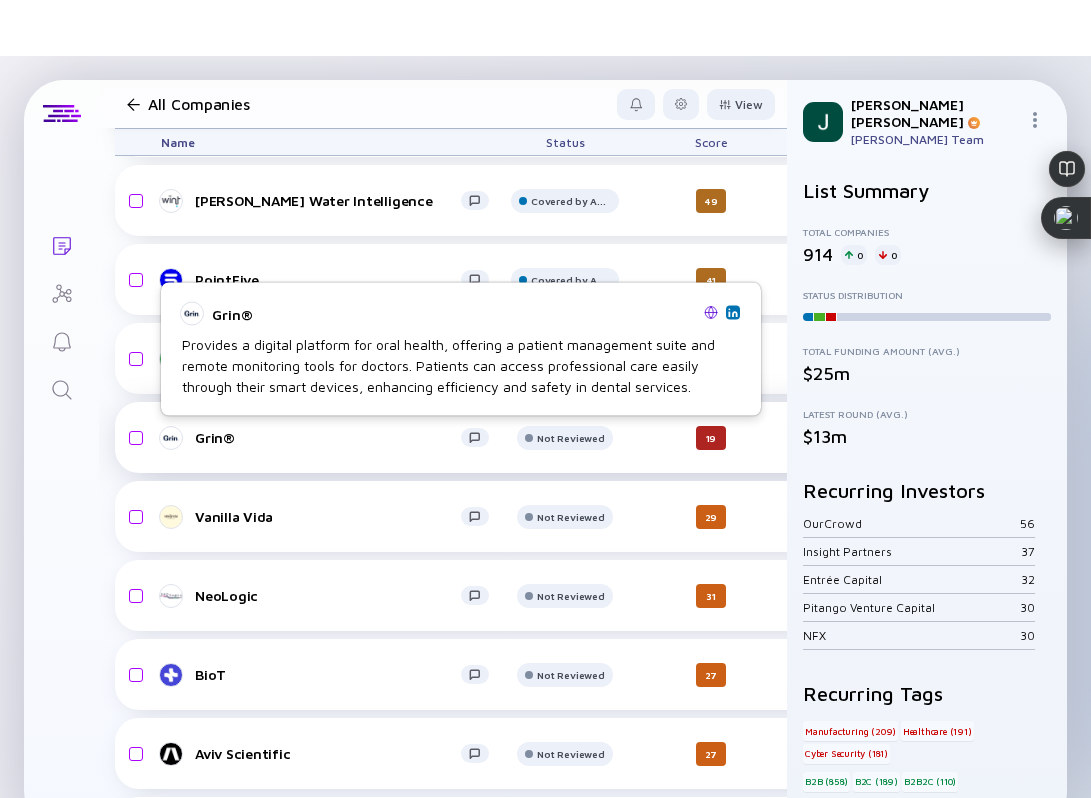 click on "Grin®" at bounding box center (328, 437) 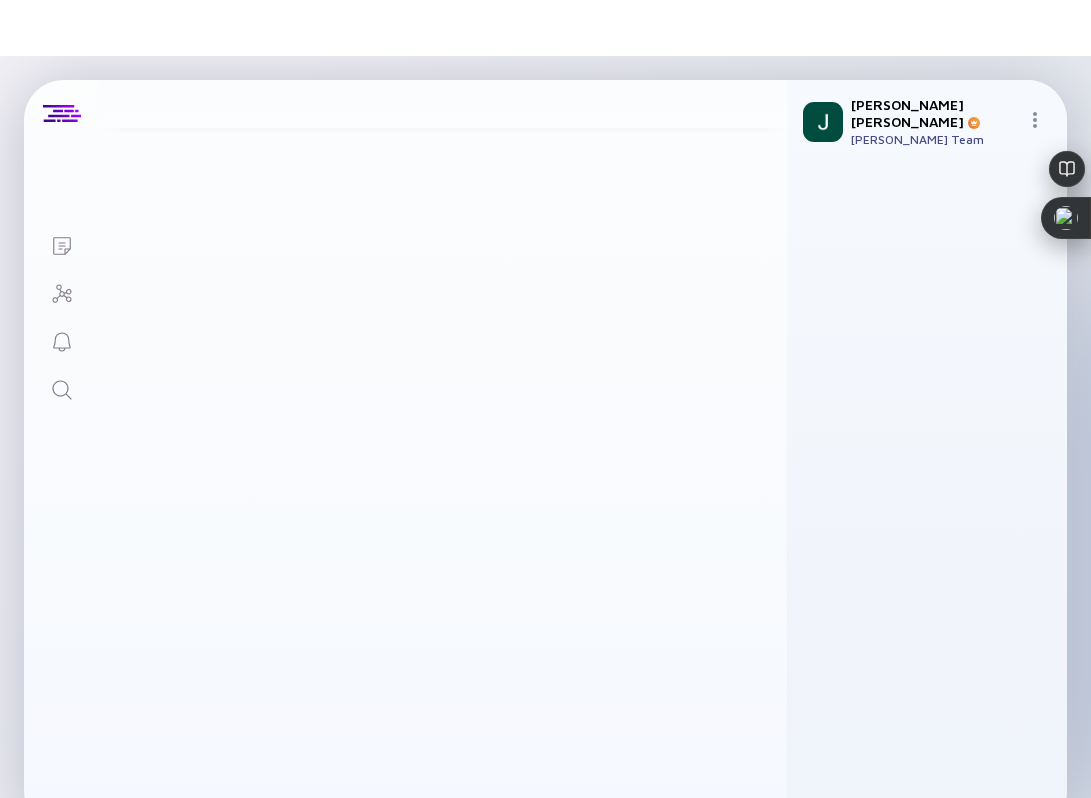 scroll, scrollTop: 0, scrollLeft: 0, axis: both 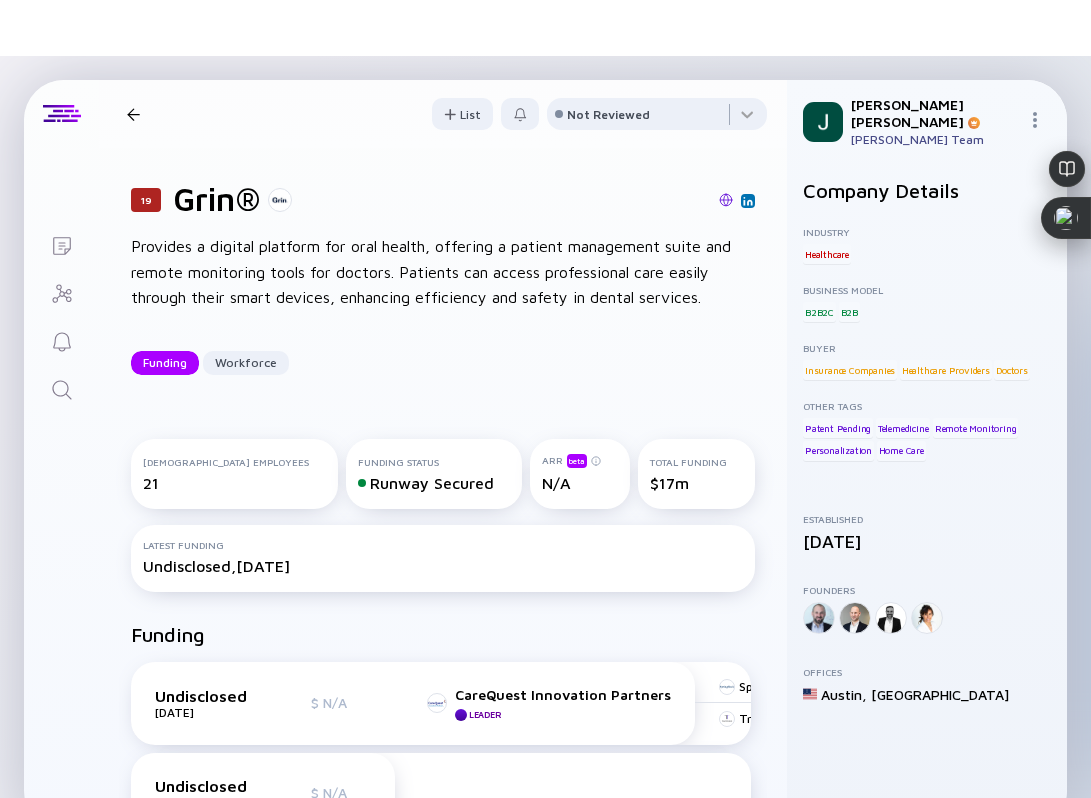 click at bounding box center [726, 200] 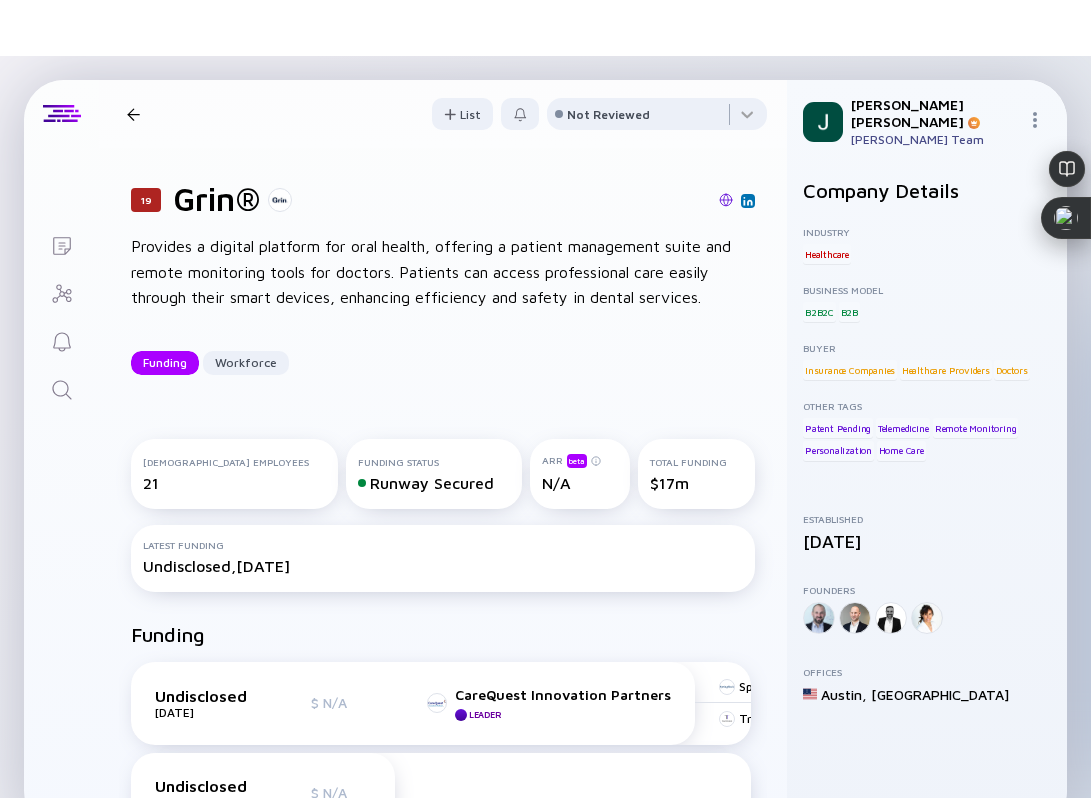 scroll, scrollTop: 0, scrollLeft: 0, axis: both 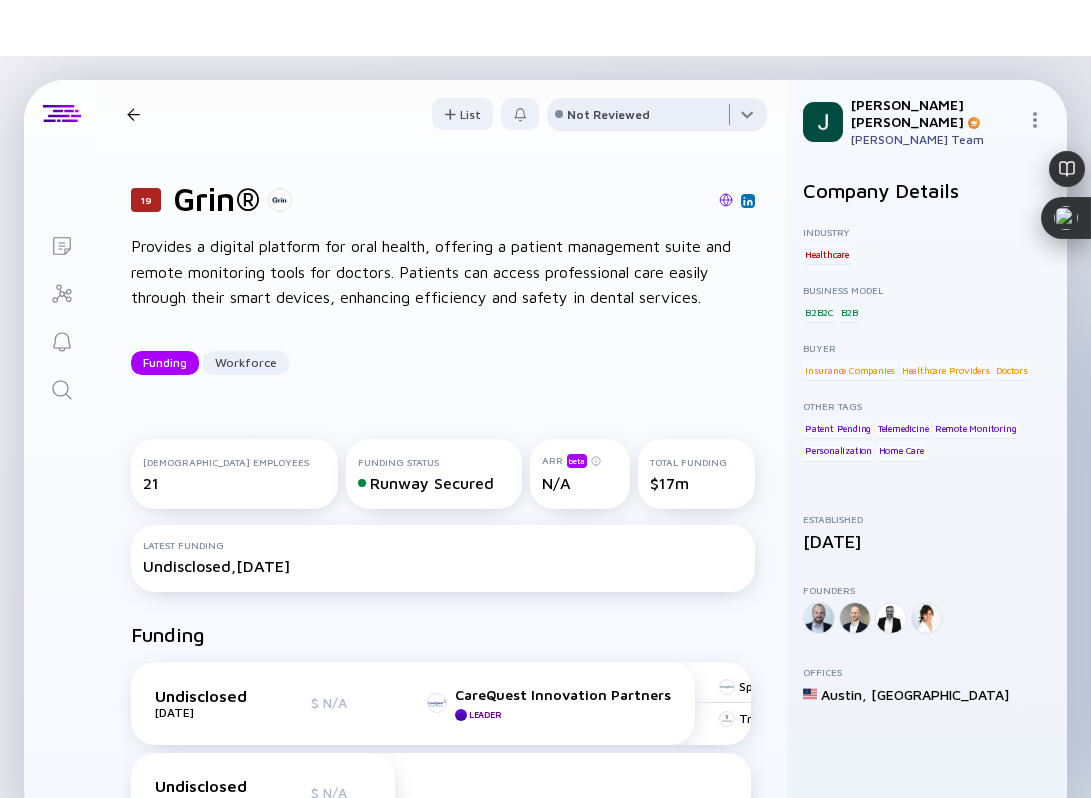 click at bounding box center (657, 118) 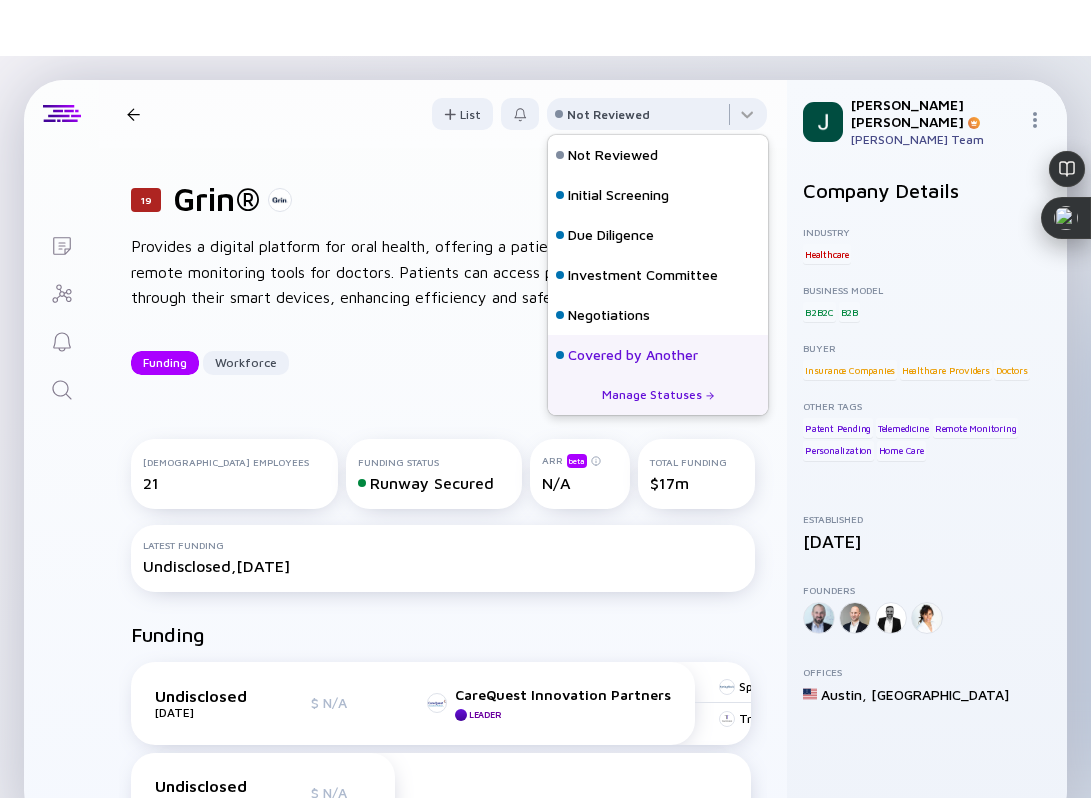 click on "Covered by Another" at bounding box center (658, 355) 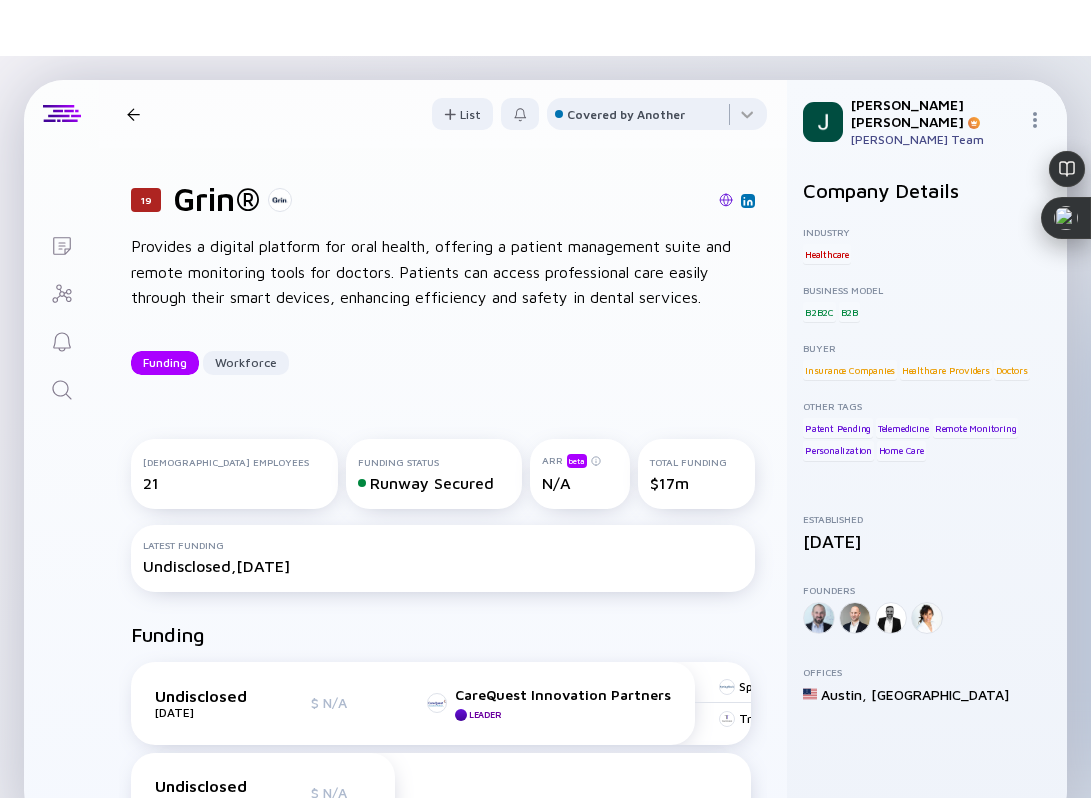 click at bounding box center (133, 114) 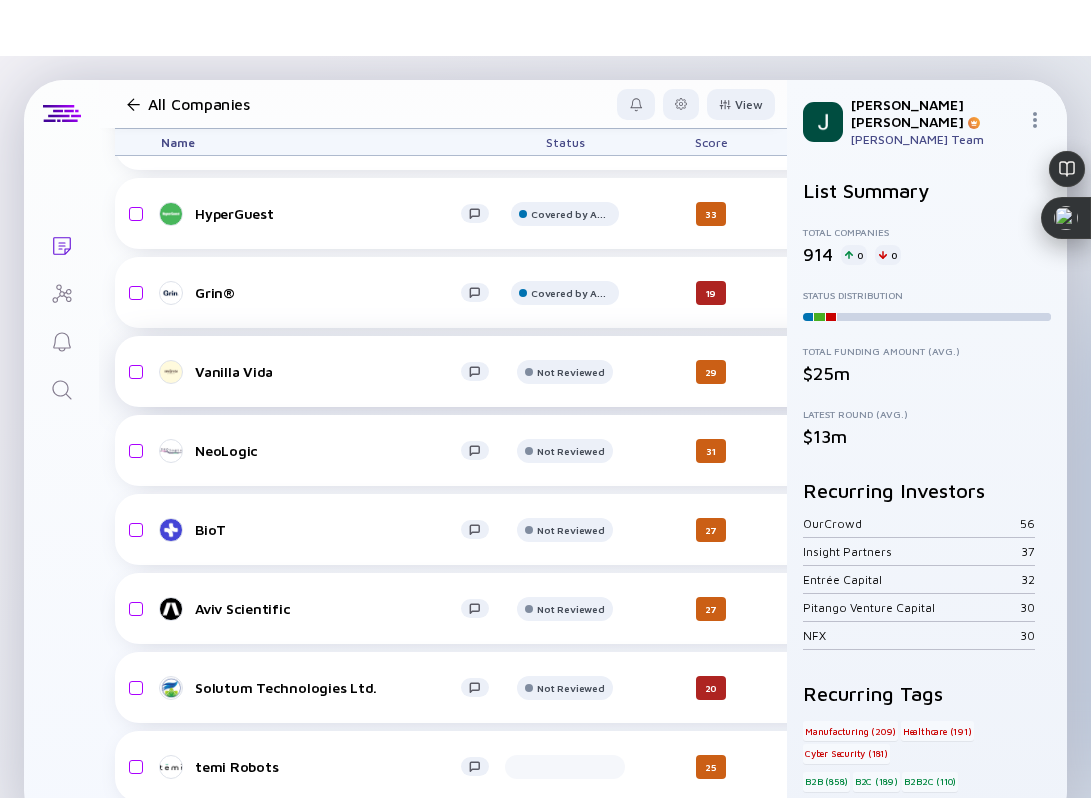 scroll, scrollTop: 2259, scrollLeft: 0, axis: vertical 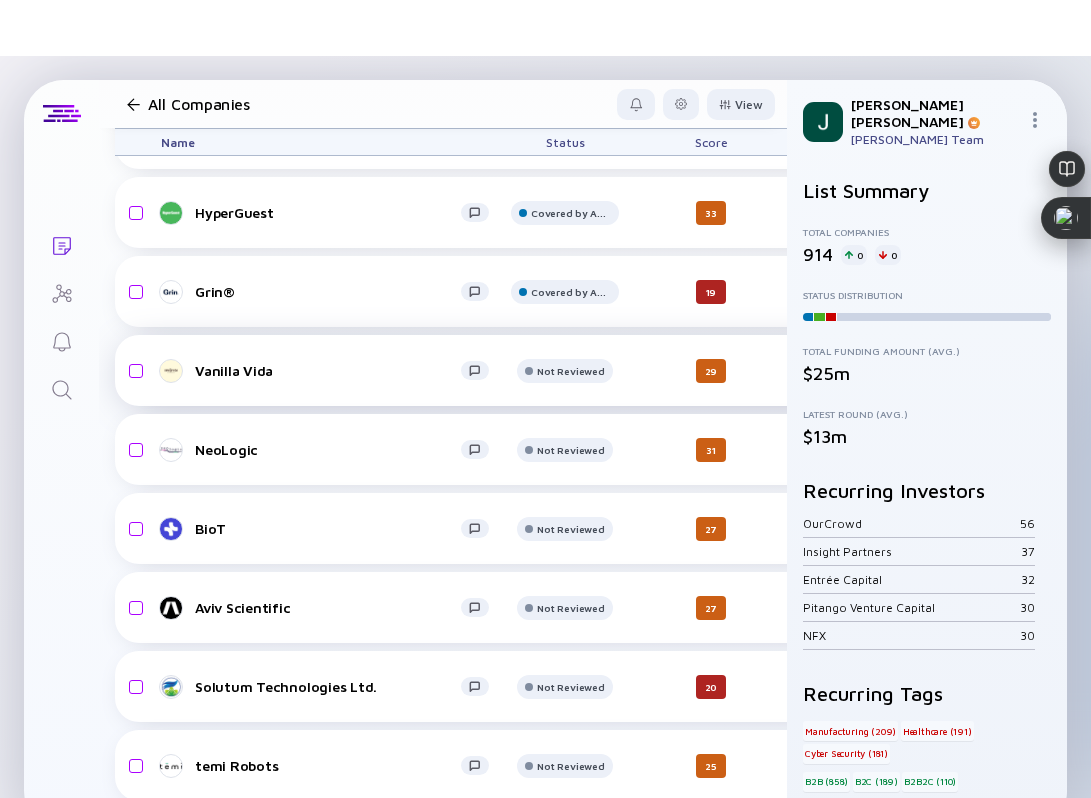 click on "Vanilla Vida" at bounding box center (328, 370) 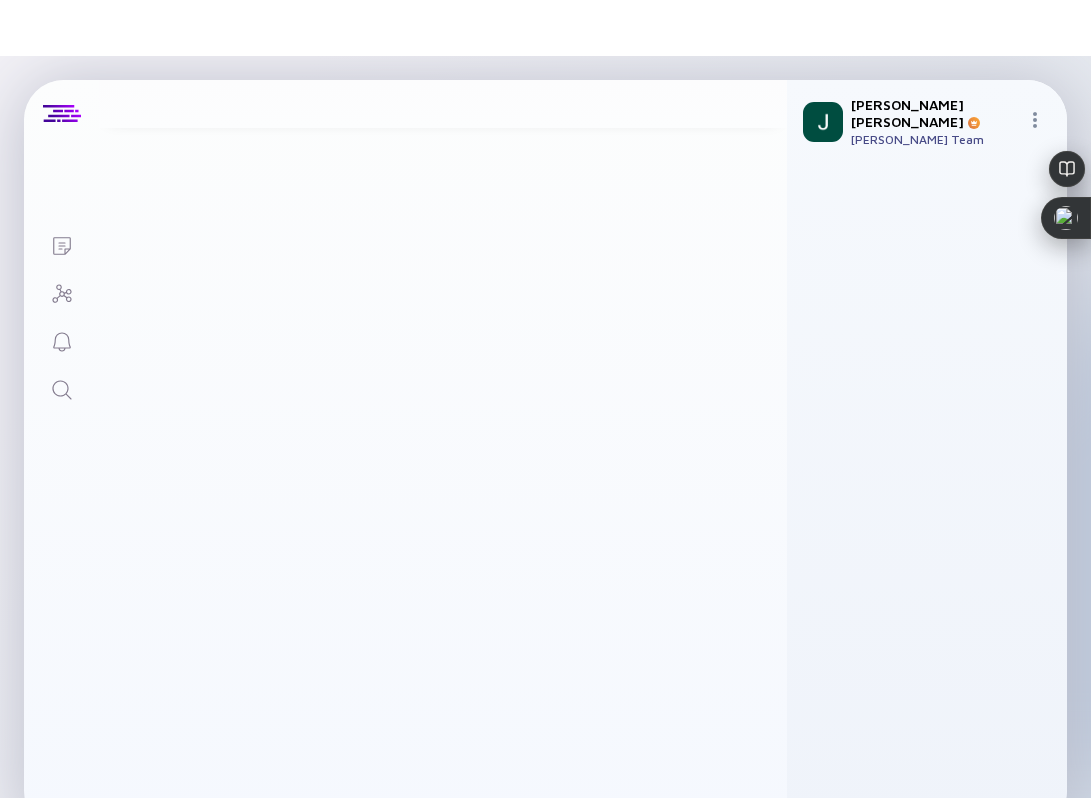 scroll, scrollTop: 0, scrollLeft: 0, axis: both 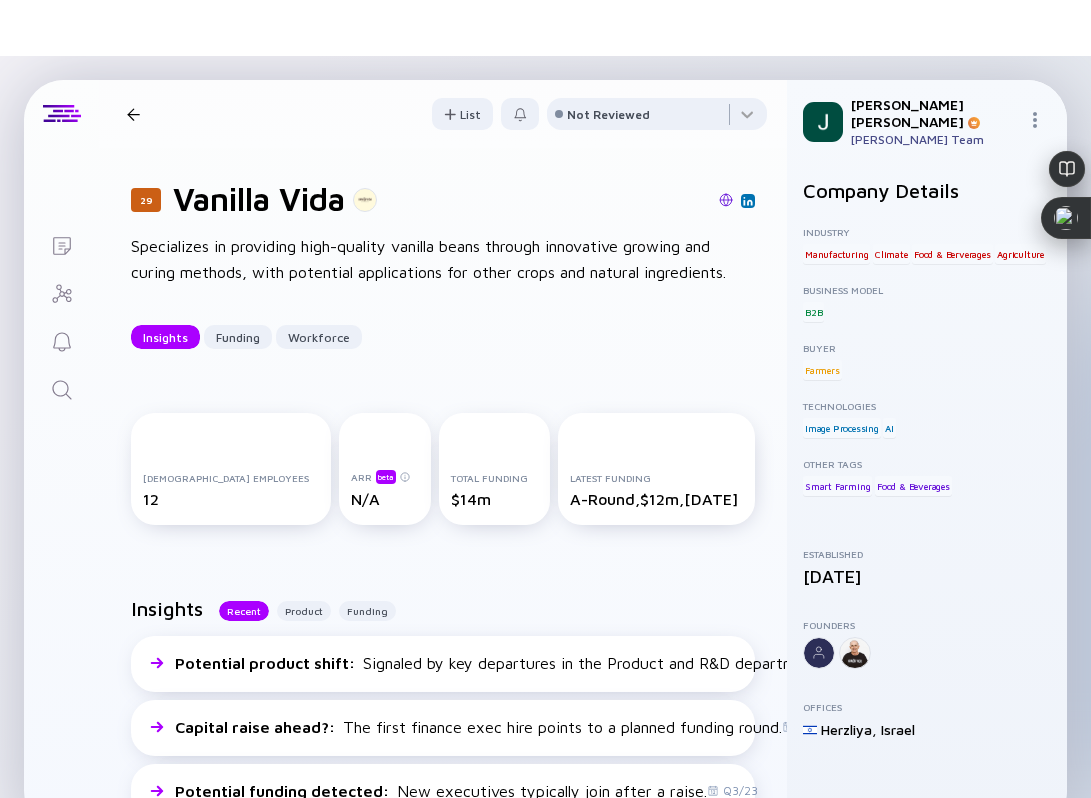 click at bounding box center [726, 200] 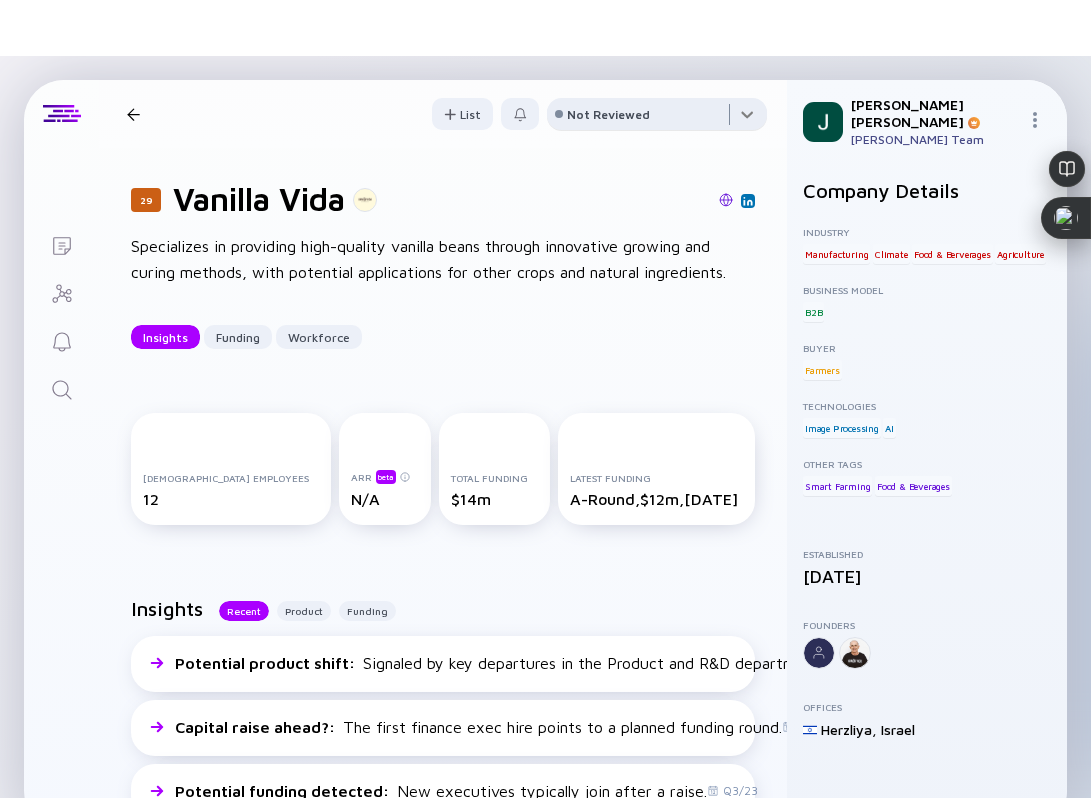 click at bounding box center (657, 118) 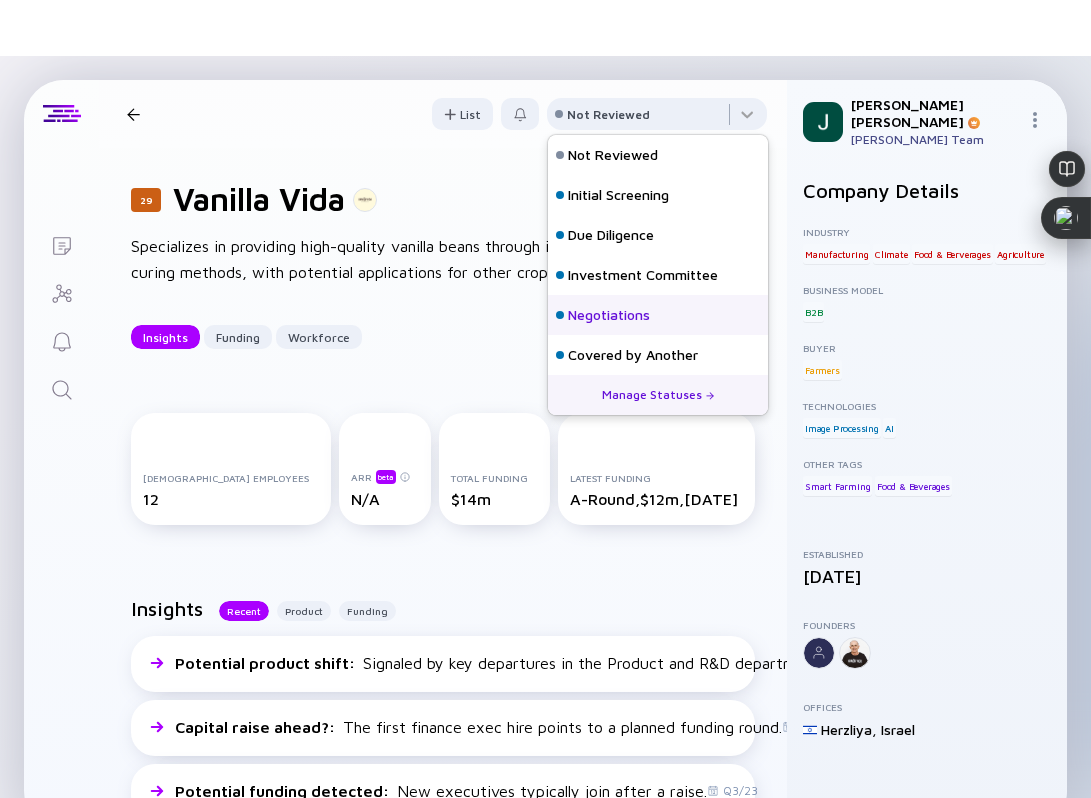 scroll, scrollTop: 56, scrollLeft: 0, axis: vertical 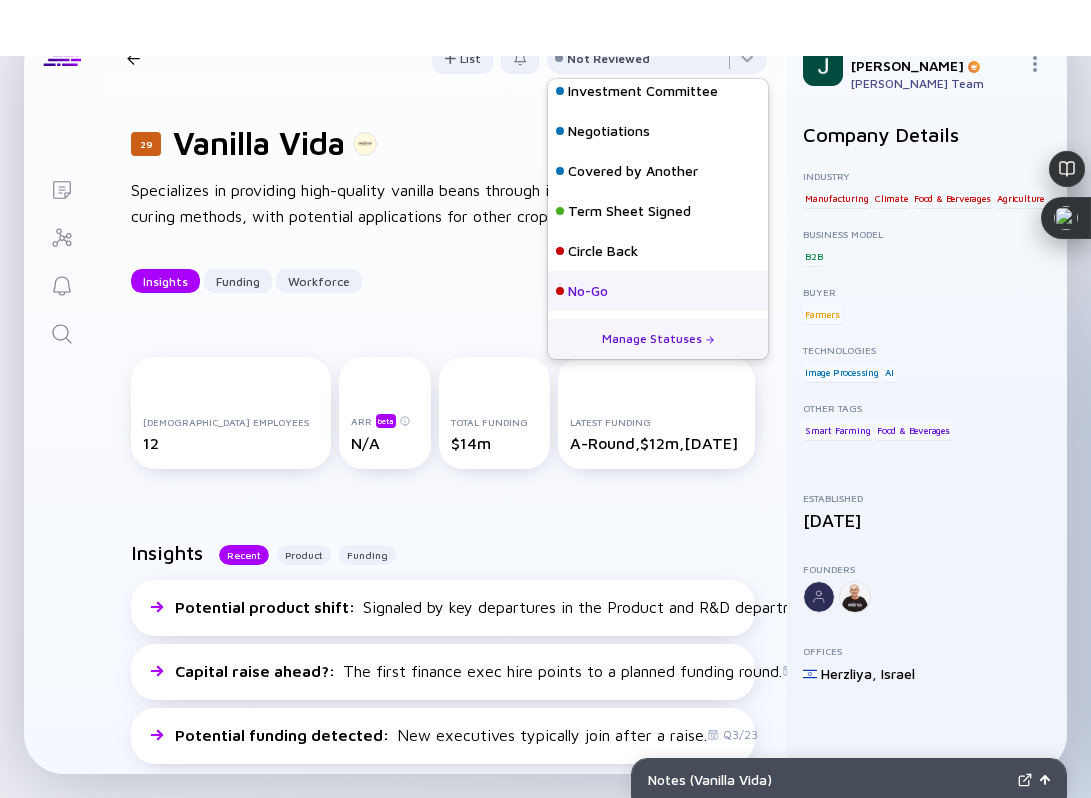 click on "No-Go" at bounding box center (588, 291) 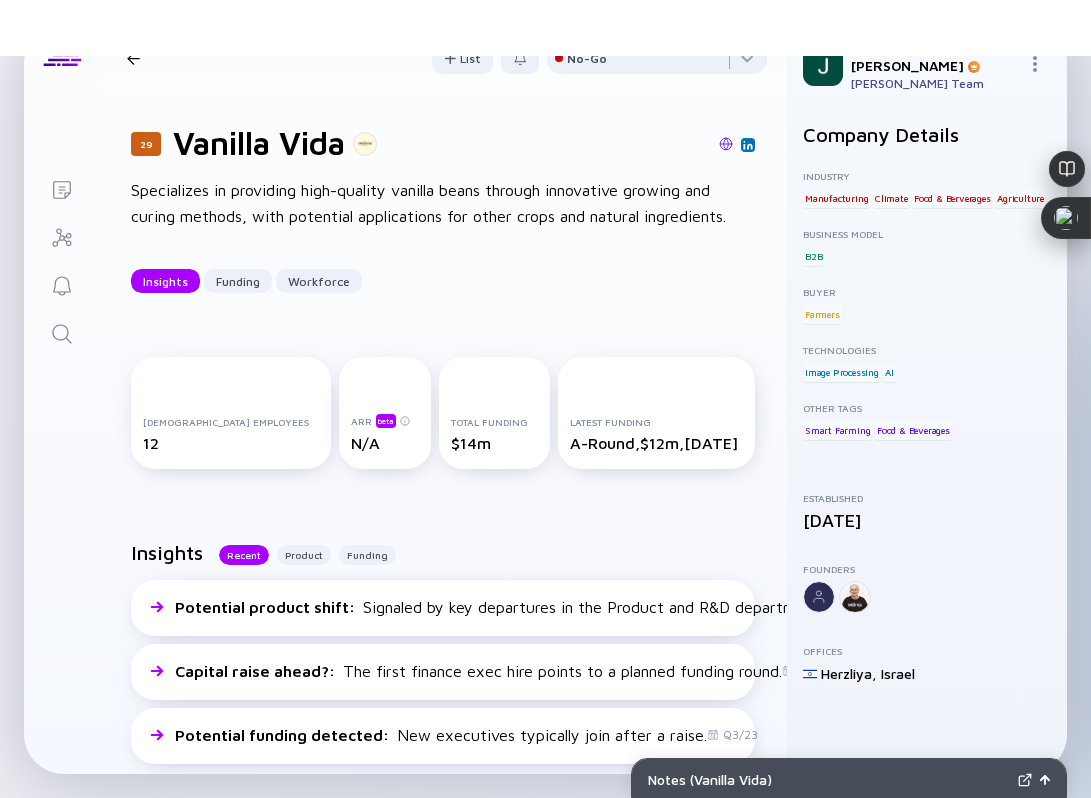 click on "29 Vanilla Vida Insights Funding Workforce" at bounding box center (312, 58) 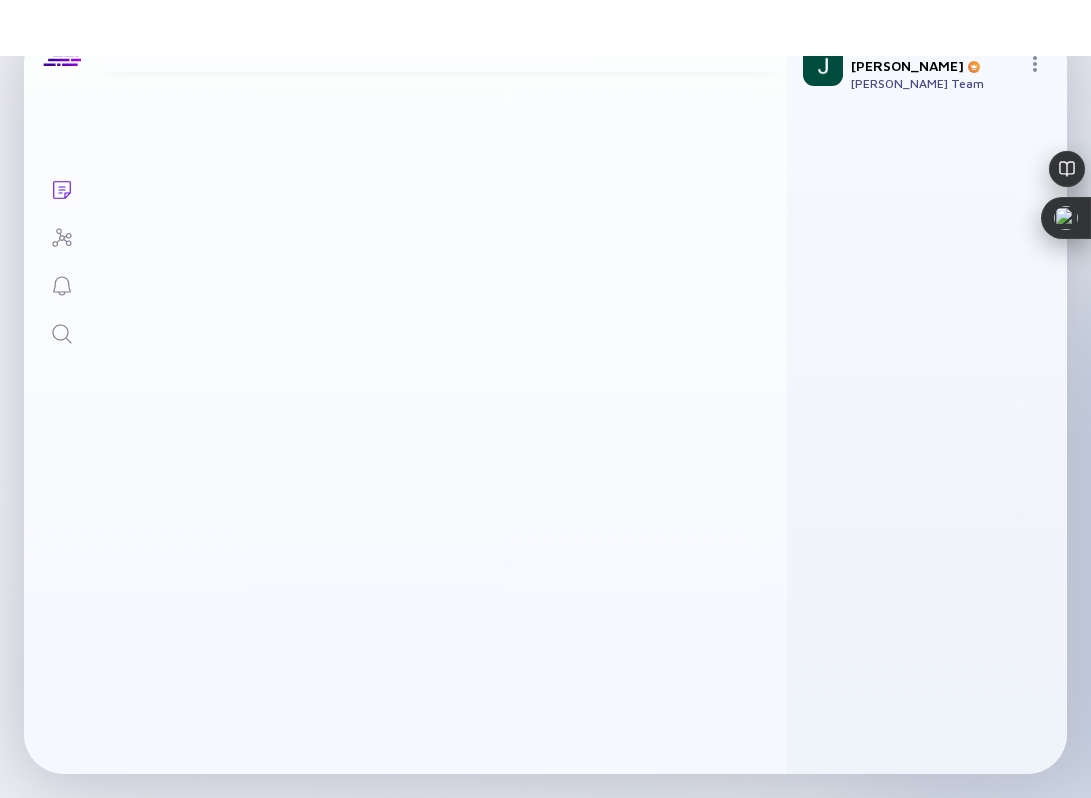 scroll, scrollTop: 0, scrollLeft: 0, axis: both 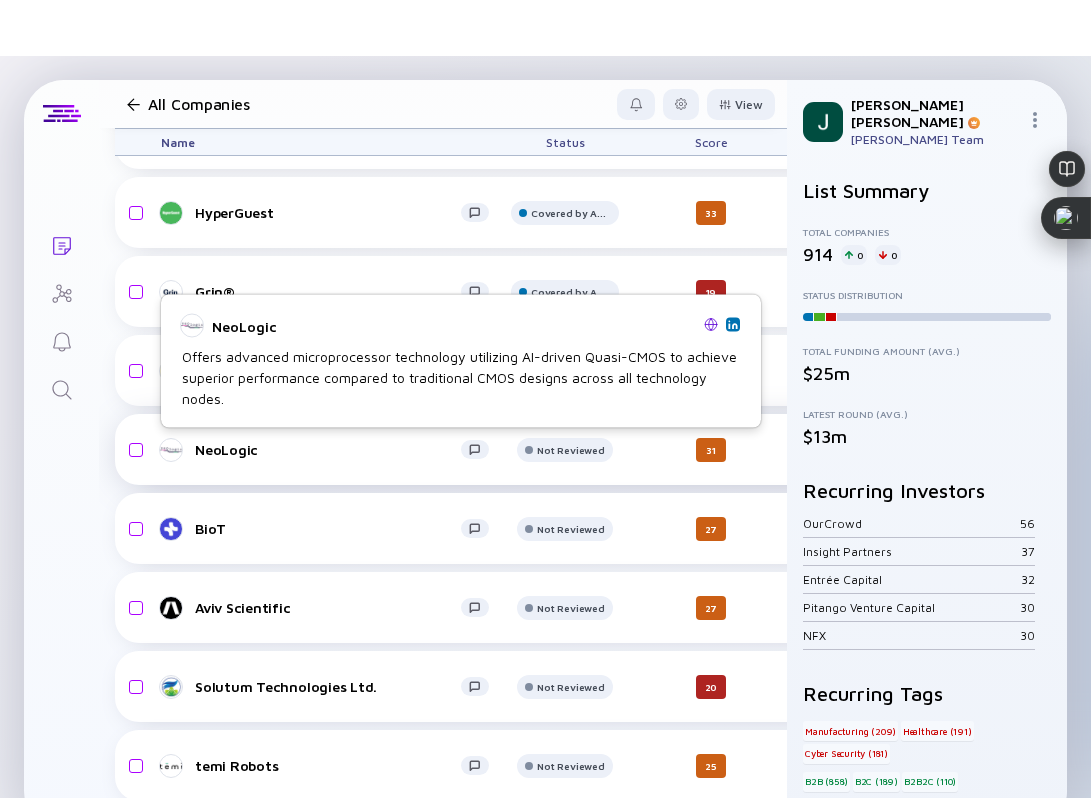 click on "NeoLogic" at bounding box center [333, 450] 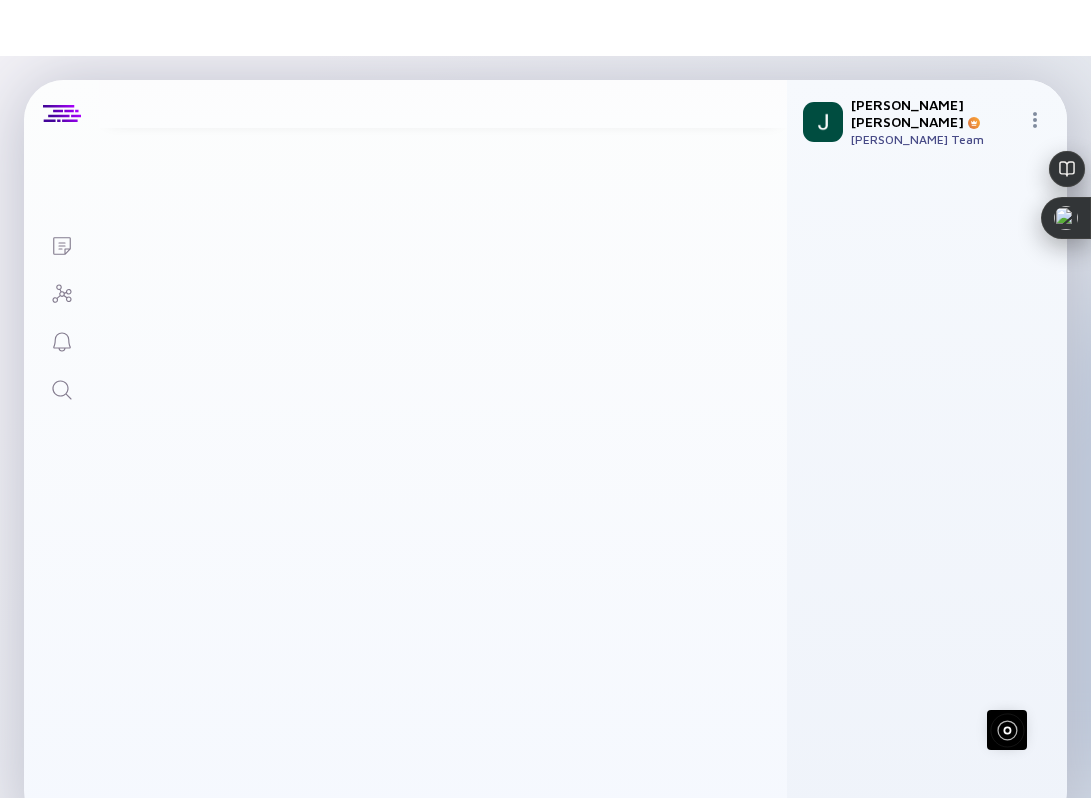 scroll, scrollTop: 0, scrollLeft: 0, axis: both 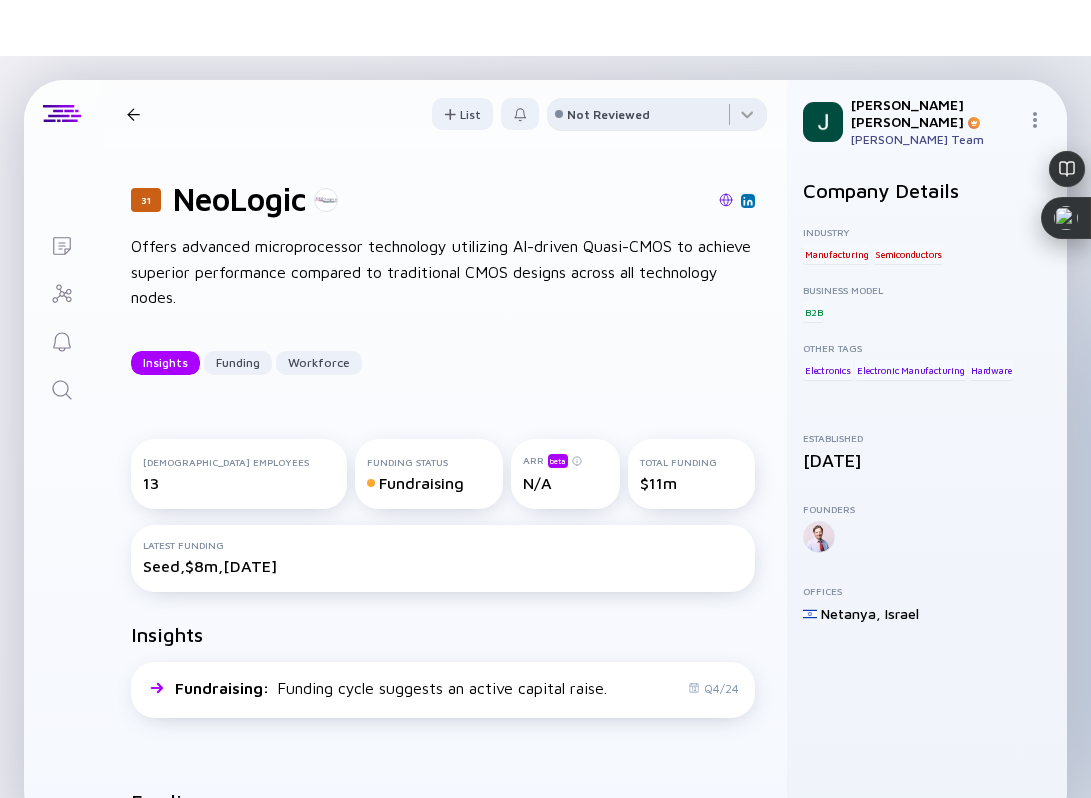 click on "Not Reviewed" at bounding box center (608, 114) 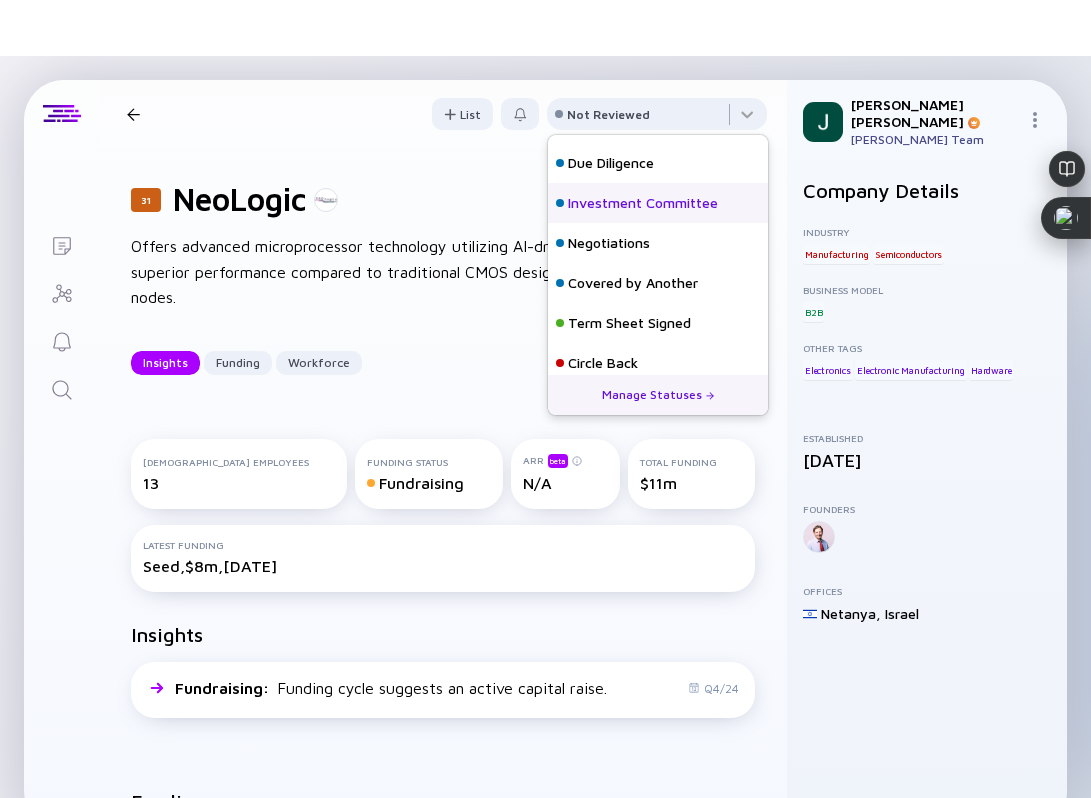scroll, scrollTop: 128, scrollLeft: 0, axis: vertical 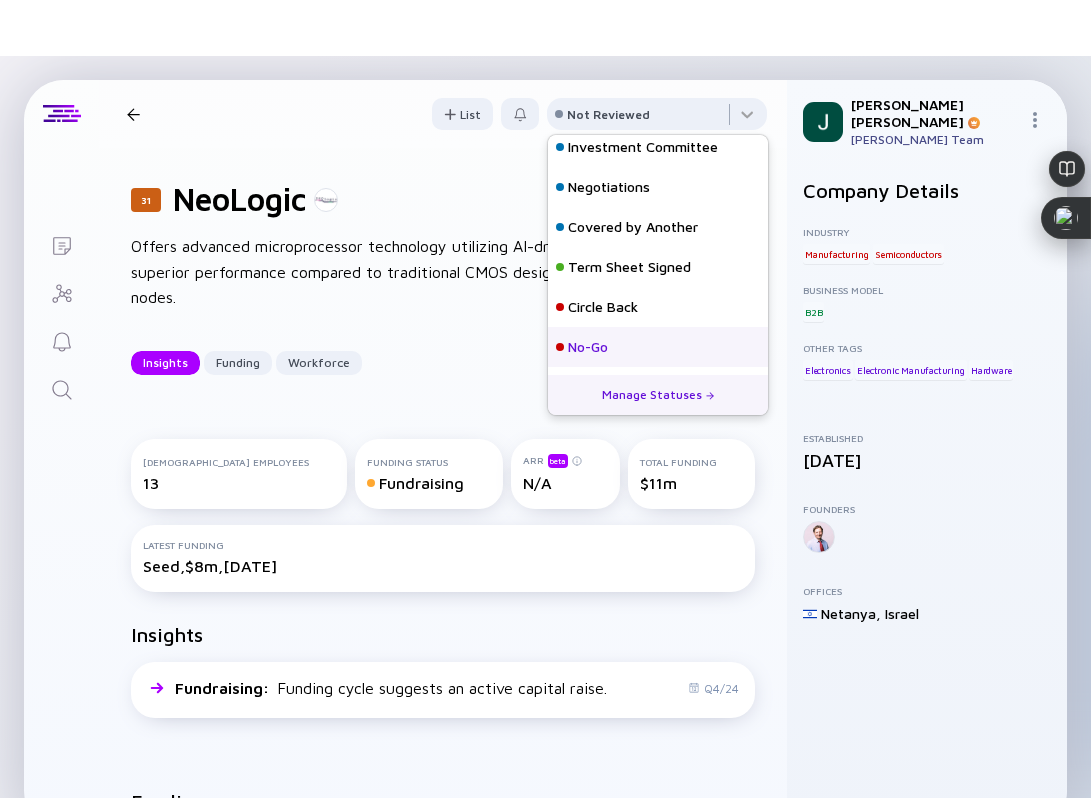 click on "No-Go" at bounding box center (588, 347) 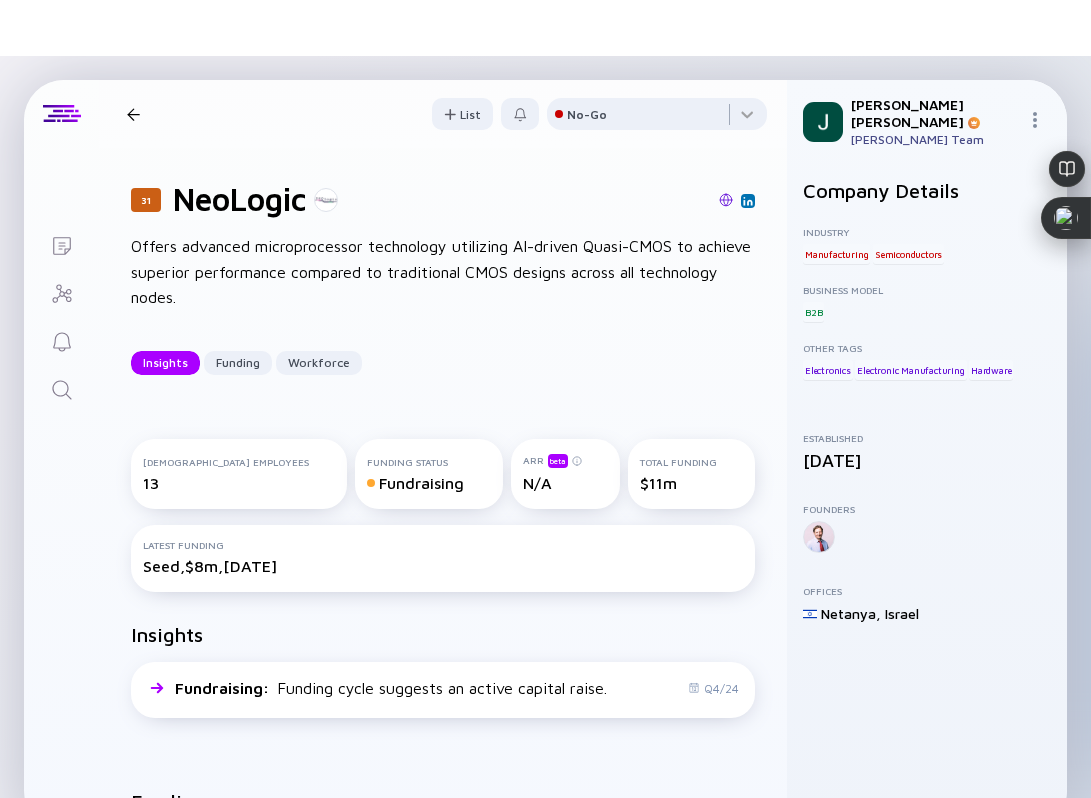 click on "31 NeoLogic Insights Funding Workforce" at bounding box center [305, 114] 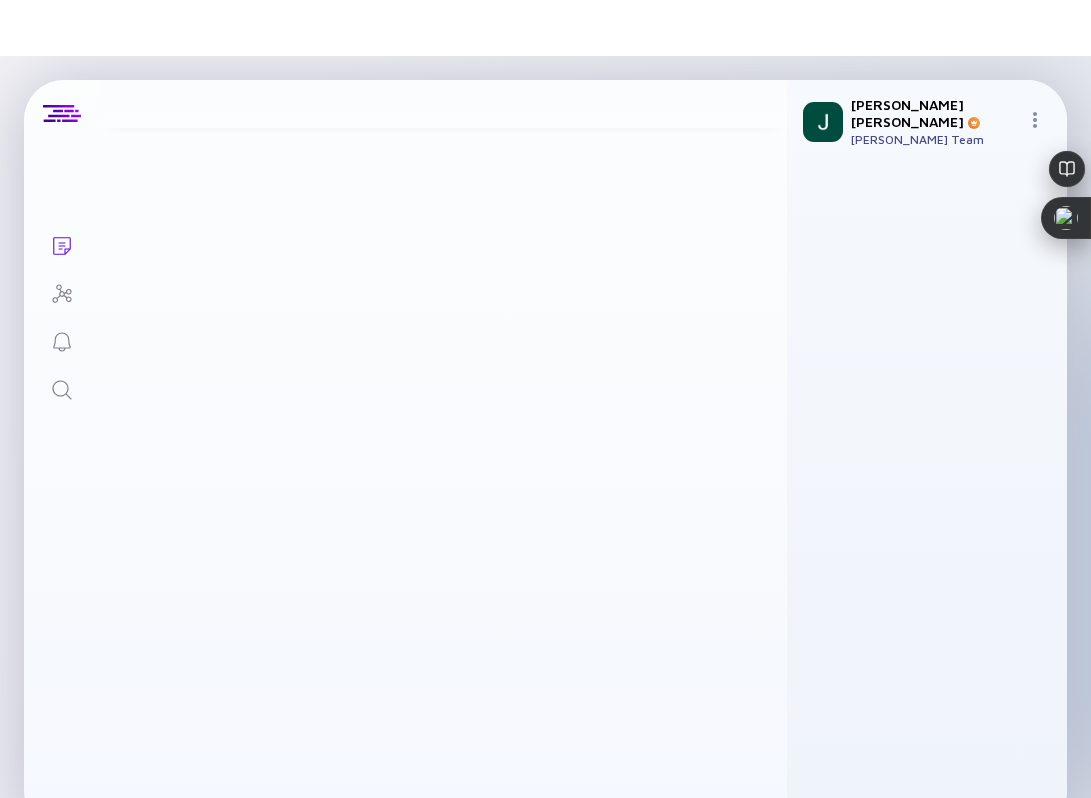 scroll, scrollTop: 2259, scrollLeft: 0, axis: vertical 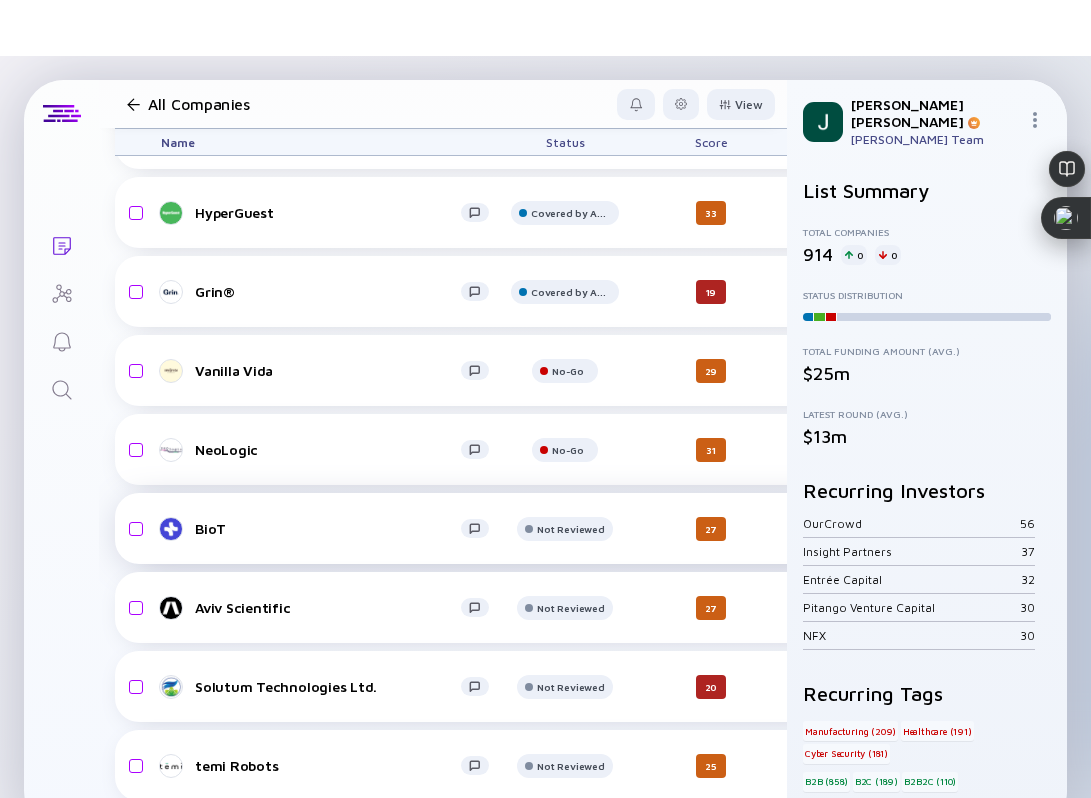 click on "BioT" at bounding box center (328, 528) 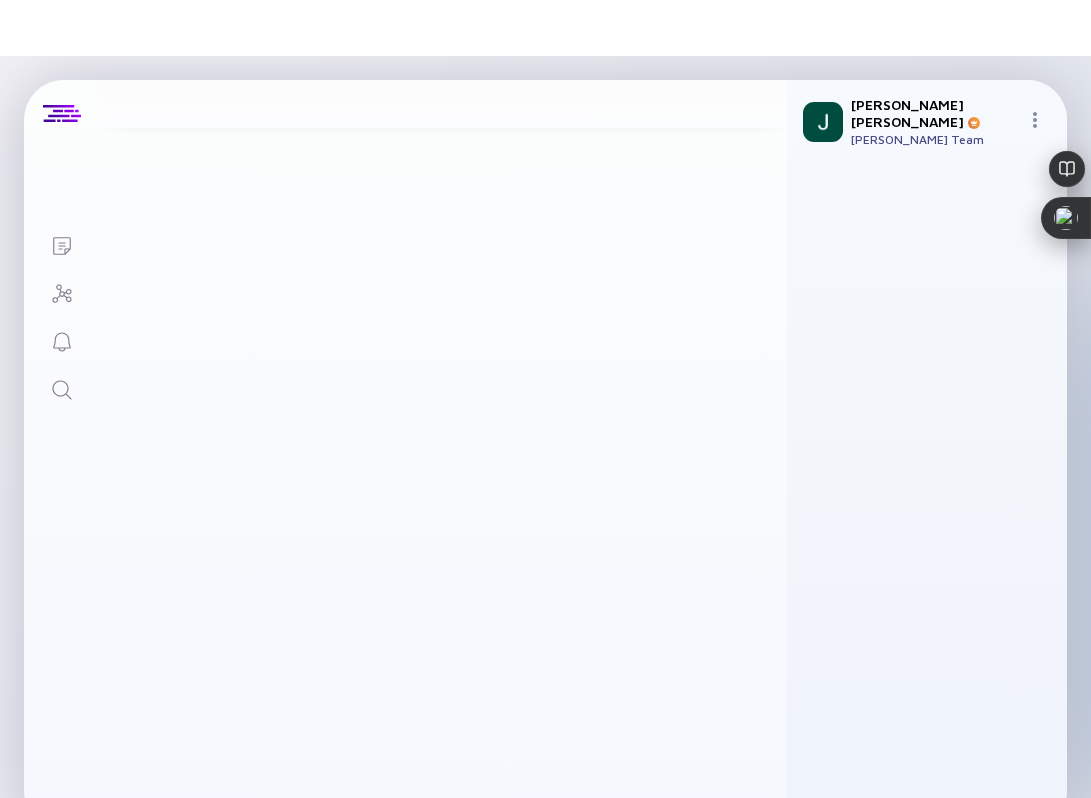 scroll, scrollTop: 0, scrollLeft: 0, axis: both 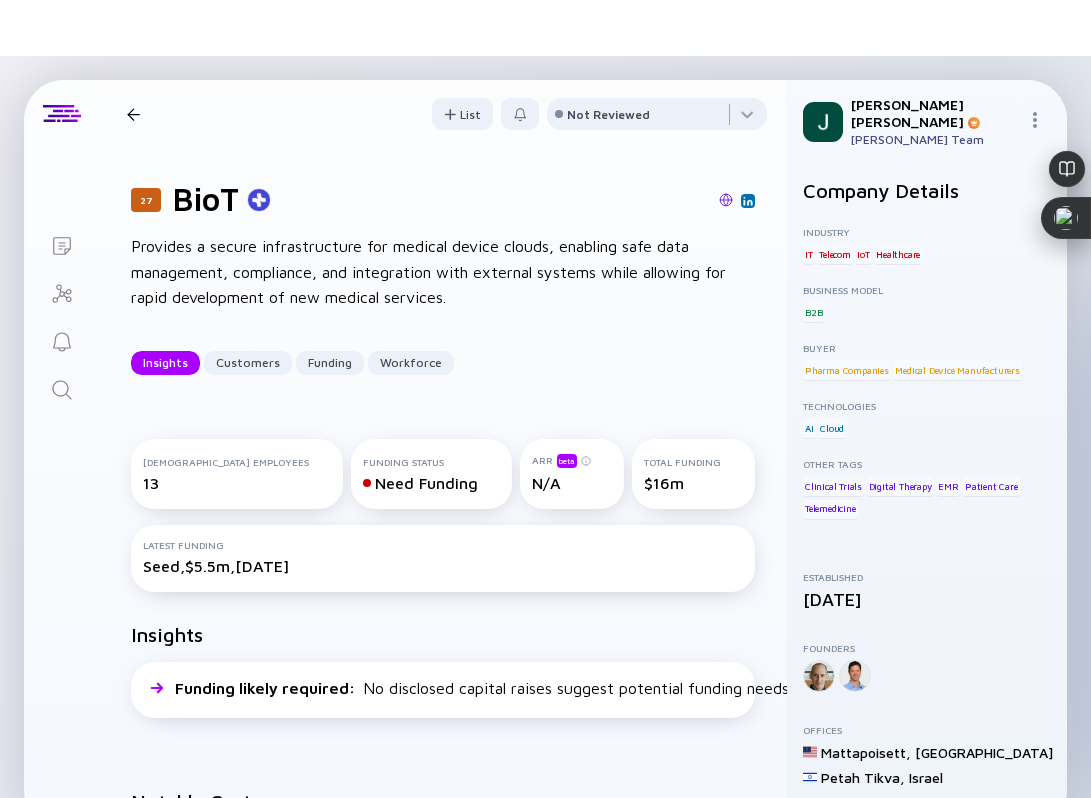 click at bounding box center (726, 200) 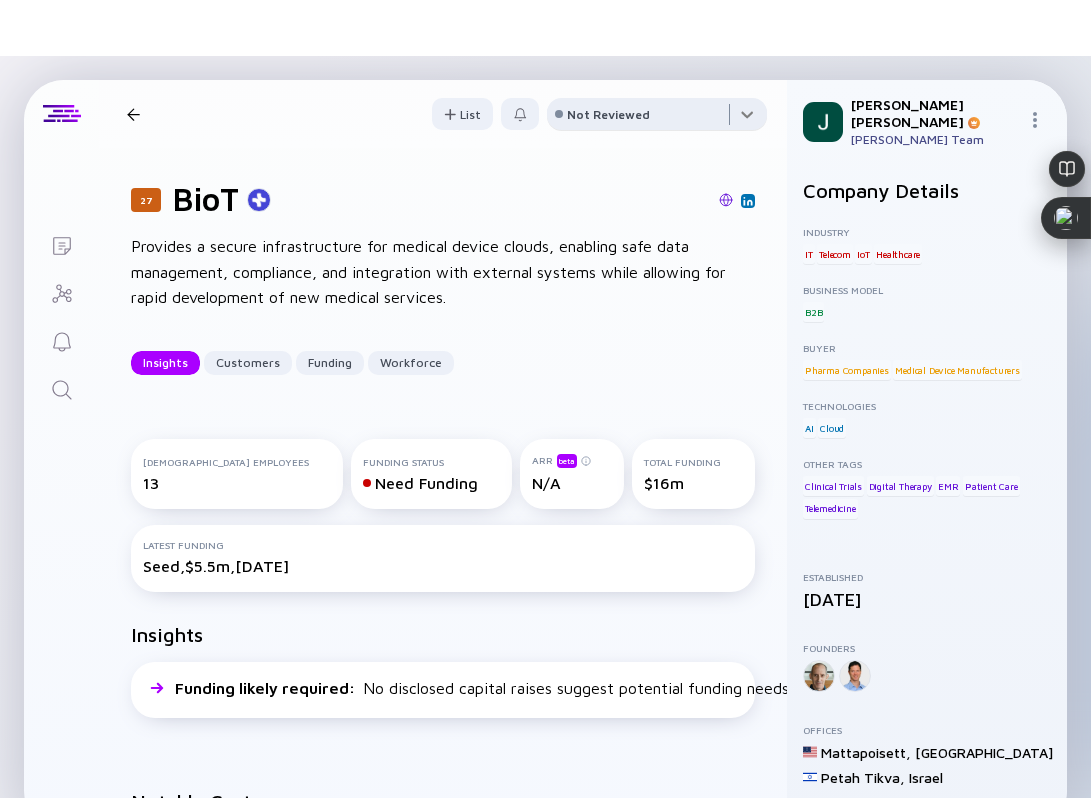 click at bounding box center [657, 118] 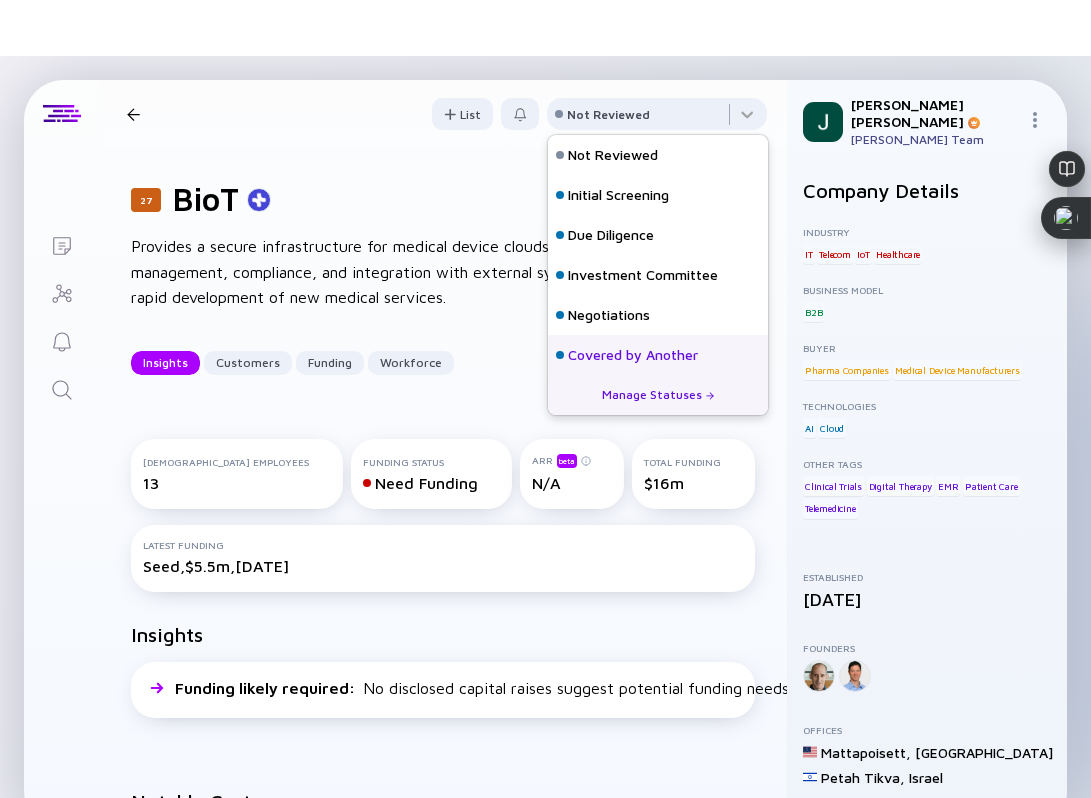 click on "Covered by Another" at bounding box center [633, 355] 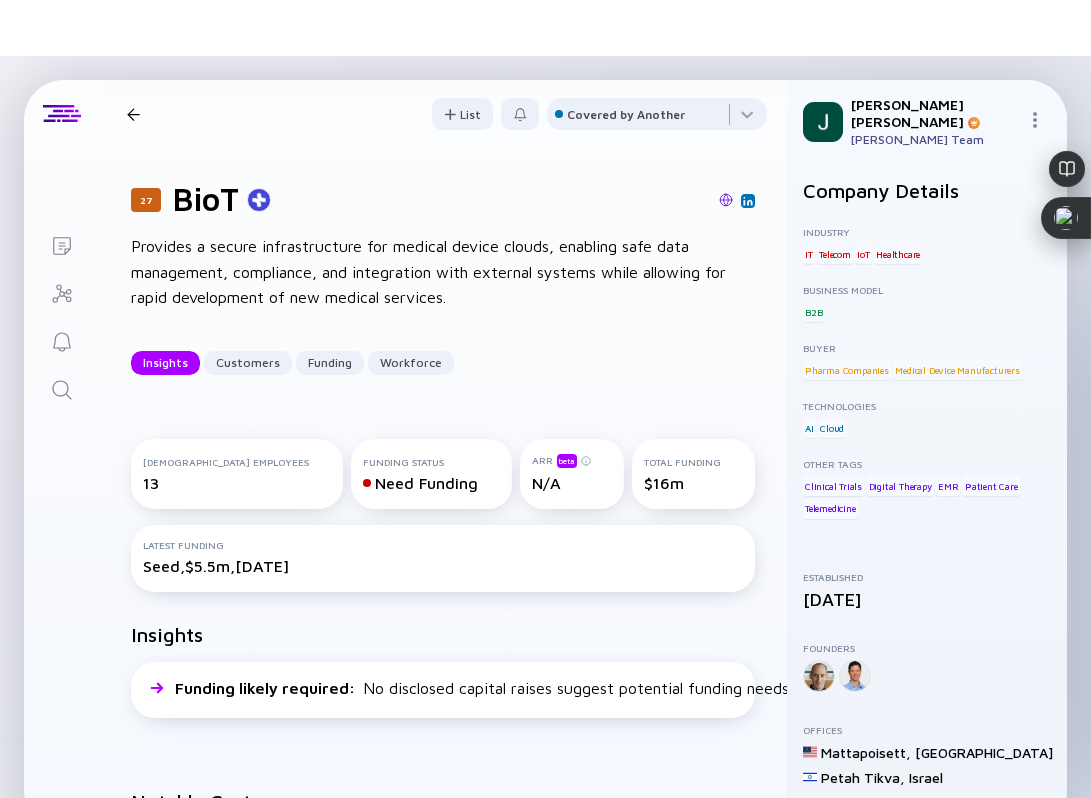 click on "27 BioT Insights Customers Funding Workforce" at bounding box center [326, 114] 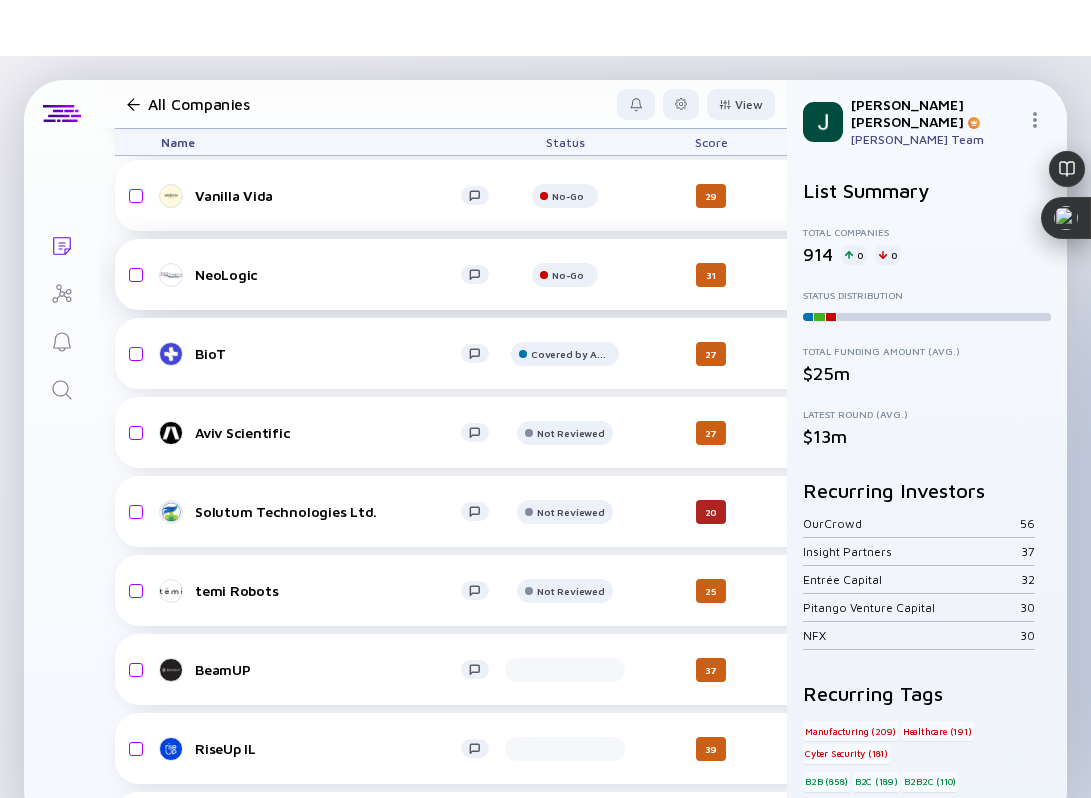 scroll, scrollTop: 2435, scrollLeft: 0, axis: vertical 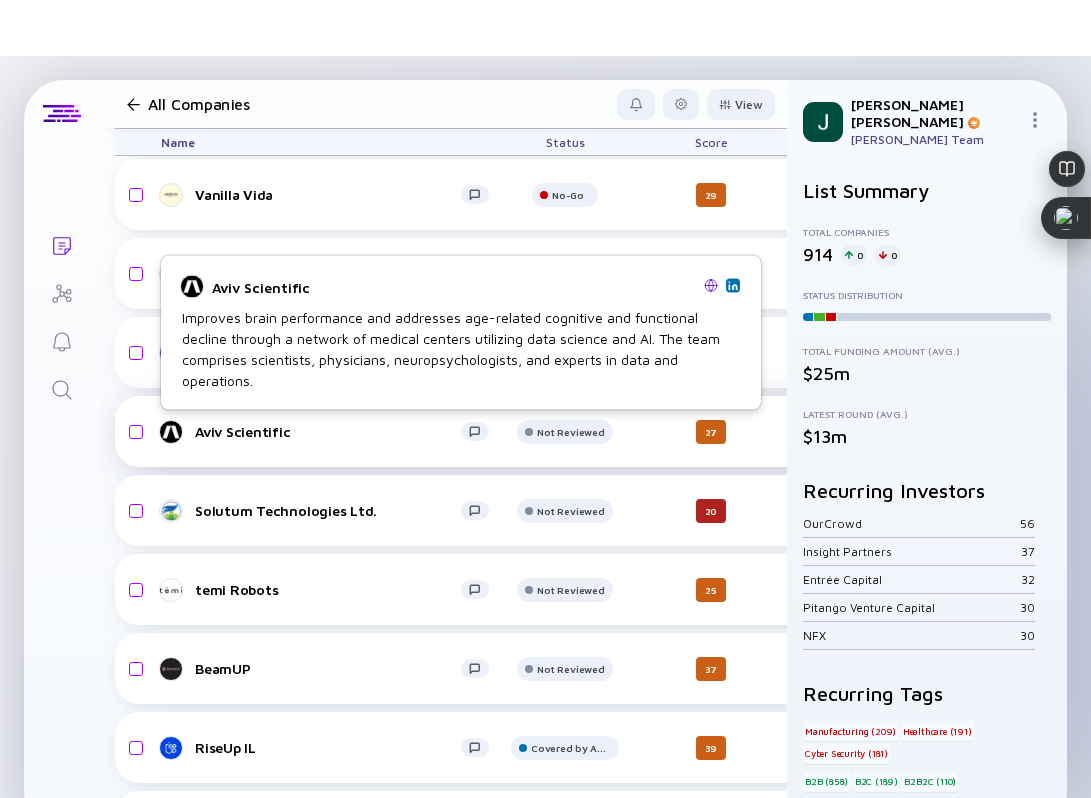 click on "Aviv Scientific" at bounding box center [333, 432] 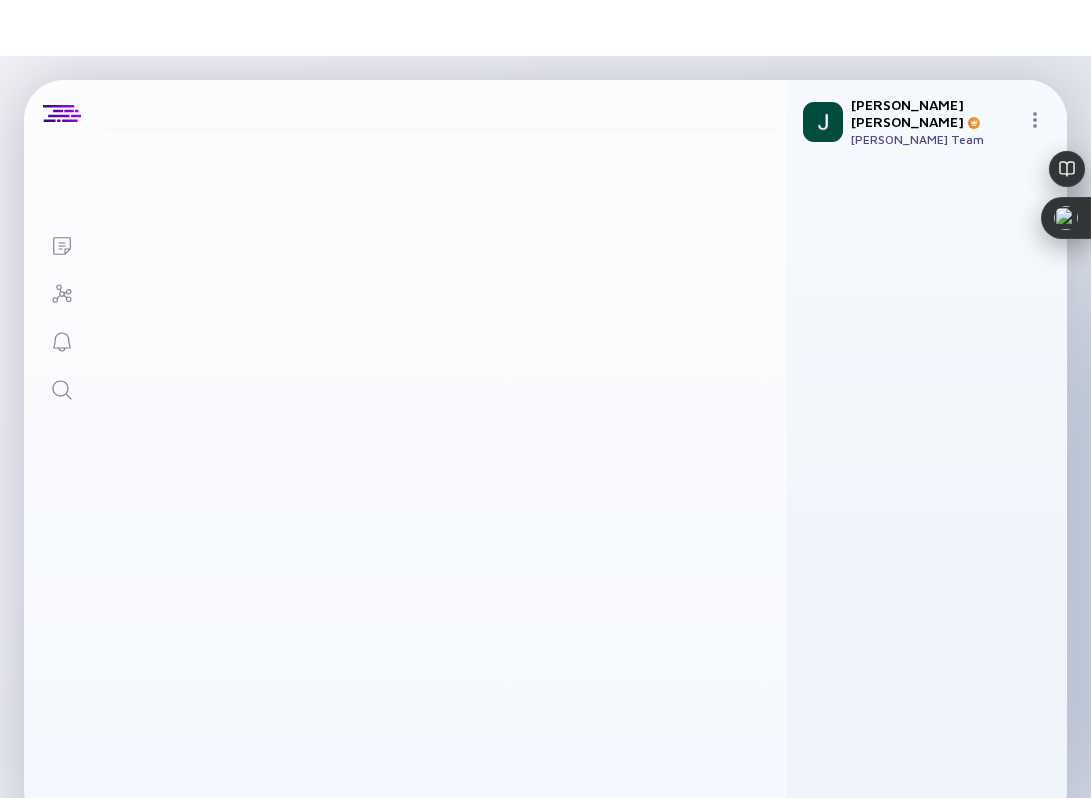 scroll, scrollTop: 0, scrollLeft: 0, axis: both 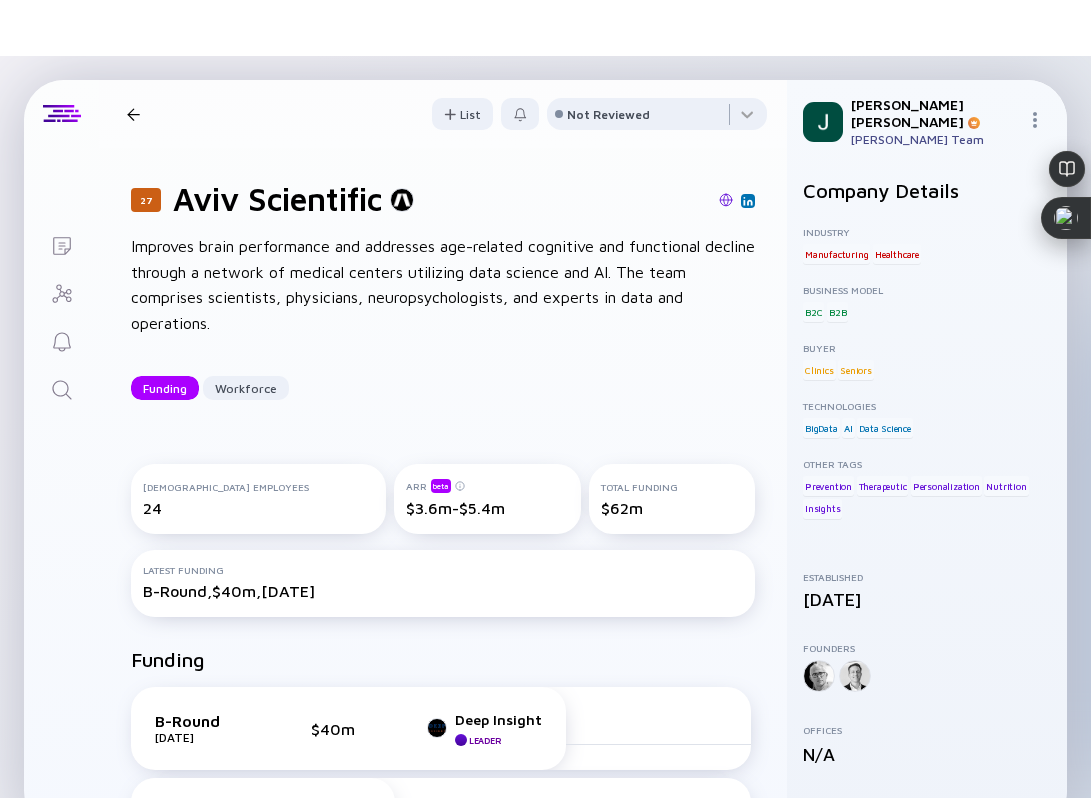 click on "27 Aviv Scientific Funding Workforce" at bounding box center [291, 114] 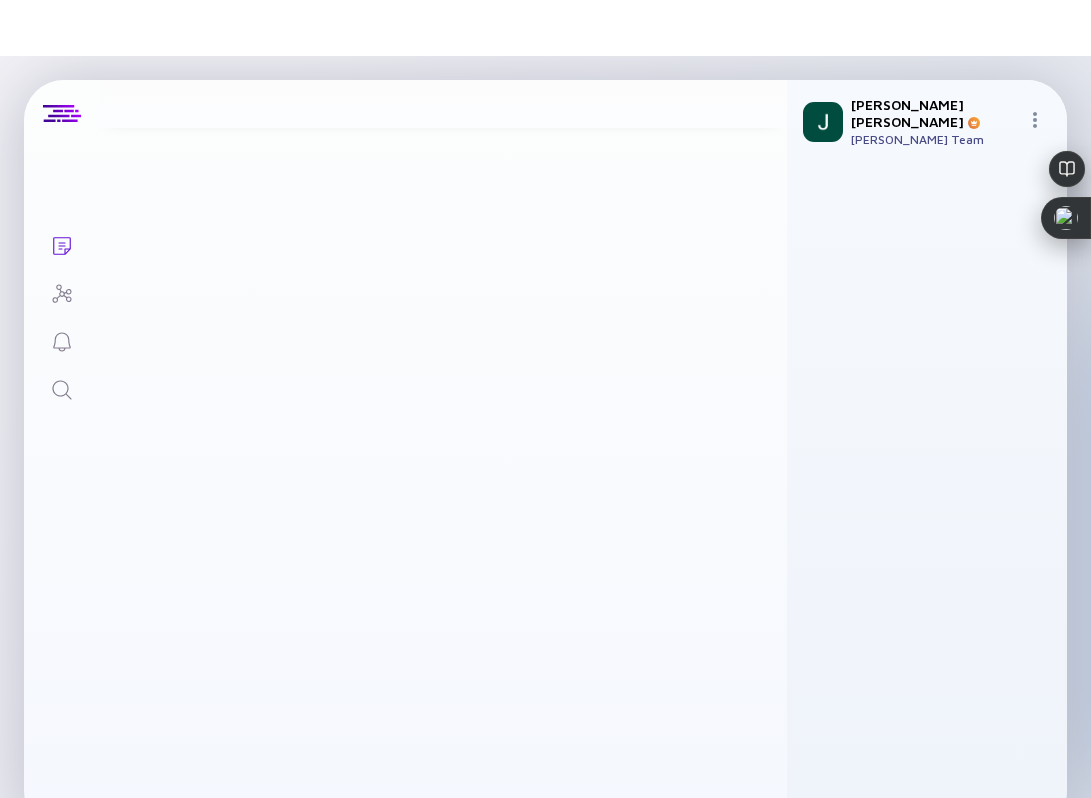 scroll, scrollTop: 2435, scrollLeft: 0, axis: vertical 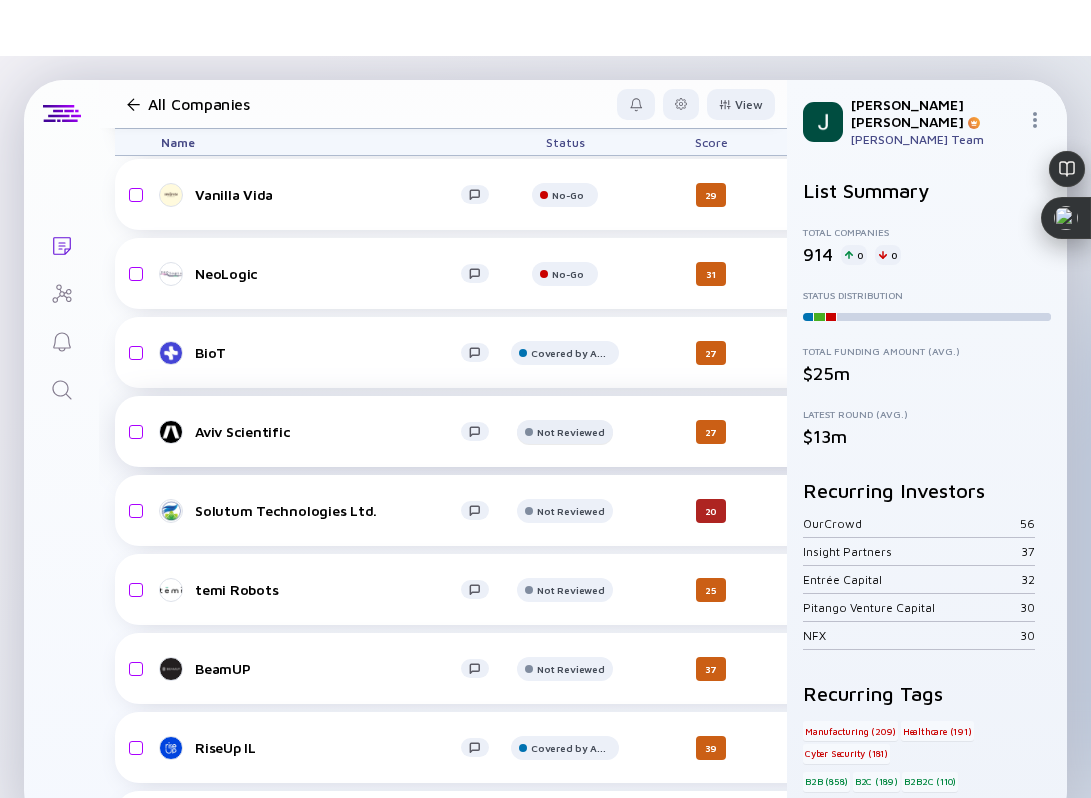 click at bounding box center [565, 124] 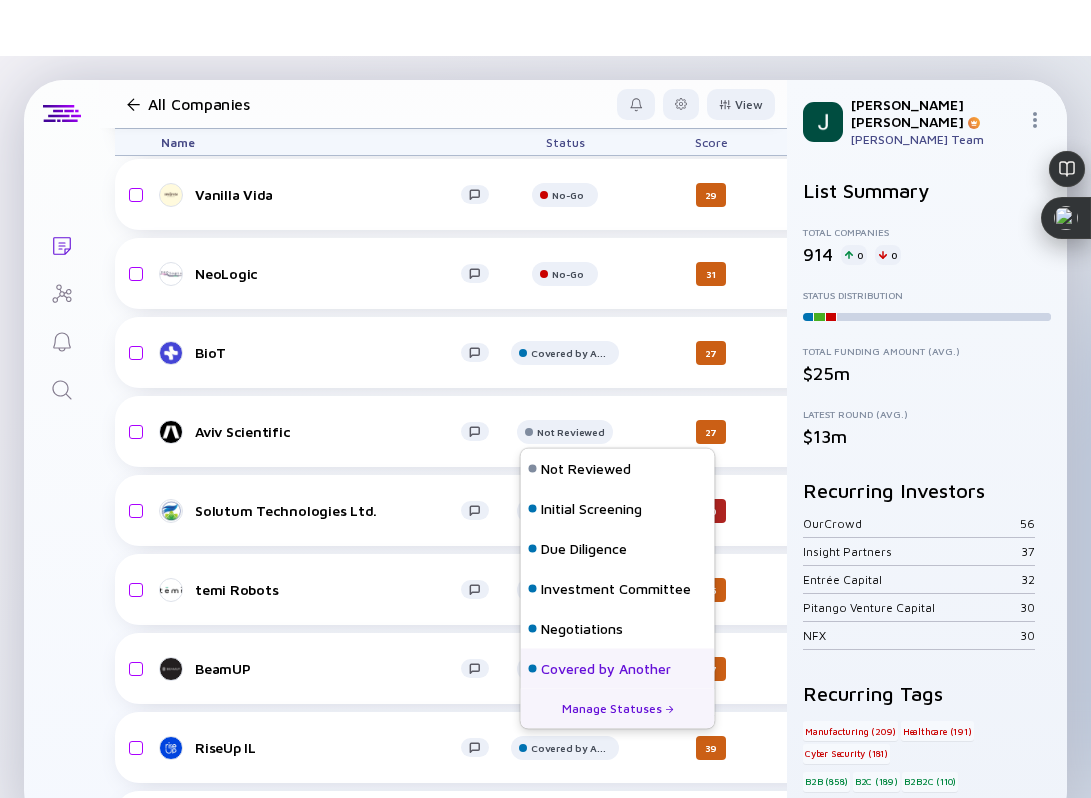 scroll, scrollTop: 128, scrollLeft: 0, axis: vertical 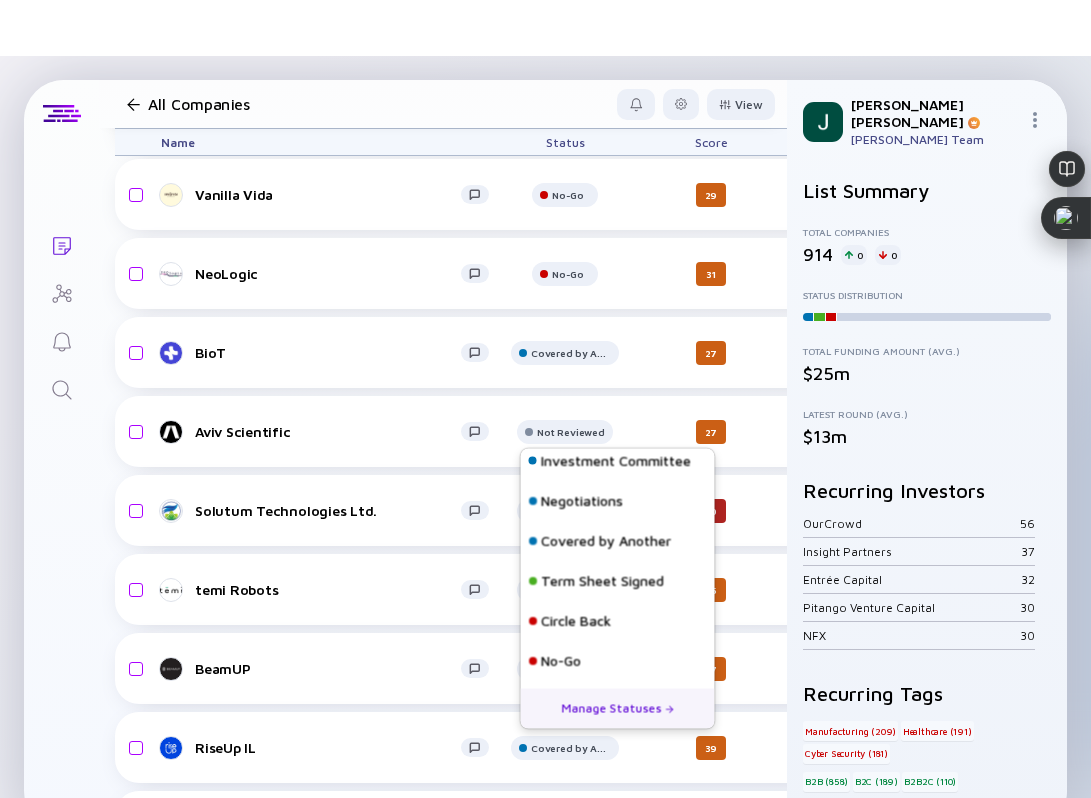 click on "Not Reviewed Initial Screening Due Diligence Investment Committee Negotiations Covered by Another Term Sheet Signed Circle Back No-Go" at bounding box center (618, 589) 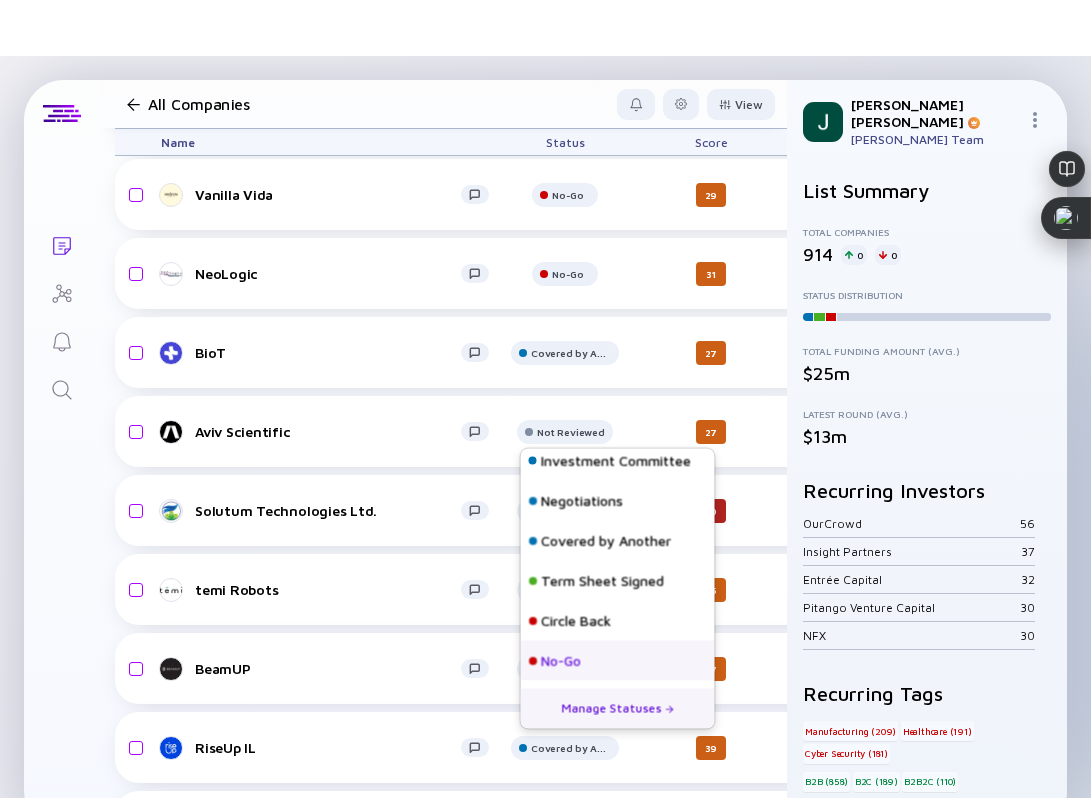 click on "No-Go" at bounding box center [618, 661] 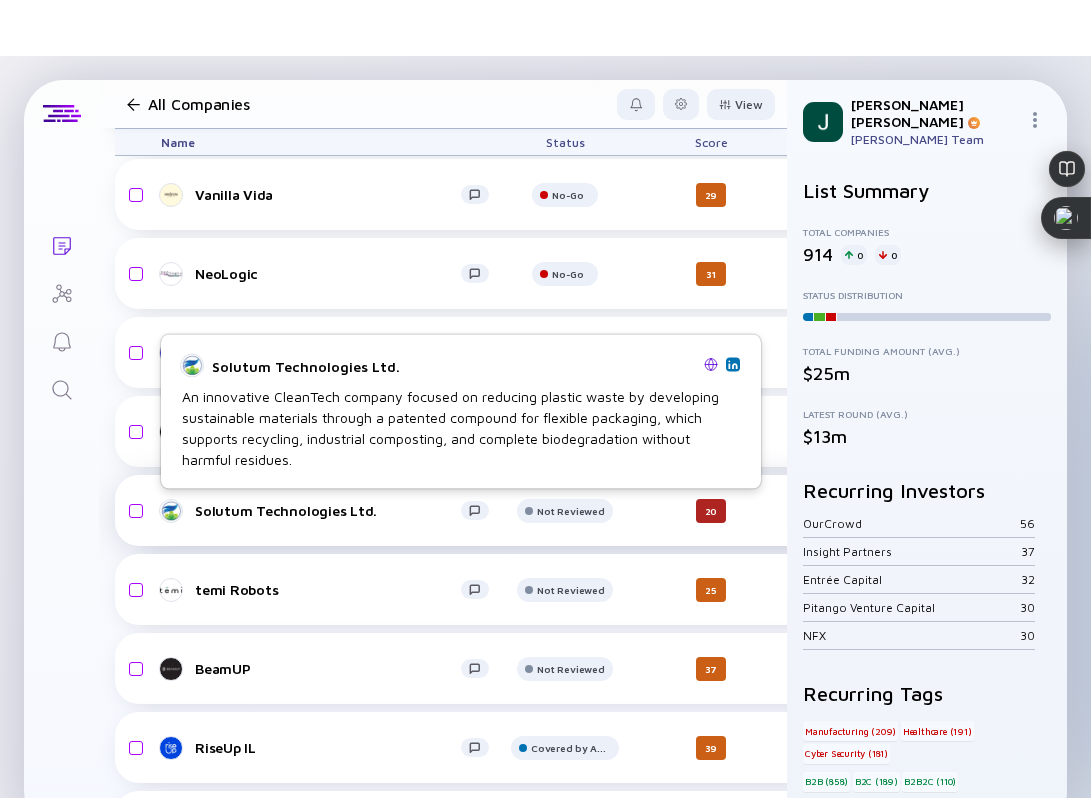 click on "Solutum Technologies Ltd." at bounding box center [328, 510] 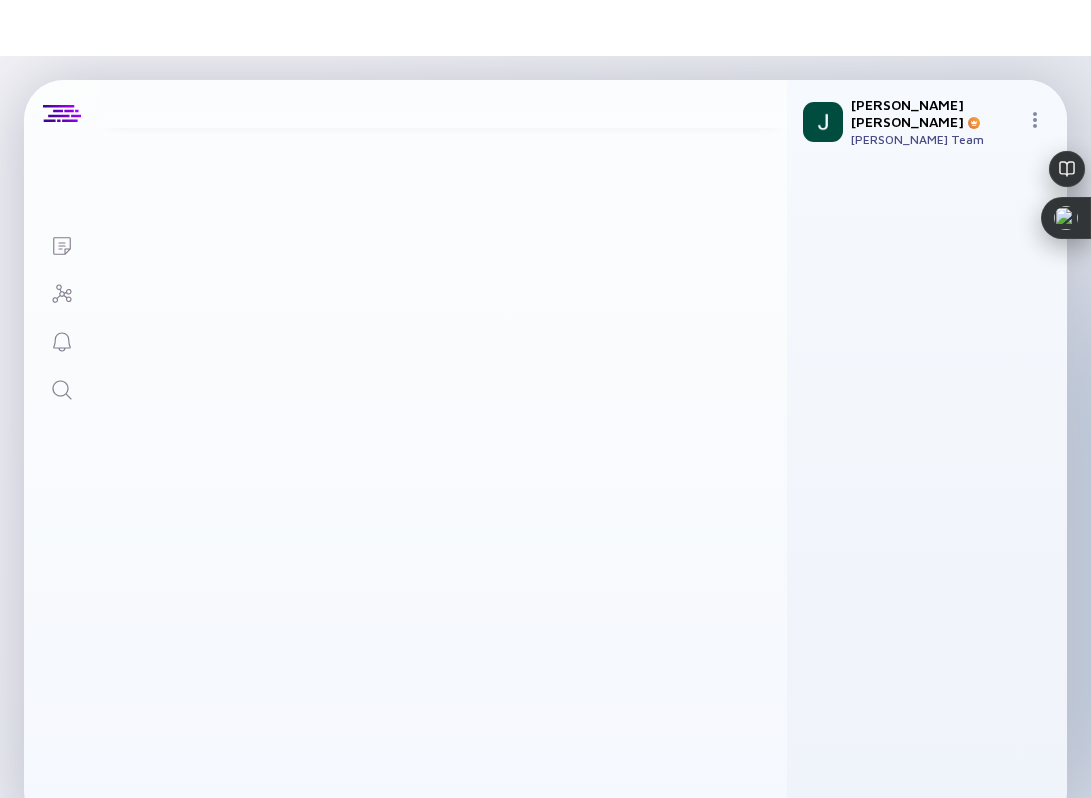 scroll, scrollTop: 0, scrollLeft: 0, axis: both 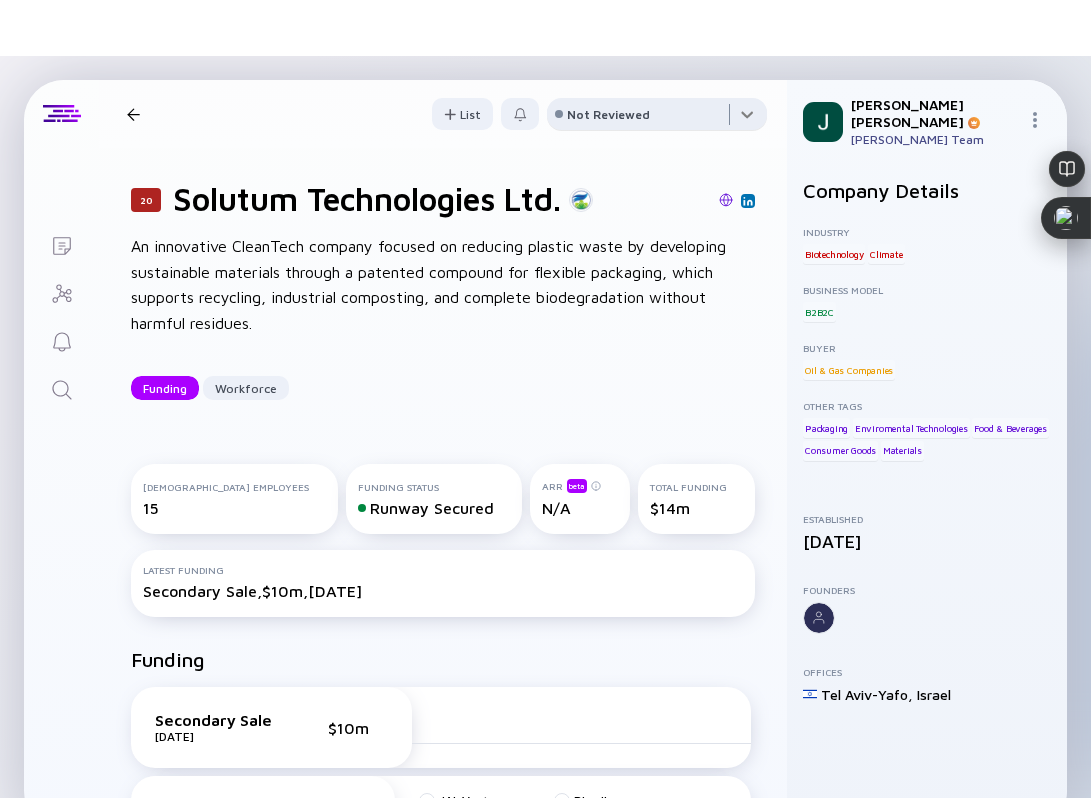 click at bounding box center (657, 118) 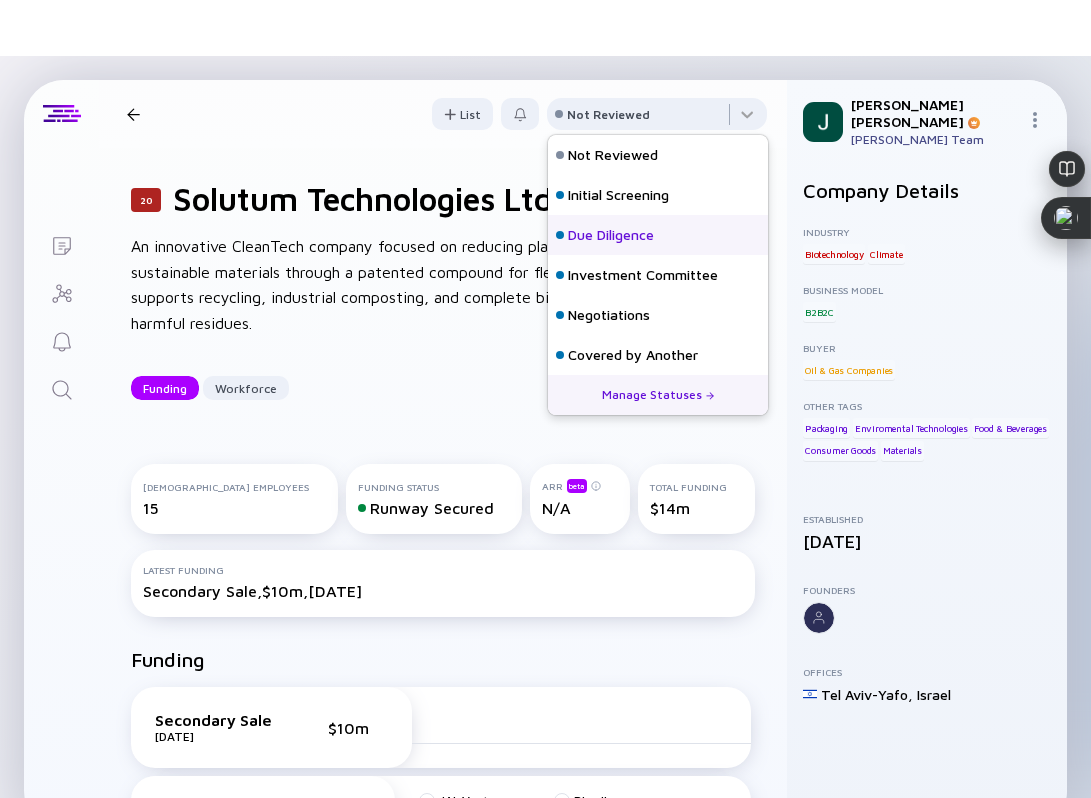 scroll, scrollTop: 128, scrollLeft: 0, axis: vertical 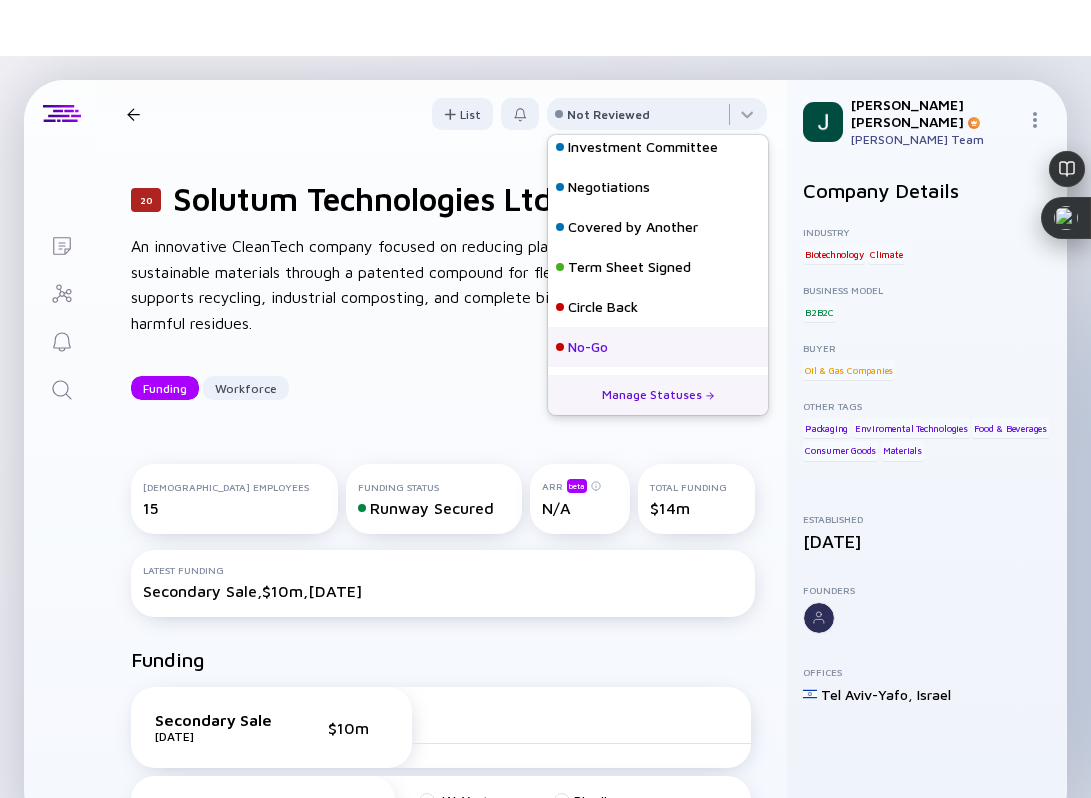 click on "No-Go" at bounding box center [588, 347] 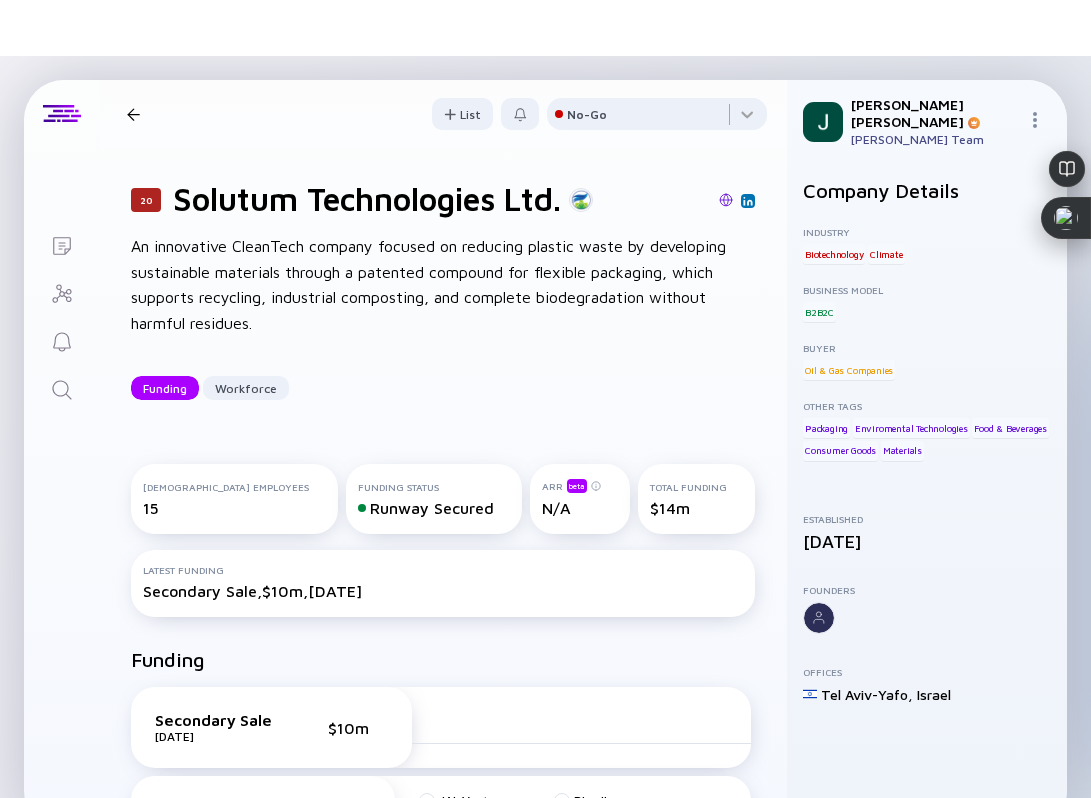 click on "20 Solutum Technologies Ltd. Funding Workforce" at bounding box center [331, 114] 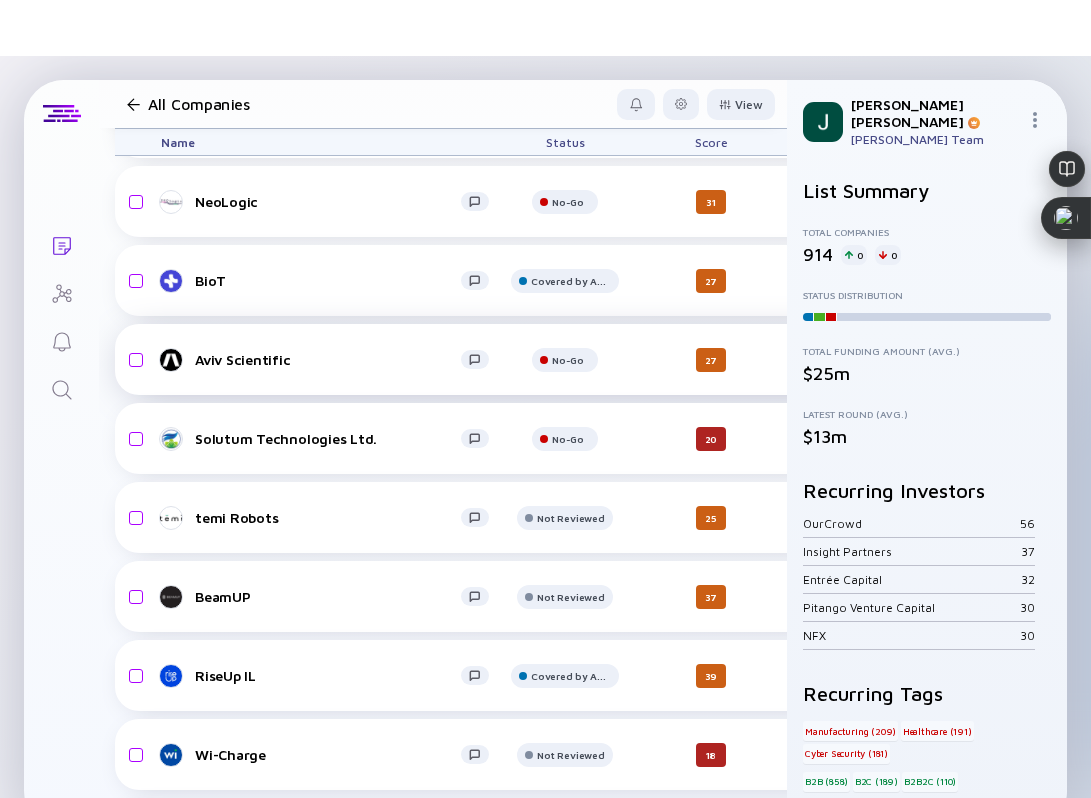 scroll, scrollTop: 2523, scrollLeft: 0, axis: vertical 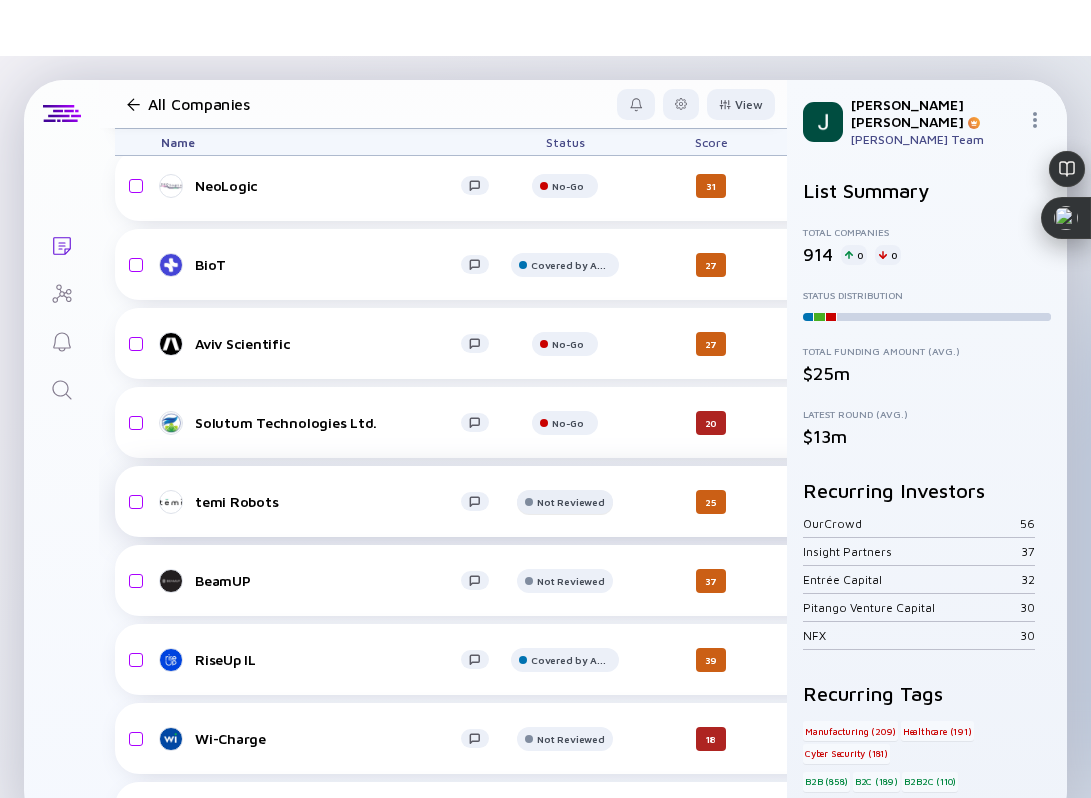 click on "Not Reviewed" at bounding box center (568, 107) 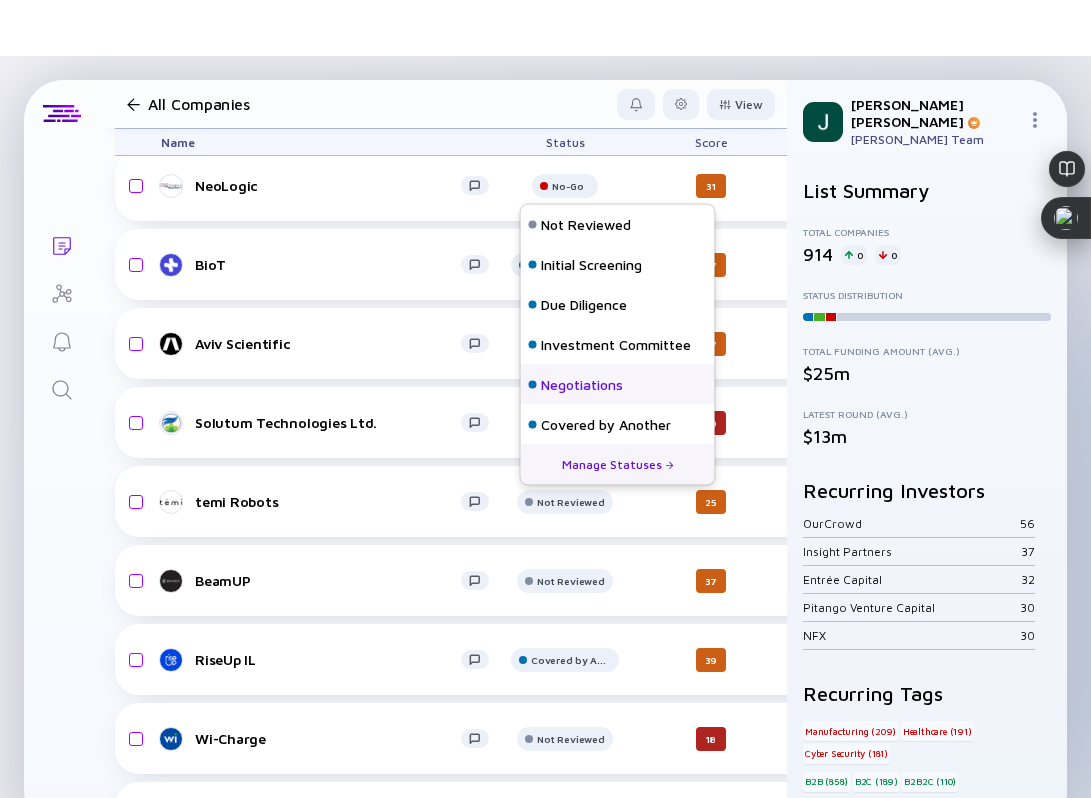 scroll, scrollTop: 128, scrollLeft: 0, axis: vertical 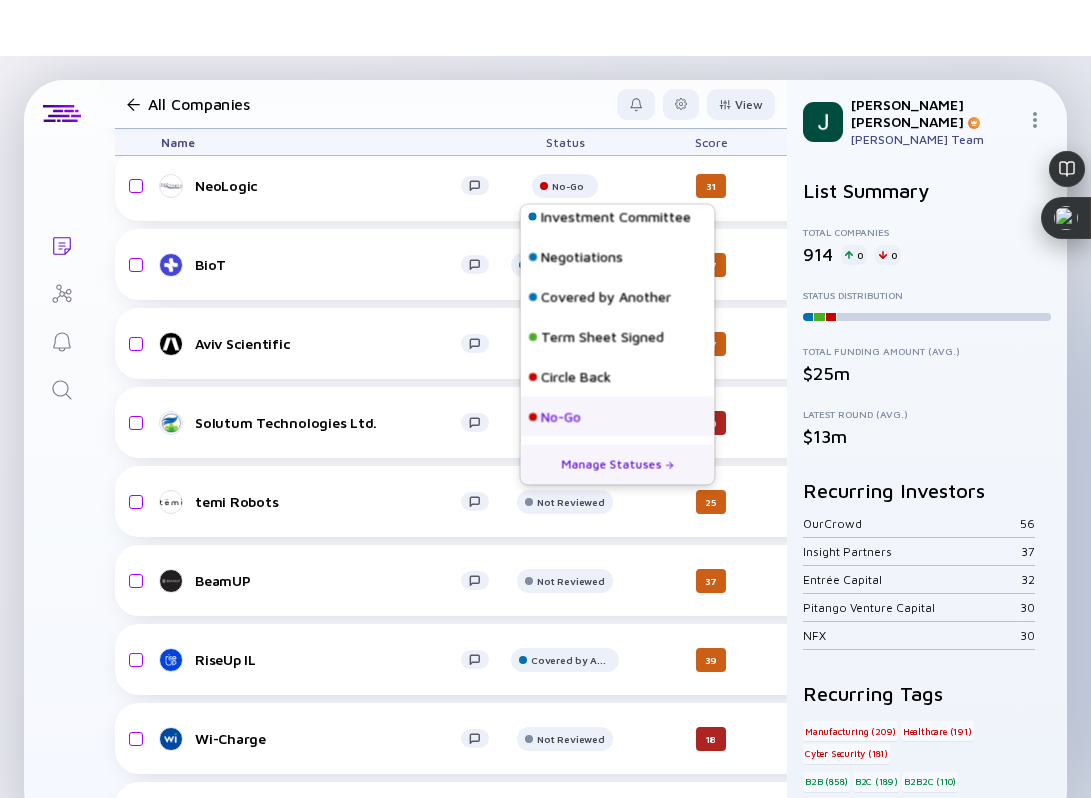 click on "No-Go" at bounding box center (561, 417) 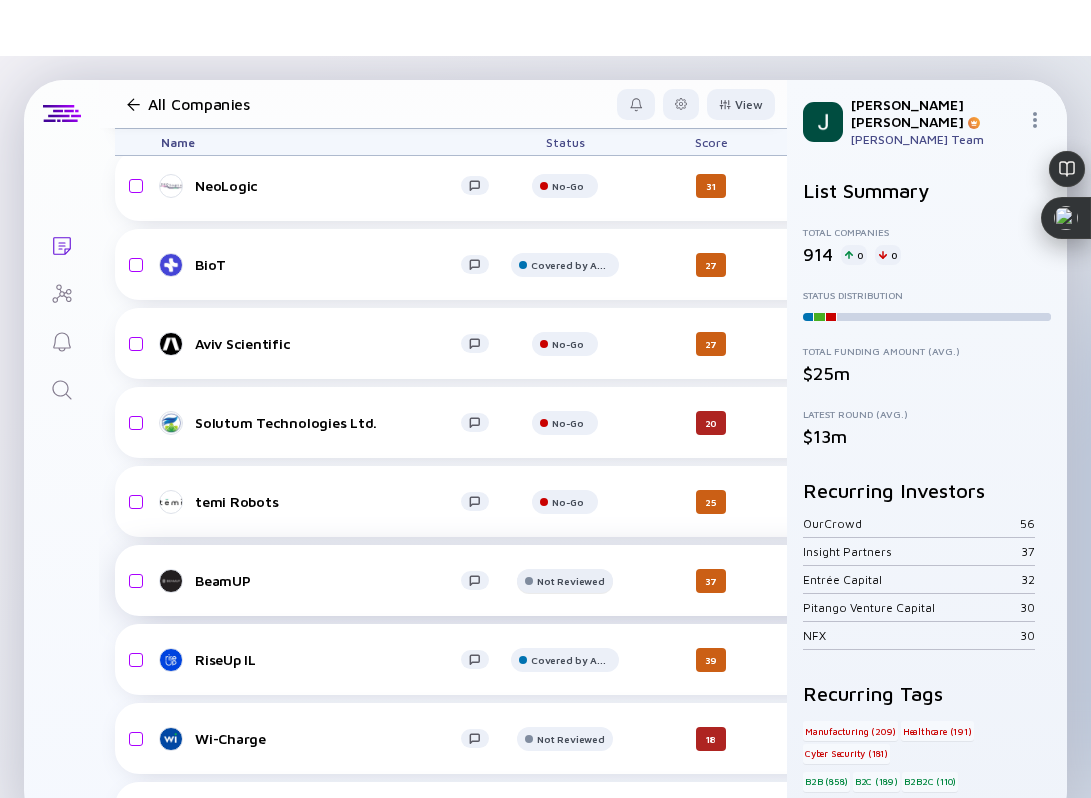 click at bounding box center [565, 115] 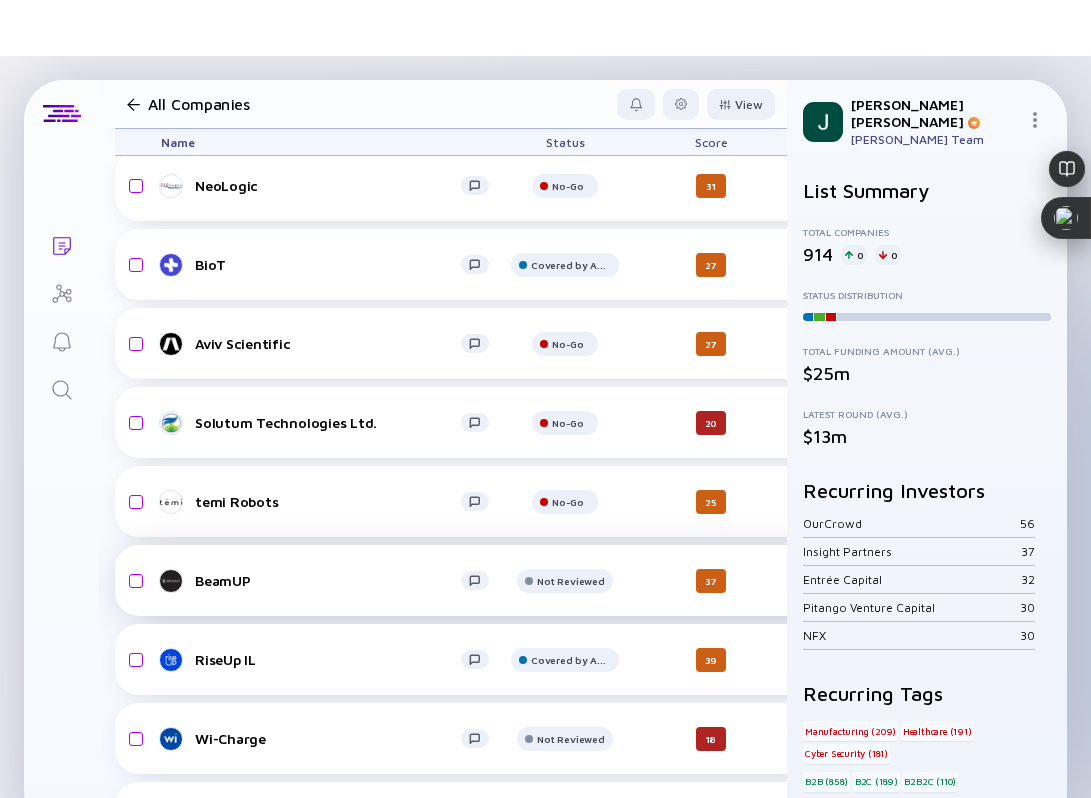click on "BeamUP" at bounding box center [328, 580] 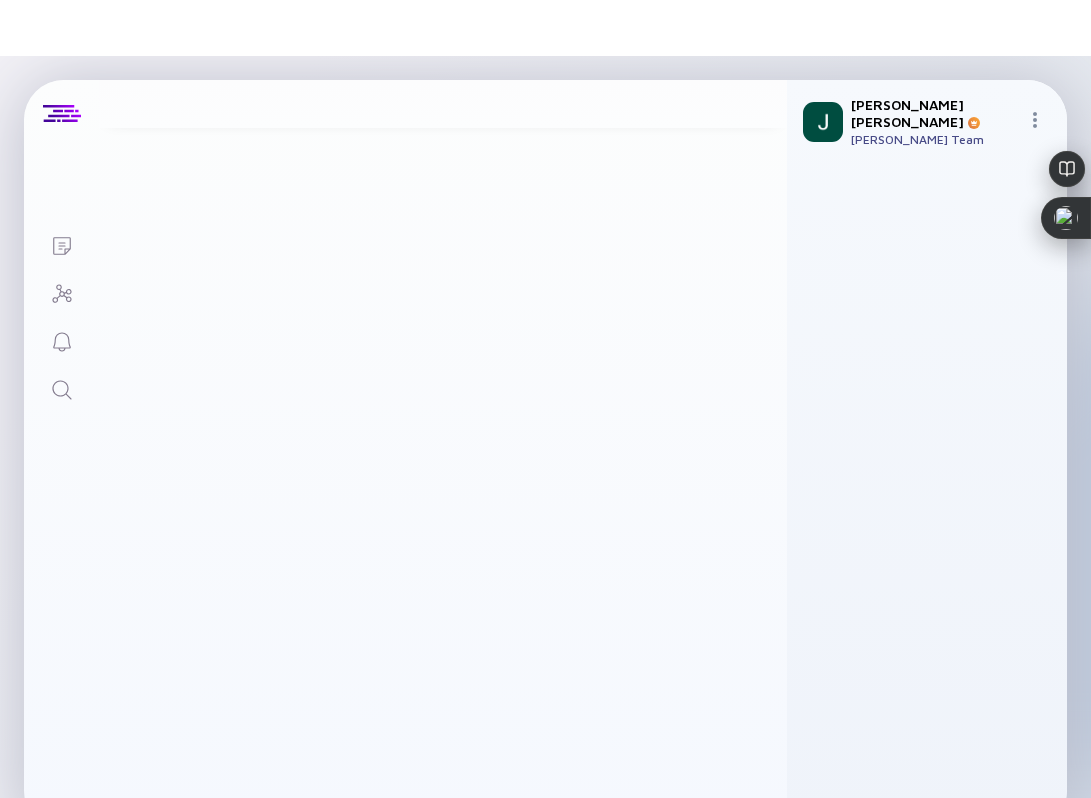 scroll, scrollTop: 0, scrollLeft: 0, axis: both 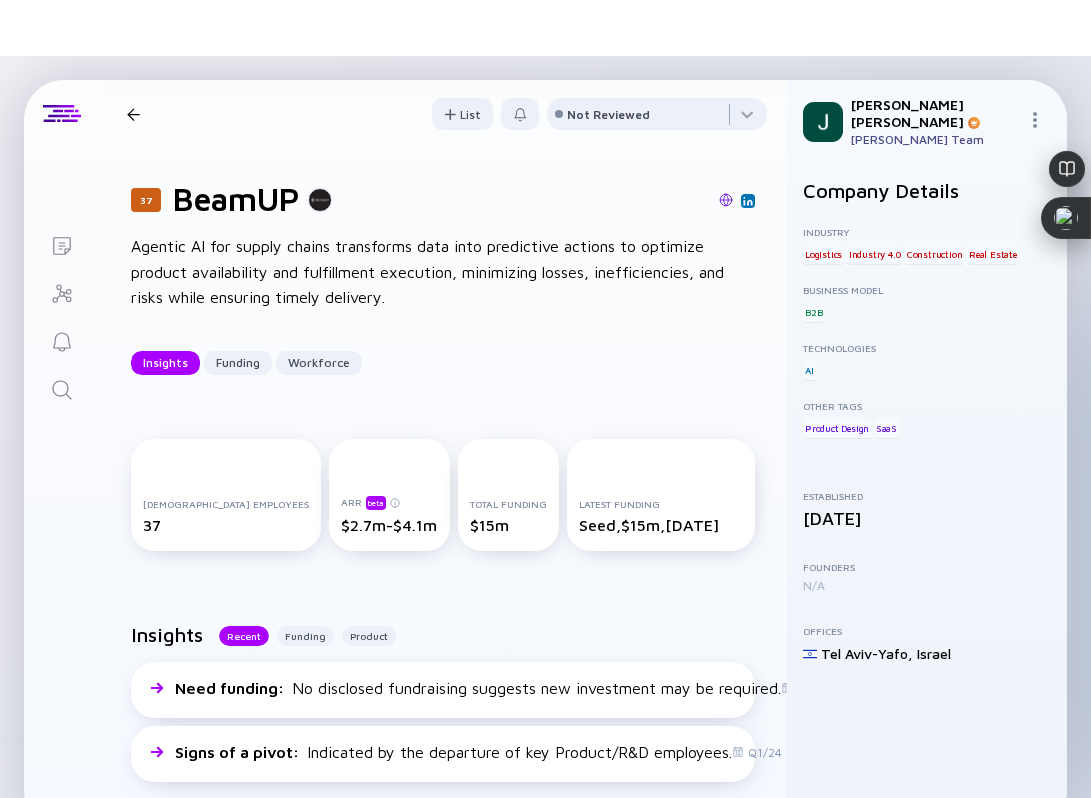 click at bounding box center [726, 200] 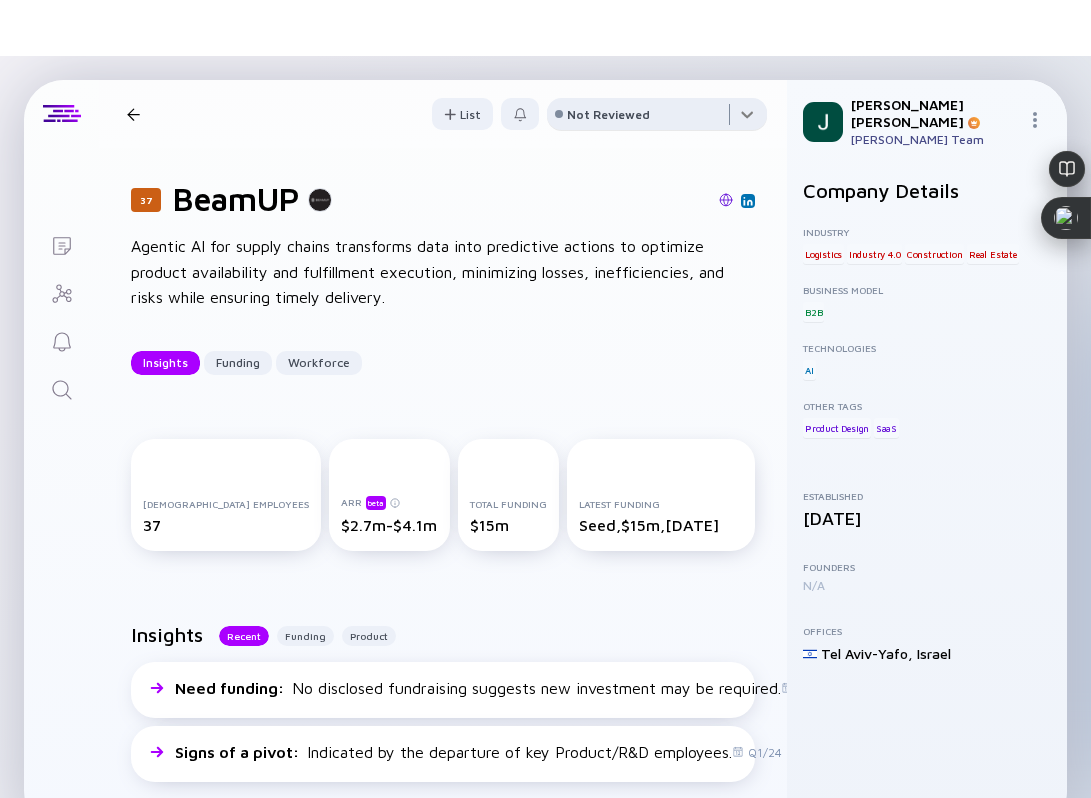 click at bounding box center (657, 118) 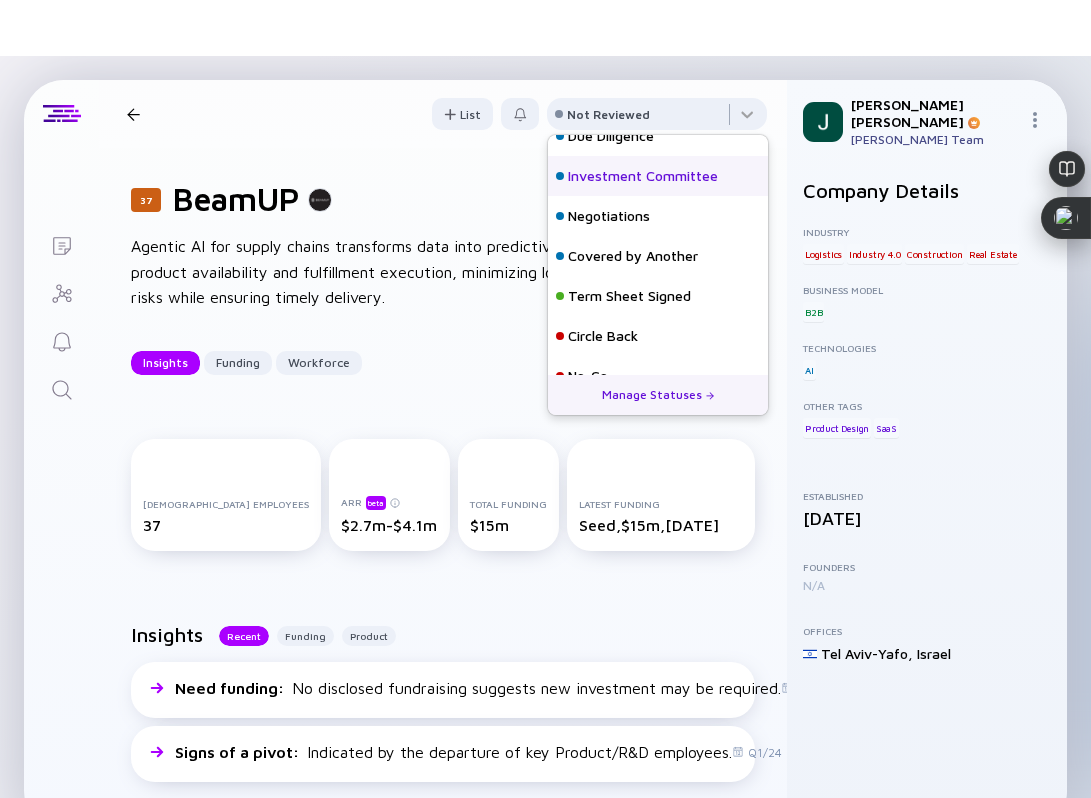 scroll, scrollTop: 128, scrollLeft: 0, axis: vertical 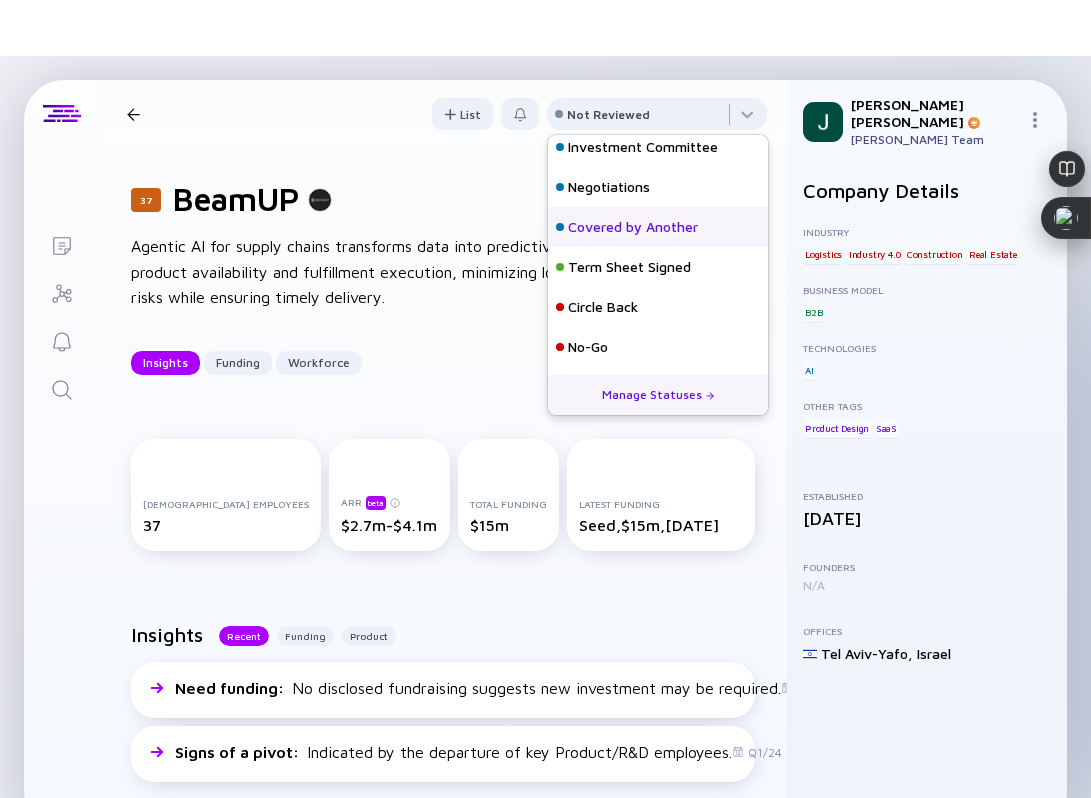 click on "Covered by Another" at bounding box center (633, 227) 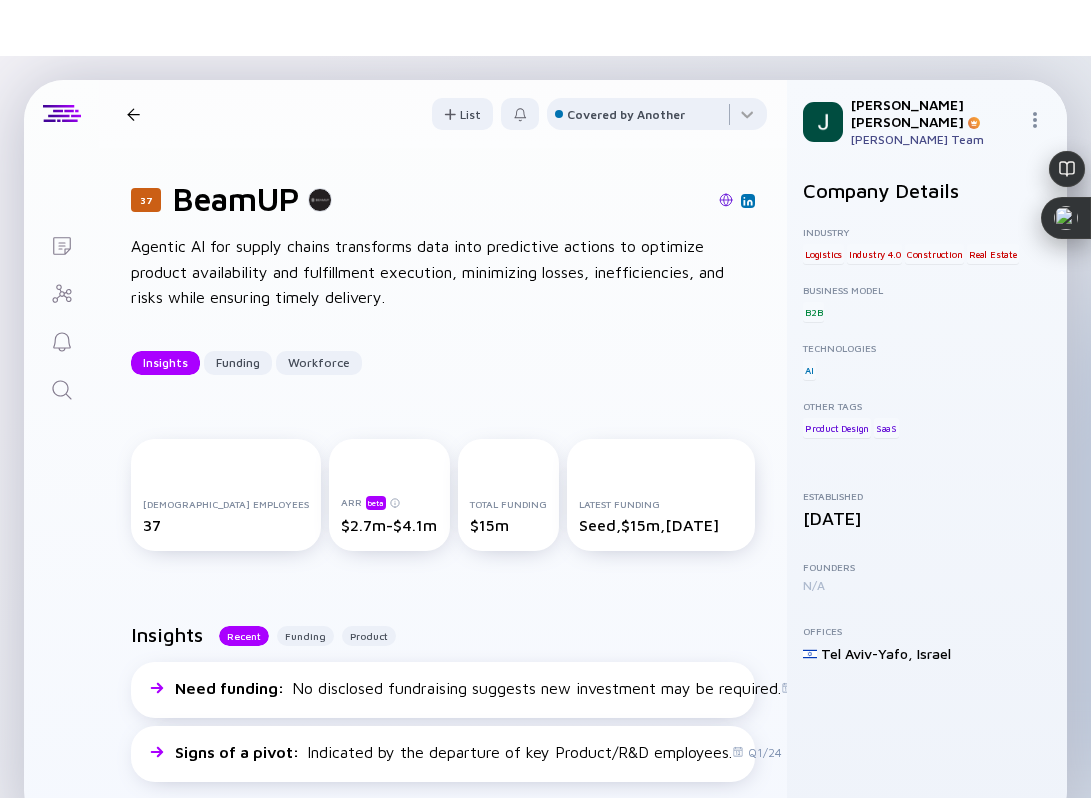 click on "37 BeamUP Insights Funding Workforce" at bounding box center (303, 114) 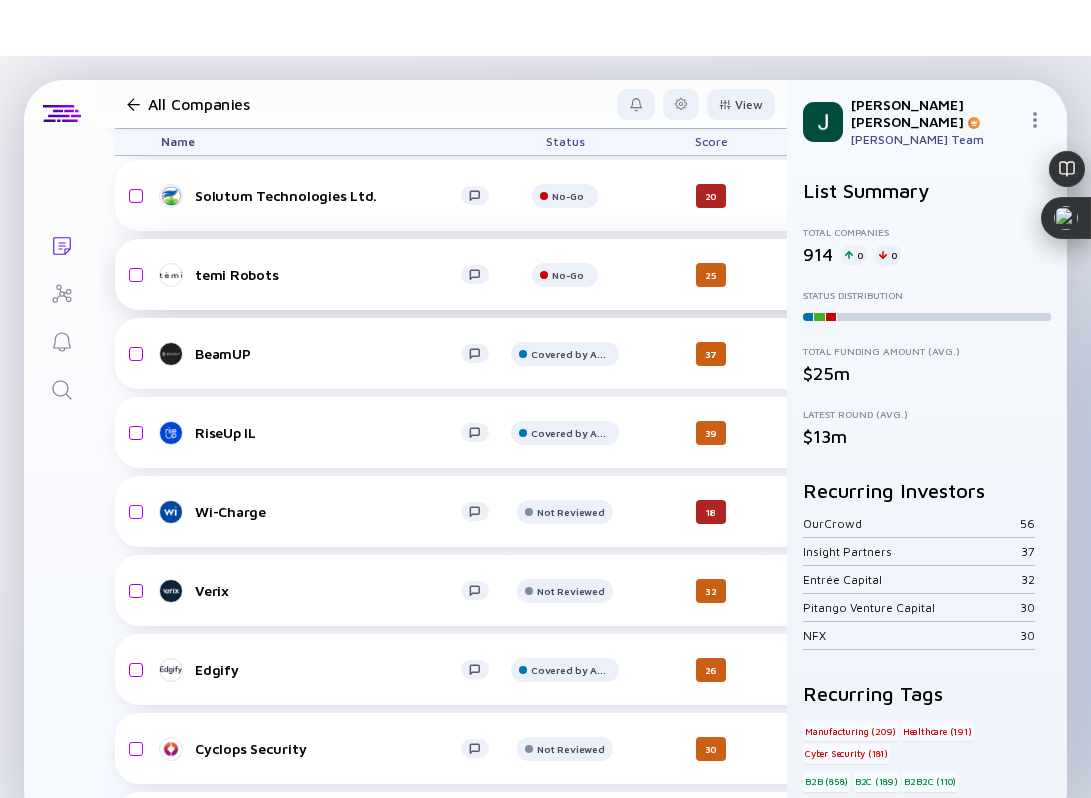 scroll, scrollTop: 2765, scrollLeft: 0, axis: vertical 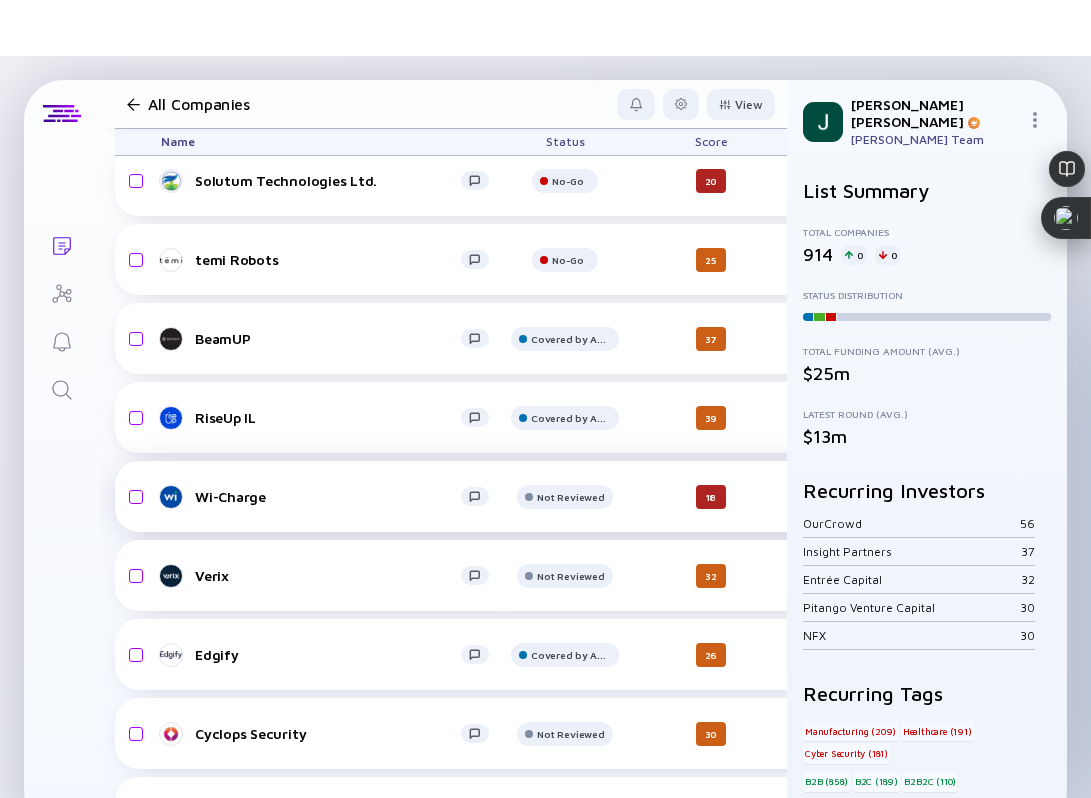 click on "Wi-Charge" at bounding box center (328, 496) 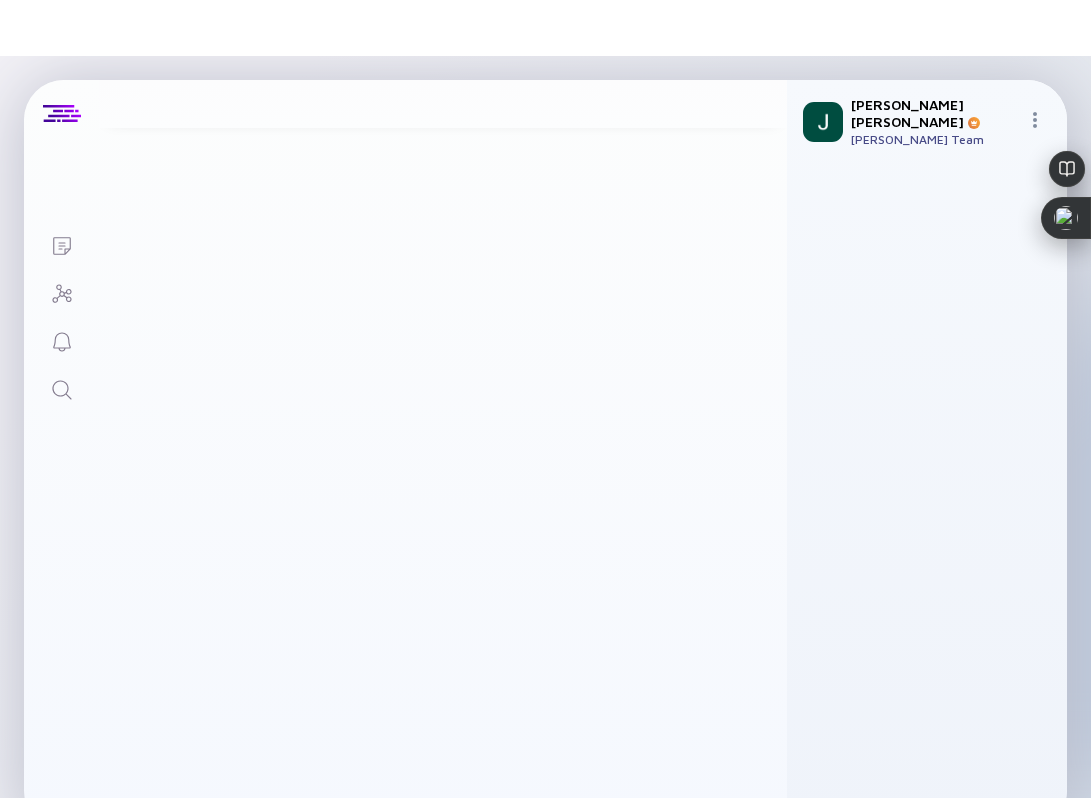 scroll, scrollTop: 0, scrollLeft: 0, axis: both 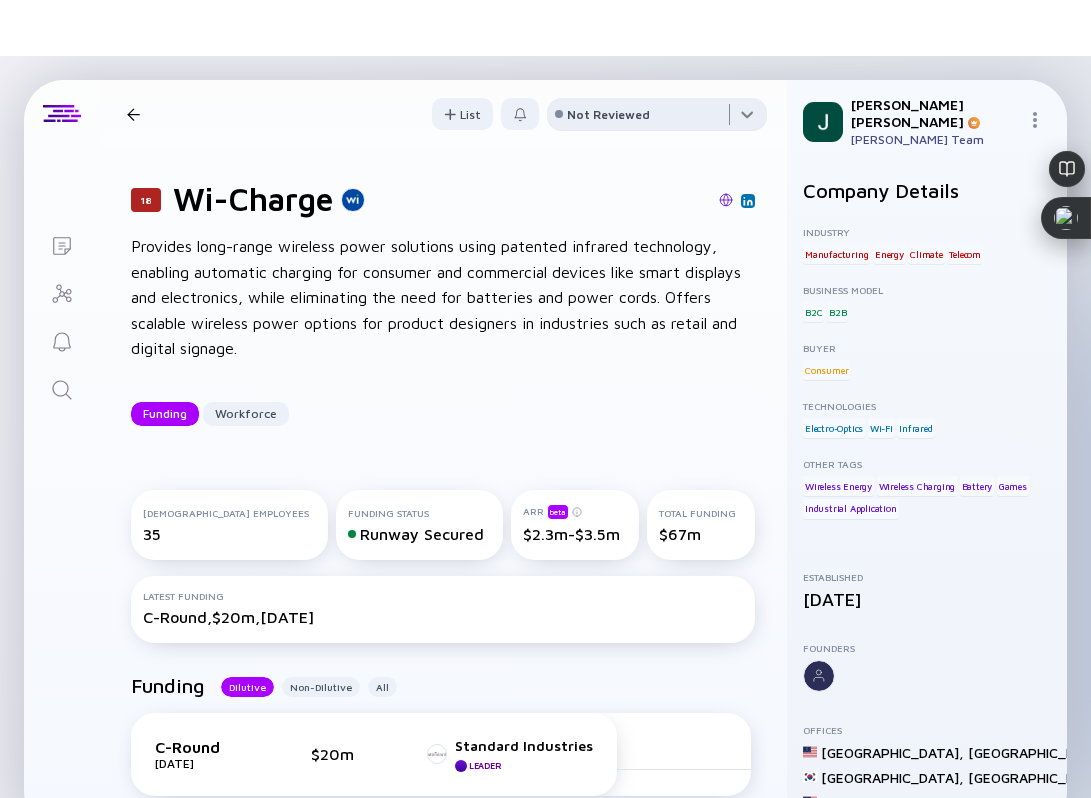 click at bounding box center [657, 118] 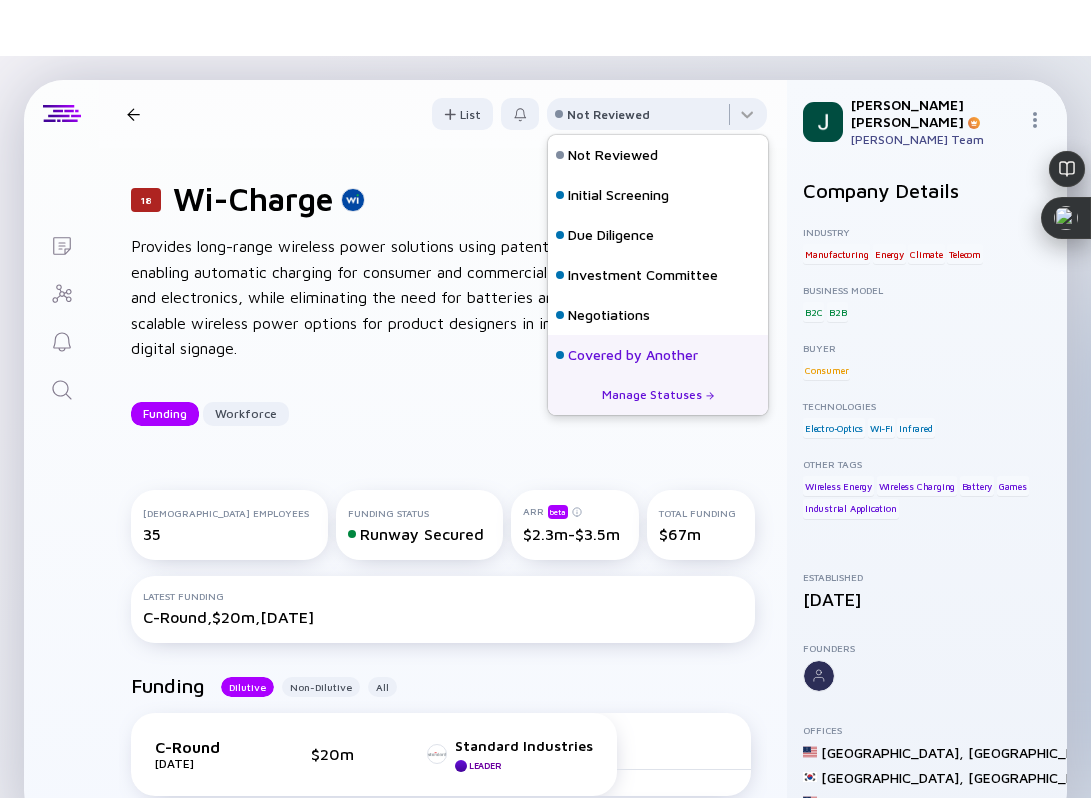 scroll, scrollTop: 128, scrollLeft: 0, axis: vertical 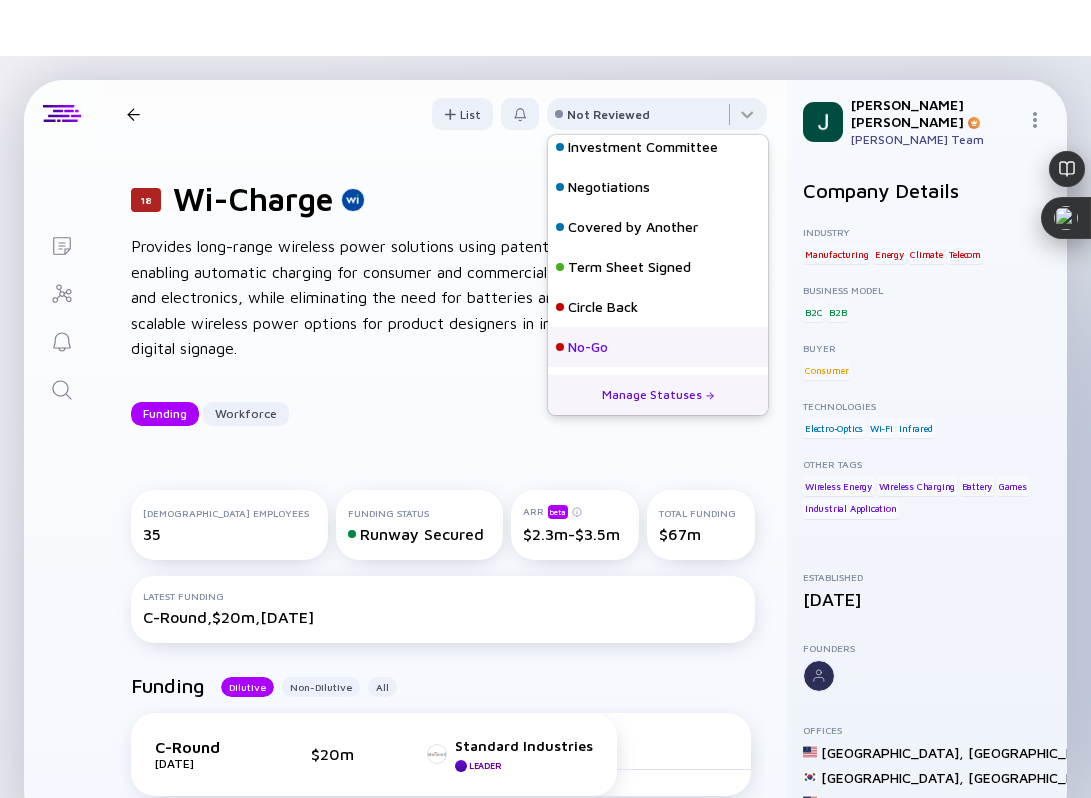 click on "No-Go" at bounding box center [588, 347] 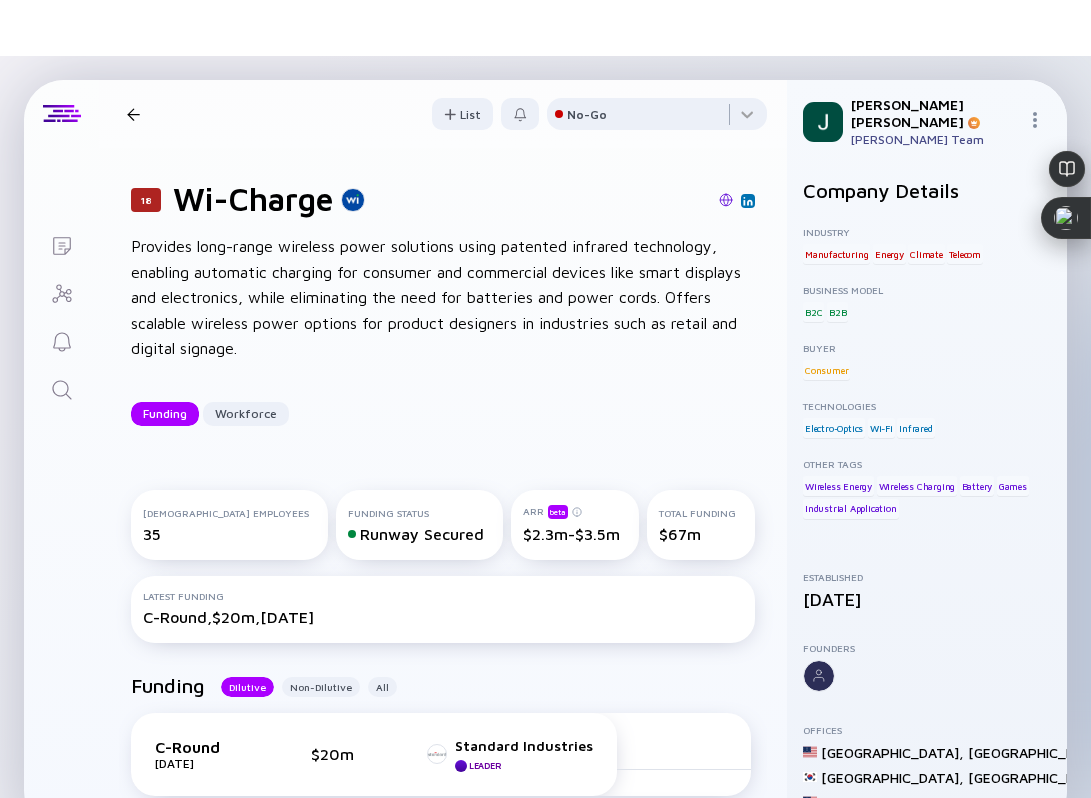 click on "18 Wi-Charge Funding Workforce" at bounding box center [281, 114] 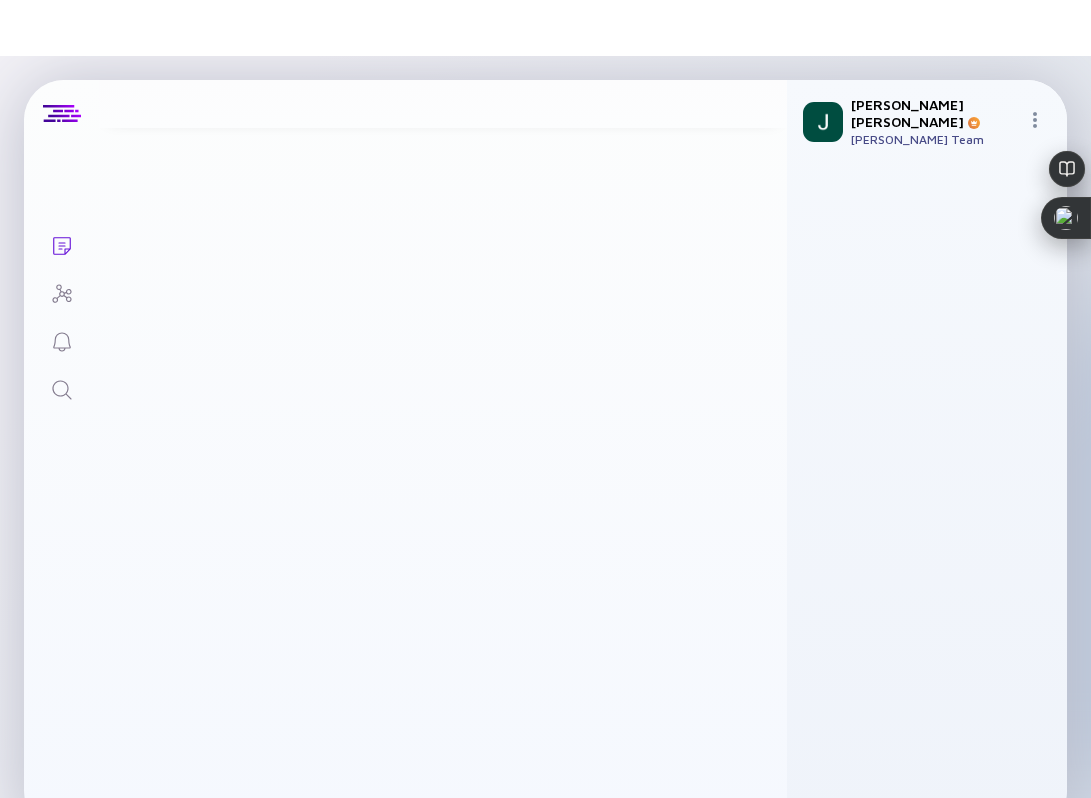 scroll, scrollTop: 2765, scrollLeft: 0, axis: vertical 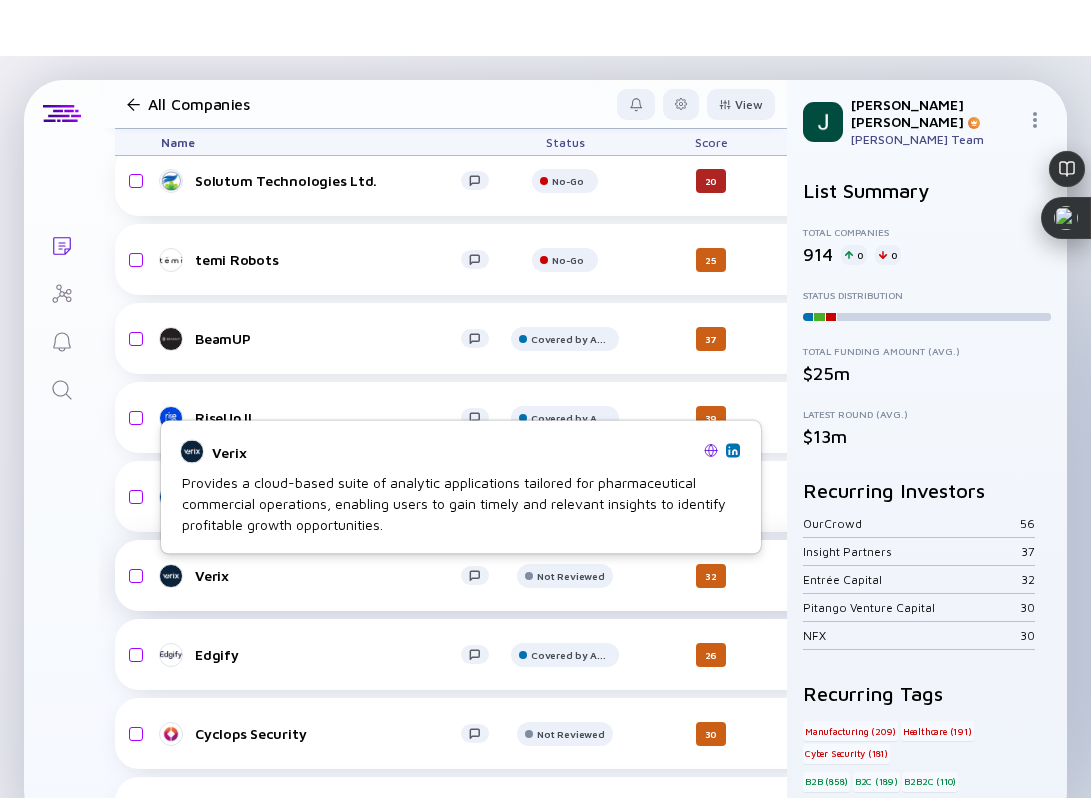 click on "Verix" at bounding box center [333, 576] 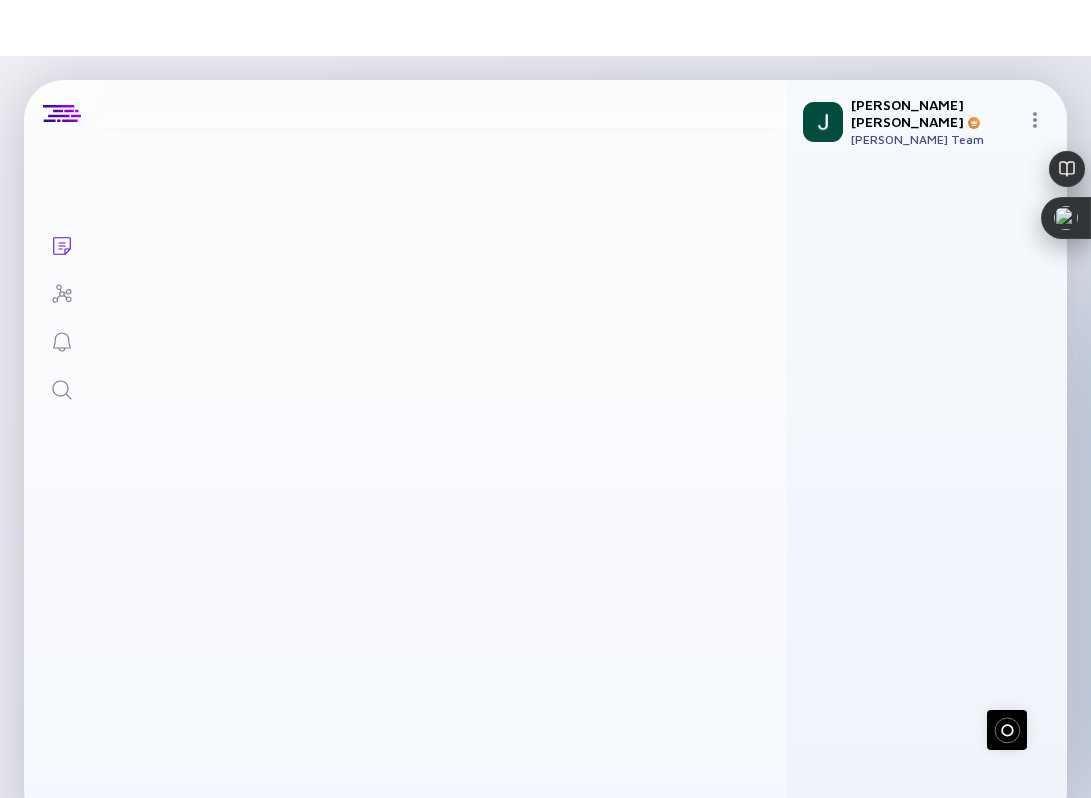 scroll, scrollTop: 0, scrollLeft: 0, axis: both 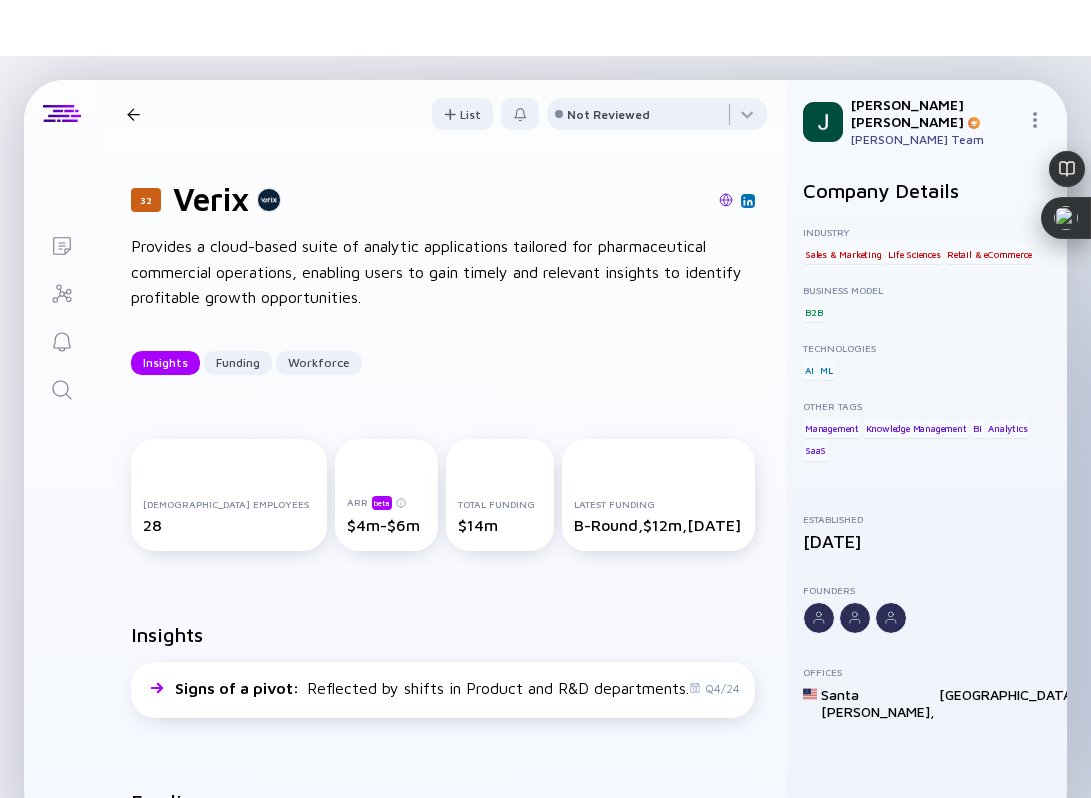 click at bounding box center (726, 200) 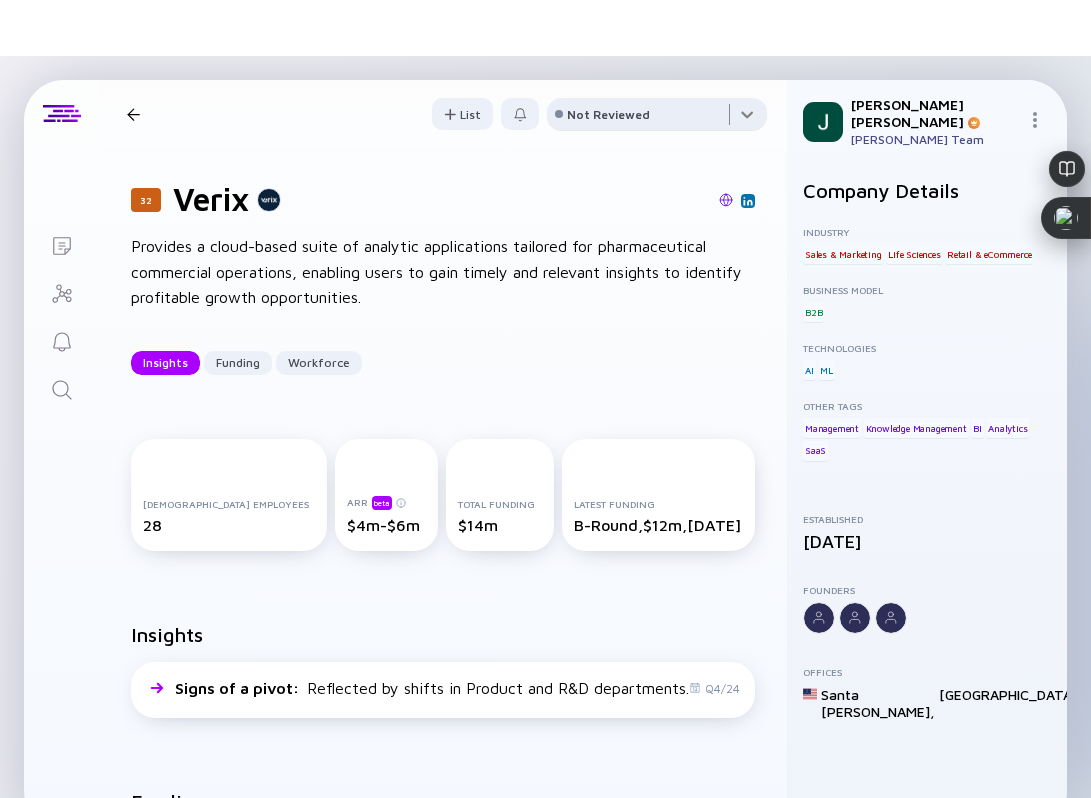 click at bounding box center (657, 118) 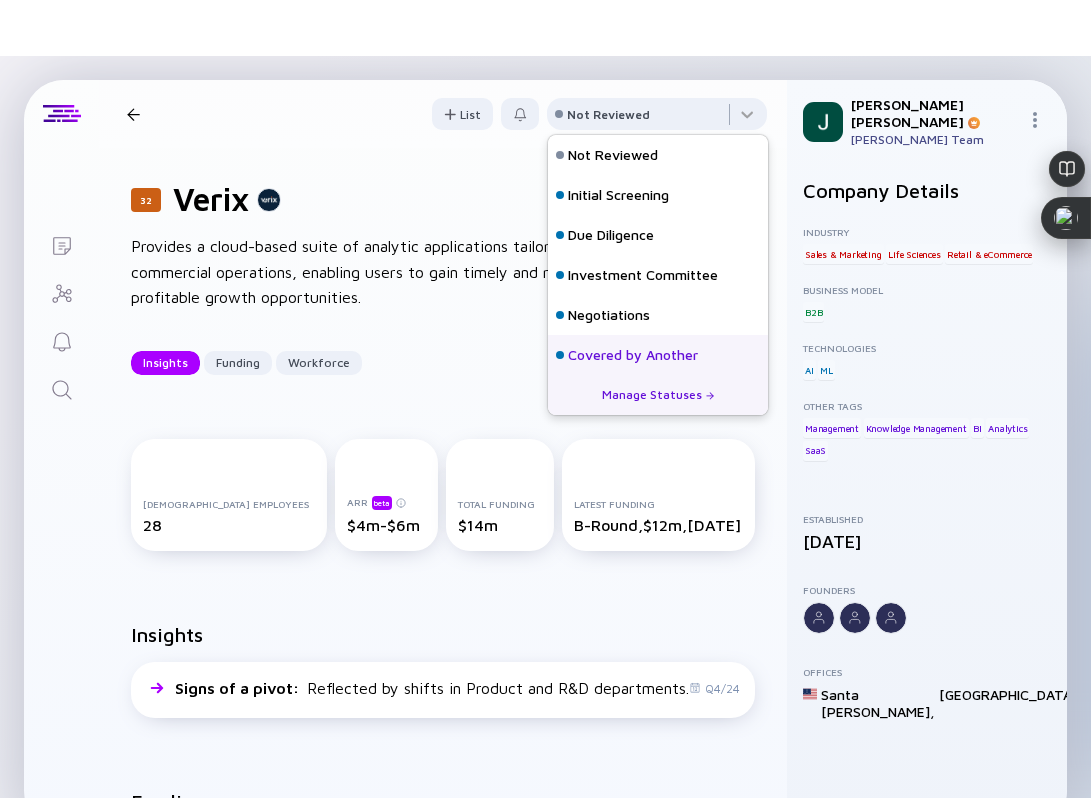 click on "Covered by Another" at bounding box center (658, 355) 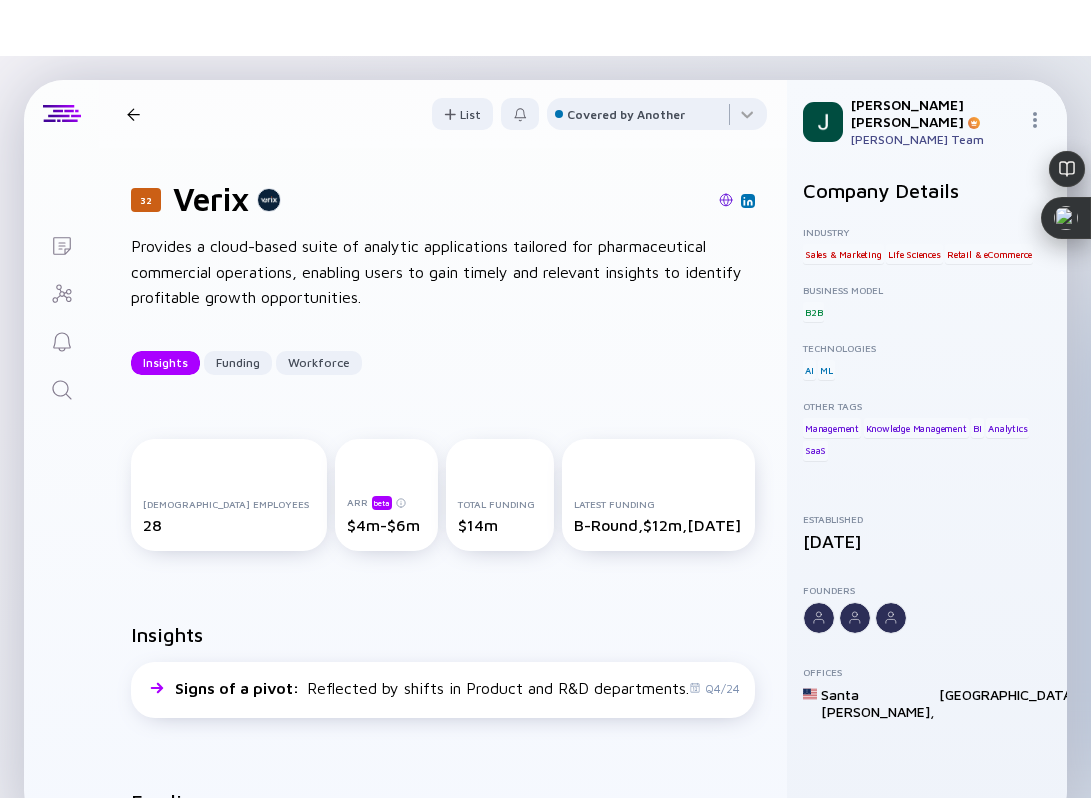 click at bounding box center (133, 114) 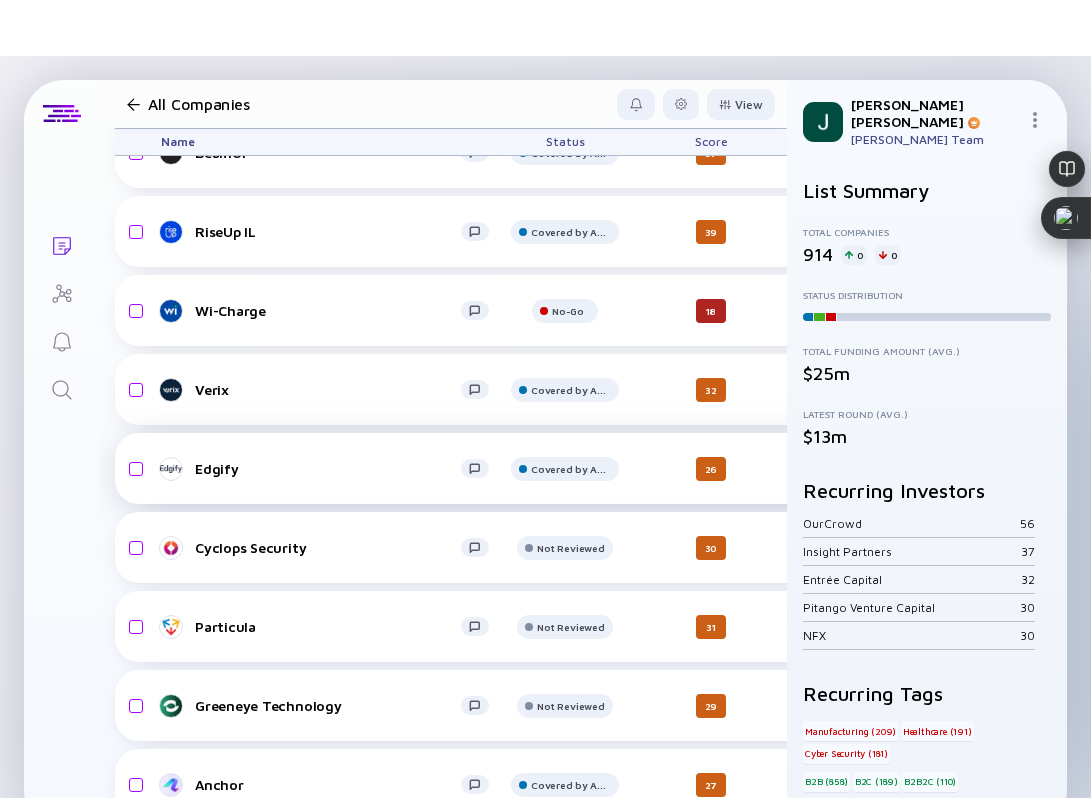 scroll, scrollTop: 2961, scrollLeft: 0, axis: vertical 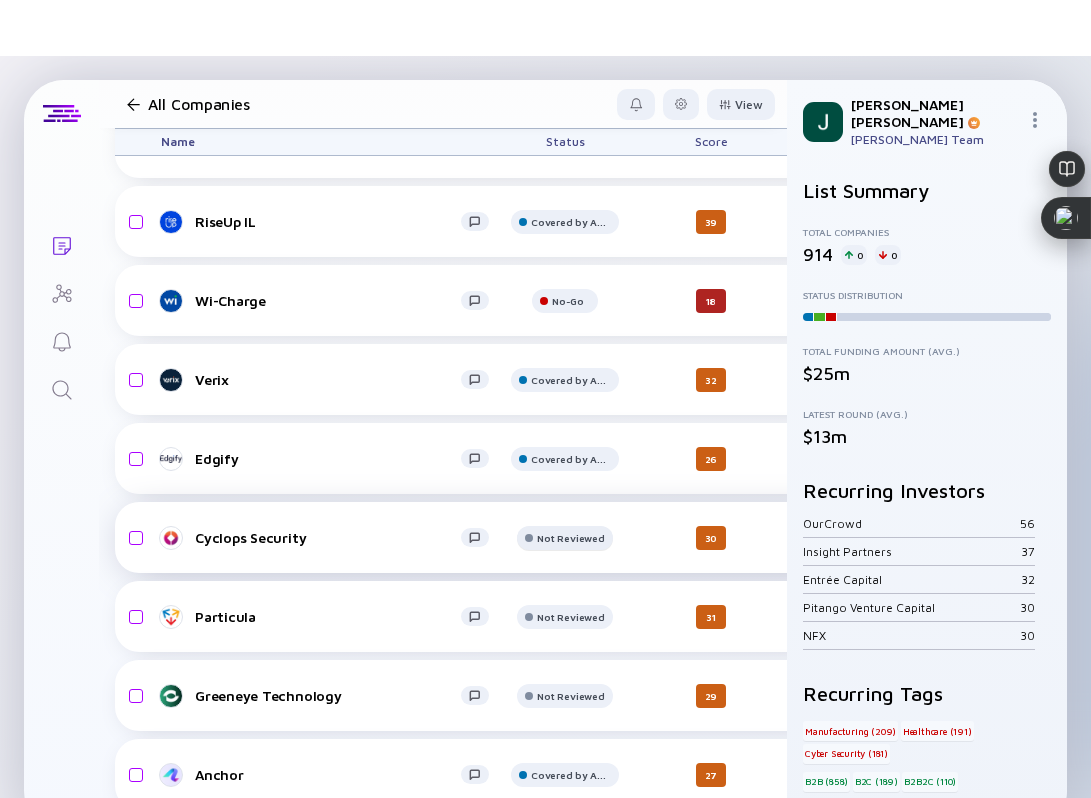 click on "Not Reviewed" at bounding box center (568, 64) 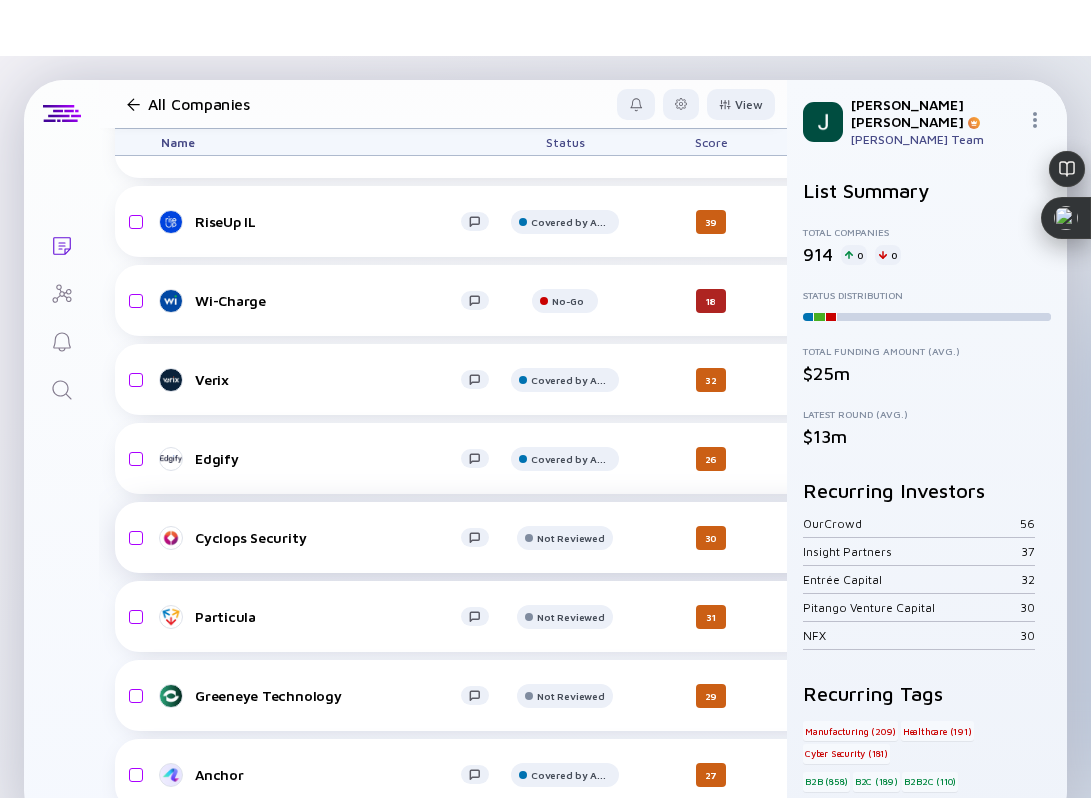 click on "Cyclops Security" at bounding box center (328, 537) 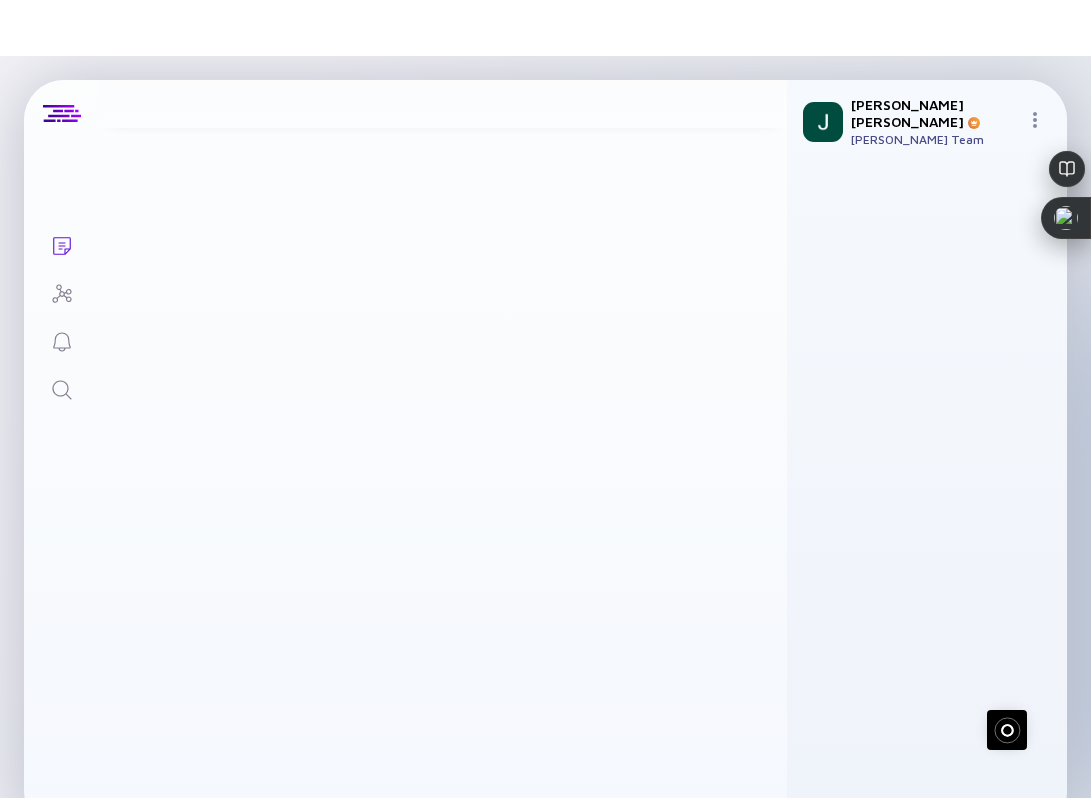 scroll, scrollTop: 0, scrollLeft: 0, axis: both 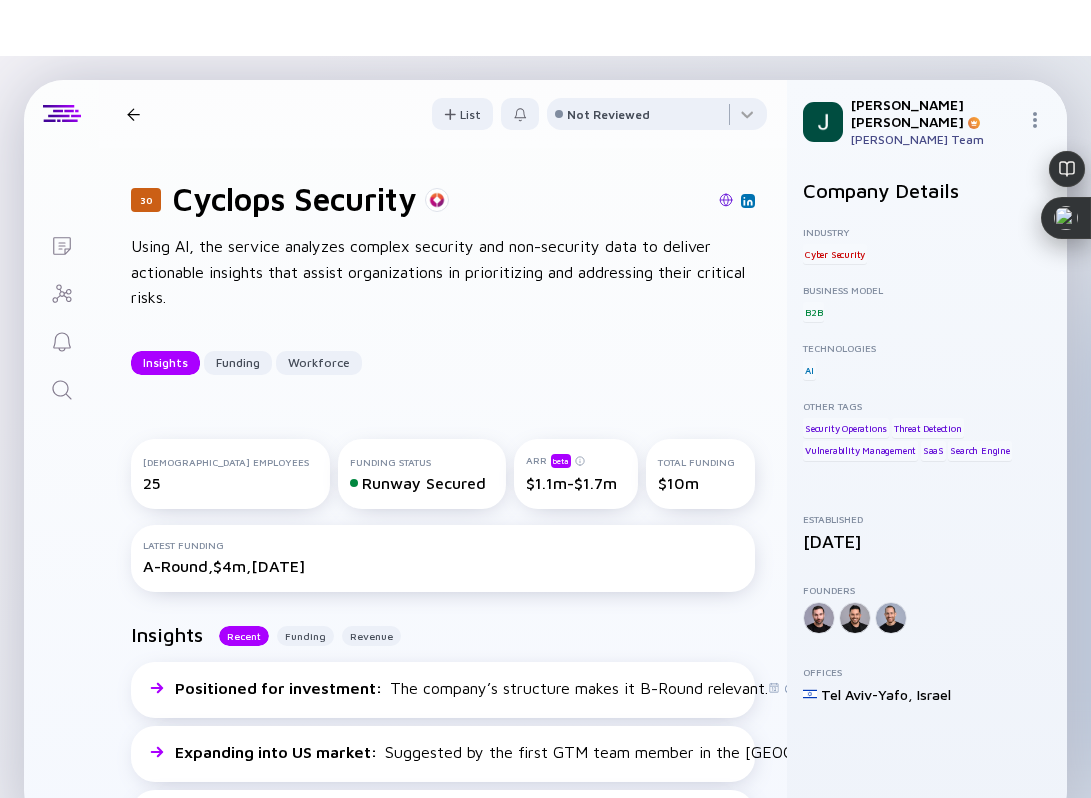 click at bounding box center (726, 200) 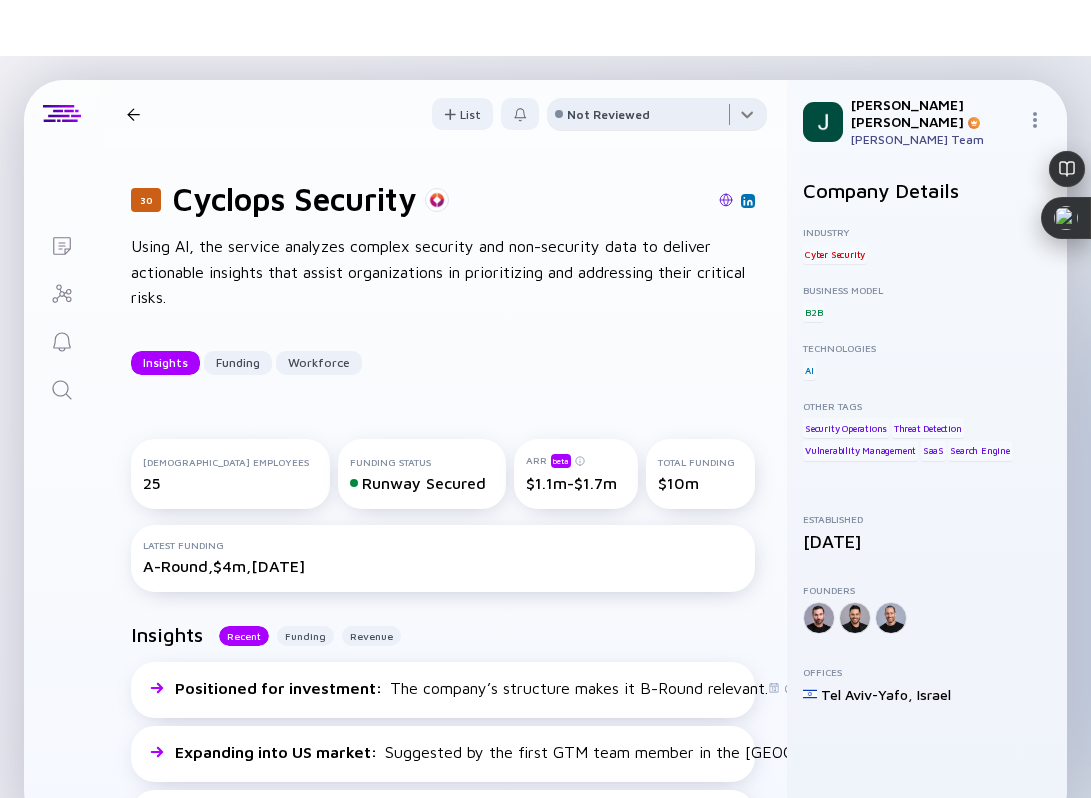 click at bounding box center [657, 118] 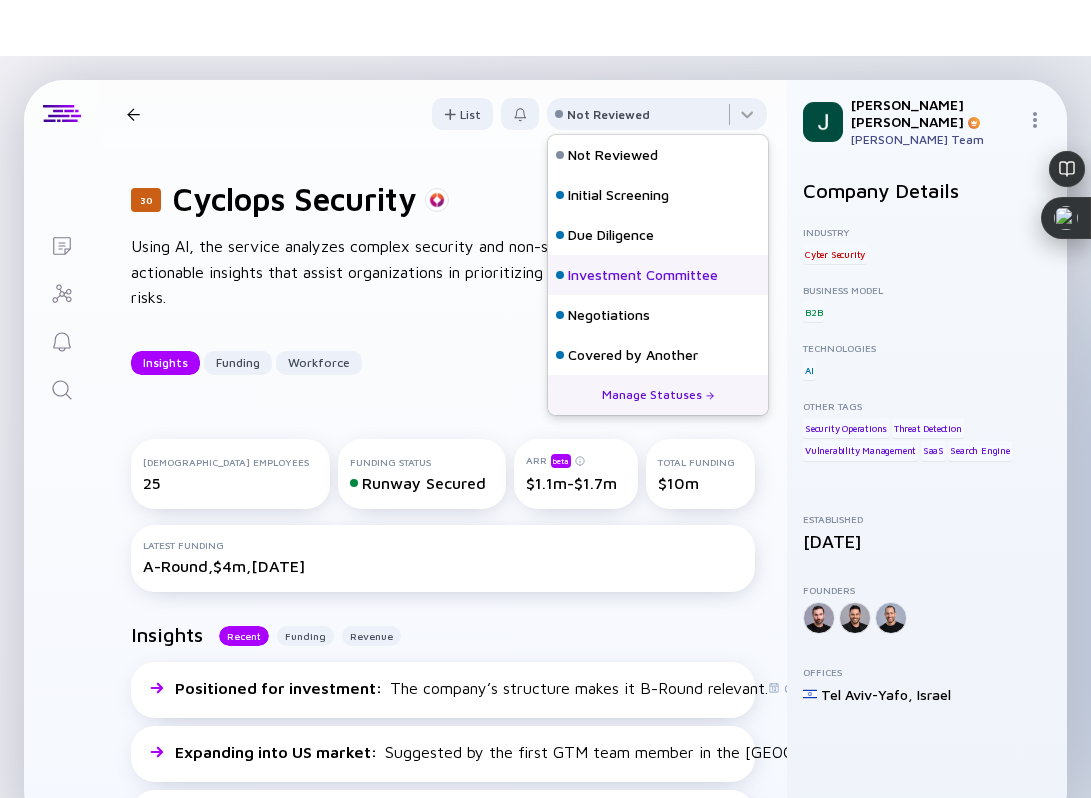 scroll, scrollTop: 128, scrollLeft: 0, axis: vertical 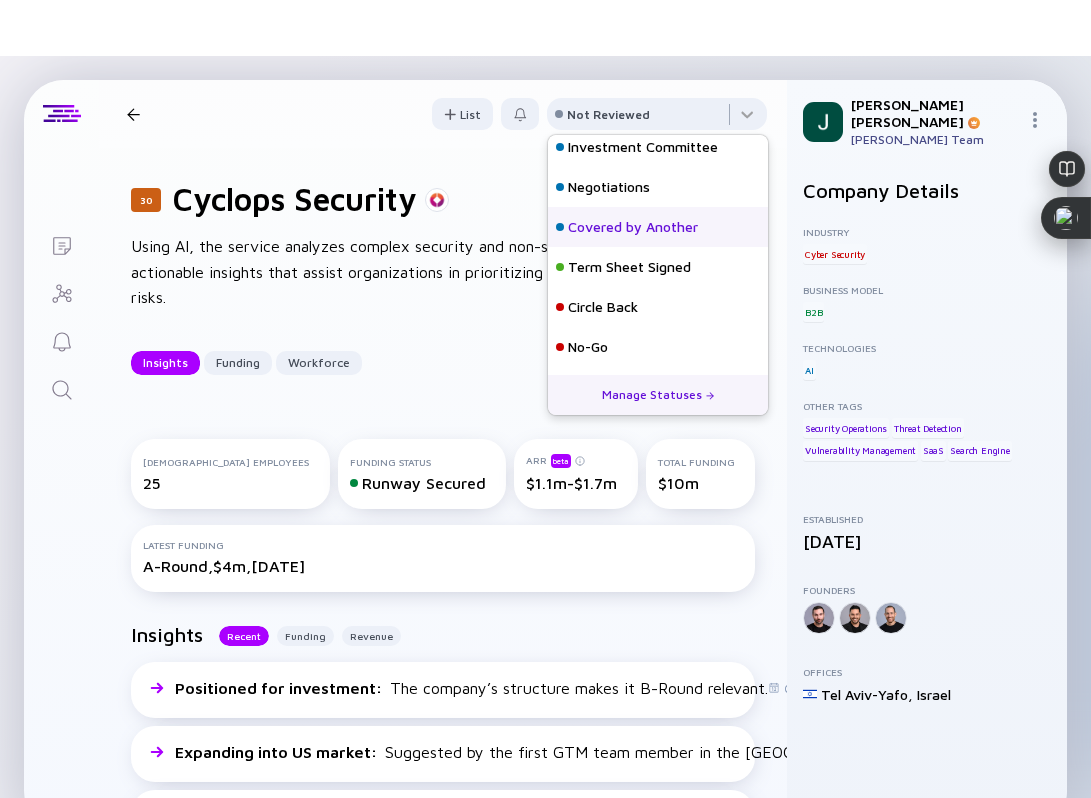 click on "Covered by Another" at bounding box center [633, 227] 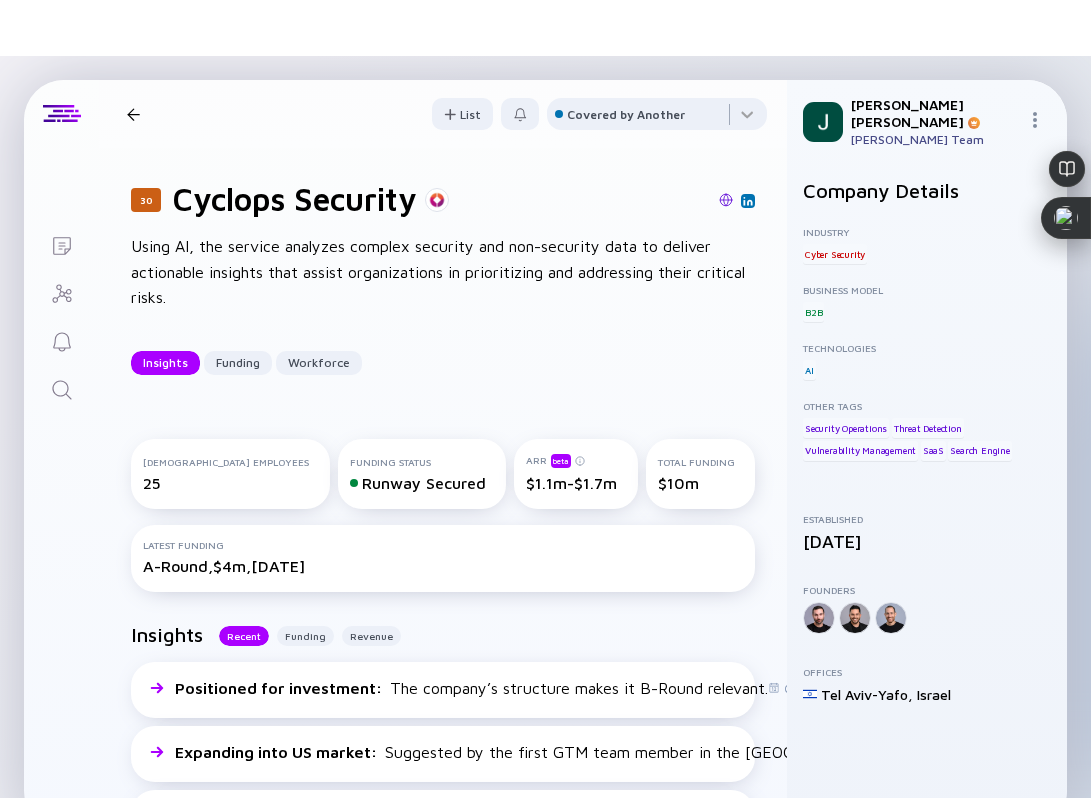 click at bounding box center (133, 114) 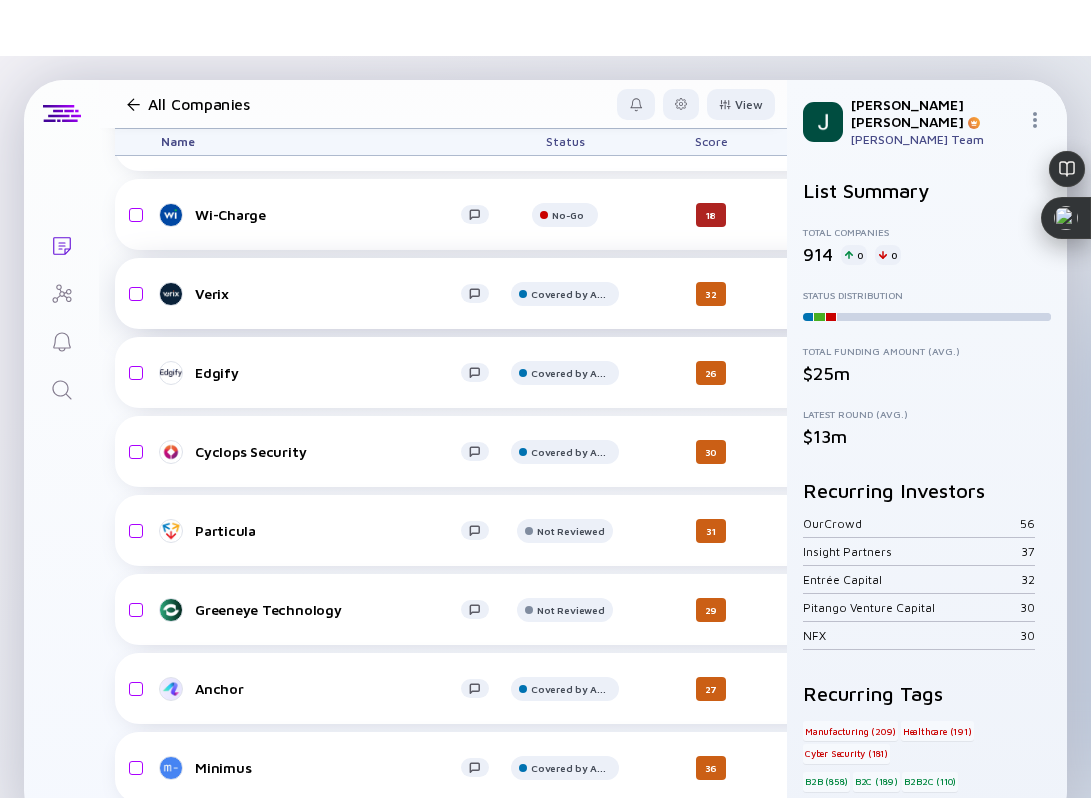 scroll, scrollTop: 3065, scrollLeft: 0, axis: vertical 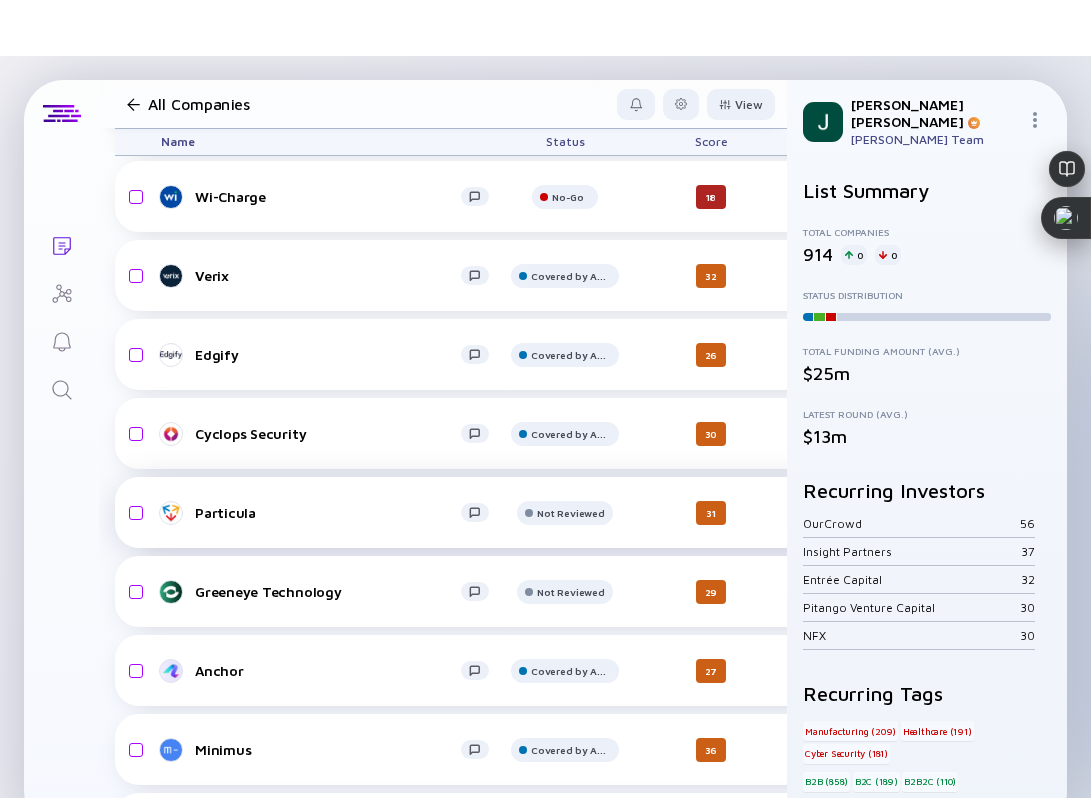 click on "Particula" at bounding box center [328, 512] 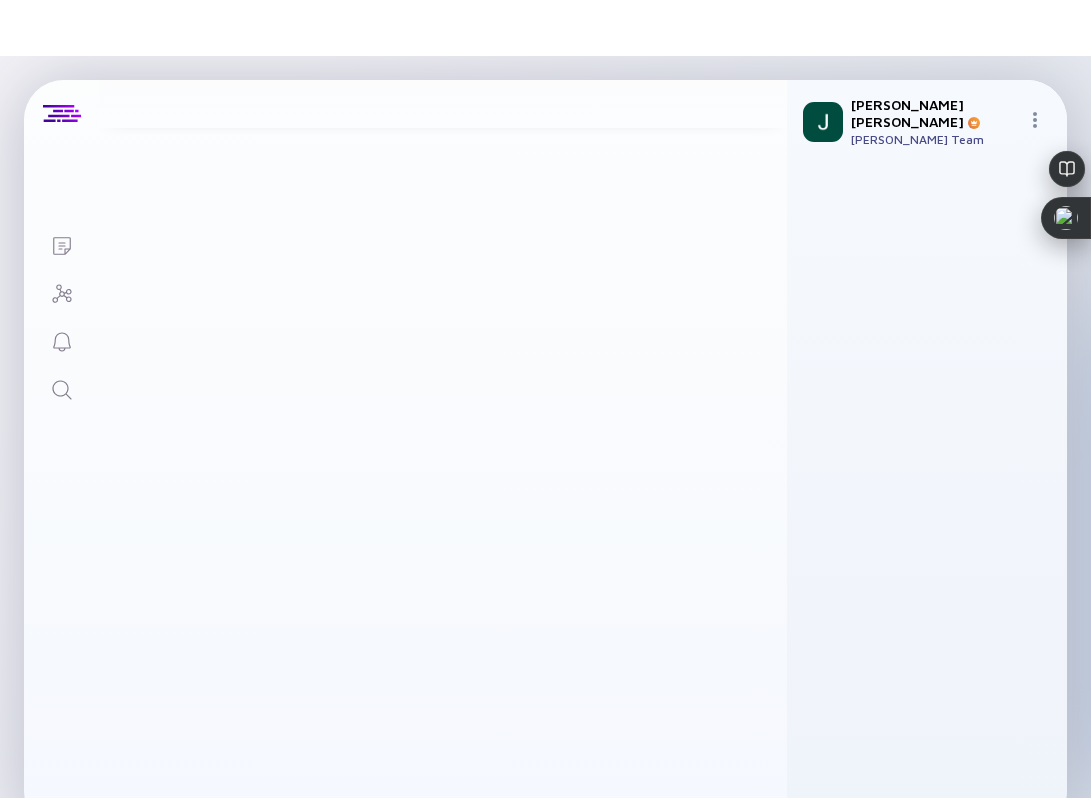 scroll, scrollTop: 0, scrollLeft: 0, axis: both 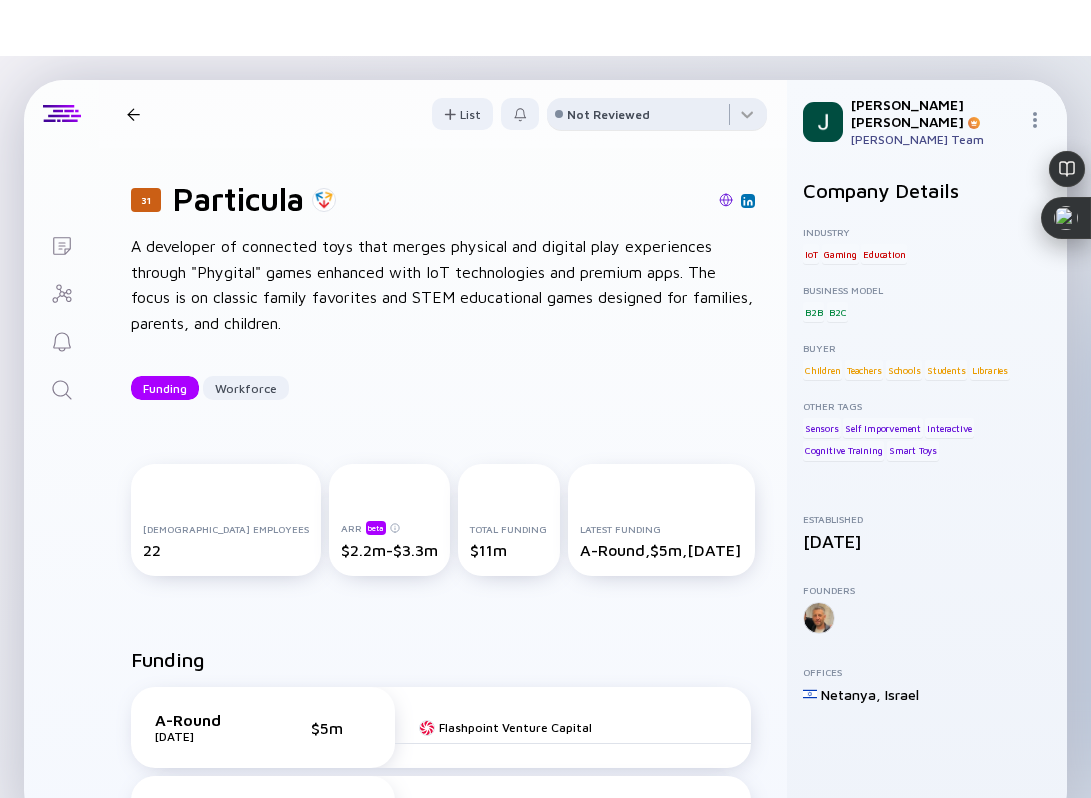 click on "Not Reviewed" at bounding box center [608, 114] 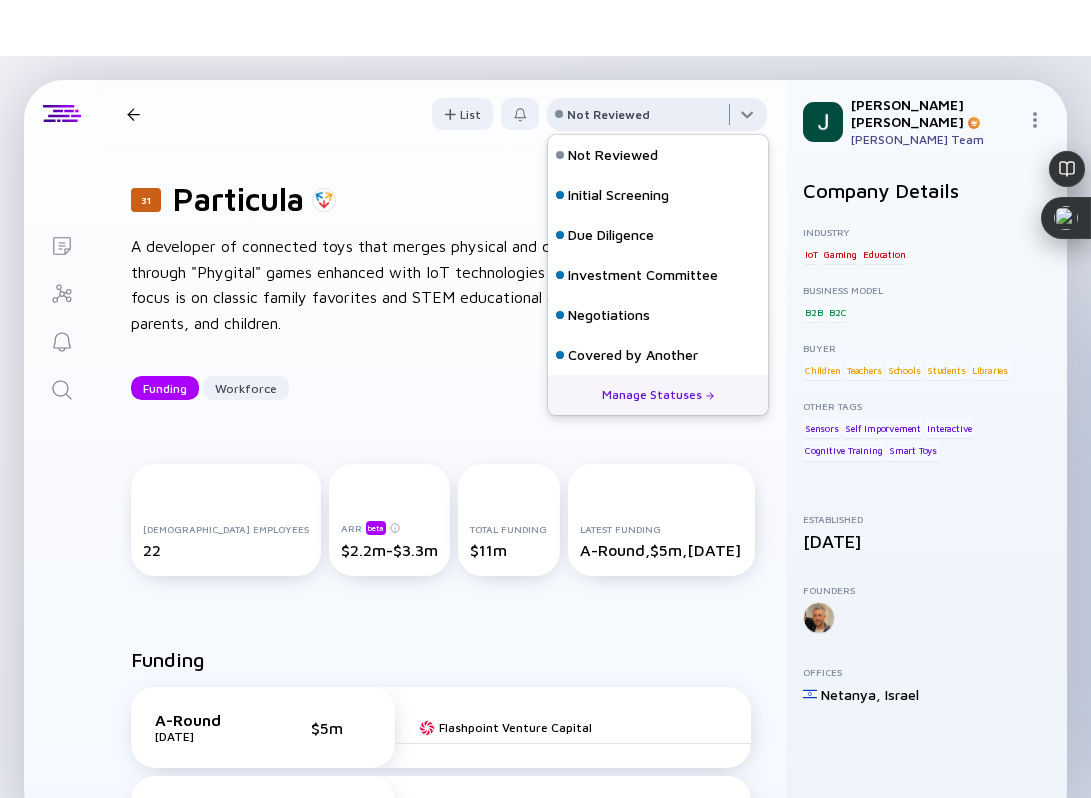 scroll, scrollTop: 128, scrollLeft: 0, axis: vertical 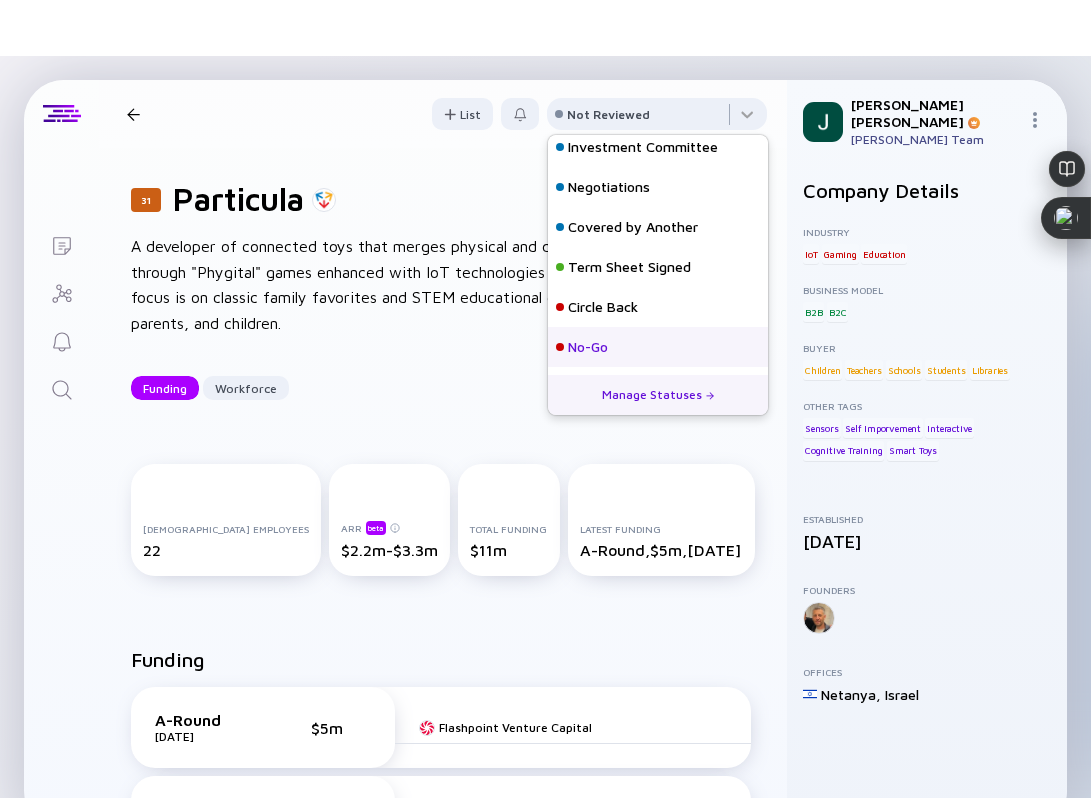 click on "No-Go" at bounding box center (588, 347) 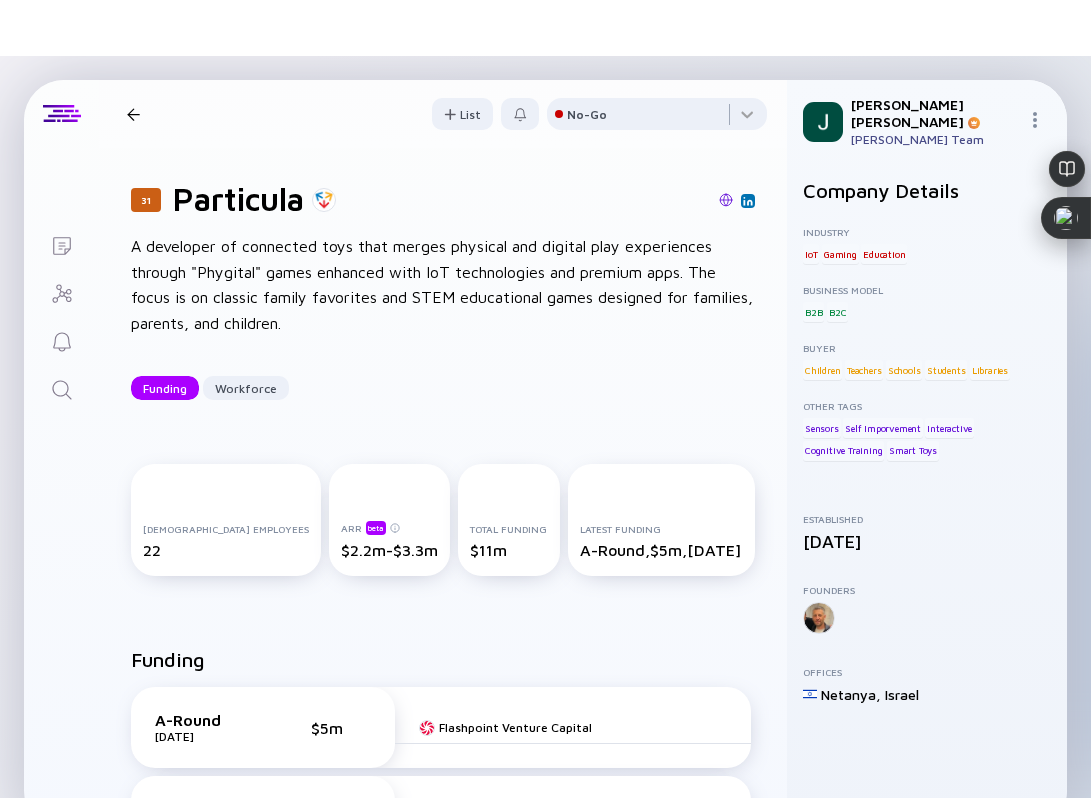 click on "31 Particula Funding Workforce" at bounding box center (275, 114) 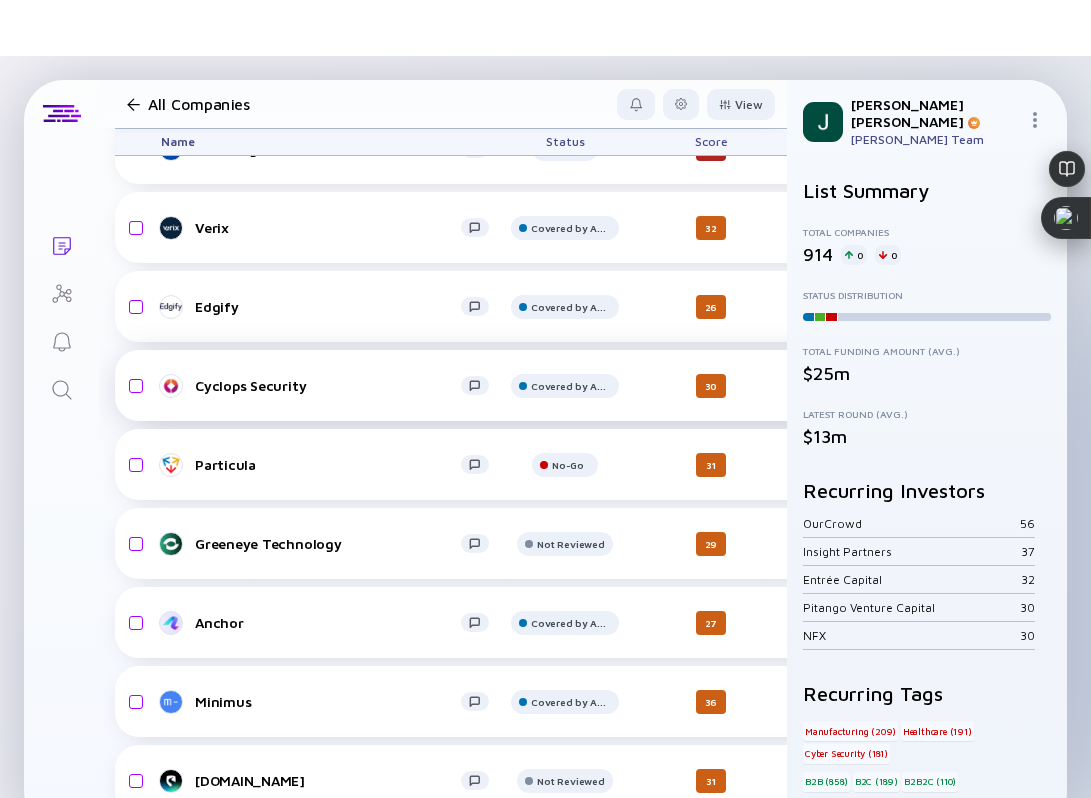 scroll, scrollTop: 3120, scrollLeft: 0, axis: vertical 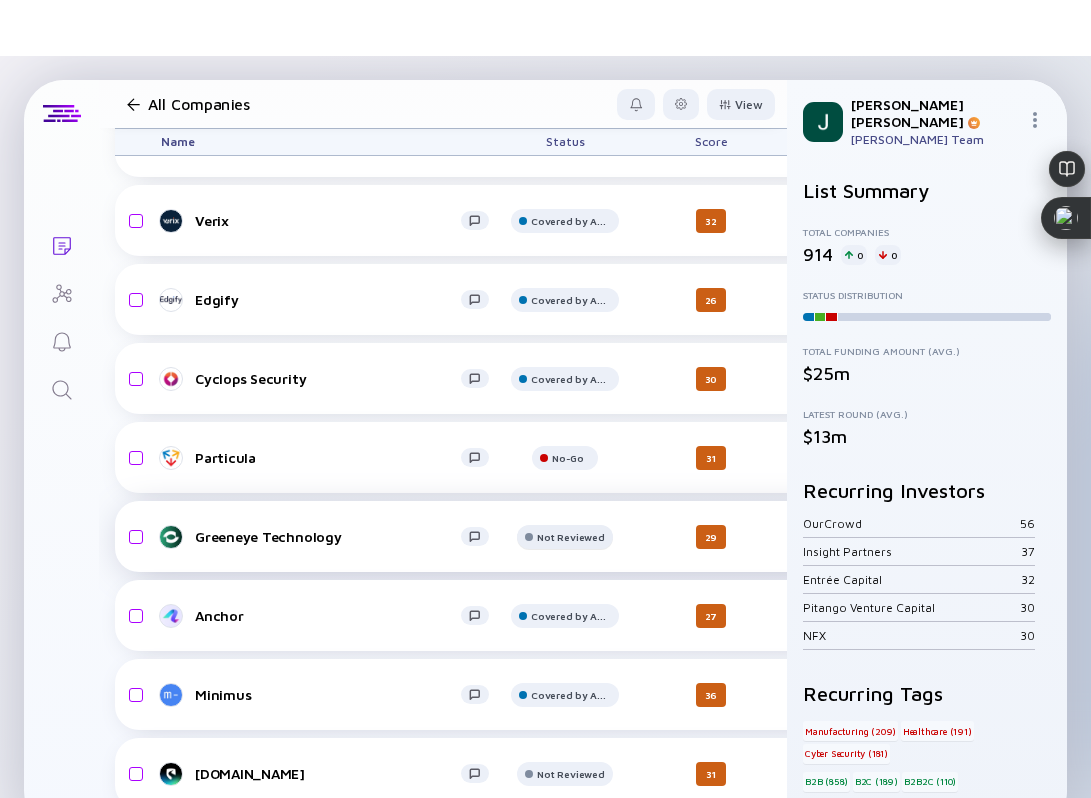 click on "Not Reviewed" at bounding box center (571, 63) 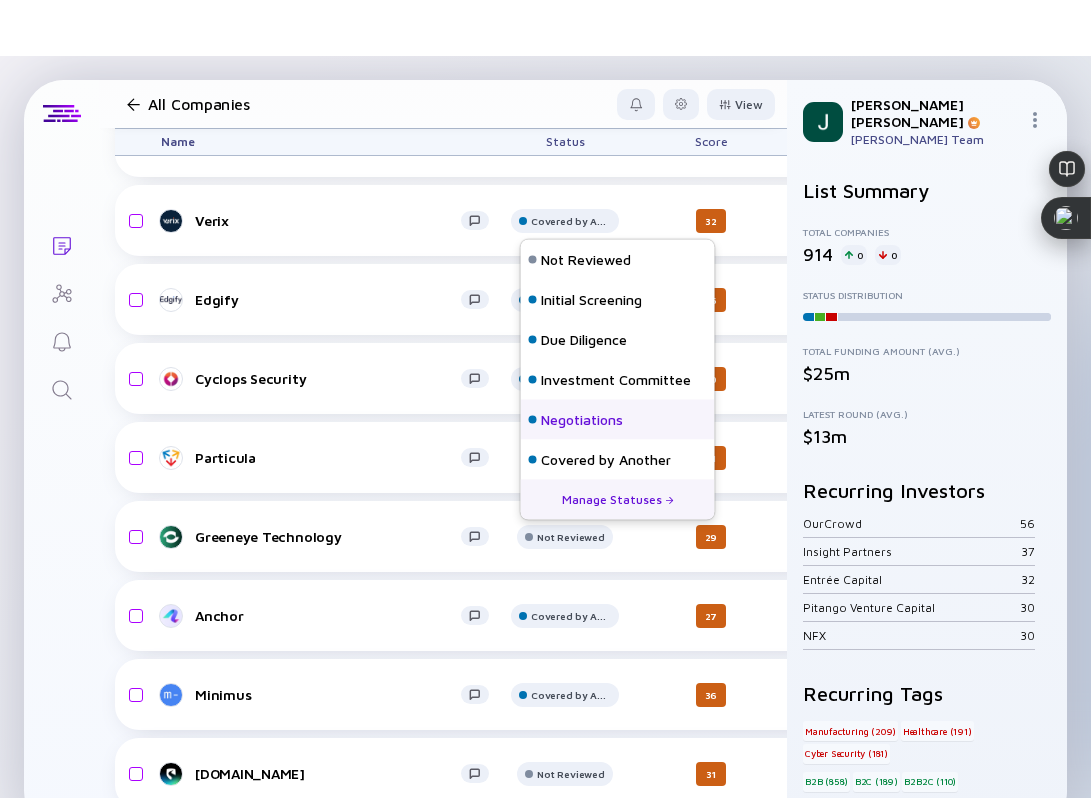scroll, scrollTop: 128, scrollLeft: 0, axis: vertical 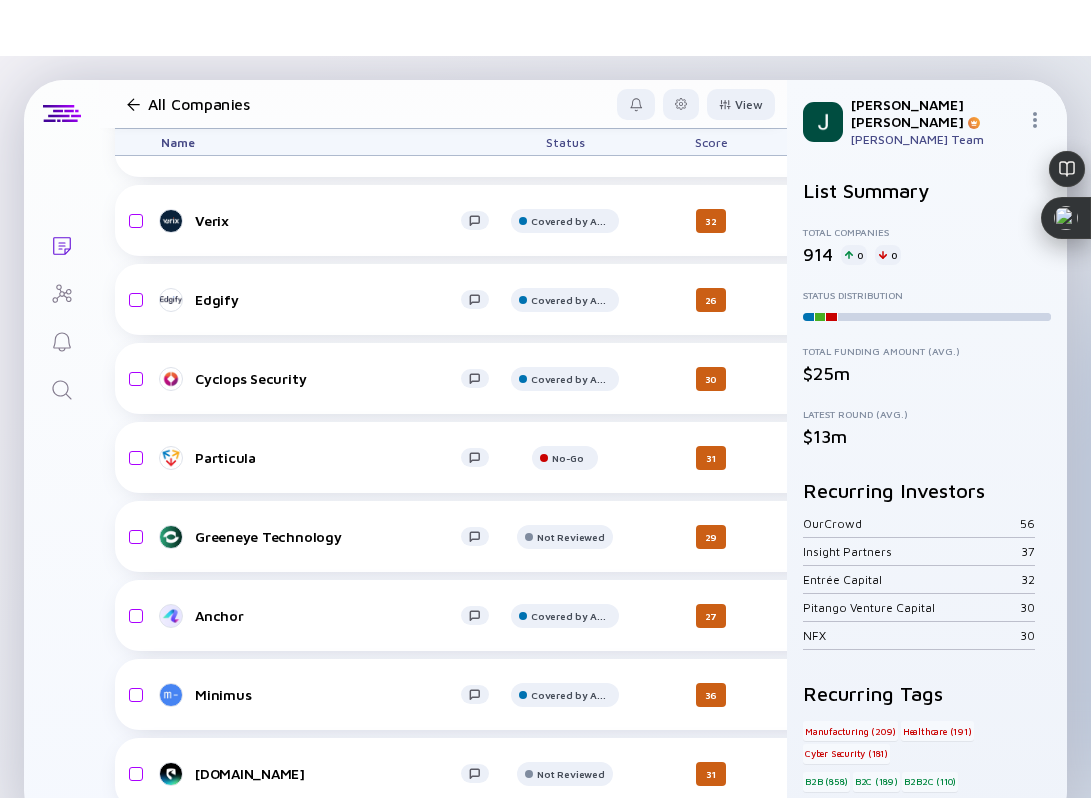 click on "Add Company RiseUp IL Covered by Another 39 44 minutes ago $11m-$17m
B2C Finance SaaS headcount-riseup 47 Headcount salesColumn-riseup 1 ( 2% ) Sales marketingColumn-riseup 6 ( 13% ) Marketing B-Round $30m,
Apr 2022 Wi-Charge No-Go 18 44 minutes ago $2.3m-$3.5m
B2C Manufacturing Electro-Optics headcount-wi-charge 35 Headcount salesColumn-wi-charge 5 ( 14% ) Sales marketingColumn-wi-charge 1 ( 3% ) Marketing C-Round $20m,
May 2025 Verix Covered by Another 32 44 minutes ago $4m-$6m
B2B Sales & Marketing AI headcount-verix 28 Headcount salesColumn-verix 1 ( 4% ) Sales marketingColumn-verix 2 ( 7% ) Marketing B-Round $12m,
Feb 2006 Edgify Covered by Another 26 44 minutes ago $3m-$4.5m
B2B IoT BigData headcount-edgify 27 1 Headcount salesColumn-edgify 3 ( 11% ) Sales marketingColumn-edgify 0 Marketing Undisclosed $6.5m,
Oct 2020 Cyclops Security Covered by Another 30 44 minutes ago $1.1m-$1.7m
B2B AI 25" at bounding box center (1036, -554) 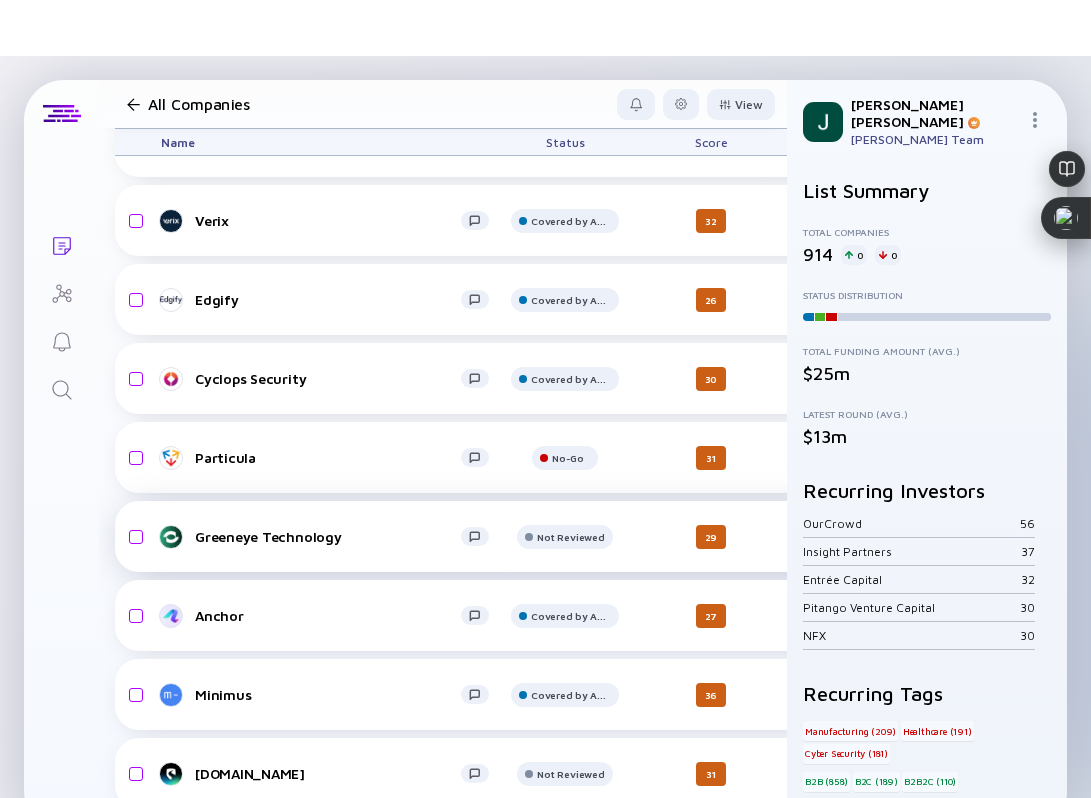click on "Greeneye Technology" at bounding box center [328, 536] 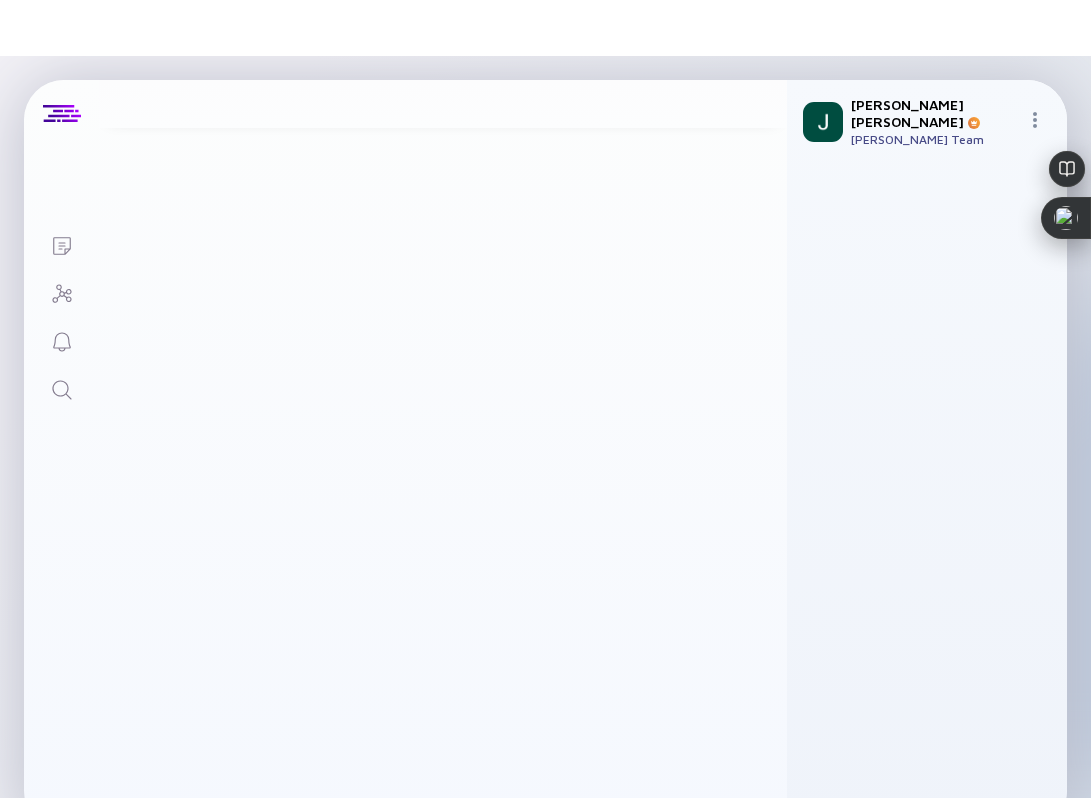 scroll, scrollTop: 0, scrollLeft: 0, axis: both 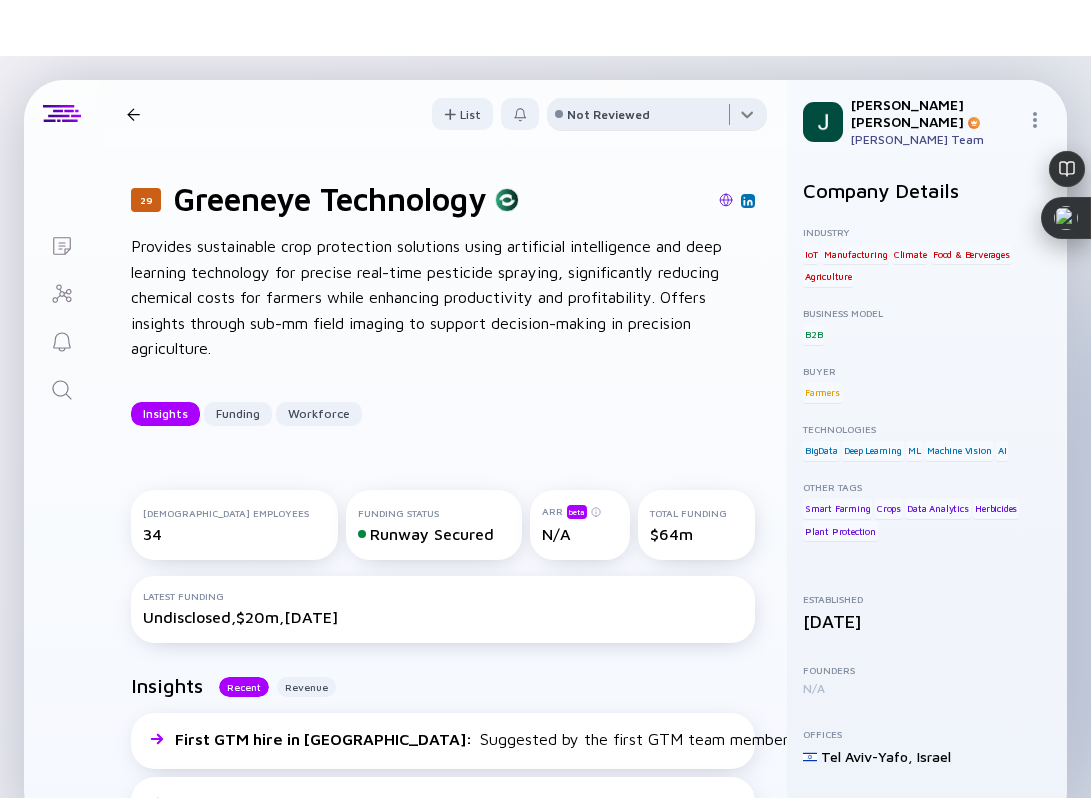 click at bounding box center (657, 118) 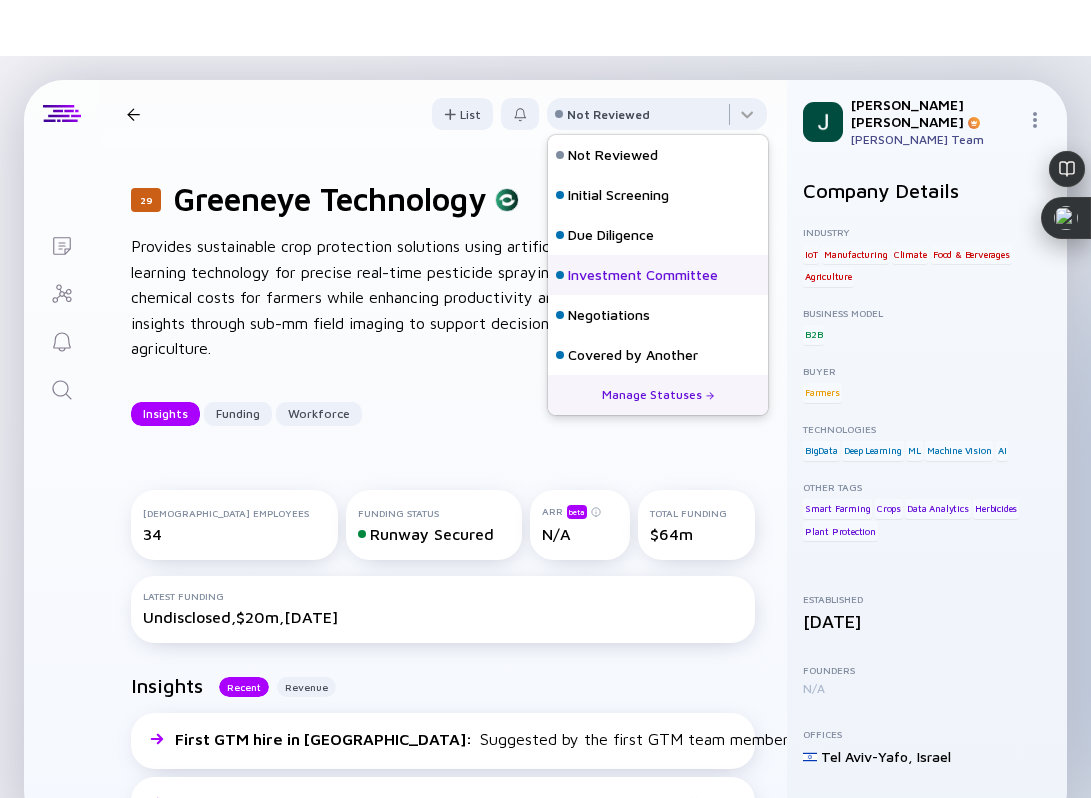 scroll, scrollTop: 128, scrollLeft: 0, axis: vertical 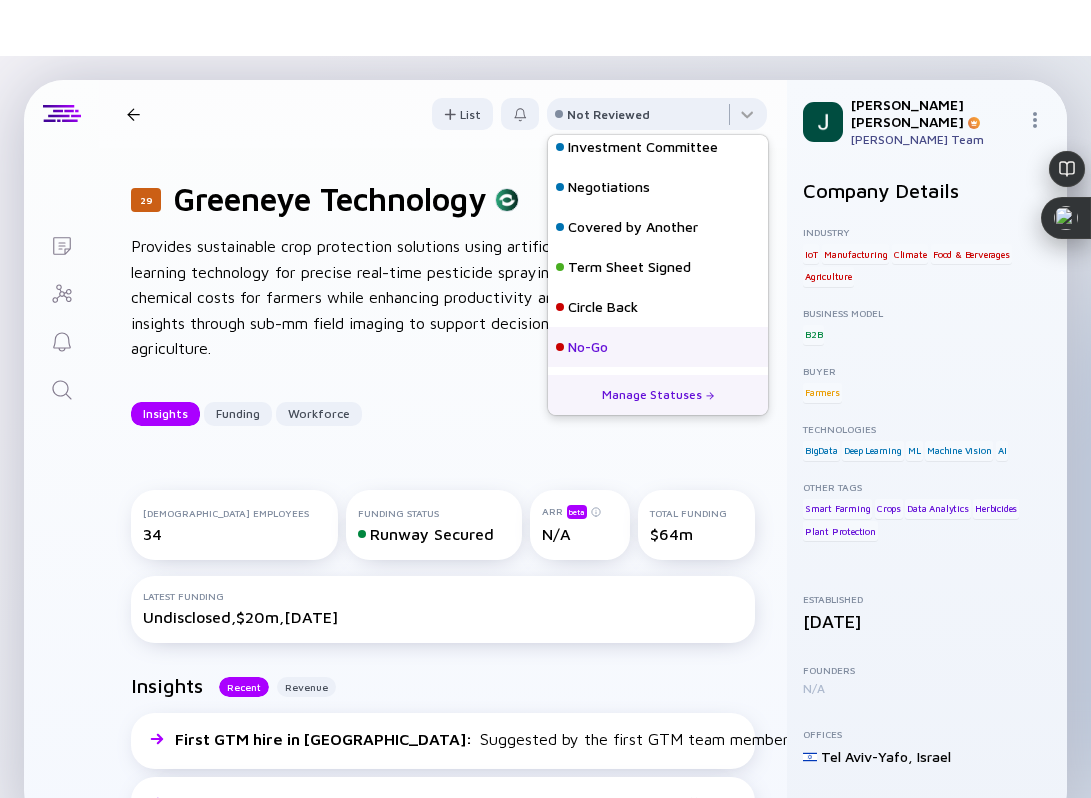 click on "No-Go" at bounding box center [658, 347] 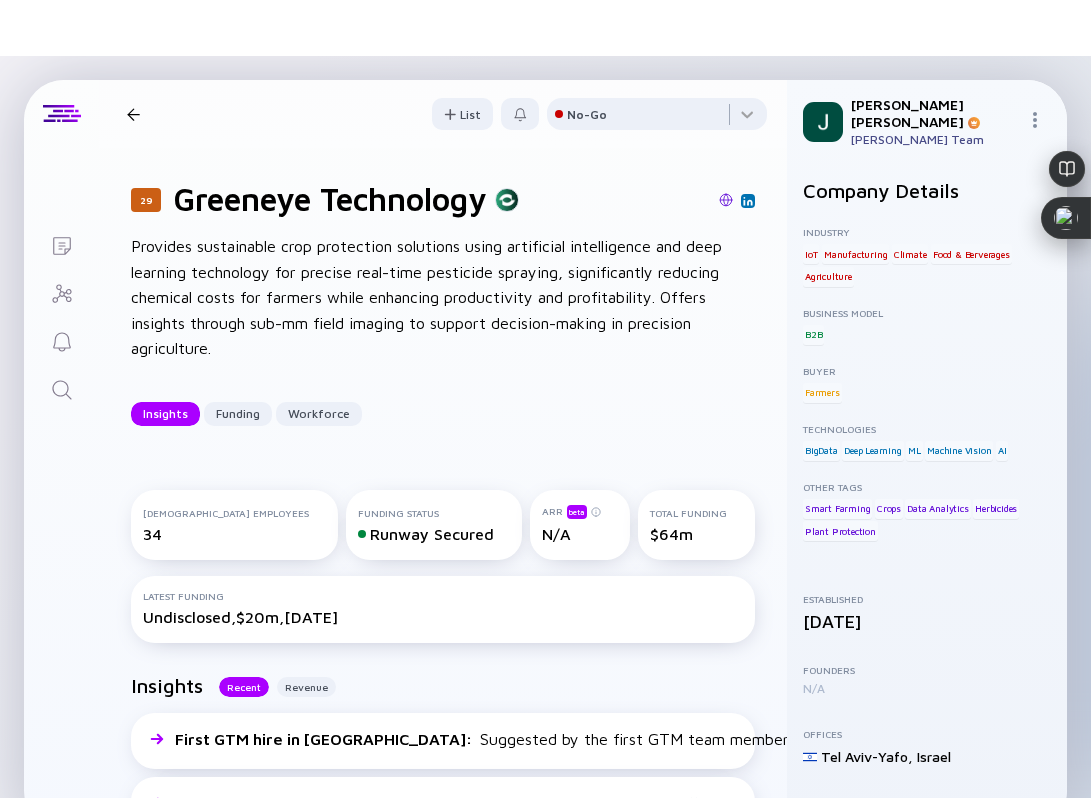 click at bounding box center (133, 114) 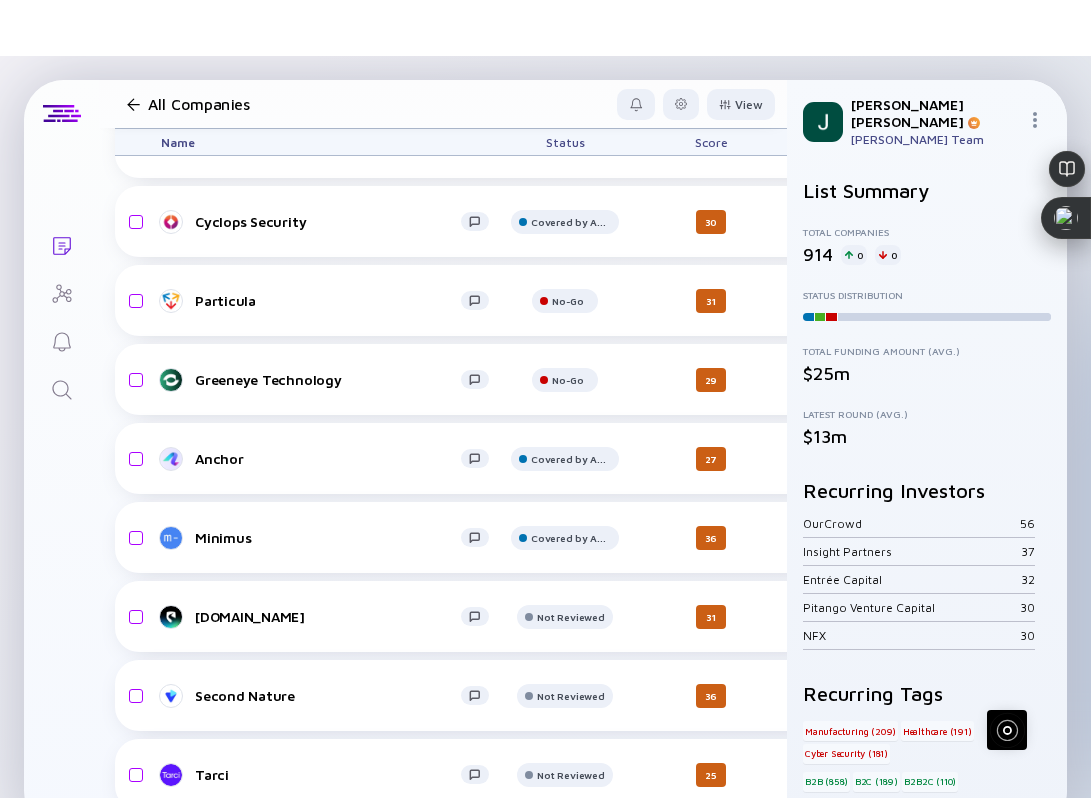 scroll, scrollTop: 3280, scrollLeft: 0, axis: vertical 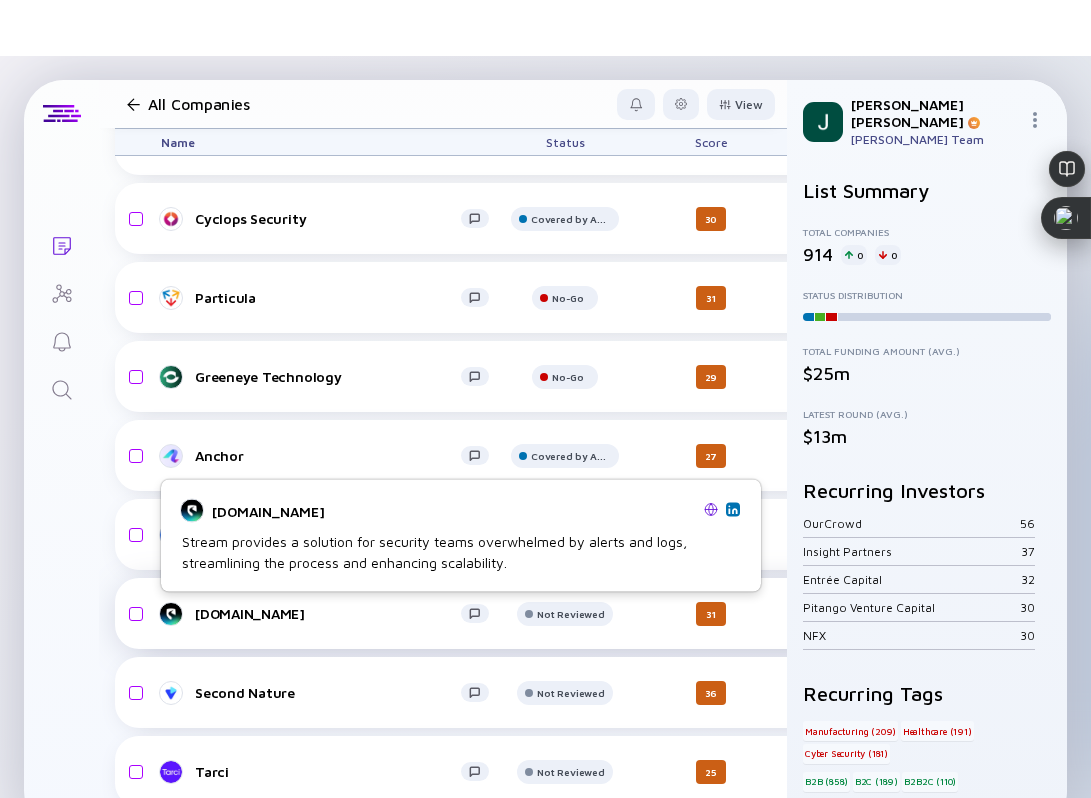 click on "Stream.Security" at bounding box center [328, 613] 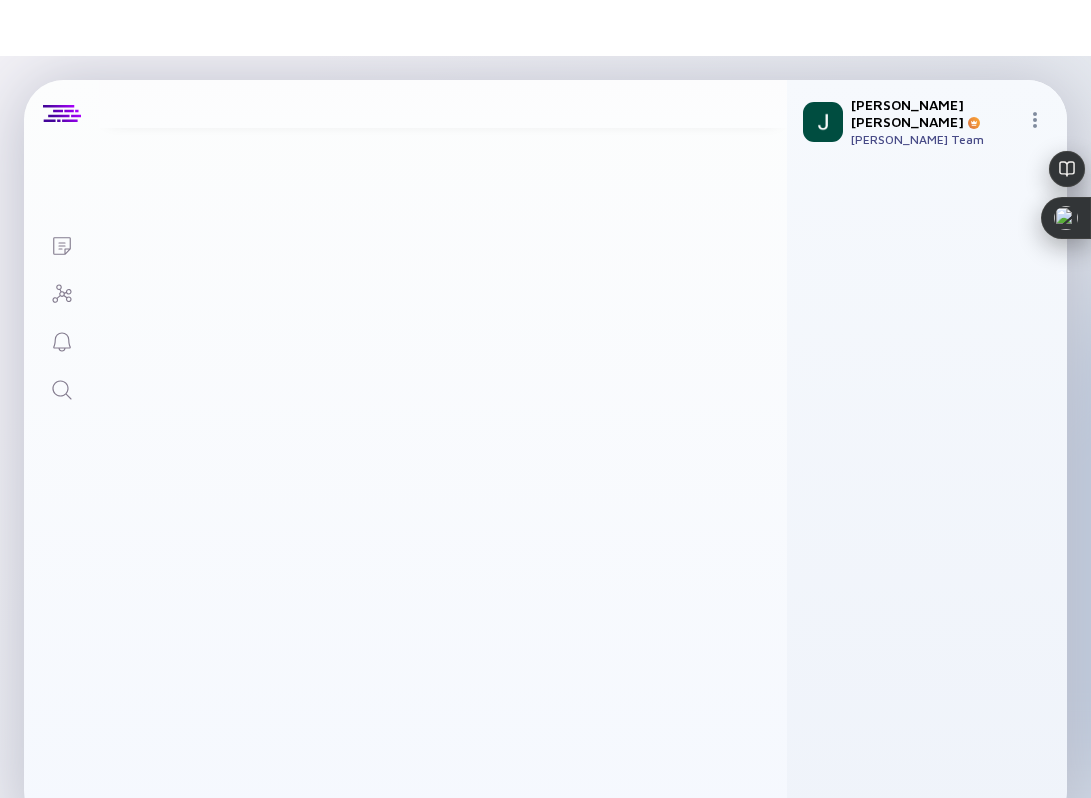scroll, scrollTop: 0, scrollLeft: 0, axis: both 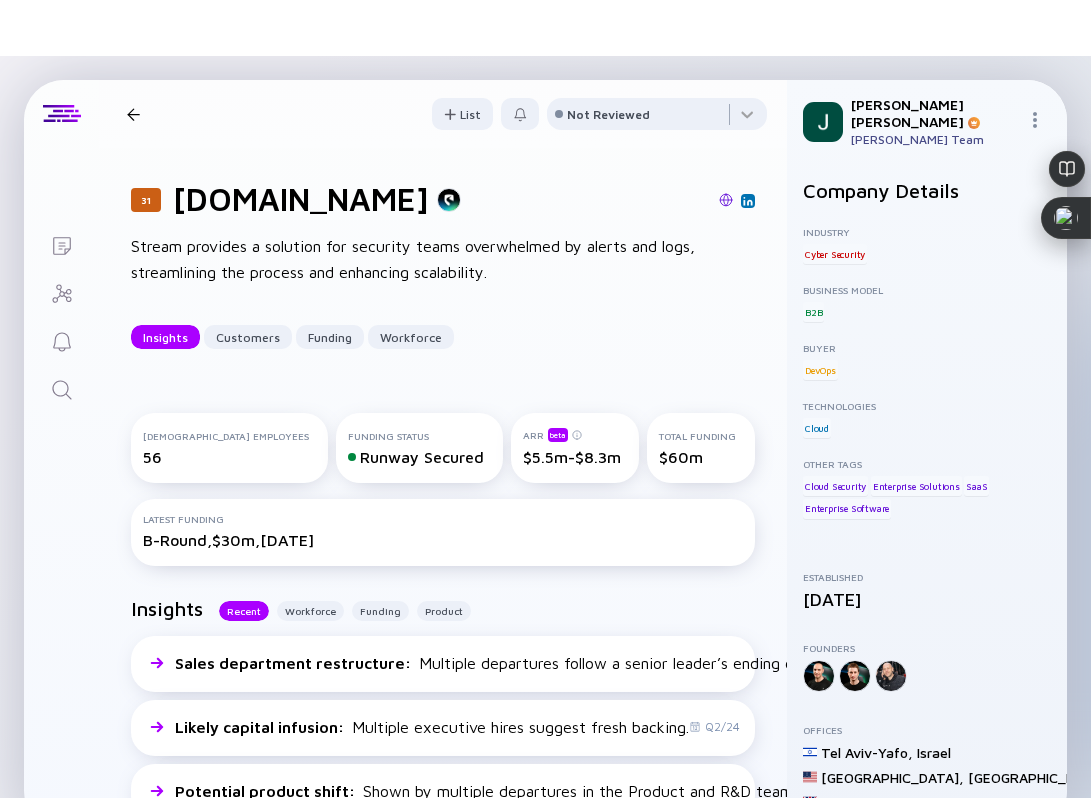 click at bounding box center [726, 200] 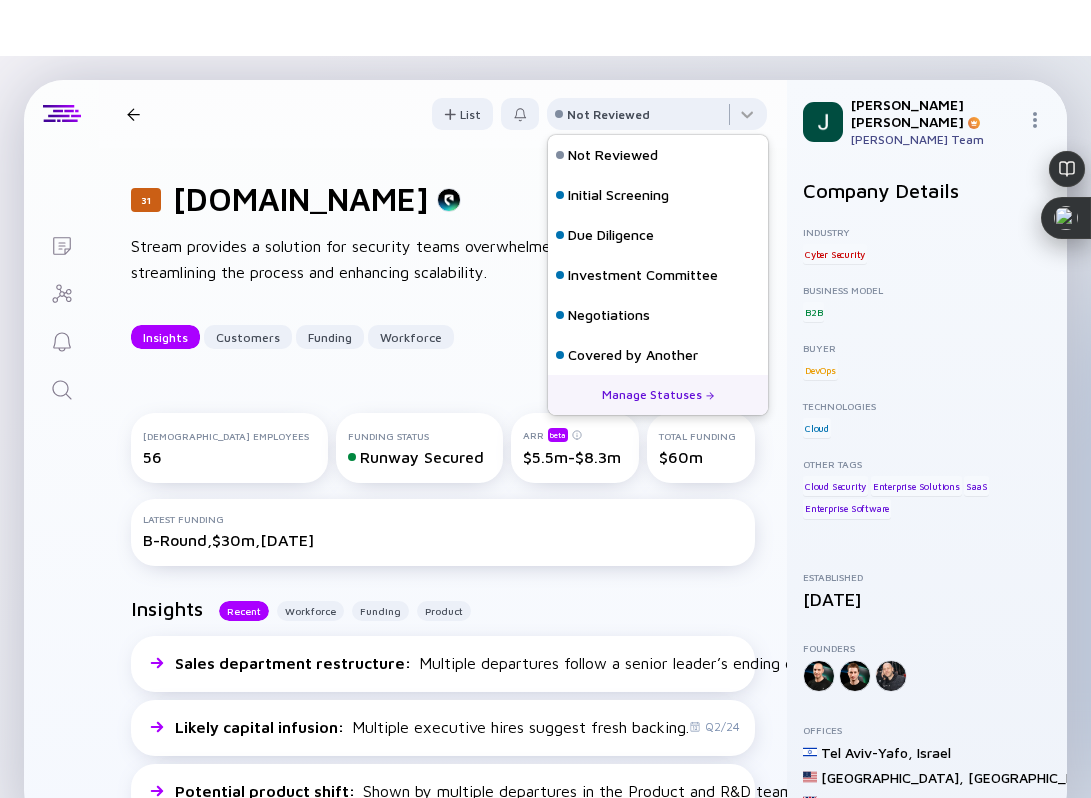 scroll, scrollTop: 0, scrollLeft: 0, axis: both 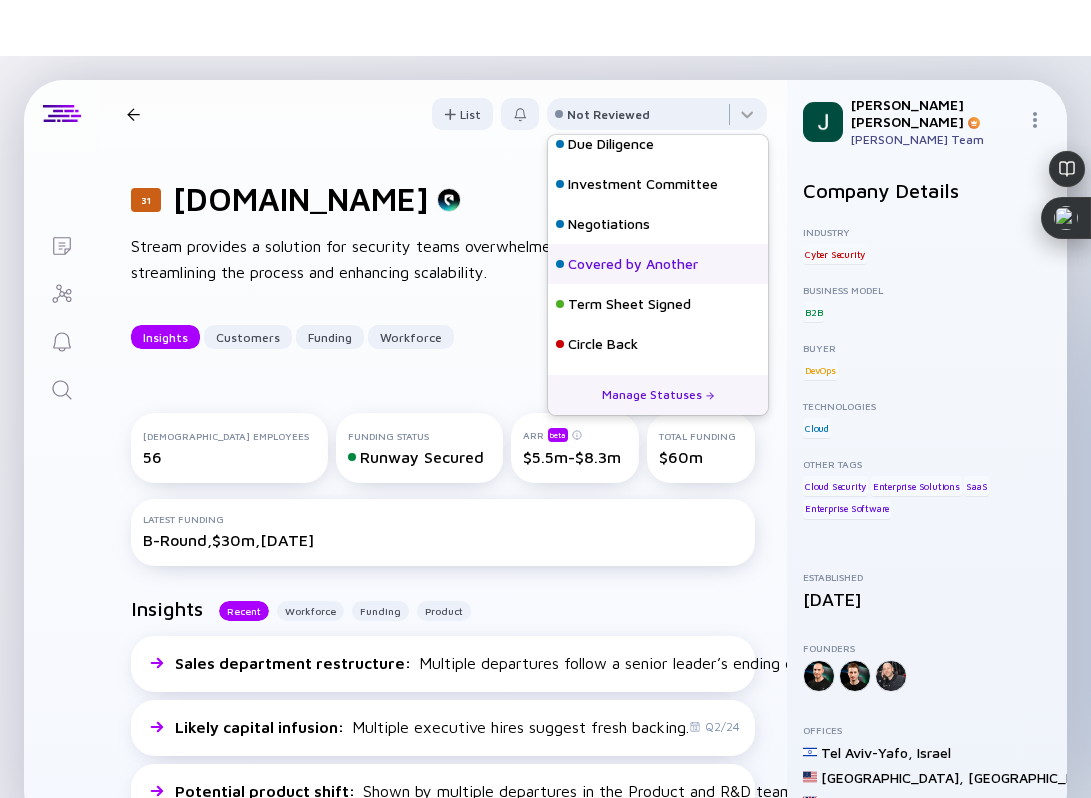 click on "Covered by Another" at bounding box center [633, 264] 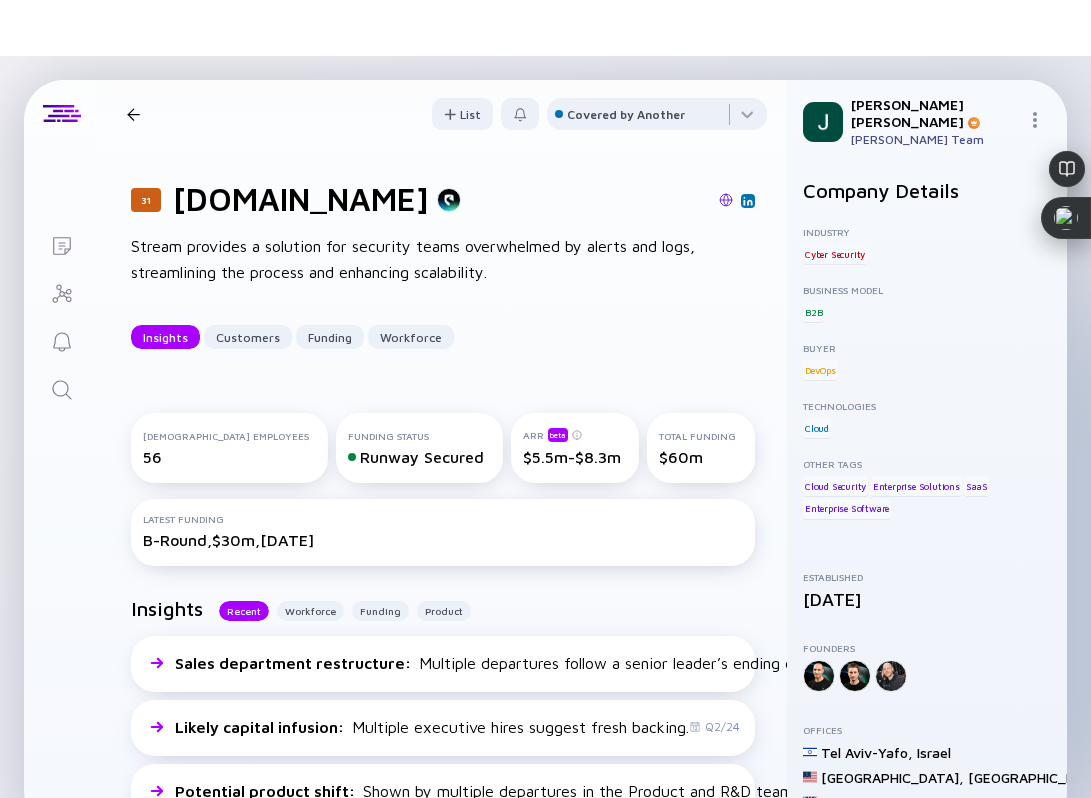 click at bounding box center (133, 114) 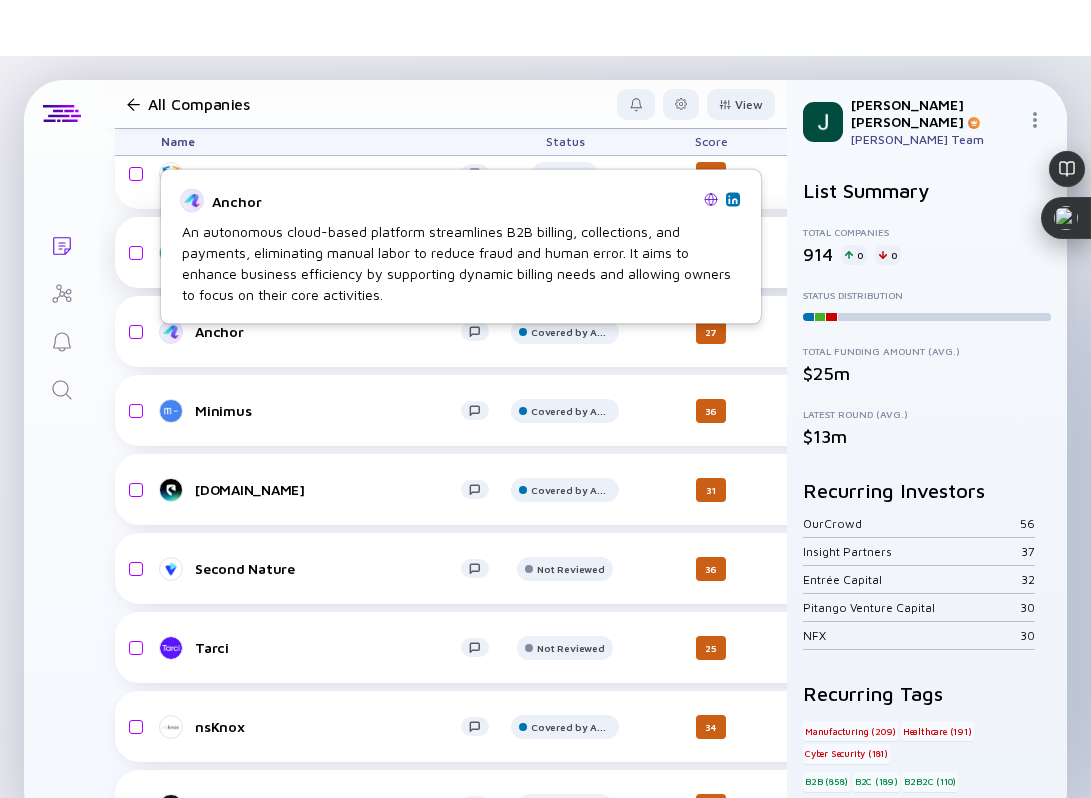 scroll, scrollTop: 3406, scrollLeft: 0, axis: vertical 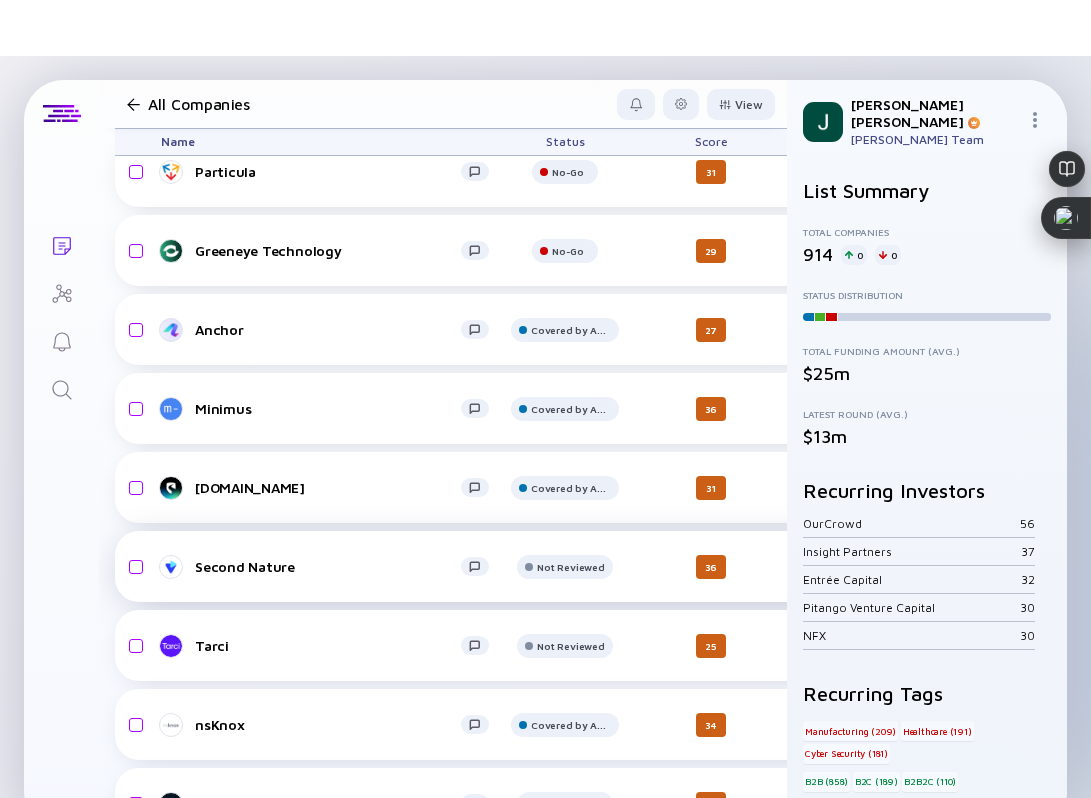 click on "Second Nature" at bounding box center [328, 566] 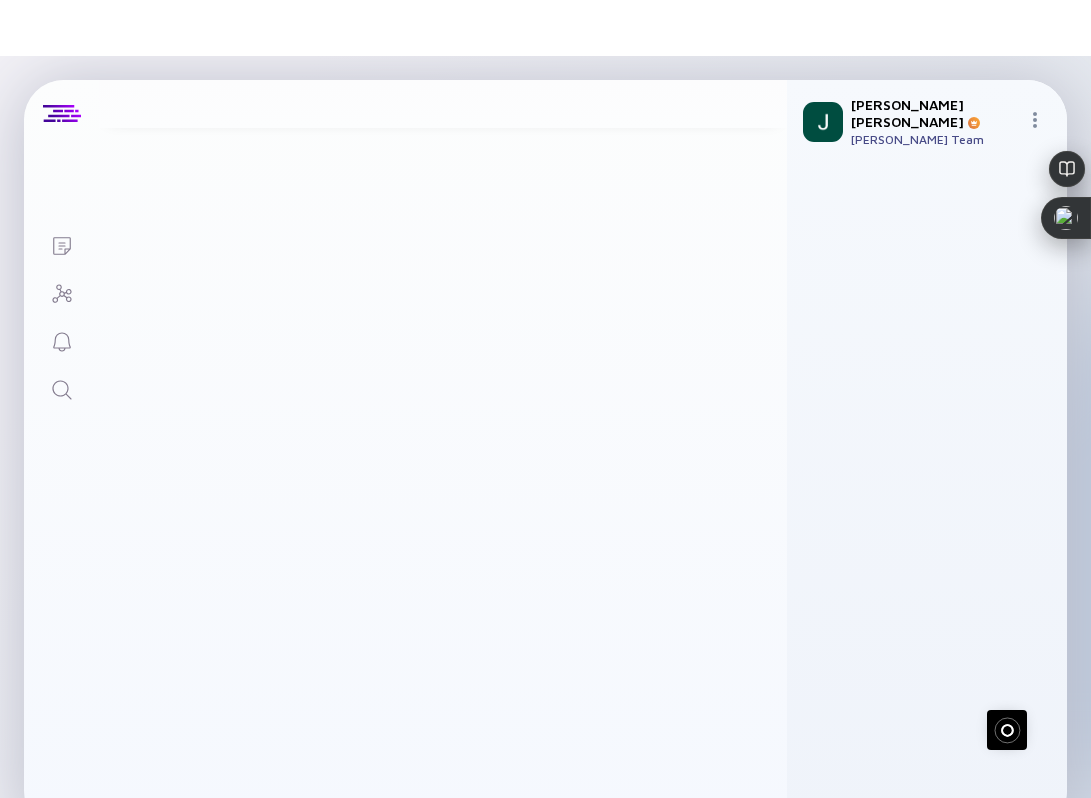 scroll, scrollTop: 0, scrollLeft: 0, axis: both 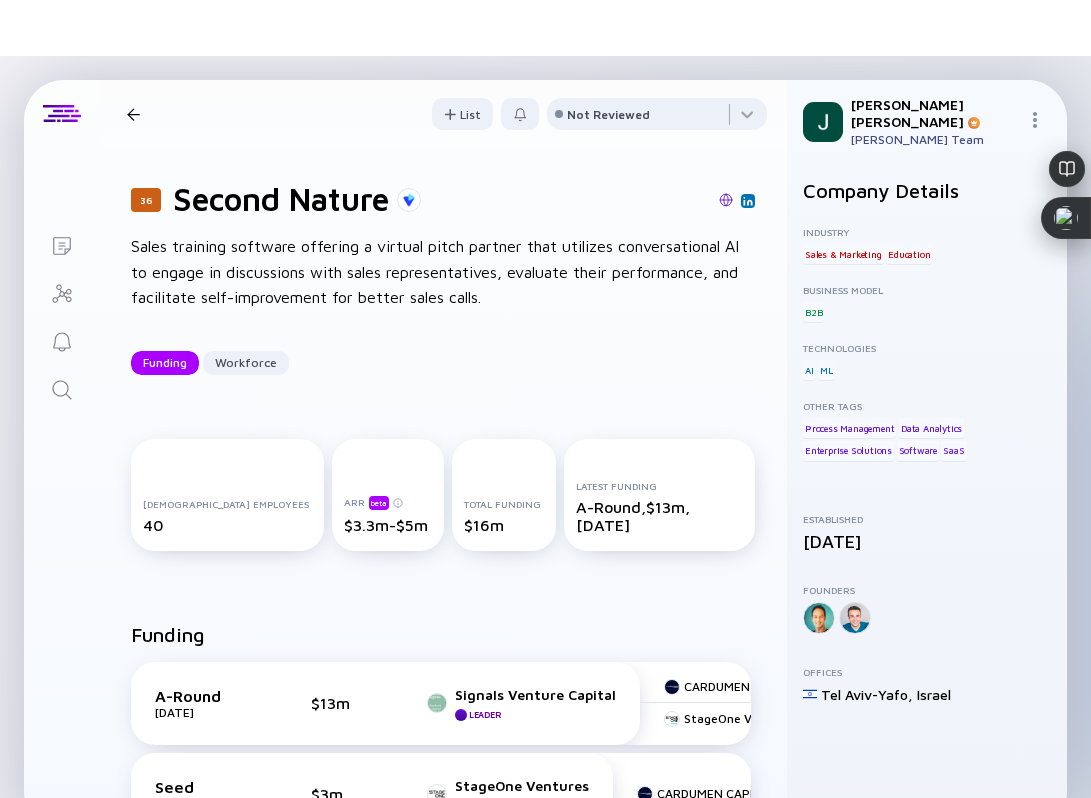 click at bounding box center [726, 200] 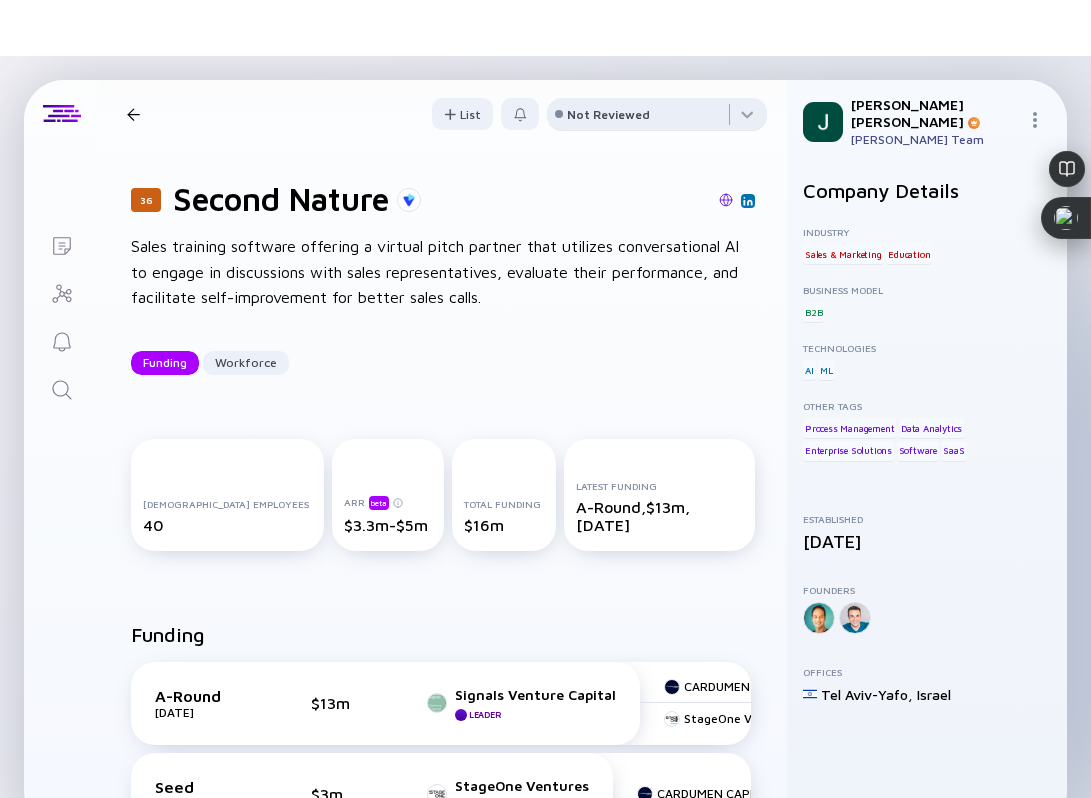 click on "Not Reviewed" at bounding box center [608, 114] 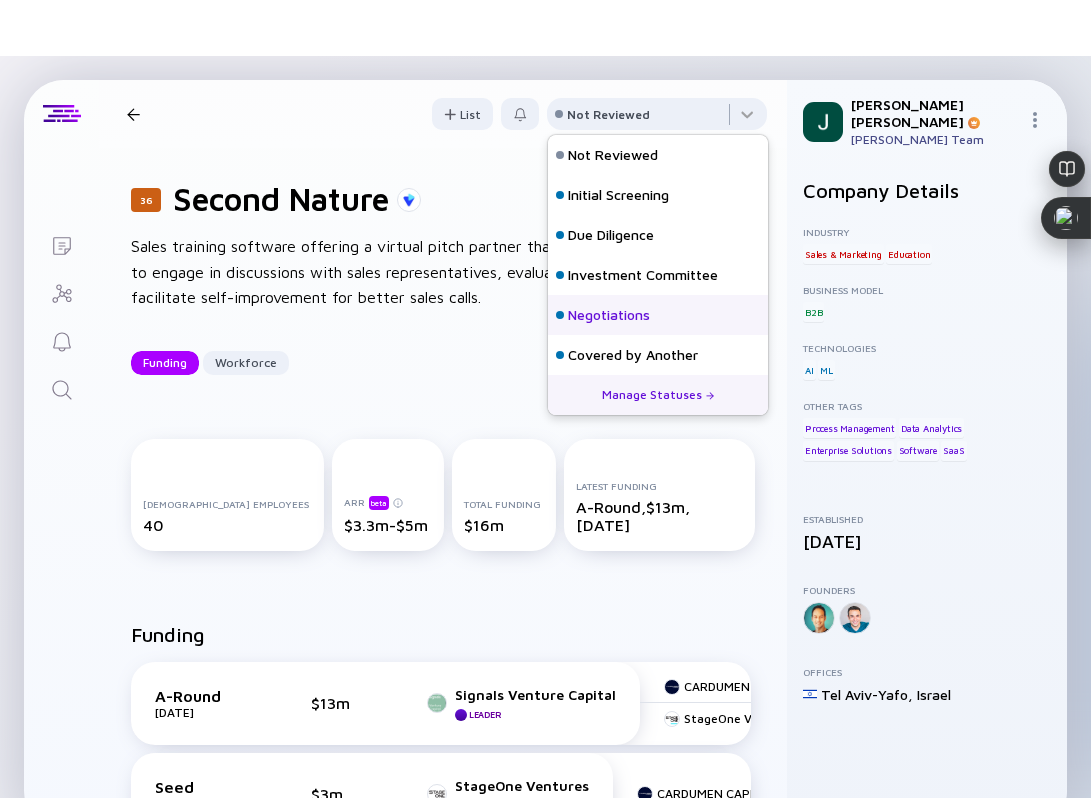 scroll, scrollTop: 128, scrollLeft: 0, axis: vertical 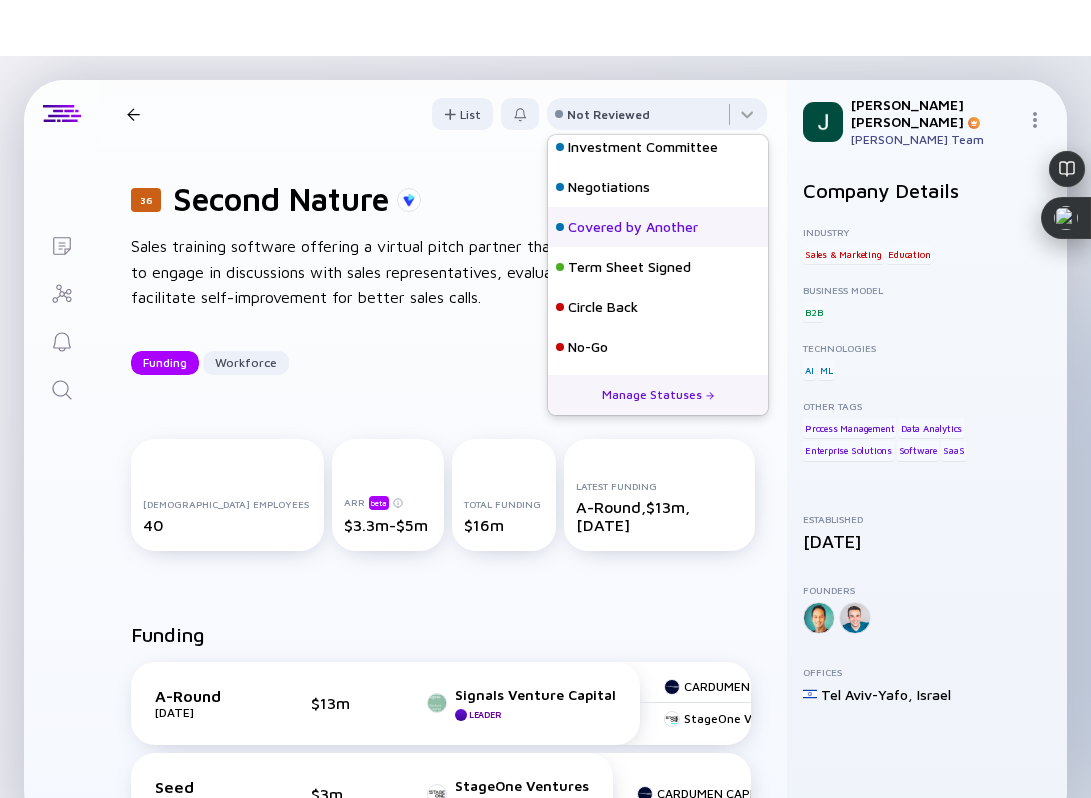 drag, startPoint x: 587, startPoint y: 356, endPoint x: 660, endPoint y: 219, distance: 155.2353 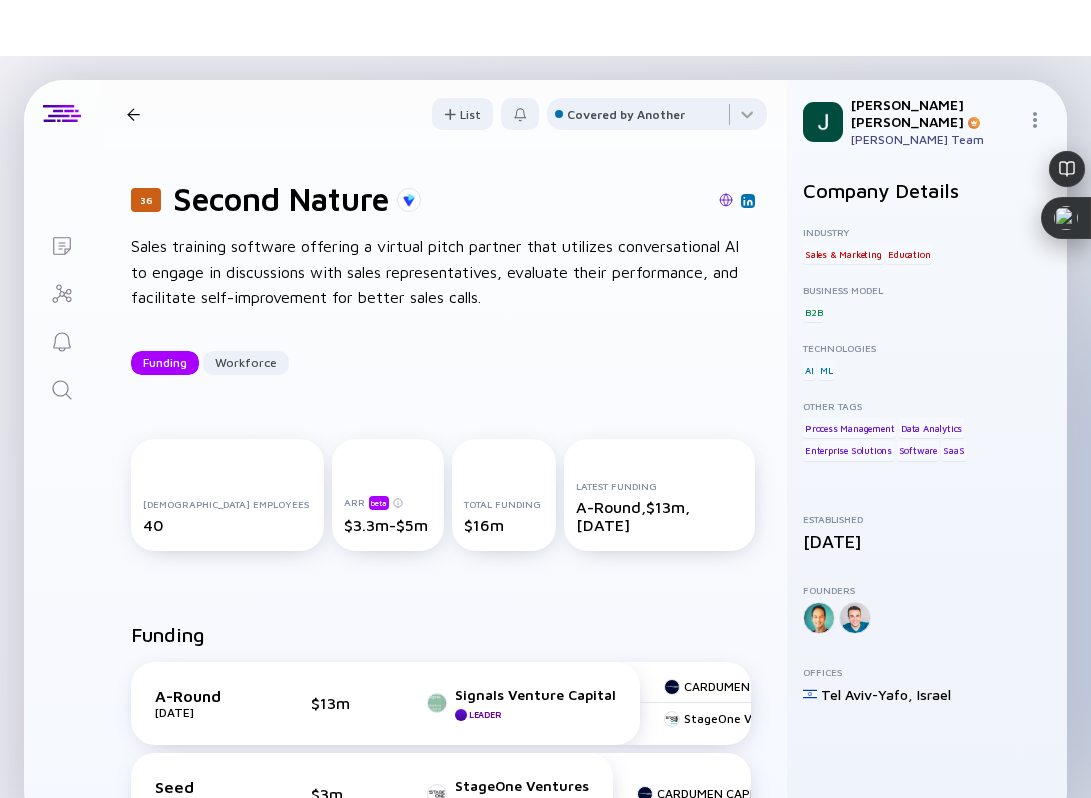click on "36 Second Nature Funding Workforce" at bounding box center [294, 114] 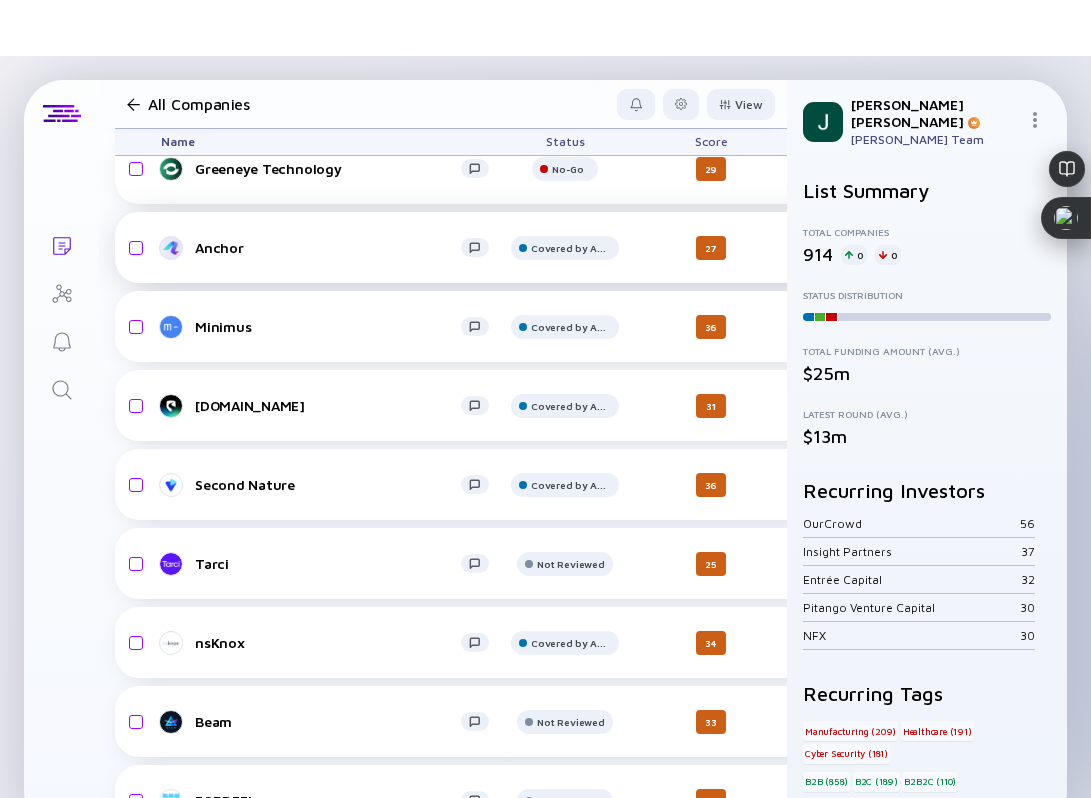 scroll, scrollTop: 3489, scrollLeft: 0, axis: vertical 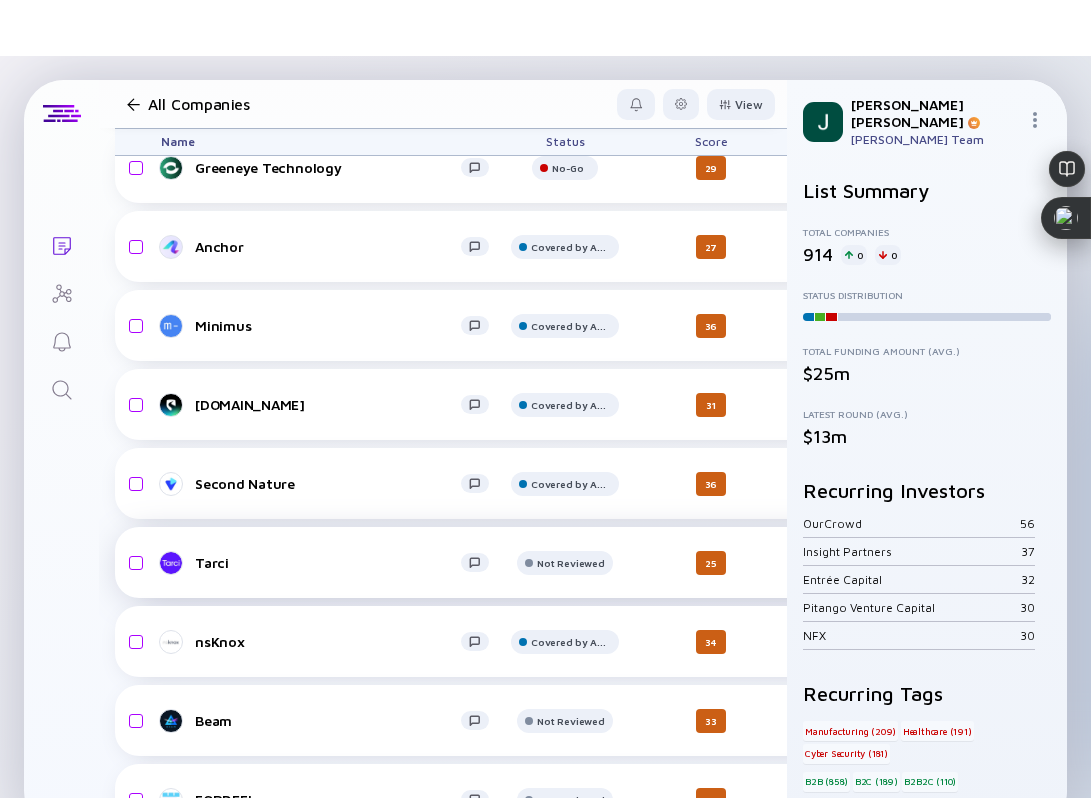 click on "Tarci" at bounding box center [328, 562] 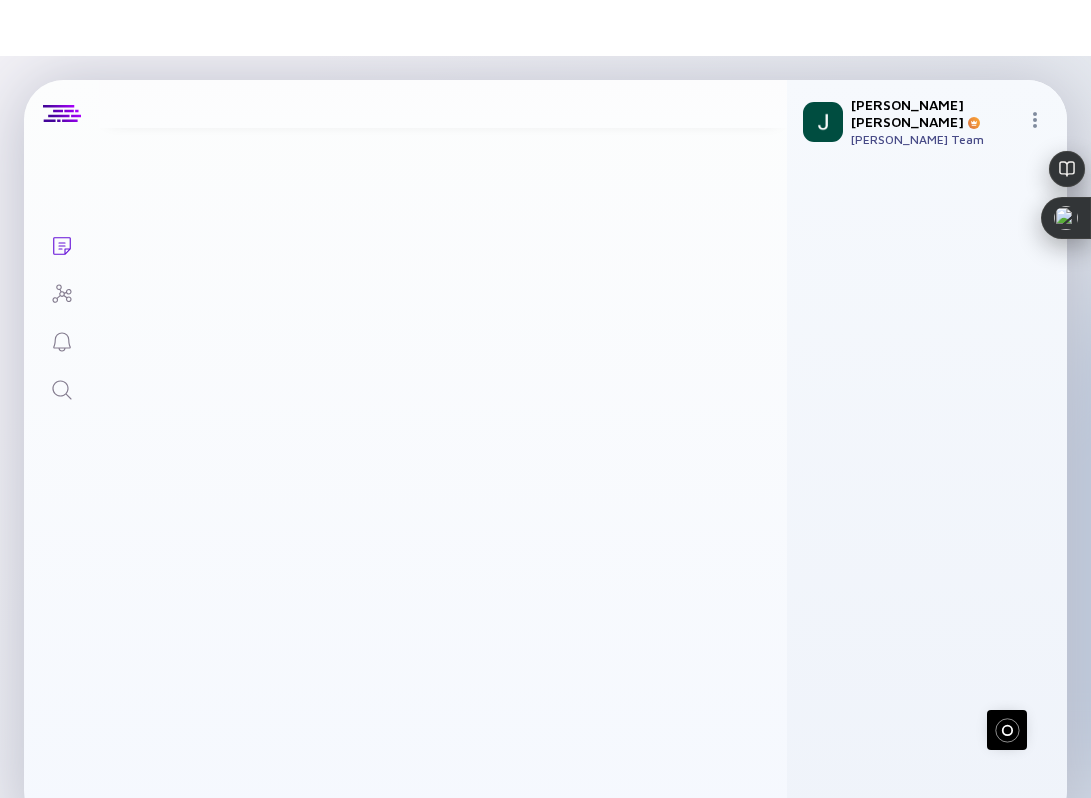 scroll, scrollTop: 0, scrollLeft: 0, axis: both 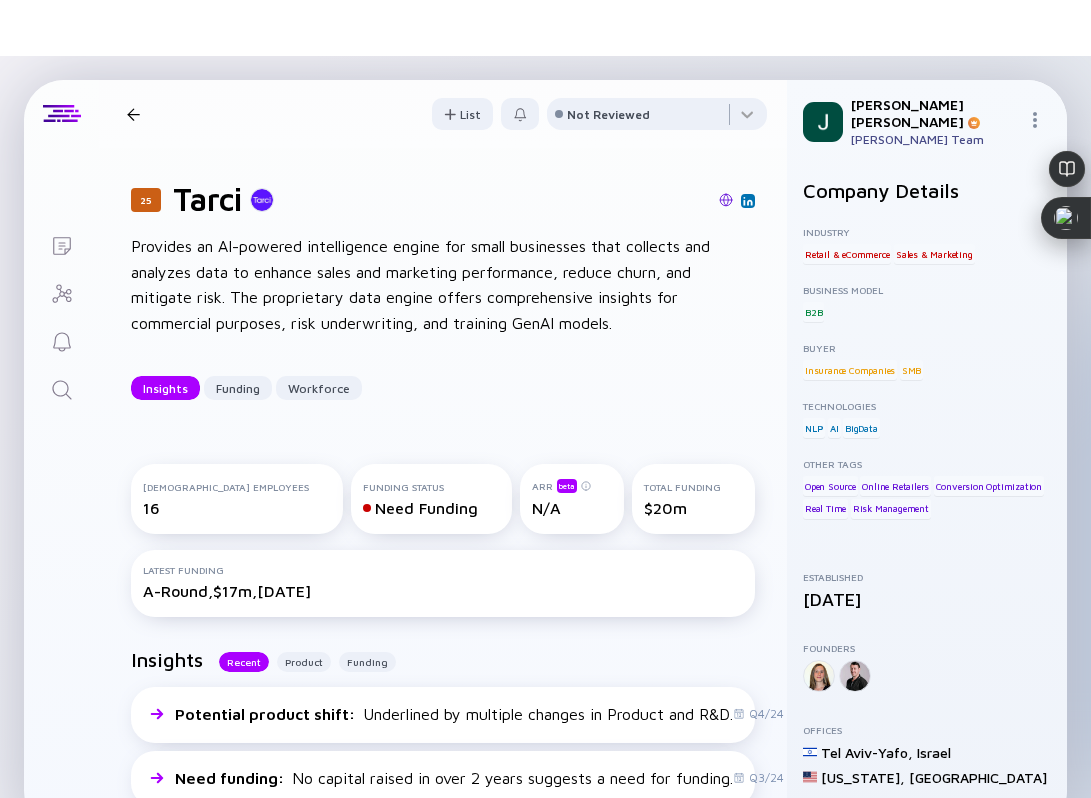 click at bounding box center (726, 200) 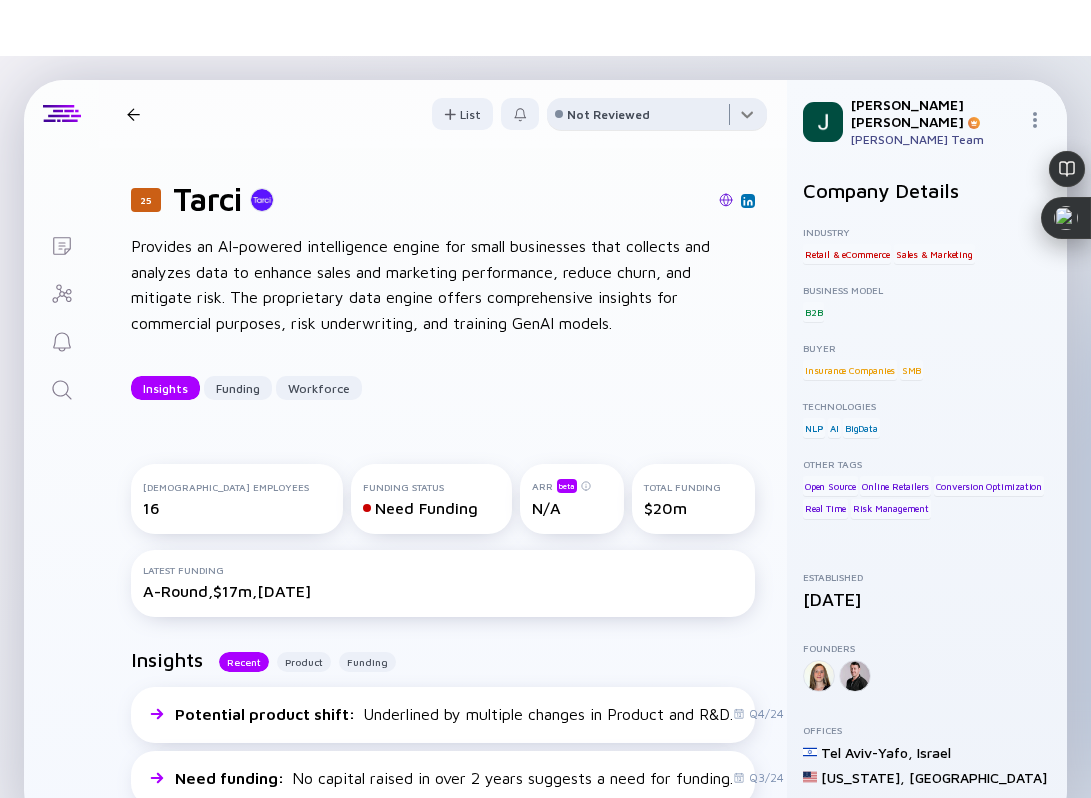 click at bounding box center [657, 118] 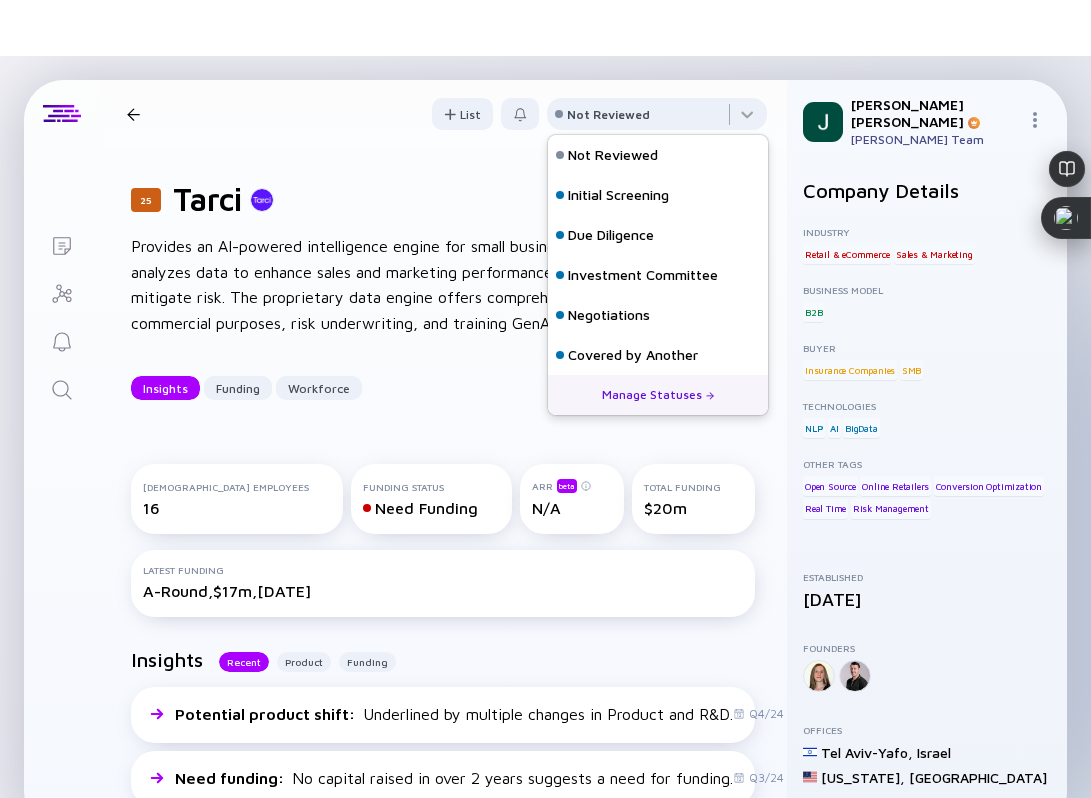 click on "Insights Funding Workforce" at bounding box center [443, 388] 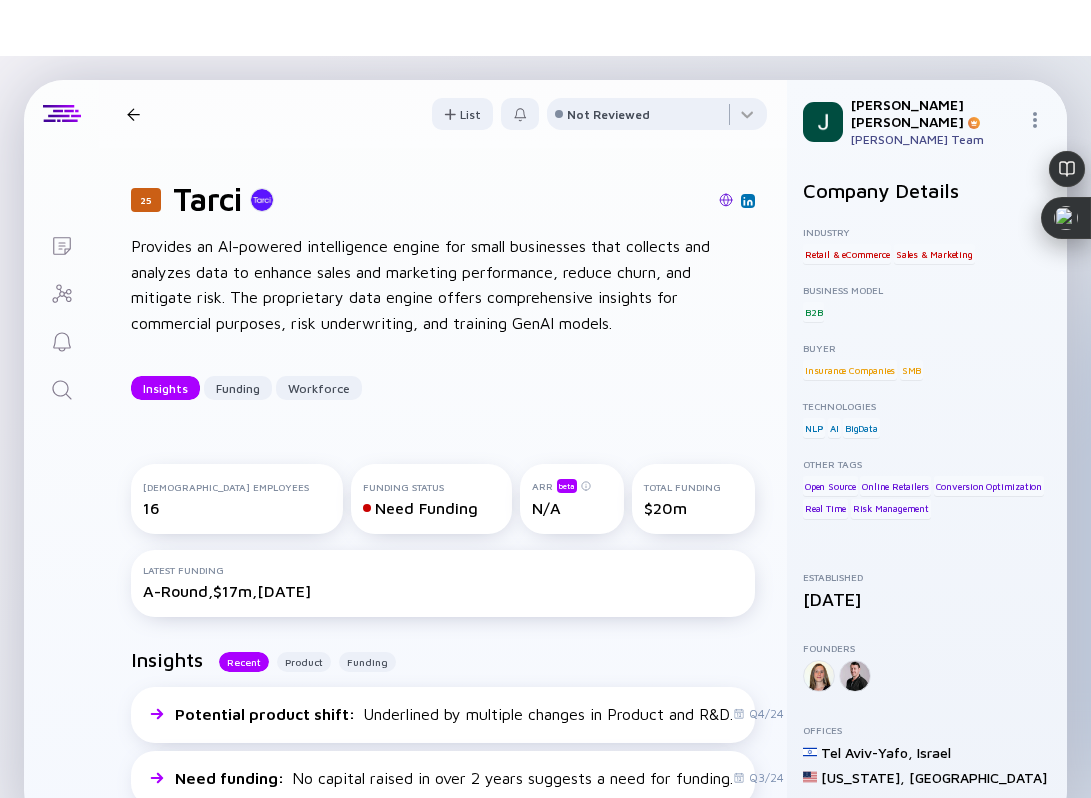 click at bounding box center [726, 200] 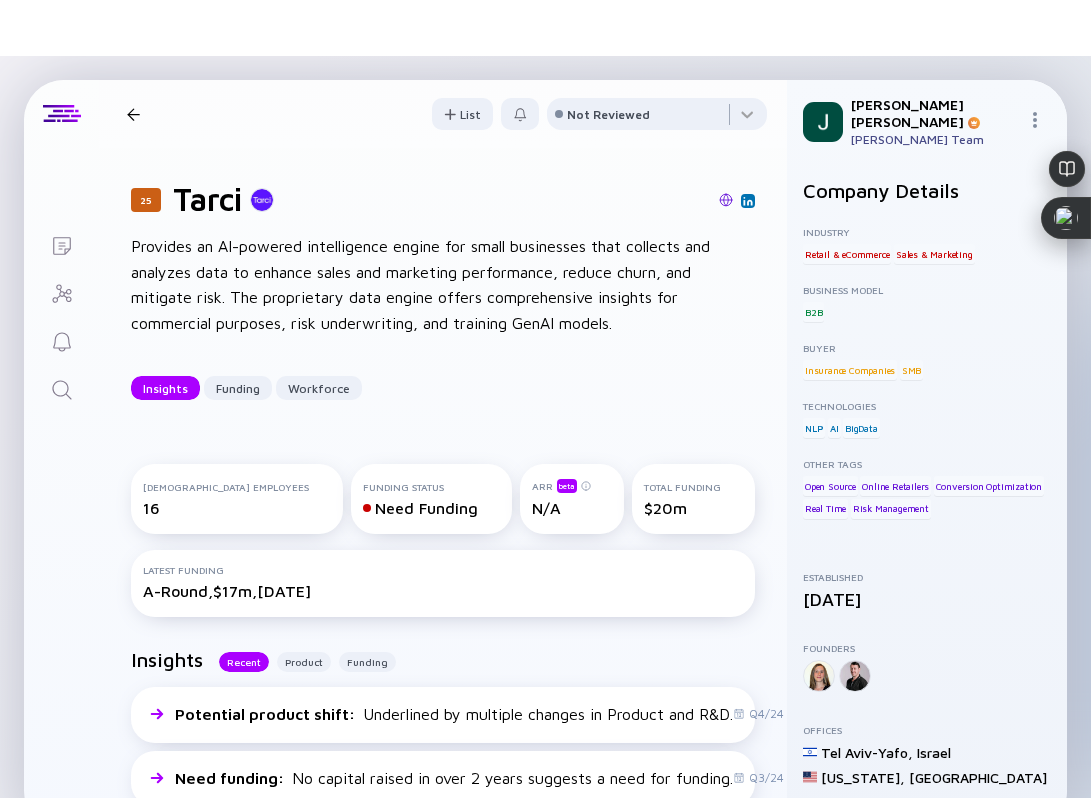 click on "25 Tarci Insights Funding Workforce List Not Reviewed" at bounding box center (443, 114) 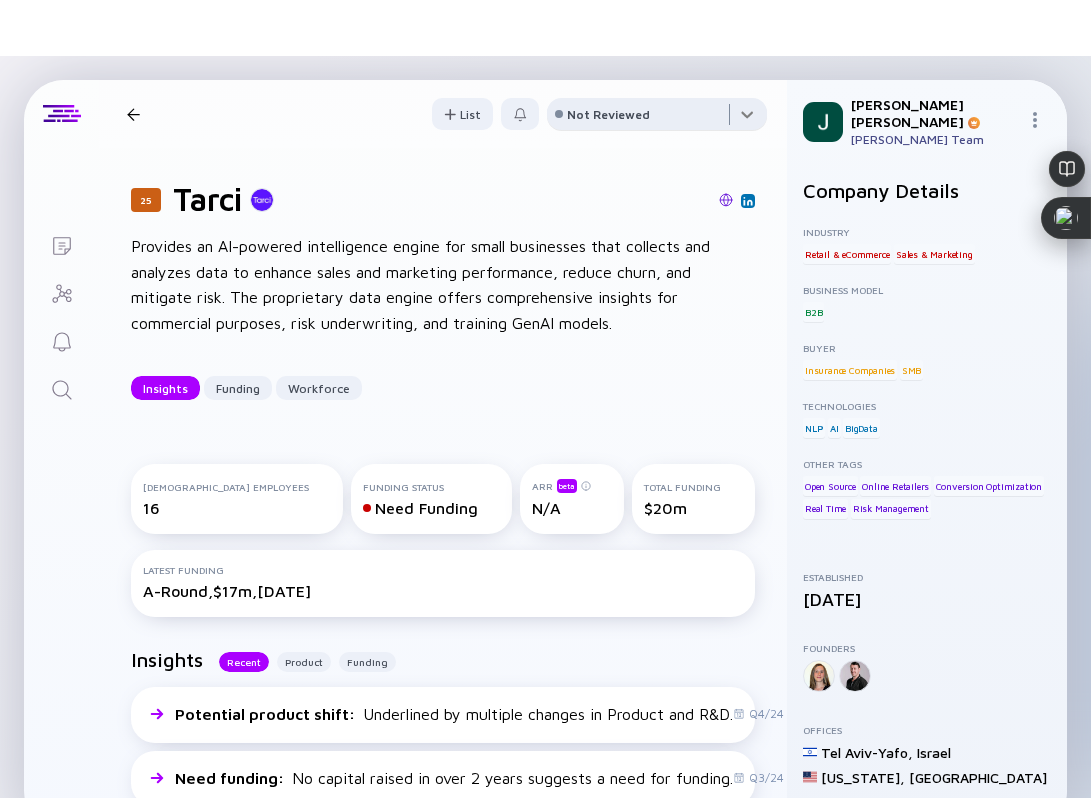 click at bounding box center (657, 118) 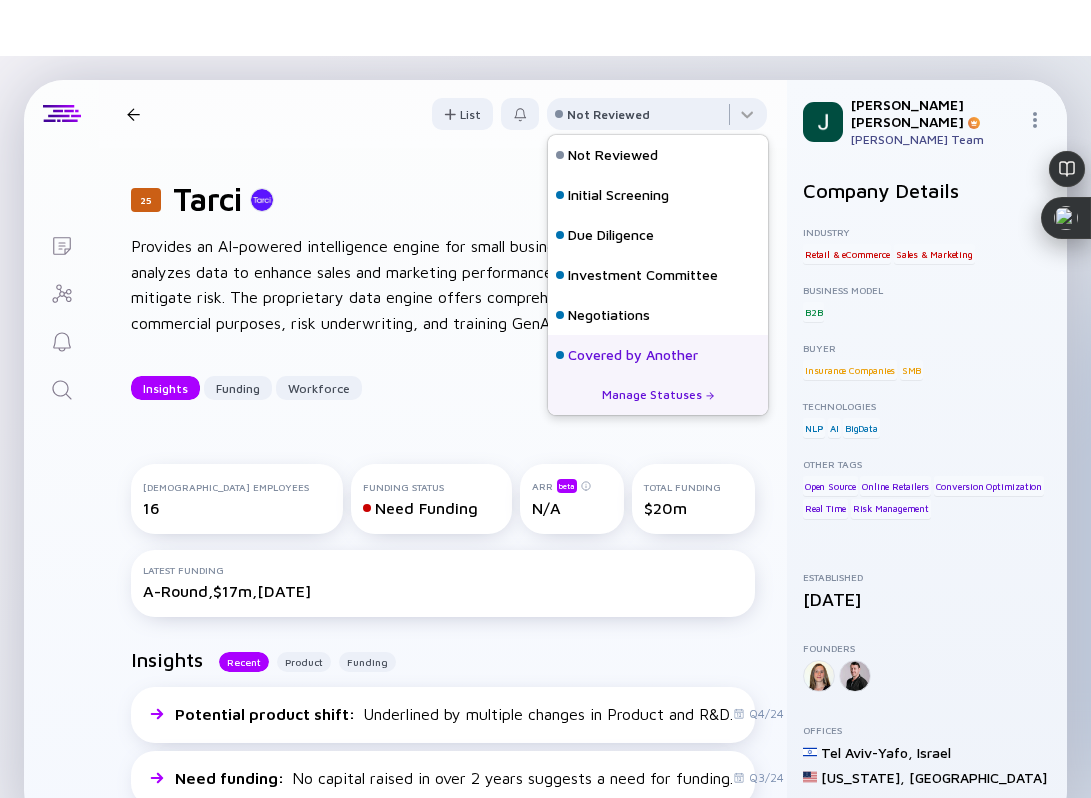scroll, scrollTop: 128, scrollLeft: 0, axis: vertical 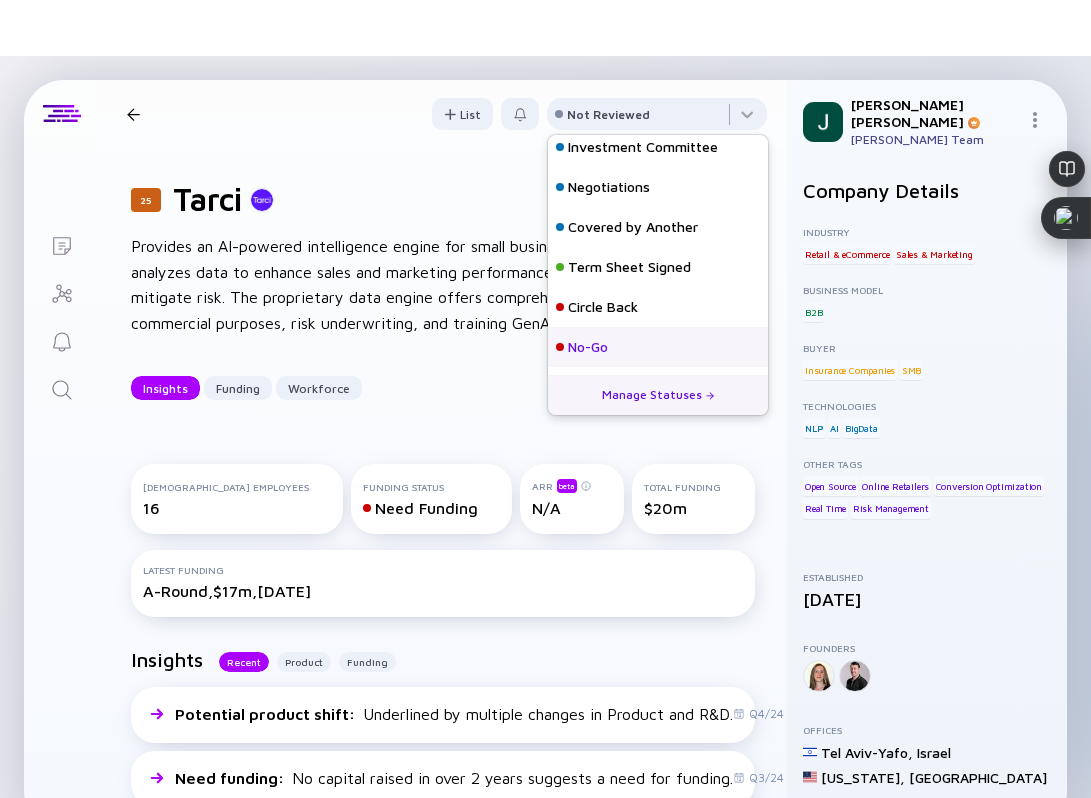 click on "No-Go" at bounding box center [658, 347] 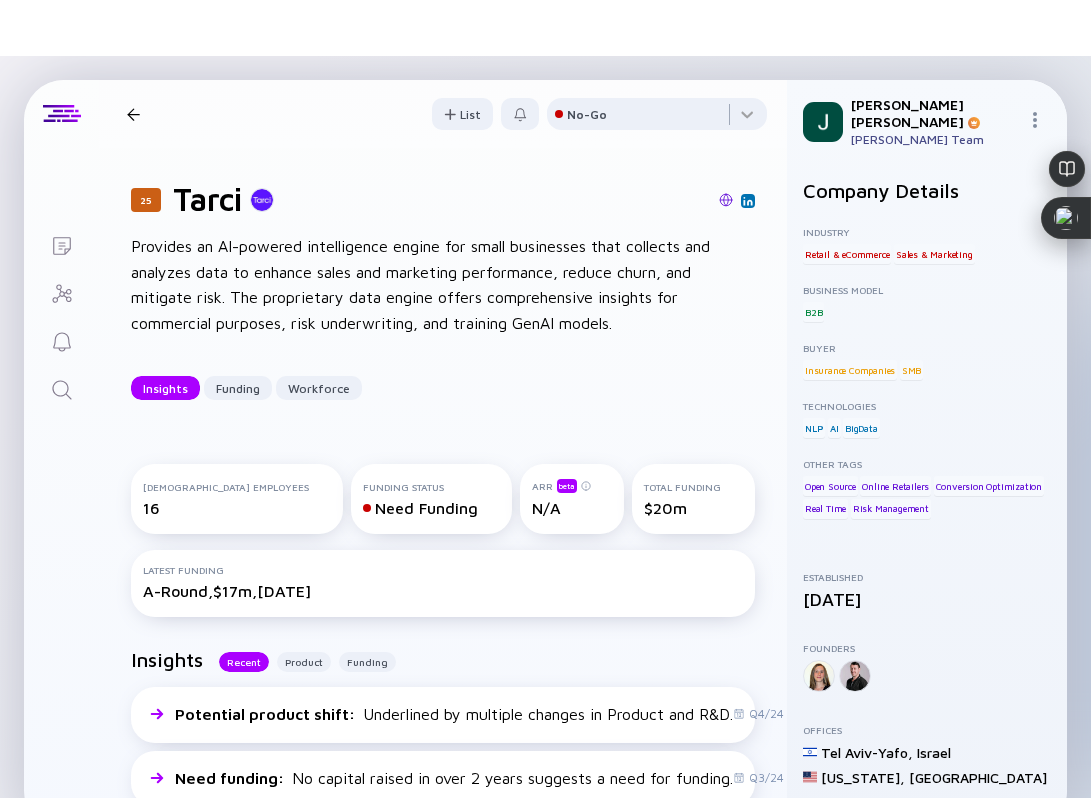 click at bounding box center (133, 114) 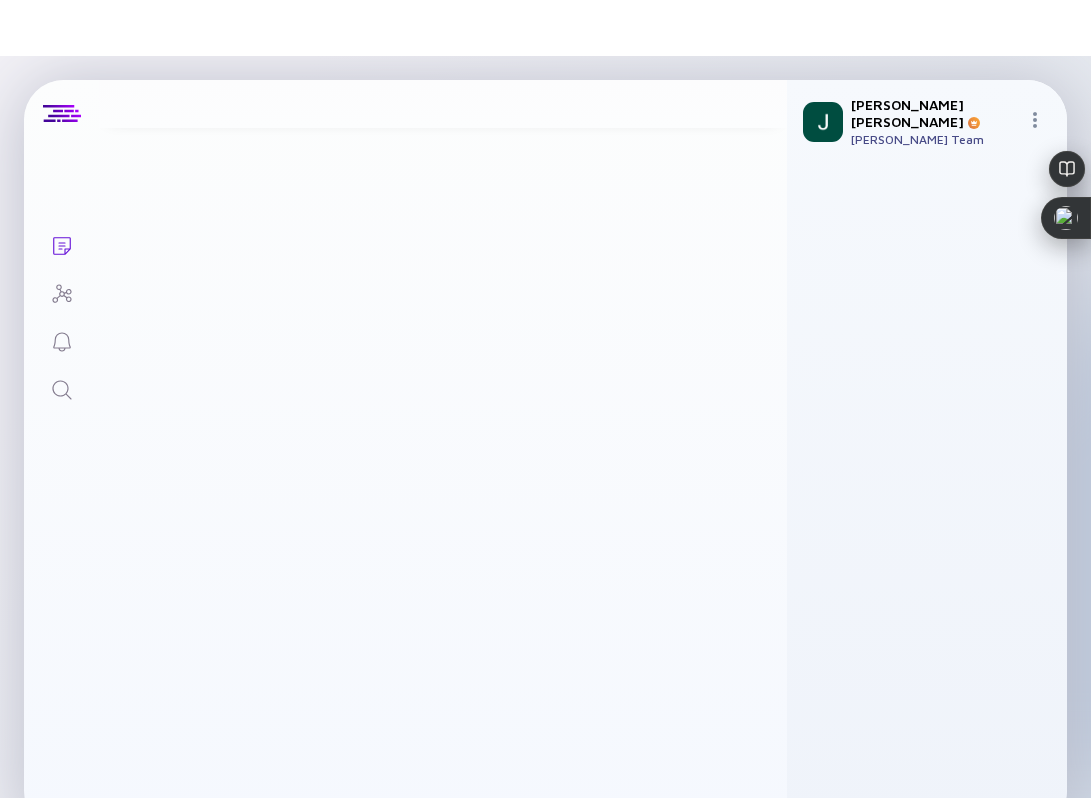 scroll, scrollTop: 3489, scrollLeft: 0, axis: vertical 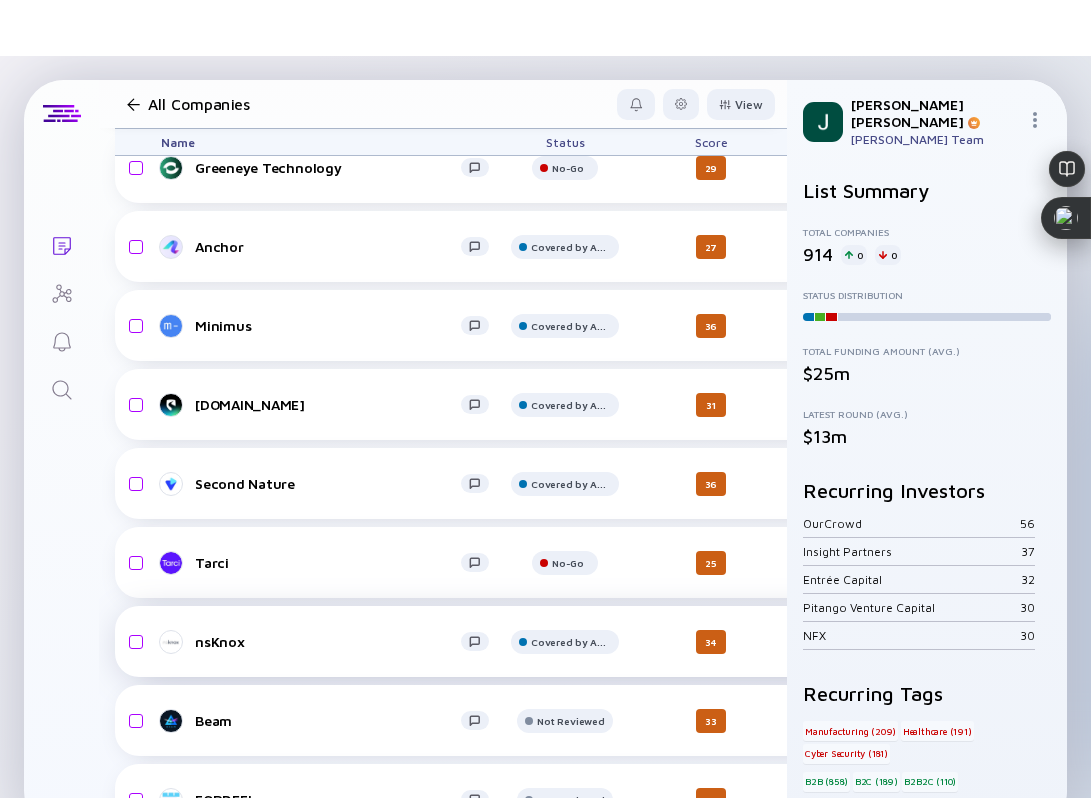click on "nsKnox" at bounding box center (328, 641) 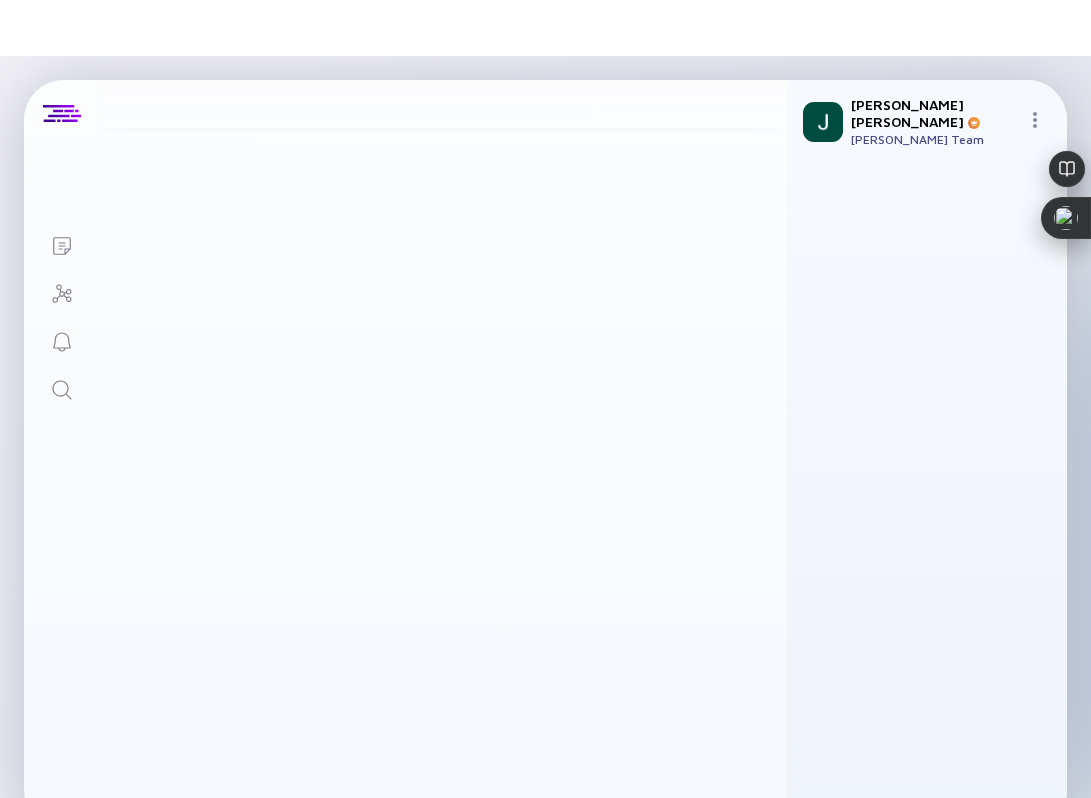 scroll, scrollTop: 0, scrollLeft: 0, axis: both 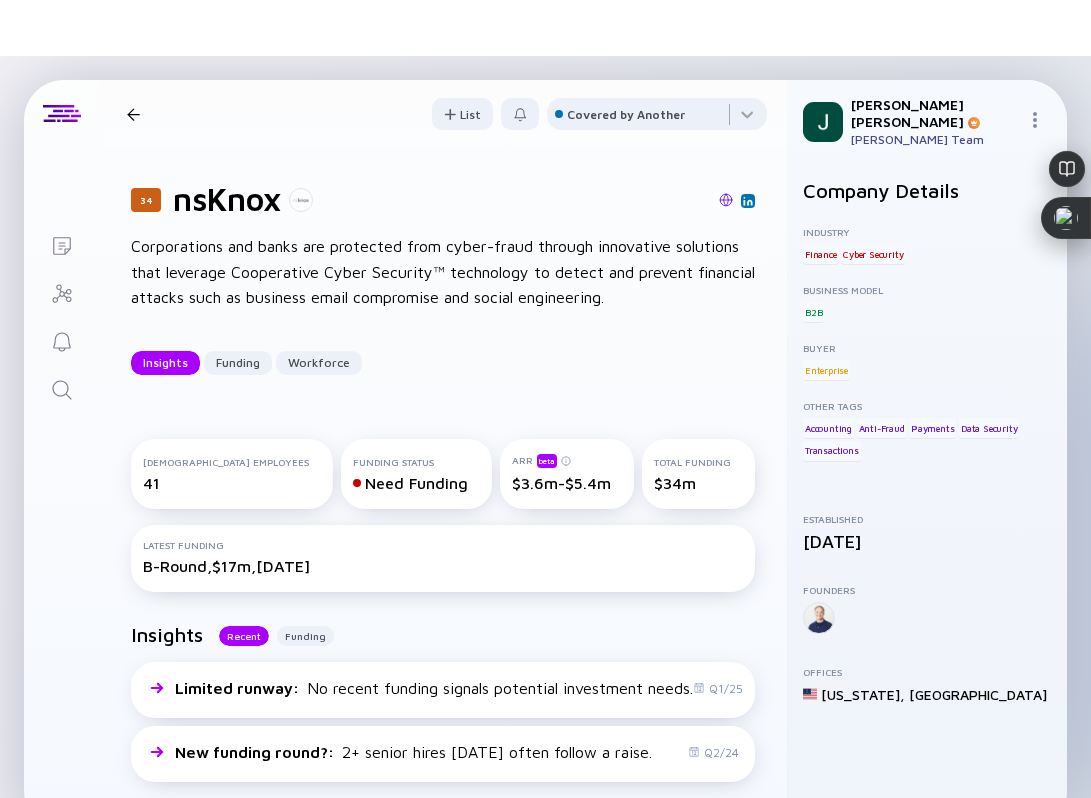 click at bounding box center [726, 200] 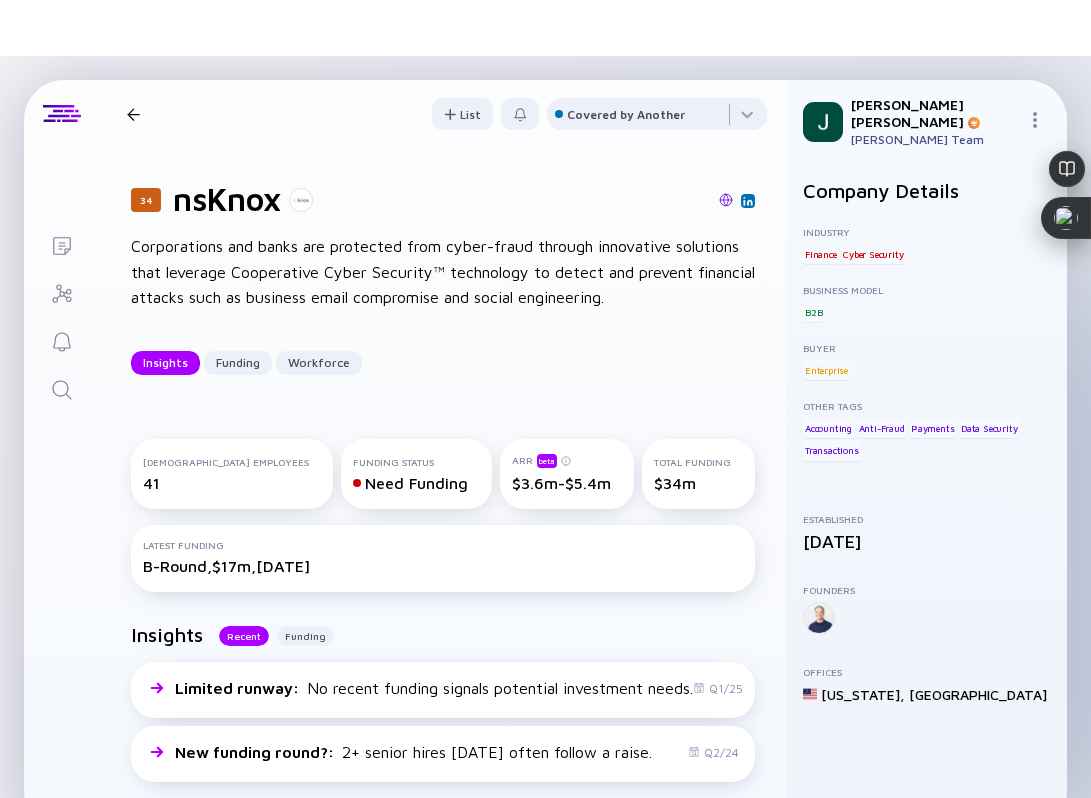 click at bounding box center [133, 114] 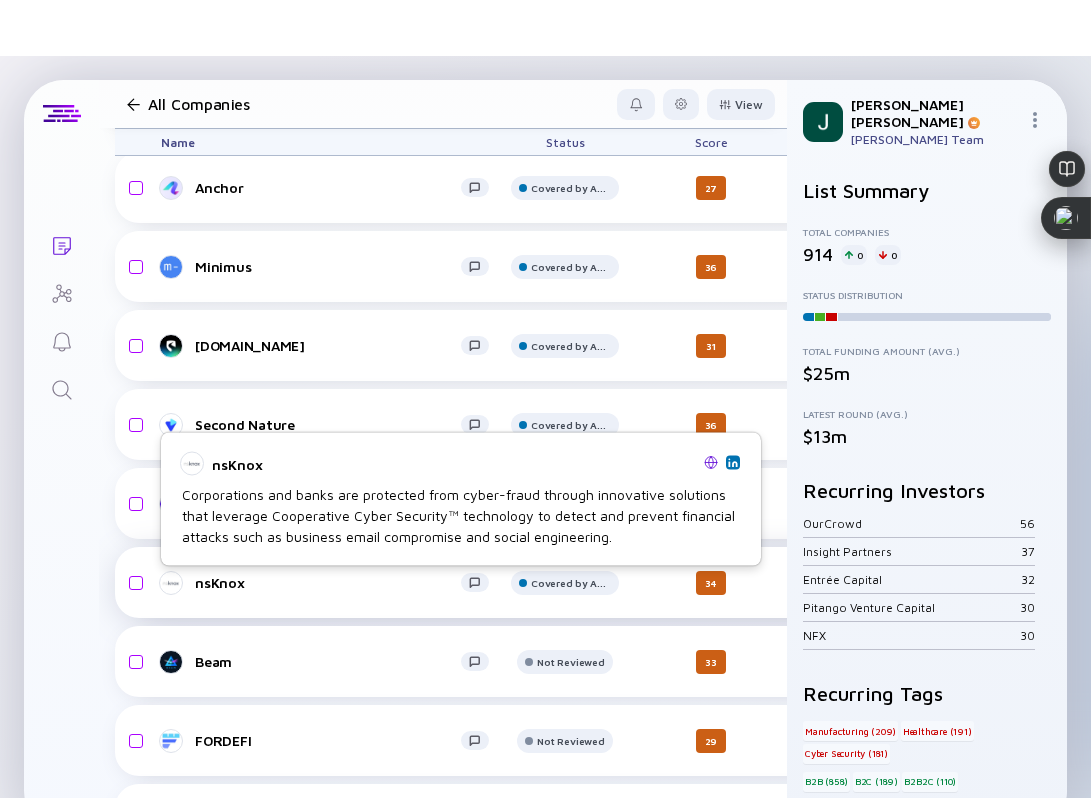 scroll, scrollTop: 3568, scrollLeft: 0, axis: vertical 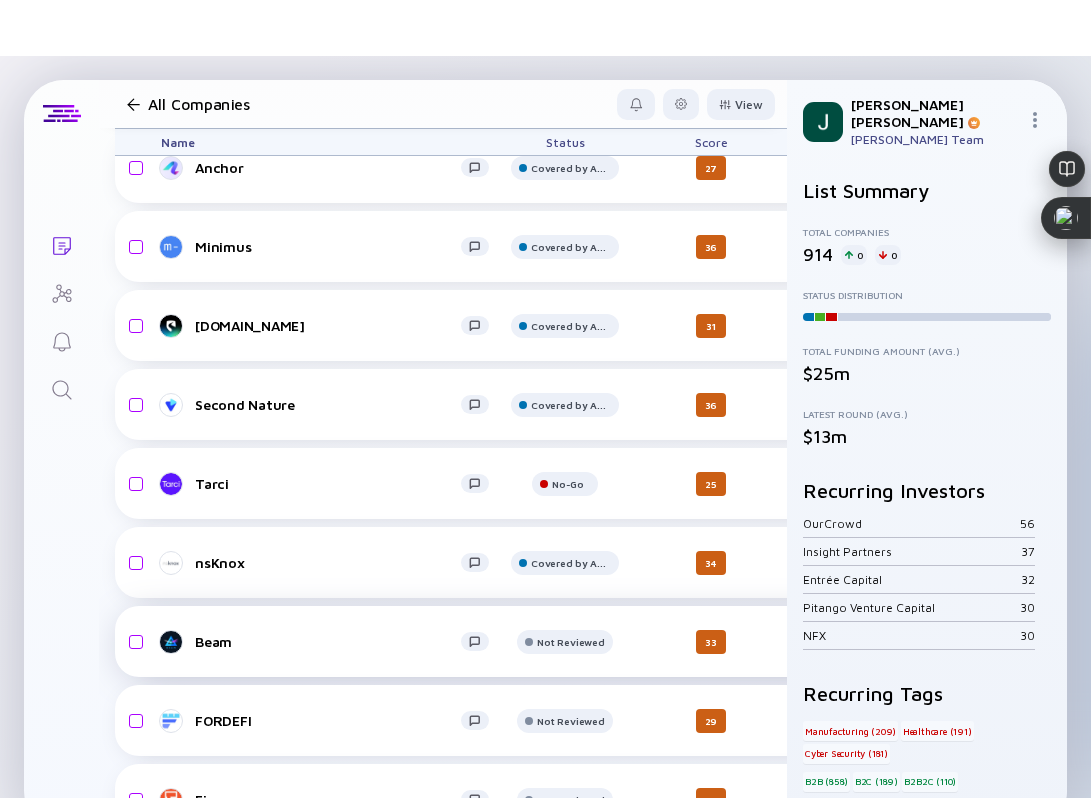 click on "Beam Not Reviewed 33 an hour ago N/A B2C Finance Blockchain headcount-beam 13 Headcount salesColumn-beam 0 Sales marketingColumn-beam 3 ( 23% ) Marketing Seed $2m,
May 2021" at bounding box center (1036, 641) 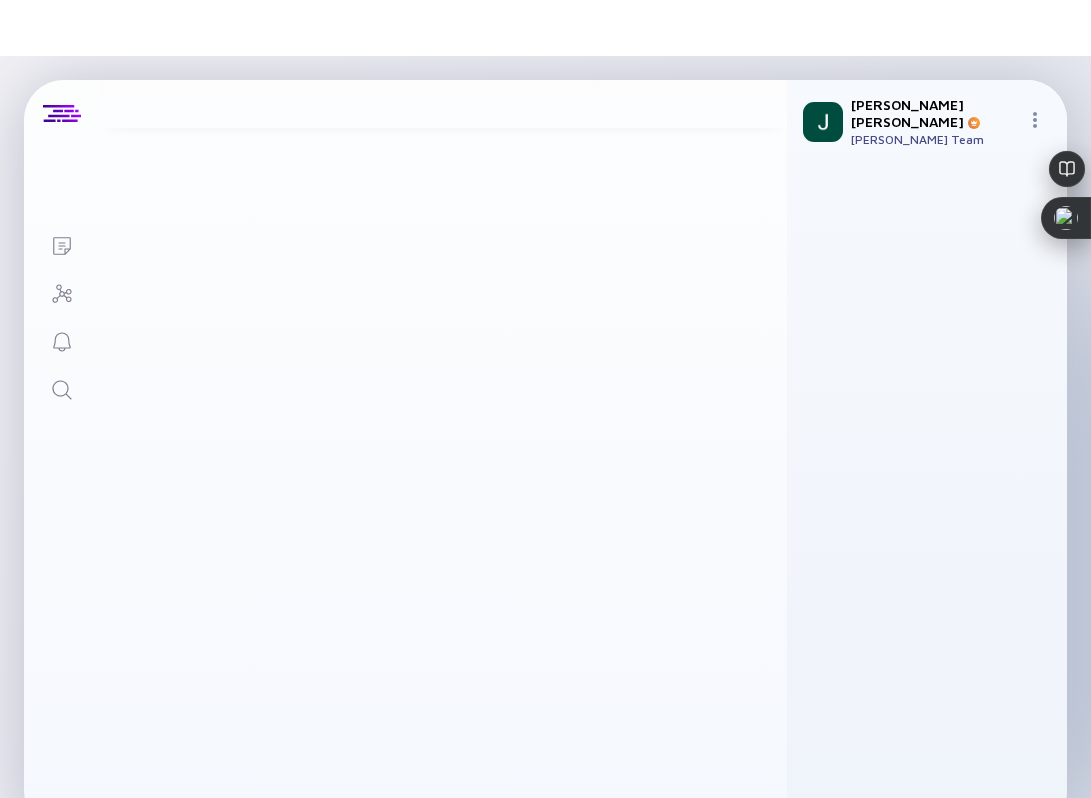 scroll, scrollTop: 0, scrollLeft: 0, axis: both 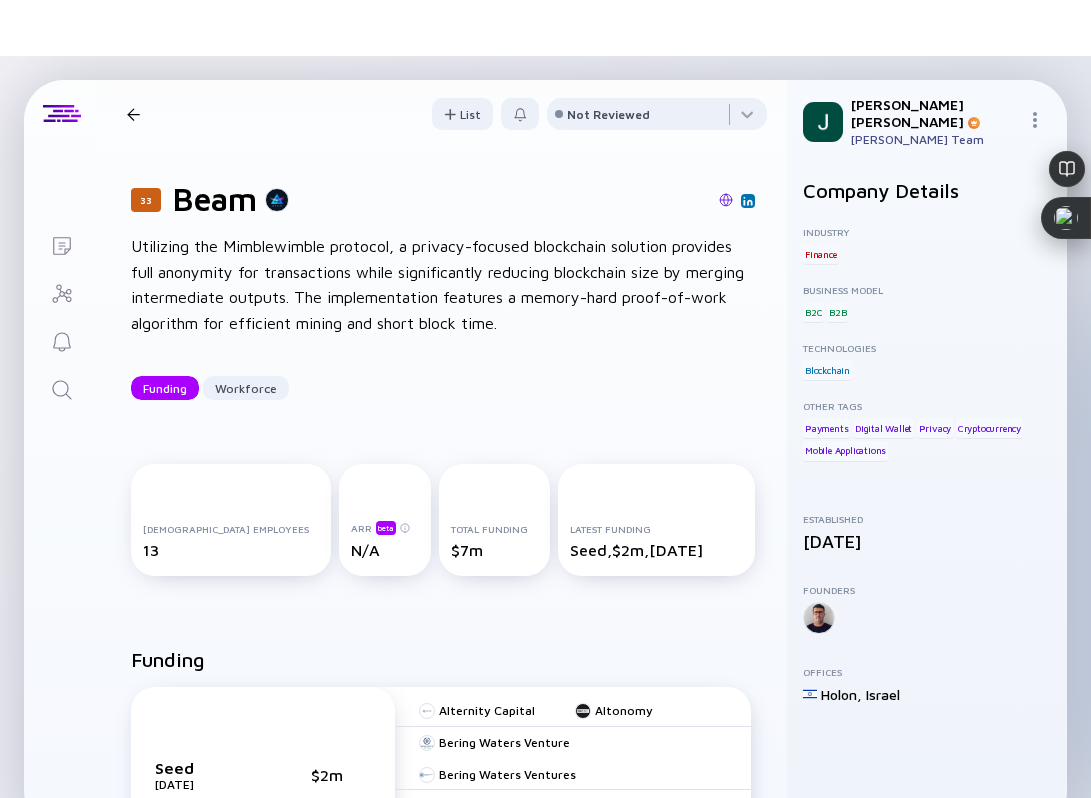click at bounding box center (726, 200) 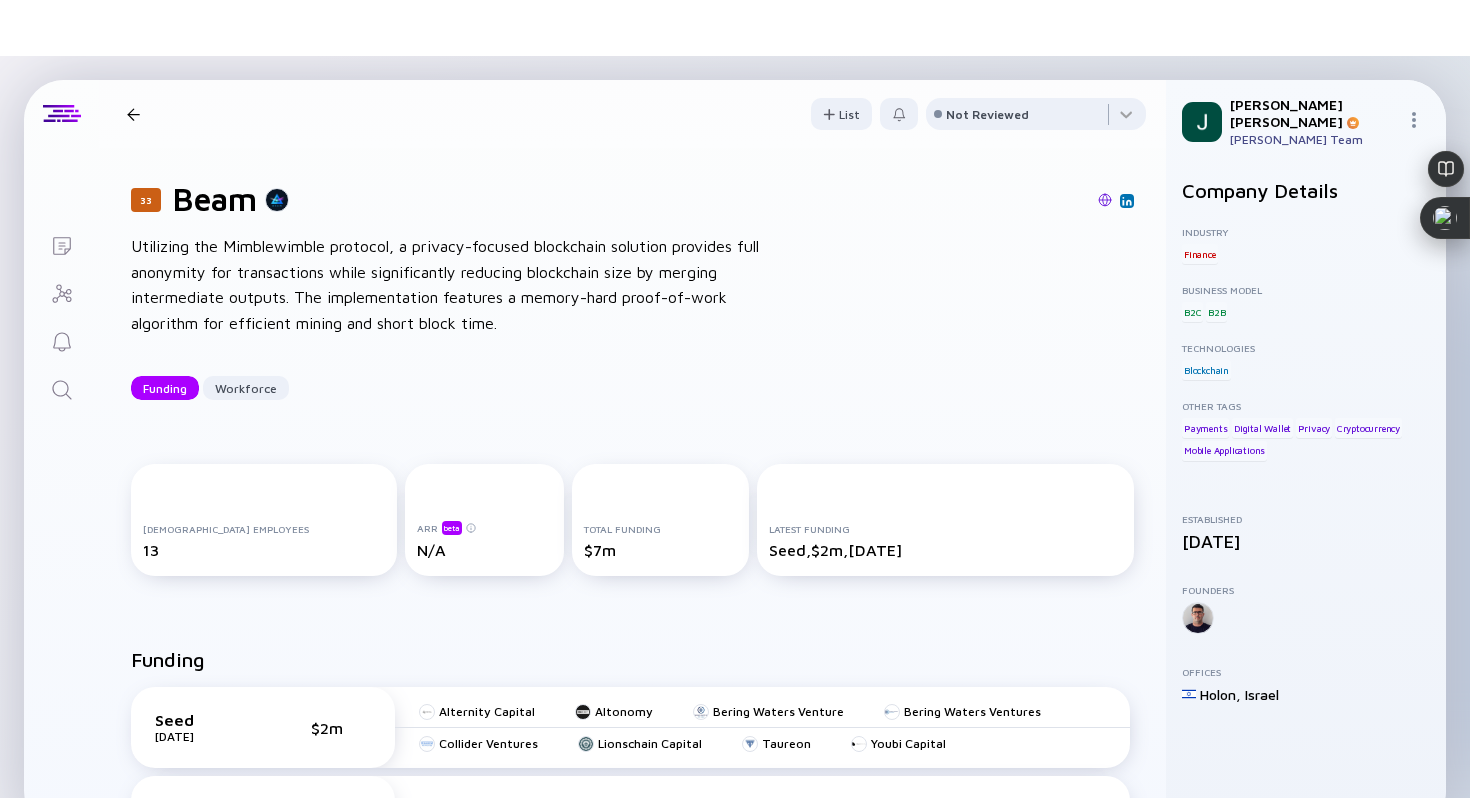 click at bounding box center (1105, 200) 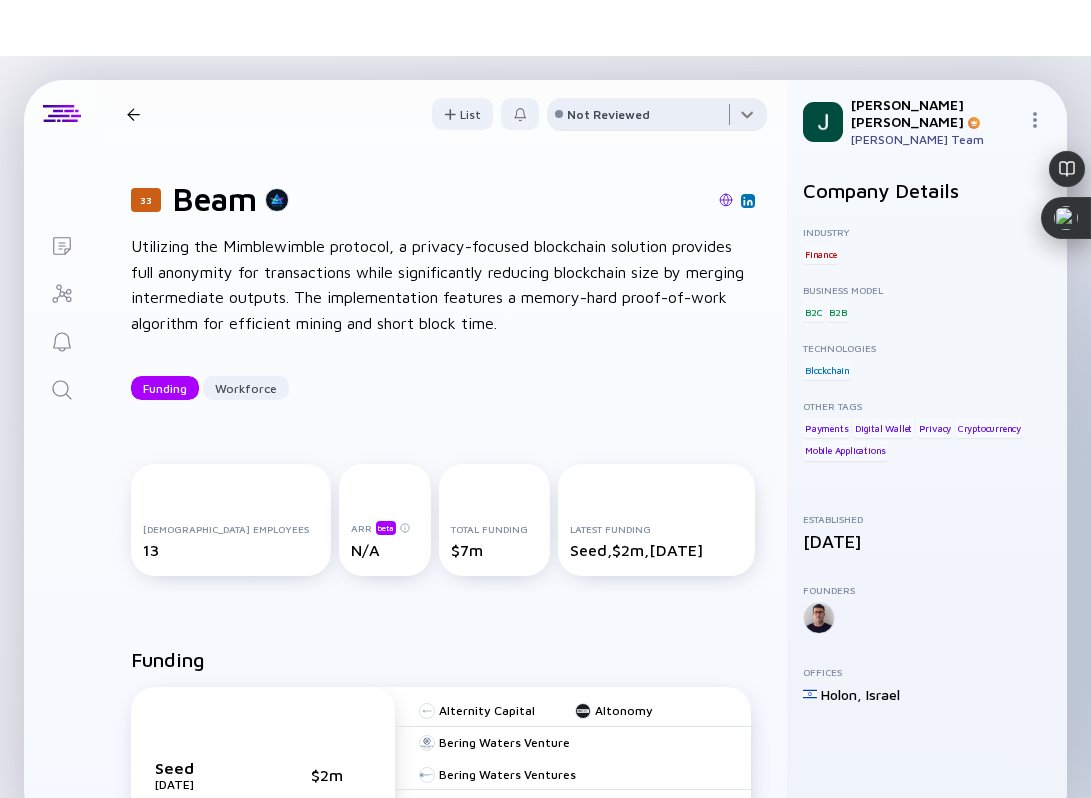 click at bounding box center [657, 118] 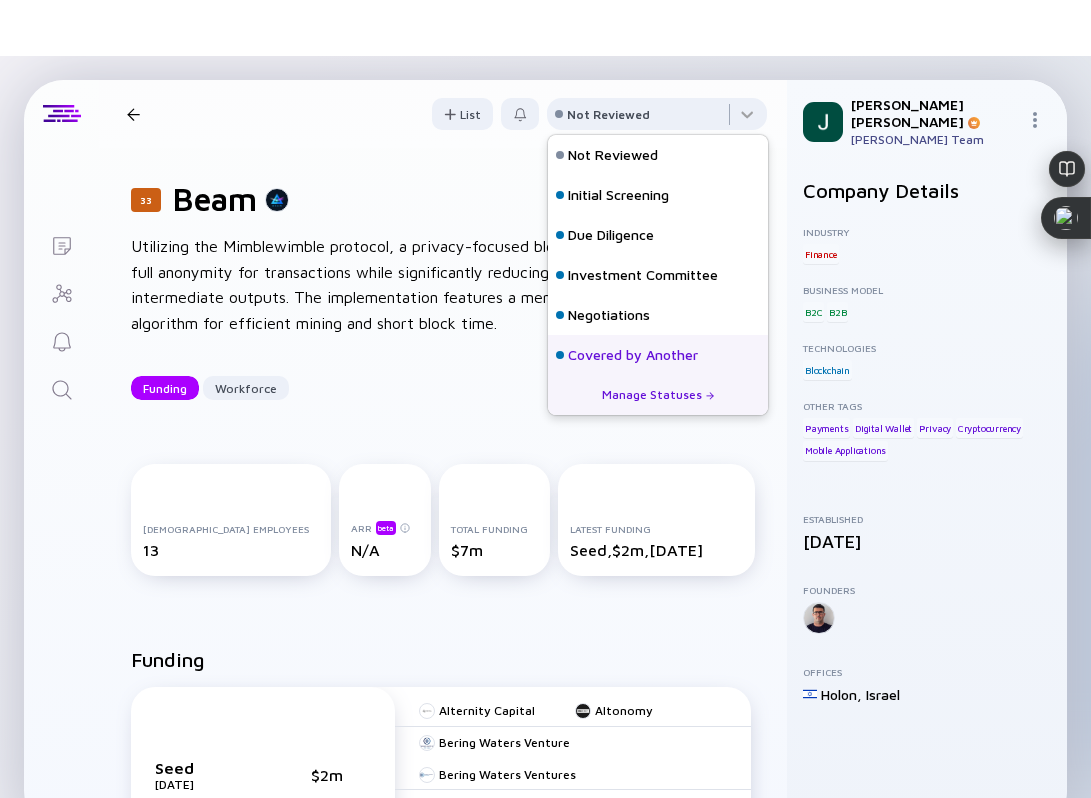 click on "Covered by Another" at bounding box center (633, 355) 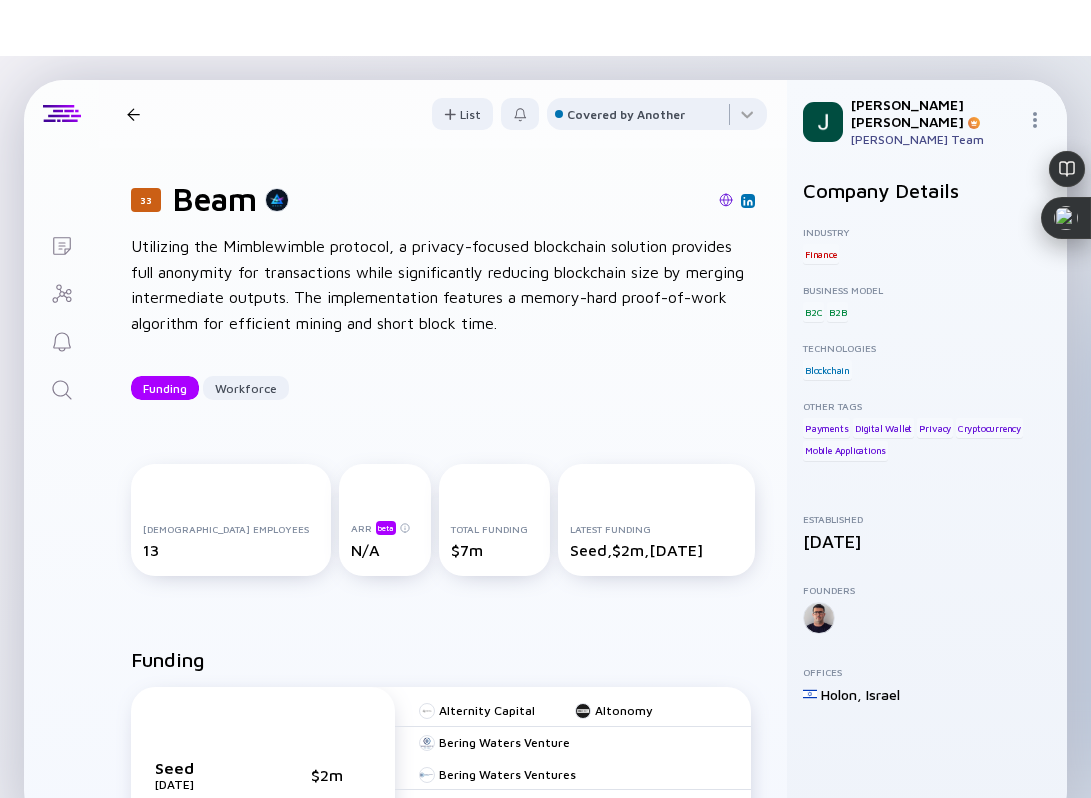 click at bounding box center (133, 114) 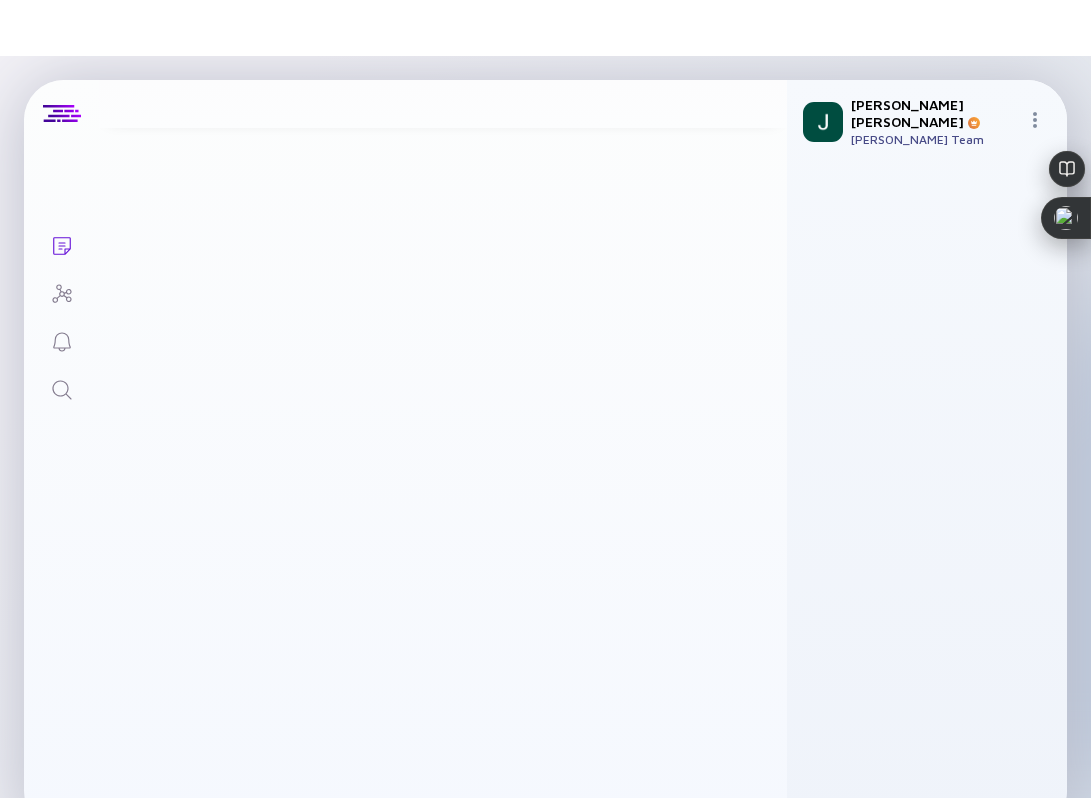 scroll, scrollTop: 3568, scrollLeft: 0, axis: vertical 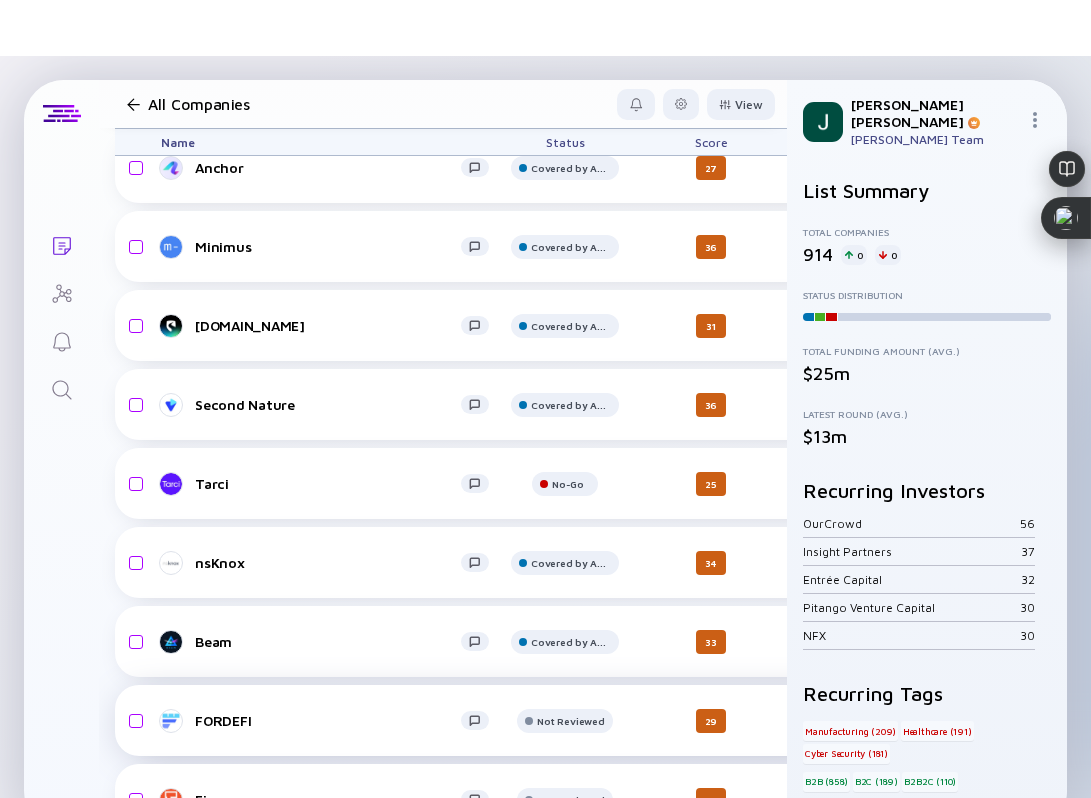 click on "FORDEFI" at bounding box center (328, 720) 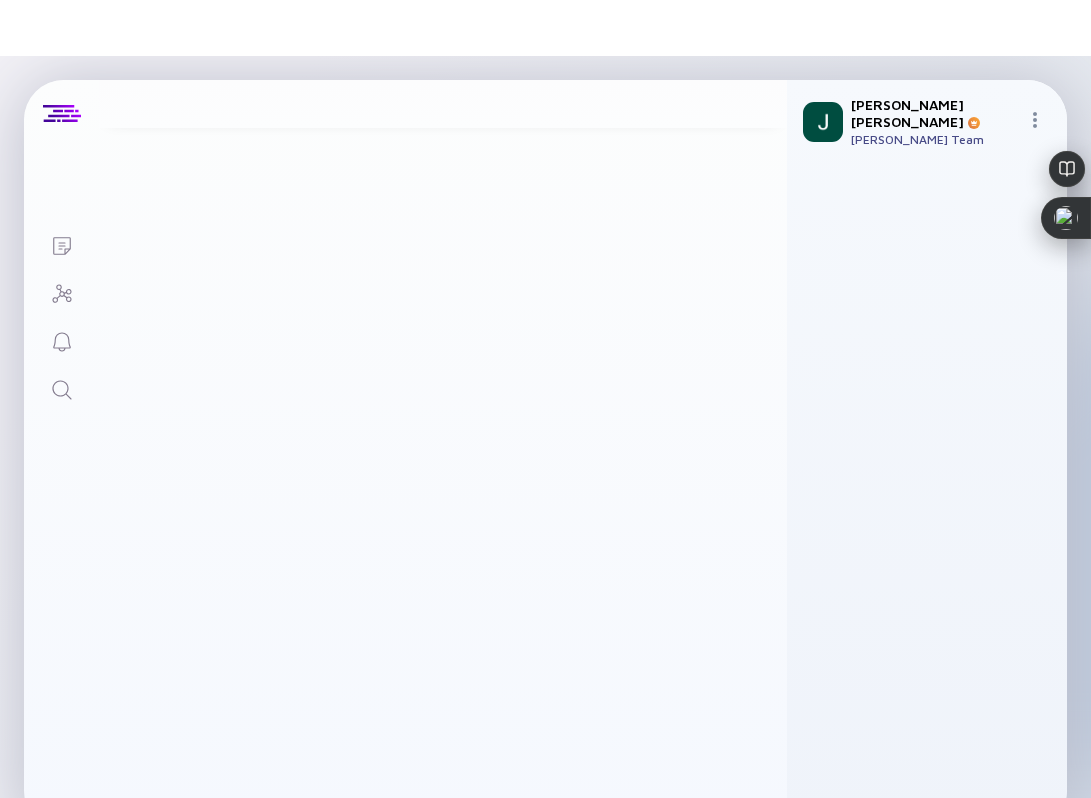 scroll, scrollTop: 0, scrollLeft: 0, axis: both 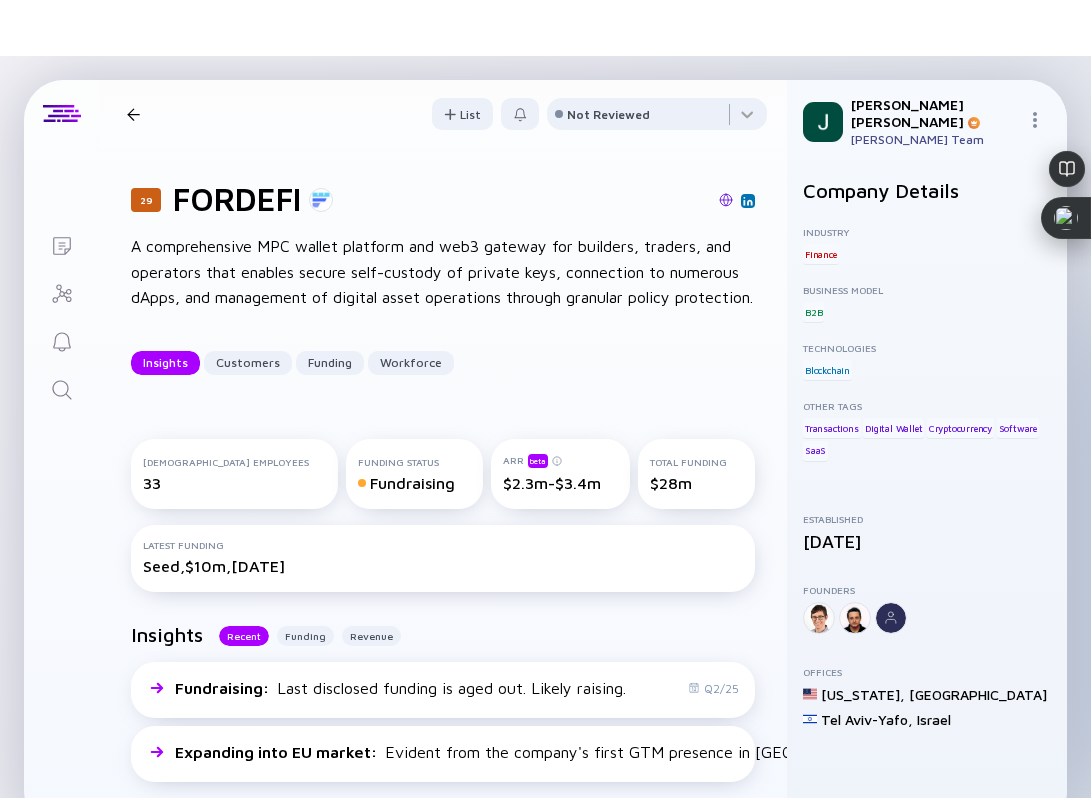 click at bounding box center (726, 200) 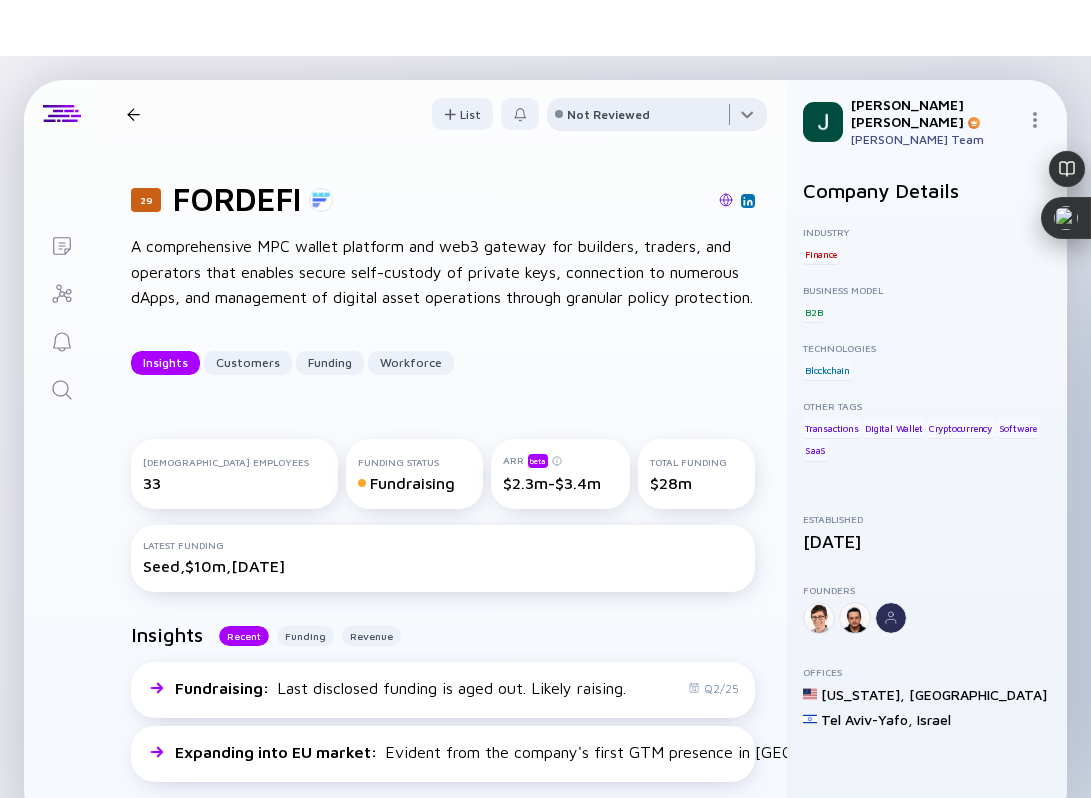 click at bounding box center [657, 118] 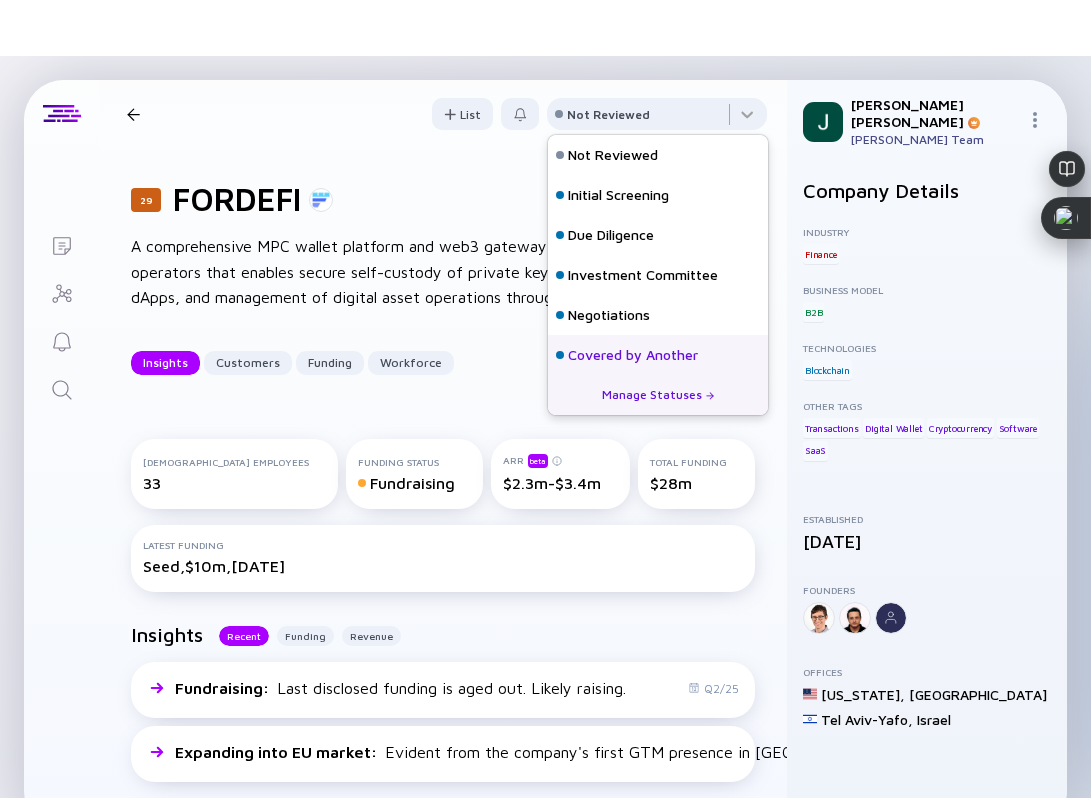 click on "Covered by Another" at bounding box center [633, 355] 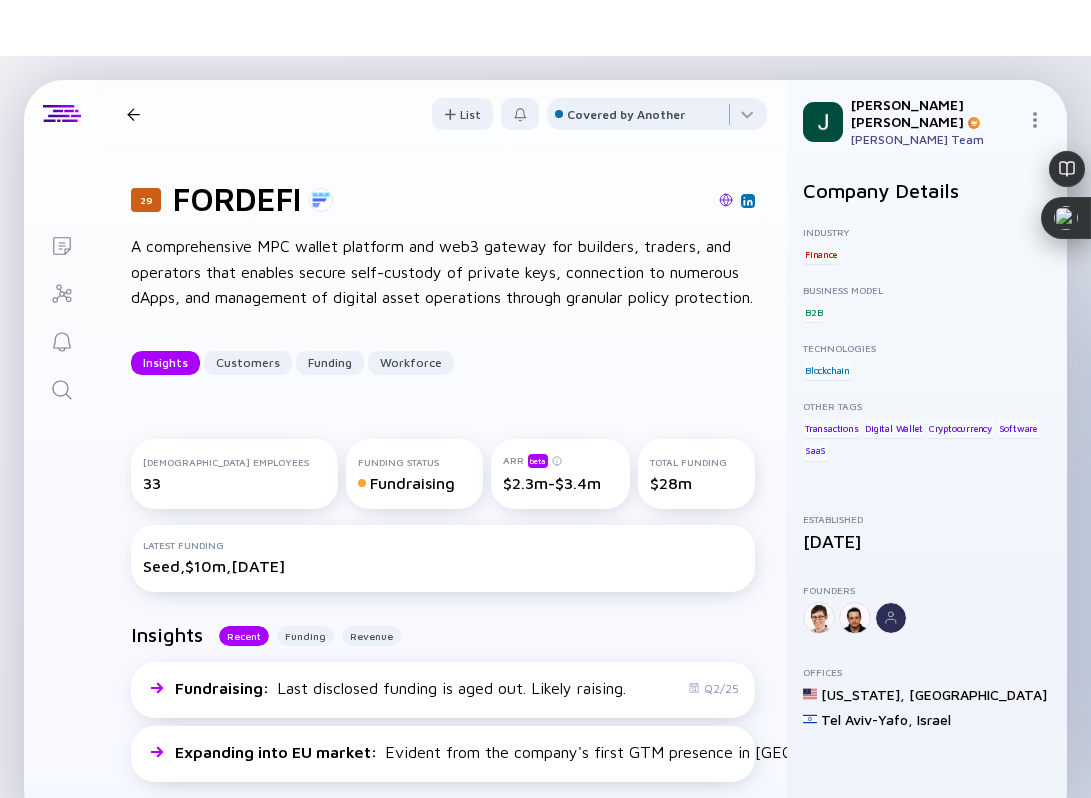 click on "29 FORDEFI Insights Customers Funding Workforce List Covered by Another" at bounding box center (443, 114) 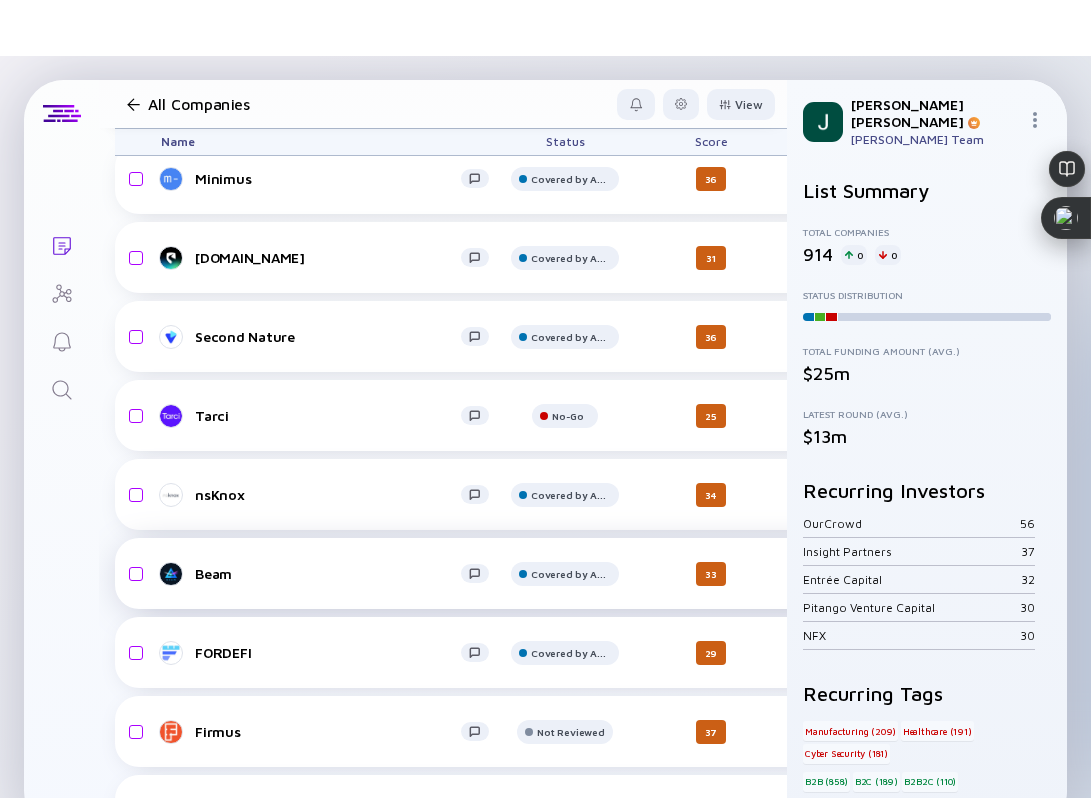 scroll, scrollTop: 3641, scrollLeft: 0, axis: vertical 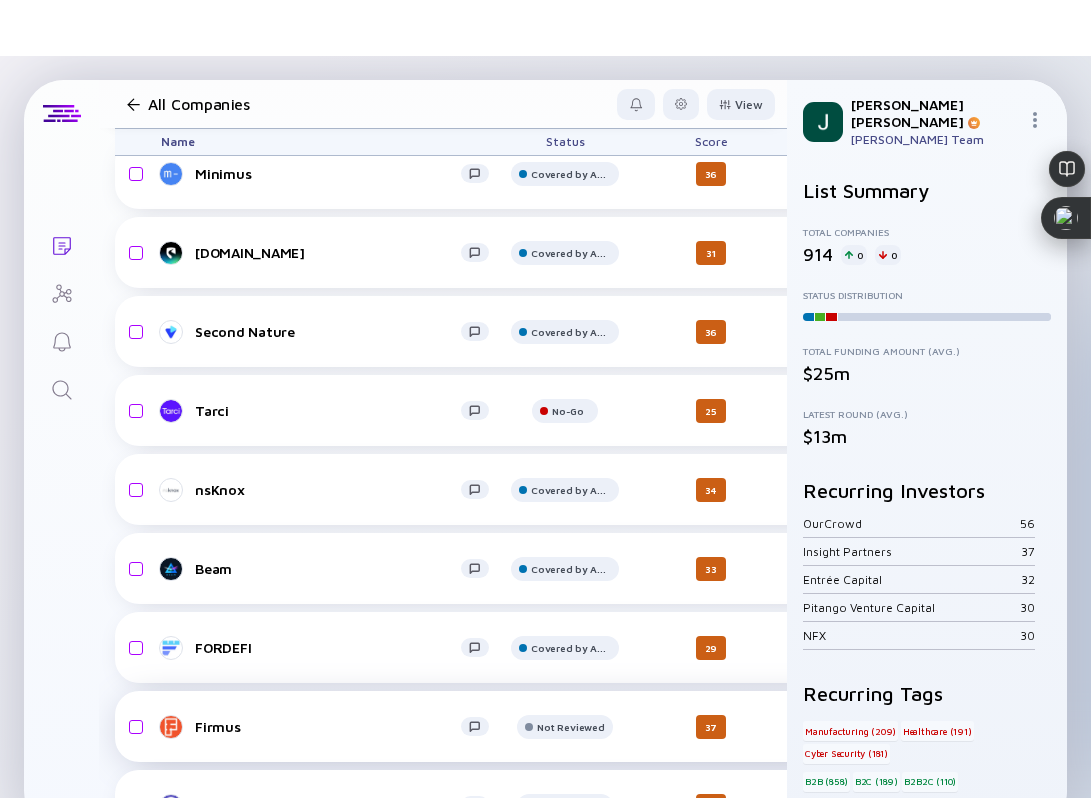 click on "Firmus" at bounding box center [333, 727] 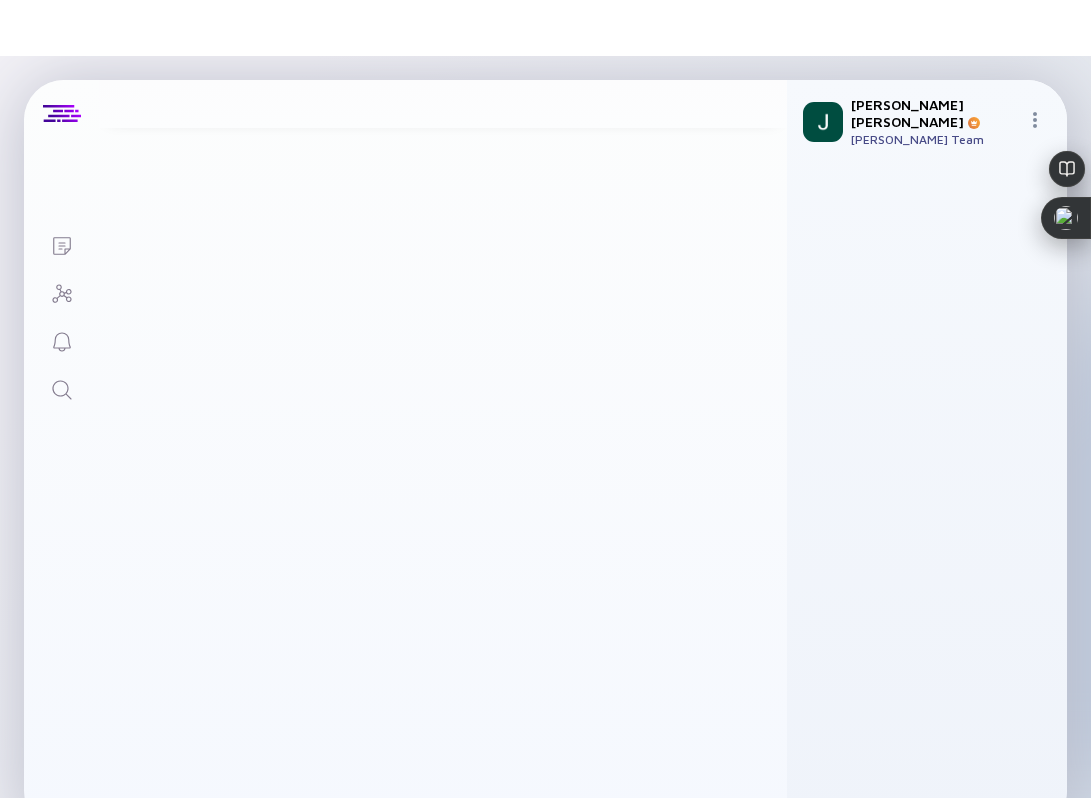 scroll, scrollTop: 0, scrollLeft: 0, axis: both 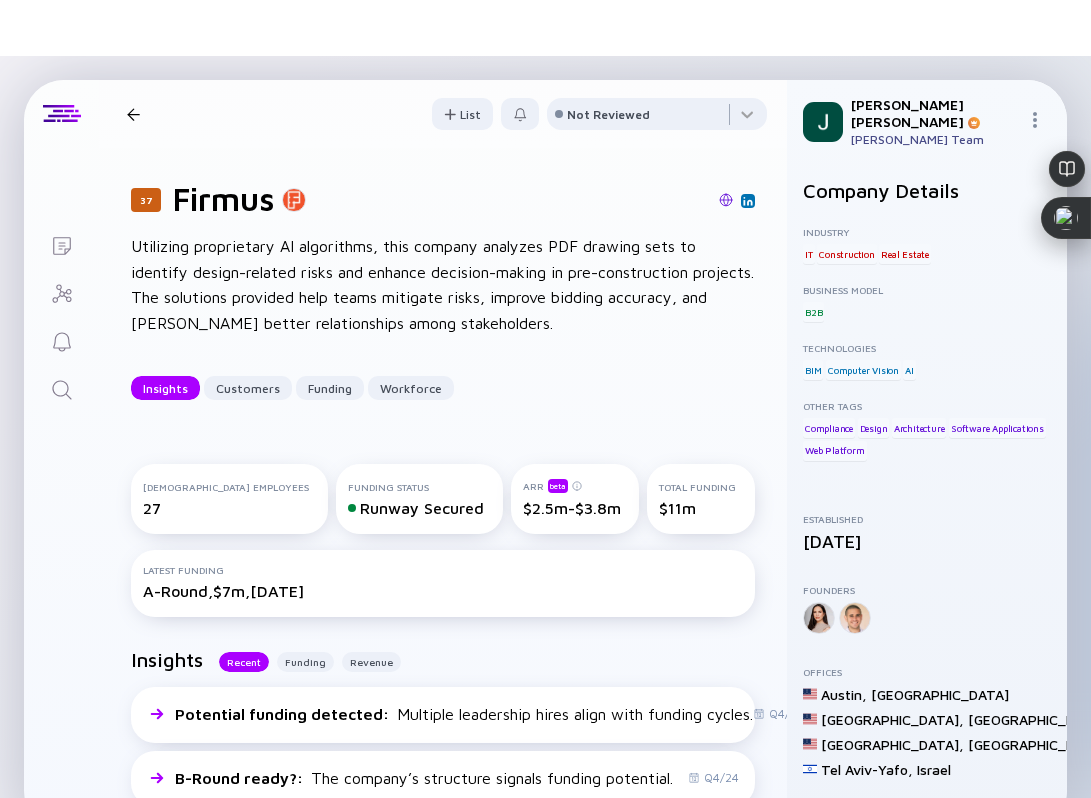 click at bounding box center (540, 201) 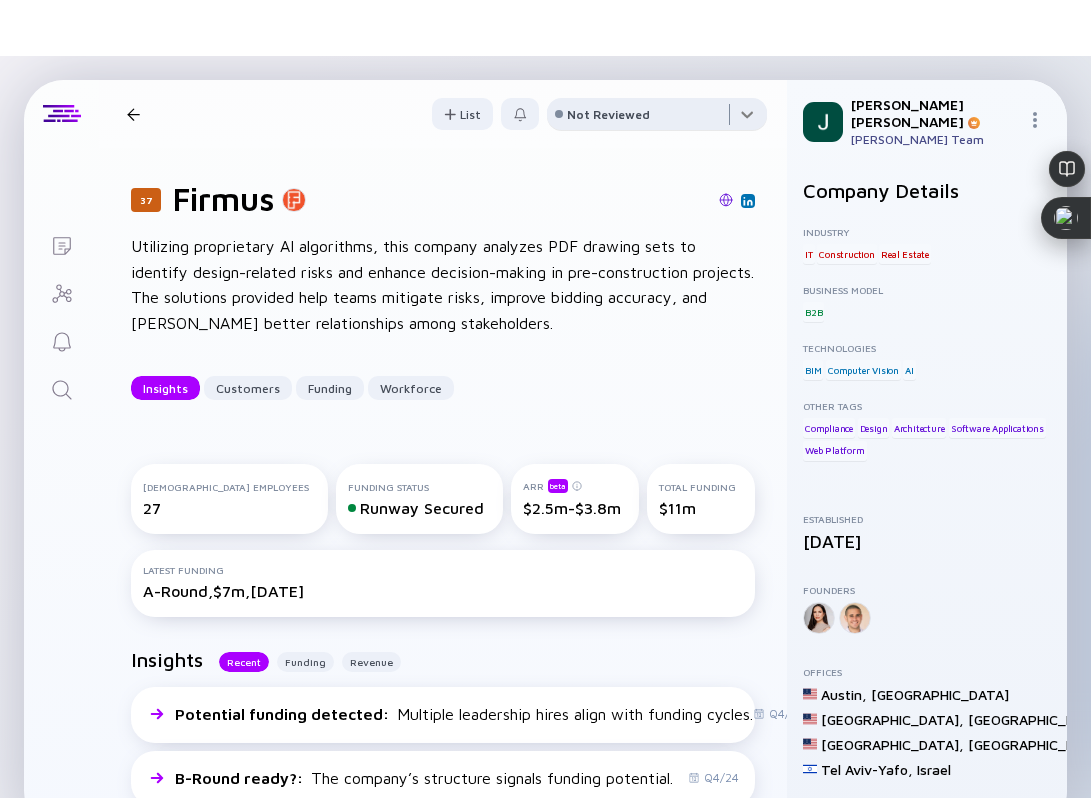 click at bounding box center (657, 118) 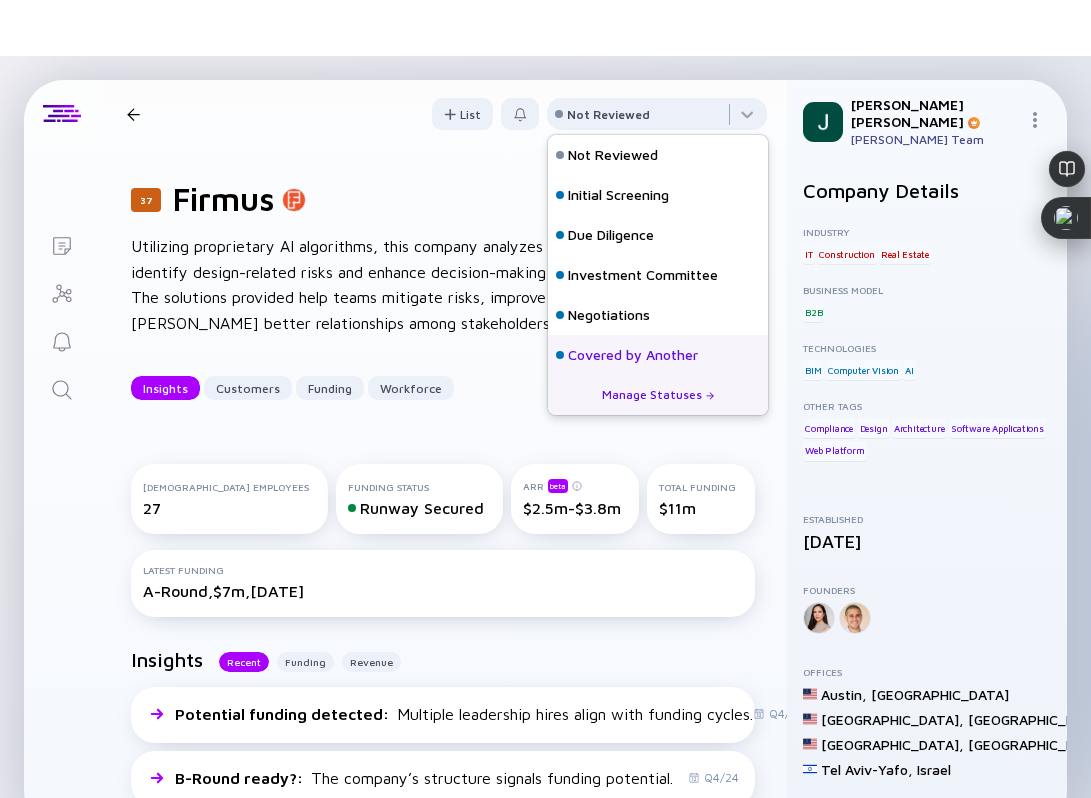 click on "Covered by Another" at bounding box center (633, 355) 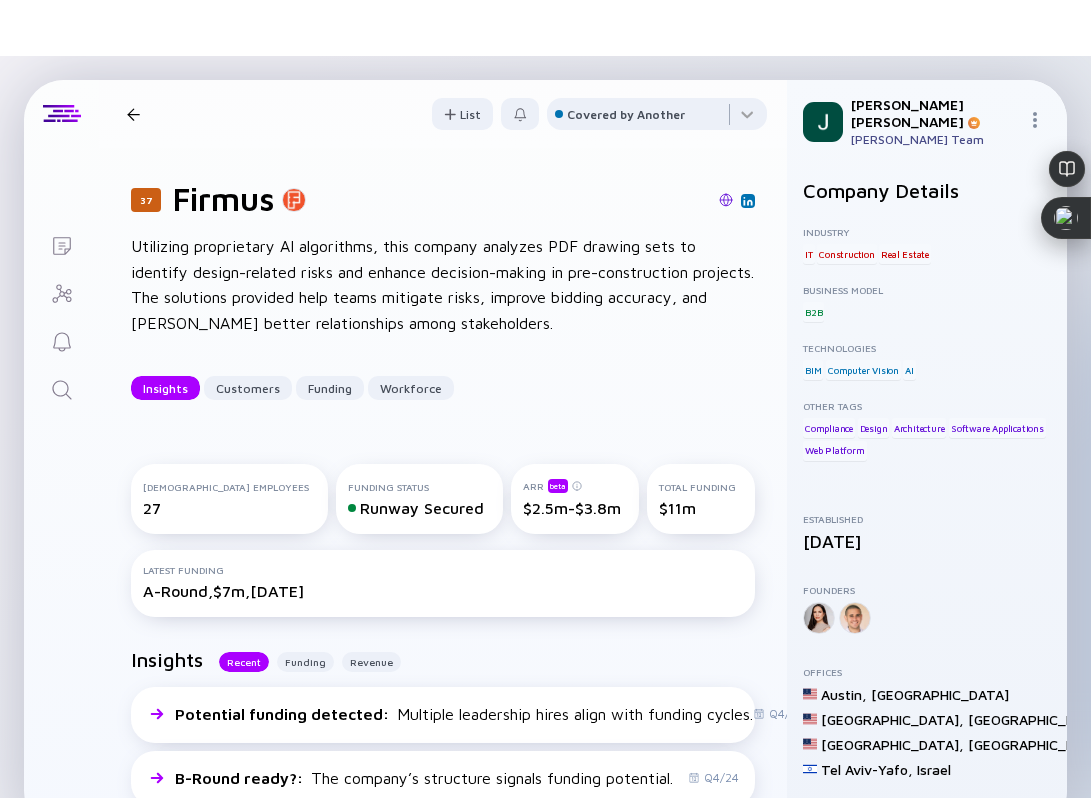 click at bounding box center (133, 114) 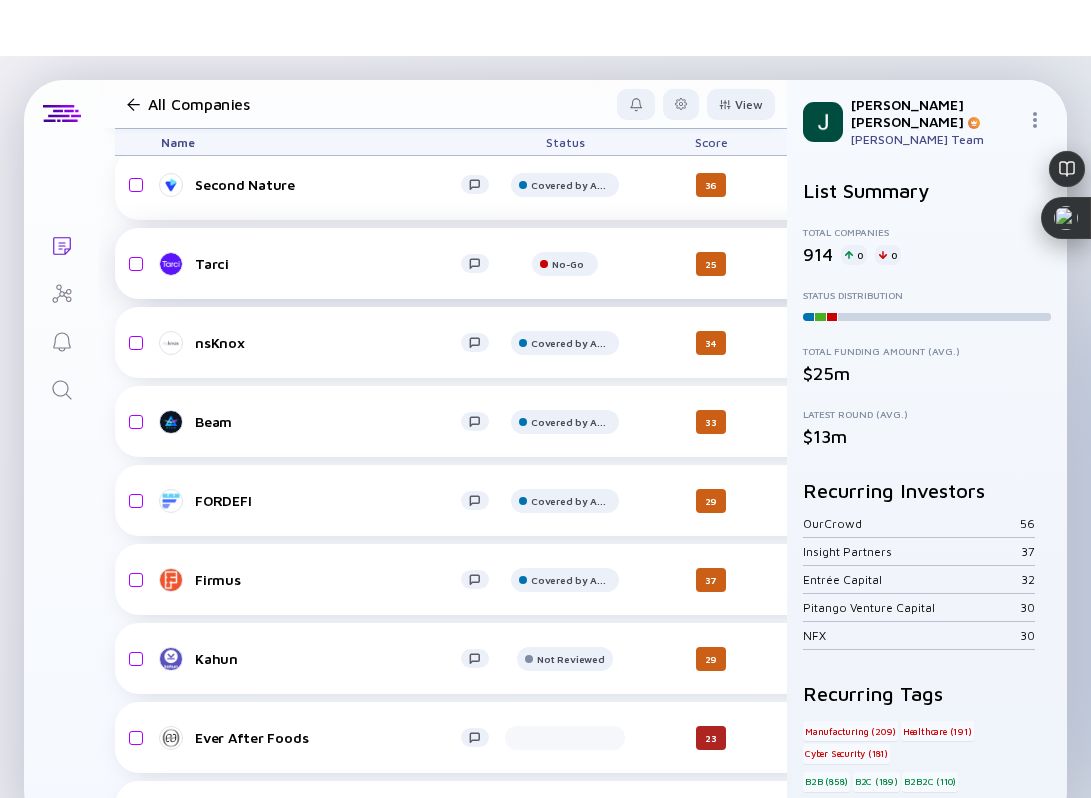 scroll, scrollTop: 3831, scrollLeft: 0, axis: vertical 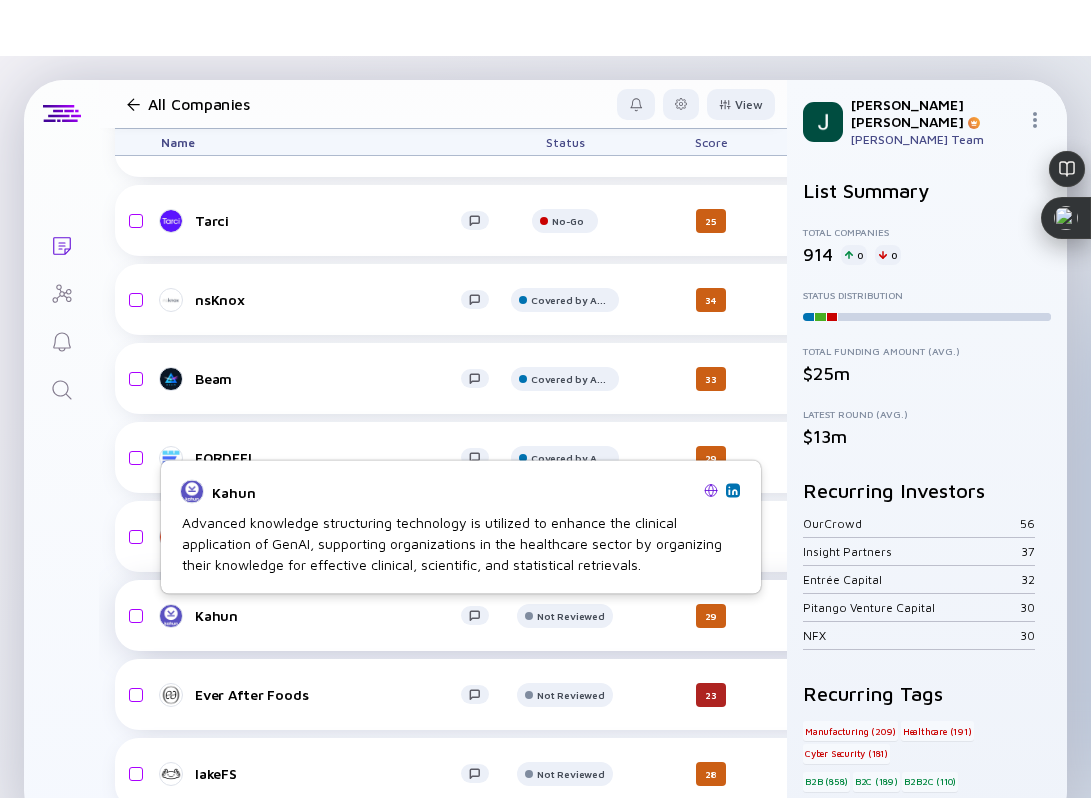click on "Kahun" at bounding box center [328, 615] 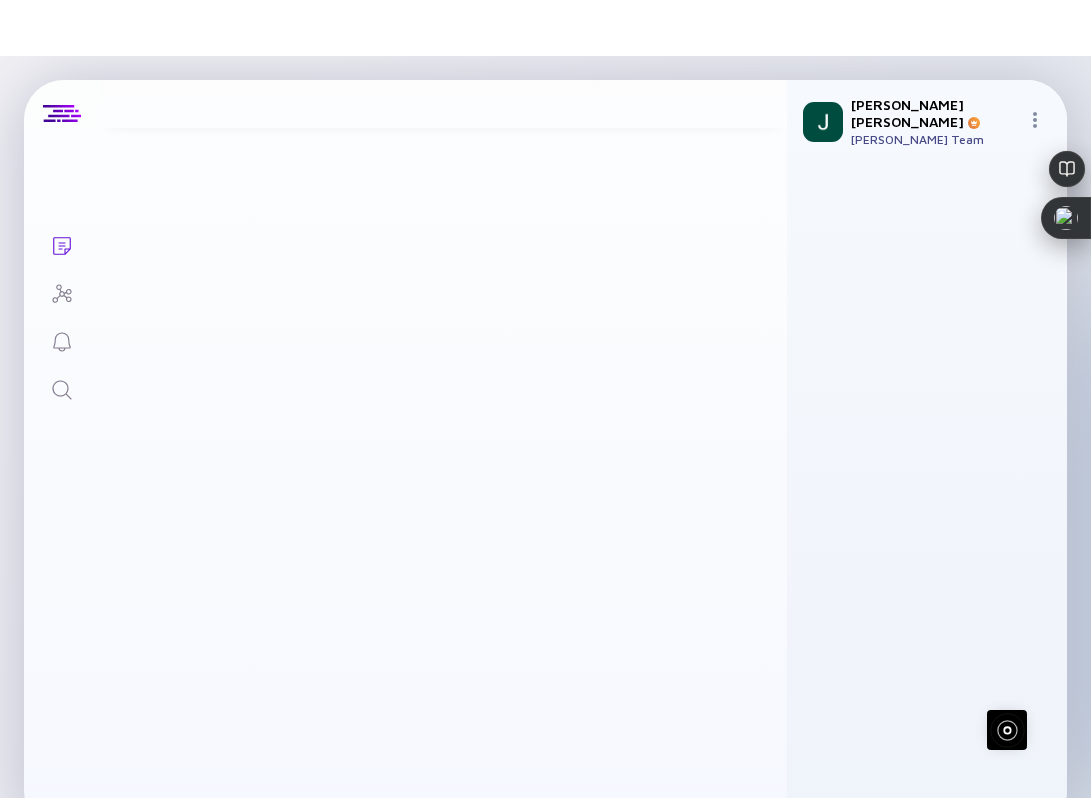 scroll, scrollTop: 0, scrollLeft: 0, axis: both 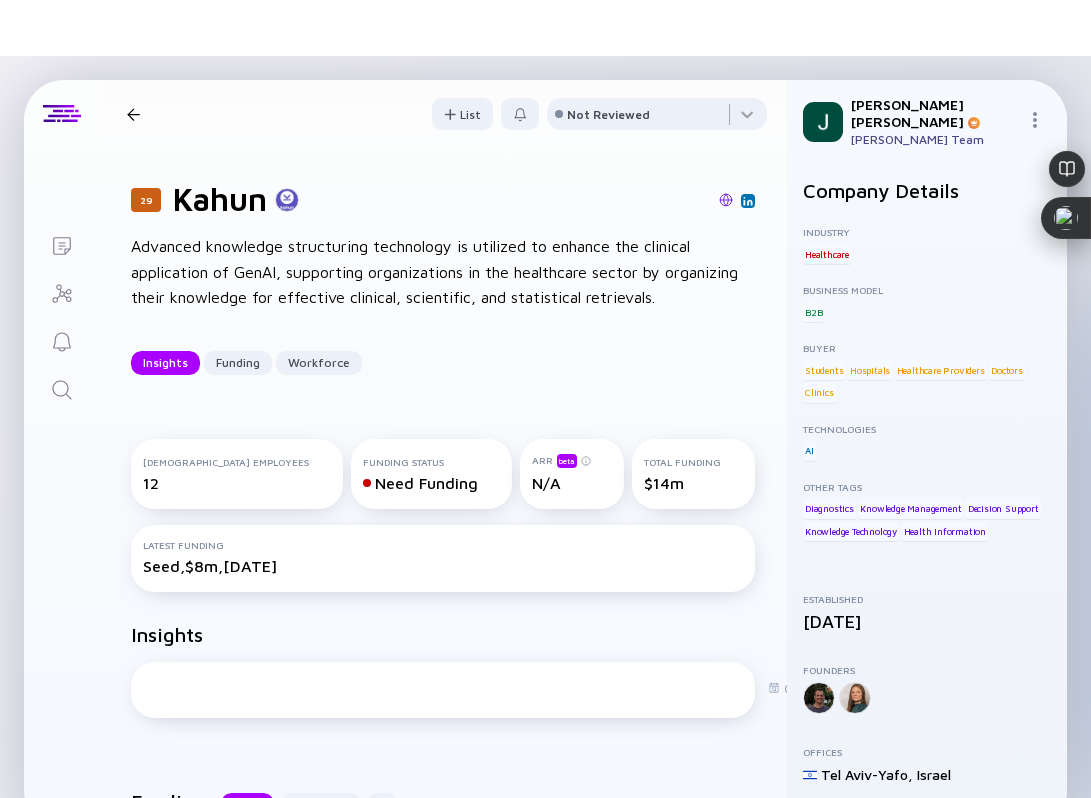 click at bounding box center (726, 201) 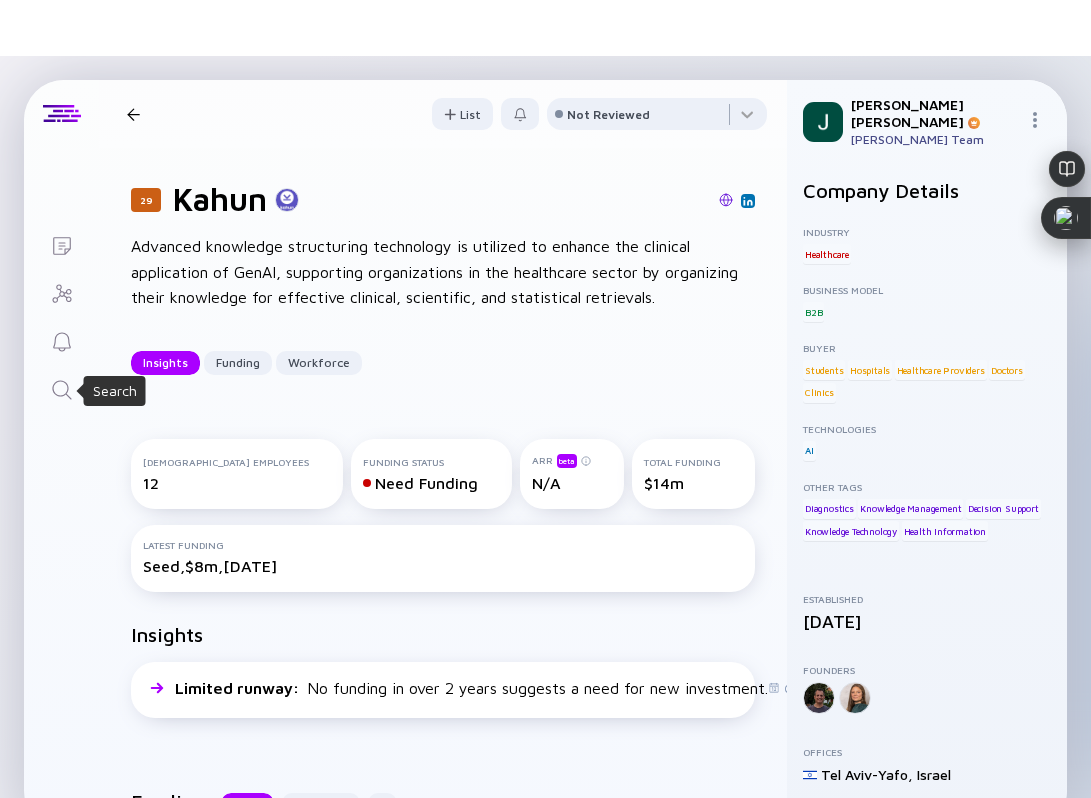 click 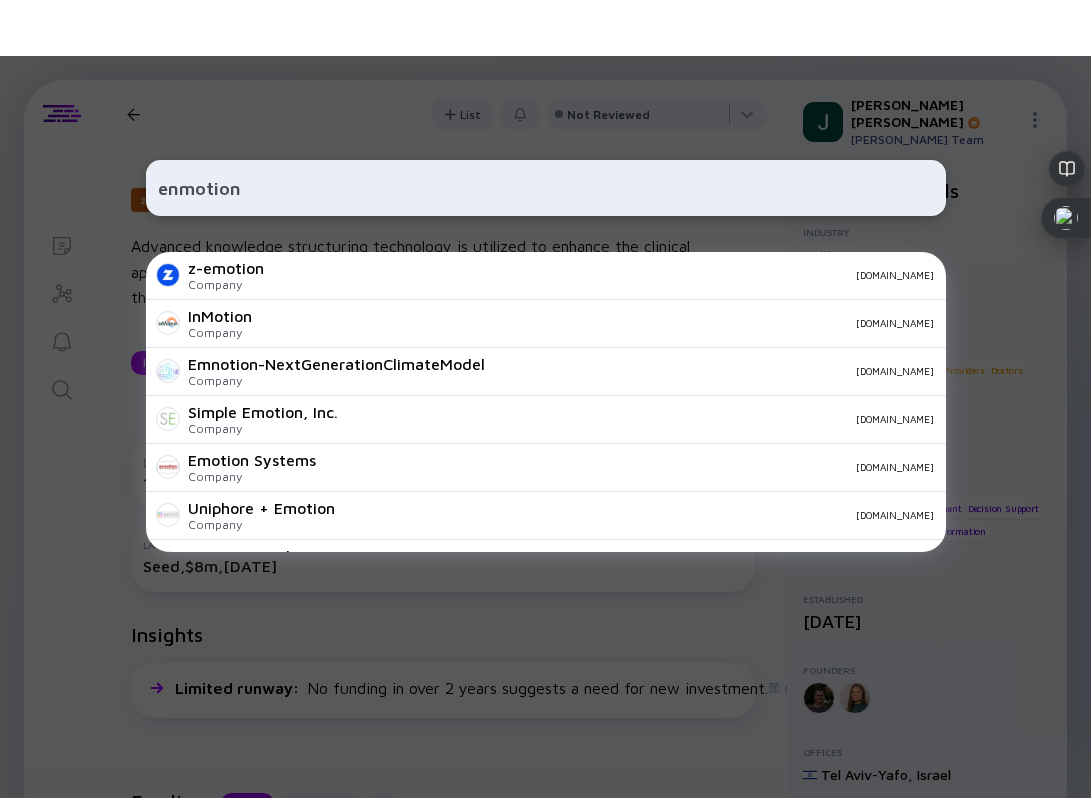 click on "enmotion" at bounding box center (546, 188) 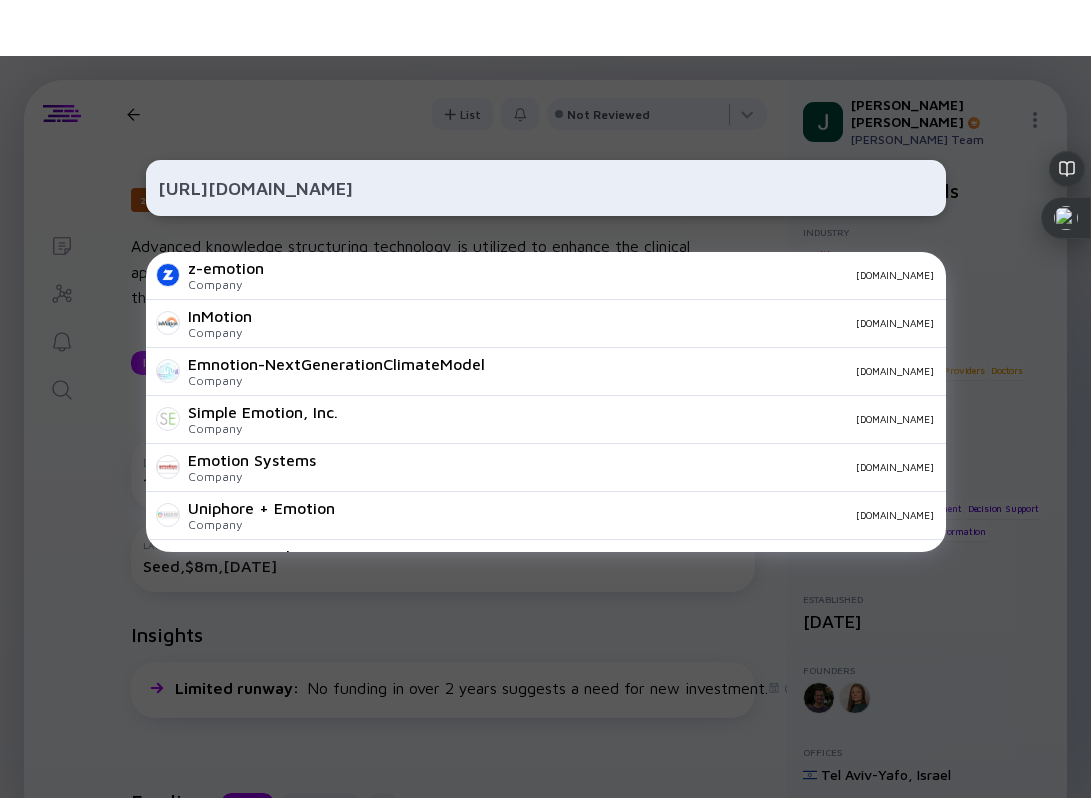 type on "https://www.emnotion.com/" 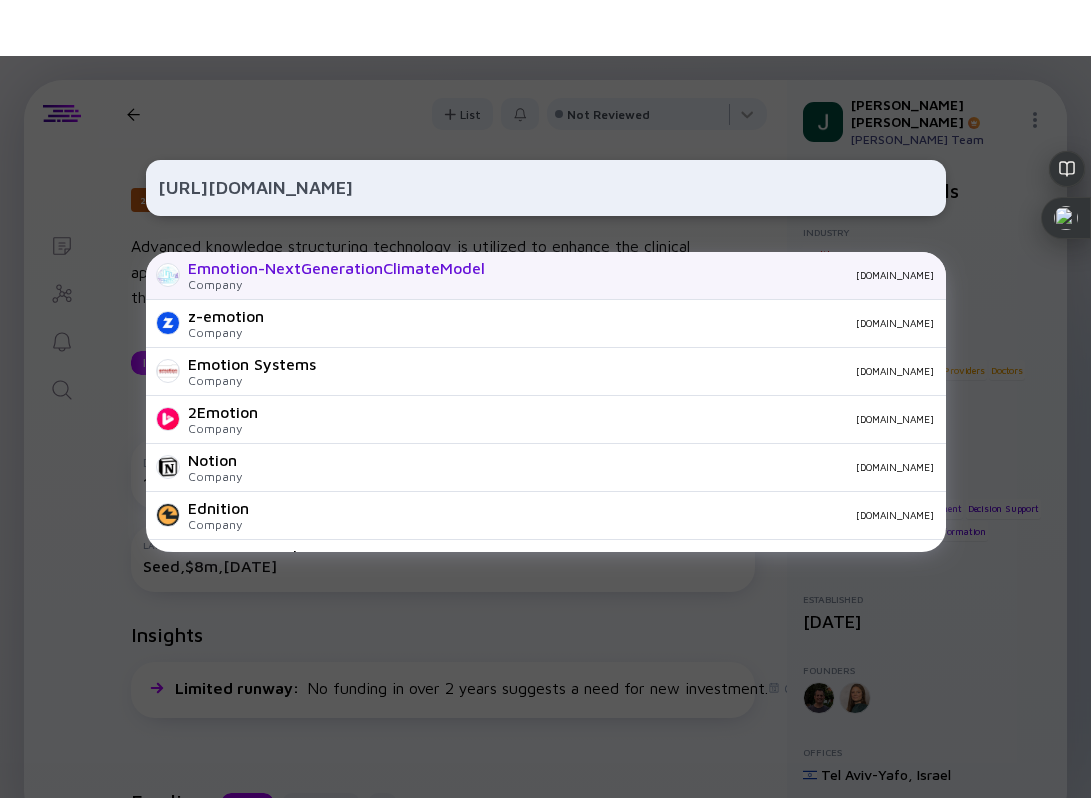 click on "Emnotion-NextGenerationClimateModel" at bounding box center [336, 268] 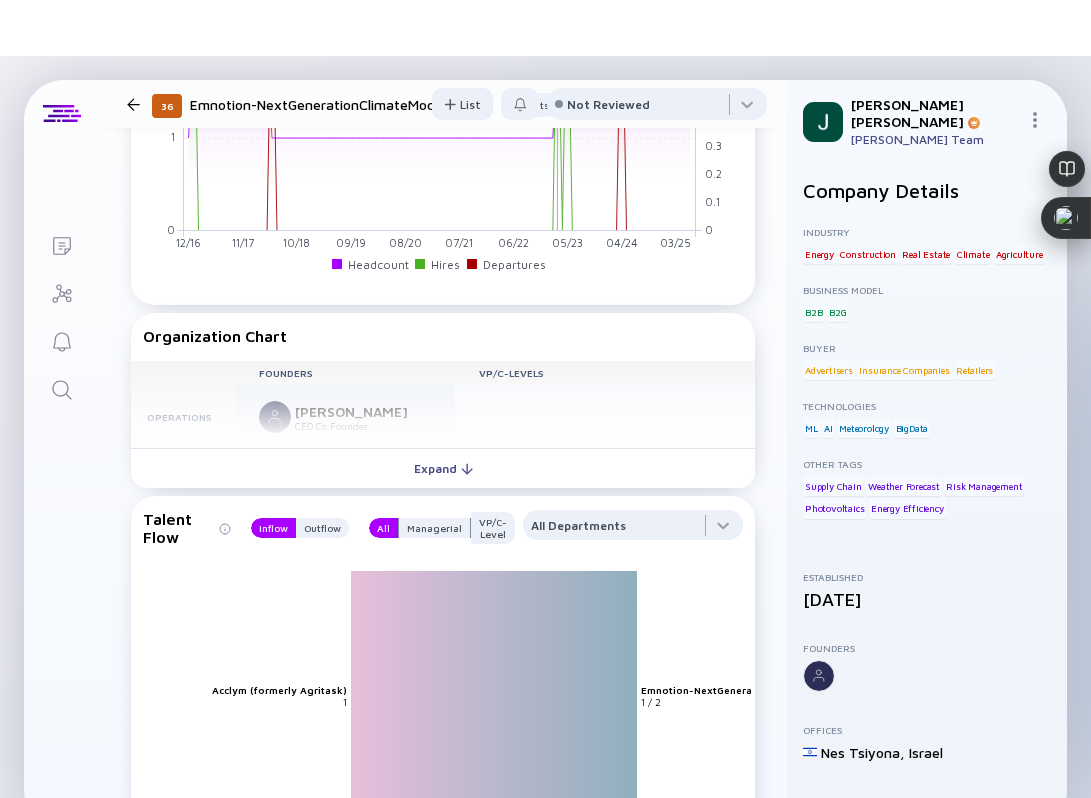 scroll, scrollTop: 1841, scrollLeft: 0, axis: vertical 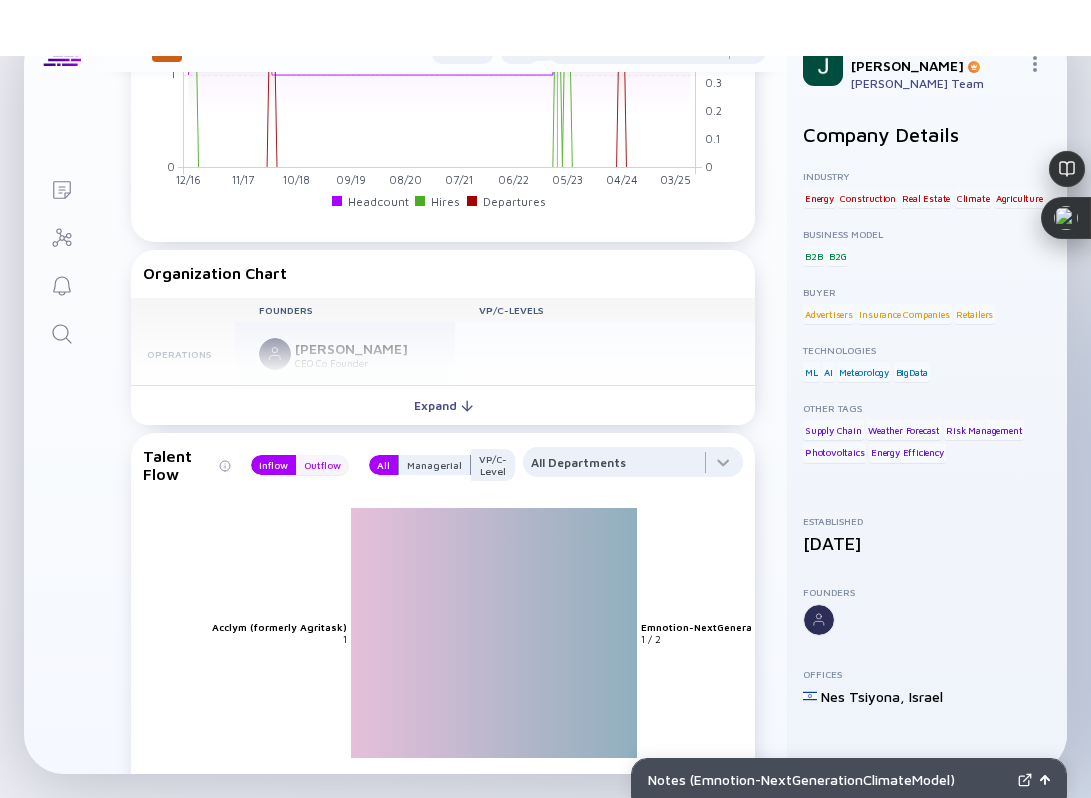 click on "Outflow" at bounding box center [322, 465] 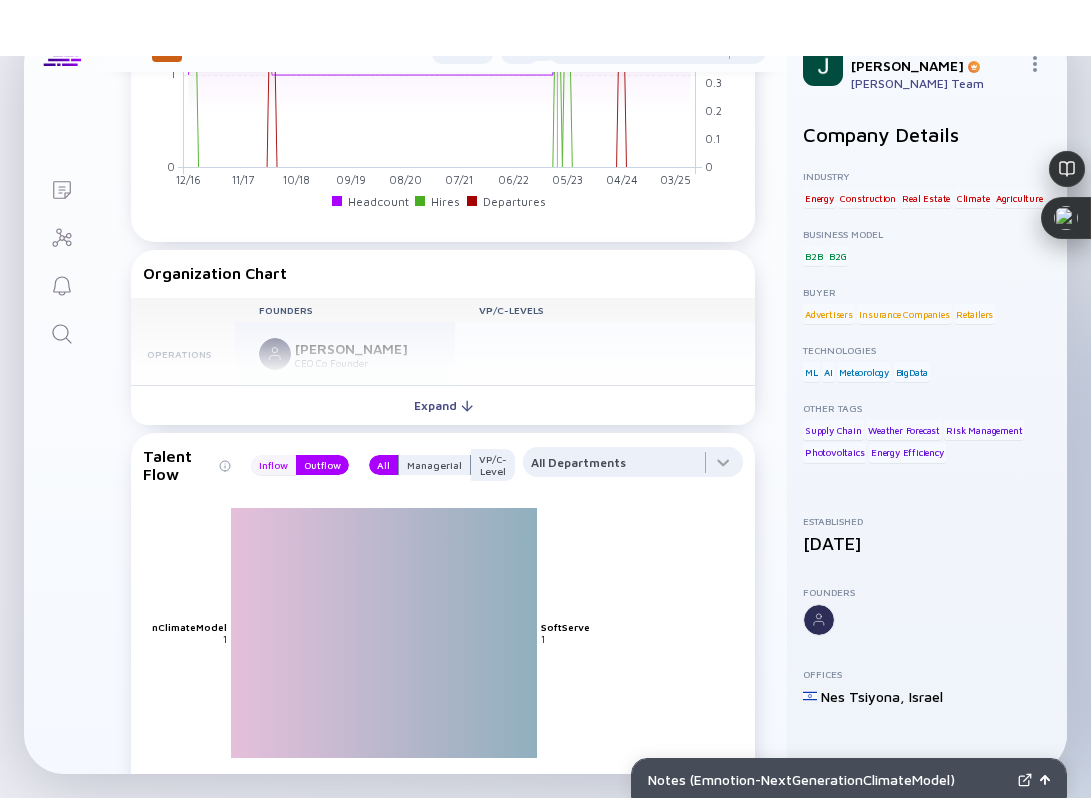 click on "Inflow" at bounding box center (273, 465) 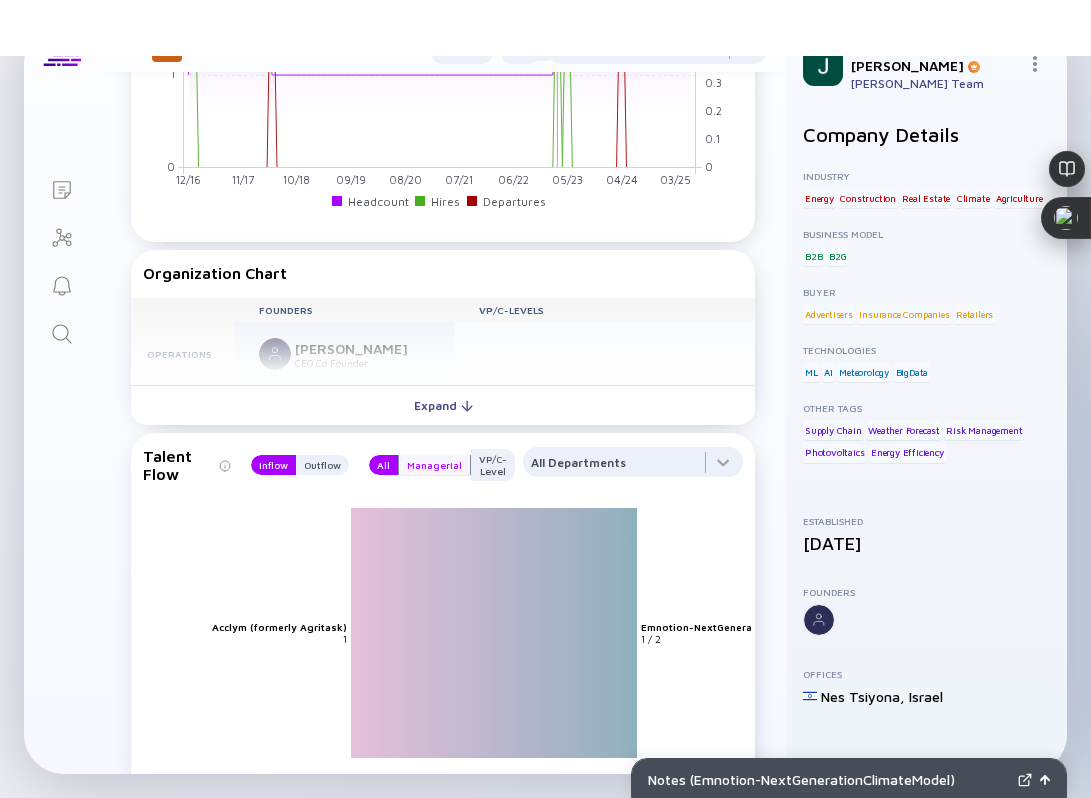 click on "Managerial" at bounding box center [434, 465] 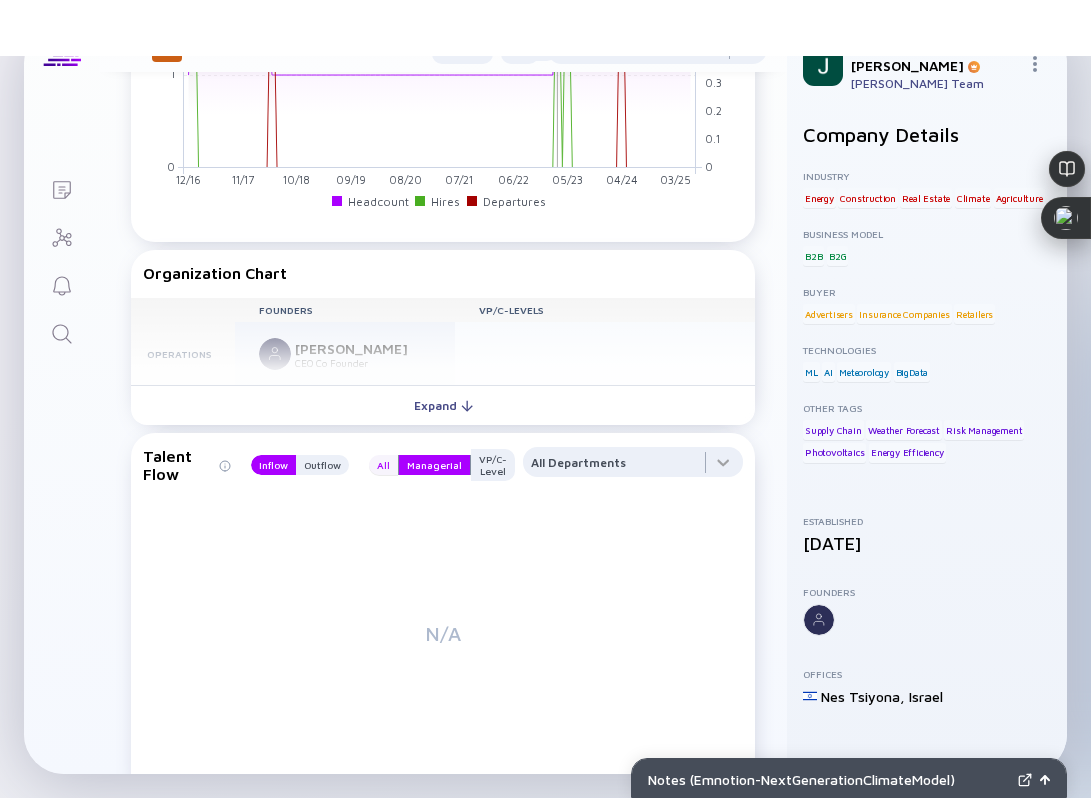 click on "All" at bounding box center [383, 465] 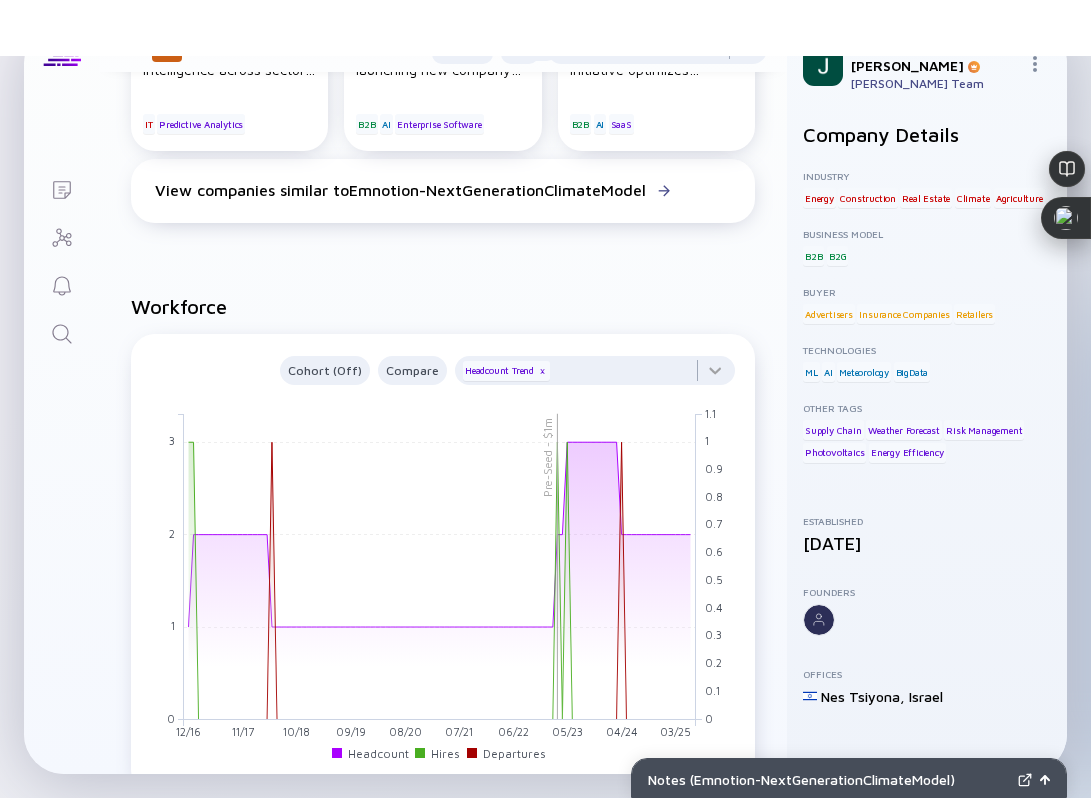 scroll, scrollTop: 1278, scrollLeft: 0, axis: vertical 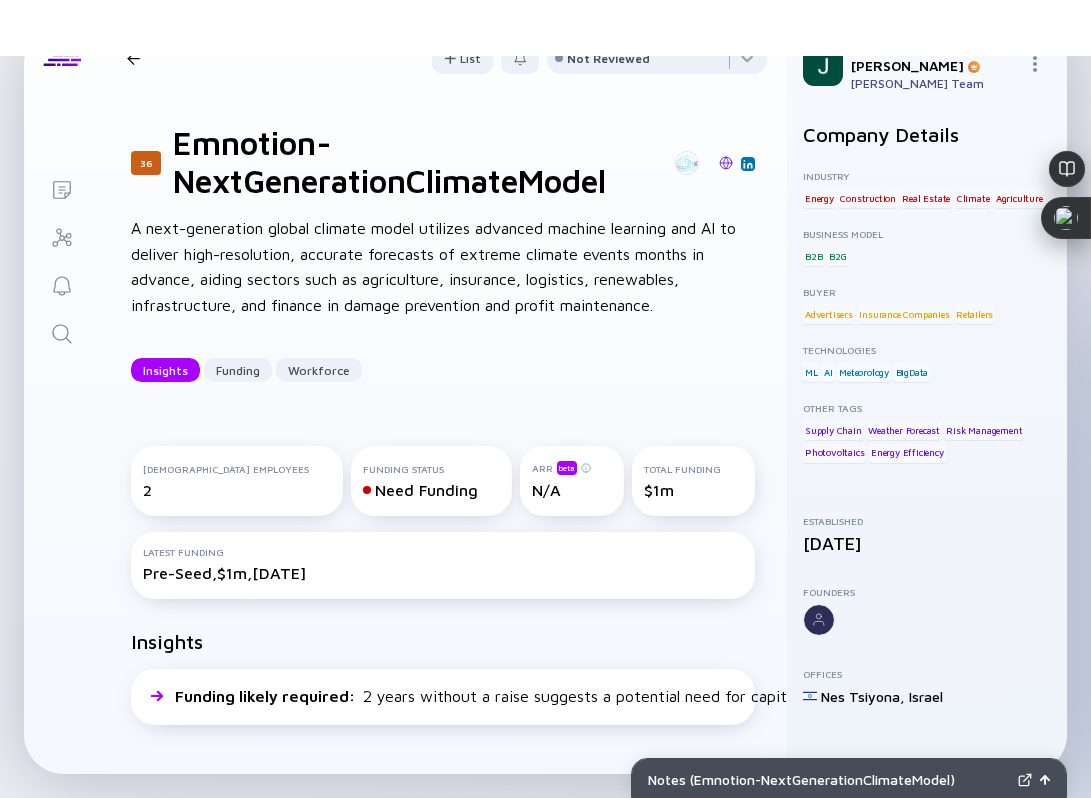 click at bounding box center (61, 332) 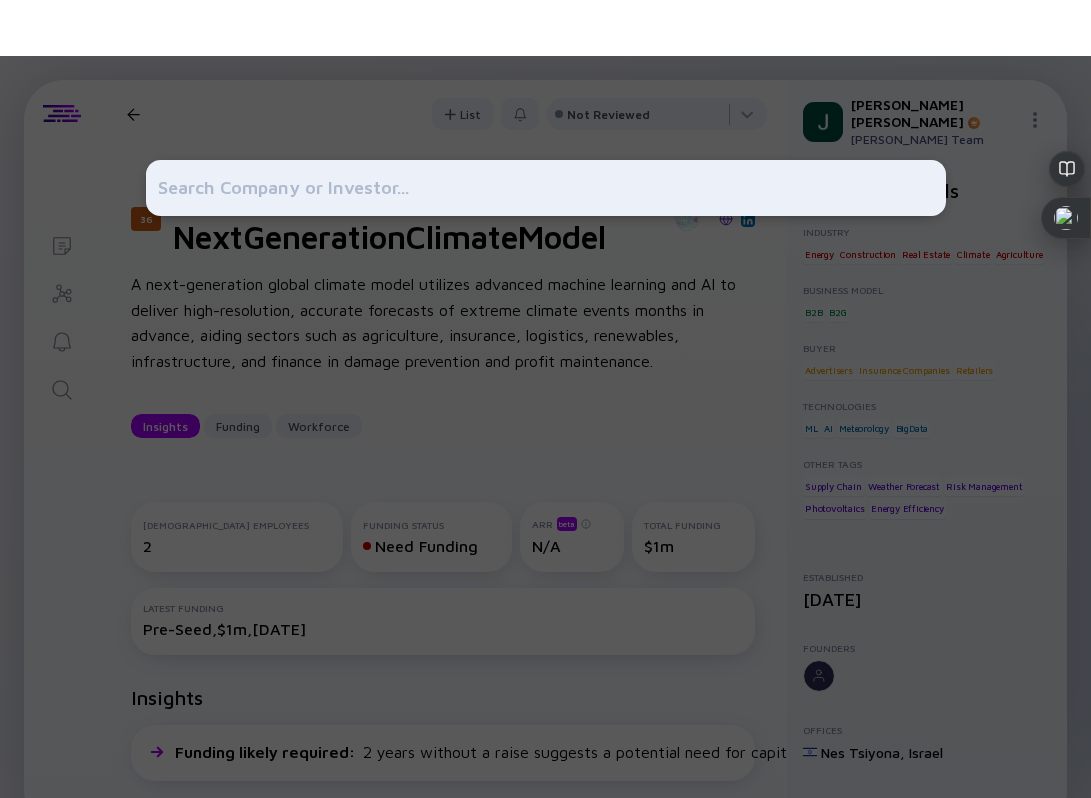 scroll, scrollTop: 0, scrollLeft: 0, axis: both 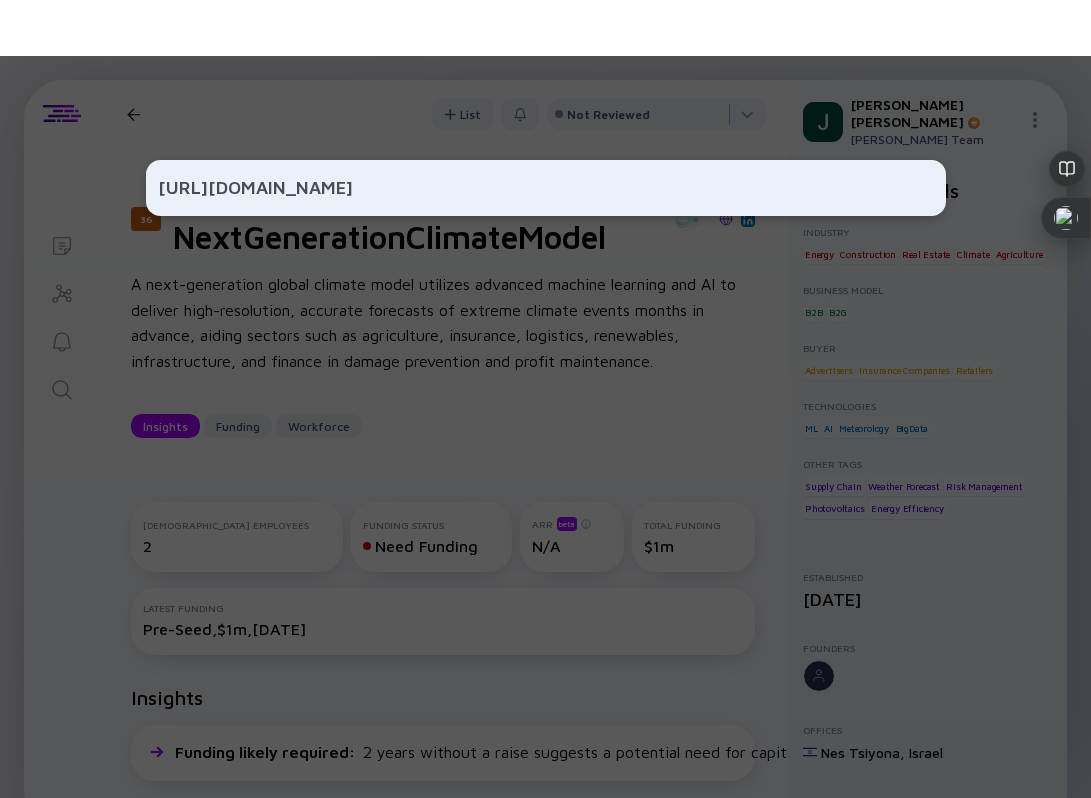 type on "https://www.urban-dashboard.info/" 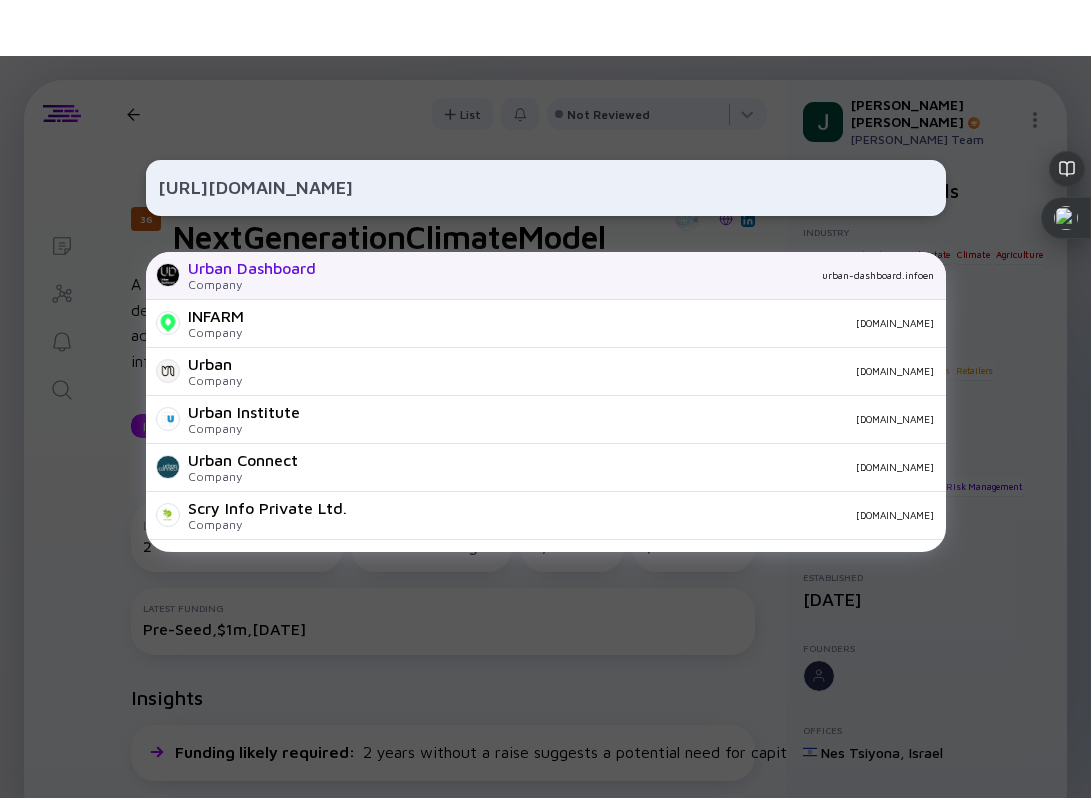click on "urban-dashboard.infoen" at bounding box center [633, 275] 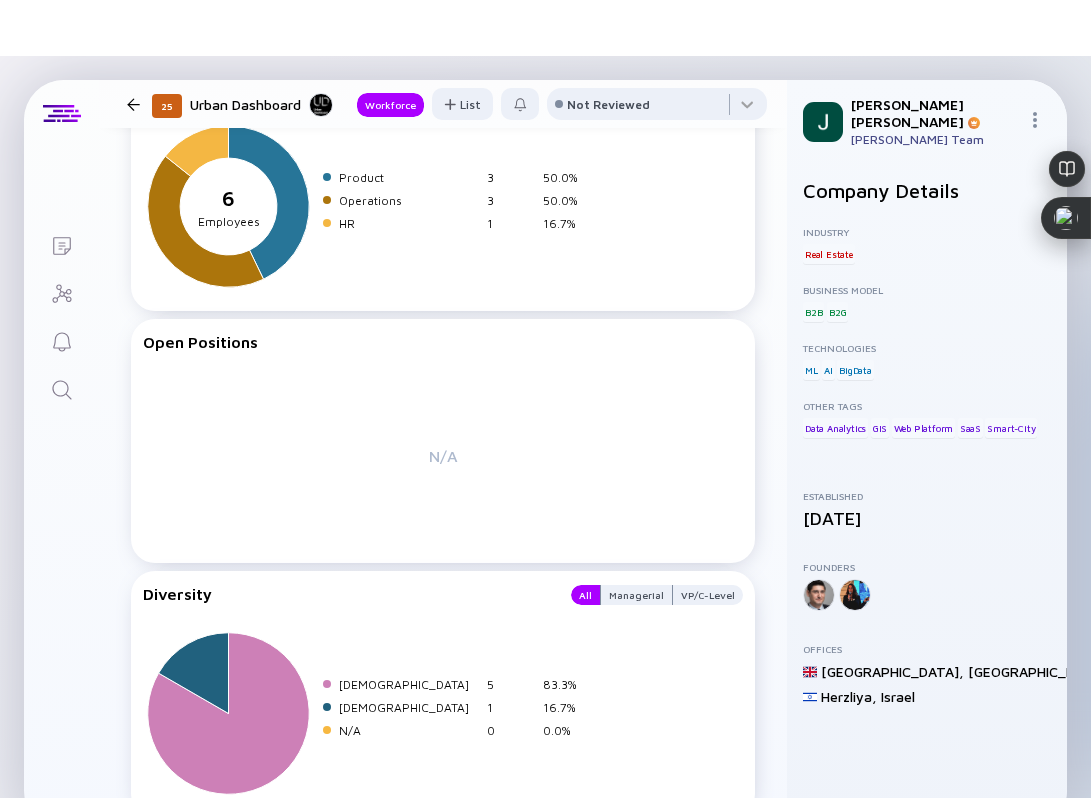 scroll, scrollTop: 2002, scrollLeft: 0, axis: vertical 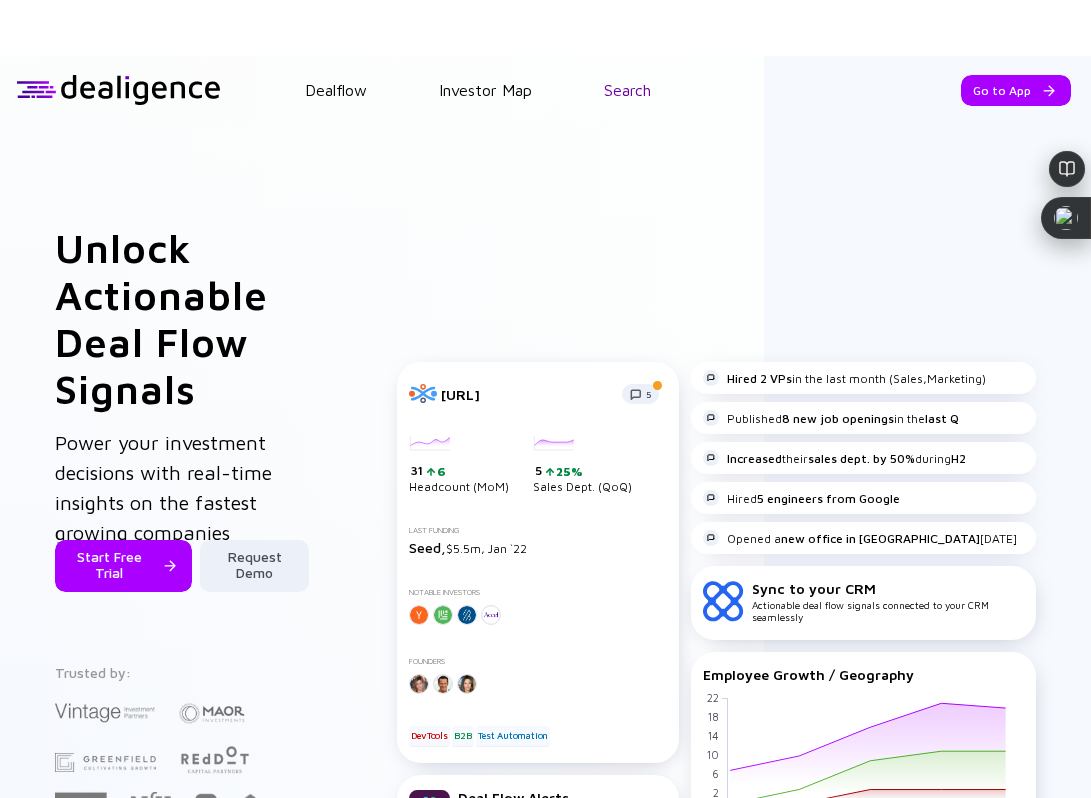 click on "Search" at bounding box center (627, 90) 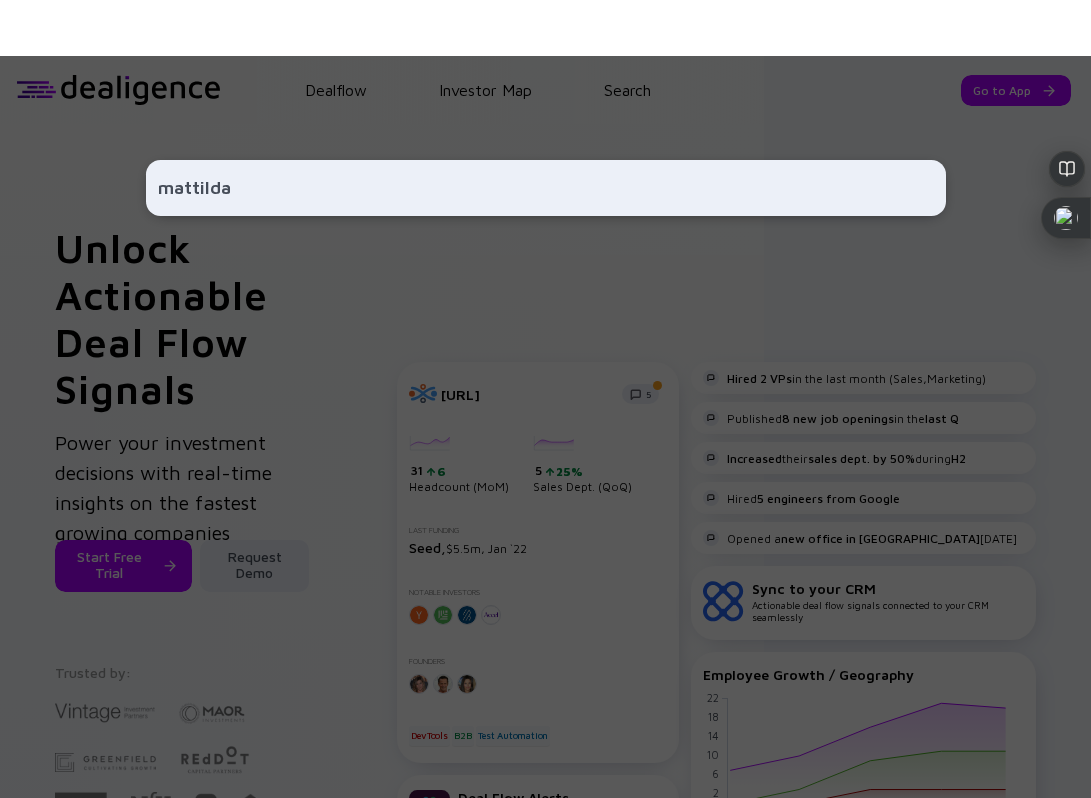 type on "mattilda" 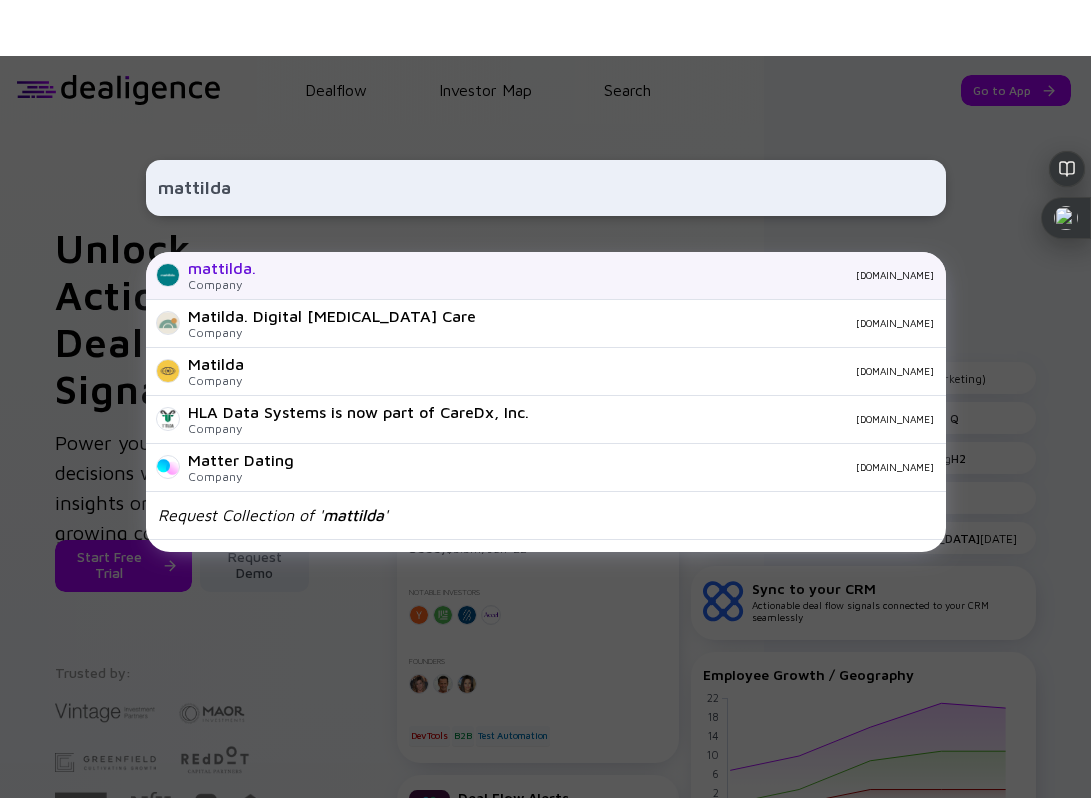 click on "[DOMAIN_NAME]" at bounding box center (603, 275) 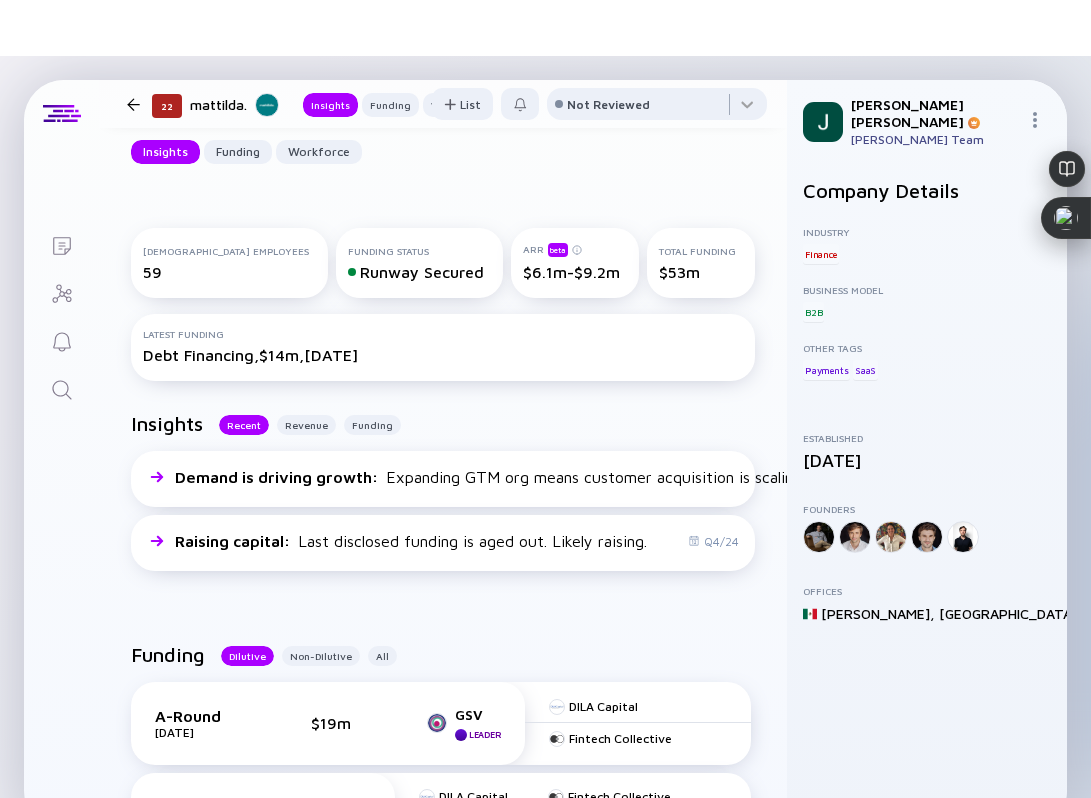 scroll, scrollTop: 188, scrollLeft: 0, axis: vertical 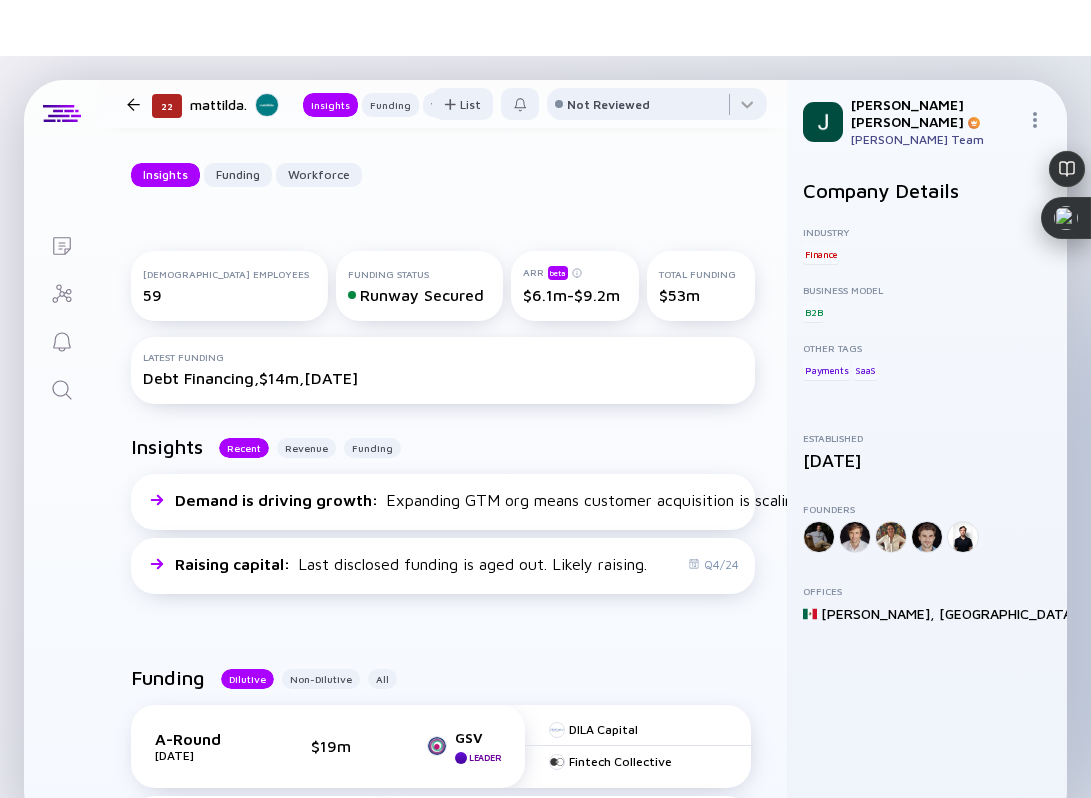 click on "Debt Financing,  $14m,
[DATE]" at bounding box center (443, 378) 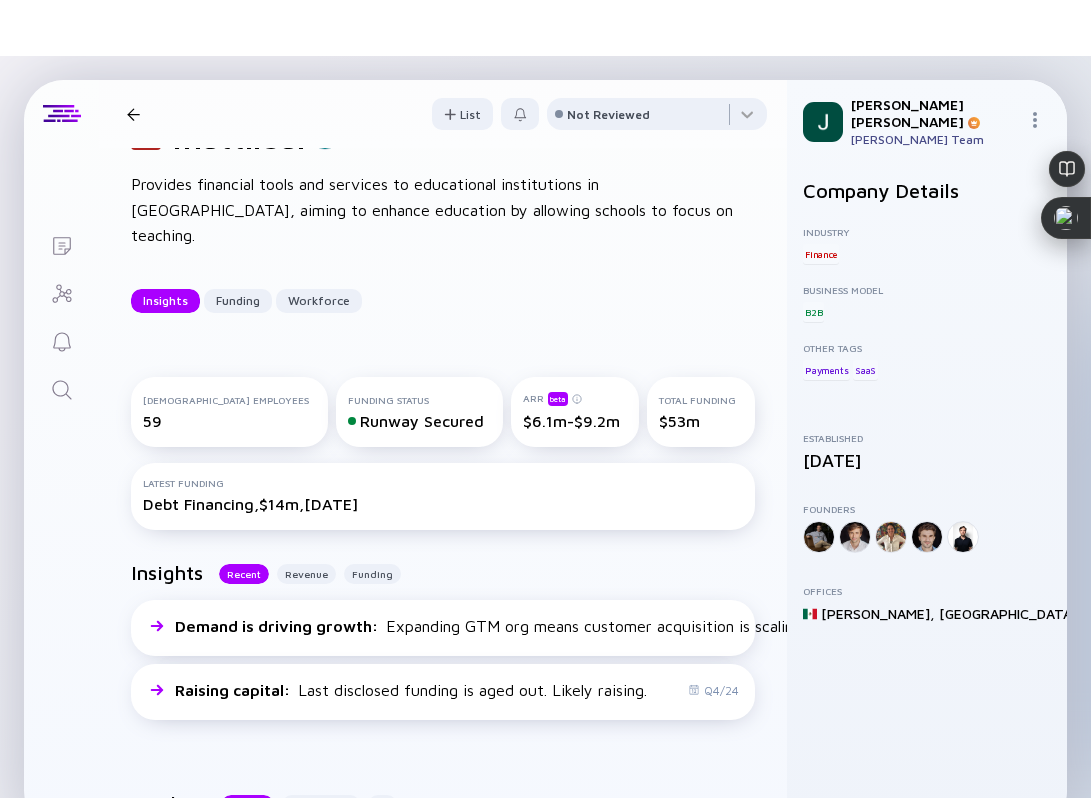 scroll, scrollTop: 65, scrollLeft: 0, axis: vertical 